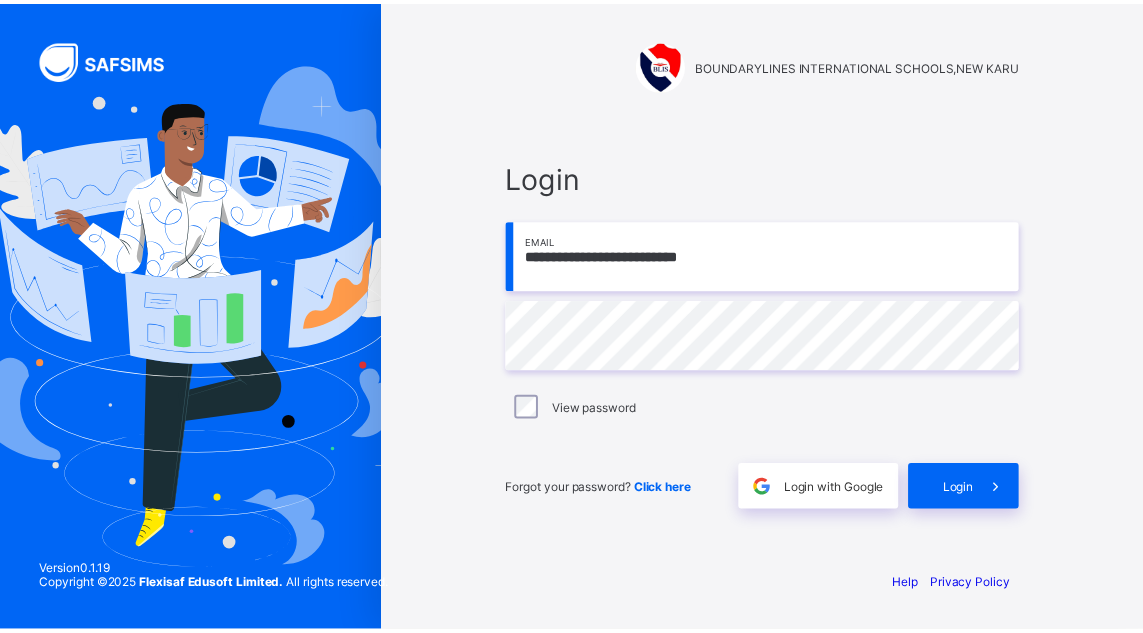 scroll, scrollTop: 0, scrollLeft: 0, axis: both 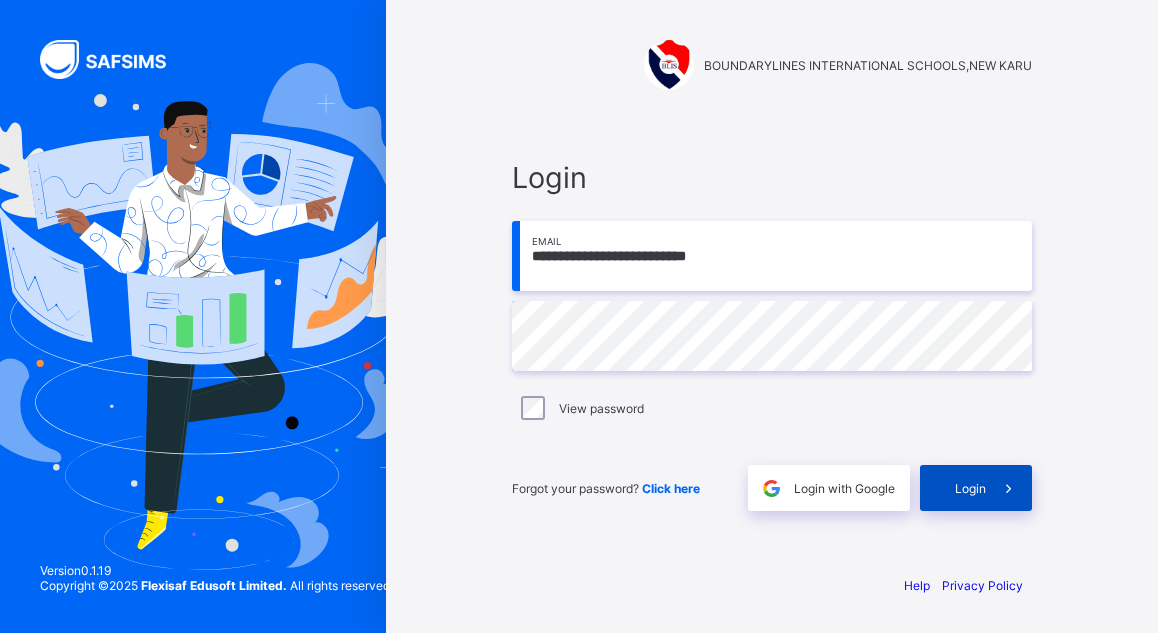 click on "Login" at bounding box center (970, 488) 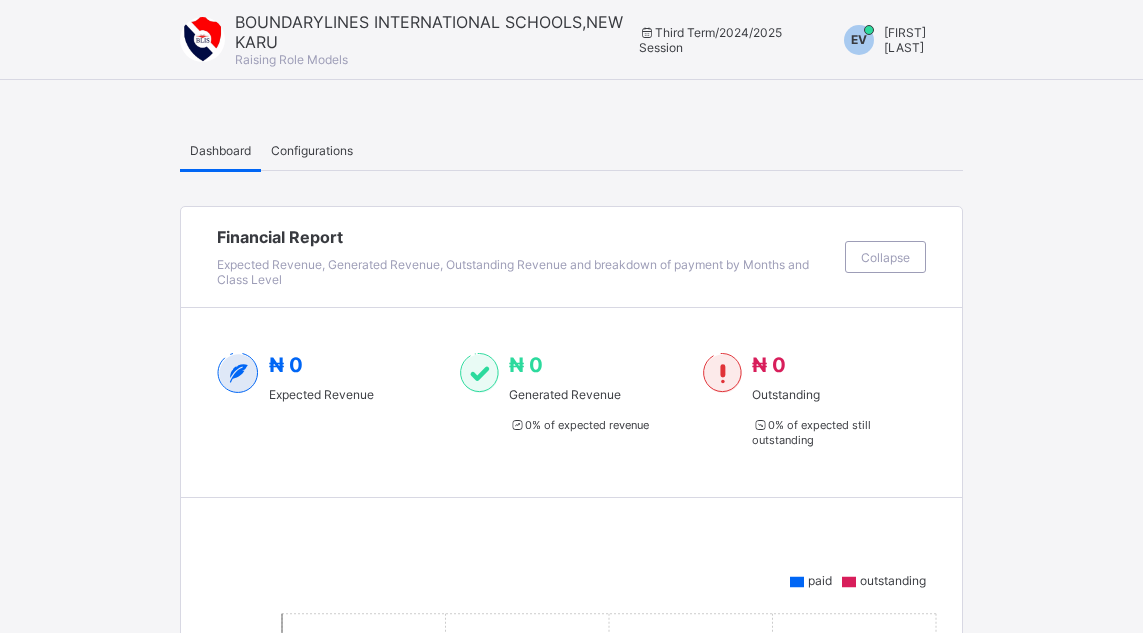 click on "[FIRST] [LAST]" at bounding box center [905, 40] 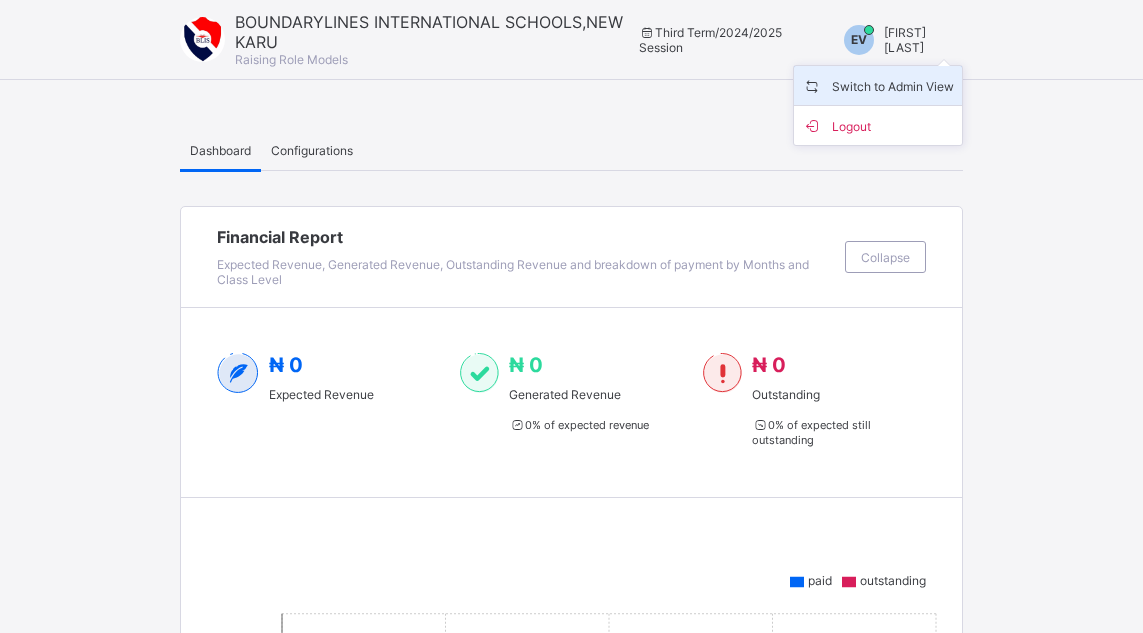 click on "Switch to Admin View" at bounding box center (878, 85) 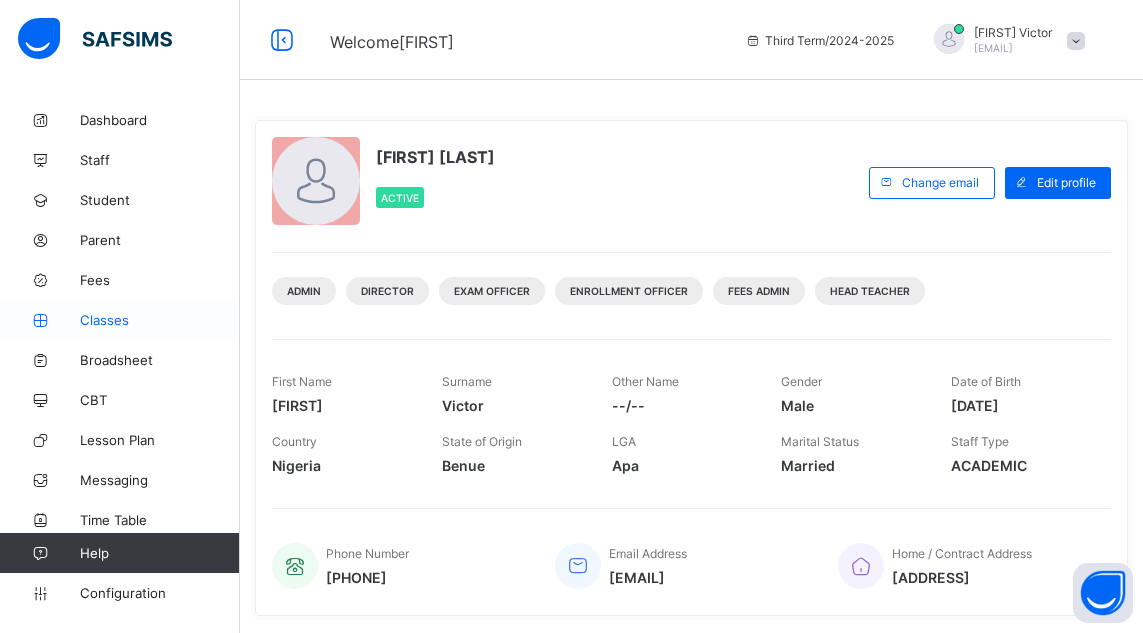 click on "Classes" at bounding box center [160, 320] 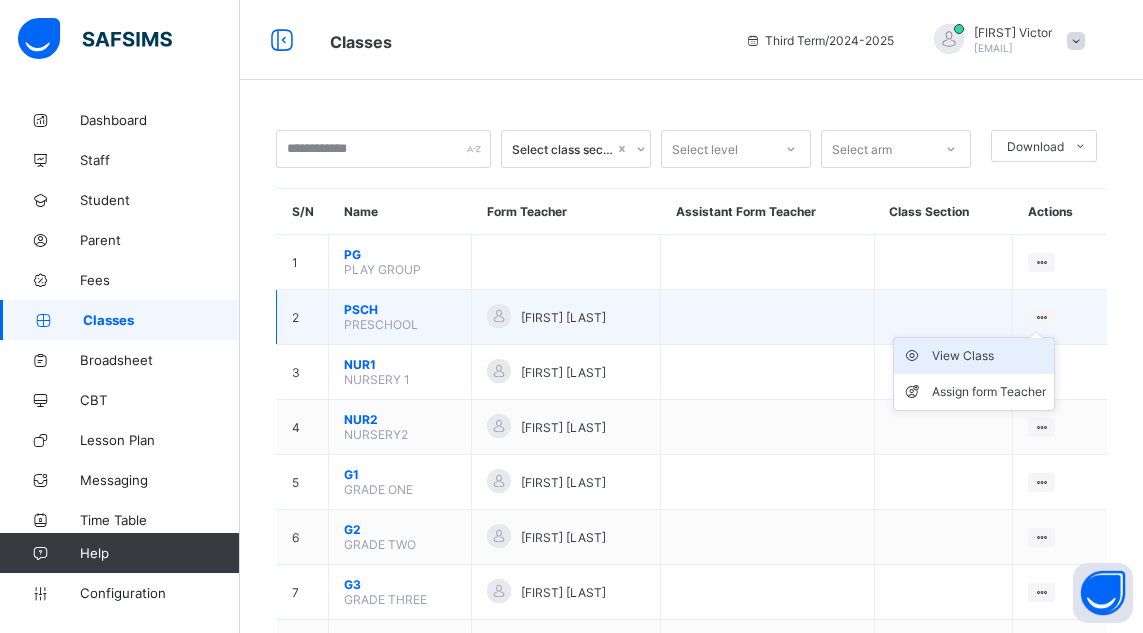 click on "View Class" at bounding box center (989, 356) 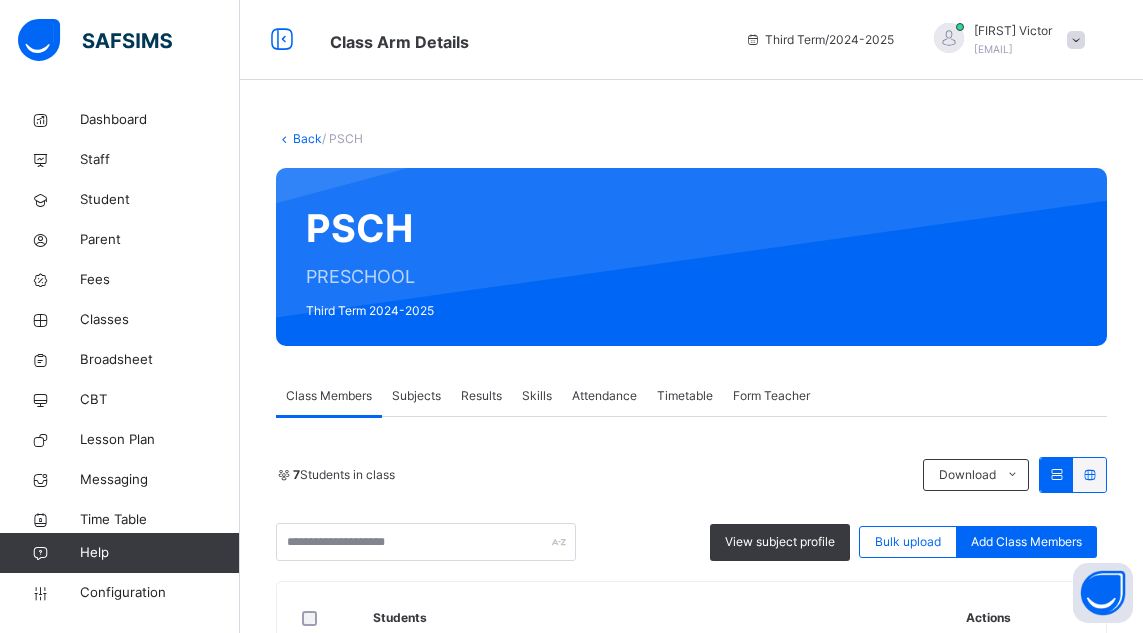 scroll, scrollTop: 136, scrollLeft: 0, axis: vertical 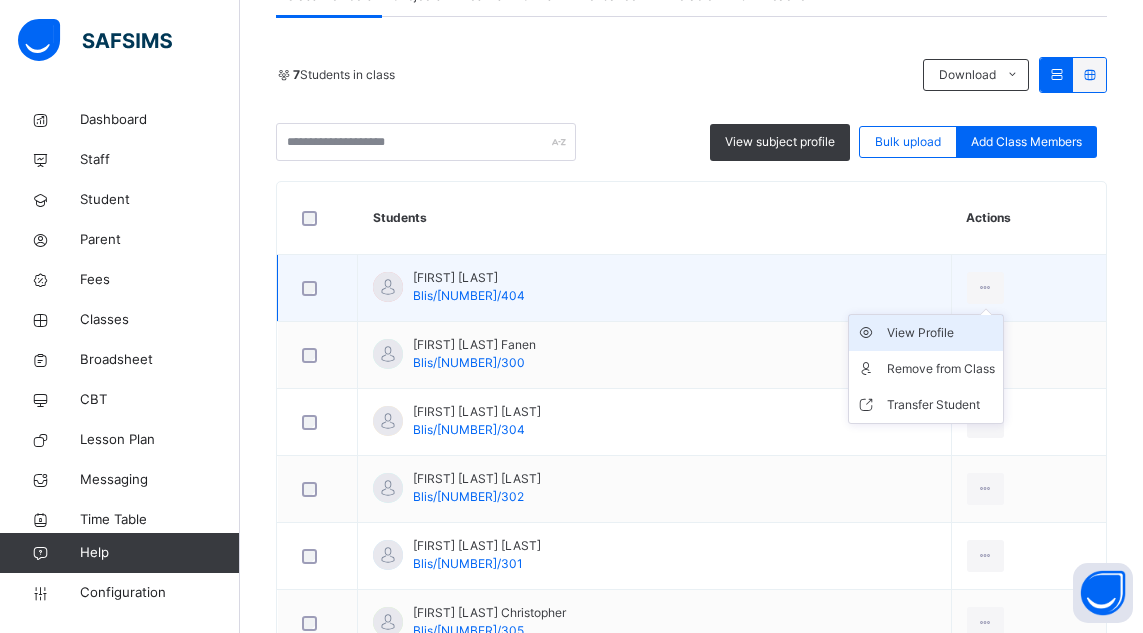 click on "View Profile" at bounding box center (941, 333) 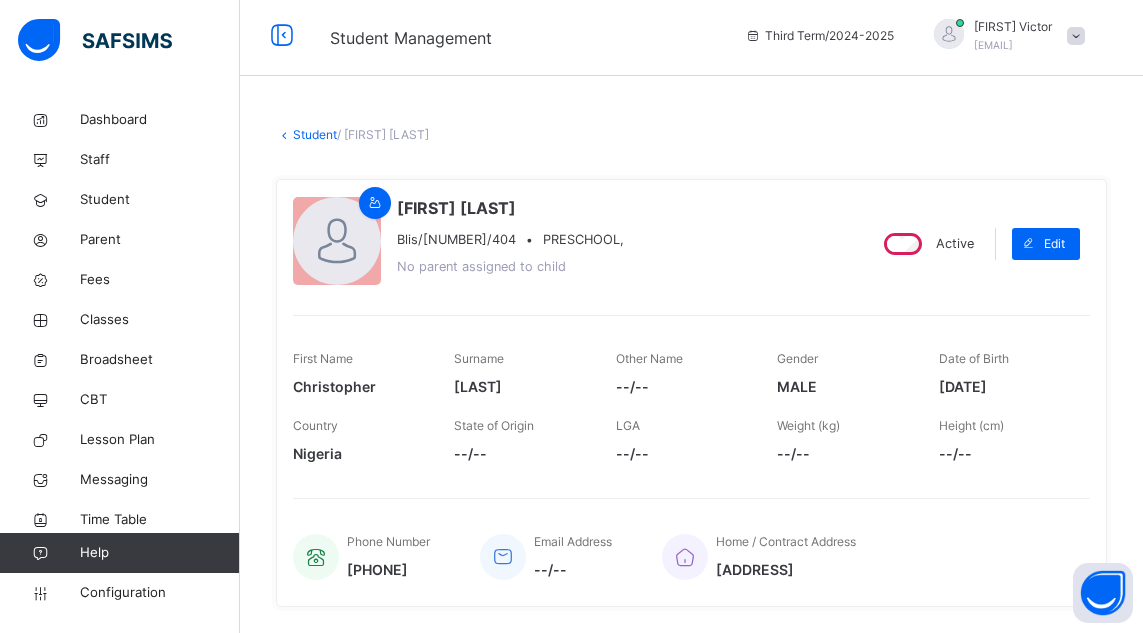 scroll, scrollTop: 0, scrollLeft: 0, axis: both 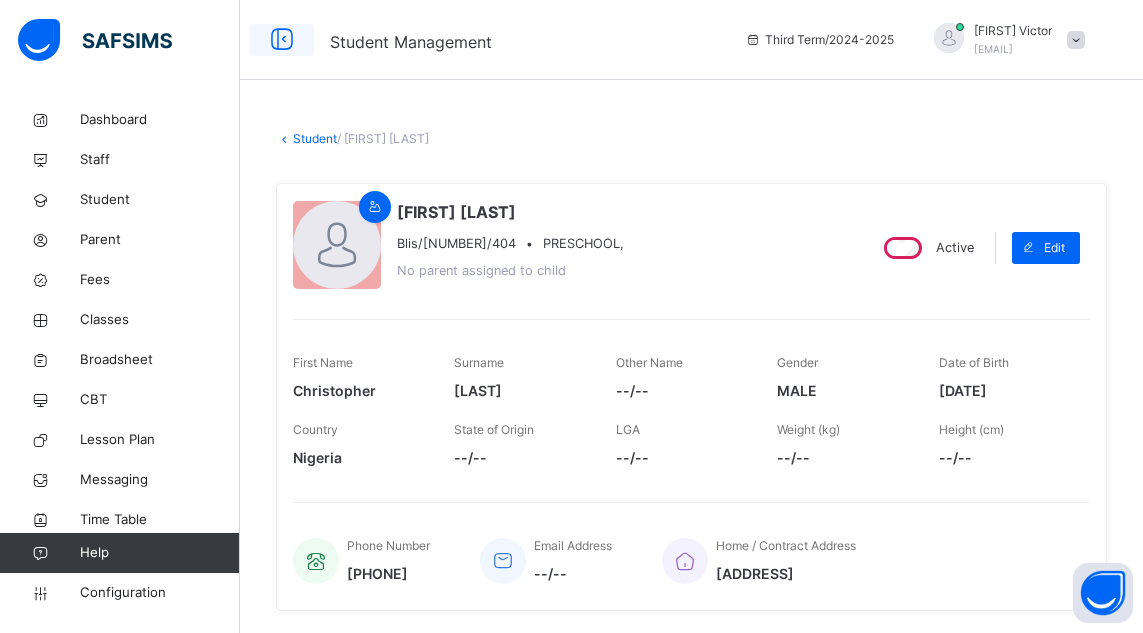 click at bounding box center [282, 40] 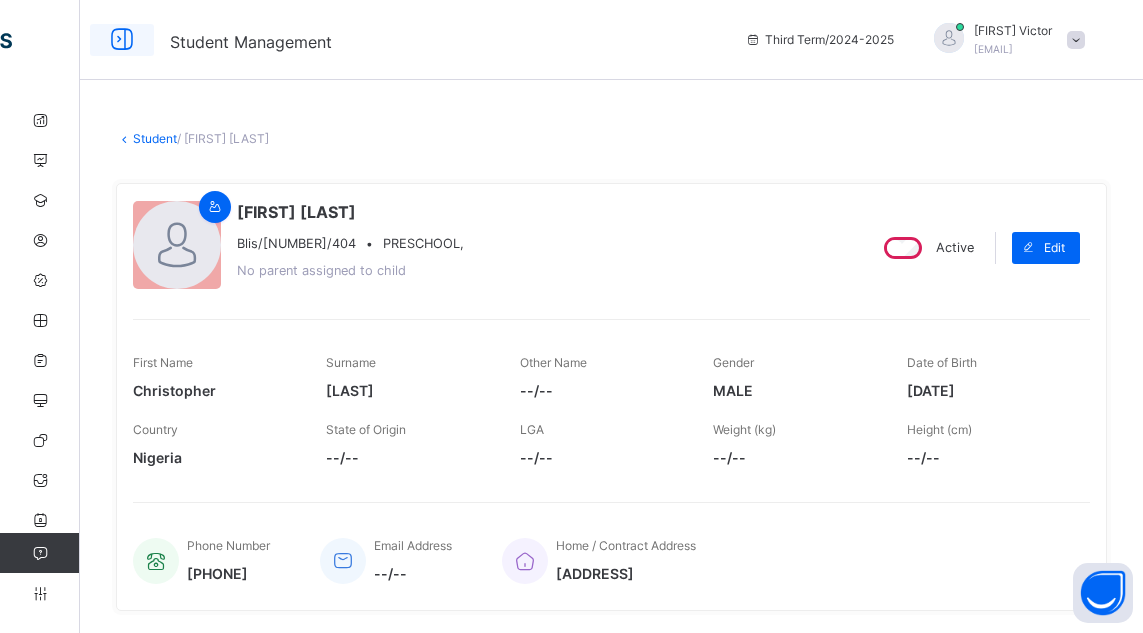 click at bounding box center [122, 40] 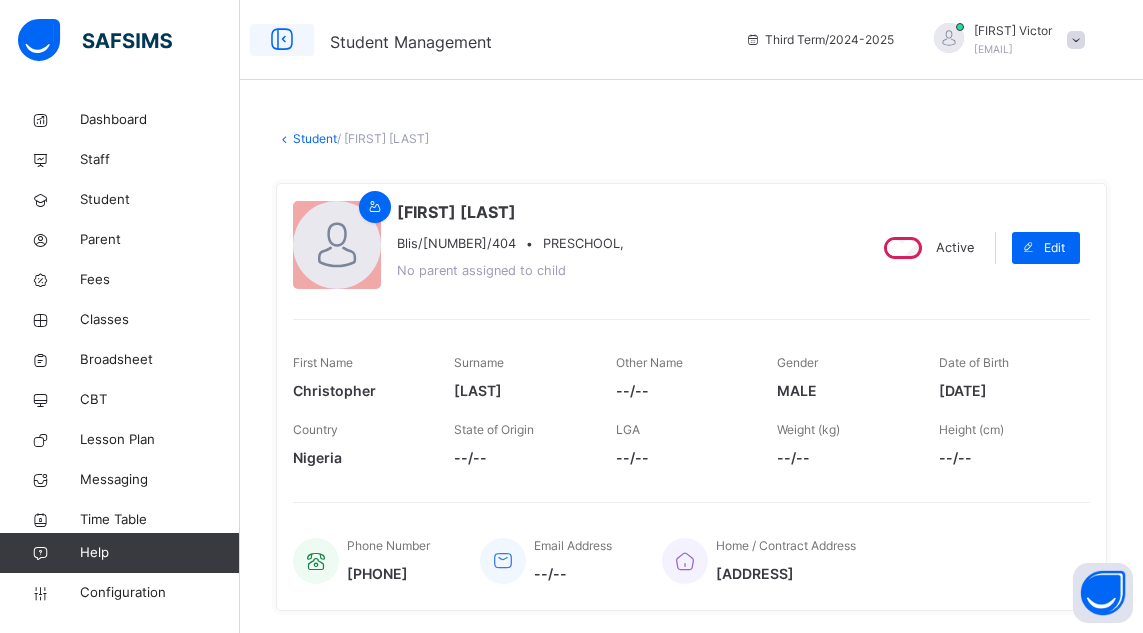 click at bounding box center [282, 40] 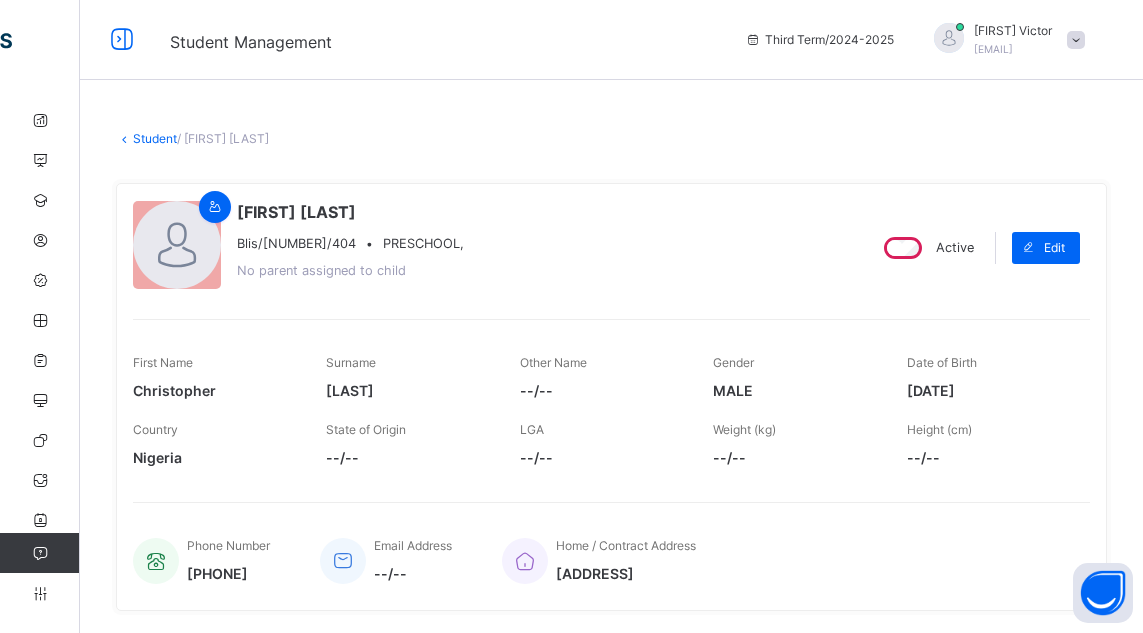 click on "Student" at bounding box center [155, 138] 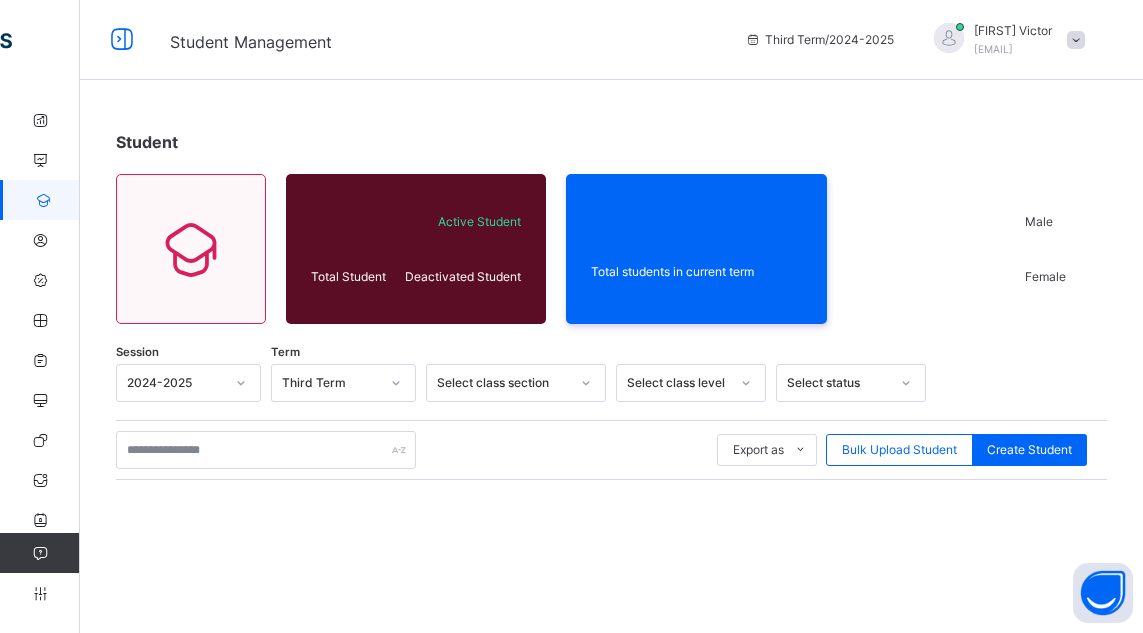click on "Student" at bounding box center (147, 142) 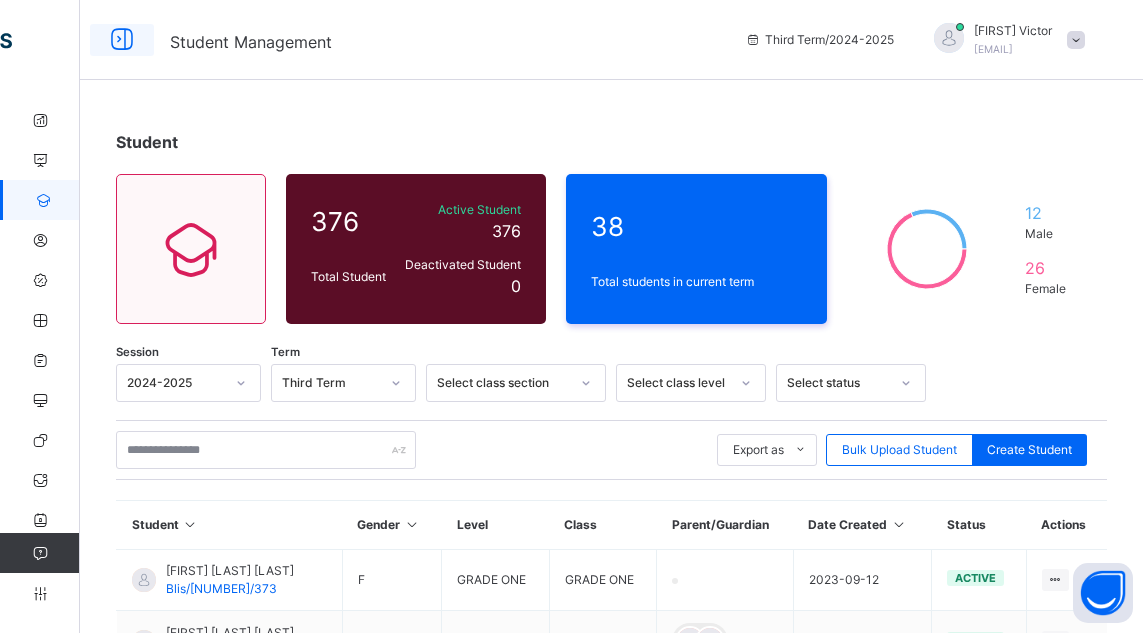 click at bounding box center (122, 40) 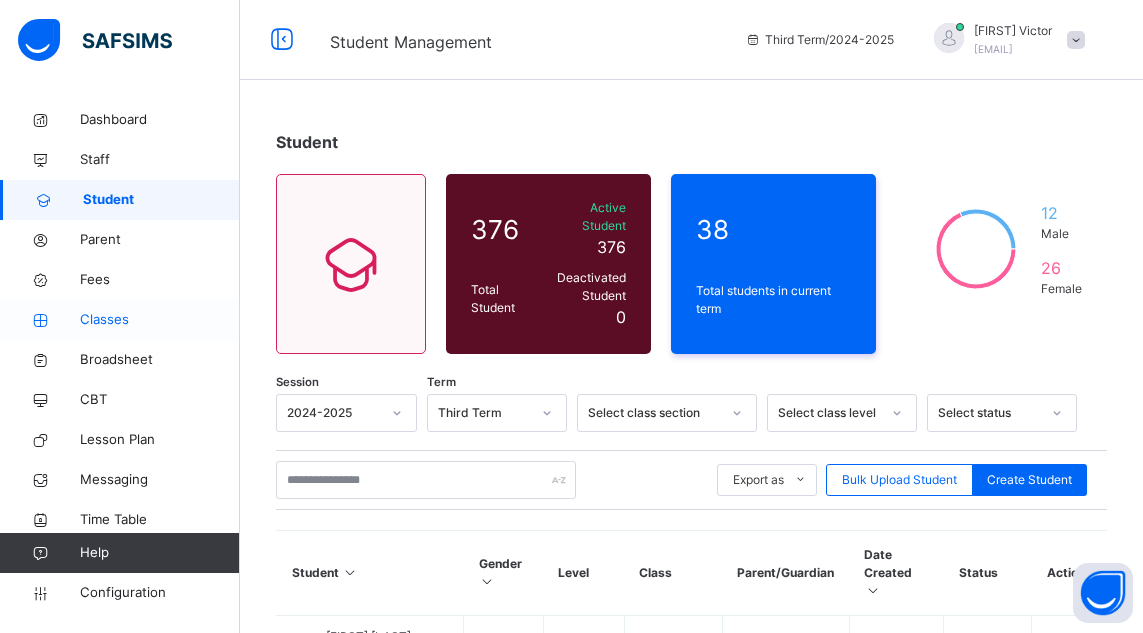 click on "Classes" at bounding box center (160, 320) 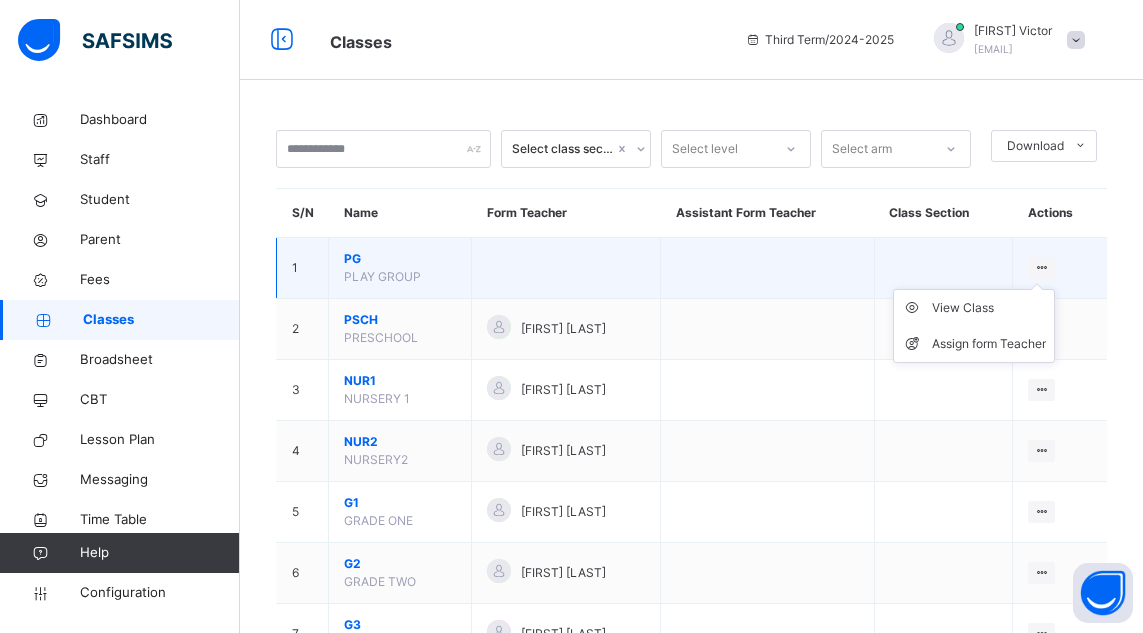 click at bounding box center [1041, 267] 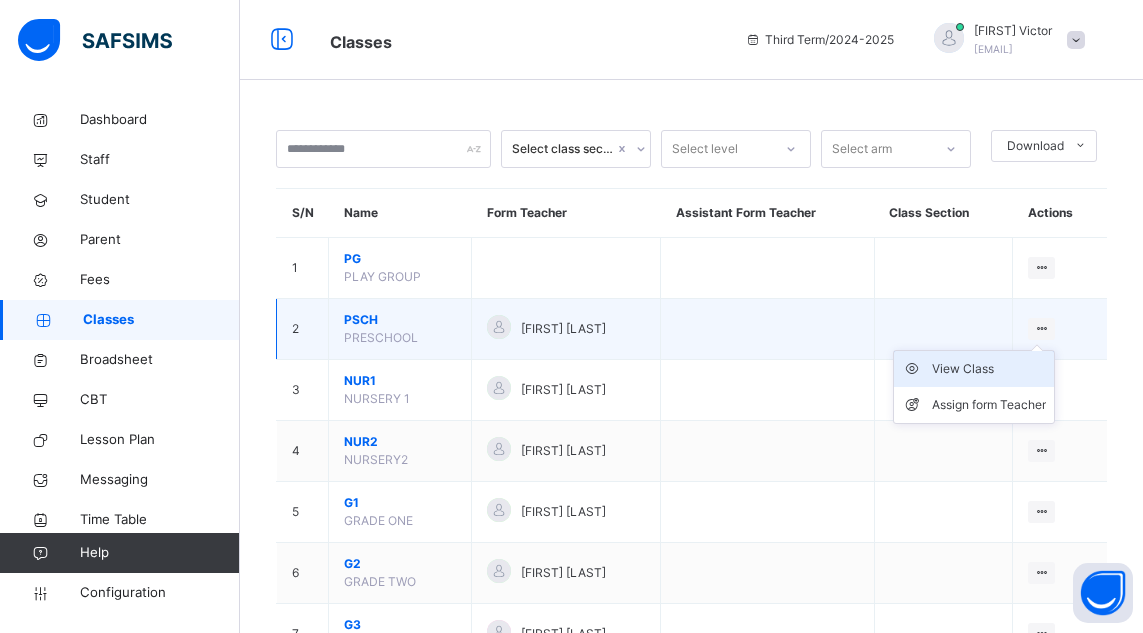 click on "View Class" at bounding box center (989, 369) 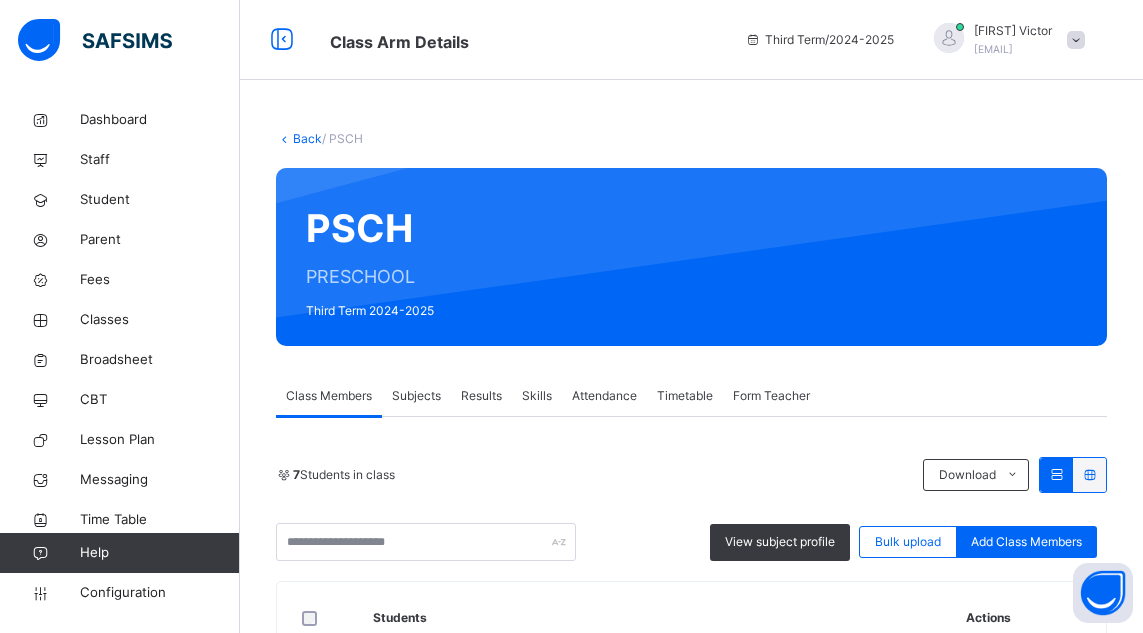 click on "Results" at bounding box center [481, 396] 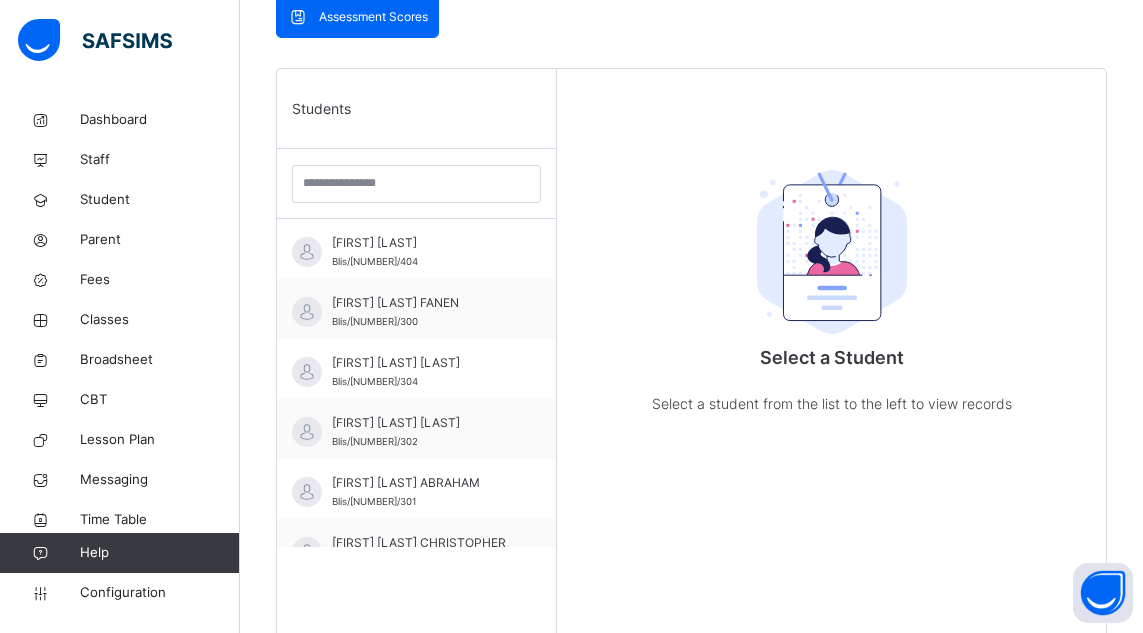 scroll, scrollTop: 480, scrollLeft: 0, axis: vertical 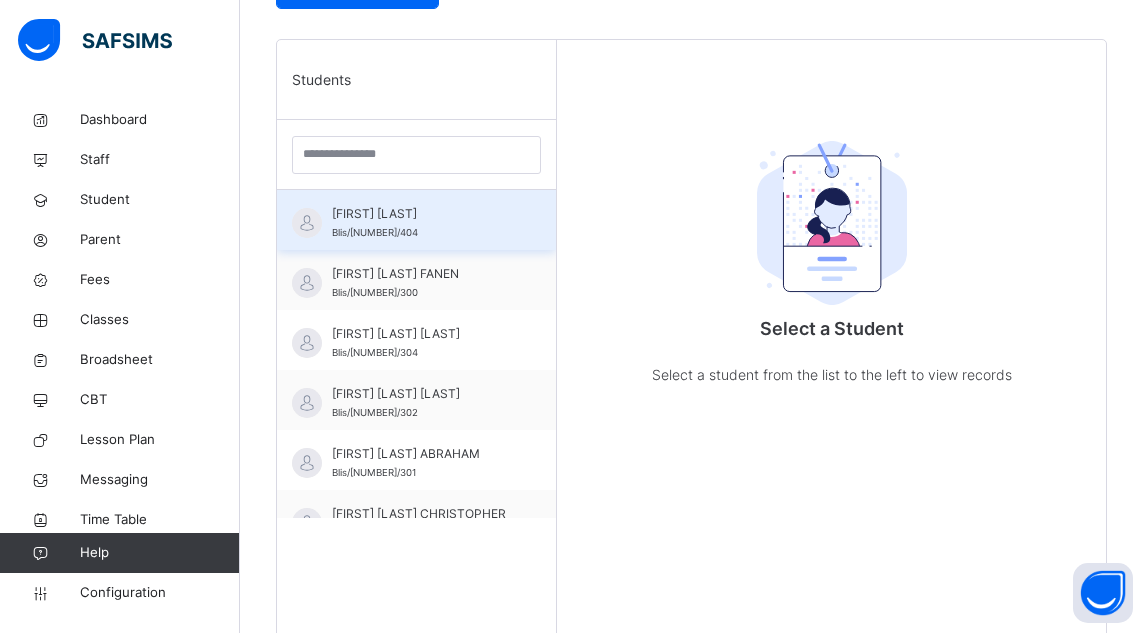 click on "Christopher  Christain BLIS/23/404" at bounding box center [421, 223] 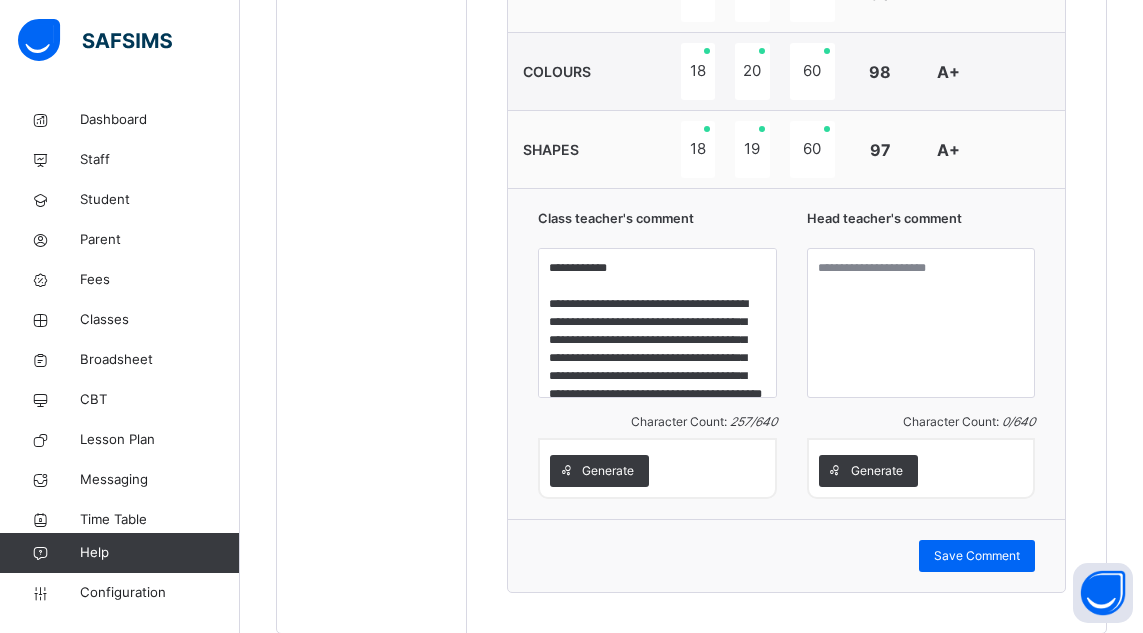 scroll, scrollTop: 1353, scrollLeft: 0, axis: vertical 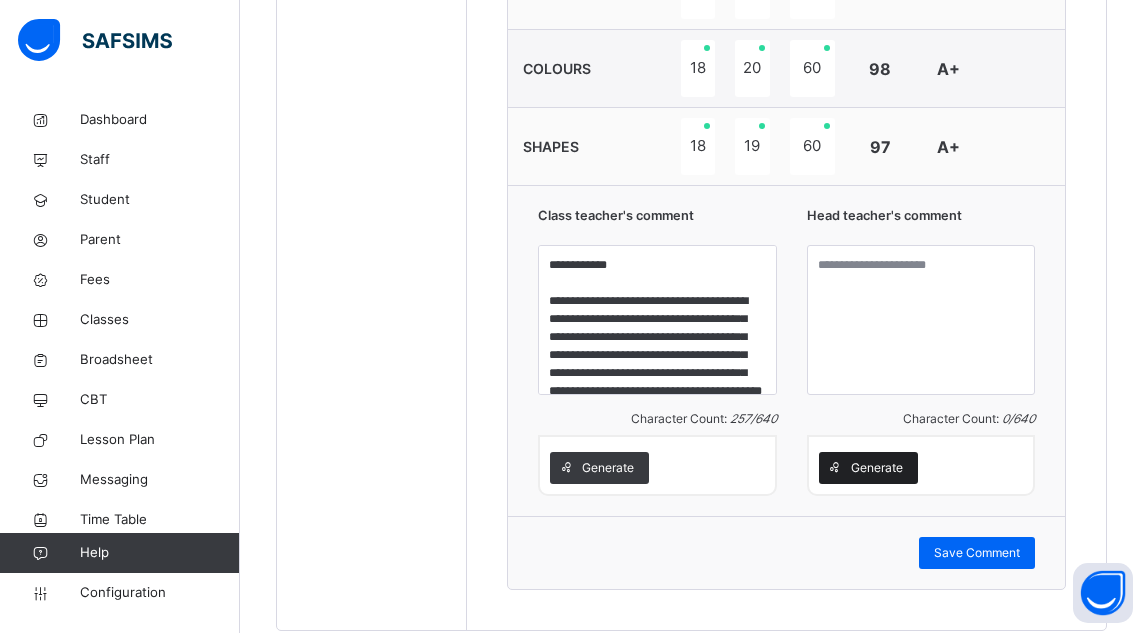 click on "Generate" at bounding box center (877, 468) 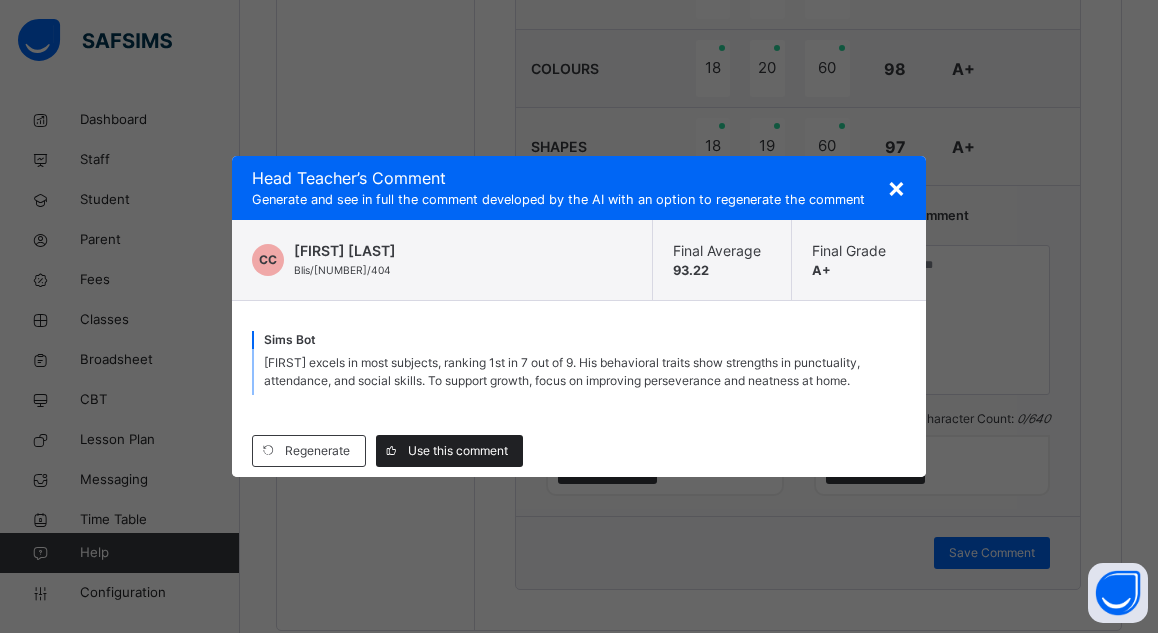 click on "Use this comment" at bounding box center (458, 451) 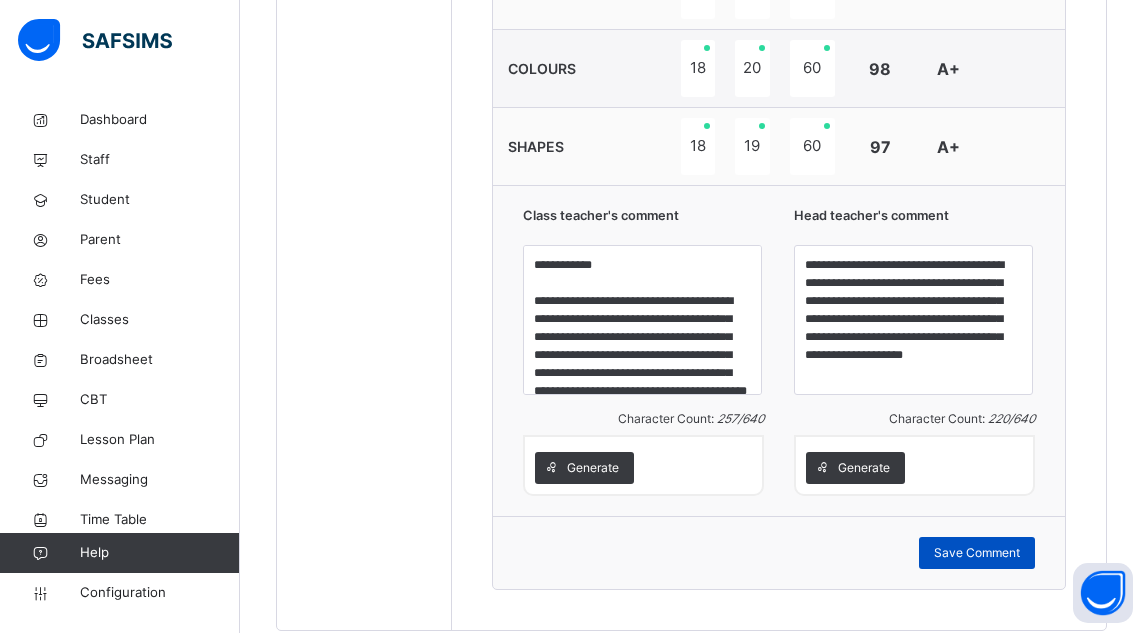 click on "Save Comment" at bounding box center (977, 553) 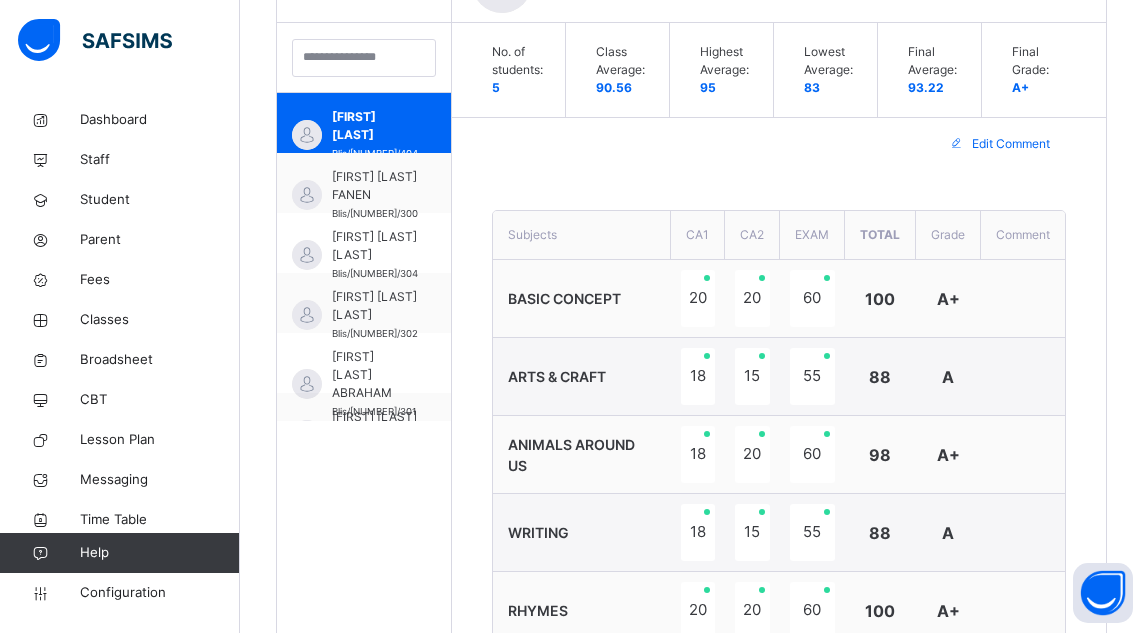 scroll, scrollTop: 553, scrollLeft: 0, axis: vertical 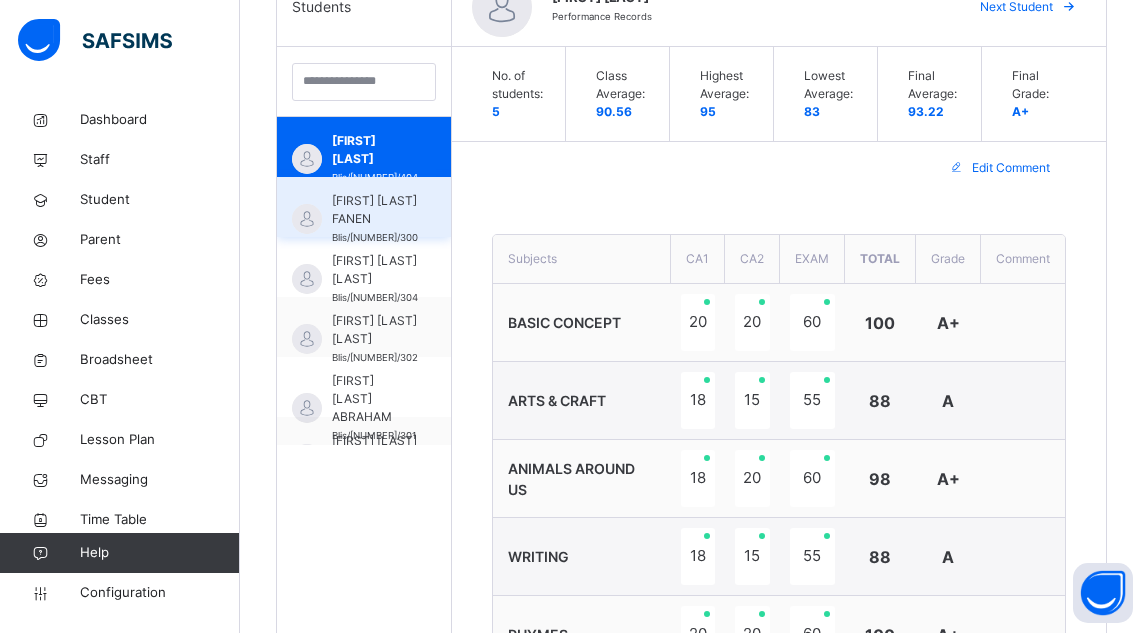 click on "David Heneter  FANEN" at bounding box center (375, 210) 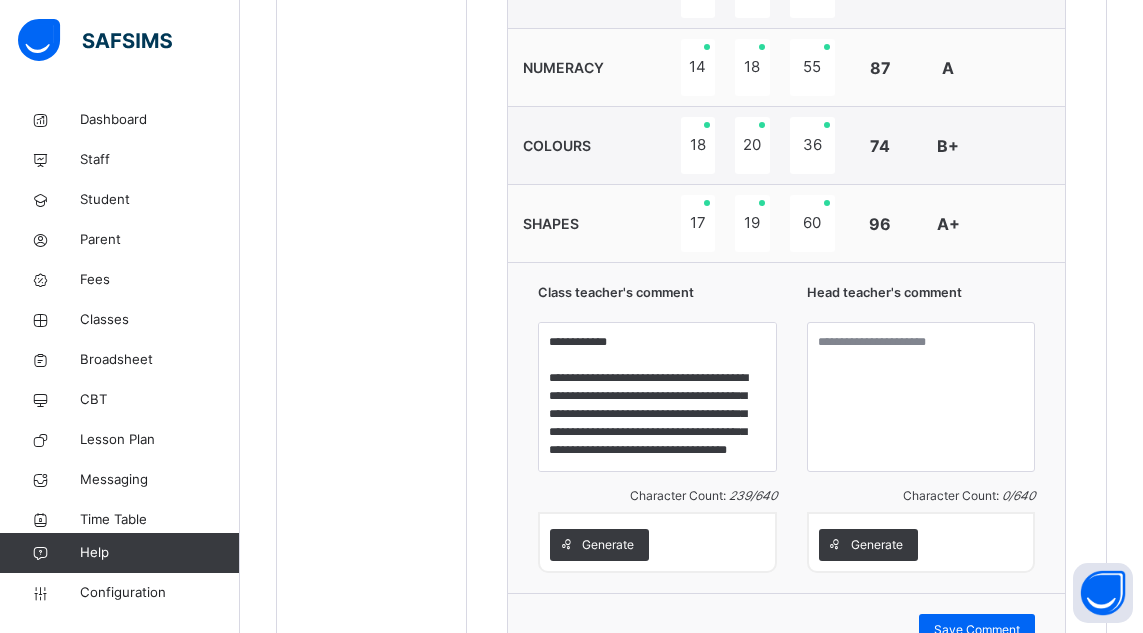 scroll, scrollTop: 1283, scrollLeft: 0, axis: vertical 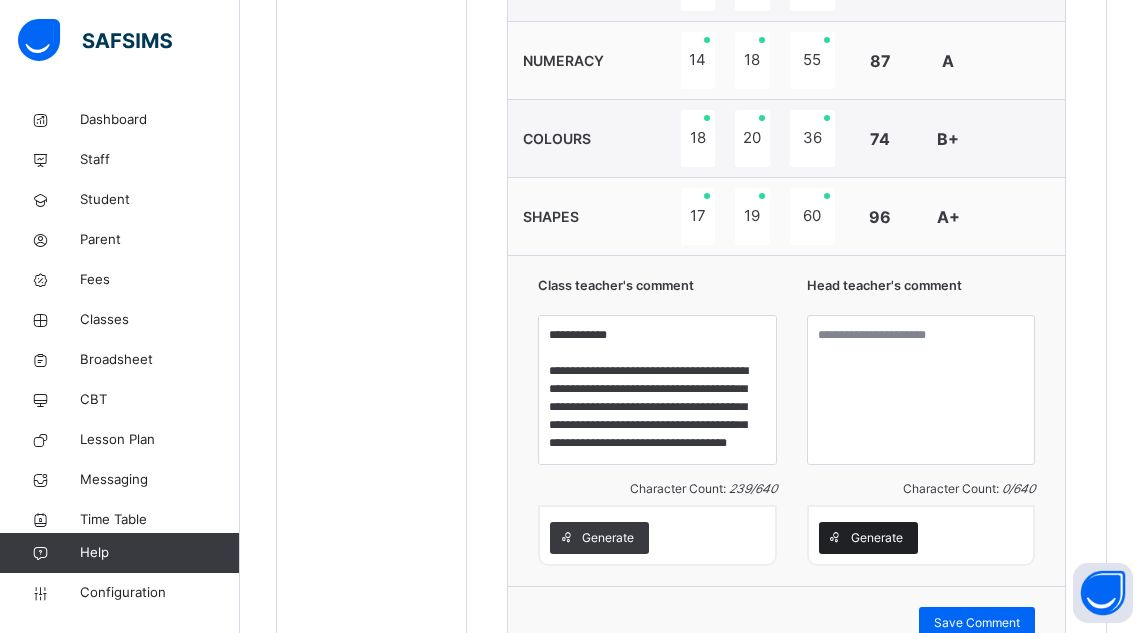 click on "Generate" at bounding box center (877, 538) 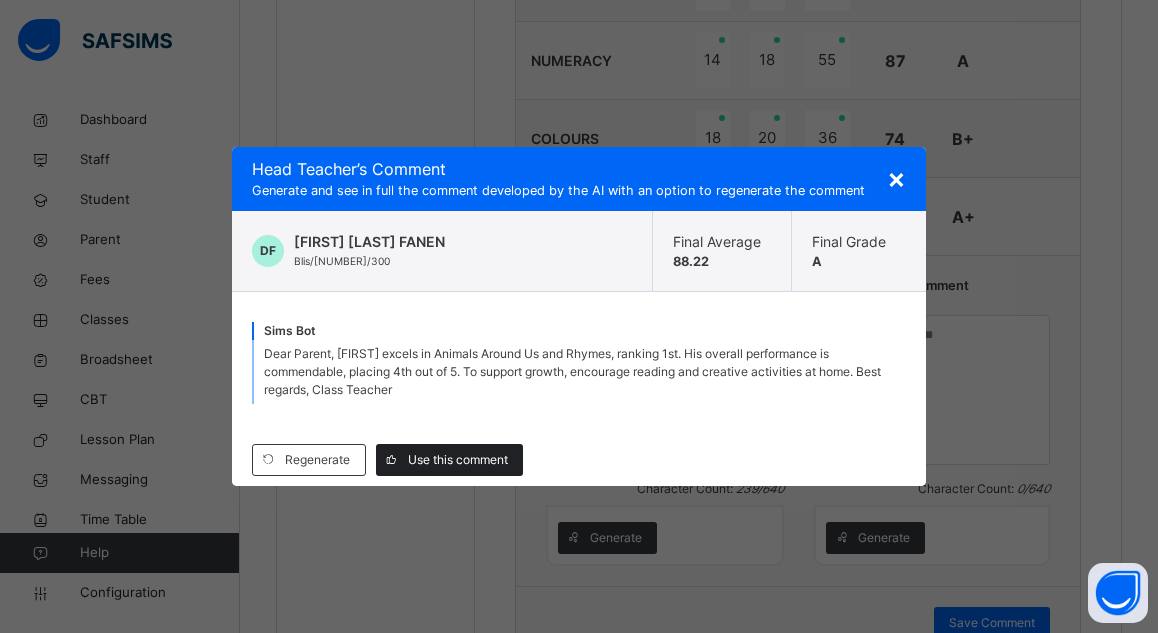 click on "Use this comment" at bounding box center (458, 460) 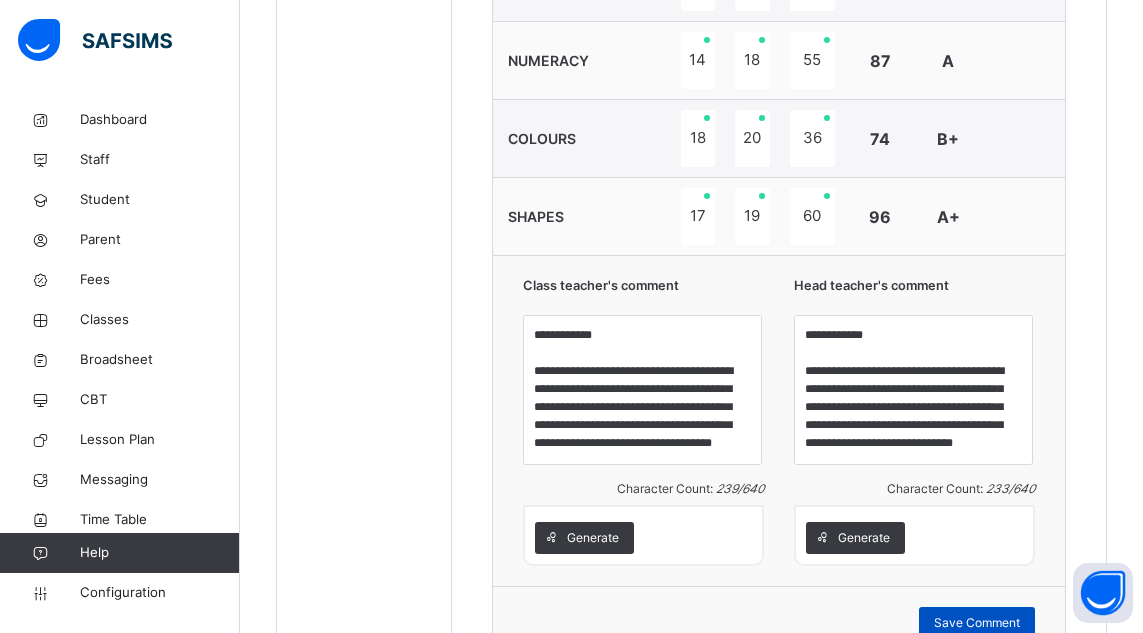 click on "Save Comment" at bounding box center [977, 623] 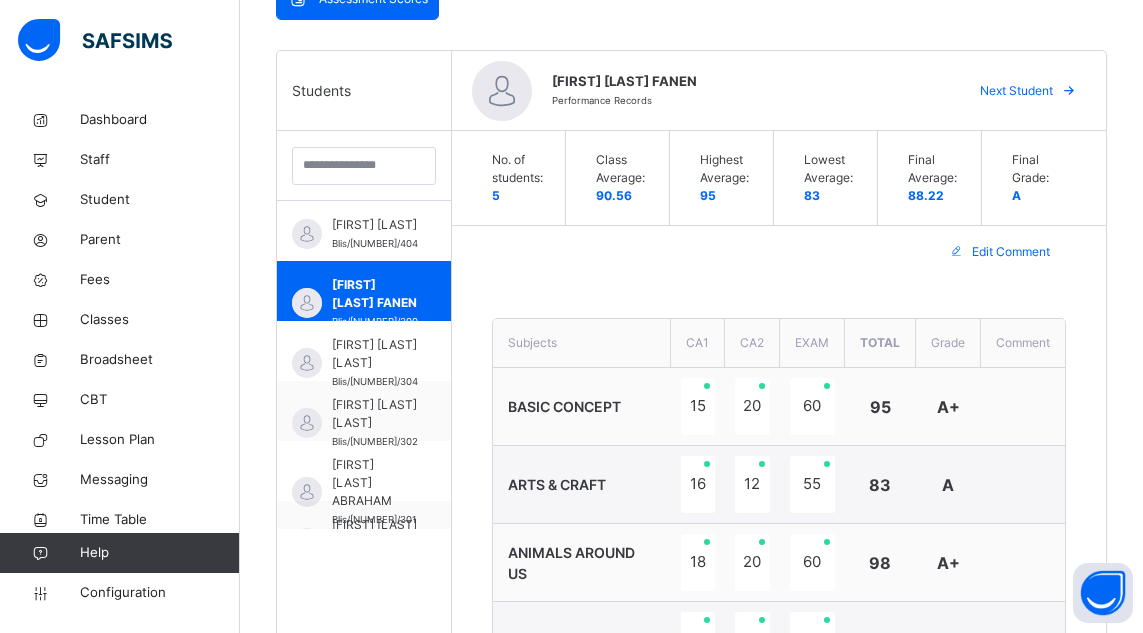 scroll, scrollTop: 493, scrollLeft: 0, axis: vertical 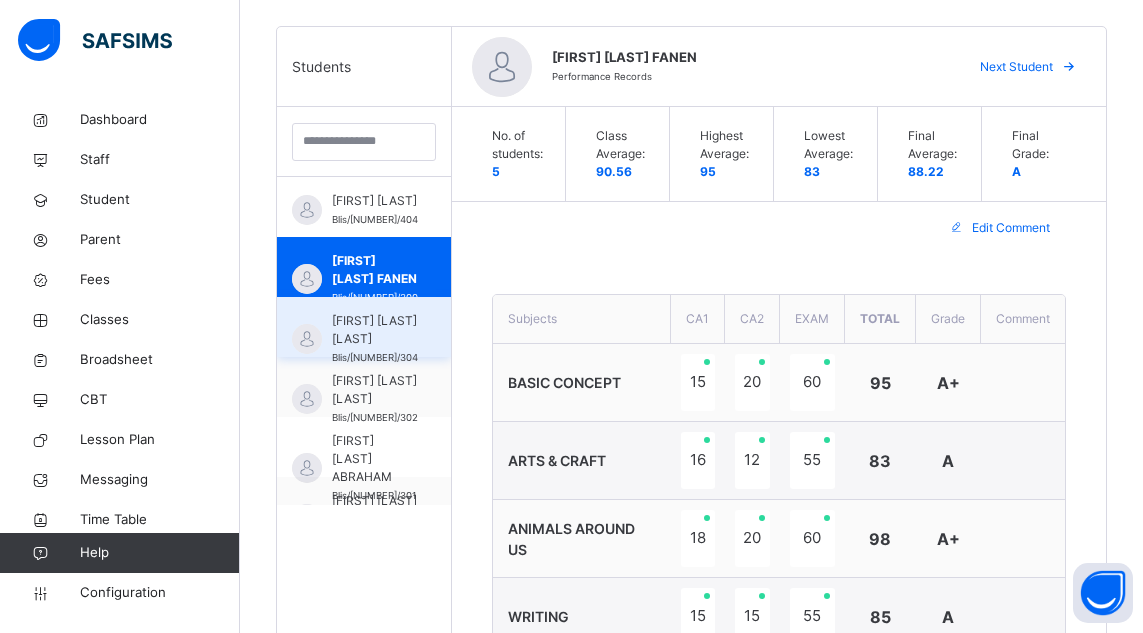 click on "Excel Ireoluwa  AKINTOBI" at bounding box center (375, 330) 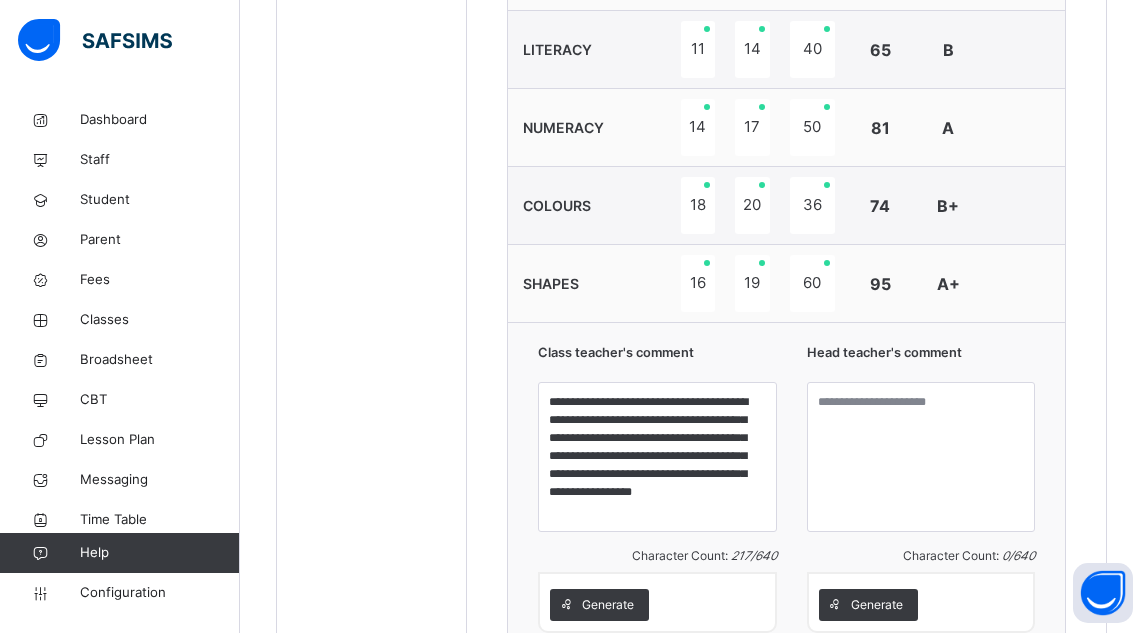 scroll, scrollTop: 1240, scrollLeft: 0, axis: vertical 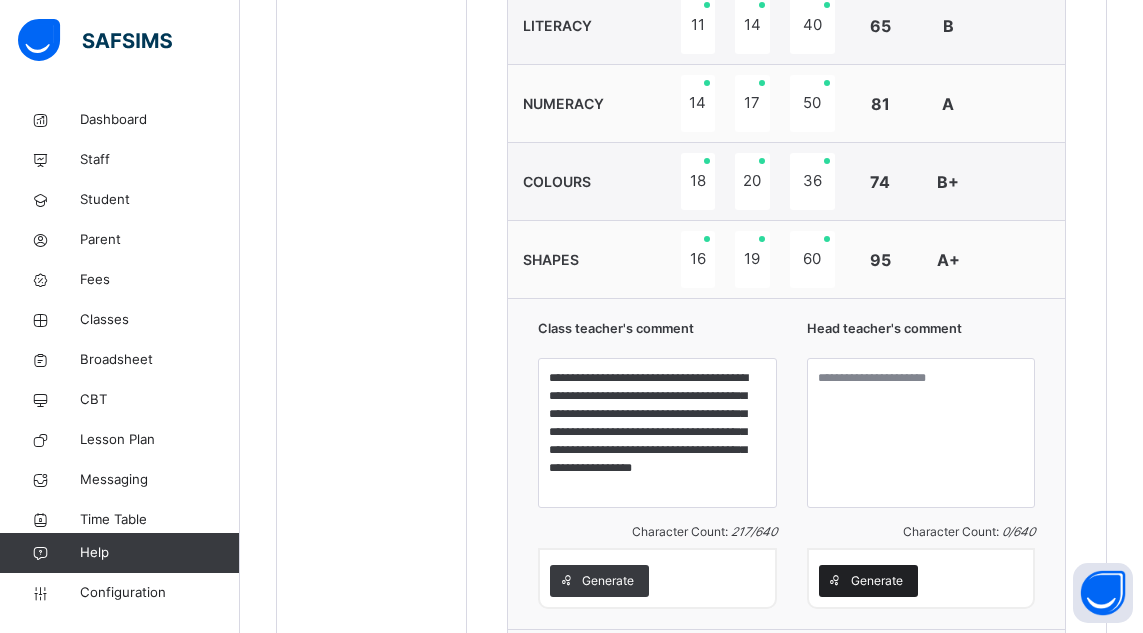 click on "Generate" at bounding box center [868, 581] 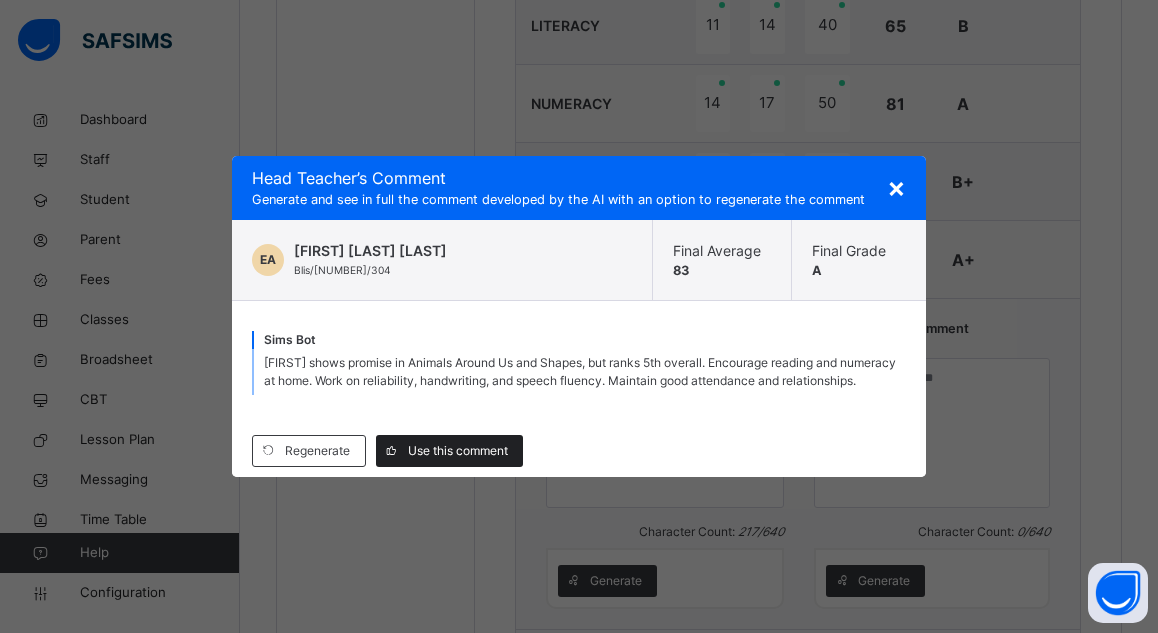 click on "Use this comment" at bounding box center [458, 451] 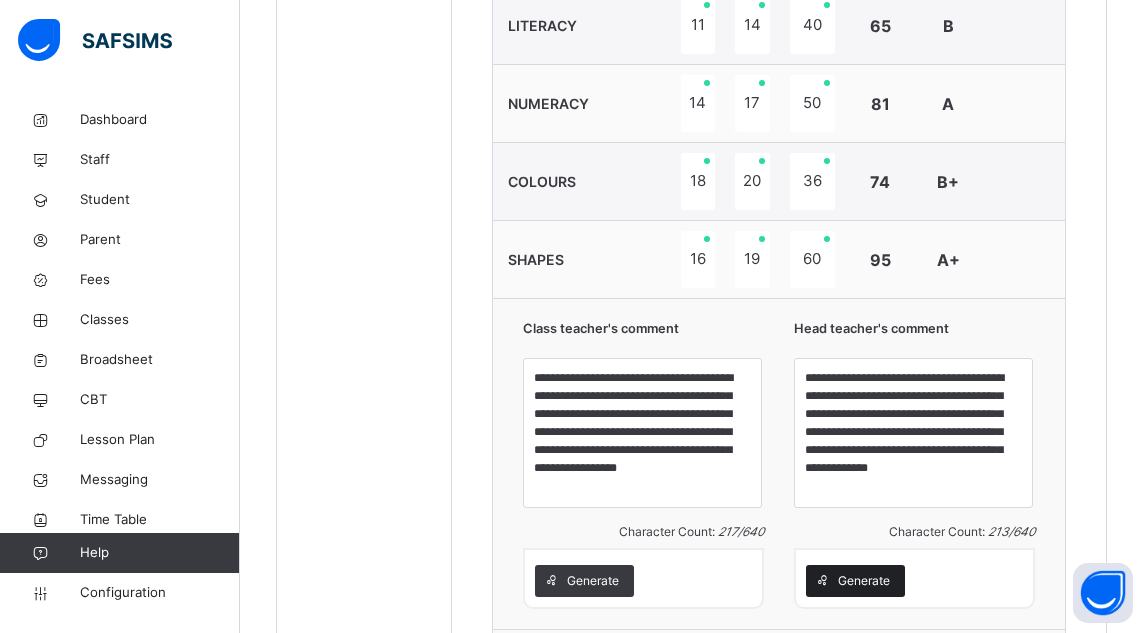 click on "Generate" at bounding box center [855, 581] 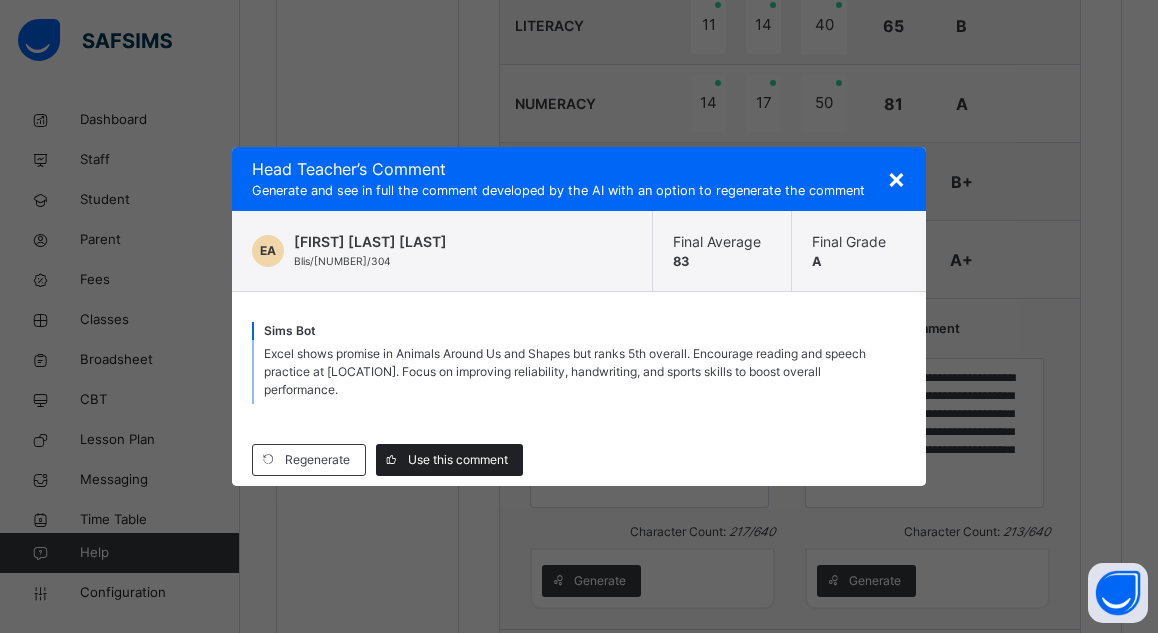 click on "Use this comment" at bounding box center (458, 460) 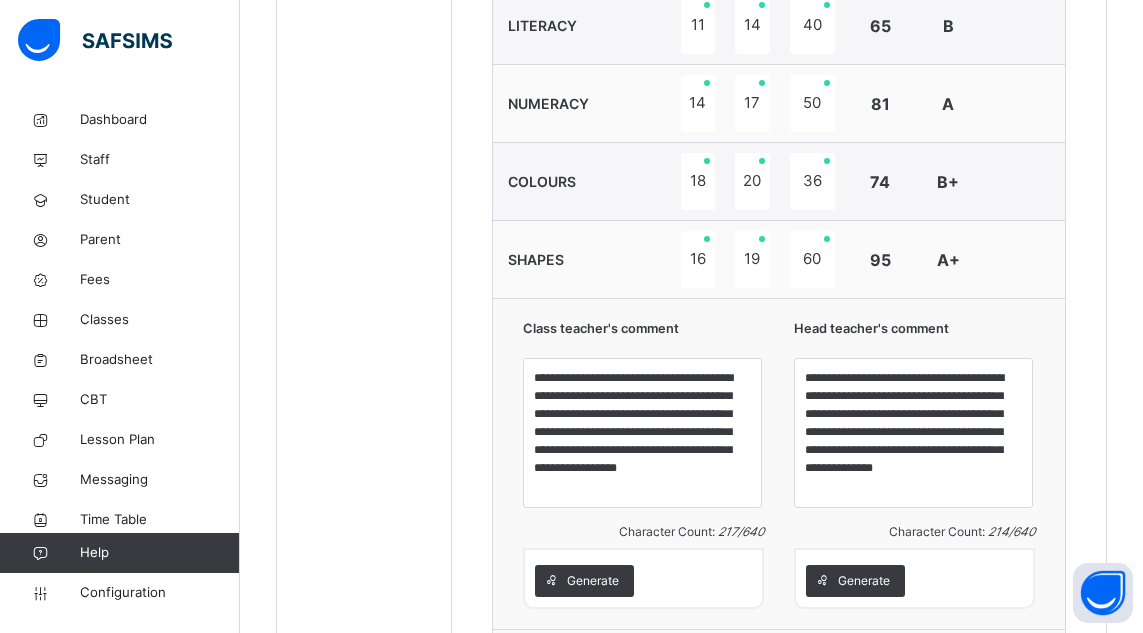 scroll, scrollTop: 1411, scrollLeft: 0, axis: vertical 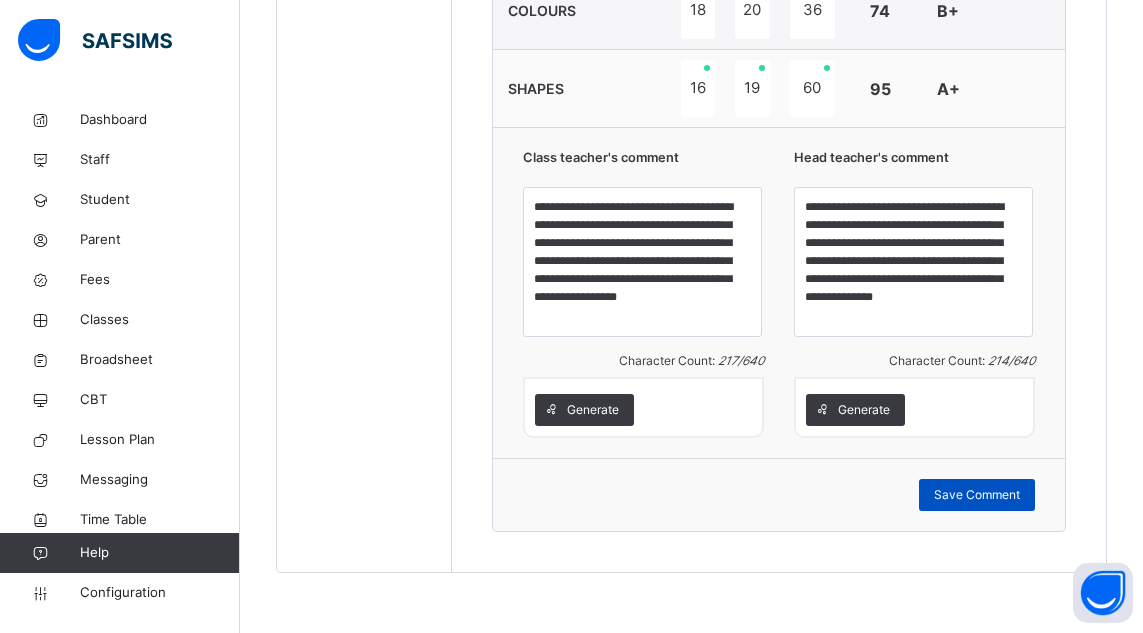 click on "Save Comment" at bounding box center (977, 495) 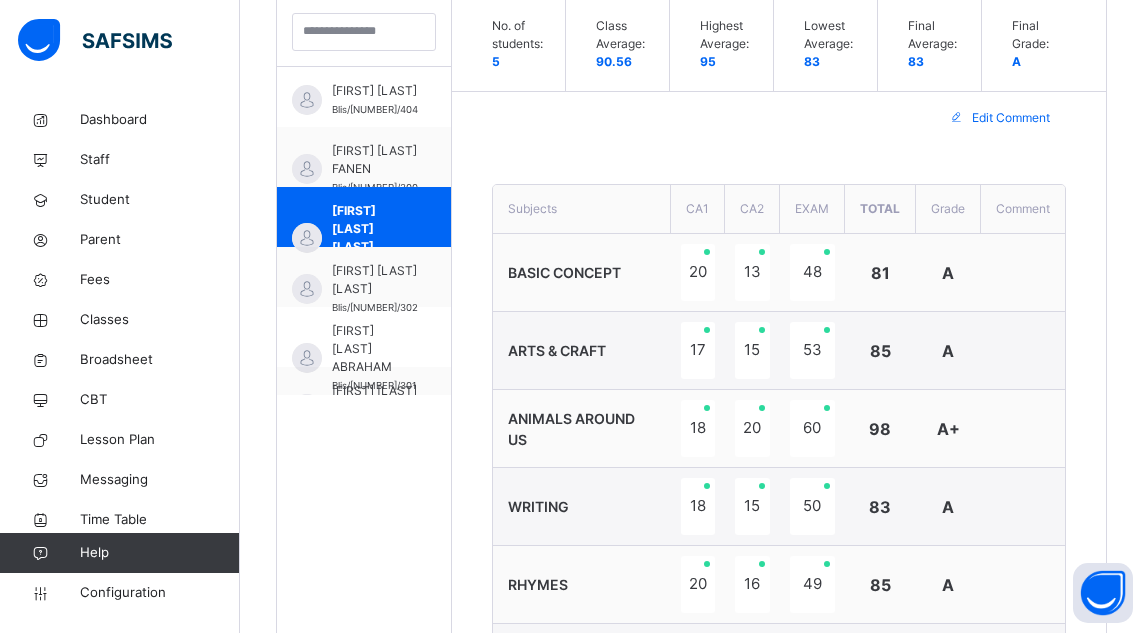 scroll, scrollTop: 510, scrollLeft: 0, axis: vertical 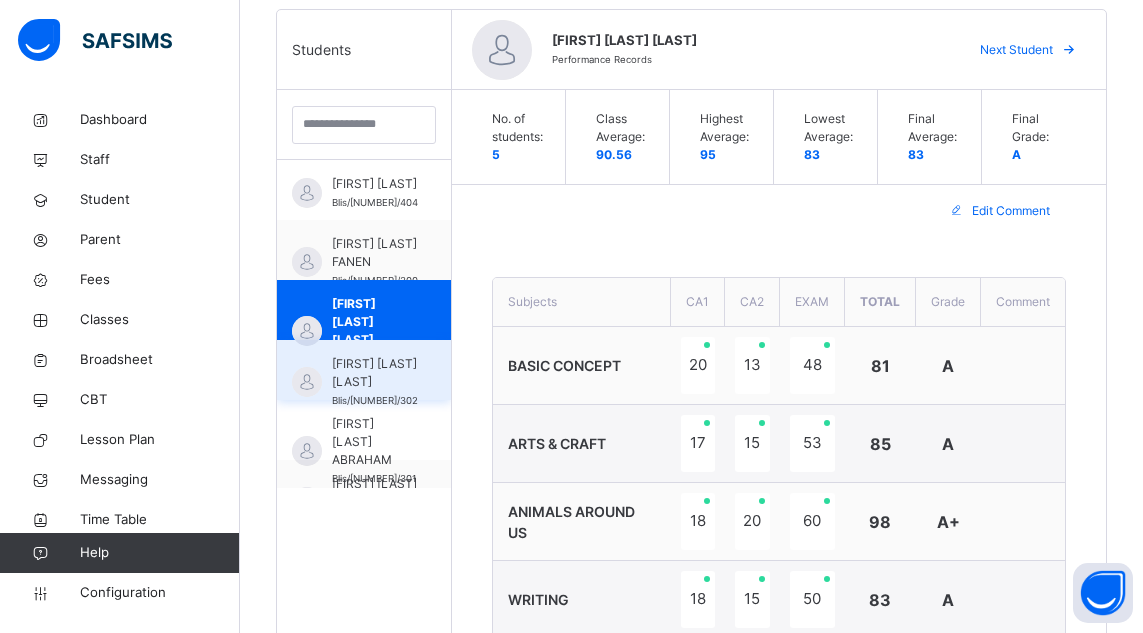 click on "Joanita Shekwognime  DAVID HARUNA ZAKI" at bounding box center (375, 373) 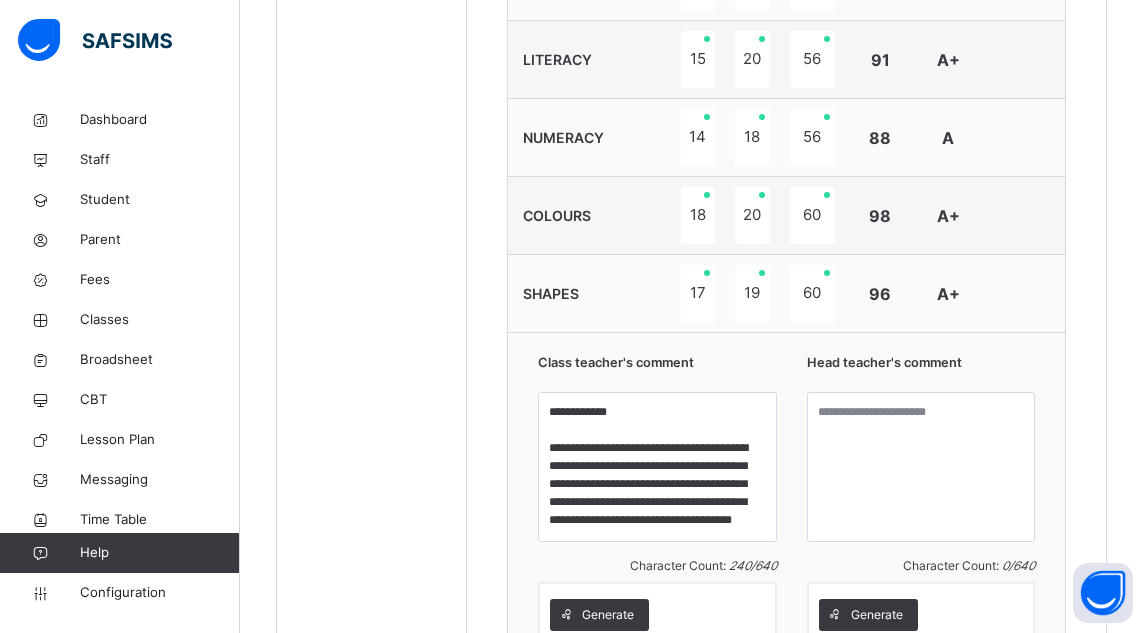 scroll, scrollTop: 1216, scrollLeft: 0, axis: vertical 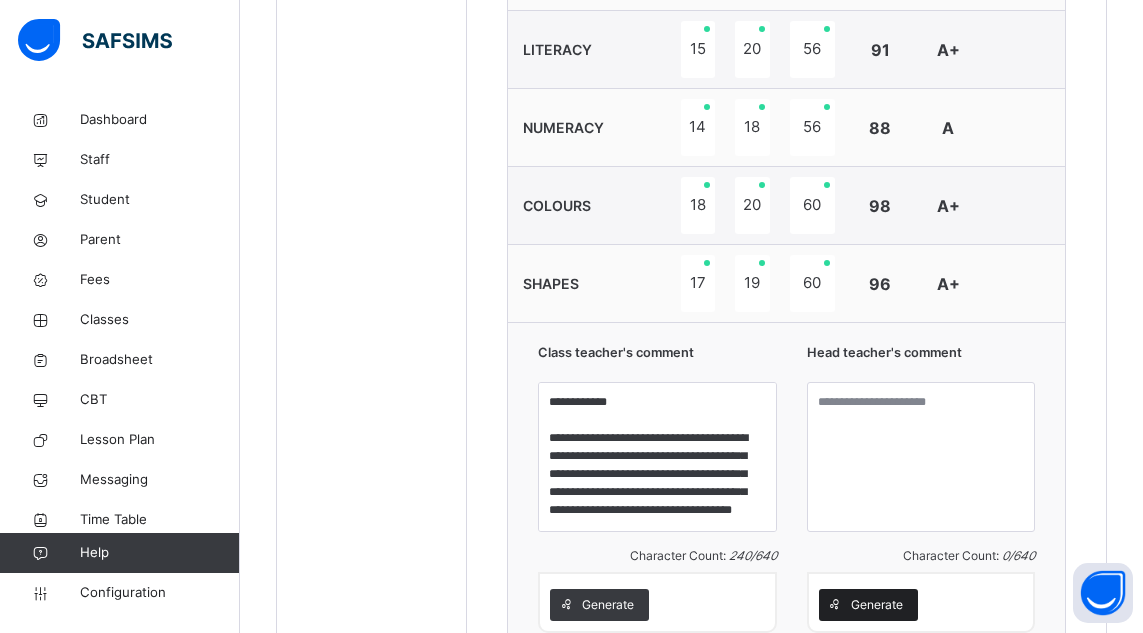 click on "Generate" at bounding box center [877, 605] 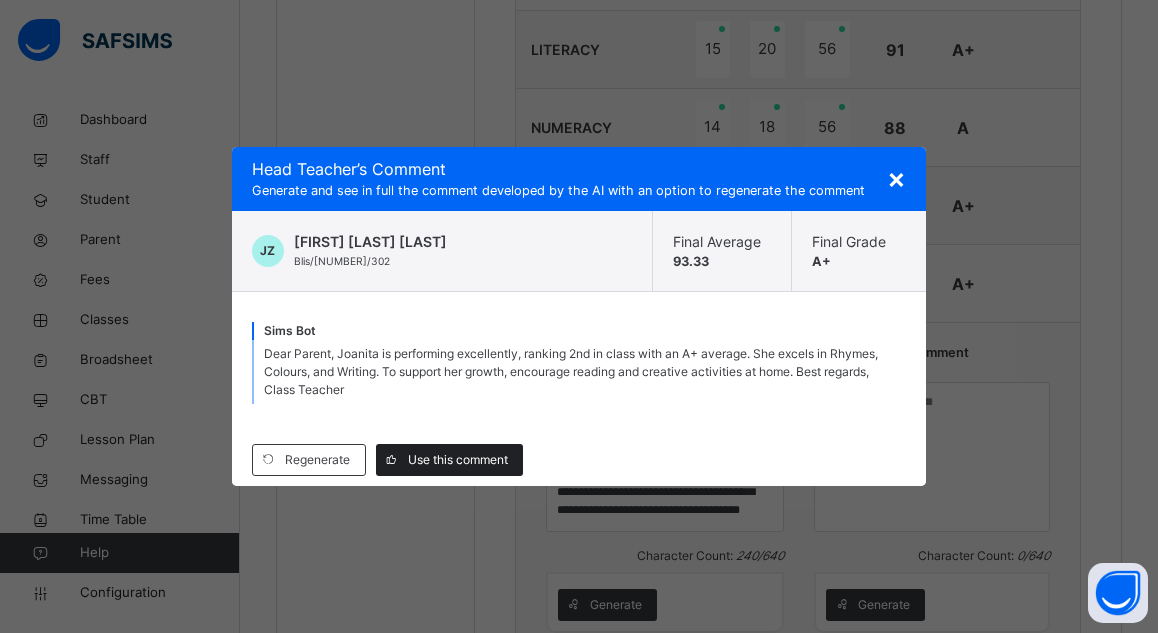 click on "Use this comment" at bounding box center [458, 460] 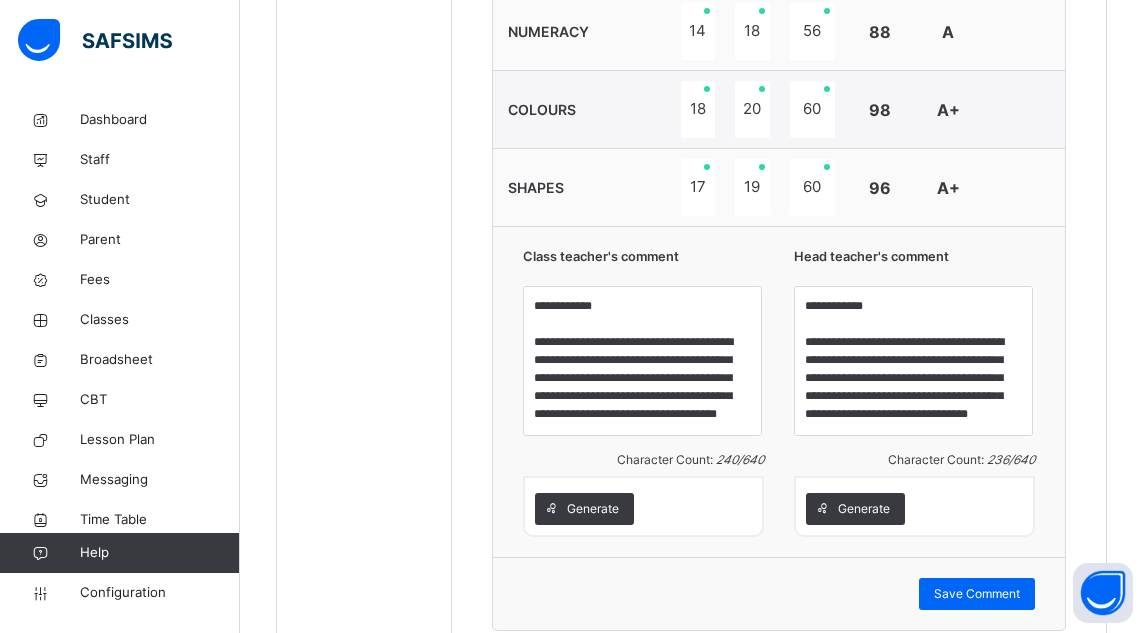 scroll, scrollTop: 1411, scrollLeft: 0, axis: vertical 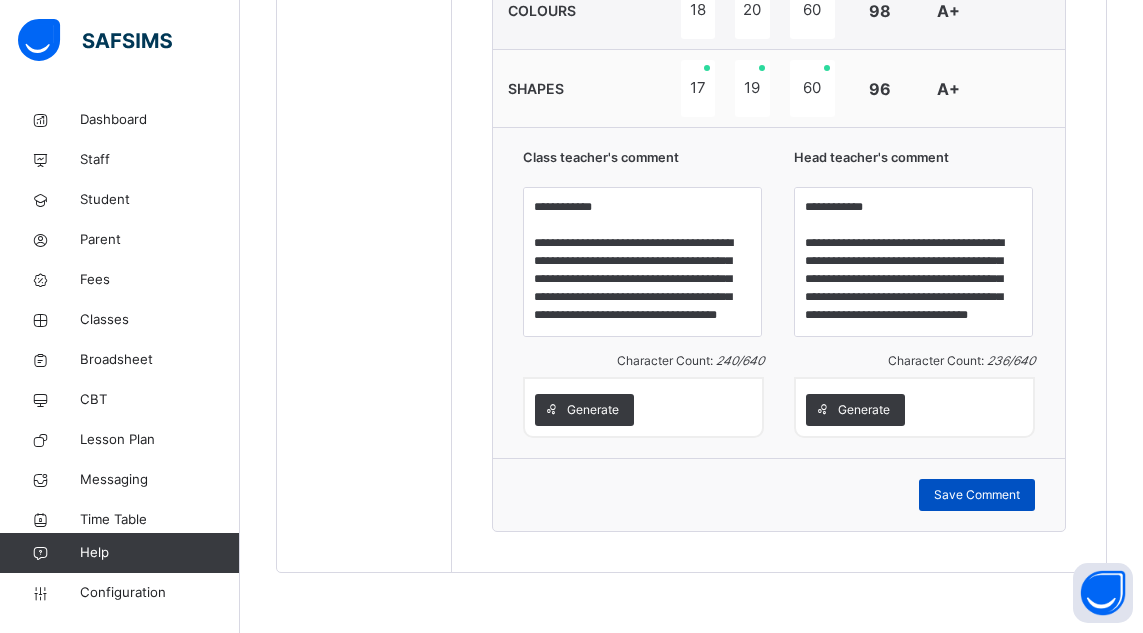 click on "Save Comment" at bounding box center [977, 495] 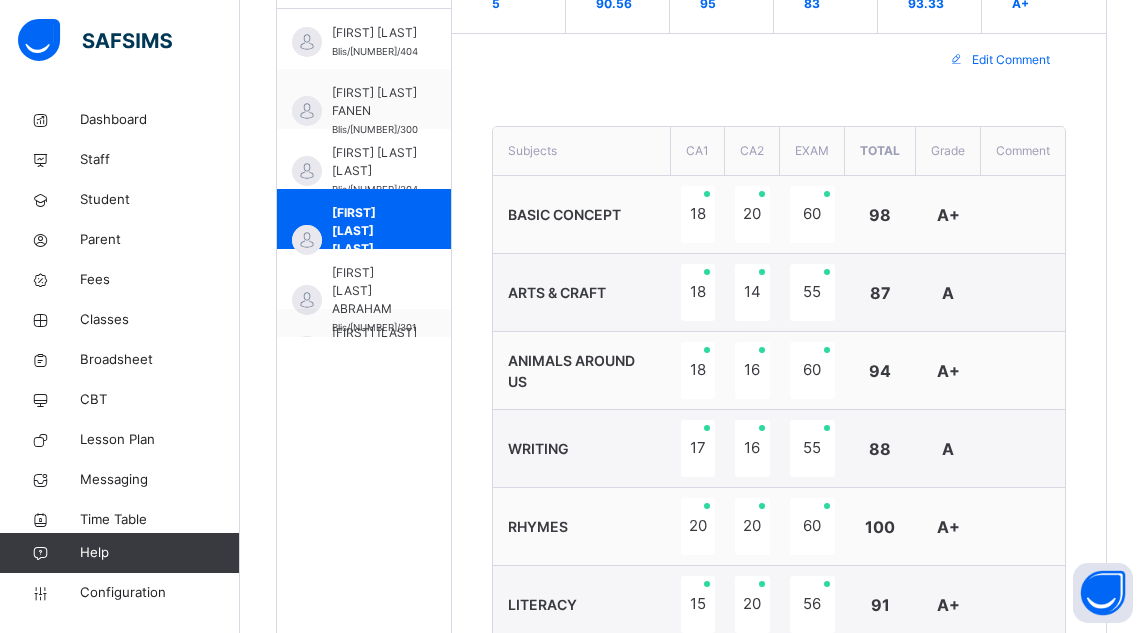 scroll, scrollTop: 555, scrollLeft: 0, axis: vertical 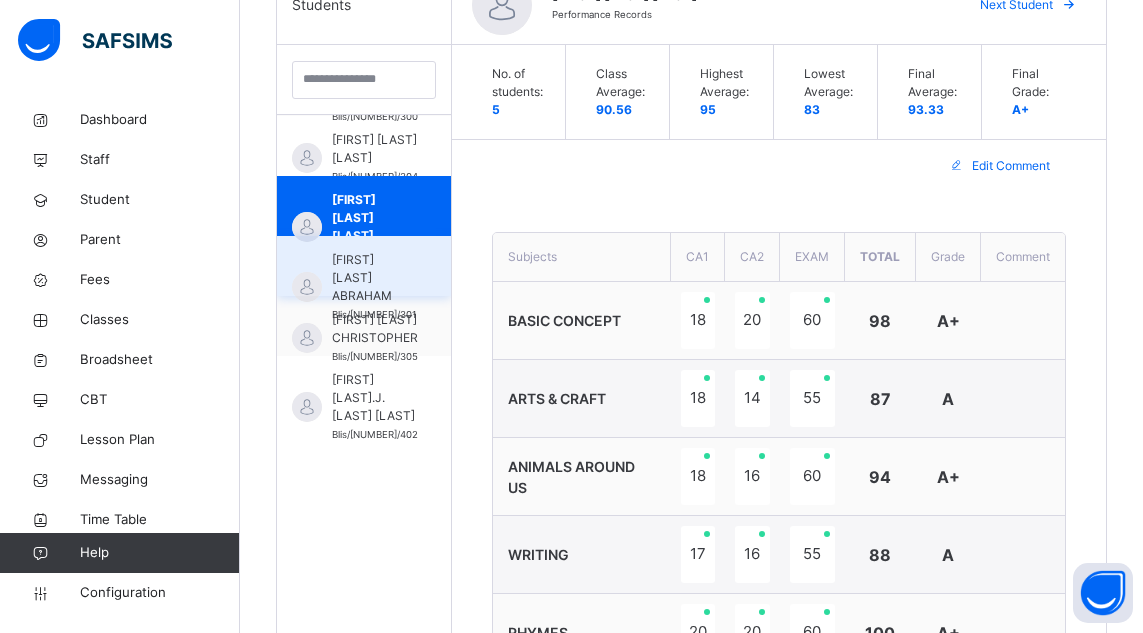 click on "Myla Itohan  ABRAHAM" at bounding box center [374, 278] 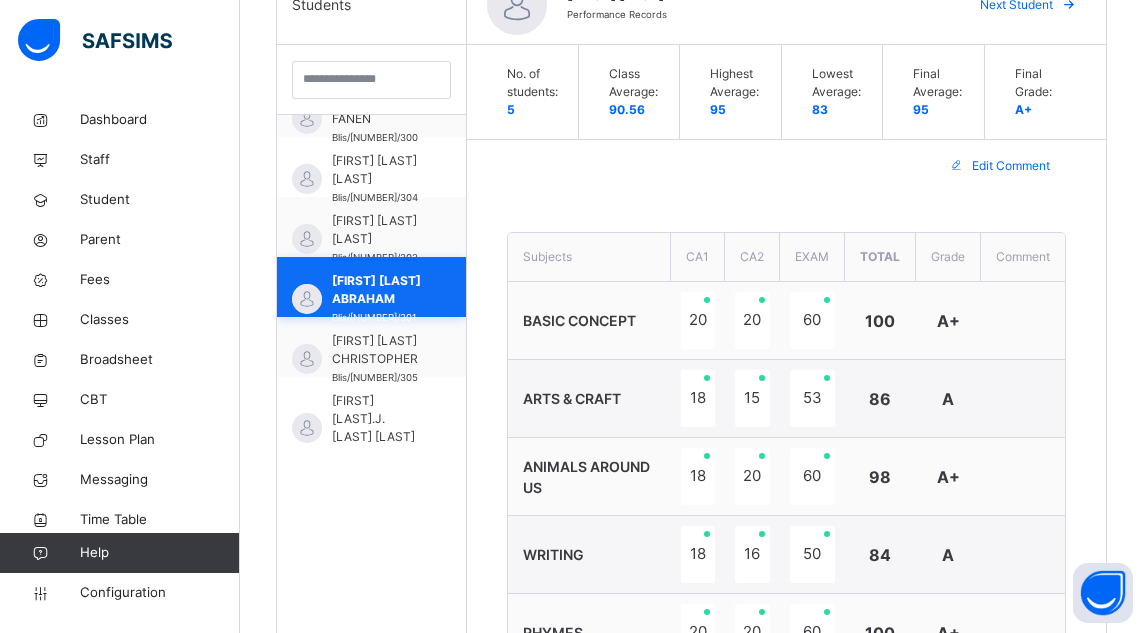 scroll, scrollTop: 134, scrollLeft: 0, axis: vertical 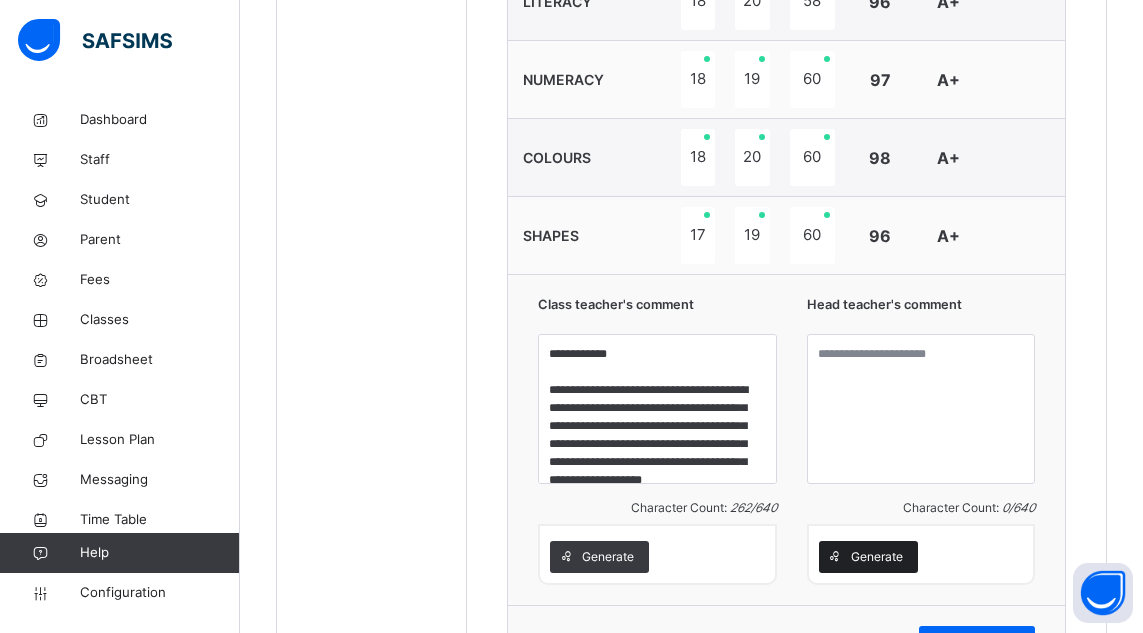 click on "Generate" at bounding box center [877, 557] 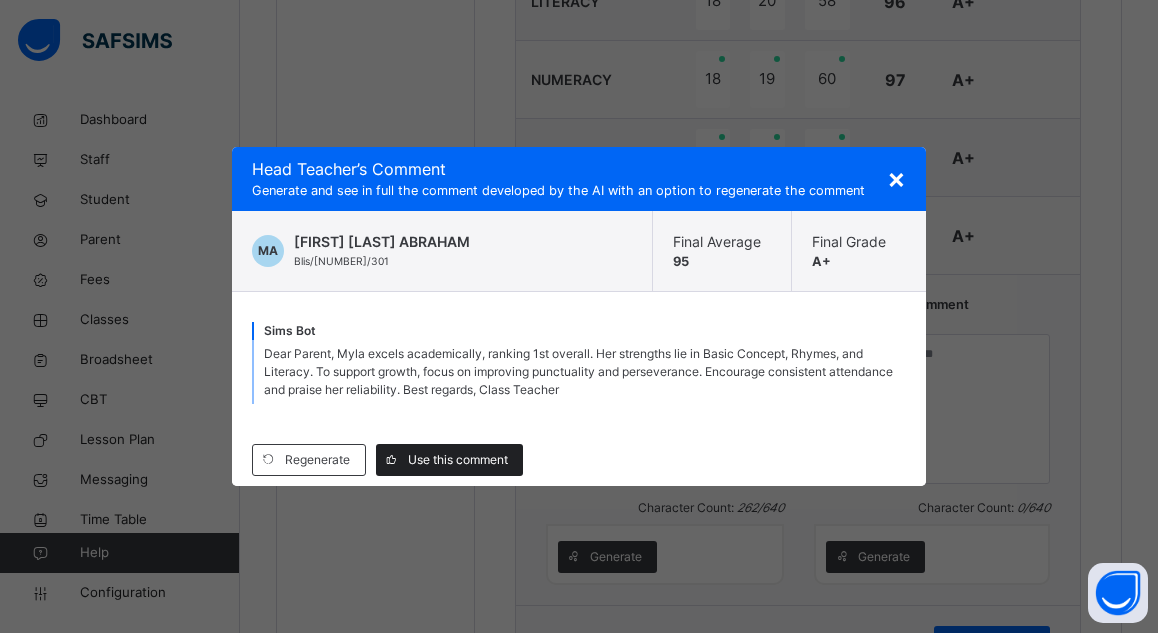 click on "Use this comment" at bounding box center [458, 460] 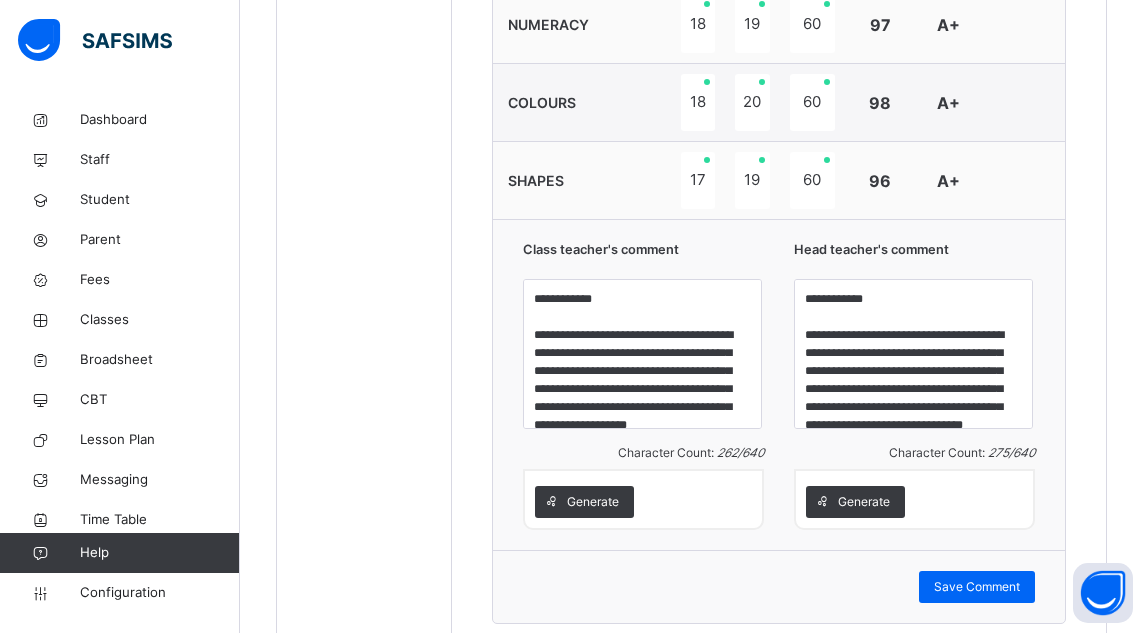 scroll, scrollTop: 1411, scrollLeft: 0, axis: vertical 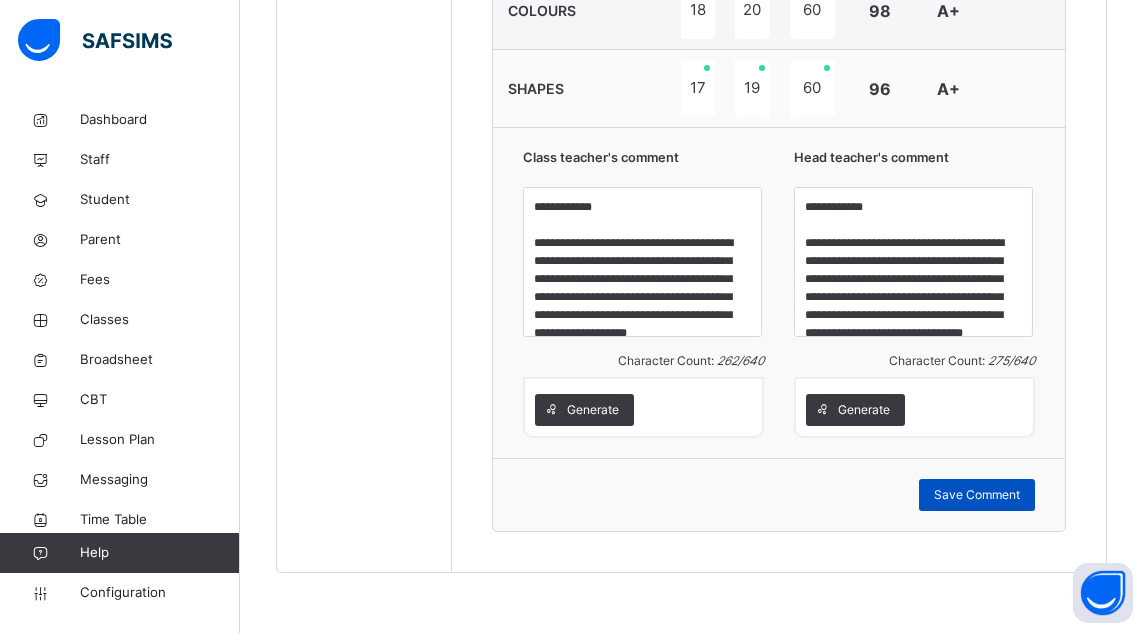 click on "Save Comment" at bounding box center (977, 495) 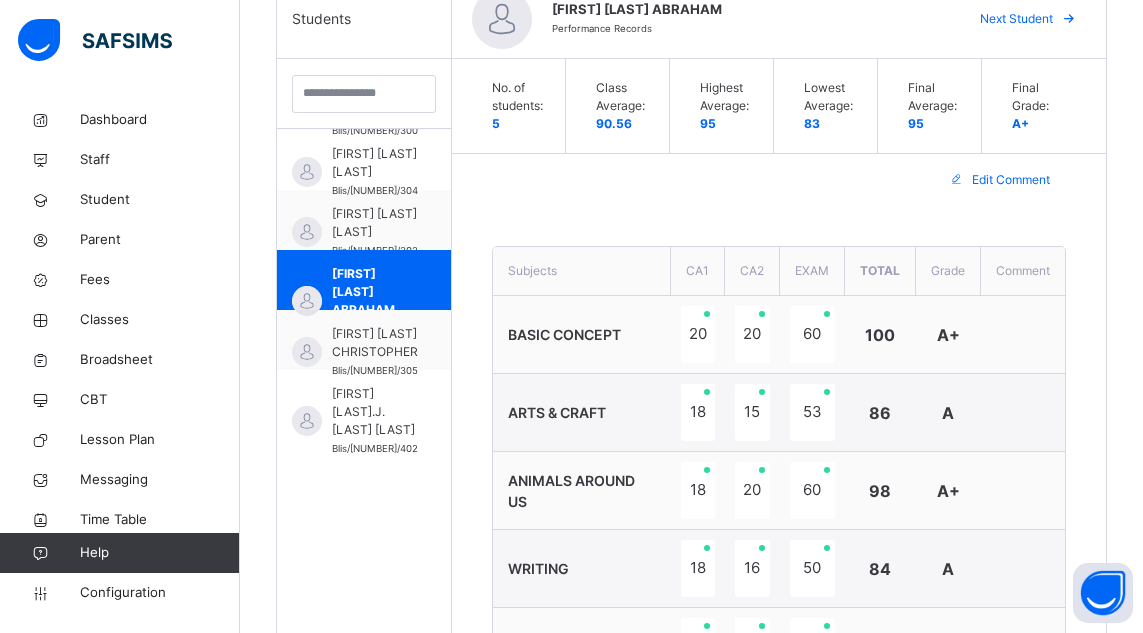 scroll, scrollTop: 534, scrollLeft: 0, axis: vertical 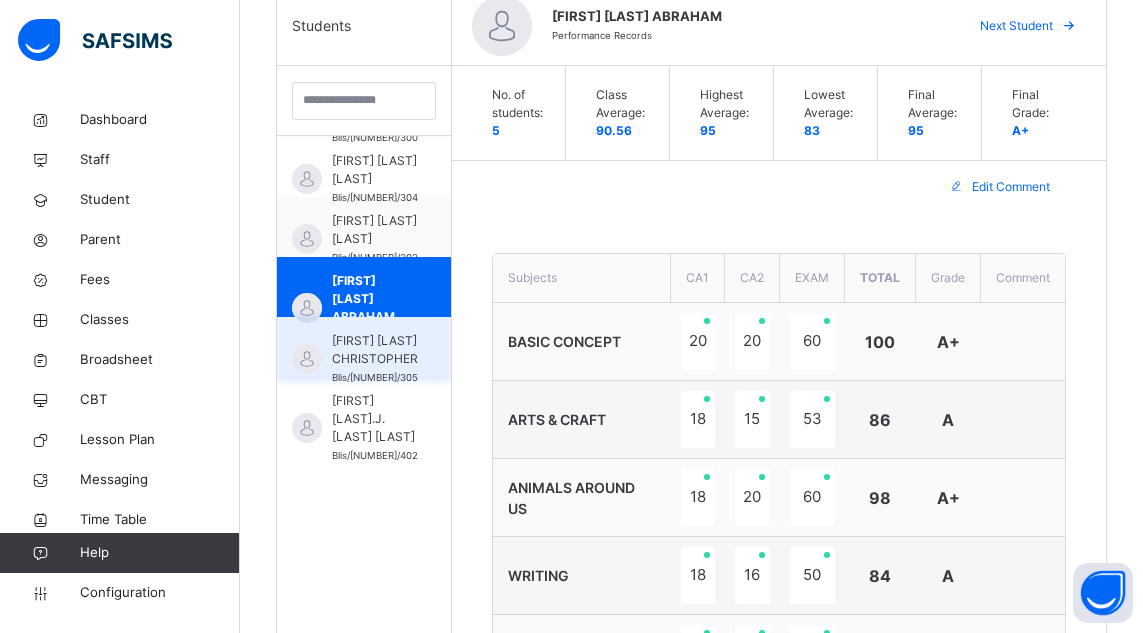 click on "Queen Shekinah  CHRISTOPHER" at bounding box center [375, 350] 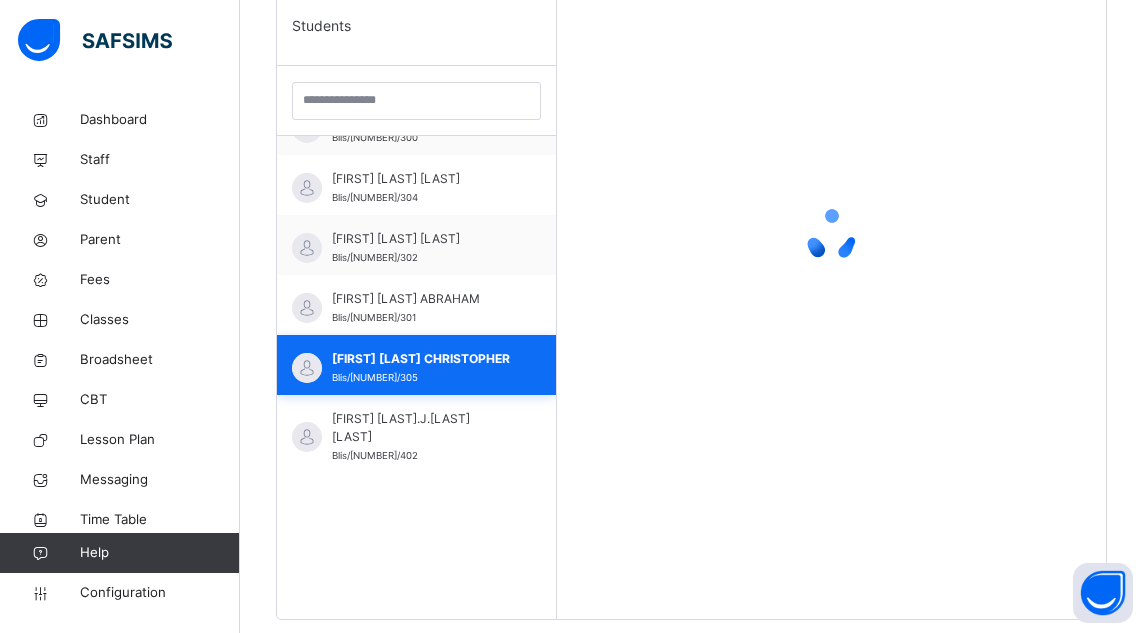 scroll, scrollTop: 98, scrollLeft: 0, axis: vertical 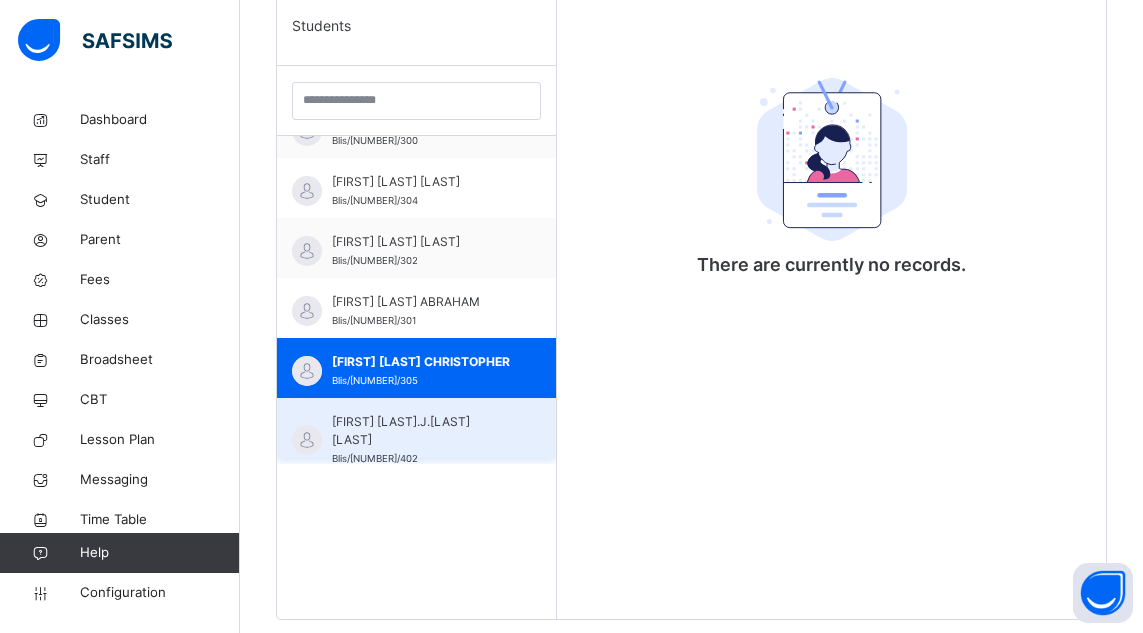 click on "Valiant  Omang.J.Nnebeyinadah NNEBEYINADAH" at bounding box center (421, 431) 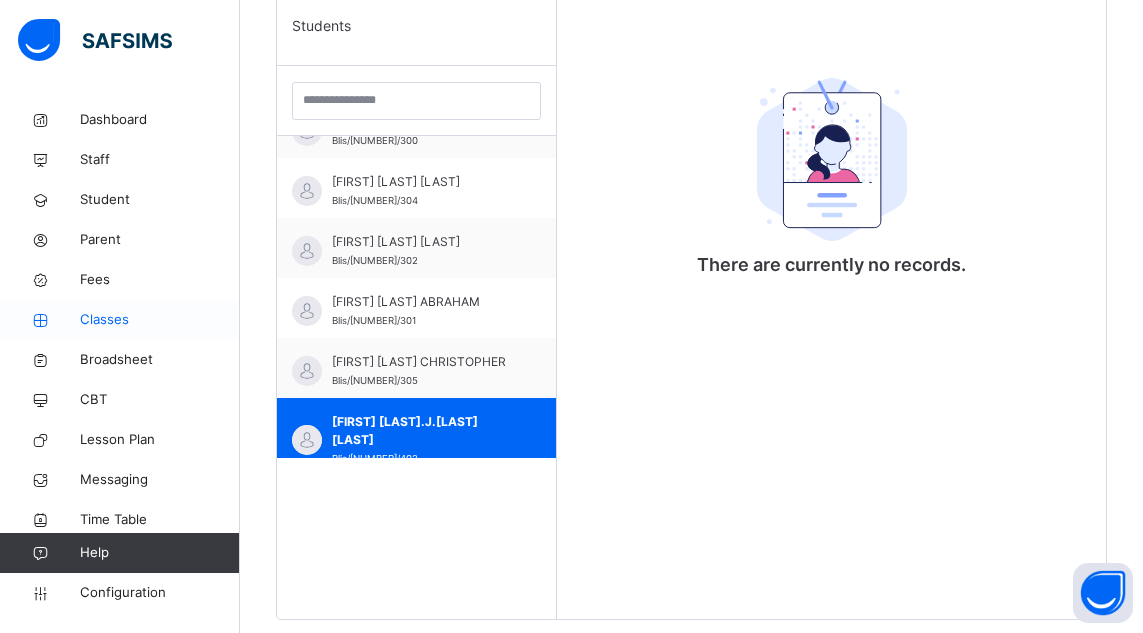 click on "Classes" at bounding box center (160, 320) 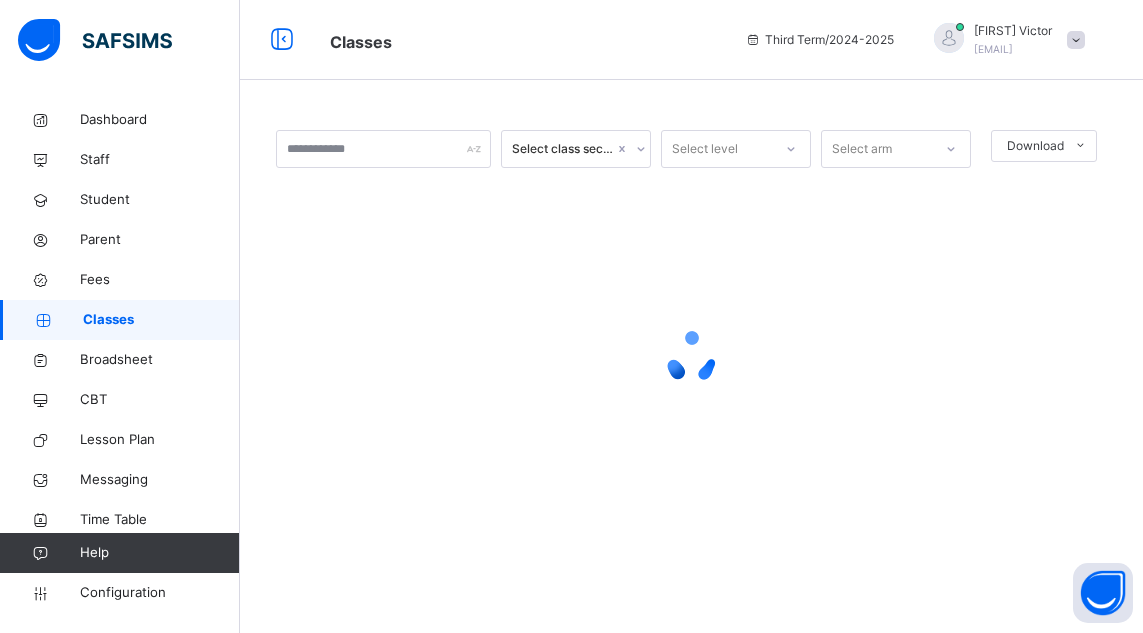 scroll, scrollTop: 0, scrollLeft: 0, axis: both 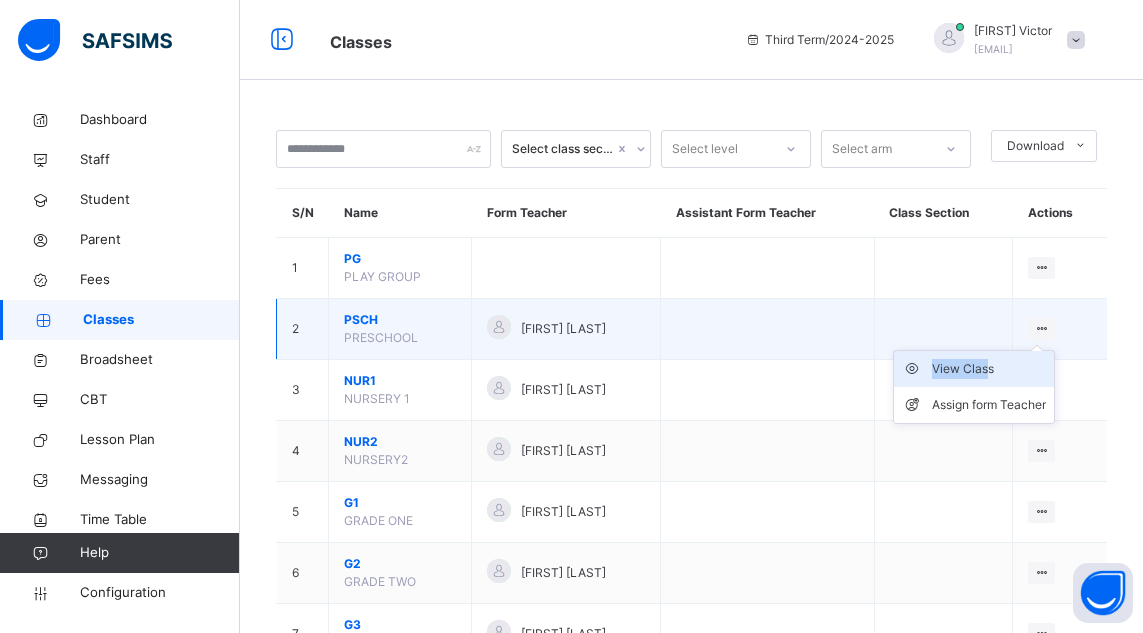 drag, startPoint x: 1059, startPoint y: 324, endPoint x: 1001, endPoint y: 362, distance: 69.339745 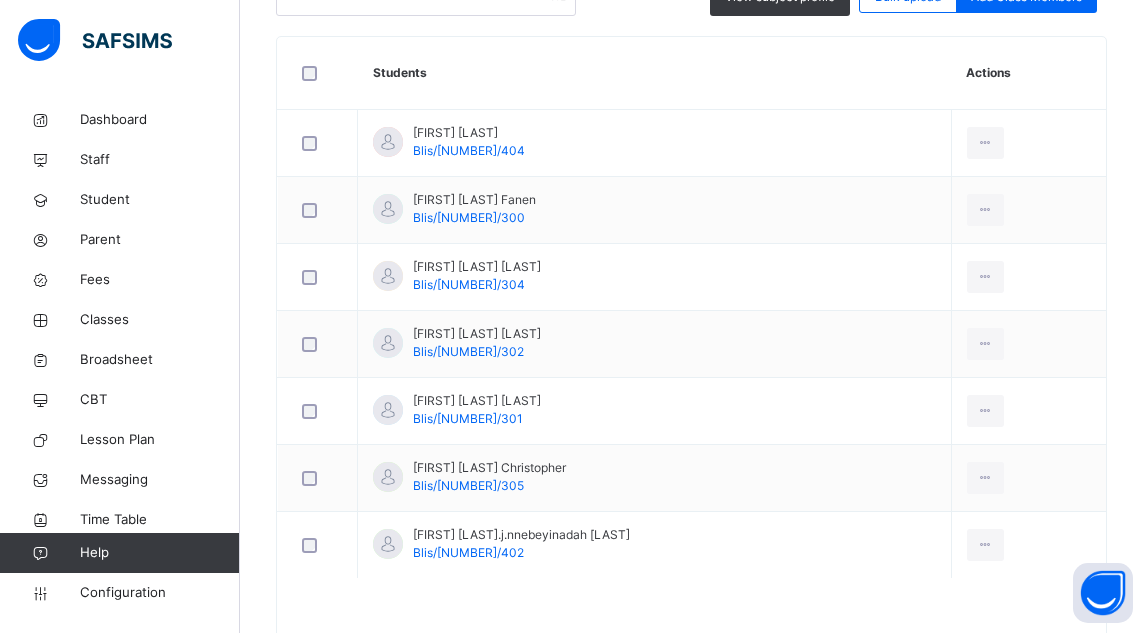 scroll, scrollTop: 601, scrollLeft: 0, axis: vertical 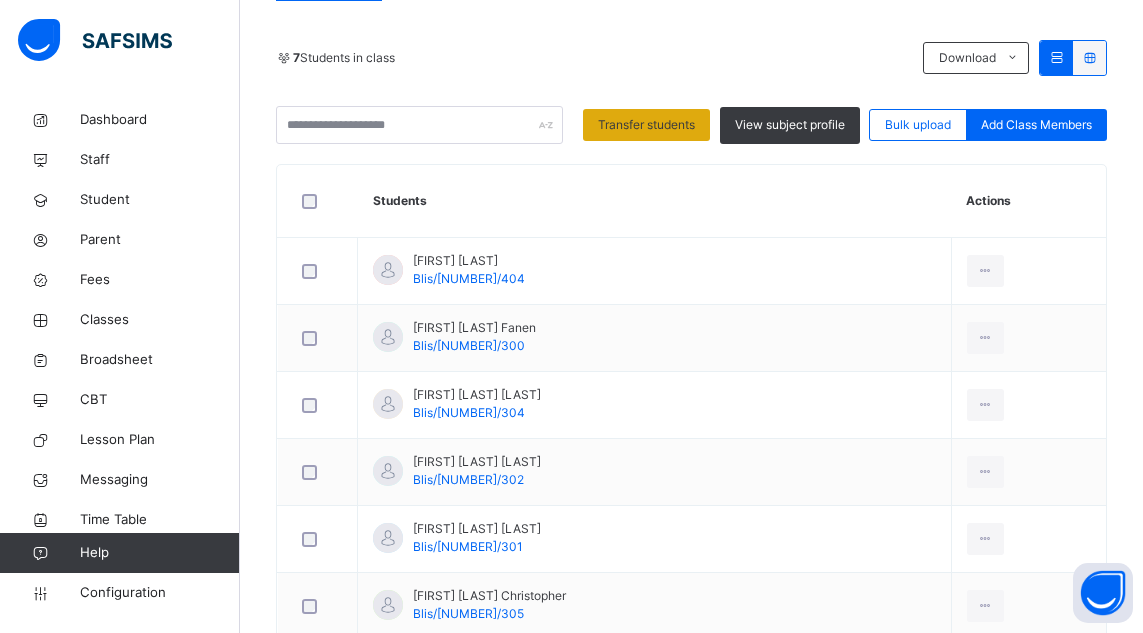 click on "Transfer students" at bounding box center (646, 125) 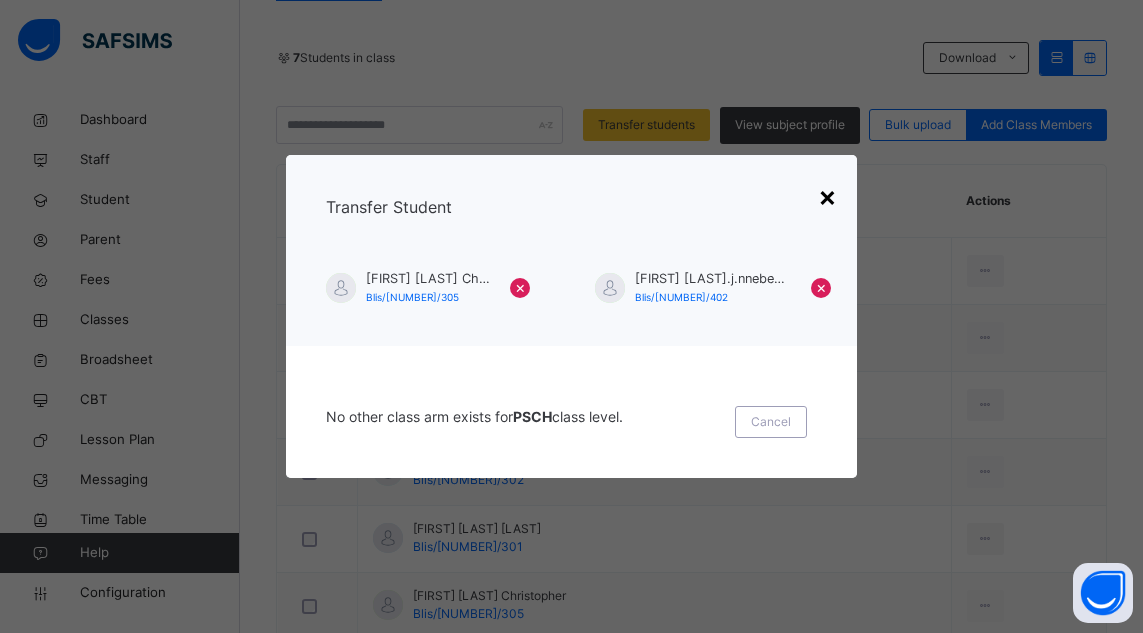 click on "×" at bounding box center [827, 196] 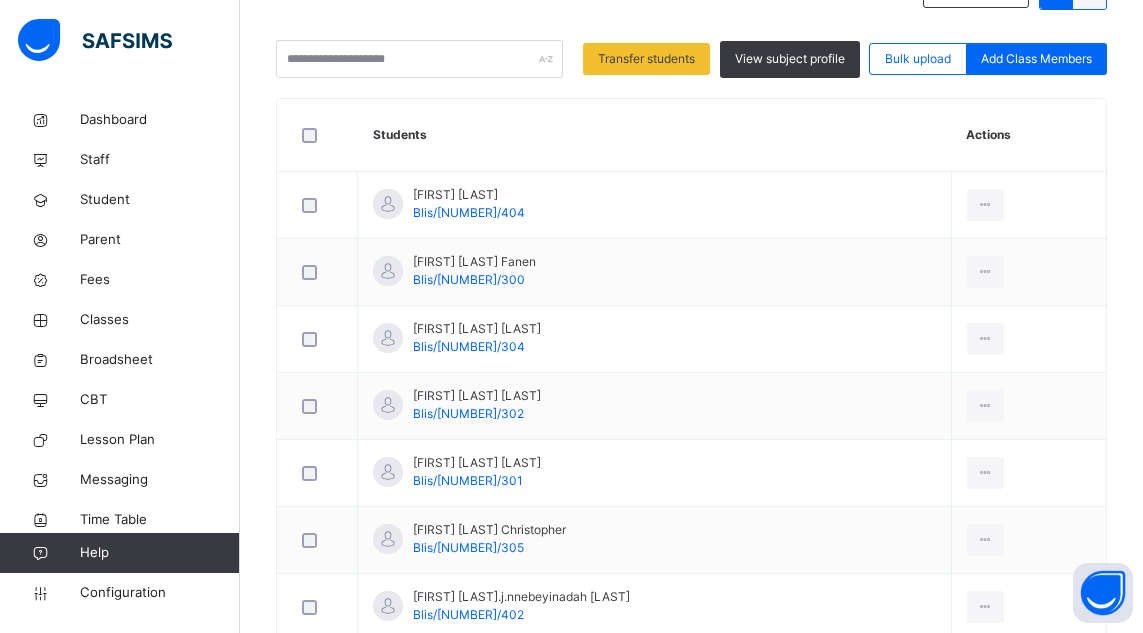 scroll, scrollTop: 601, scrollLeft: 0, axis: vertical 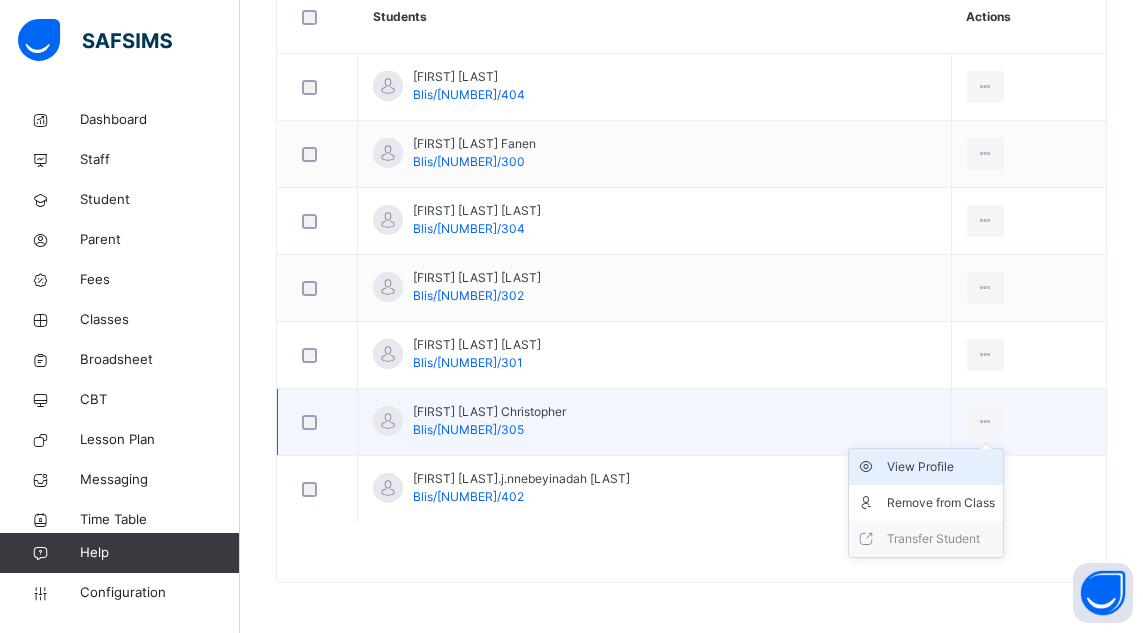 click on "View Profile" at bounding box center [941, 467] 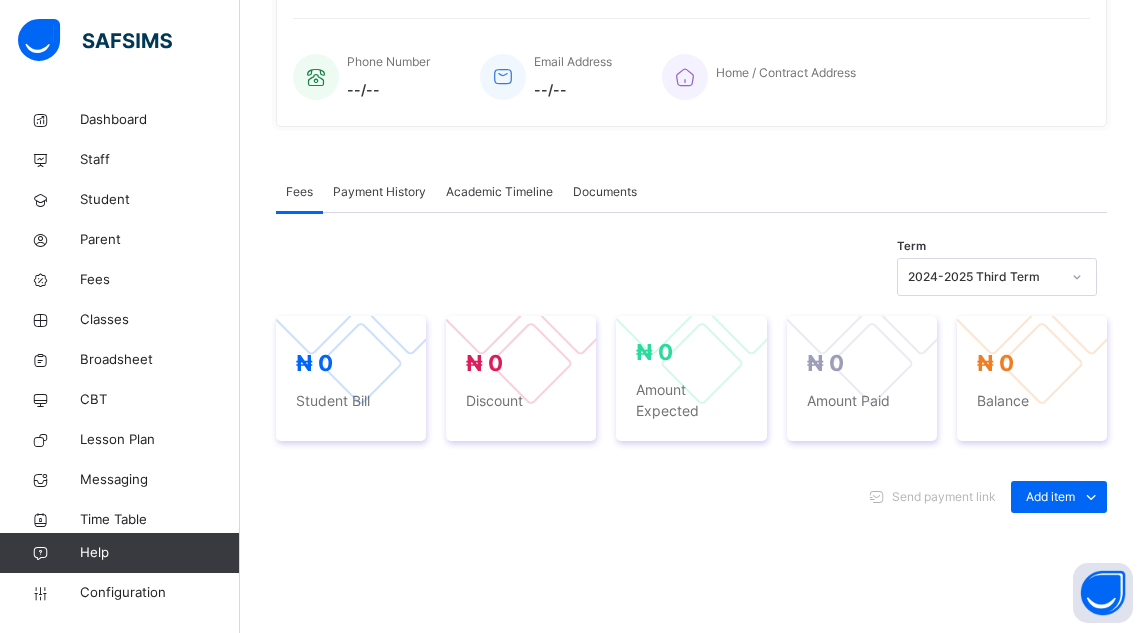 scroll, scrollTop: 601, scrollLeft: 0, axis: vertical 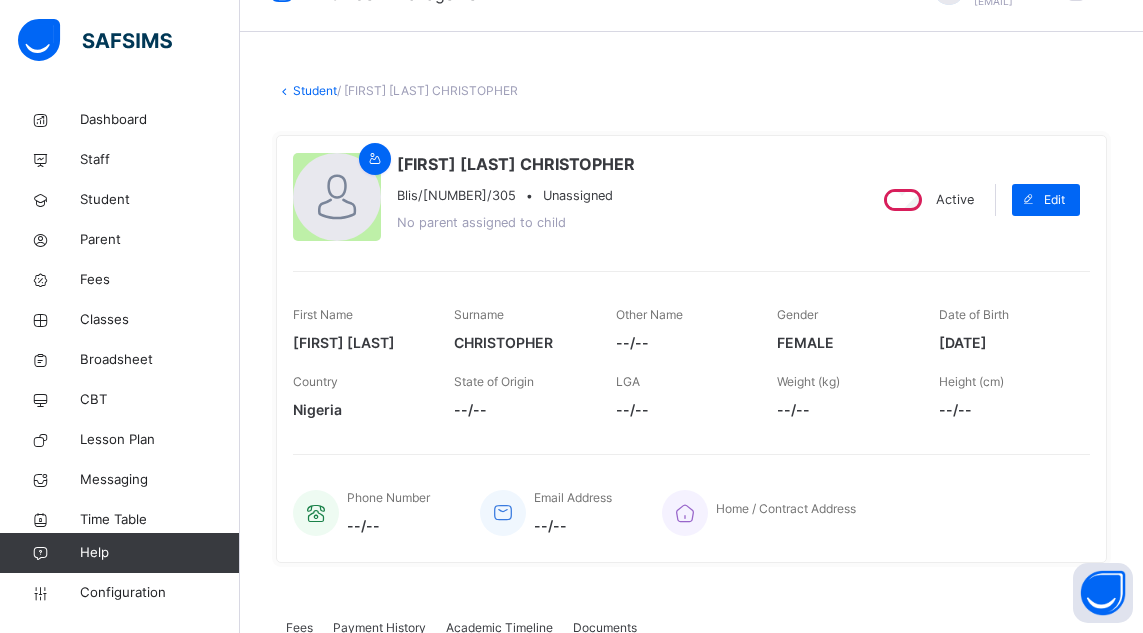 click on "Student" at bounding box center (315, 90) 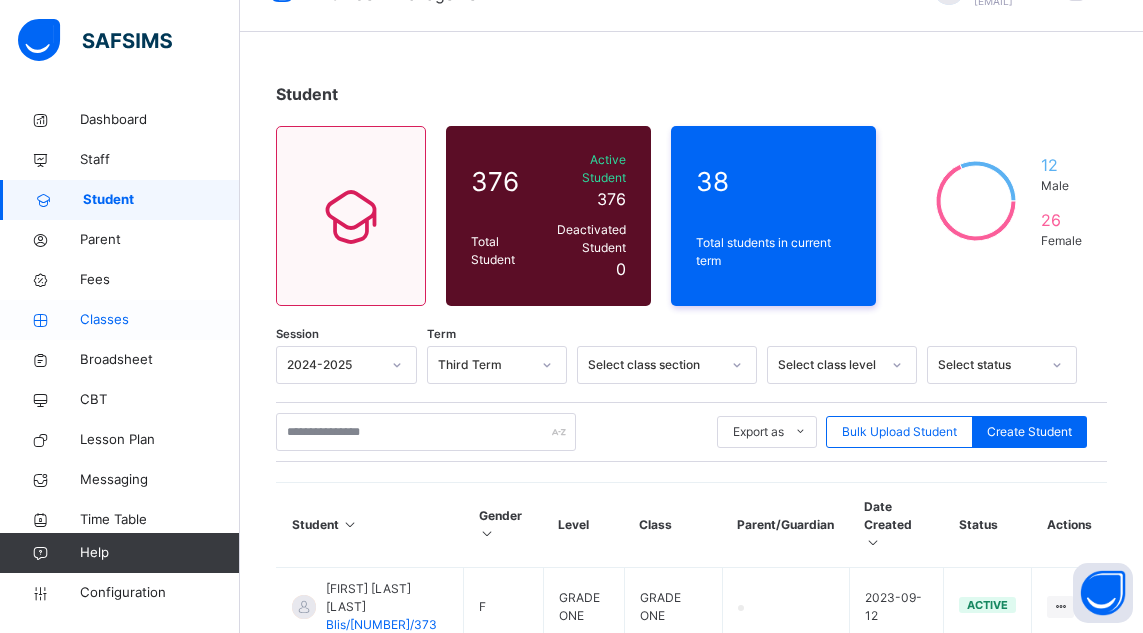 click on "Classes" at bounding box center (160, 320) 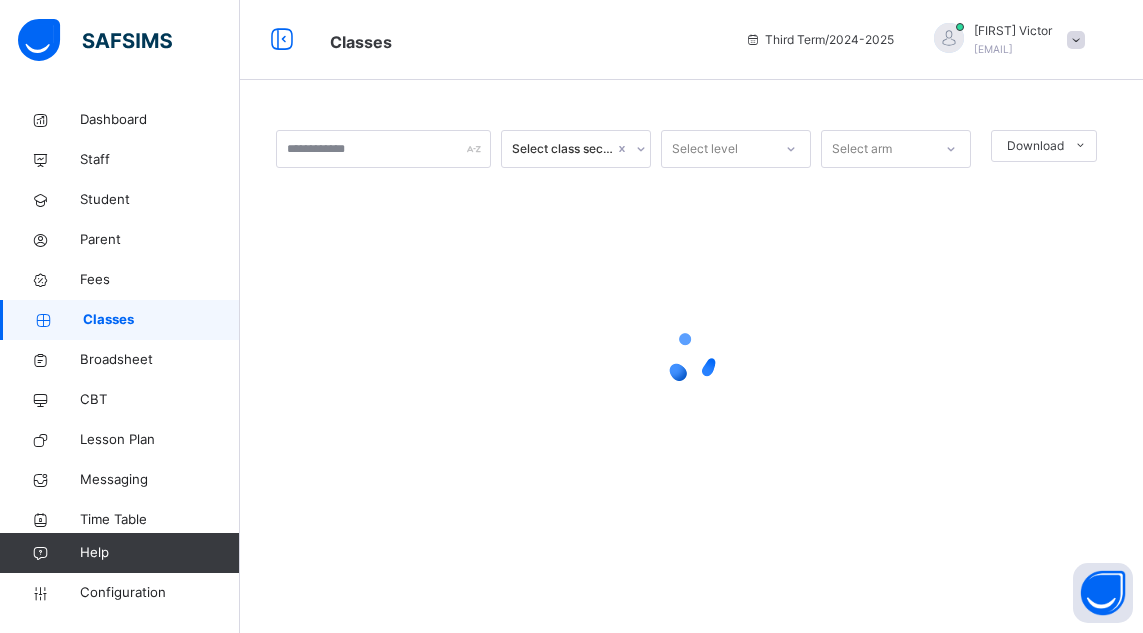 scroll, scrollTop: 0, scrollLeft: 0, axis: both 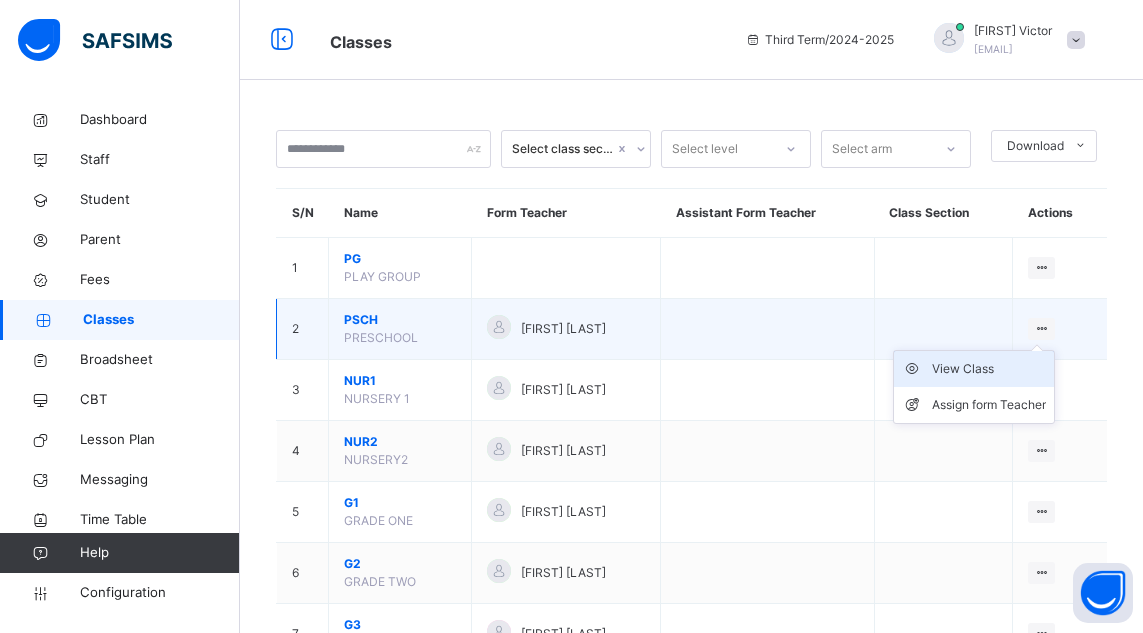 click on "View Class" at bounding box center [989, 369] 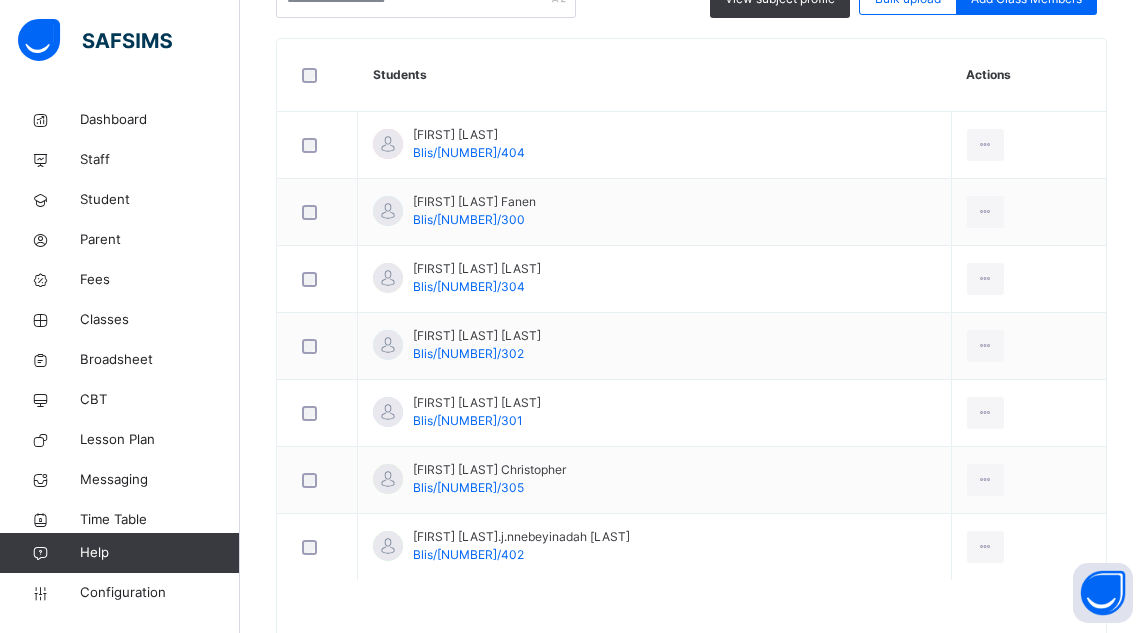 scroll, scrollTop: 560, scrollLeft: 0, axis: vertical 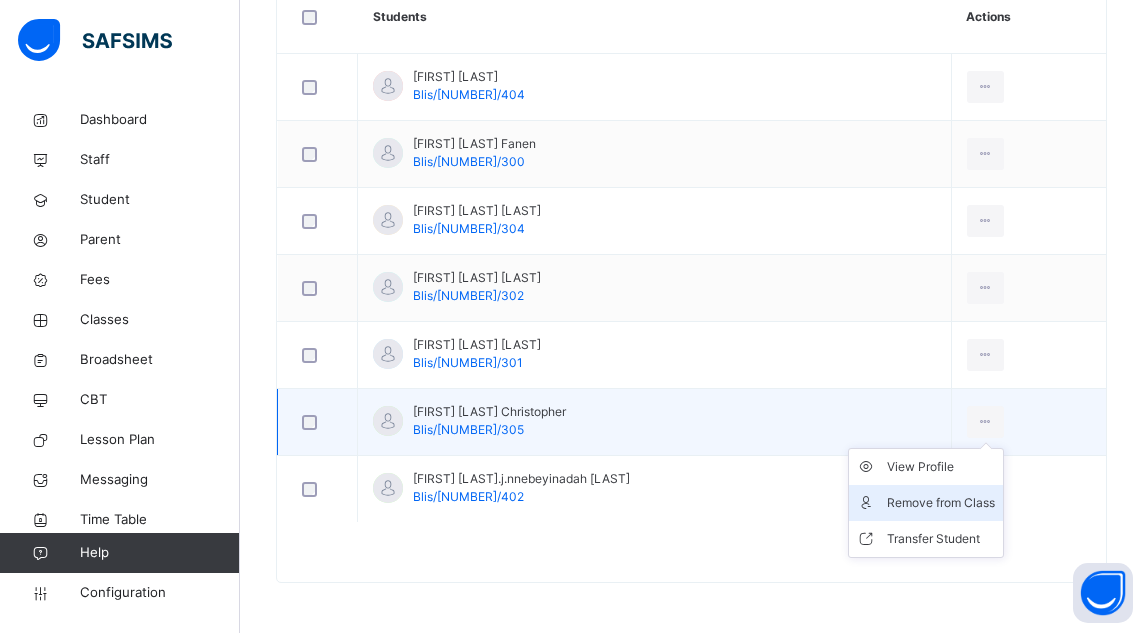 click on "Remove from Class" at bounding box center [941, 503] 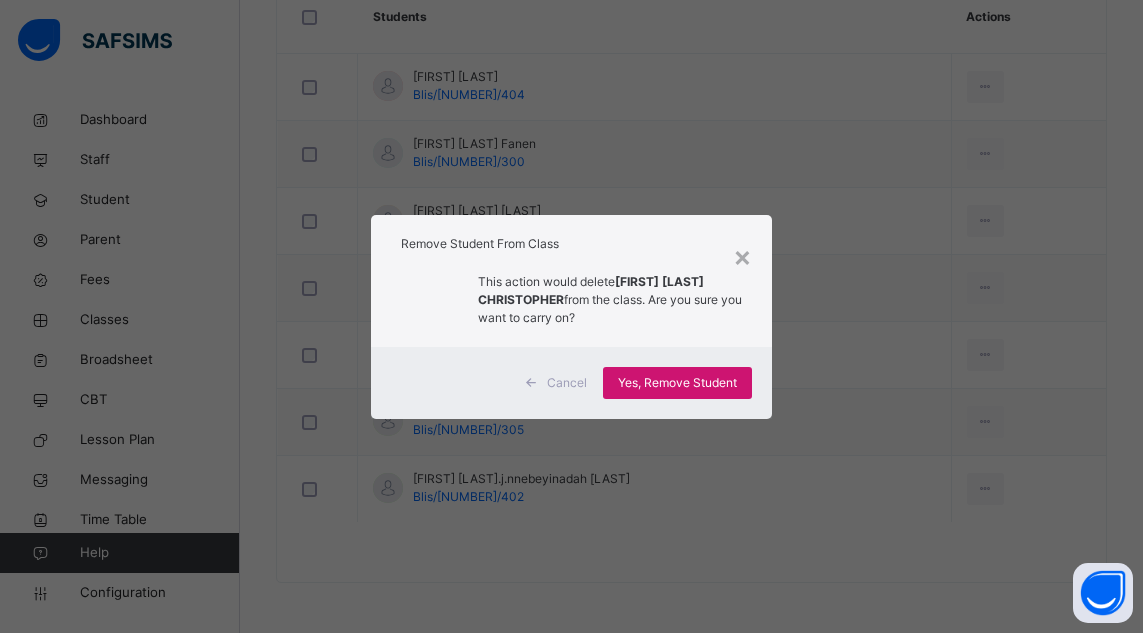 click on "Yes, Remove Student" at bounding box center [677, 383] 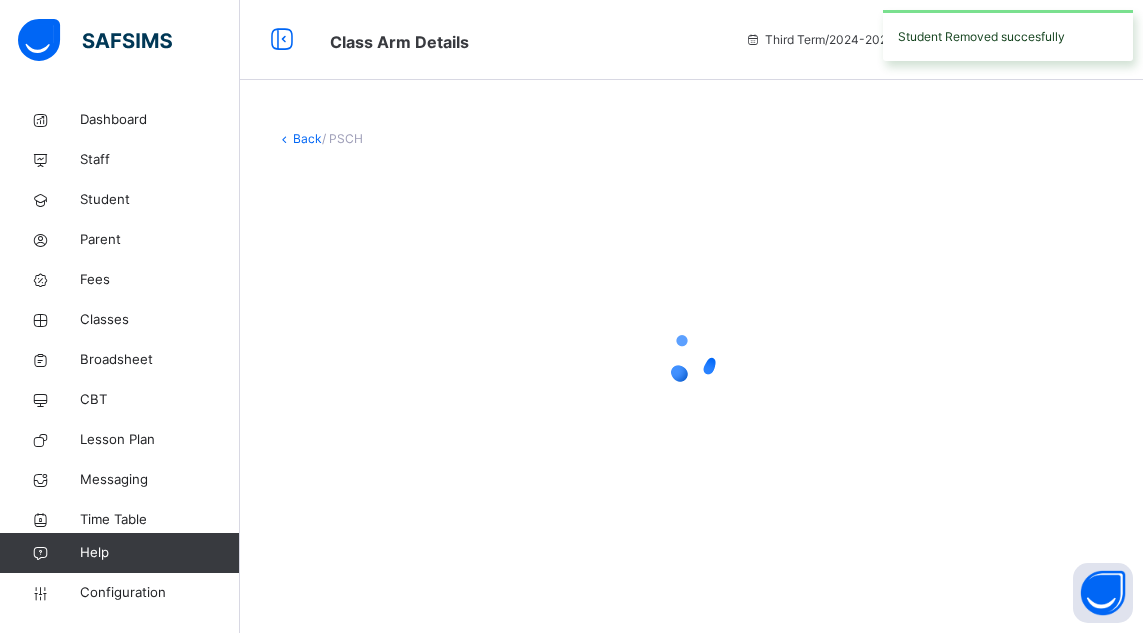 scroll, scrollTop: 0, scrollLeft: 0, axis: both 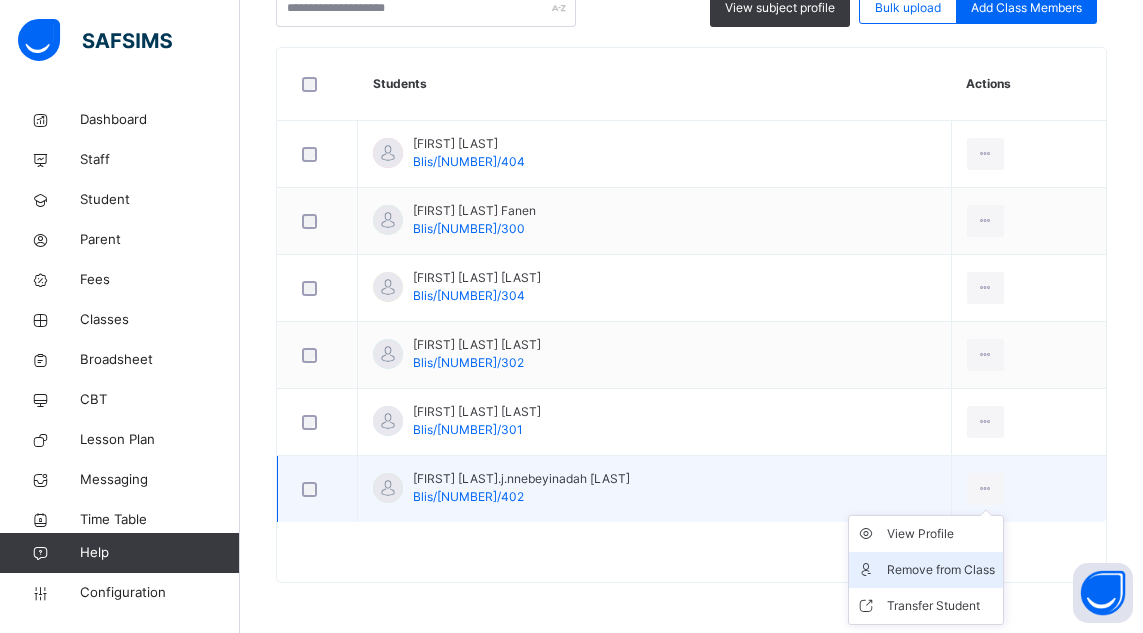 click on "Remove from Class" at bounding box center [941, 570] 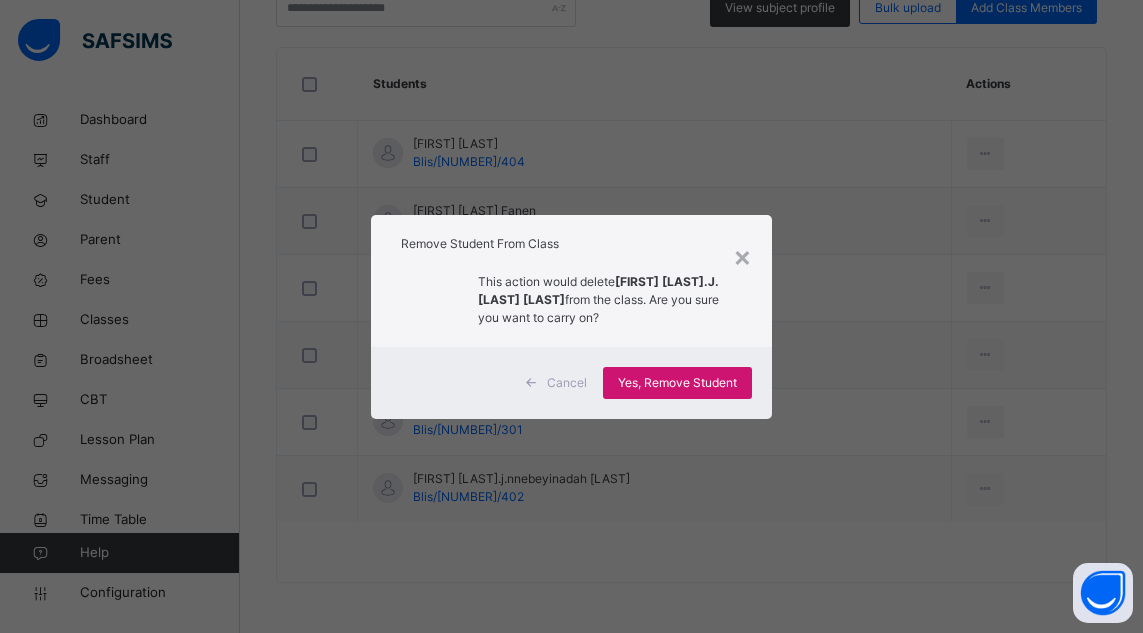 click on "Yes, Remove Student" at bounding box center (677, 383) 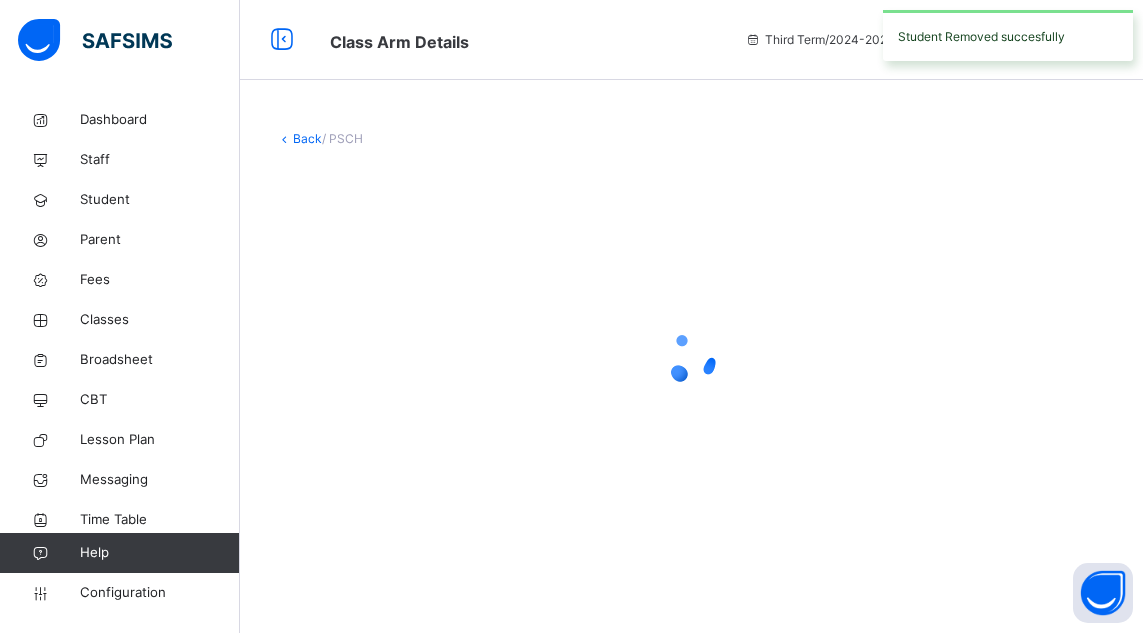 scroll, scrollTop: 0, scrollLeft: 0, axis: both 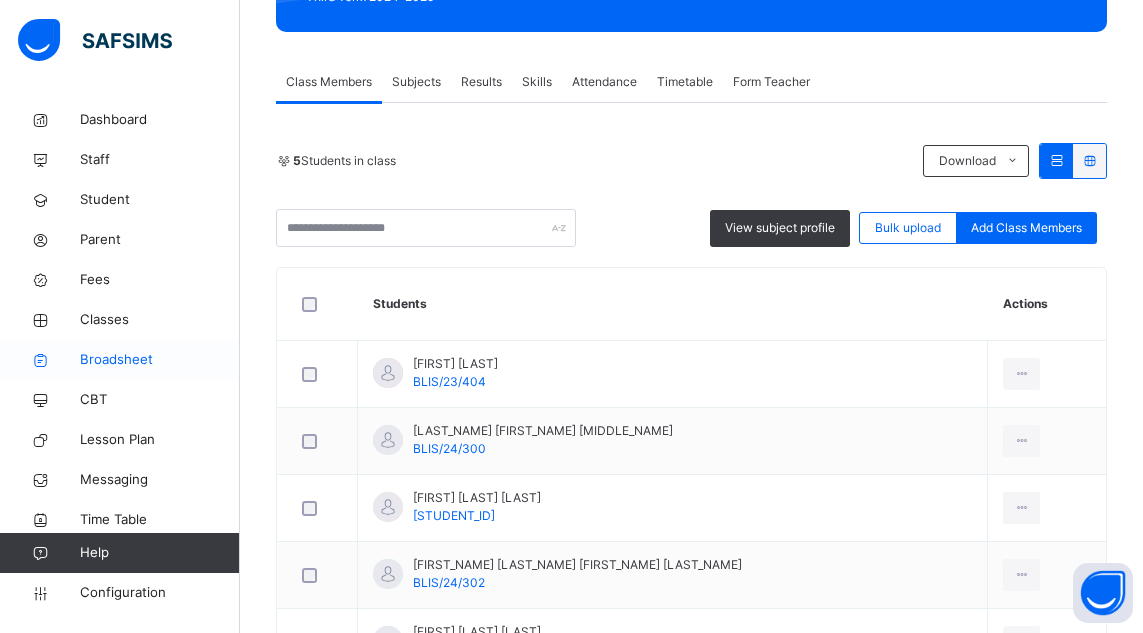 click on "Broadsheet" at bounding box center (160, 360) 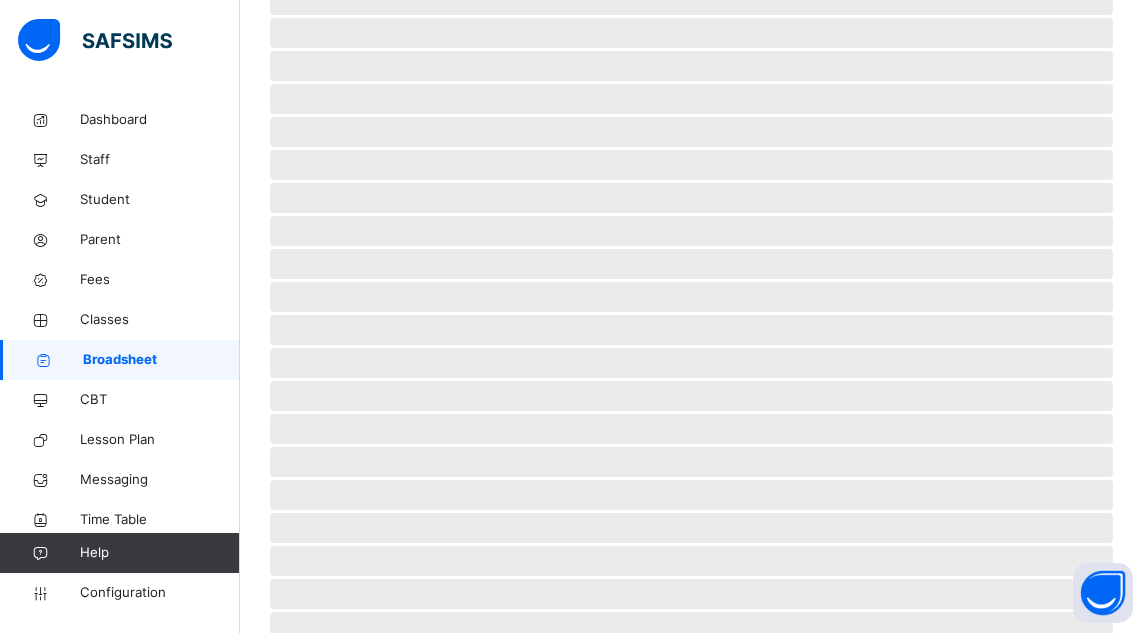 scroll, scrollTop: 0, scrollLeft: 0, axis: both 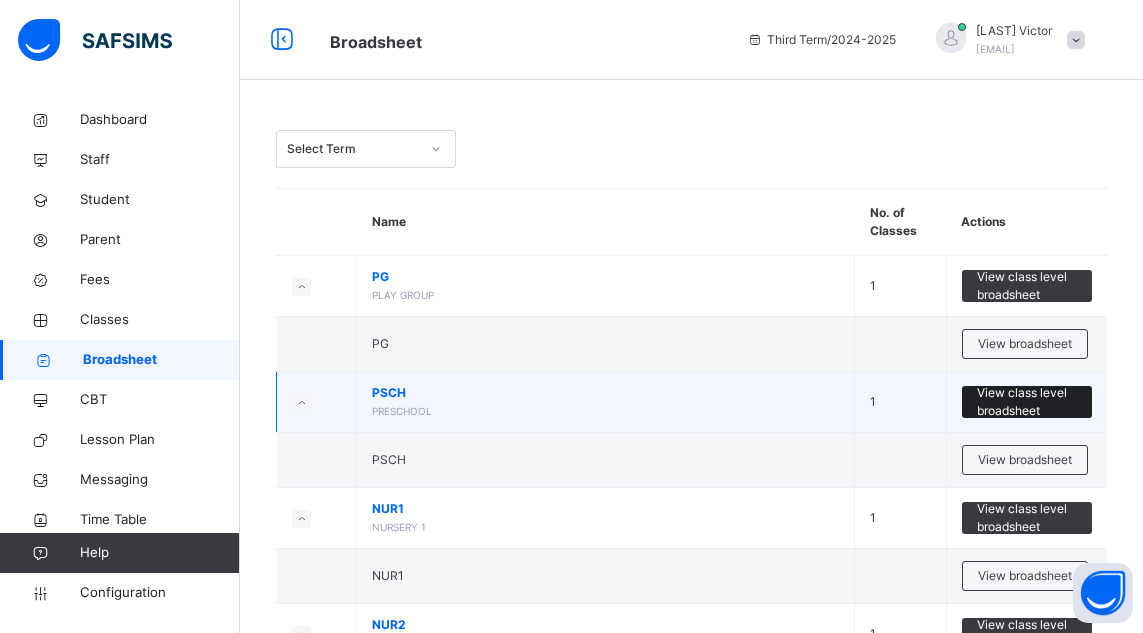 click on "View class level broadsheet" at bounding box center (1027, 402) 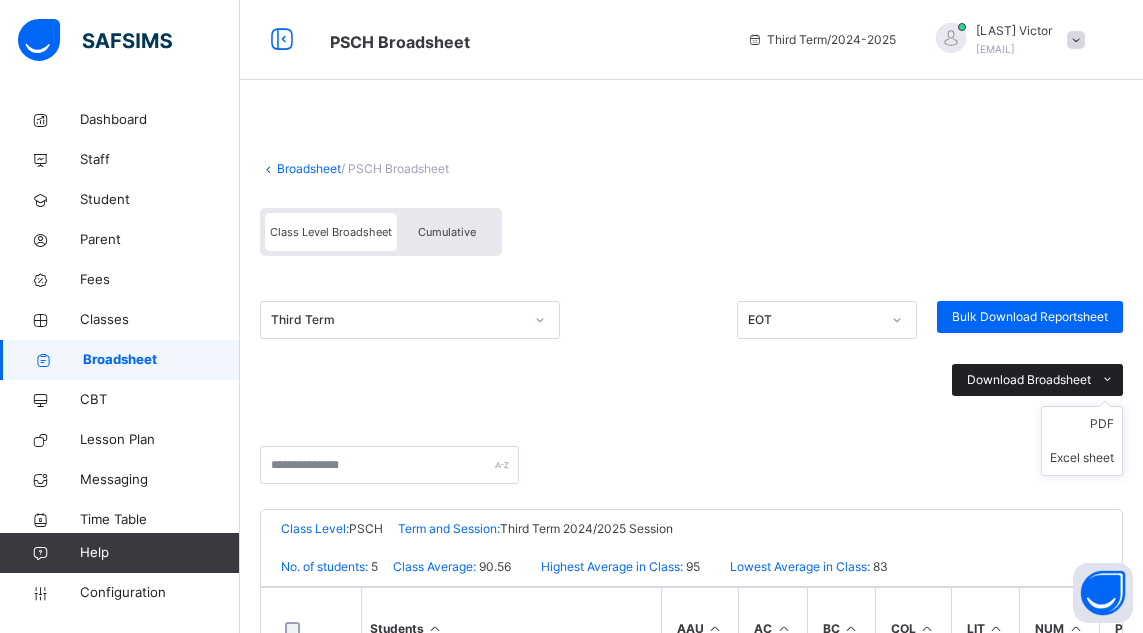 click on "Download Broadsheet" at bounding box center (1029, 380) 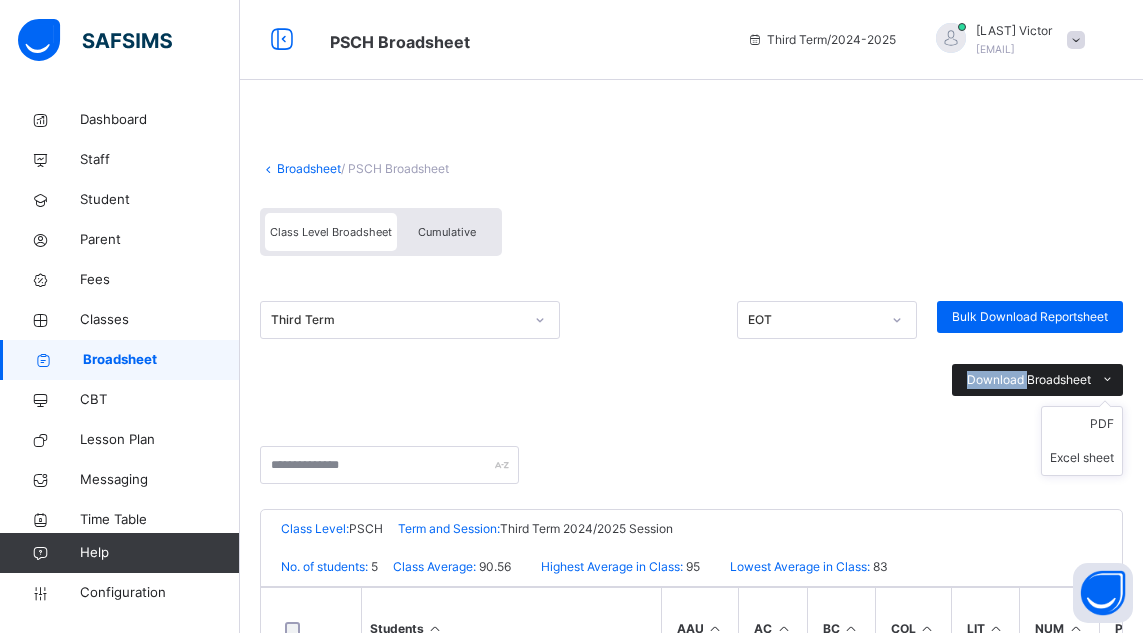 click on "Download Broadsheet" at bounding box center (1029, 380) 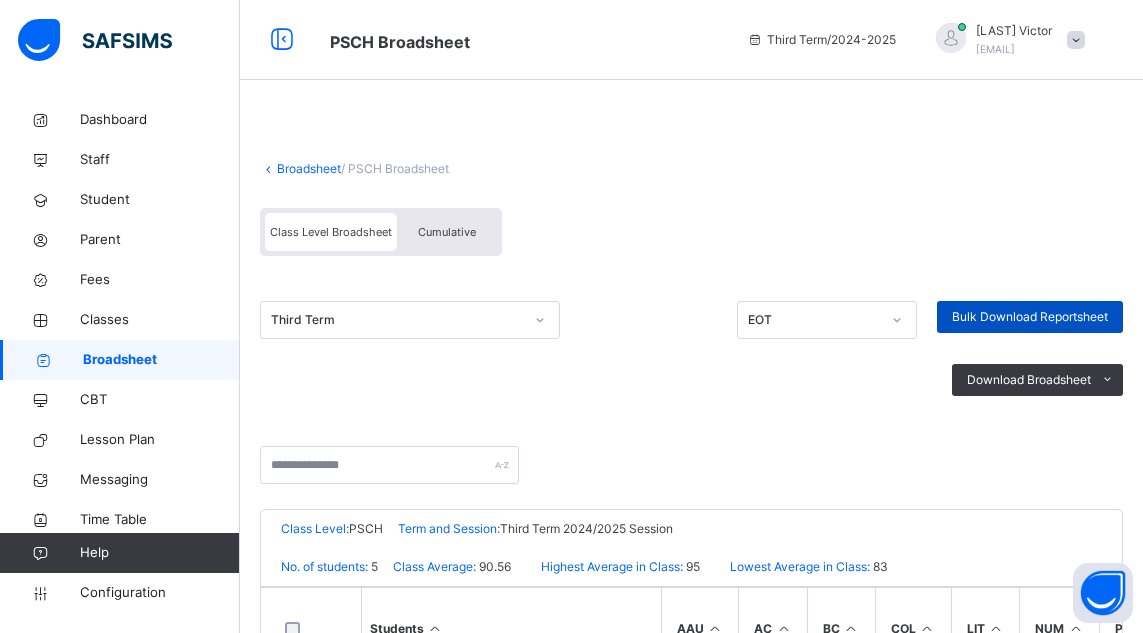 click on "Bulk Download Reportsheet" at bounding box center [1030, 317] 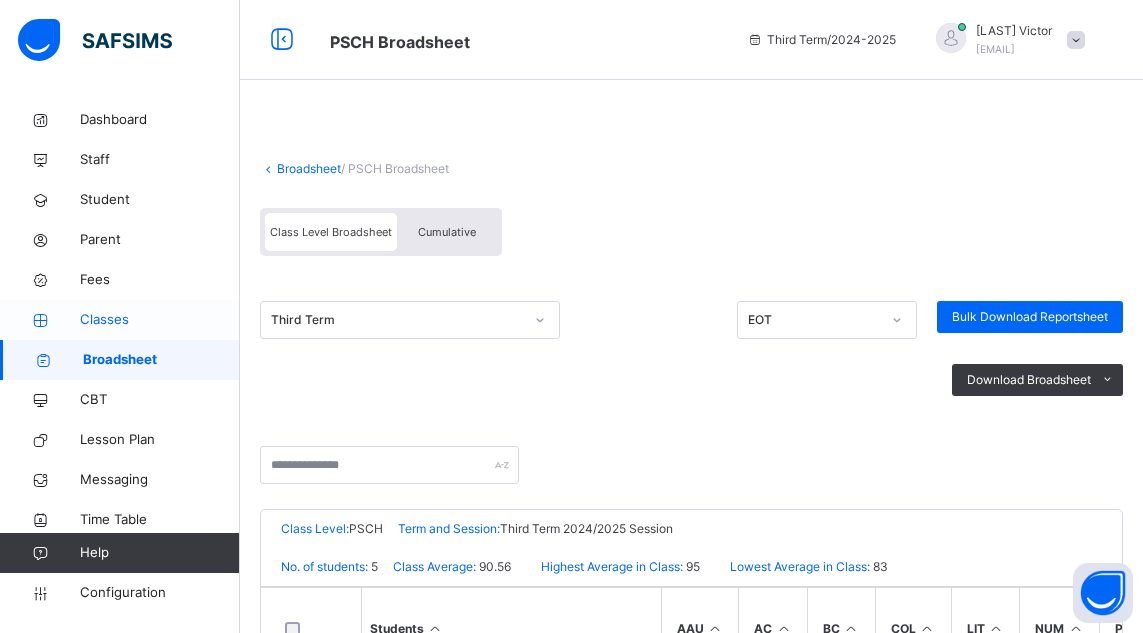 click on "Classes" at bounding box center [160, 320] 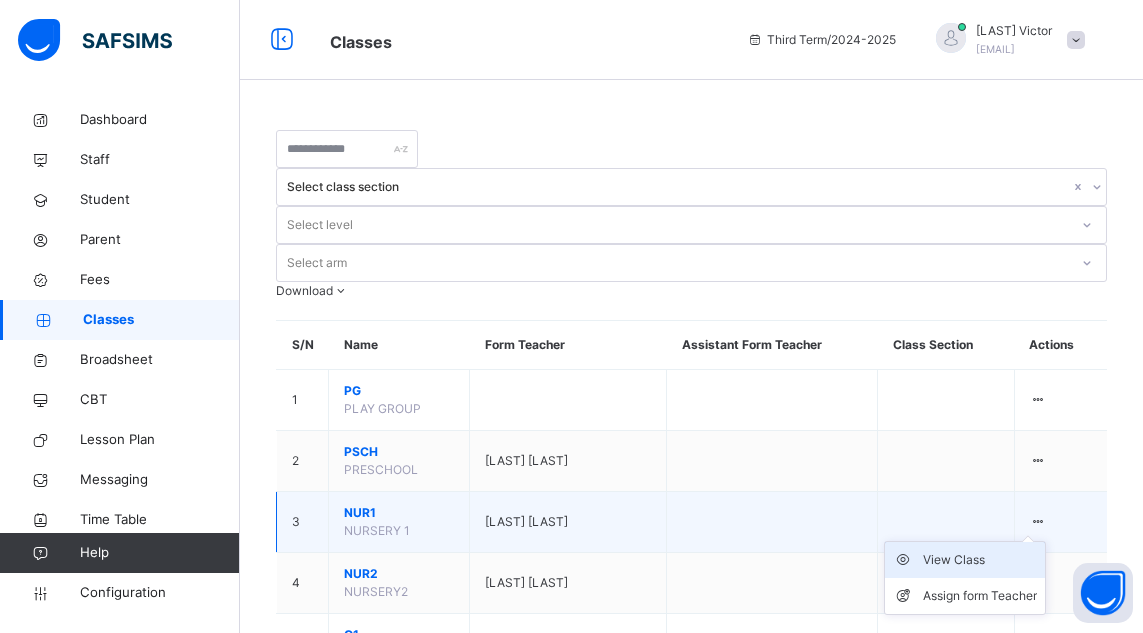 click on "View Class" at bounding box center (980, 560) 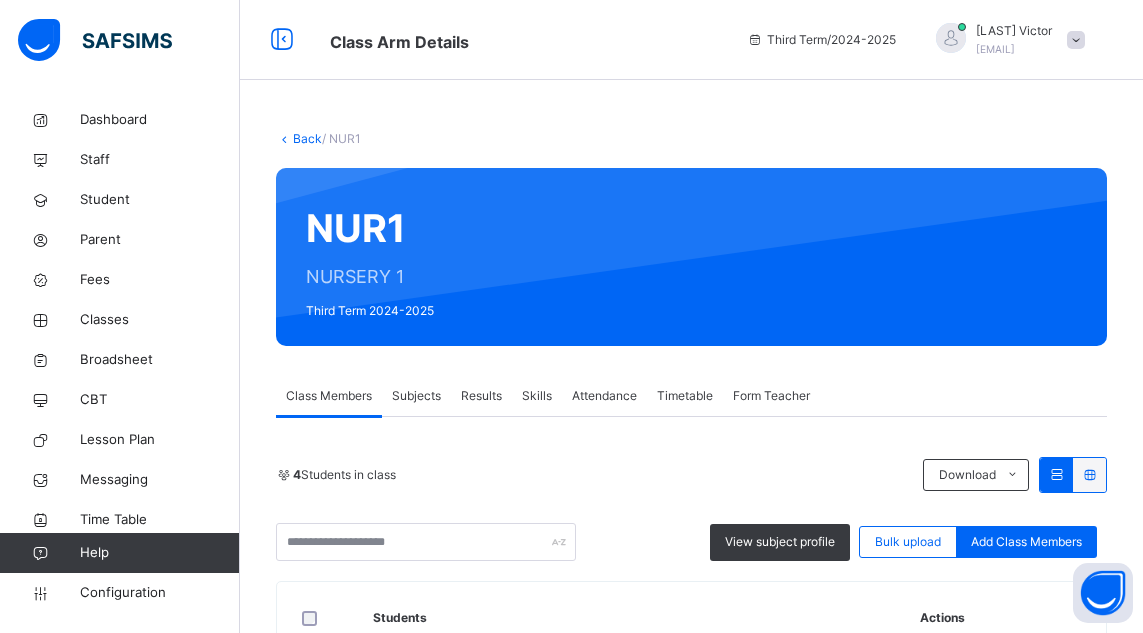 click on "Results" at bounding box center (481, 396) 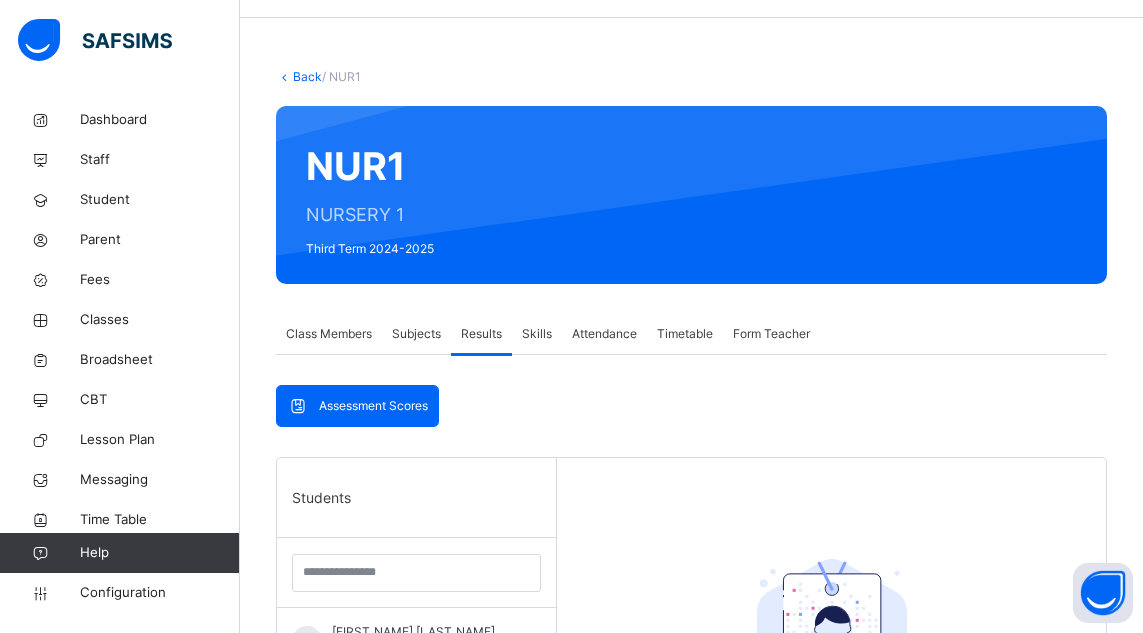 scroll, scrollTop: 80, scrollLeft: 0, axis: vertical 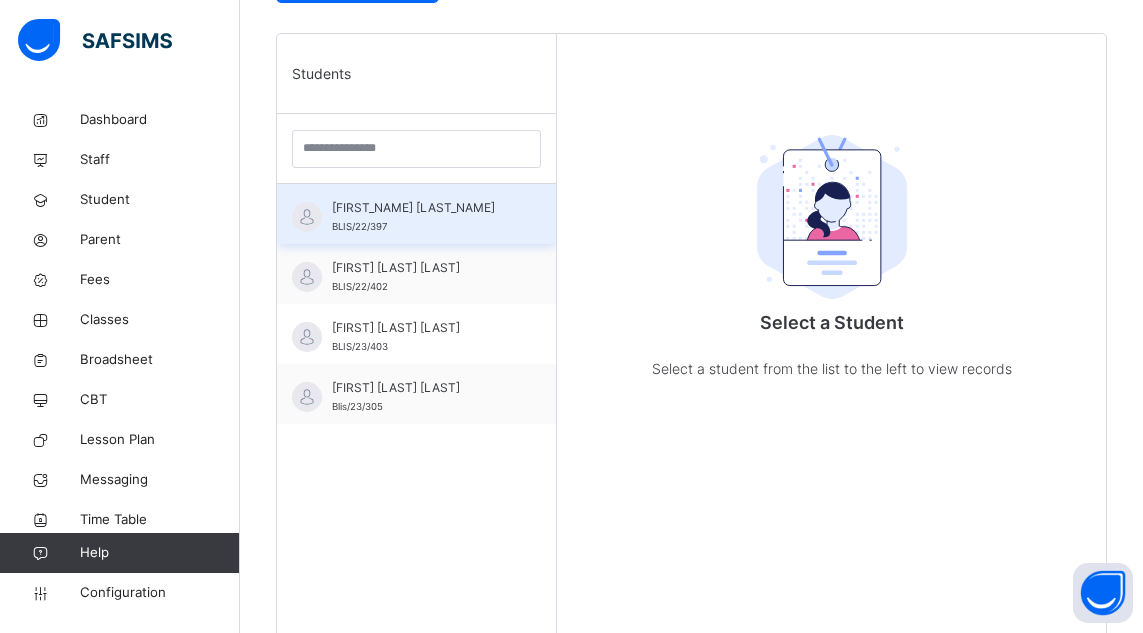 click on "ISAAC  Christabel Ehigocho" at bounding box center (421, 208) 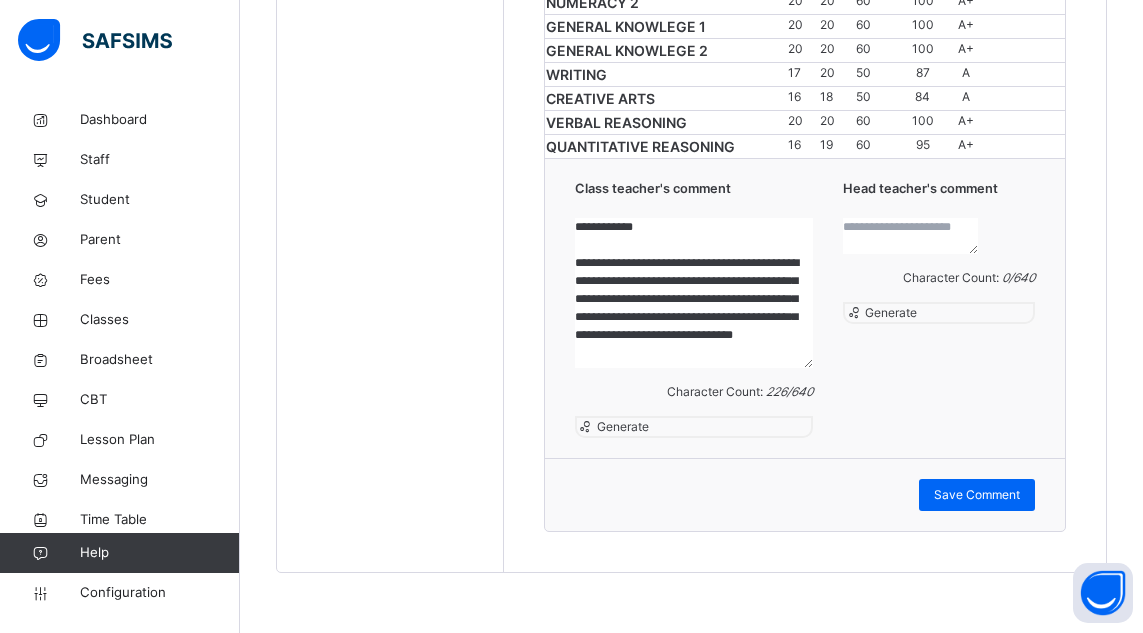 scroll, scrollTop: 1378, scrollLeft: 0, axis: vertical 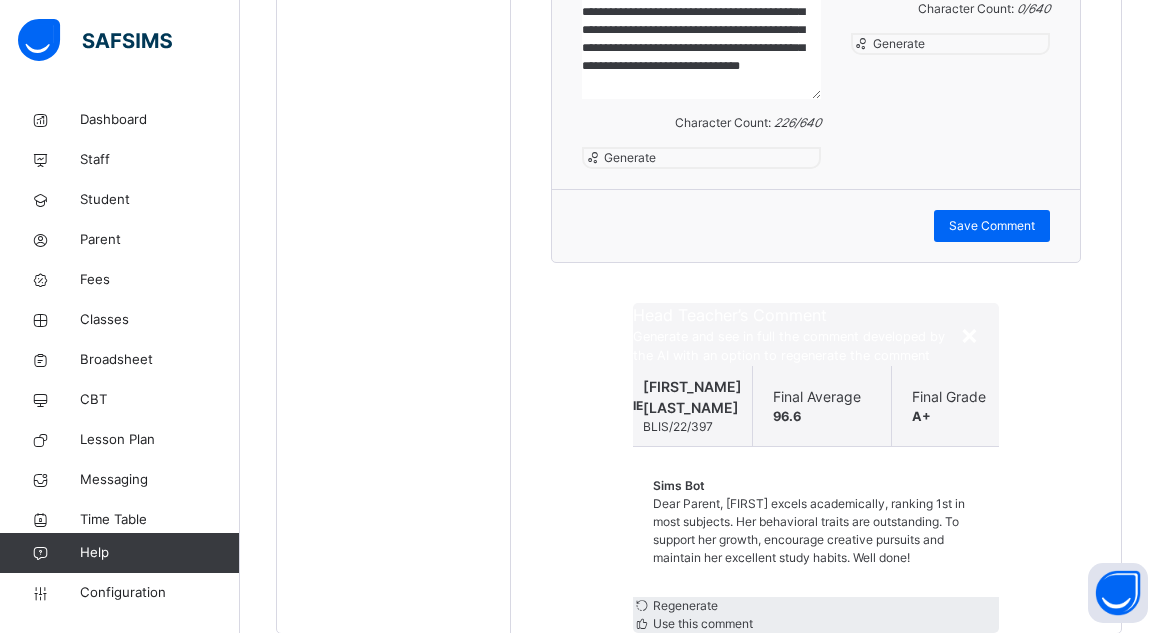 click on "Use this comment" at bounding box center (701, 623) 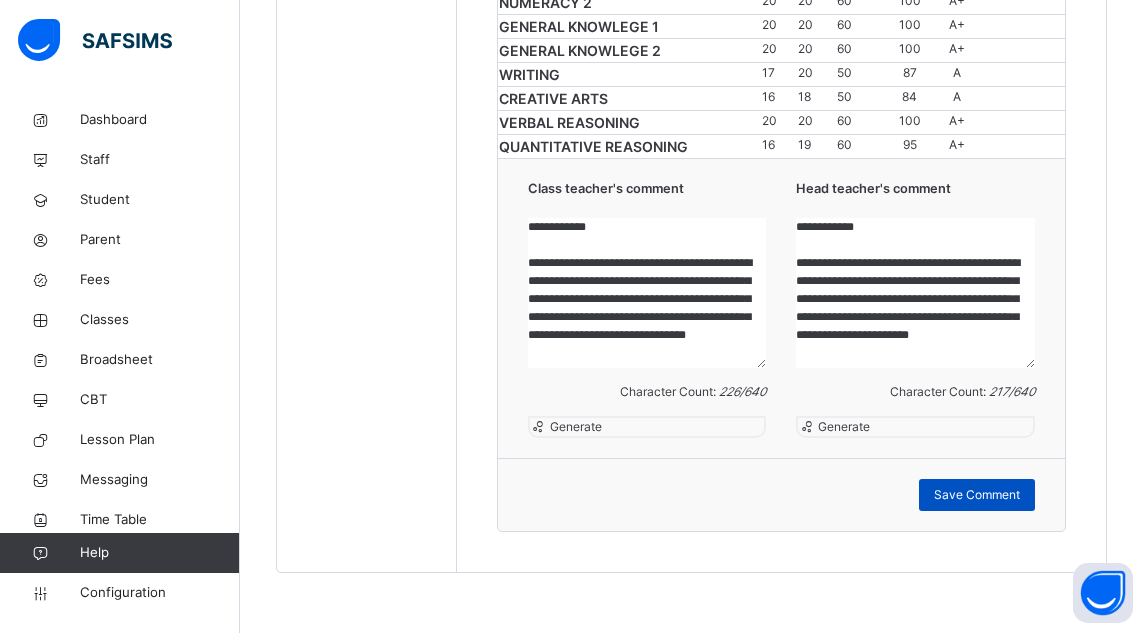 click on "Save Comment" at bounding box center [977, 495] 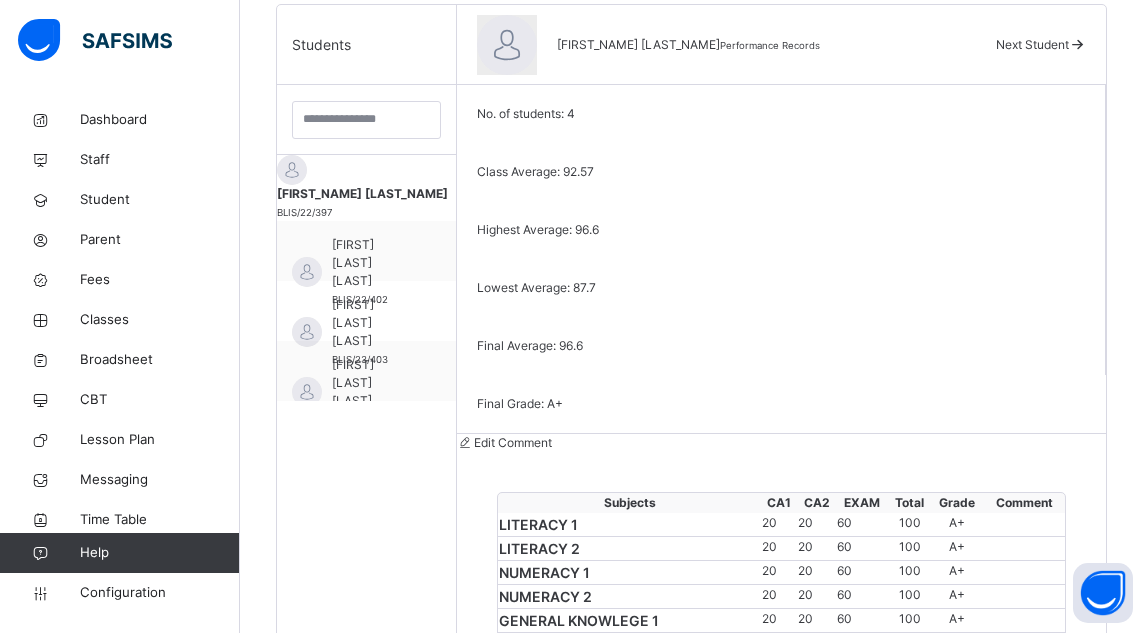 scroll, scrollTop: 319, scrollLeft: 0, axis: vertical 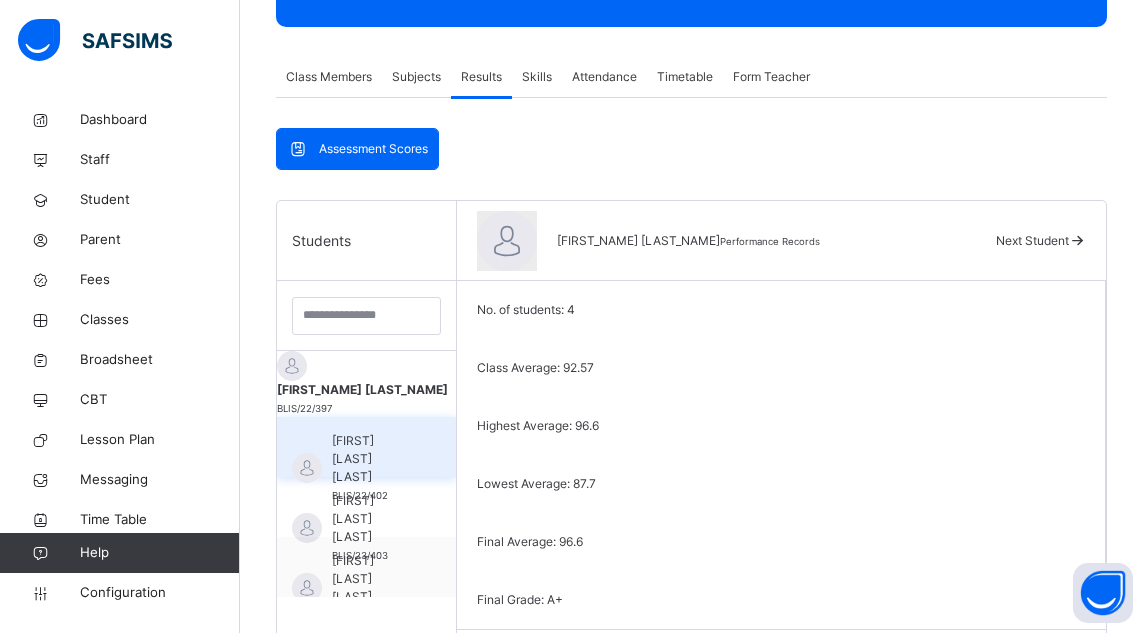 click on "Kamsy Diane  AKPA" at bounding box center (371, 459) 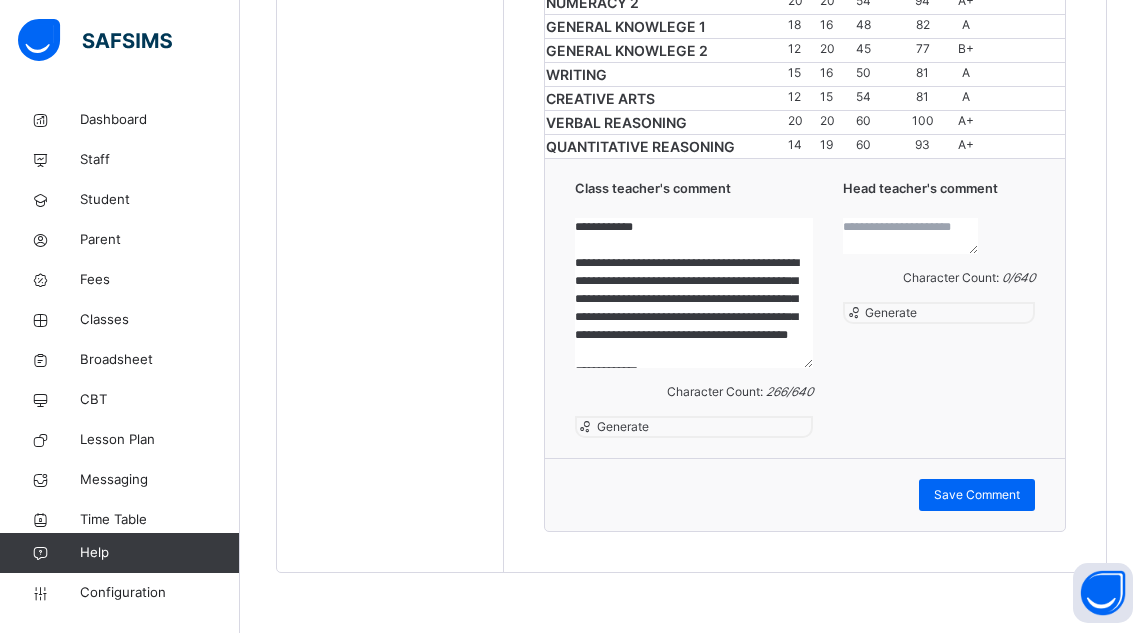 scroll, scrollTop: 1375, scrollLeft: 0, axis: vertical 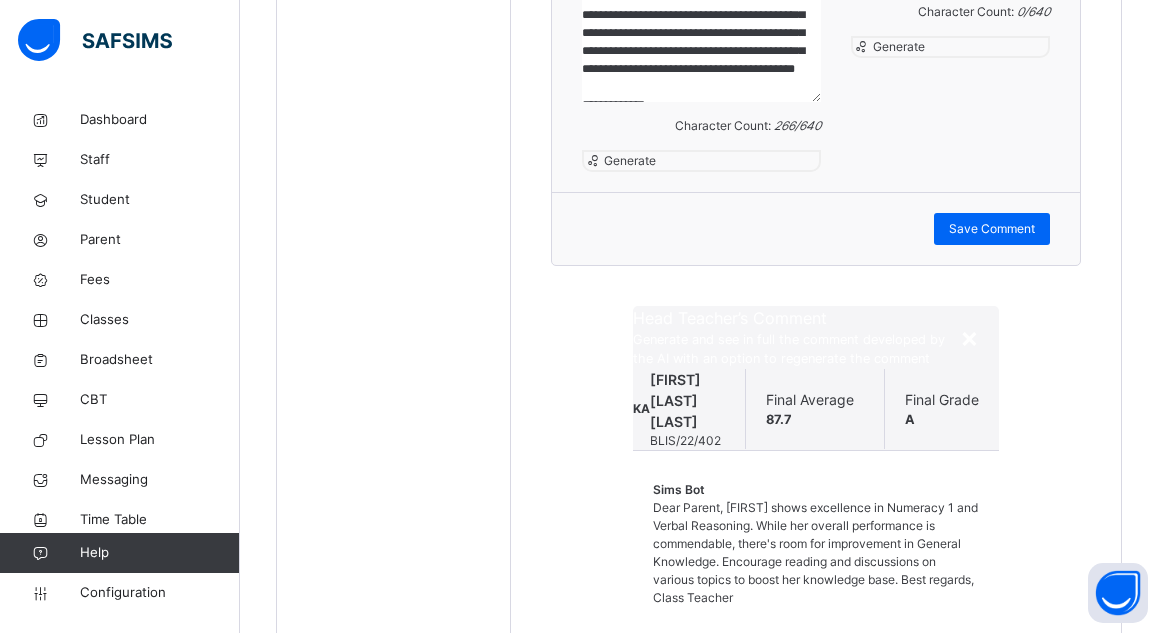 click on "Use this comment" at bounding box center [701, 663] 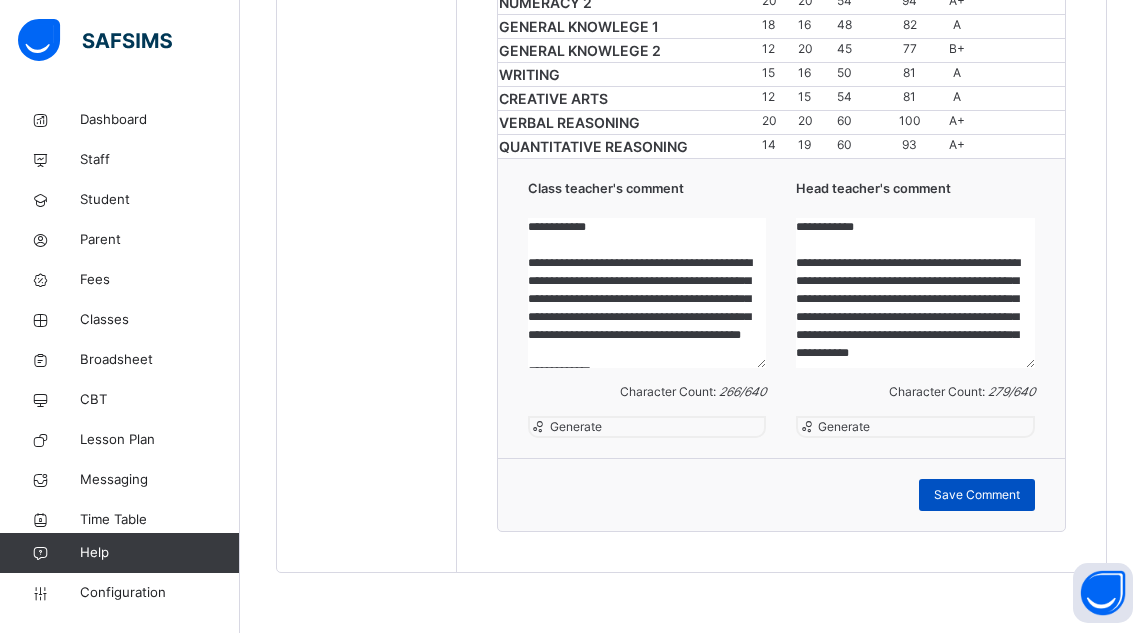 click on "Save Comment" at bounding box center [977, 495] 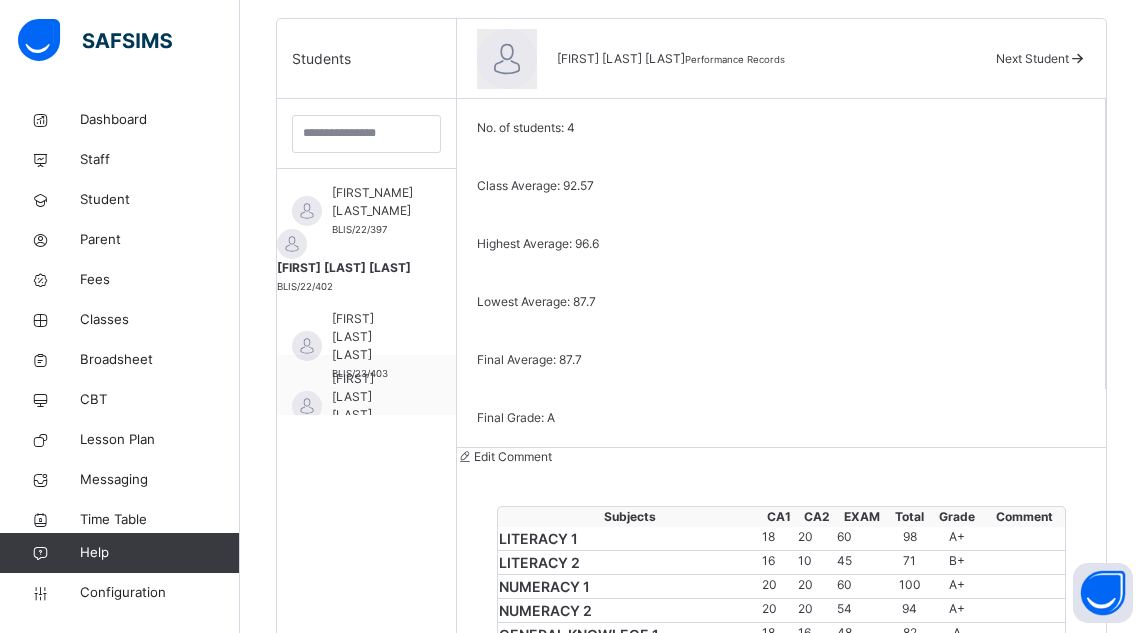 scroll, scrollTop: 465, scrollLeft: 0, axis: vertical 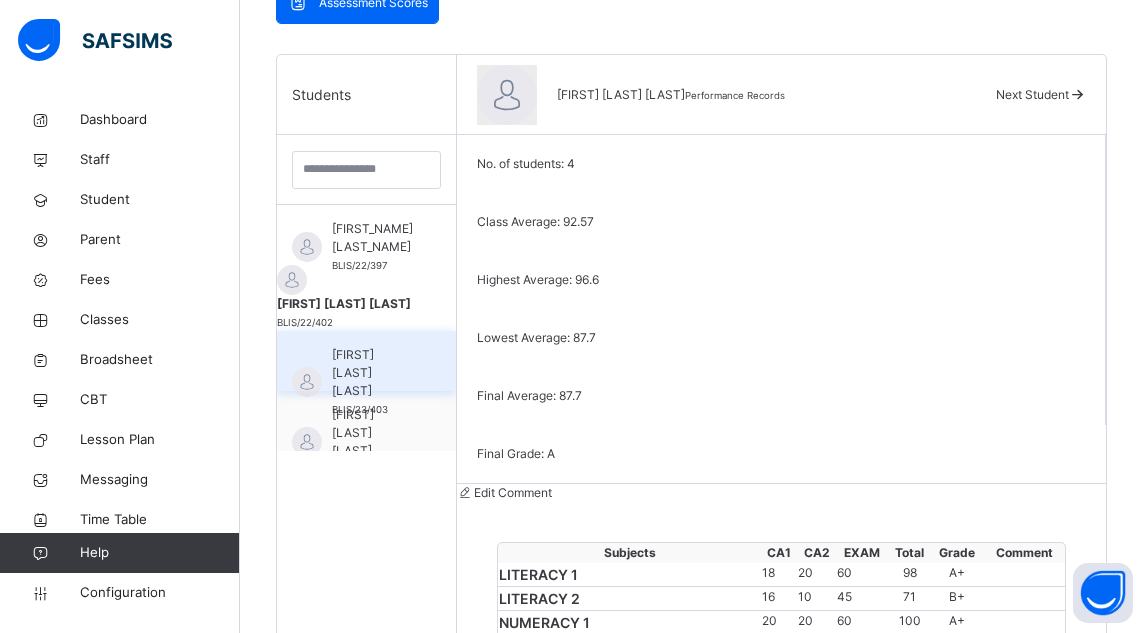 click on "Micheal Chinonso EJIOFOR" at bounding box center (371, 373) 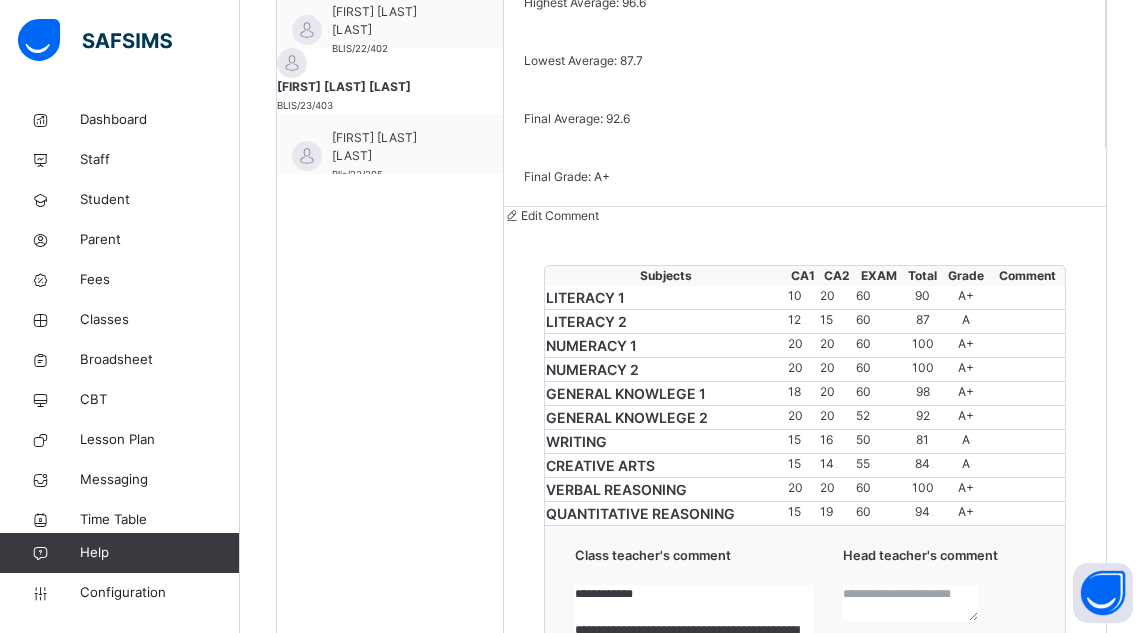 scroll, scrollTop: 842, scrollLeft: 0, axis: vertical 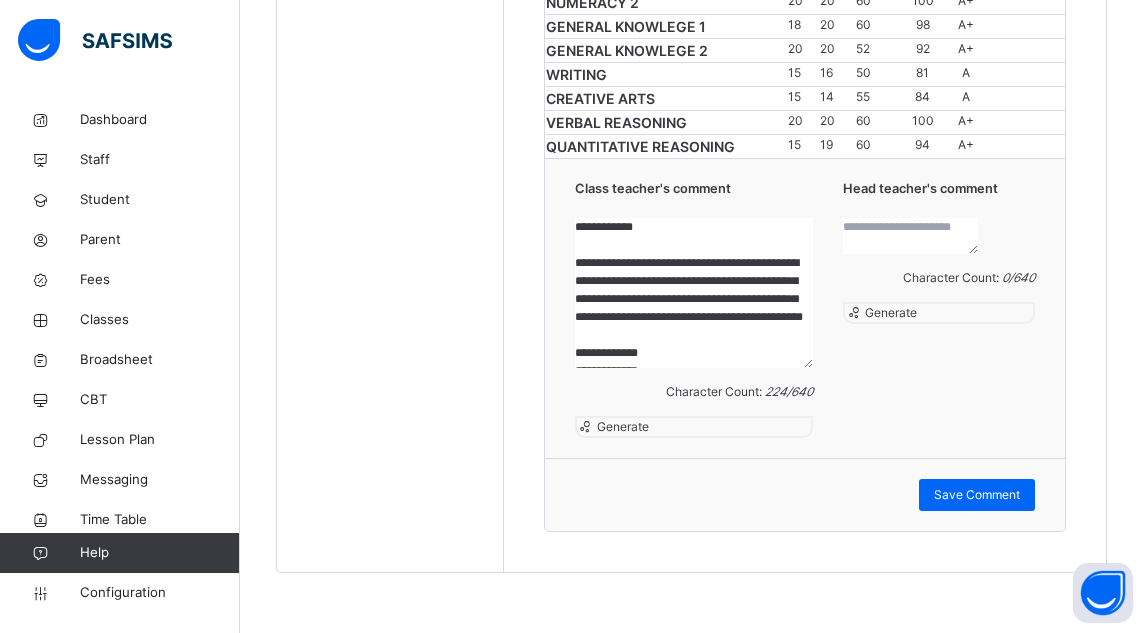 click on "Generate" at bounding box center [889, 312] 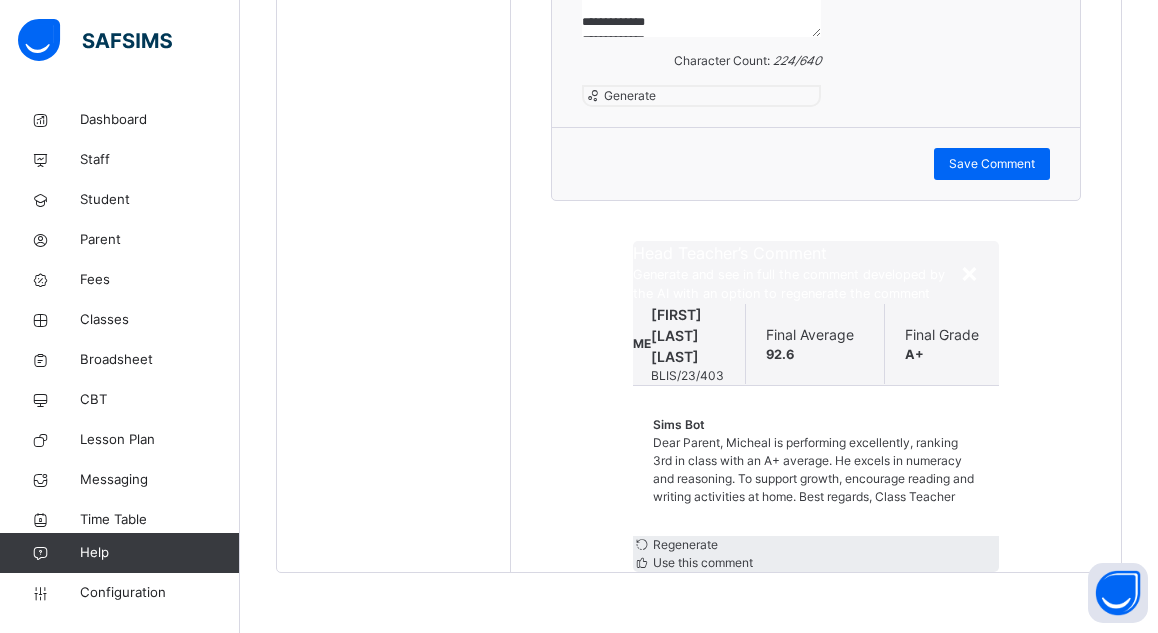 click on "Use this comment" at bounding box center [701, 562] 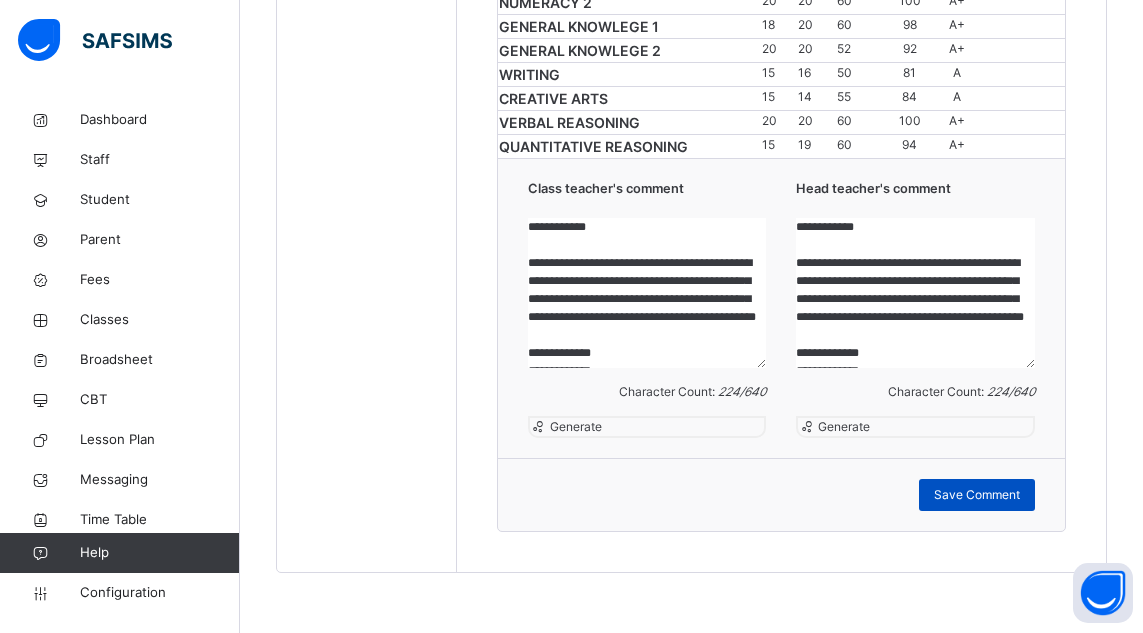 click on "Save Comment" at bounding box center (977, 495) 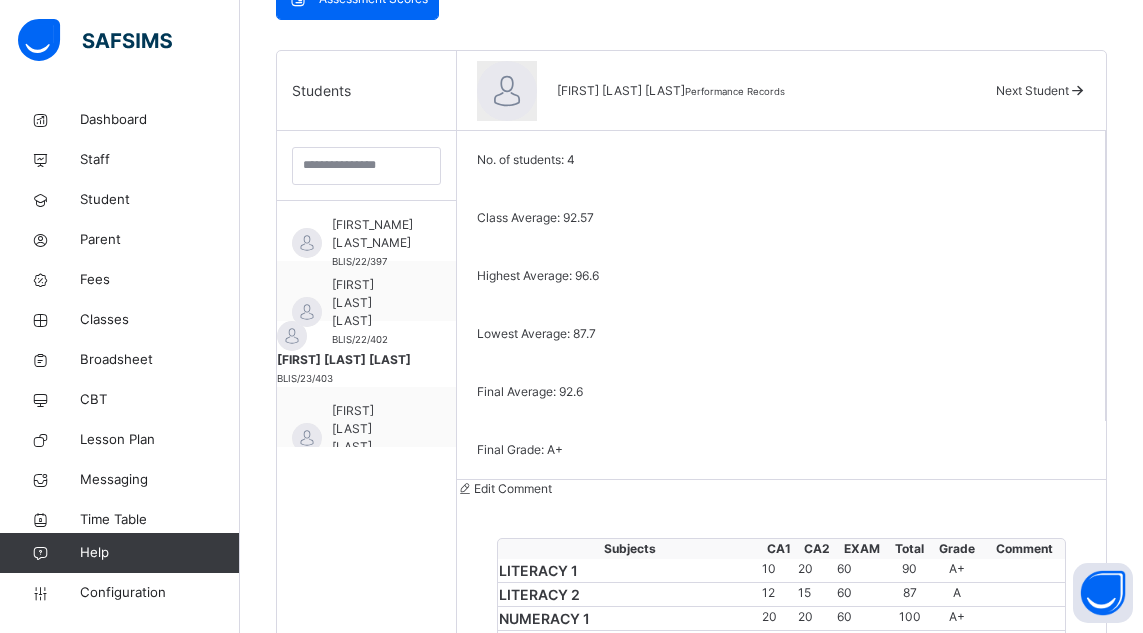scroll, scrollTop: 462, scrollLeft: 0, axis: vertical 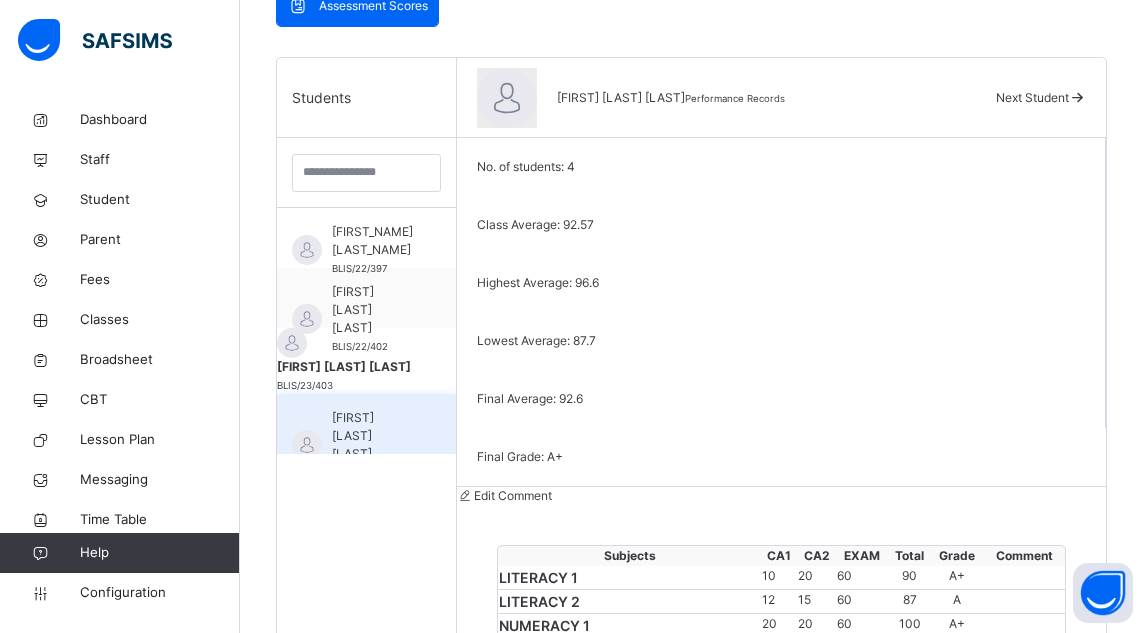 click on "Wealth Agbenu Stephen" at bounding box center [371, 436] 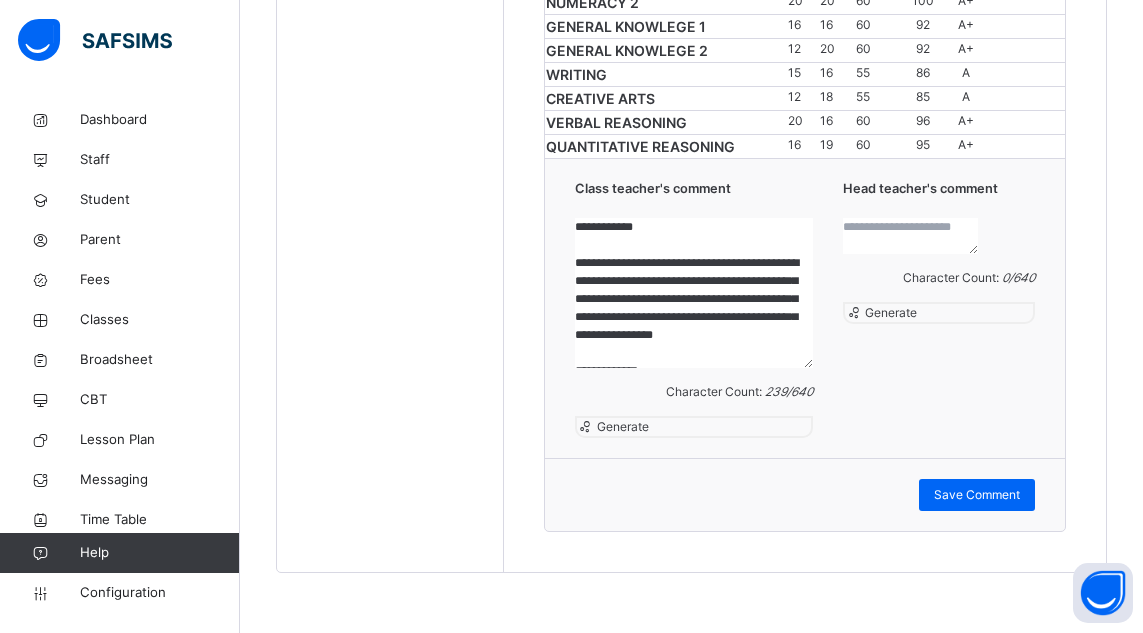 scroll, scrollTop: 1393, scrollLeft: 0, axis: vertical 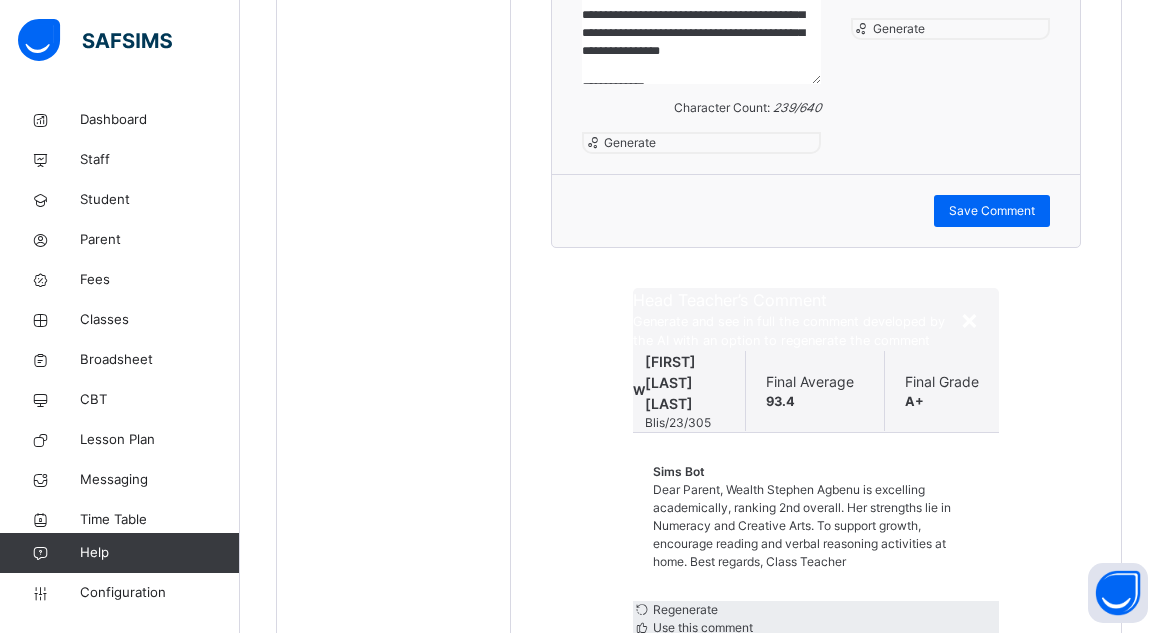 click on "Use this comment" at bounding box center (701, 627) 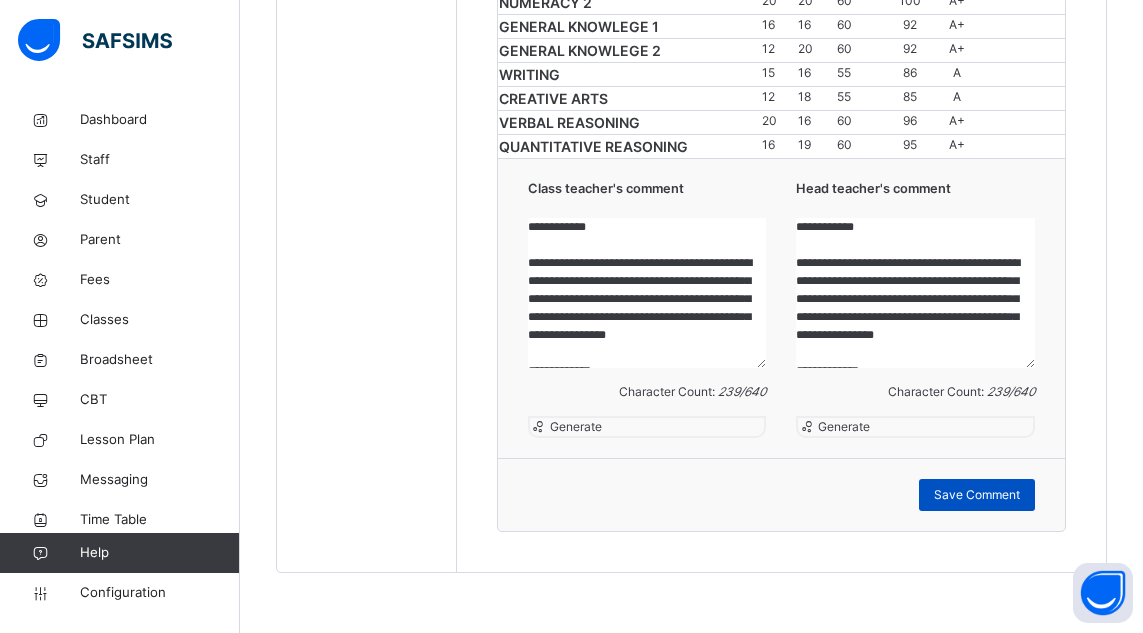 click on "Save Comment" at bounding box center [977, 495] 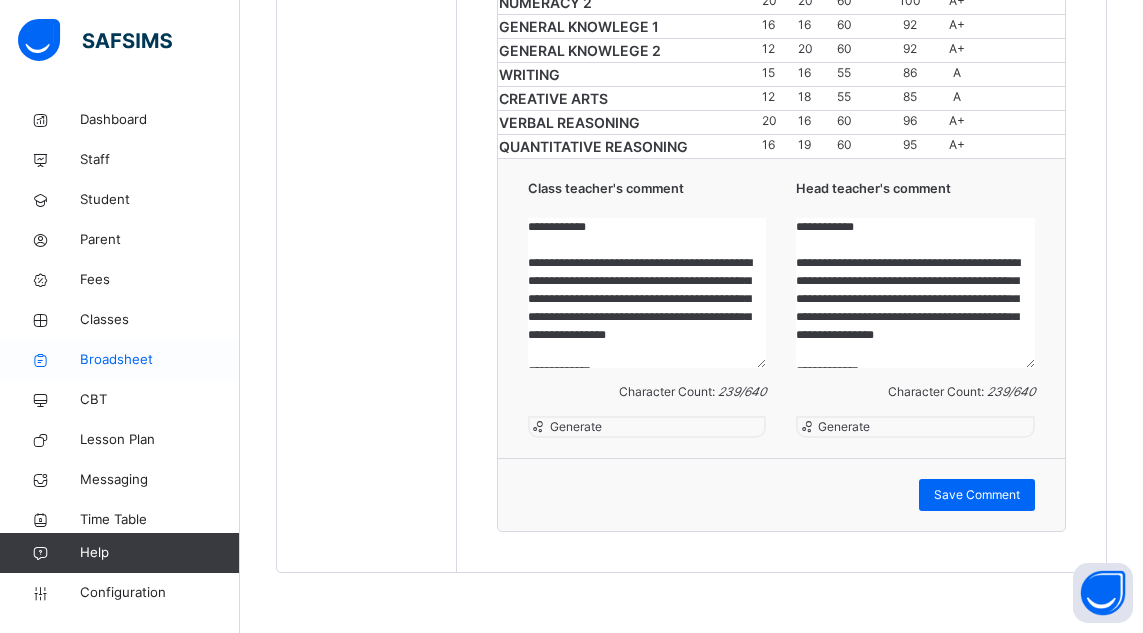 click on "Broadsheet" at bounding box center (160, 360) 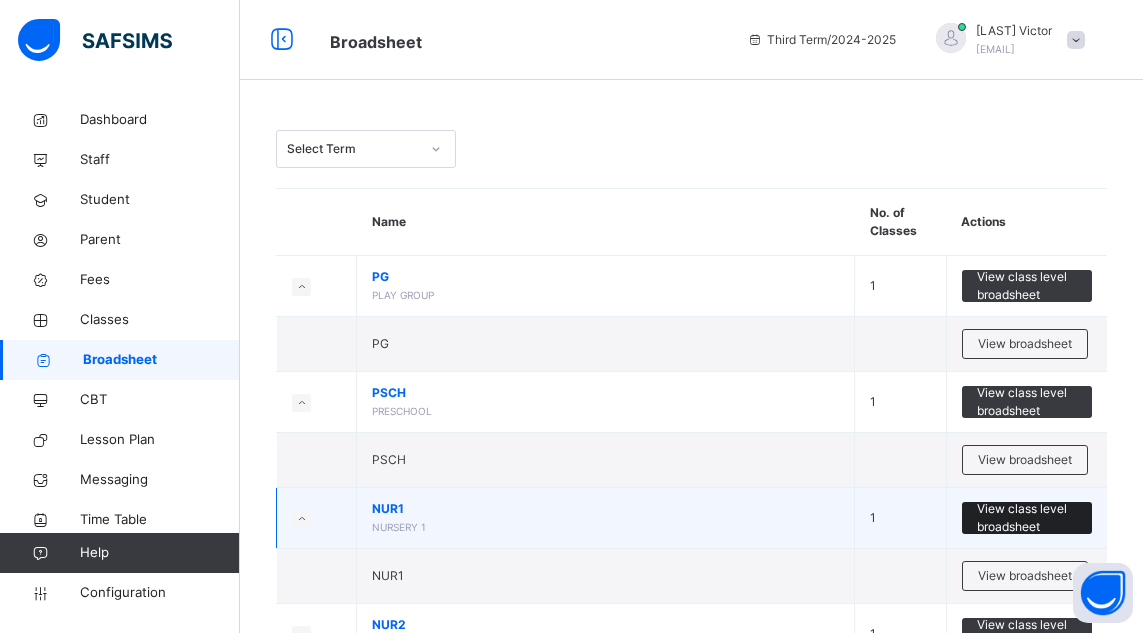 click on "View class level broadsheet" at bounding box center [1027, 518] 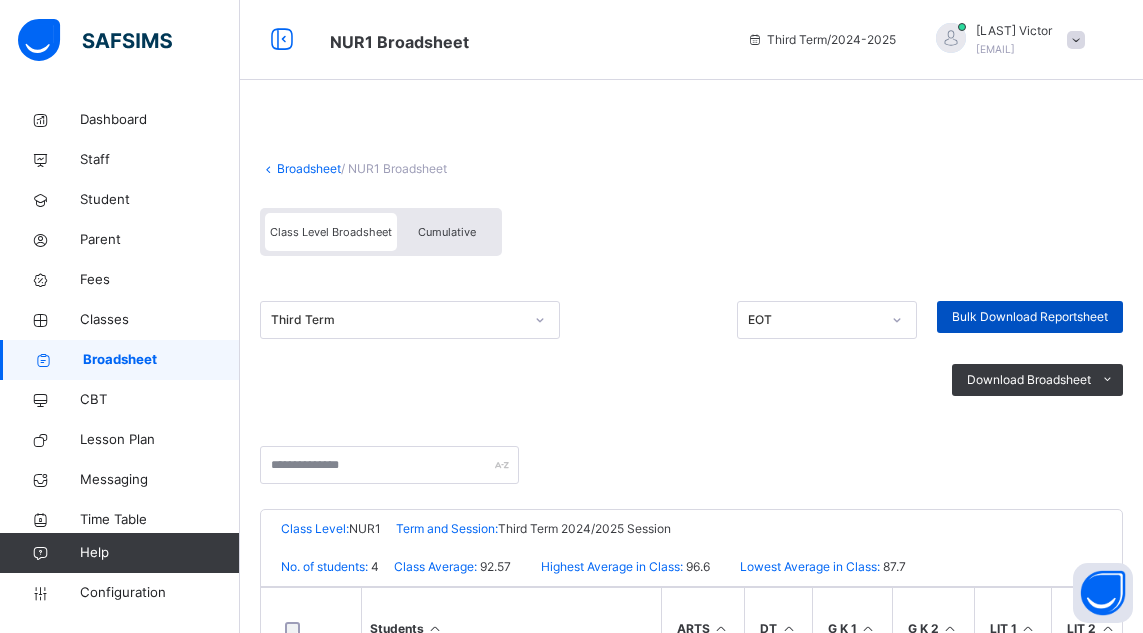 click on "Bulk Download Reportsheet" at bounding box center [1030, 317] 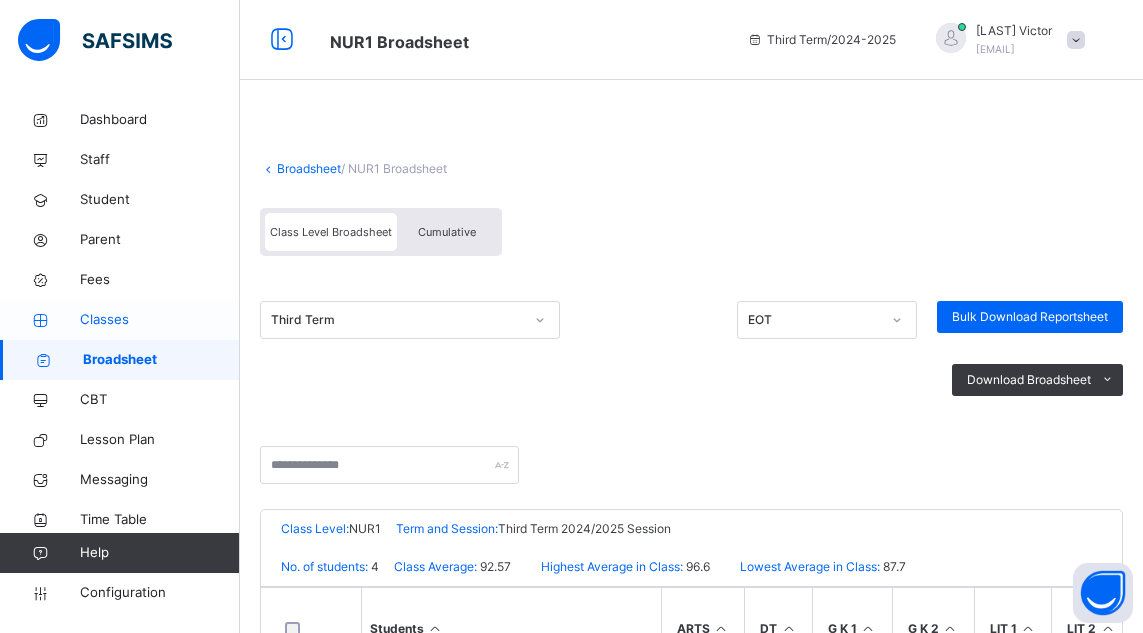 click on "Classes" at bounding box center (160, 320) 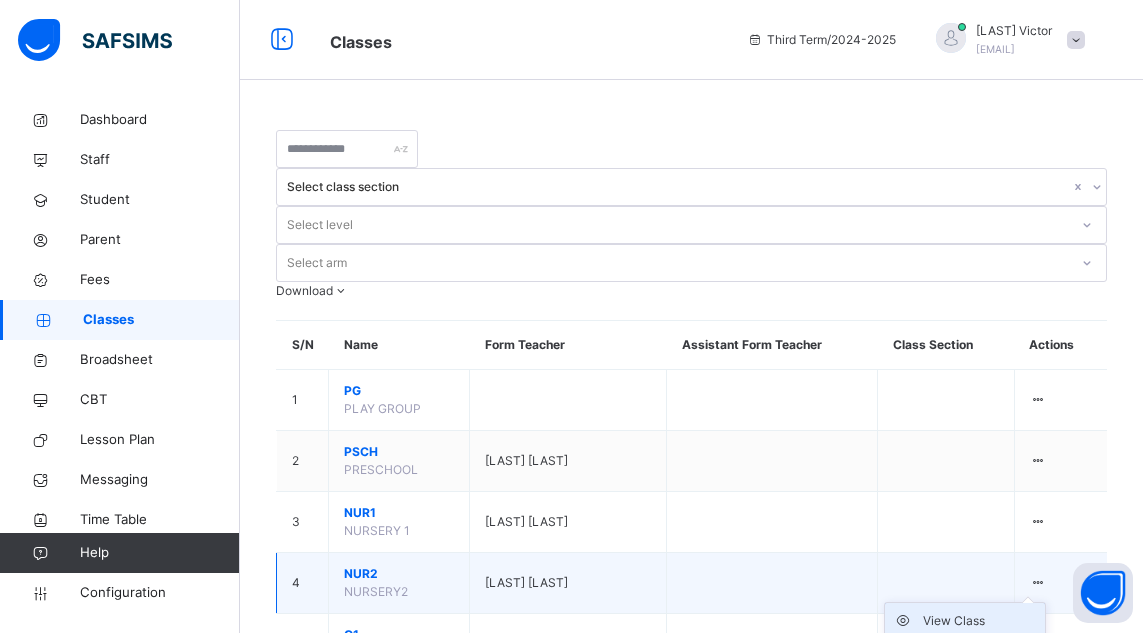 click on "View Class" at bounding box center (980, 621) 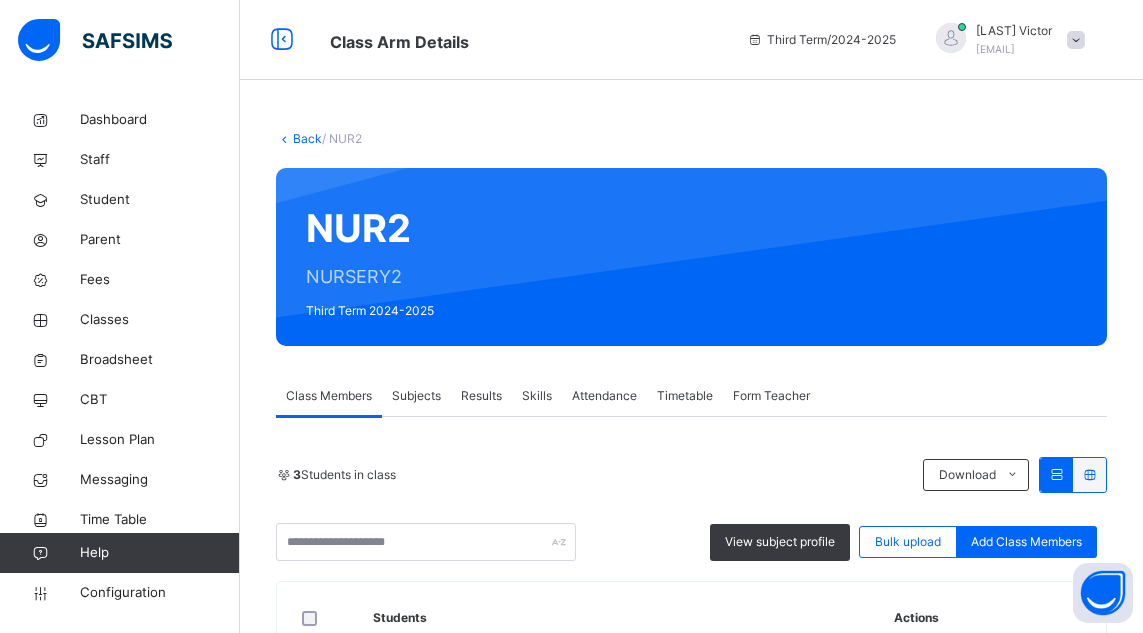 click on "Results" at bounding box center (481, 396) 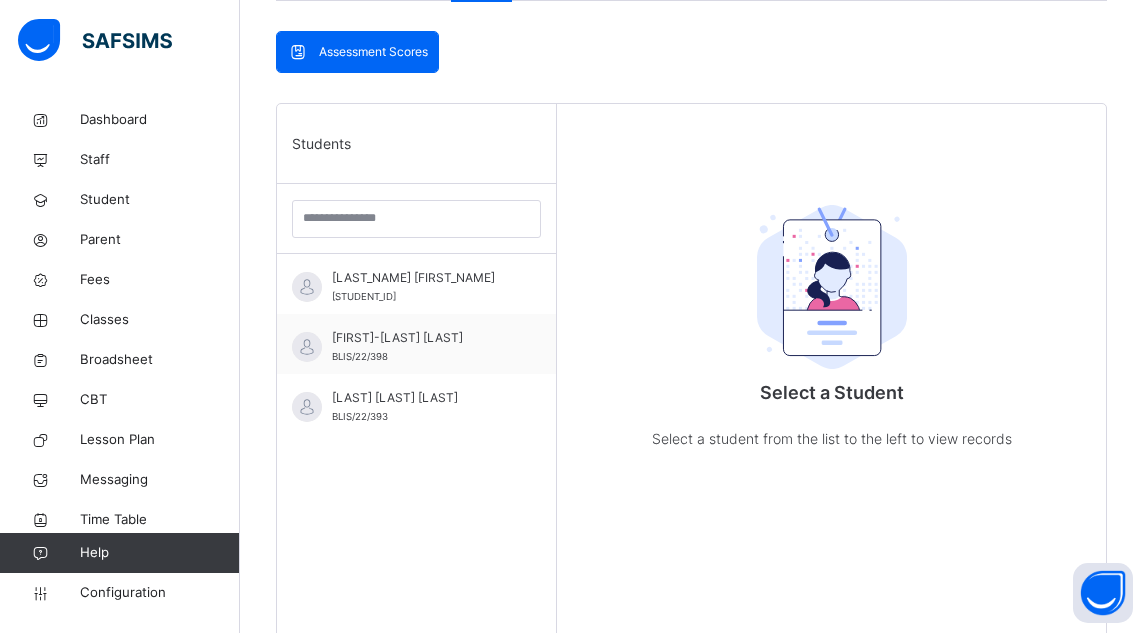 scroll, scrollTop: 431, scrollLeft: 0, axis: vertical 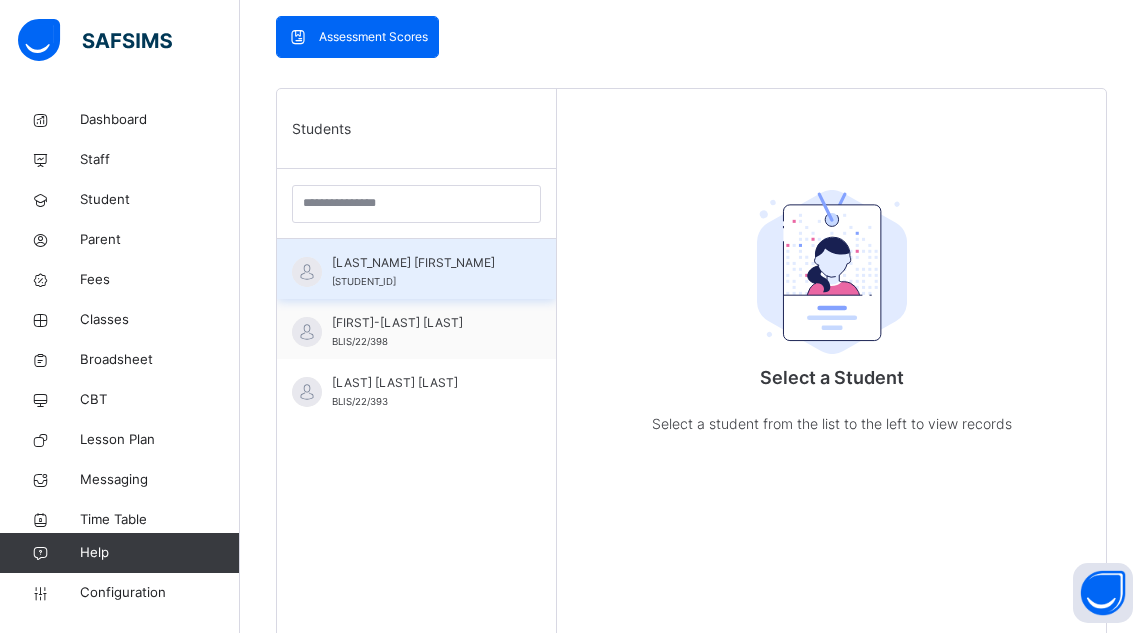 click on "[FIRST] [LAST]" at bounding box center [421, 263] 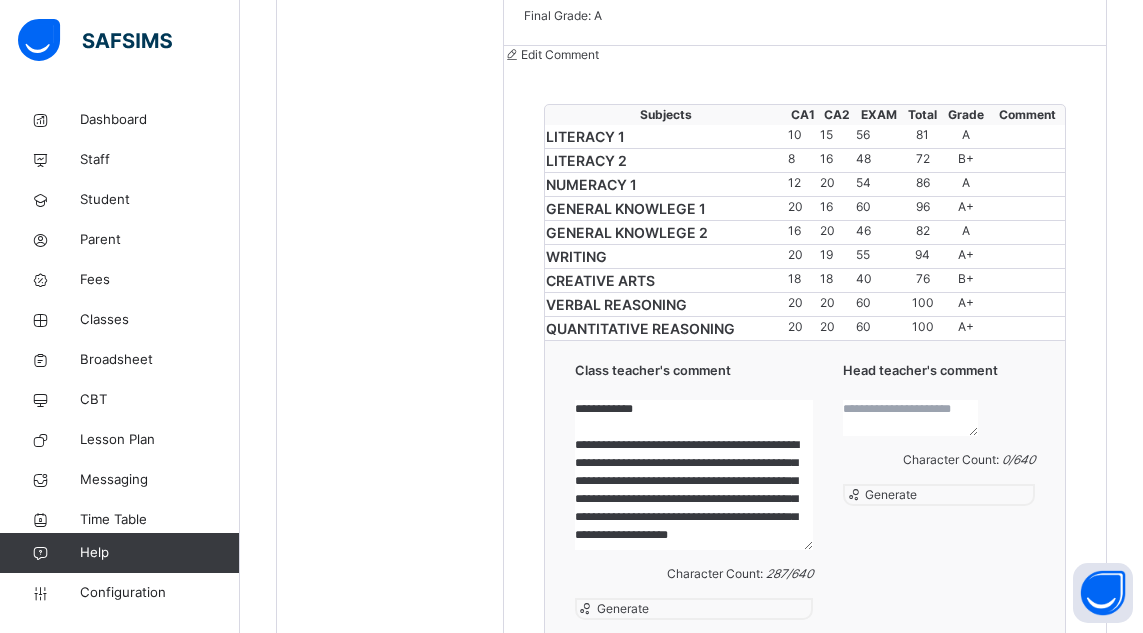 scroll, scrollTop: 938, scrollLeft: 0, axis: vertical 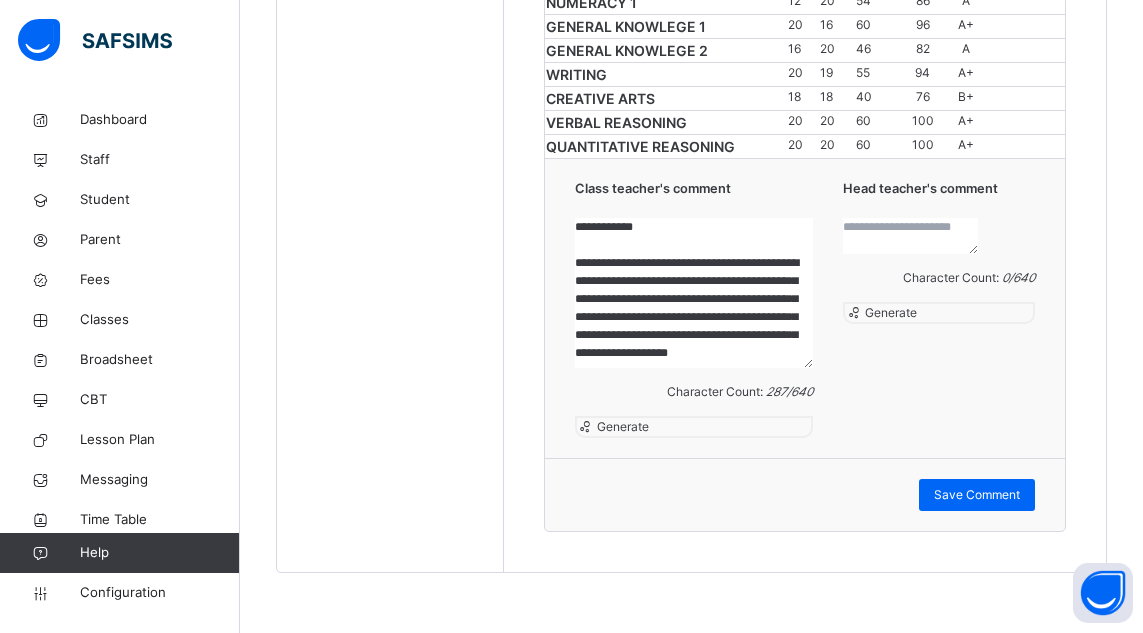 click on "Generate" at bounding box center [889, 312] 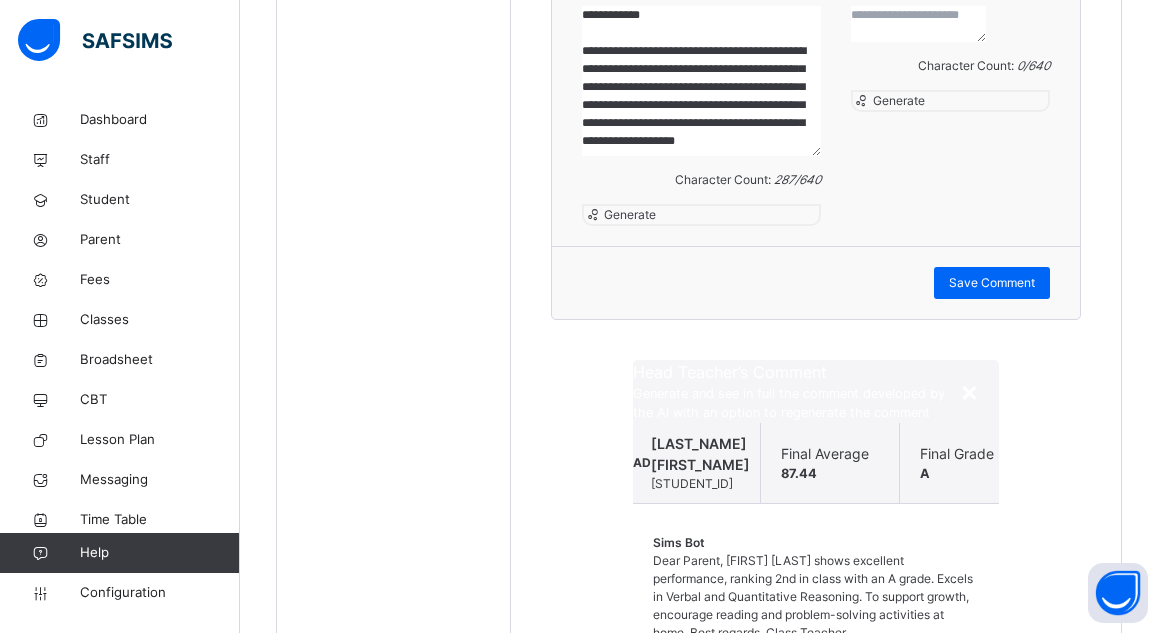 click on "Use this comment" at bounding box center [701, 698] 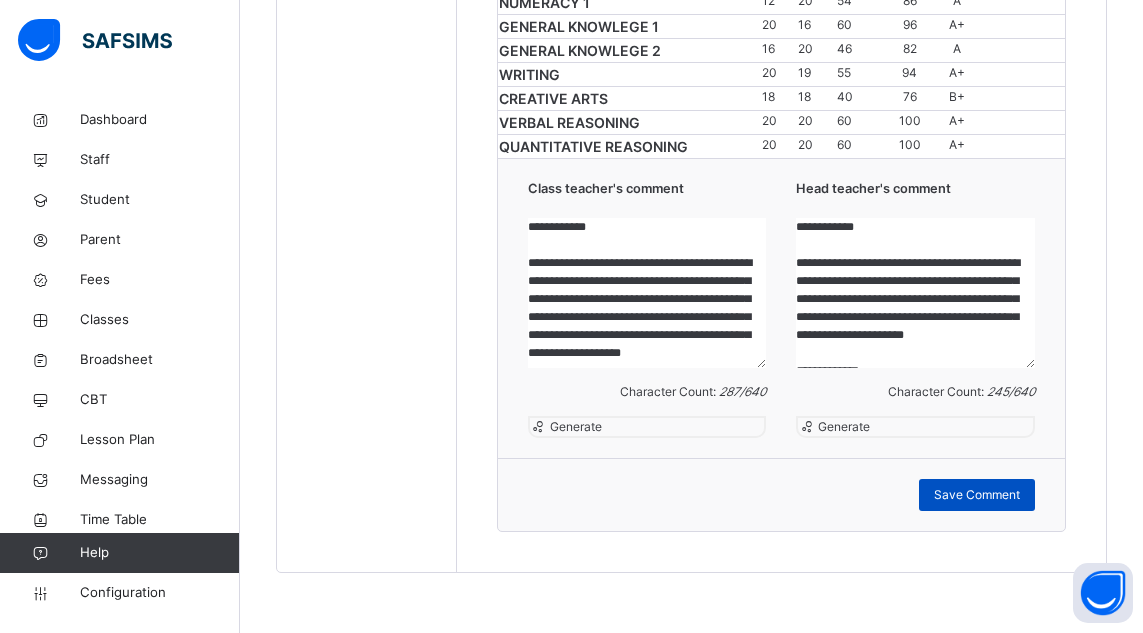 click on "Save Comment" at bounding box center (977, 495) 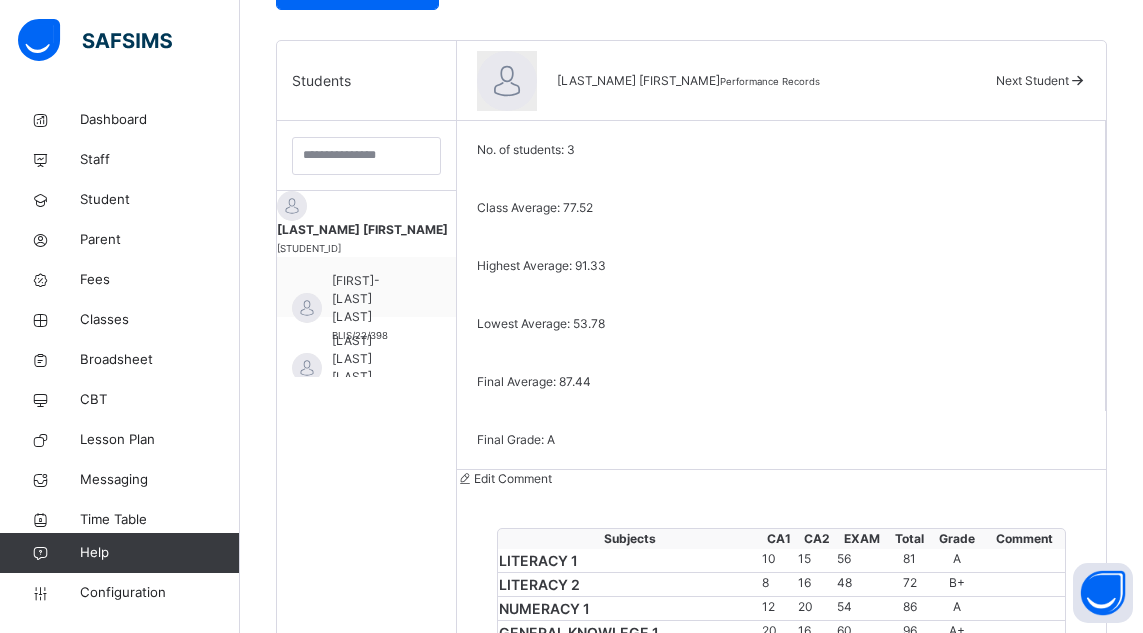 scroll, scrollTop: 455, scrollLeft: 0, axis: vertical 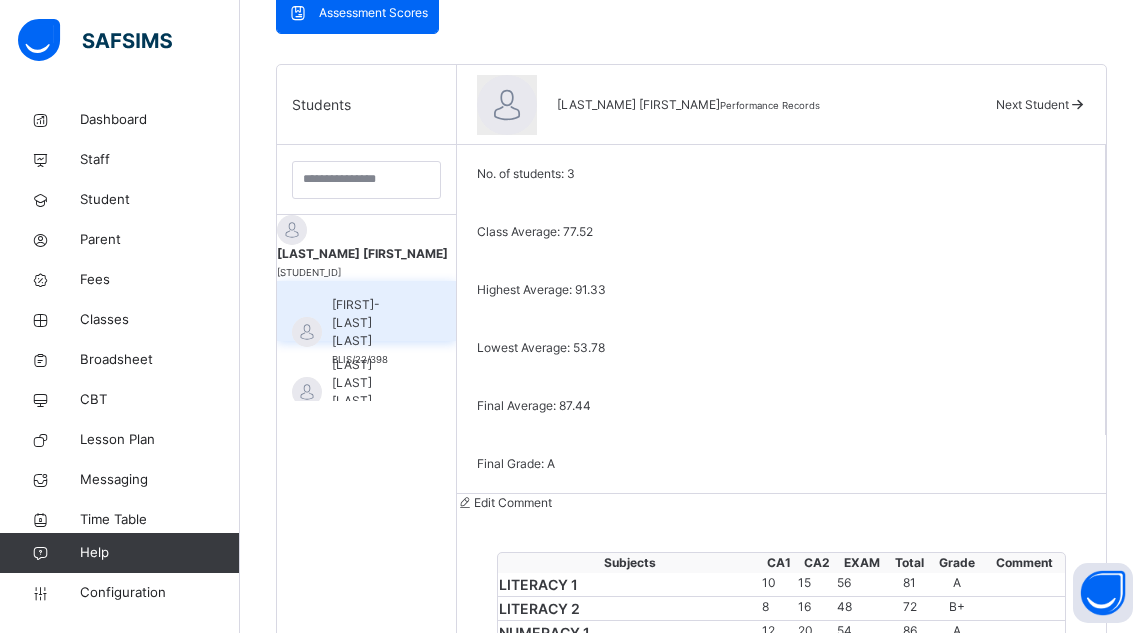 click on "[FIRST]  [LAST]" at bounding box center (371, 323) 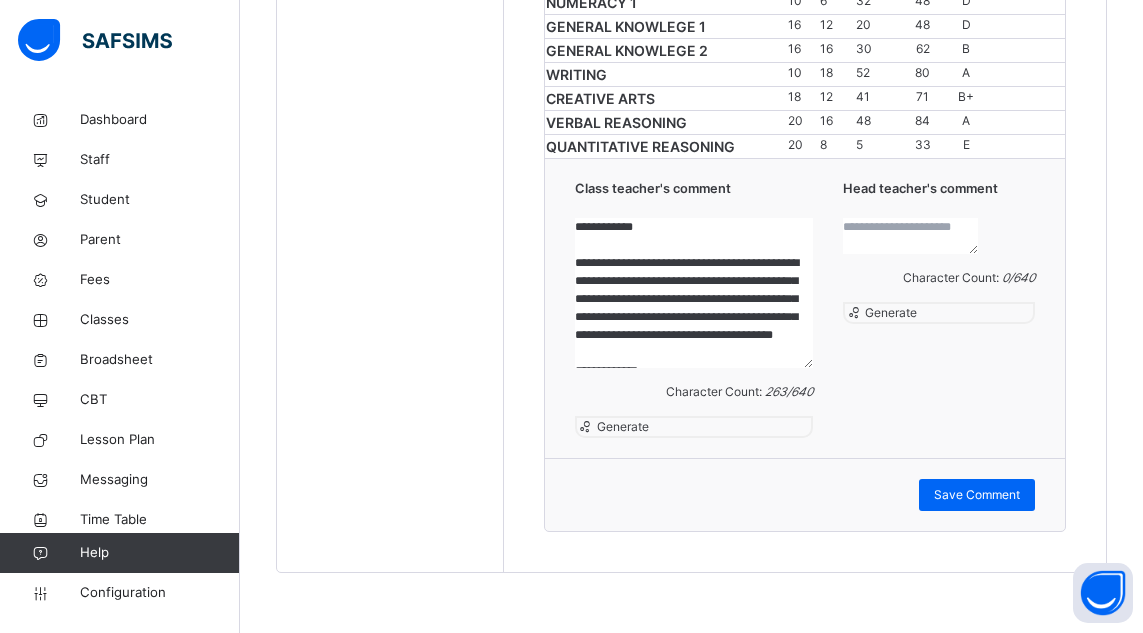 scroll, scrollTop: 1304, scrollLeft: 0, axis: vertical 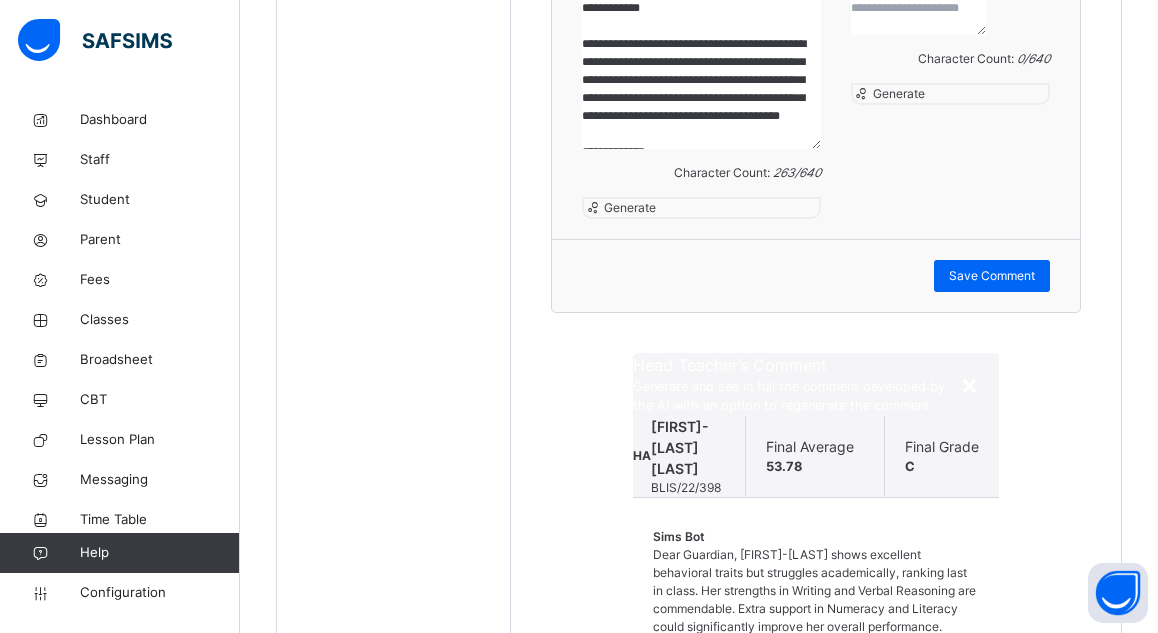 click on "Use this comment" at bounding box center [701, 692] 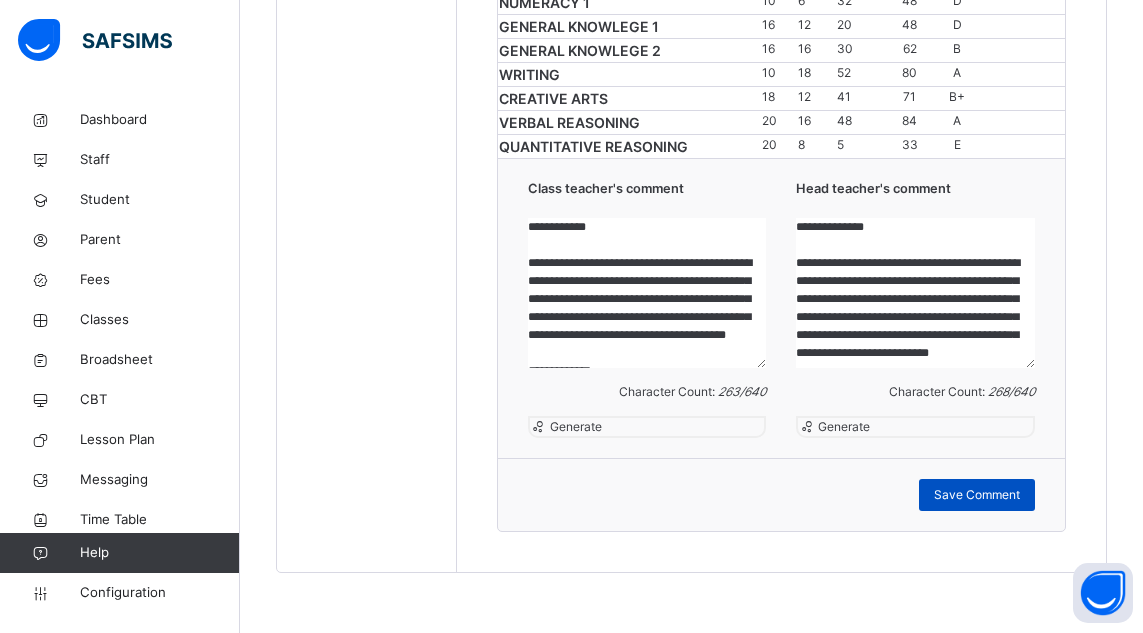 click on "Save Comment" at bounding box center [977, 495] 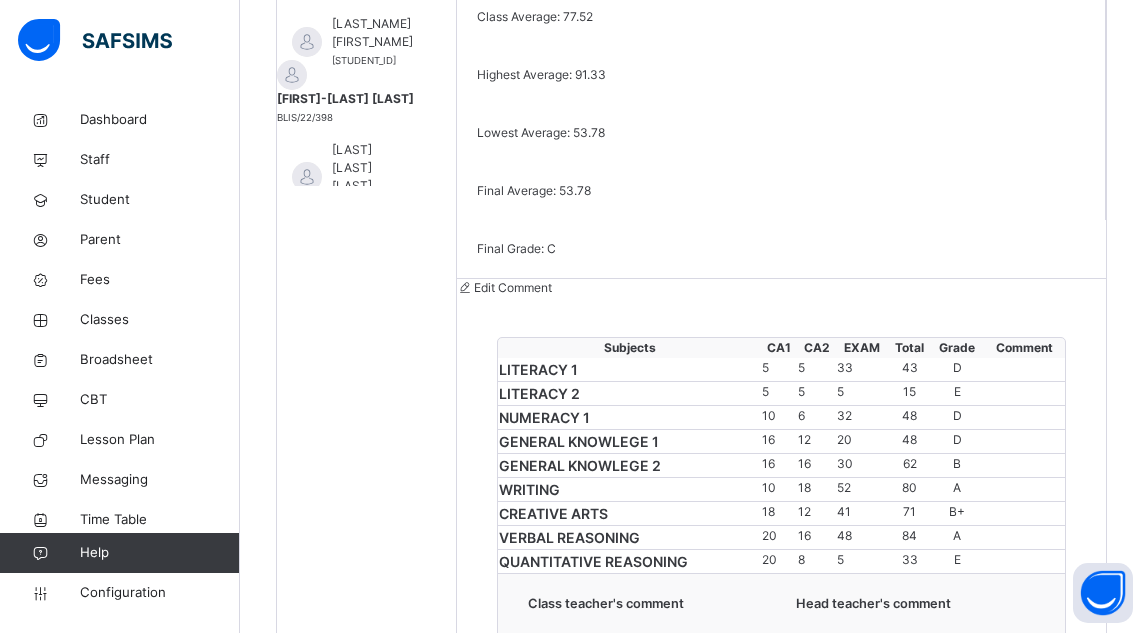 scroll, scrollTop: 640, scrollLeft: 0, axis: vertical 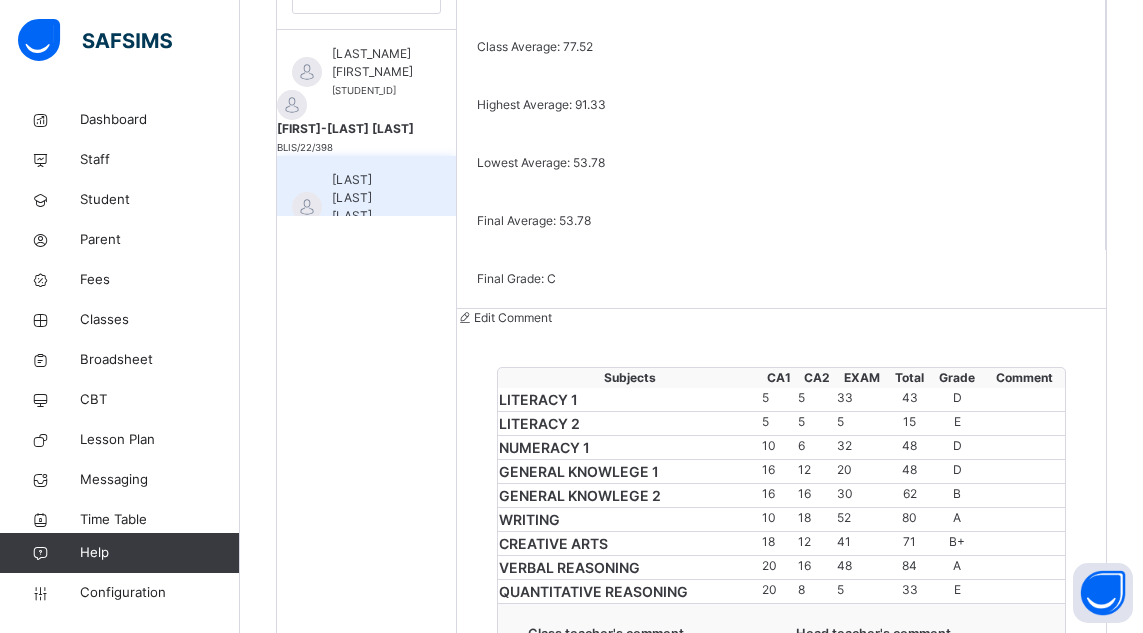 click on "[LAST] [FIRST]" at bounding box center [371, 198] 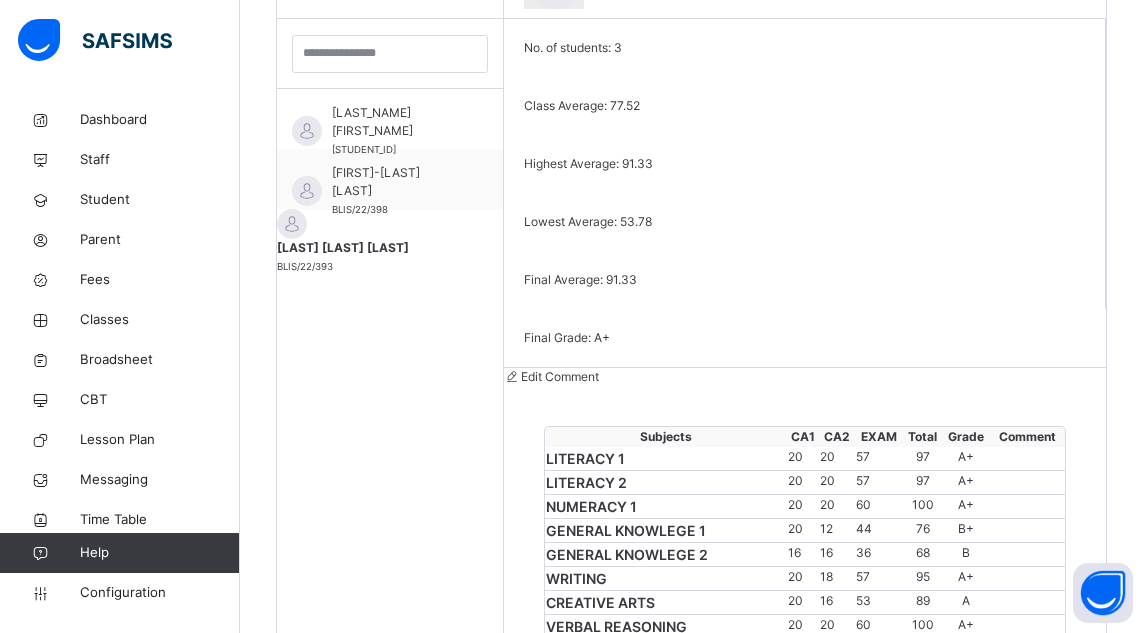 scroll, scrollTop: 640, scrollLeft: 0, axis: vertical 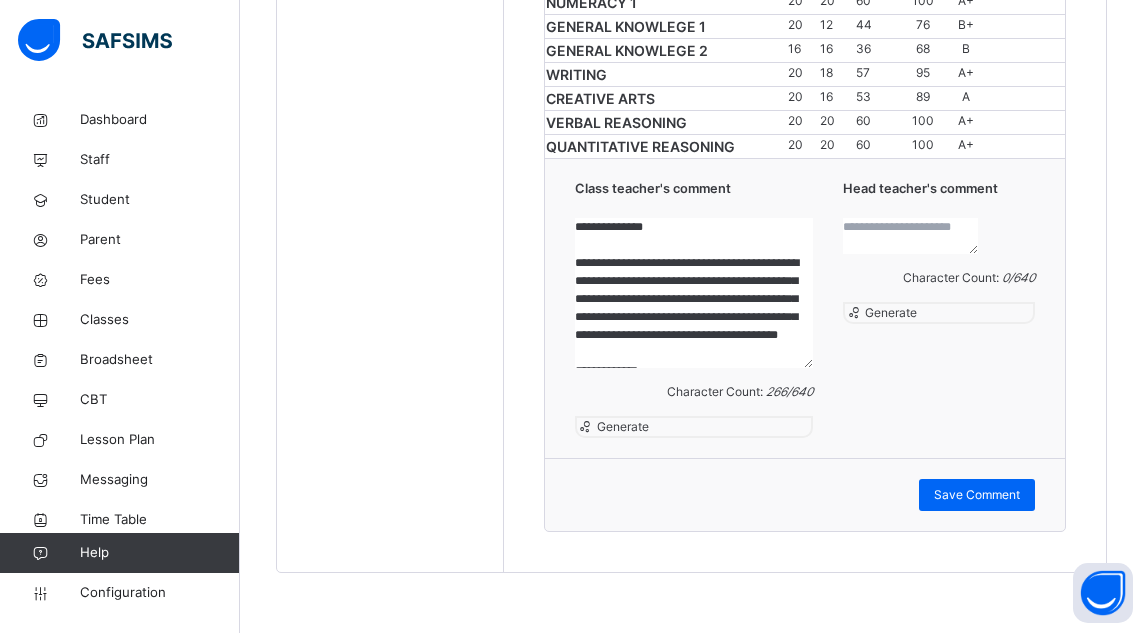 click on "Generate" at bounding box center [889, 312] 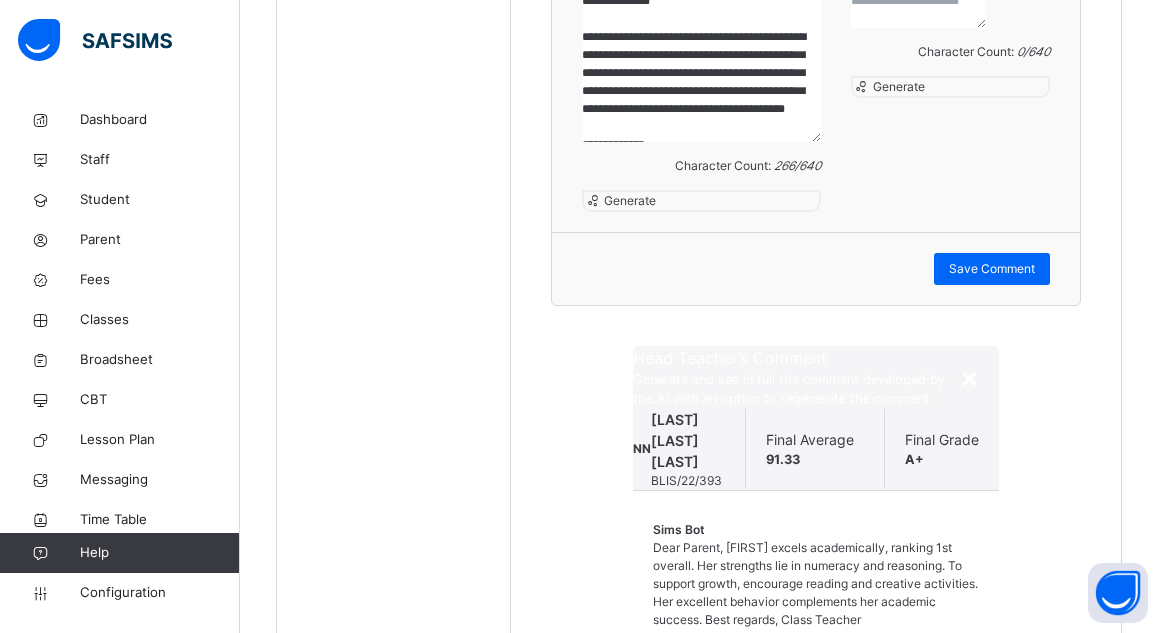 click on "Use this comment" at bounding box center (701, 685) 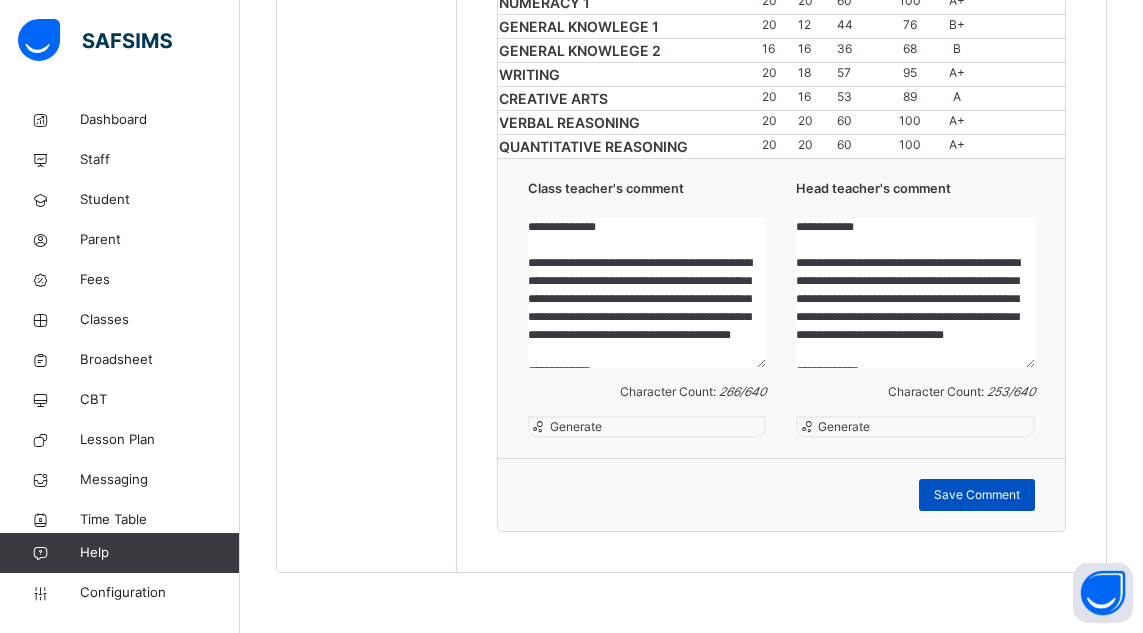 click on "Save Comment" at bounding box center (977, 495) 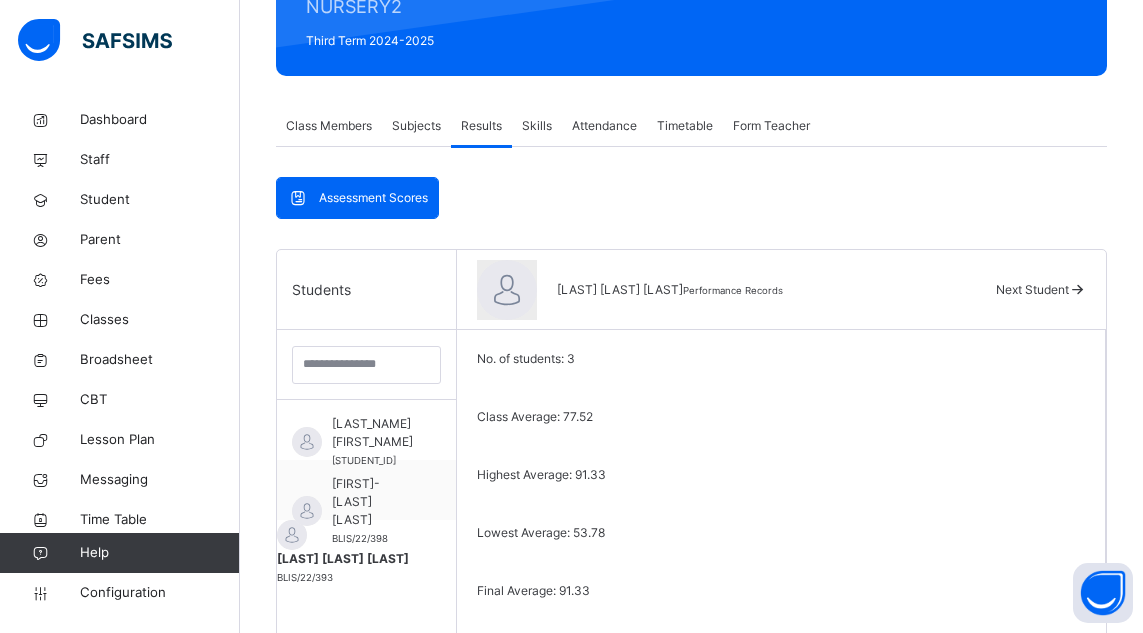 scroll, scrollTop: 259, scrollLeft: 0, axis: vertical 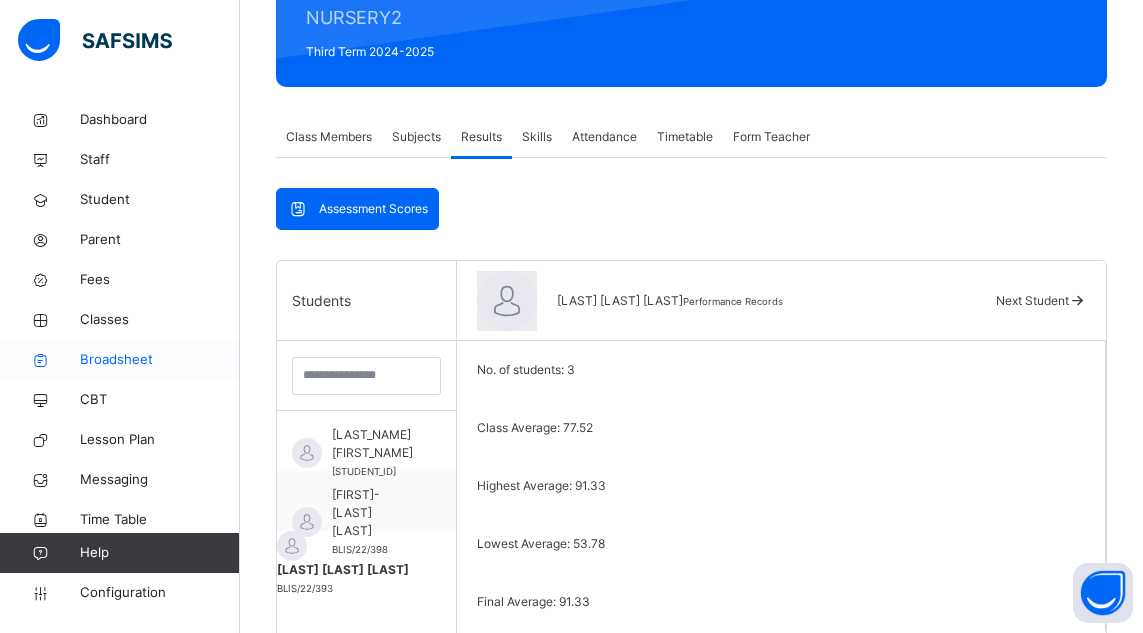 click on "Broadsheet" at bounding box center (160, 360) 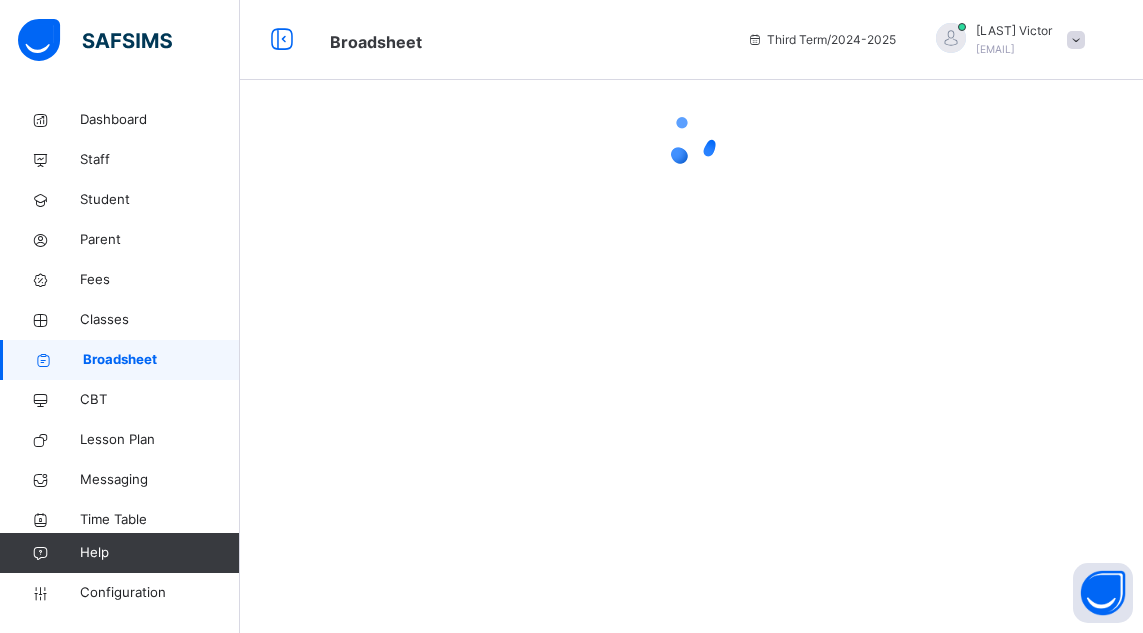 scroll, scrollTop: 0, scrollLeft: 0, axis: both 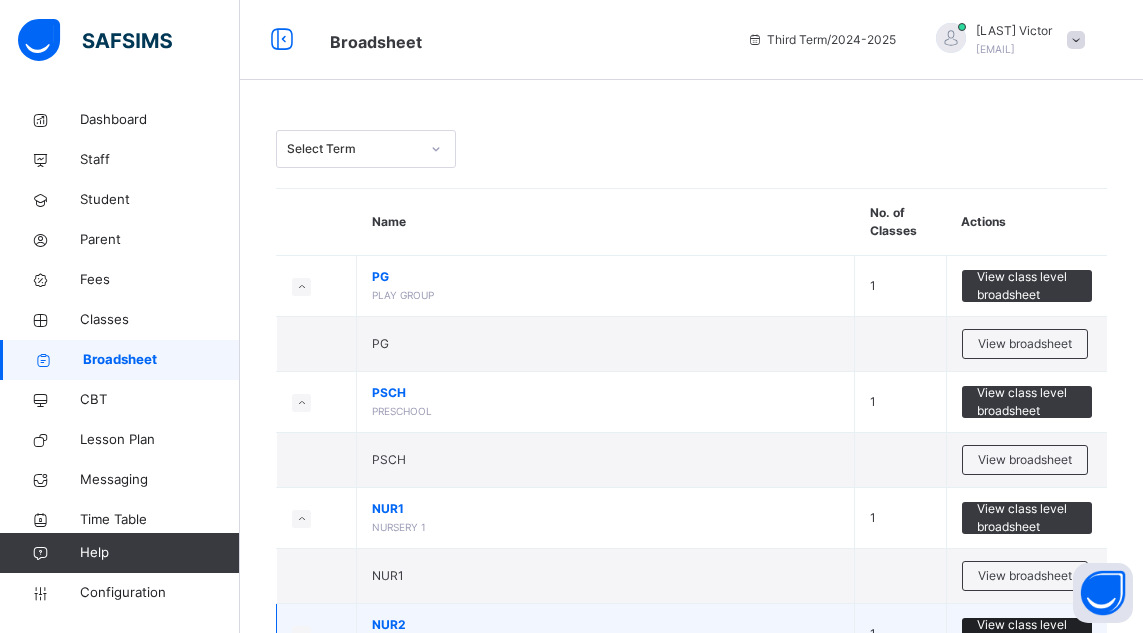 click on "View class level broadsheet" at bounding box center [1027, 634] 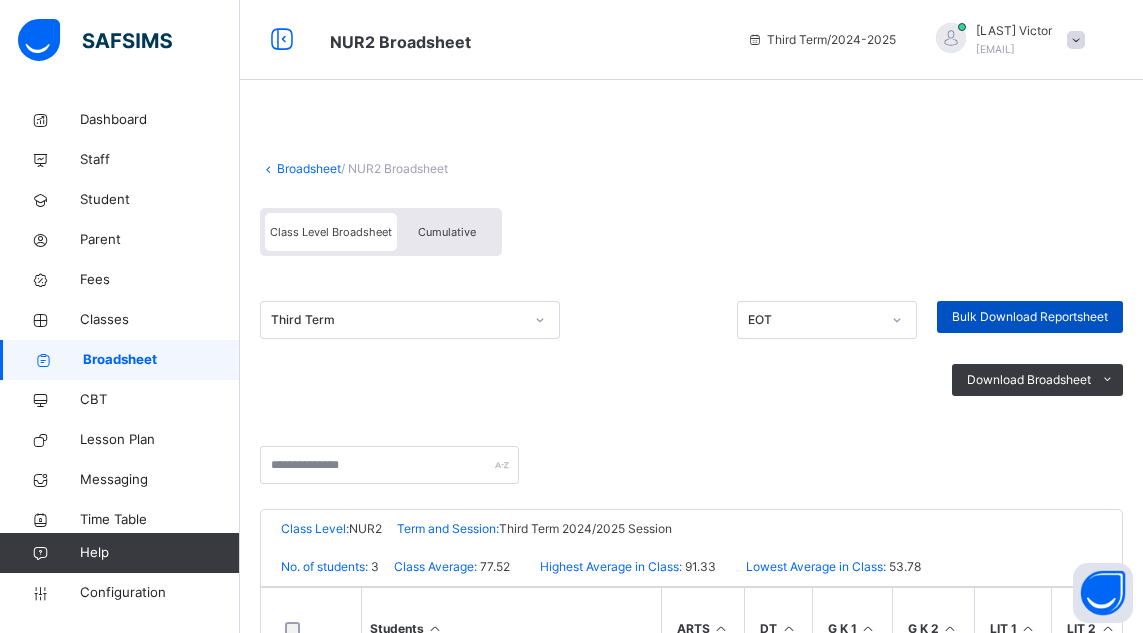 click on "Bulk Download Reportsheet" at bounding box center [1030, 317] 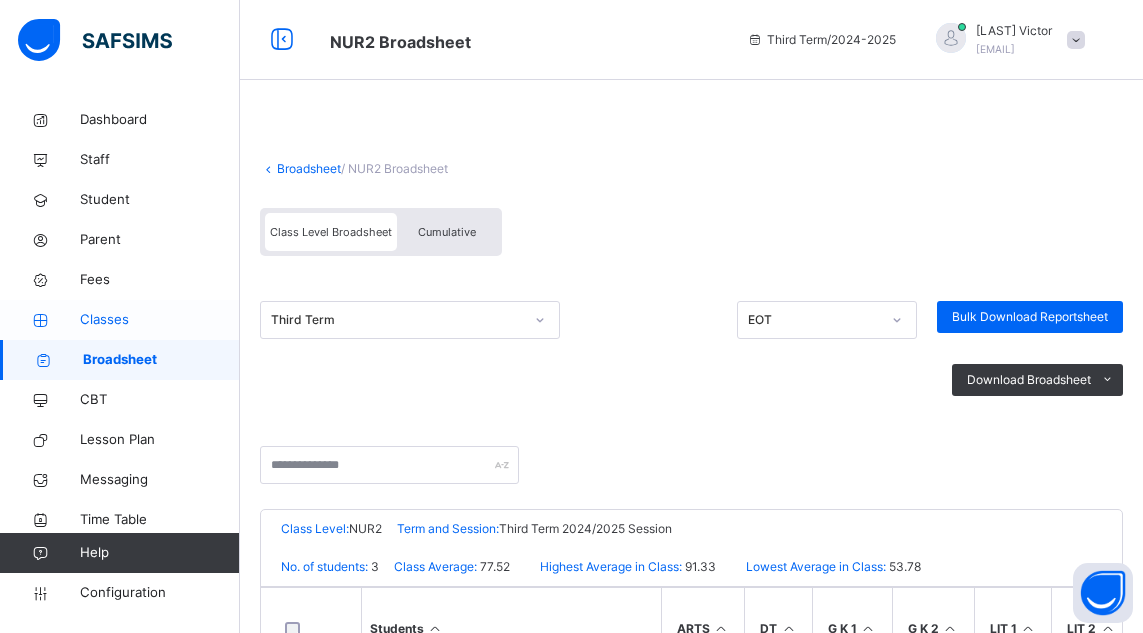 click on "Classes" at bounding box center (160, 320) 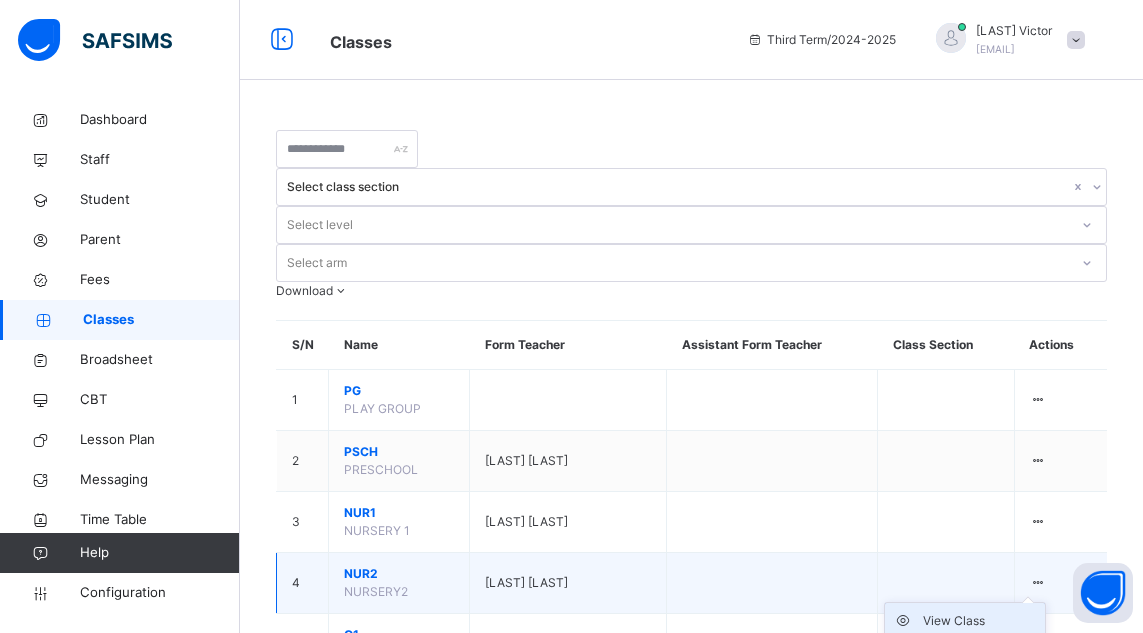 click on "View Class" at bounding box center (980, 621) 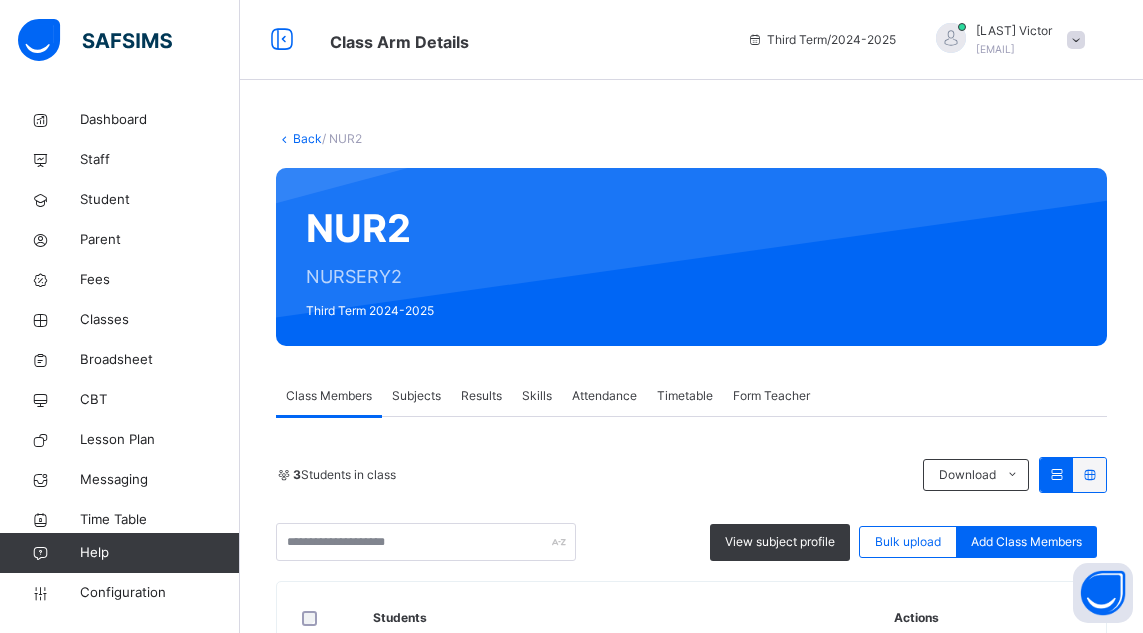 click on "Results" at bounding box center (481, 396) 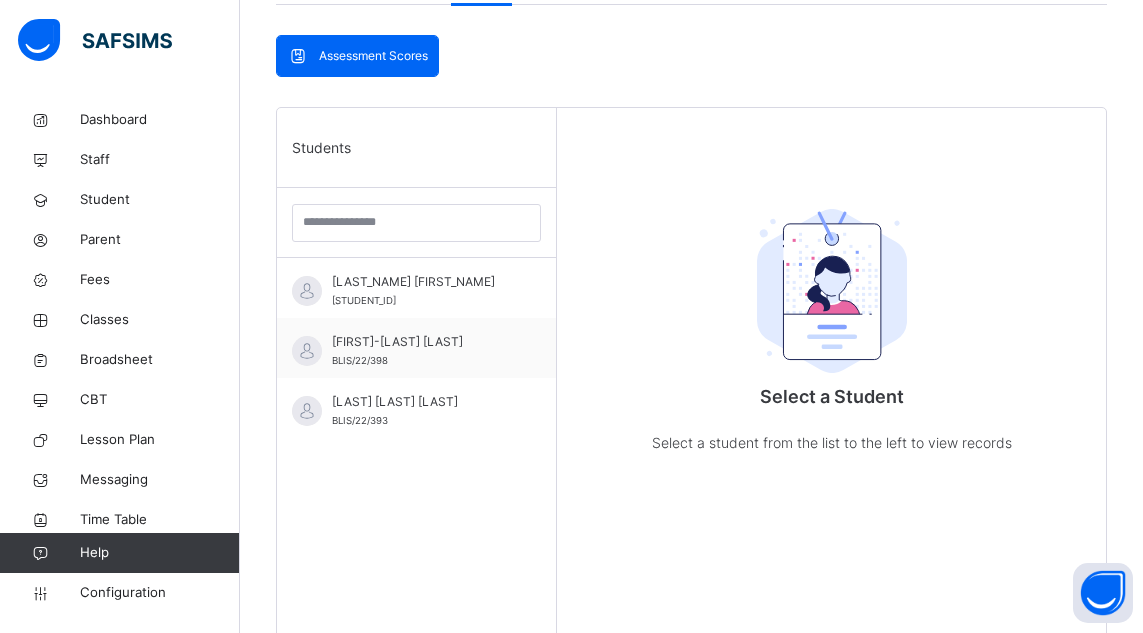 scroll, scrollTop: 414, scrollLeft: 0, axis: vertical 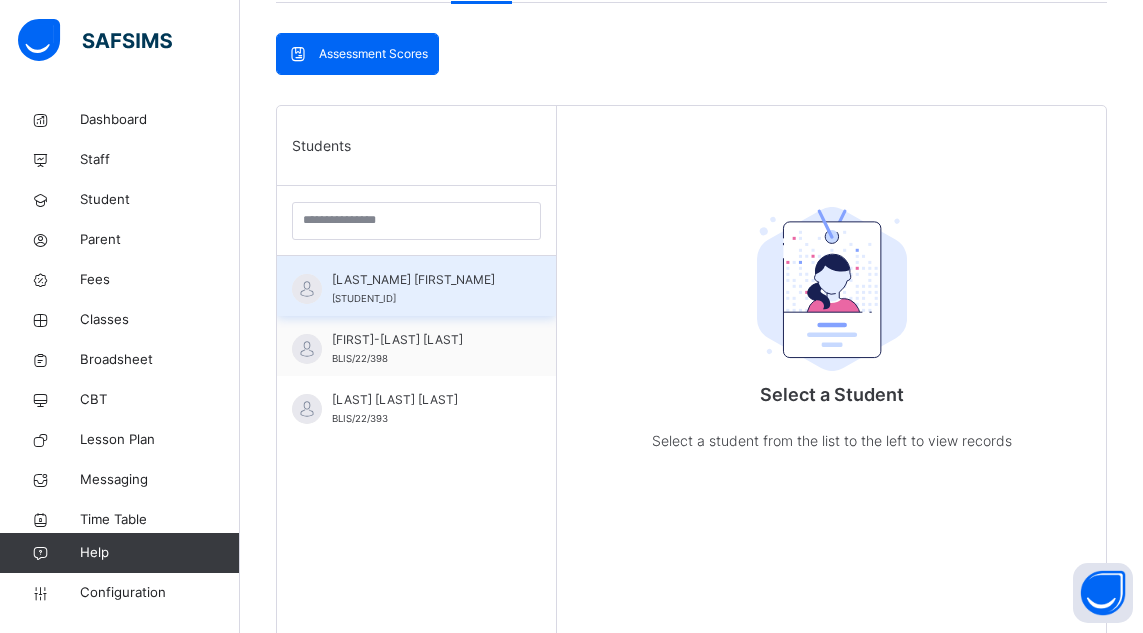 click on "[FIRST] [LAST]" at bounding box center (421, 280) 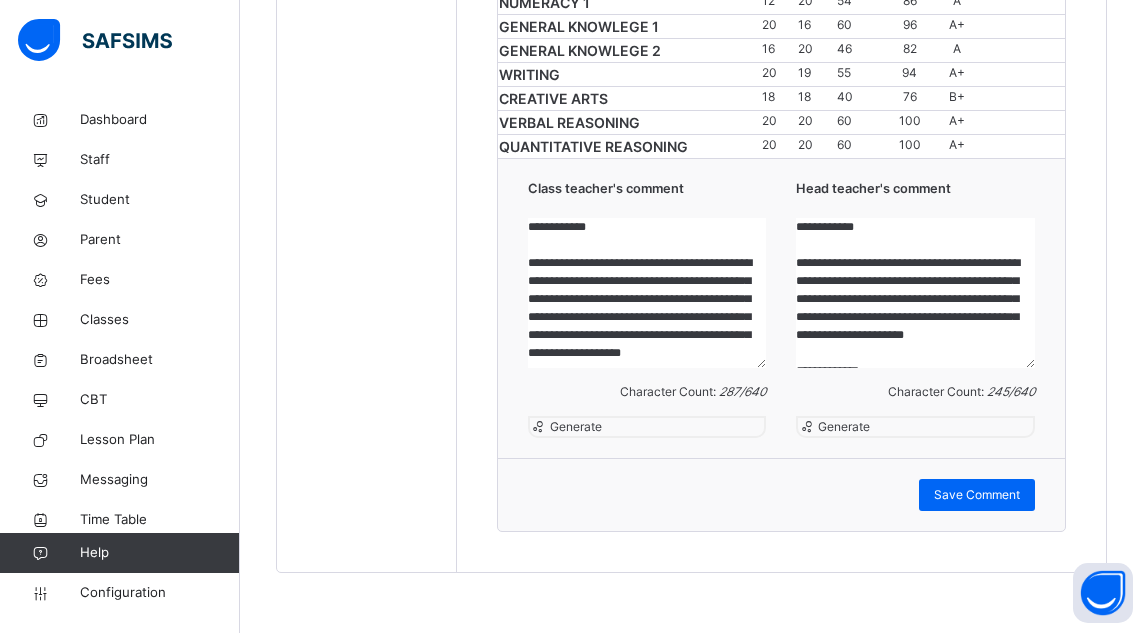 scroll, scrollTop: 1370, scrollLeft: 0, axis: vertical 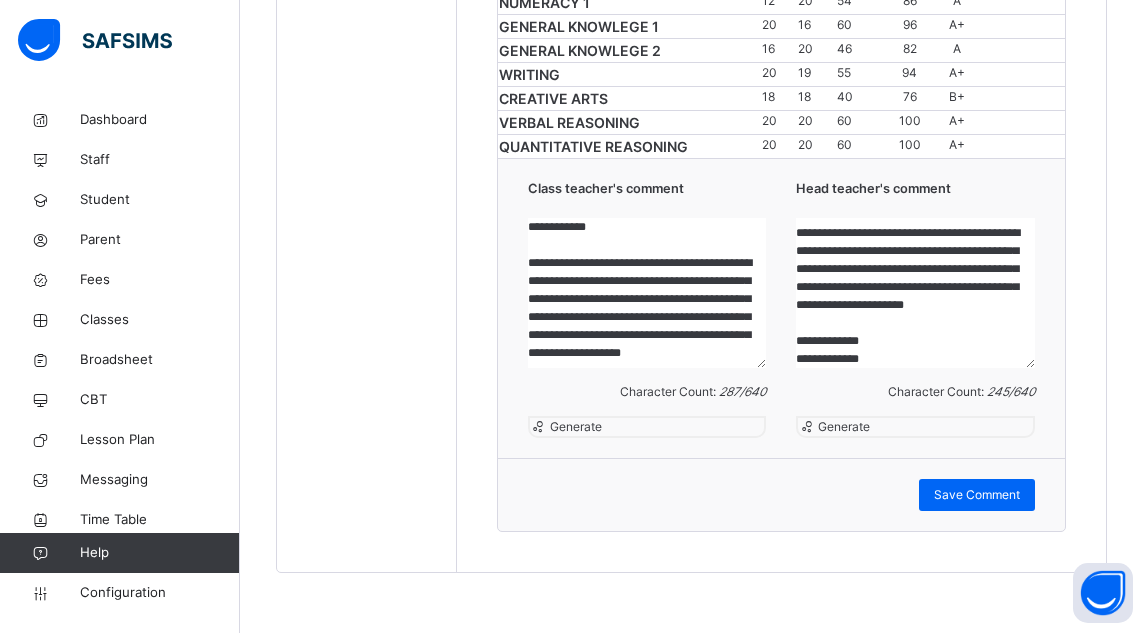 click on "Generate" at bounding box center [842, 426] 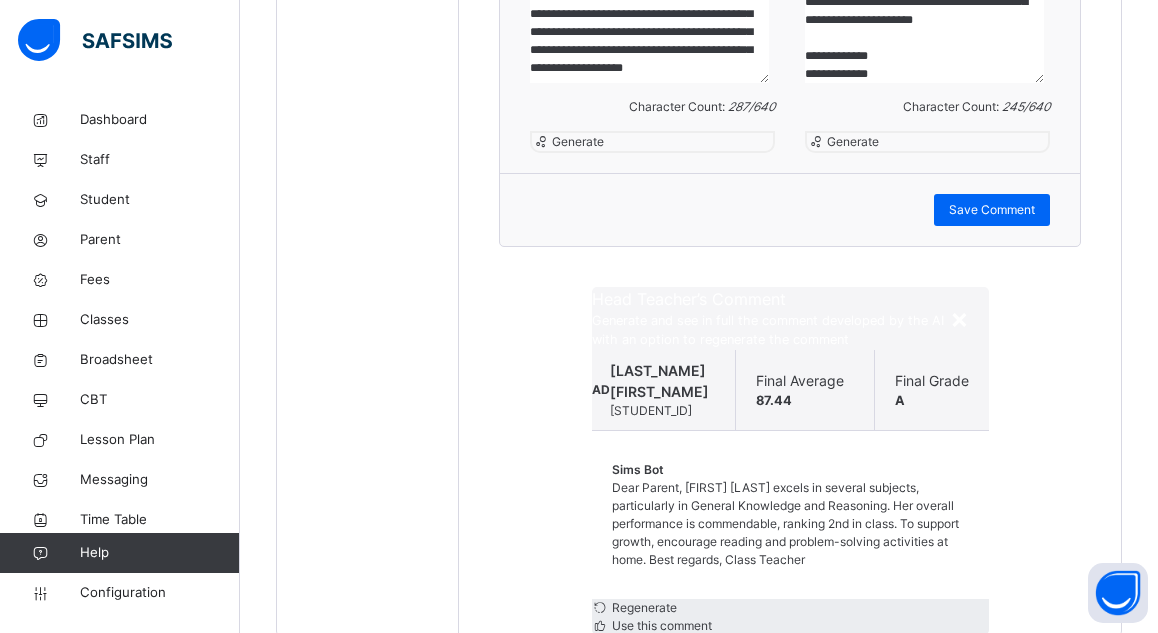 click on "Regenerate" at bounding box center [643, 607] 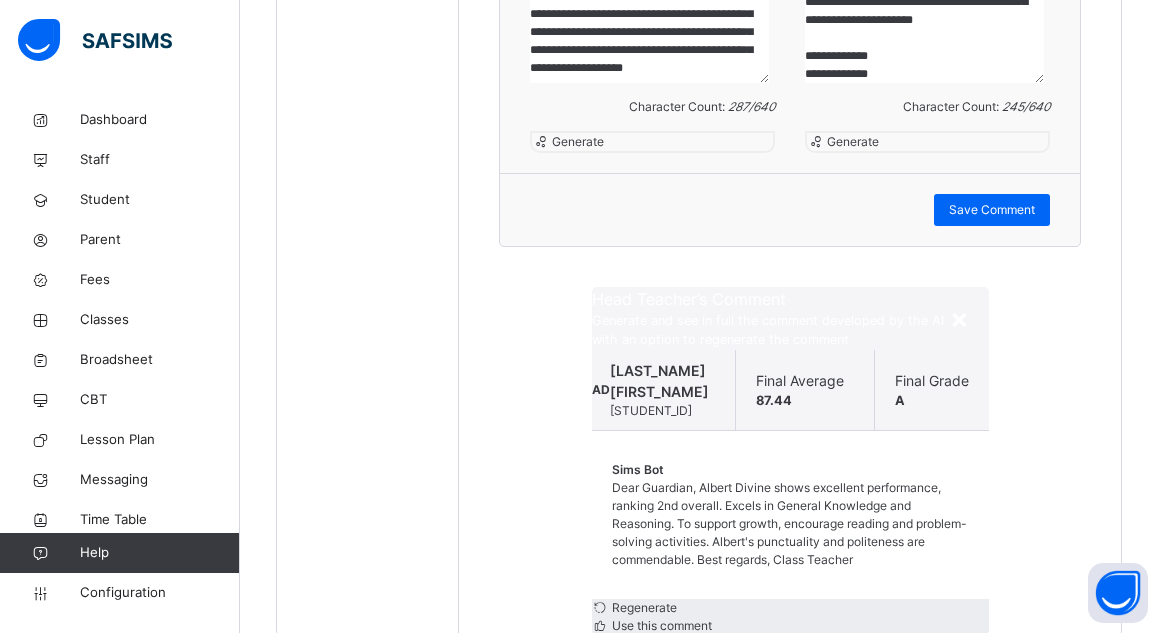 click on "Regenerate" at bounding box center [643, 607] 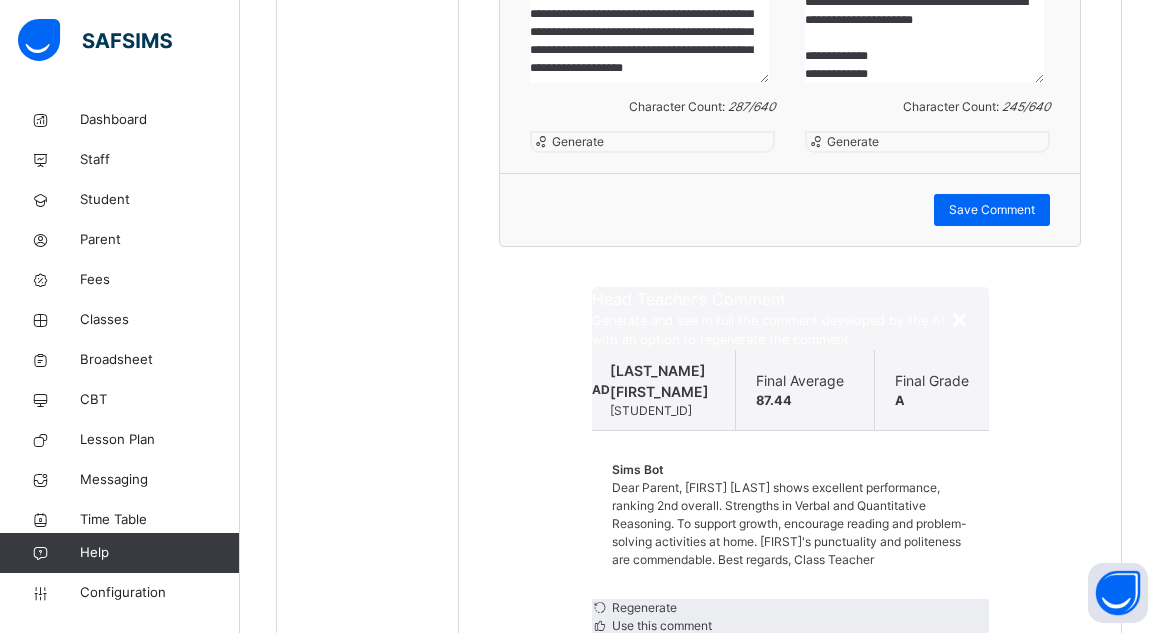 click on "Regenerate" at bounding box center (643, 607) 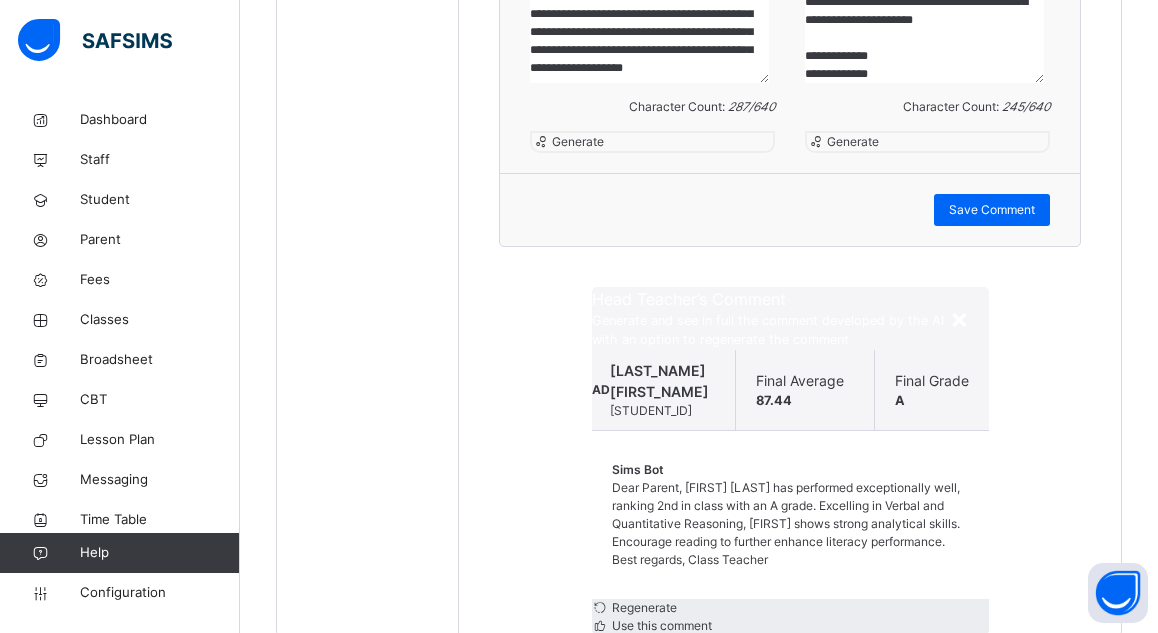 click on "Regenerate" at bounding box center (643, 607) 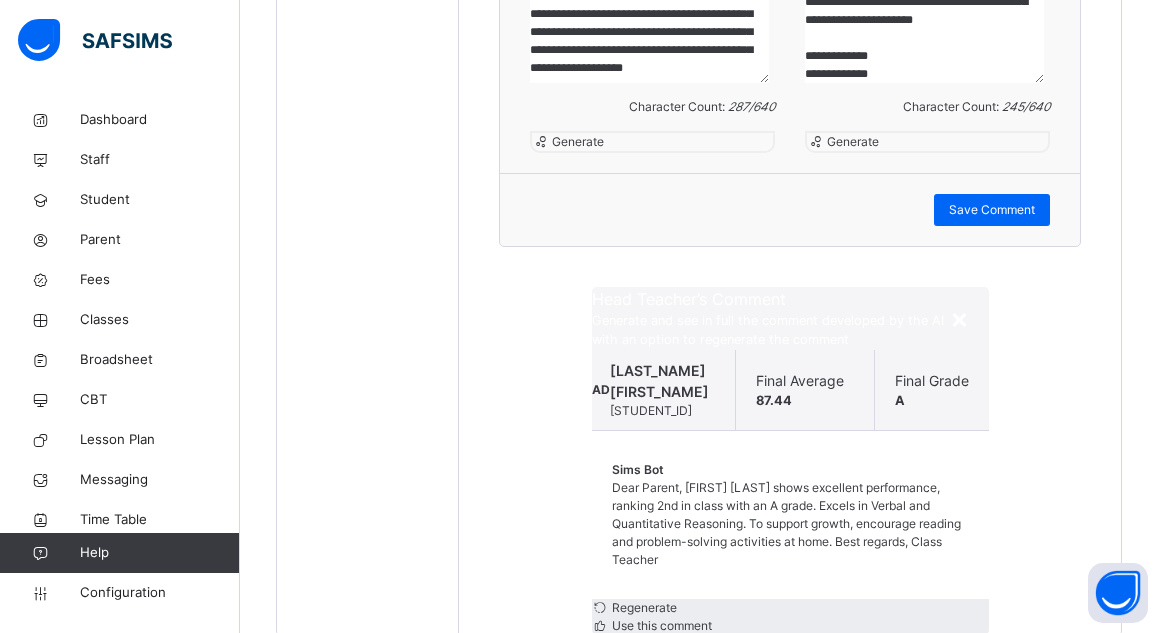 click on "Regenerate" at bounding box center (643, 607) 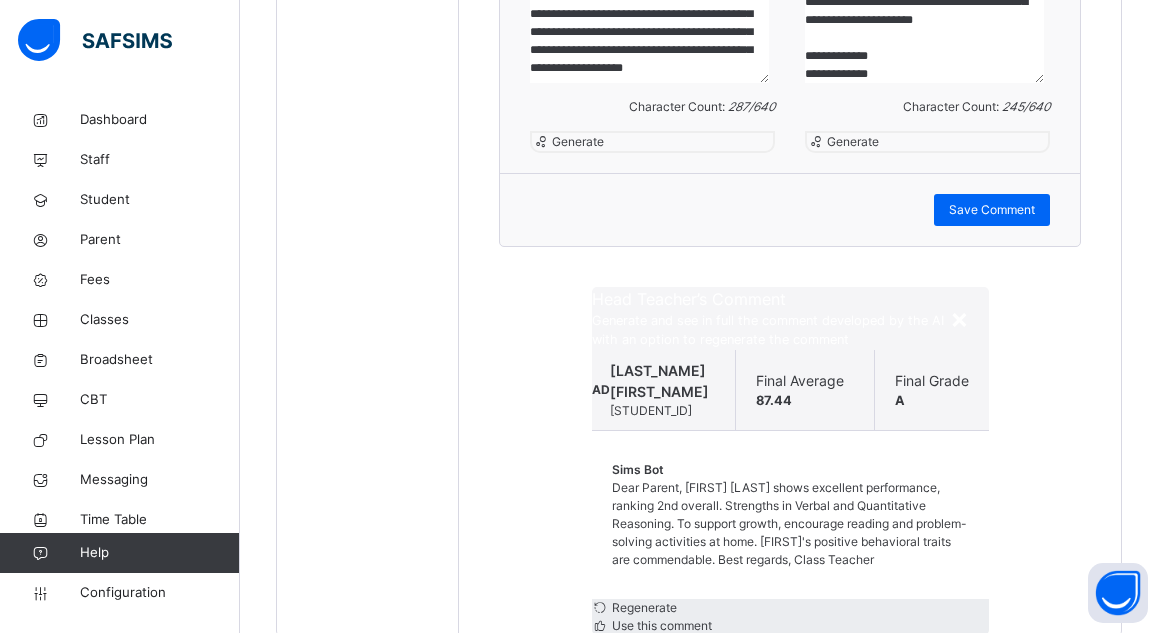 click on "Regenerate" at bounding box center (643, 607) 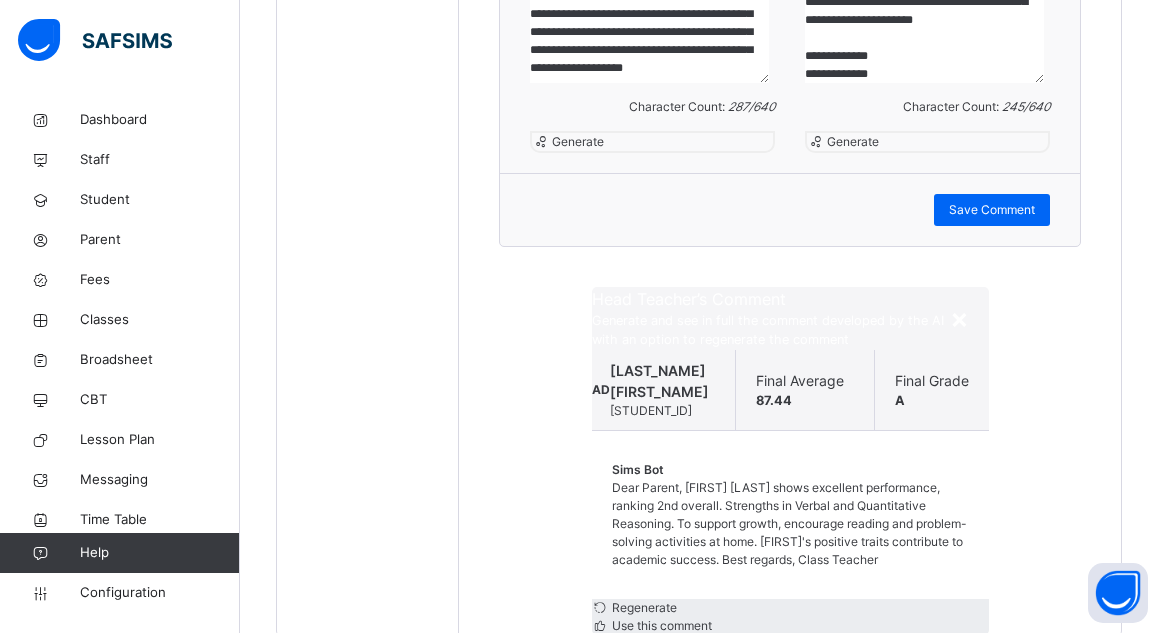 click on "Regenerate" at bounding box center (643, 607) 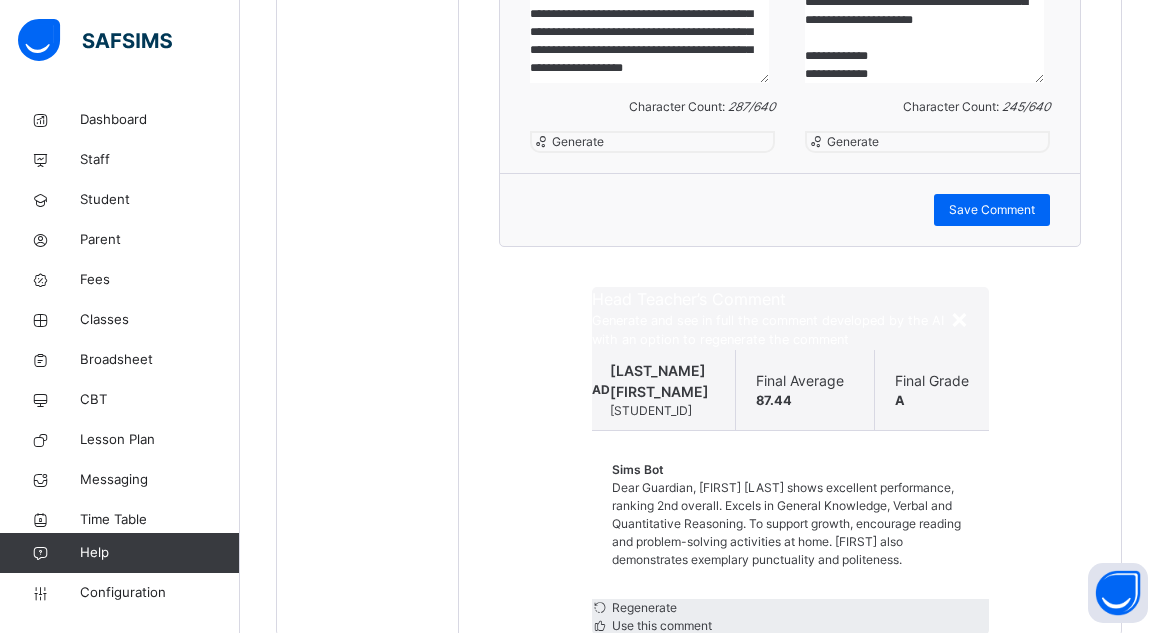 click on "Use this comment" at bounding box center (660, 625) 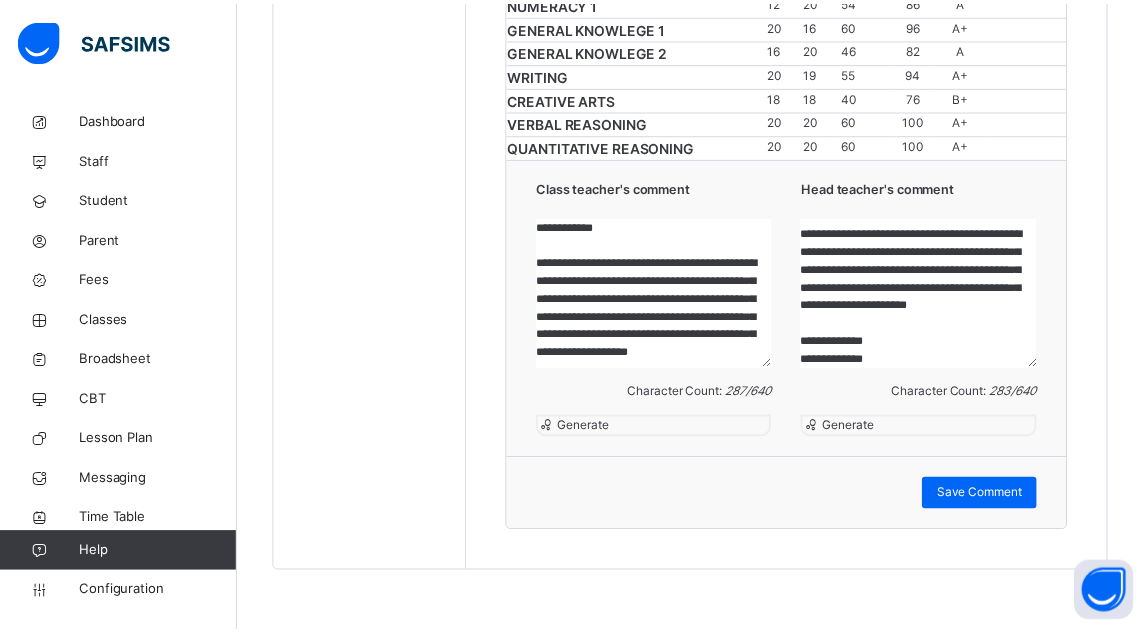 scroll, scrollTop: 70, scrollLeft: 0, axis: vertical 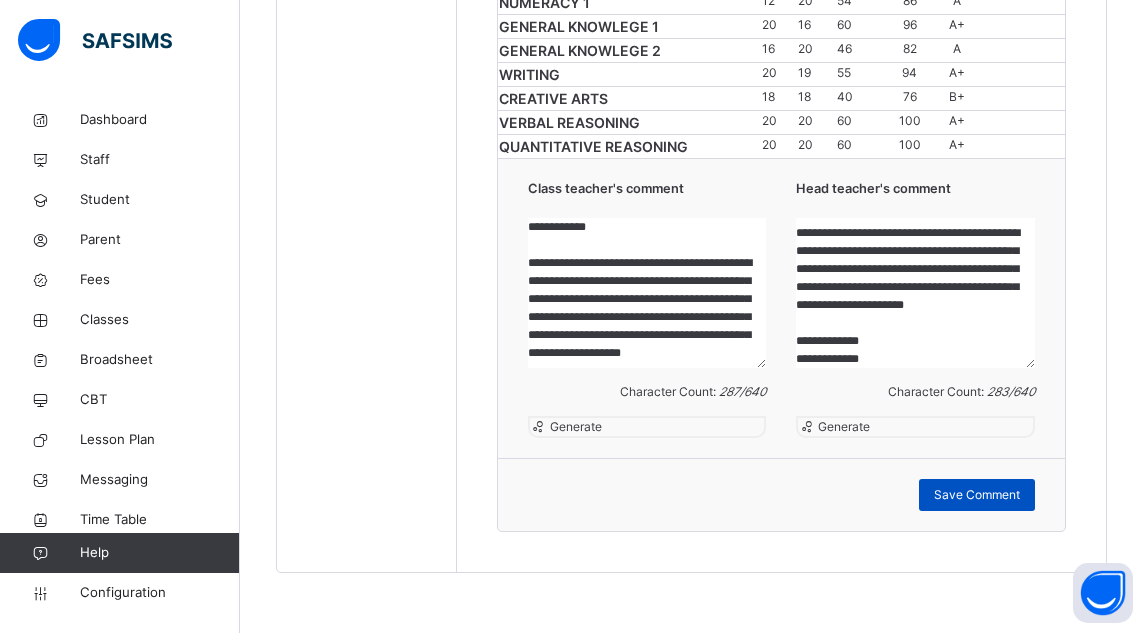 click on "Save Comment" at bounding box center [977, 495] 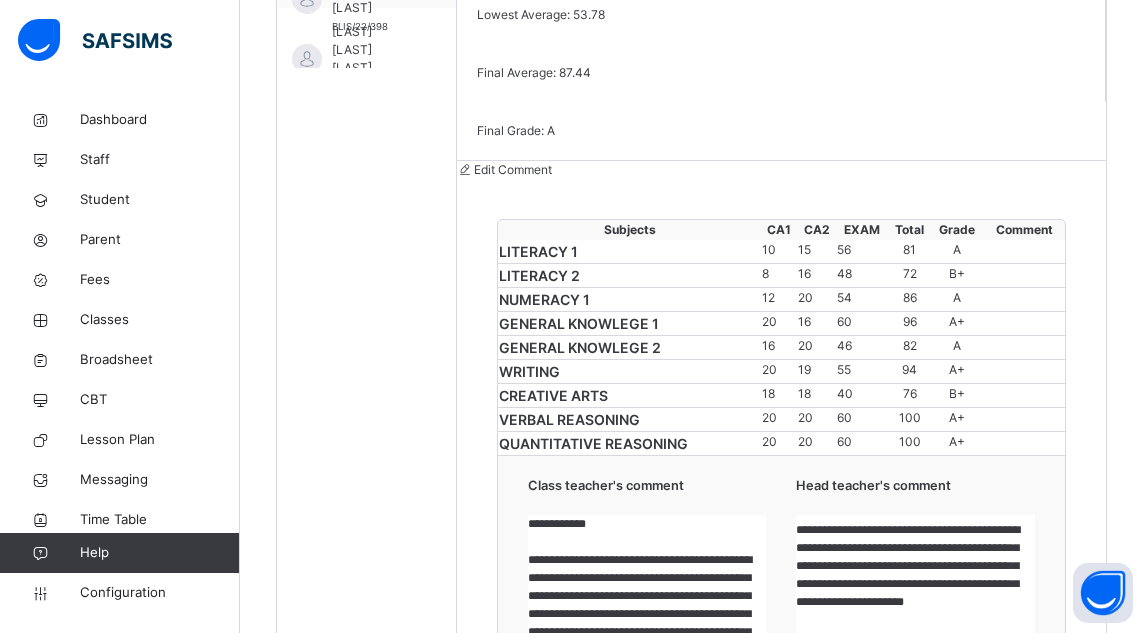 scroll, scrollTop: 610, scrollLeft: 0, axis: vertical 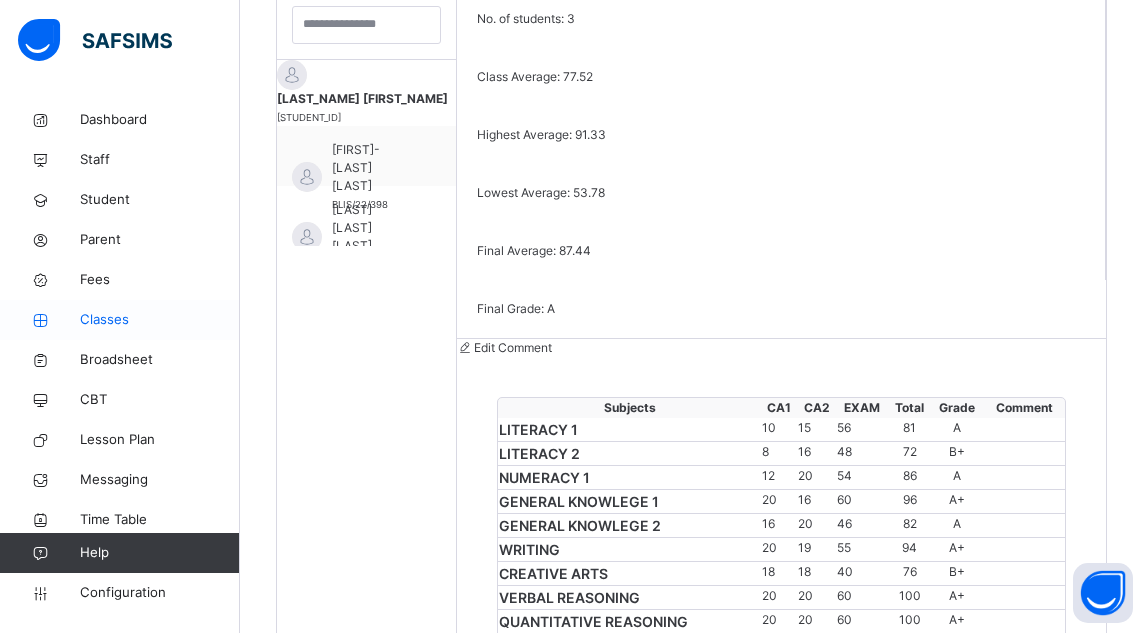 click on "Classes" at bounding box center (160, 320) 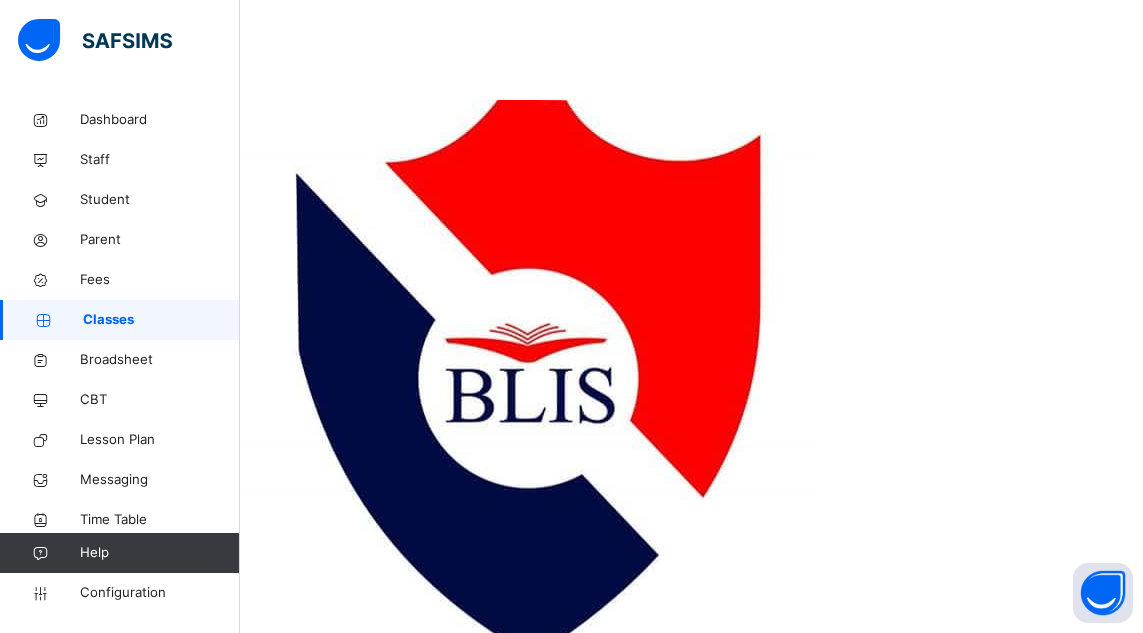 scroll, scrollTop: 0, scrollLeft: 0, axis: both 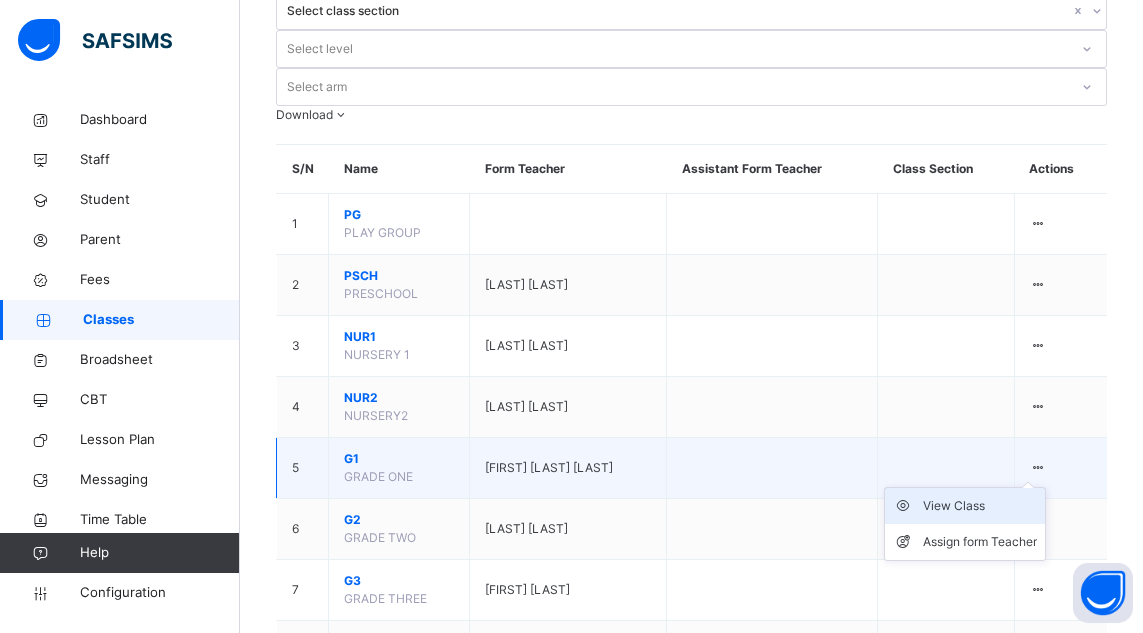 click on "View Class" at bounding box center (980, 506) 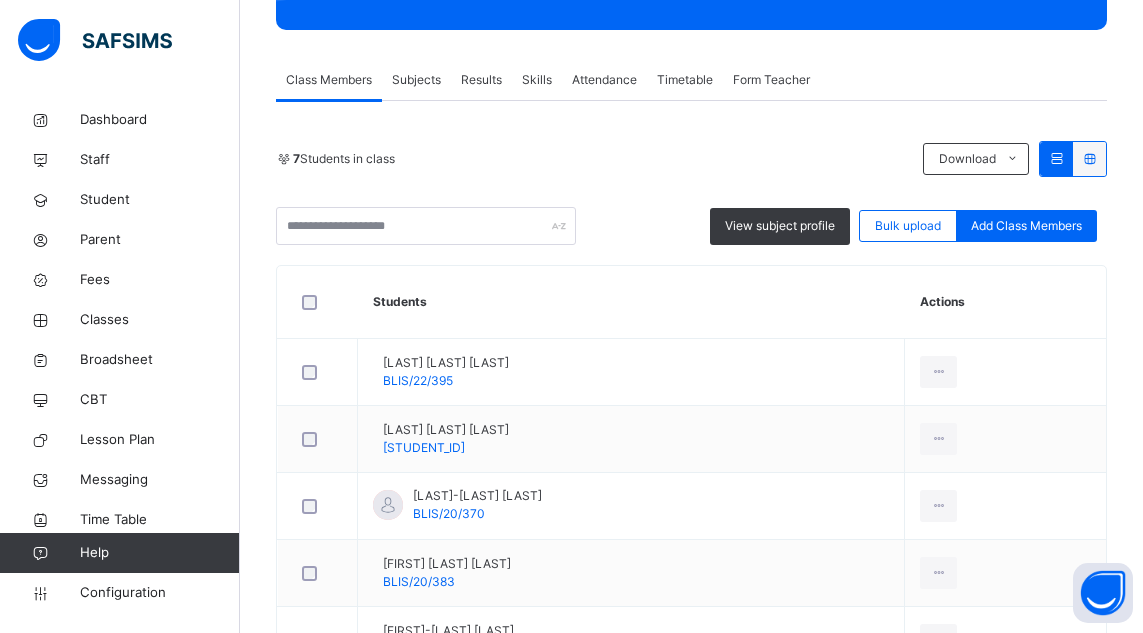 scroll, scrollTop: 324, scrollLeft: 0, axis: vertical 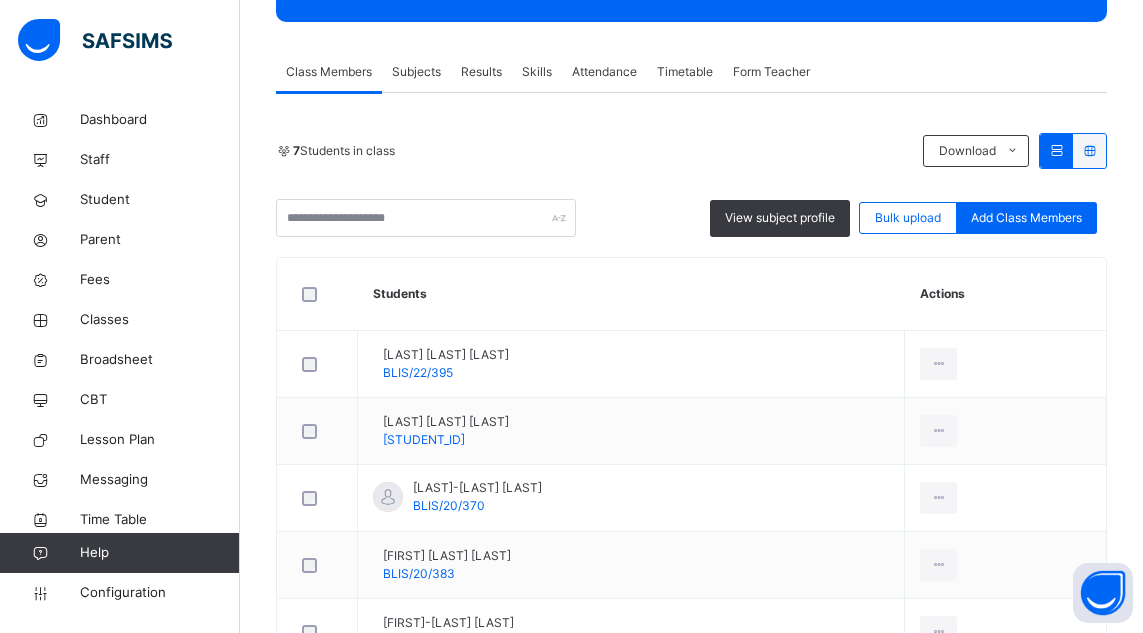 click on "Results" at bounding box center [481, 72] 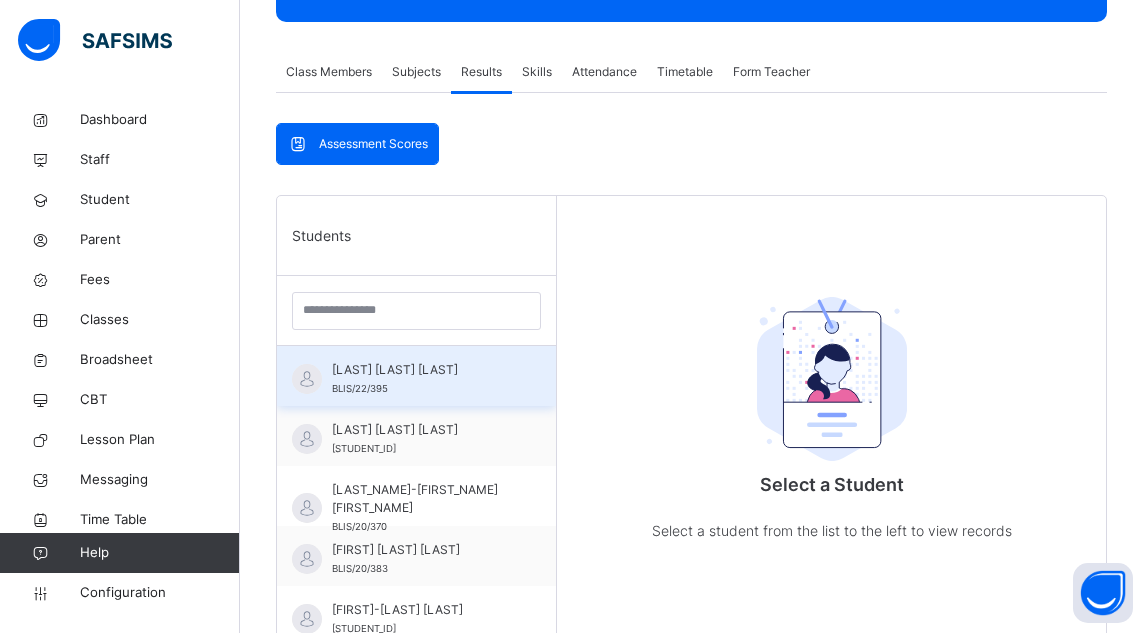 click on "[LAST] [FIRST] [MIDDLE]" at bounding box center [421, 370] 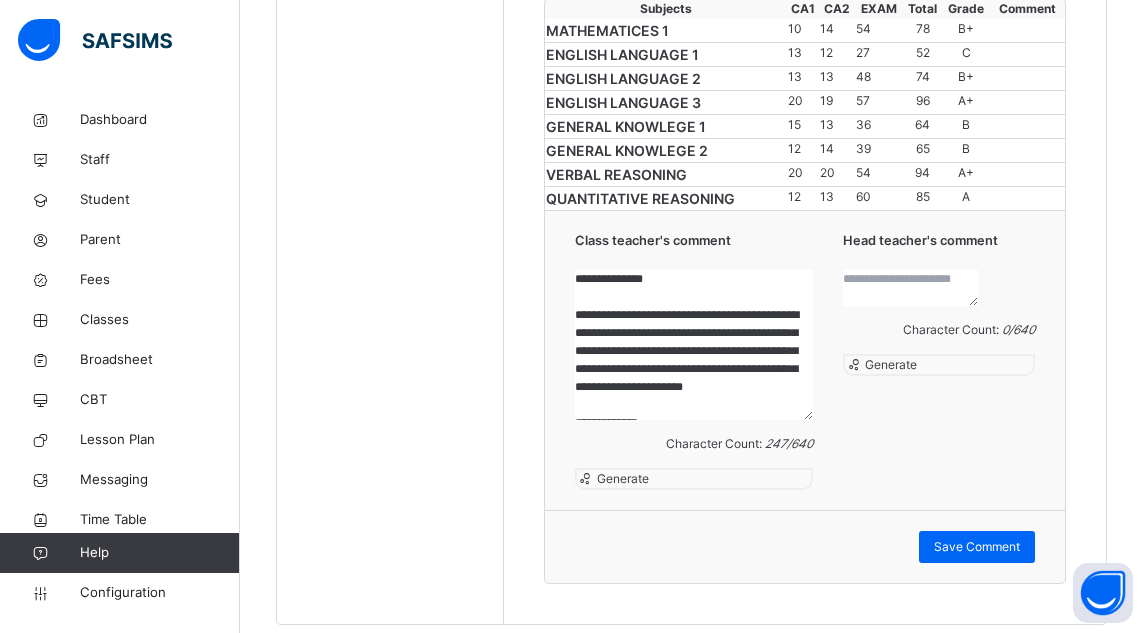 scroll, scrollTop: 1015, scrollLeft: 0, axis: vertical 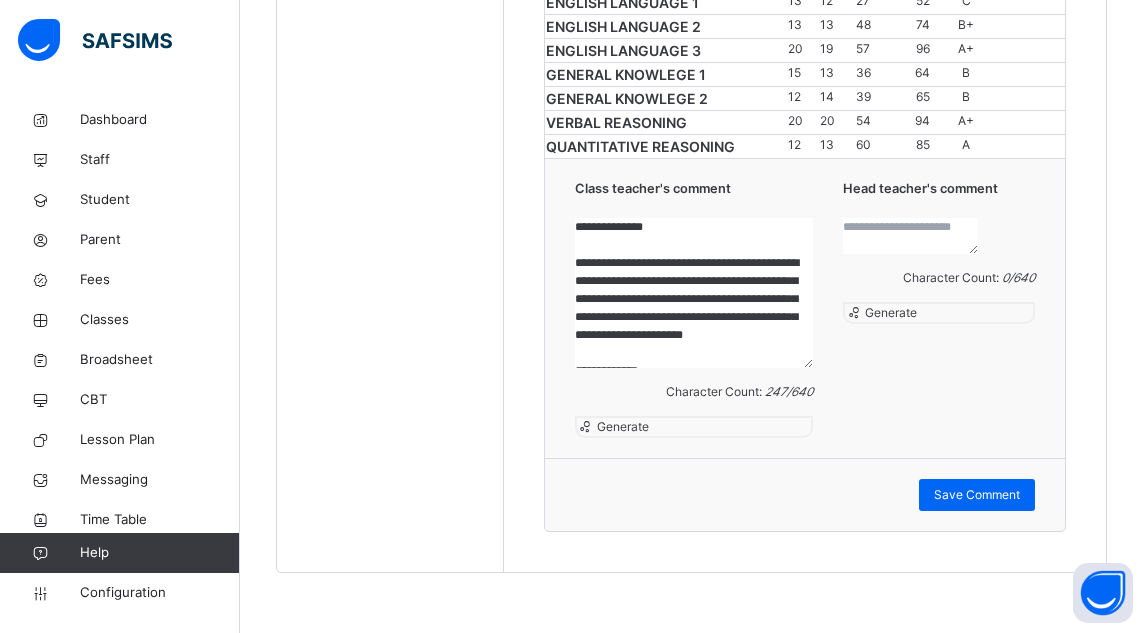 click on "Generate" at bounding box center [889, 312] 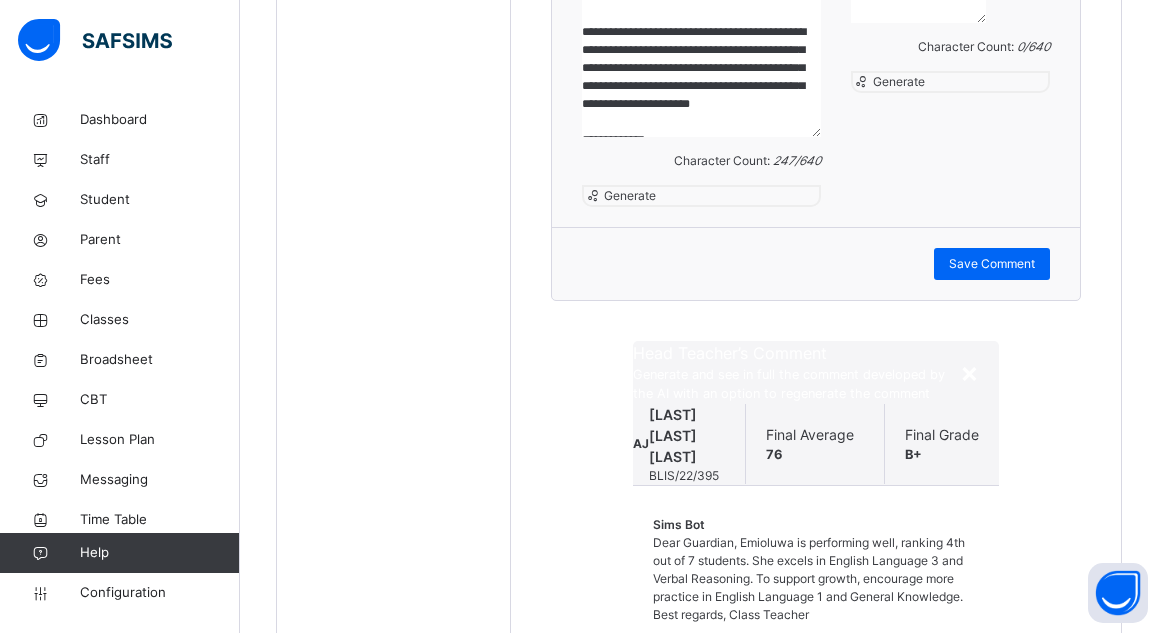 click on "Regenerate" at bounding box center [684, 662] 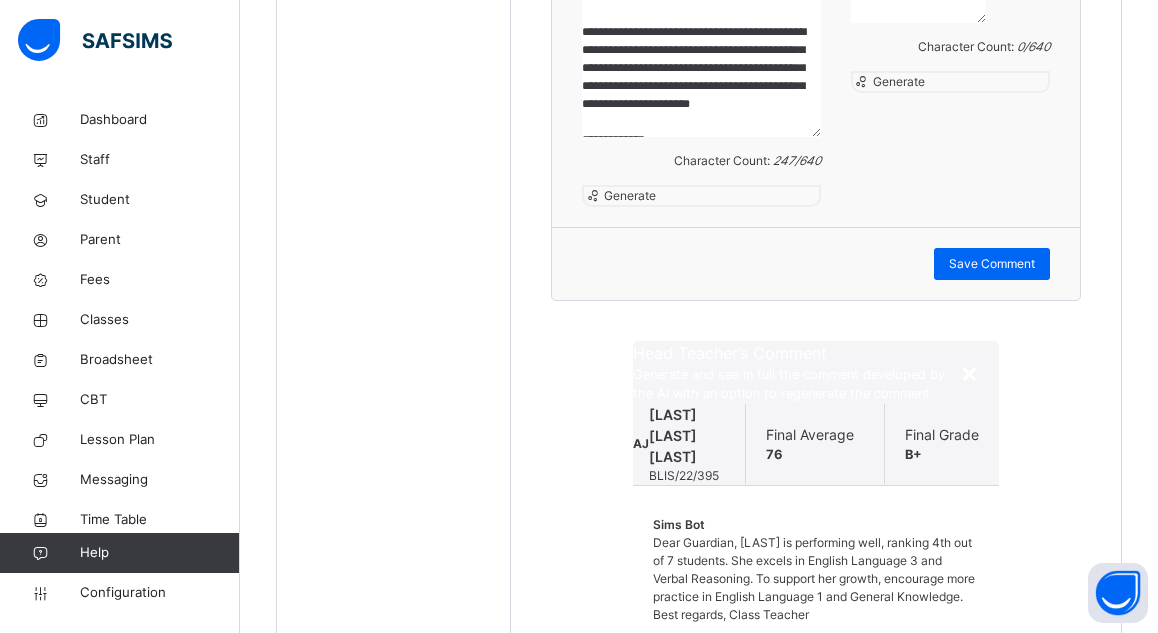click on "Regenerate" at bounding box center [684, 662] 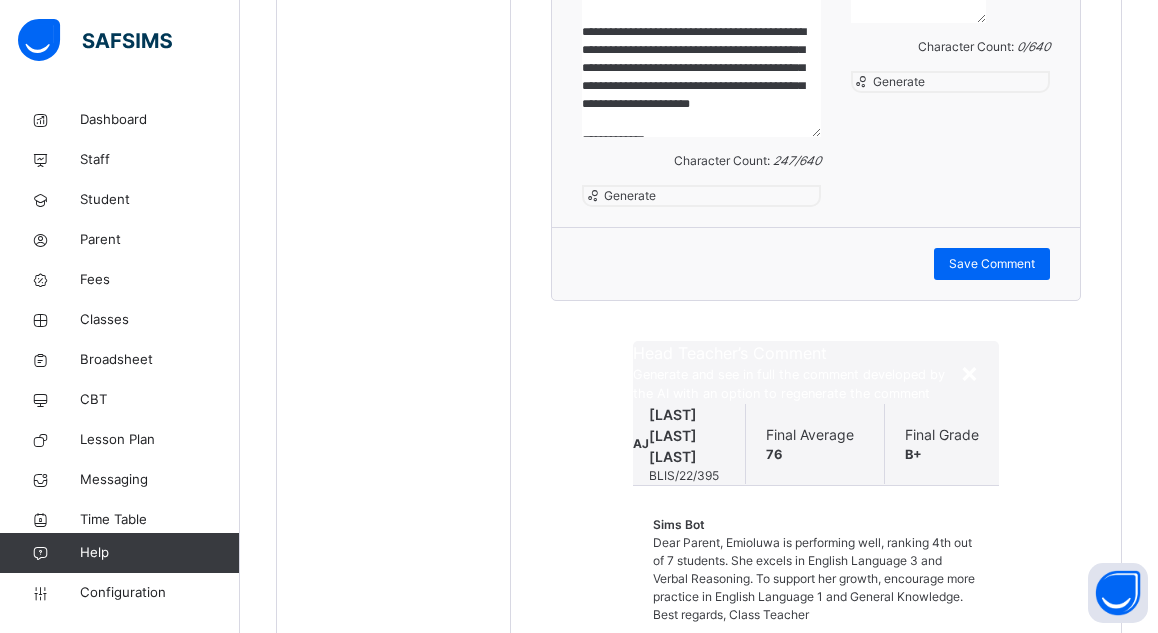 click on "Regenerate" at bounding box center [684, 662] 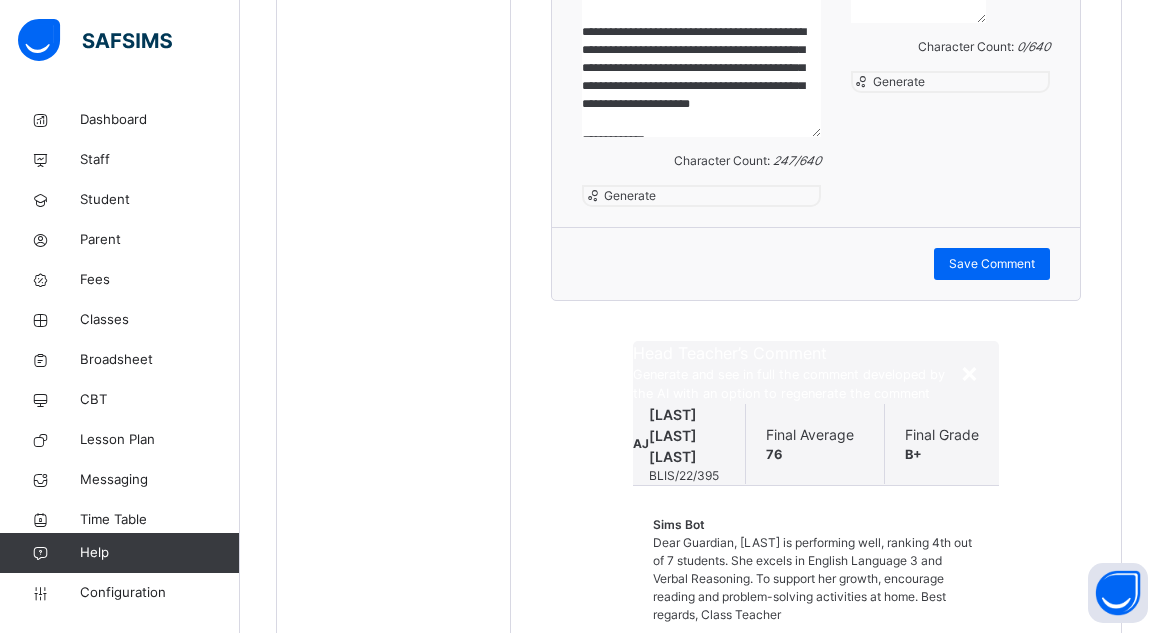 click on "Regenerate" at bounding box center [684, 662] 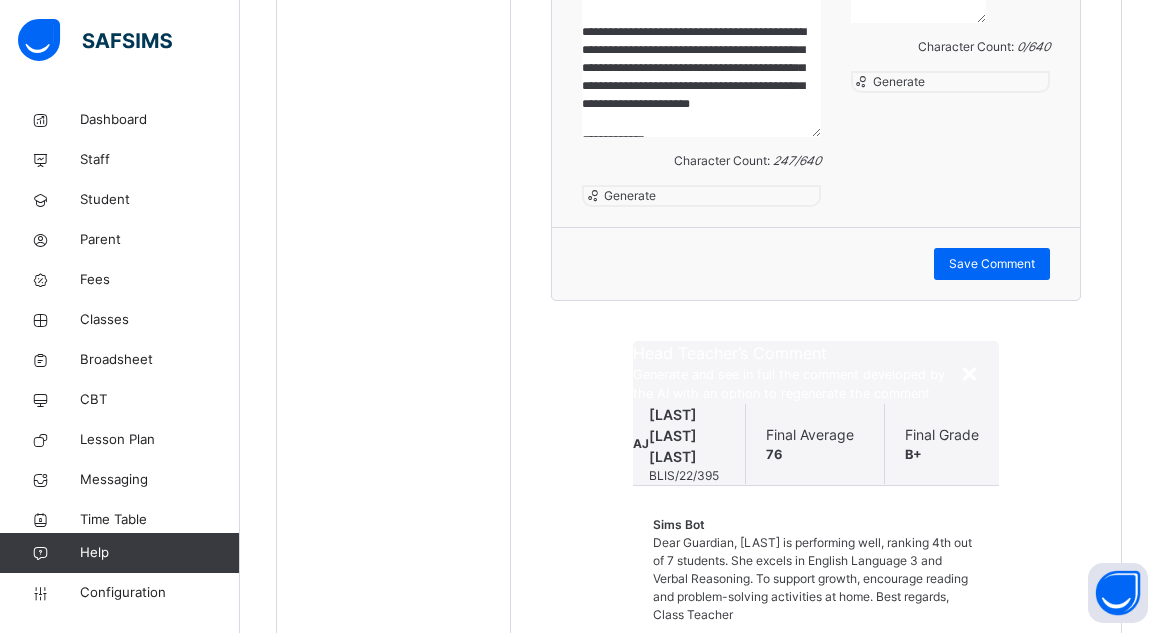 click on "Regenerate" at bounding box center [684, 662] 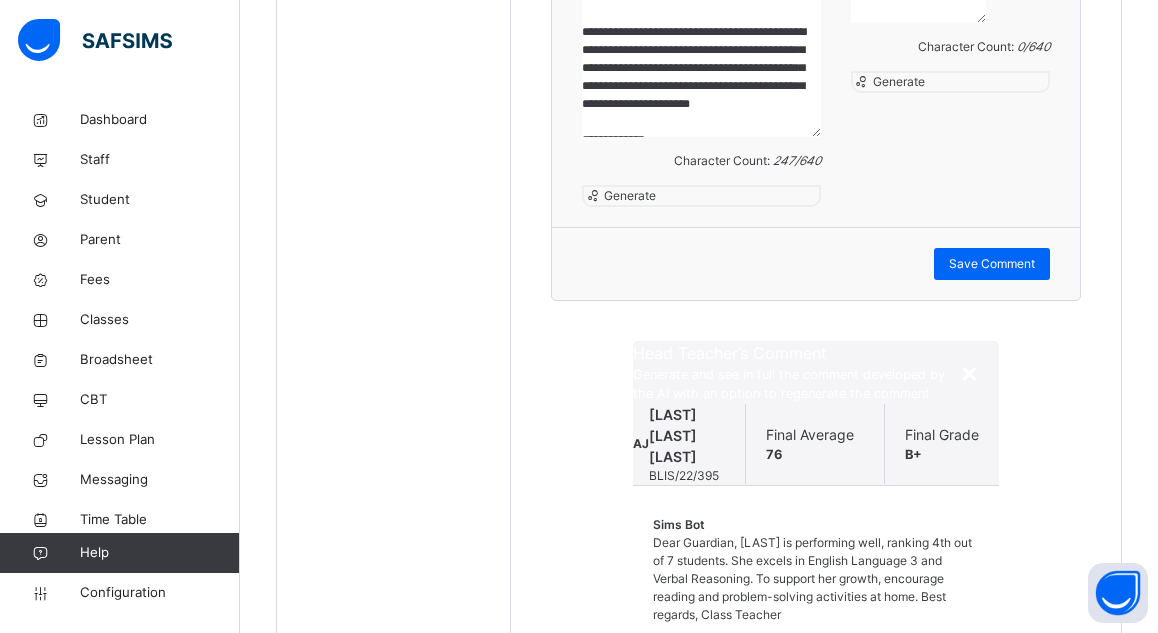 click on "Regenerate" at bounding box center (684, 662) 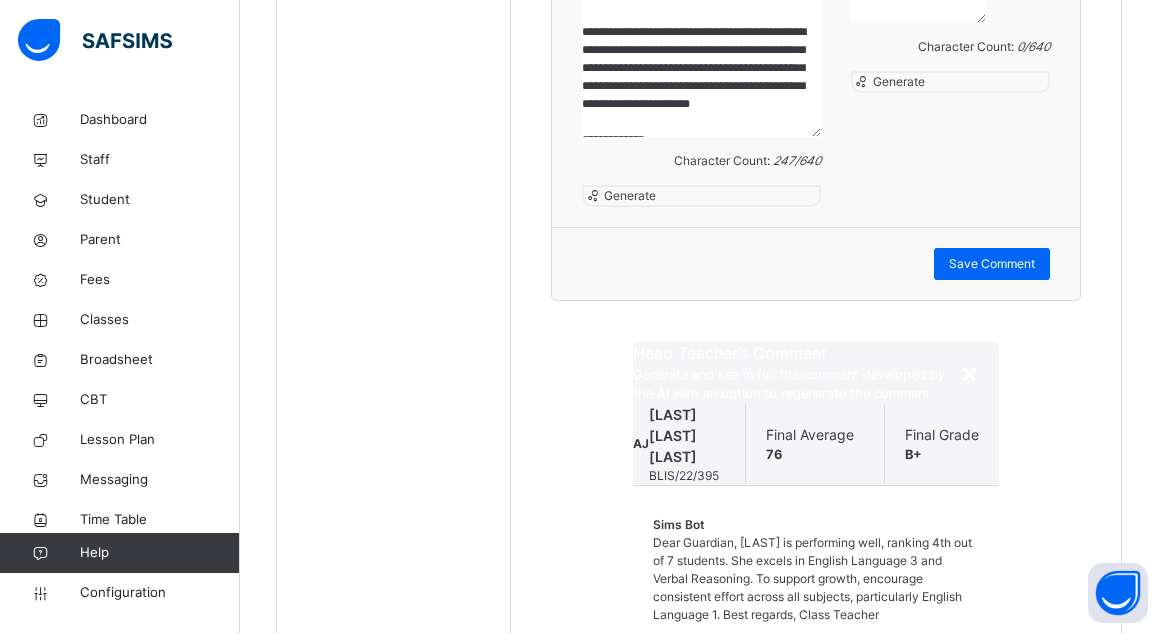 click on "Regenerate" at bounding box center [684, 662] 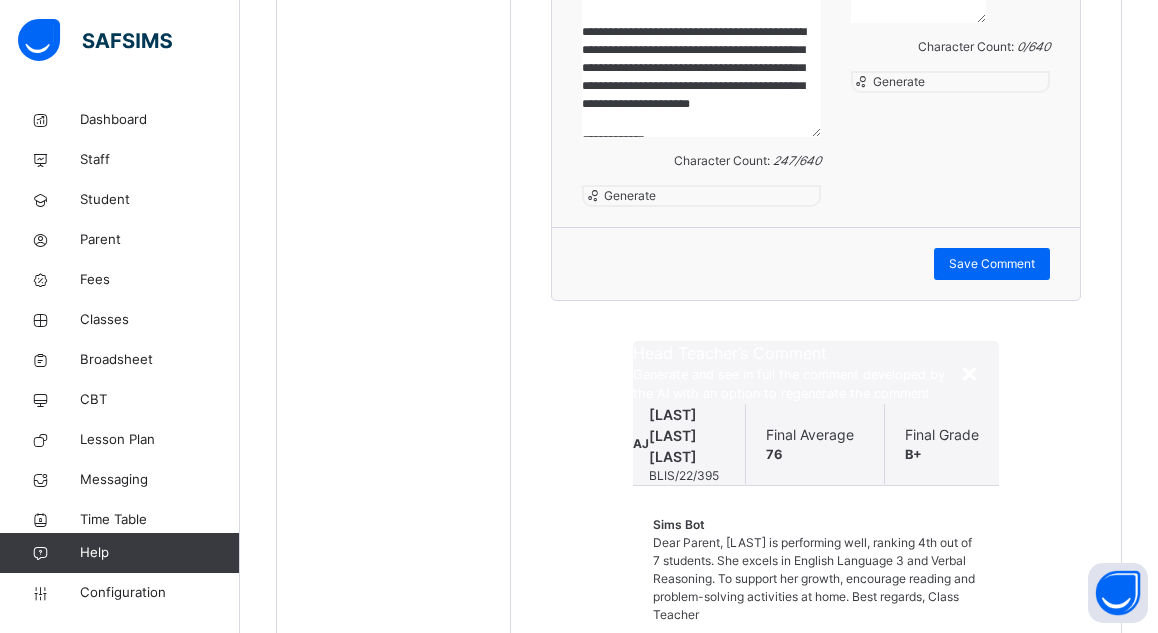click on "Regenerate" at bounding box center (684, 662) 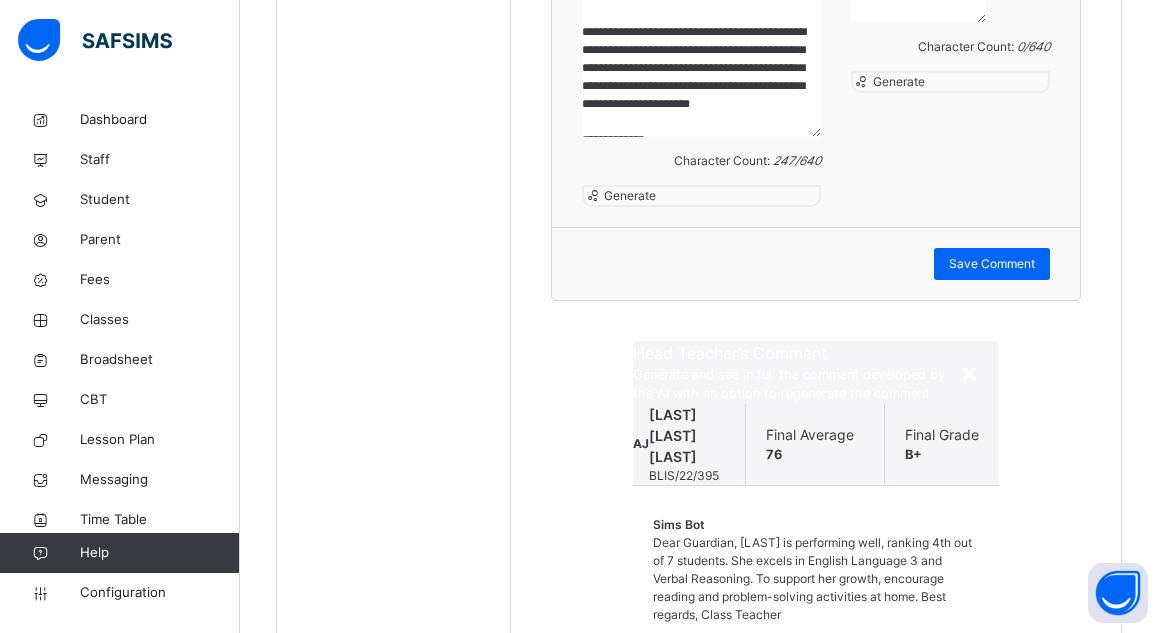 click on "Regenerate" at bounding box center (684, 662) 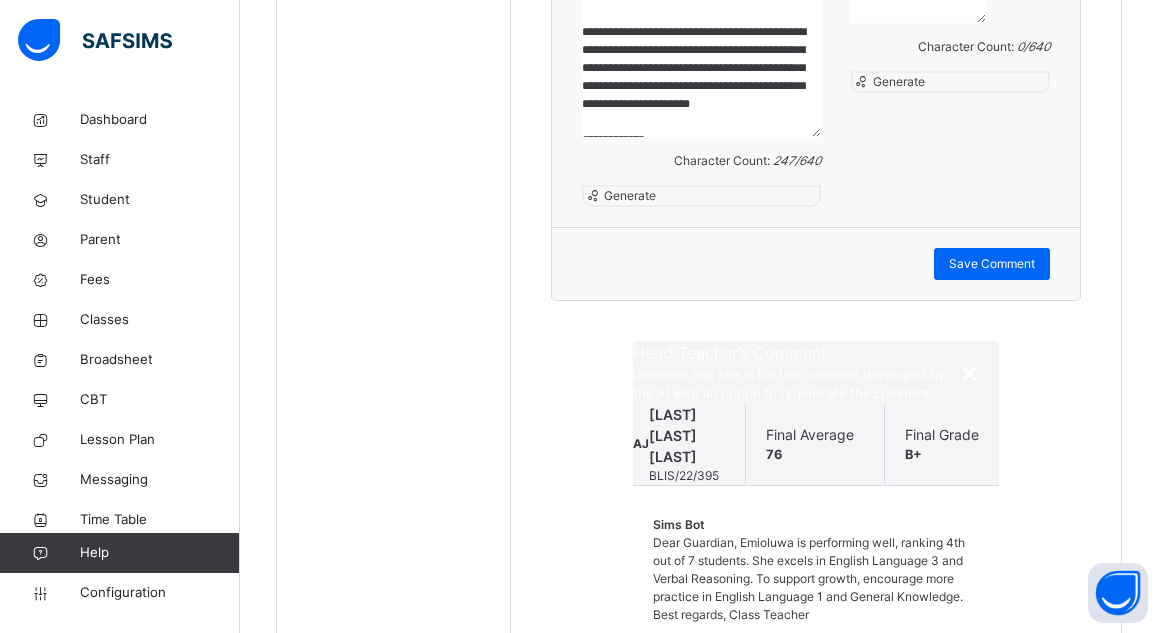 click on "Regenerate" at bounding box center (684, 662) 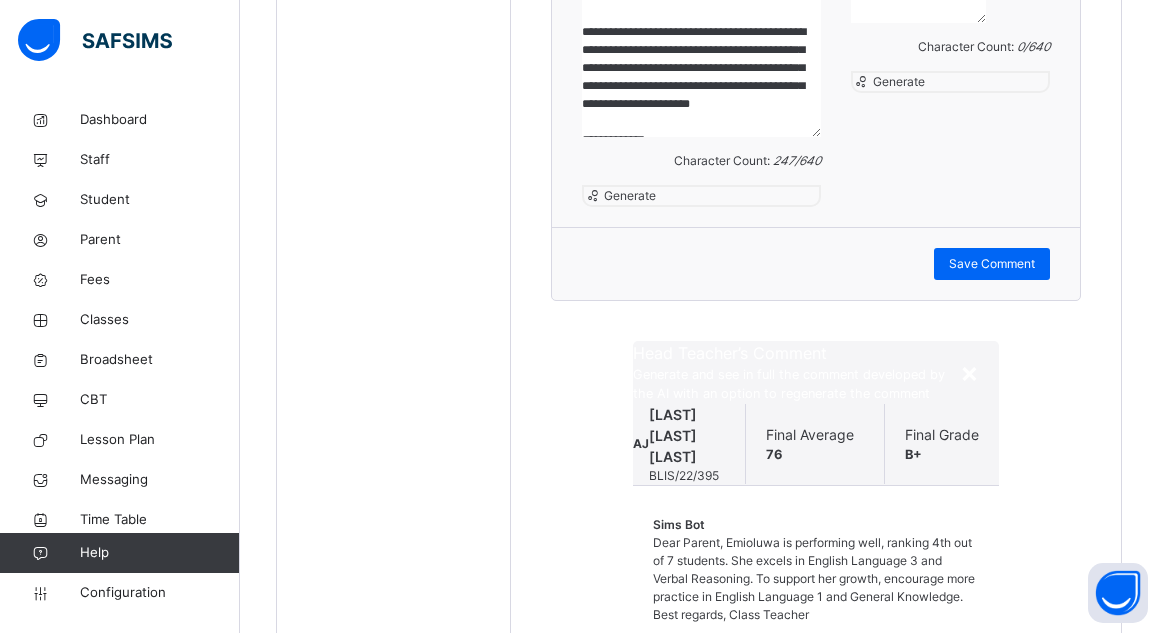 click on "Regenerate" at bounding box center (684, 662) 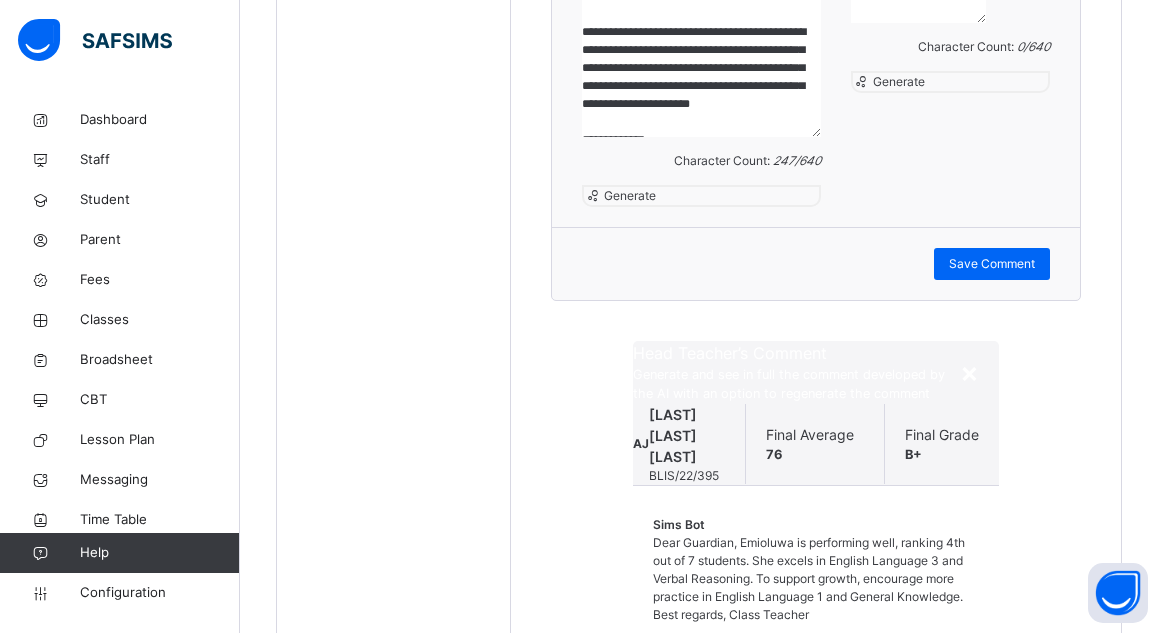 click on "Regenerate" at bounding box center [684, 662] 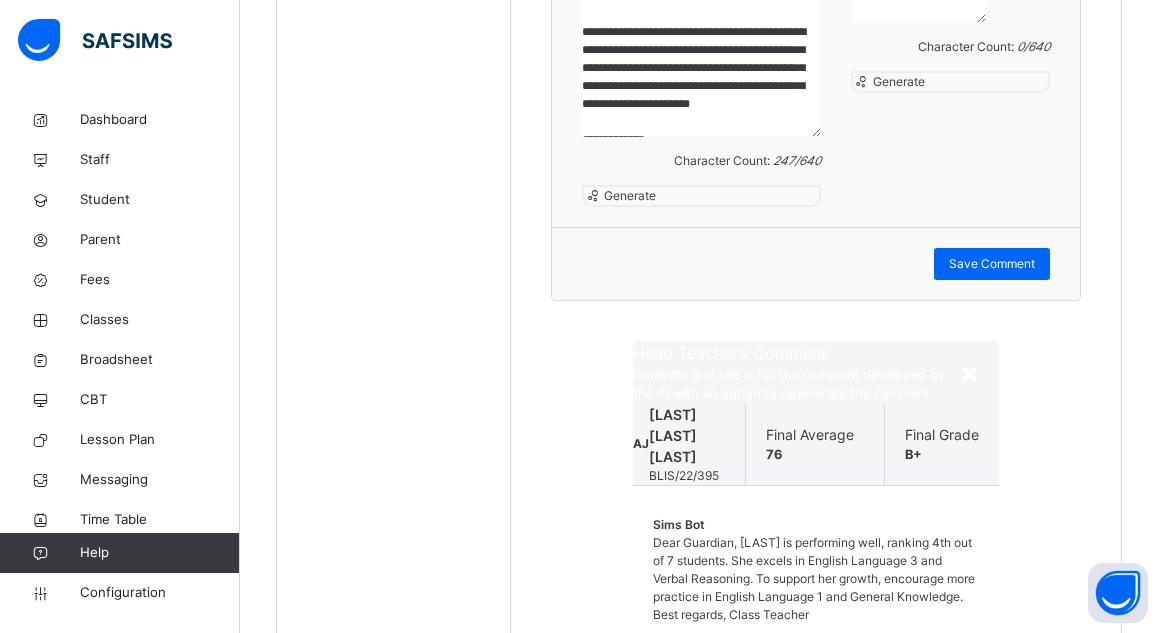 click on "Regenerate" at bounding box center (684, 662) 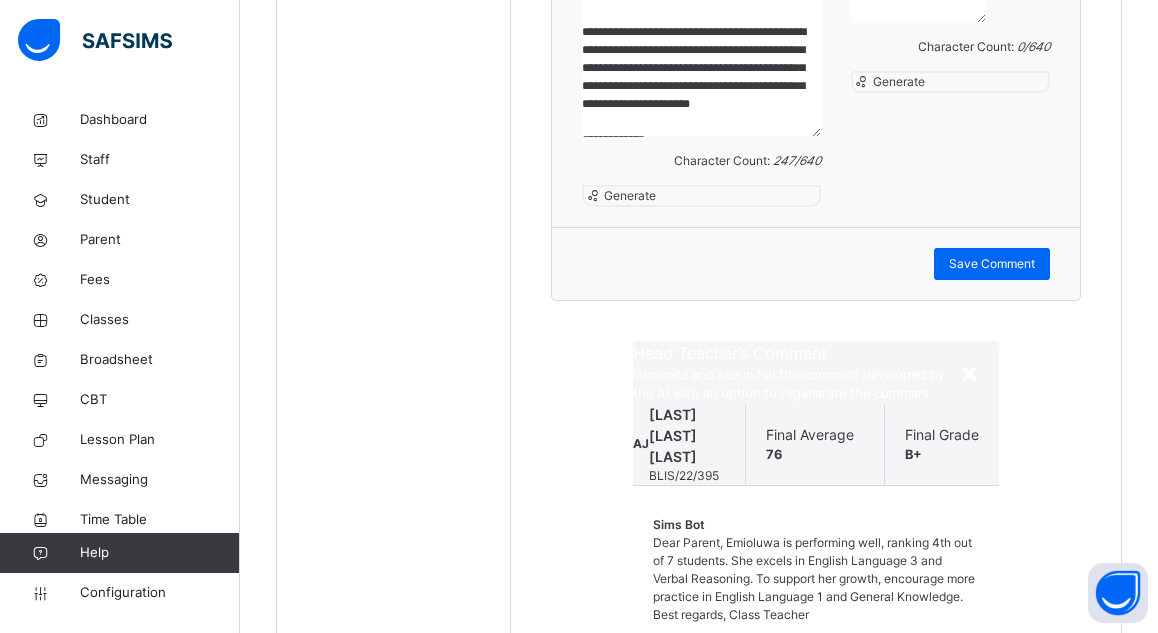 click on "Regenerate" at bounding box center (684, 662) 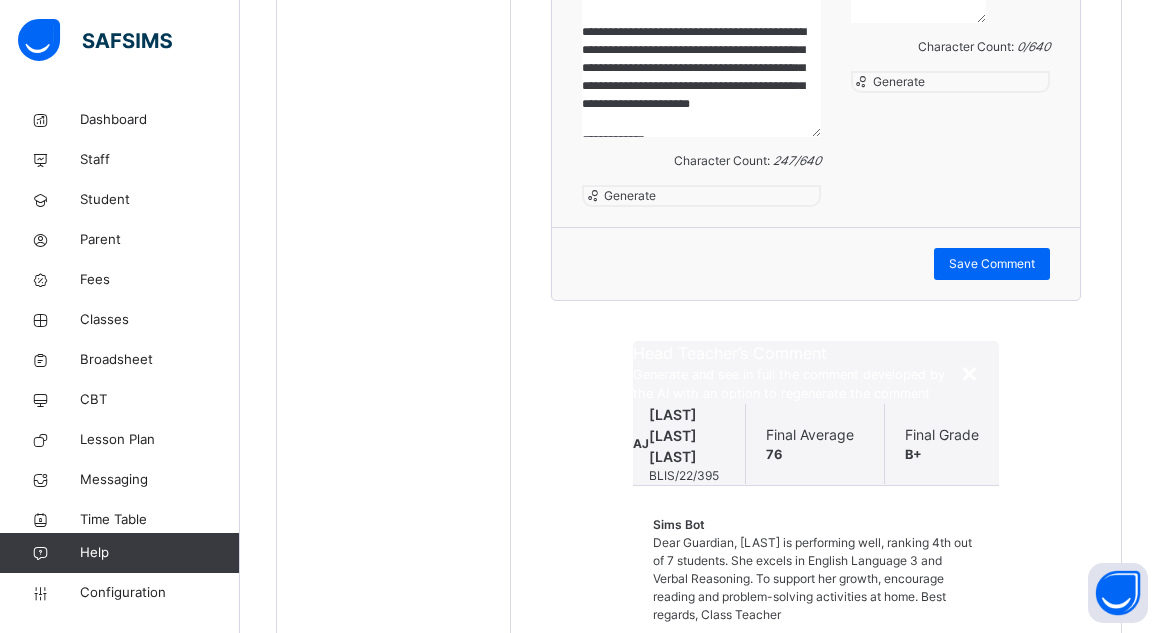 click on "Regenerate" at bounding box center (684, 662) 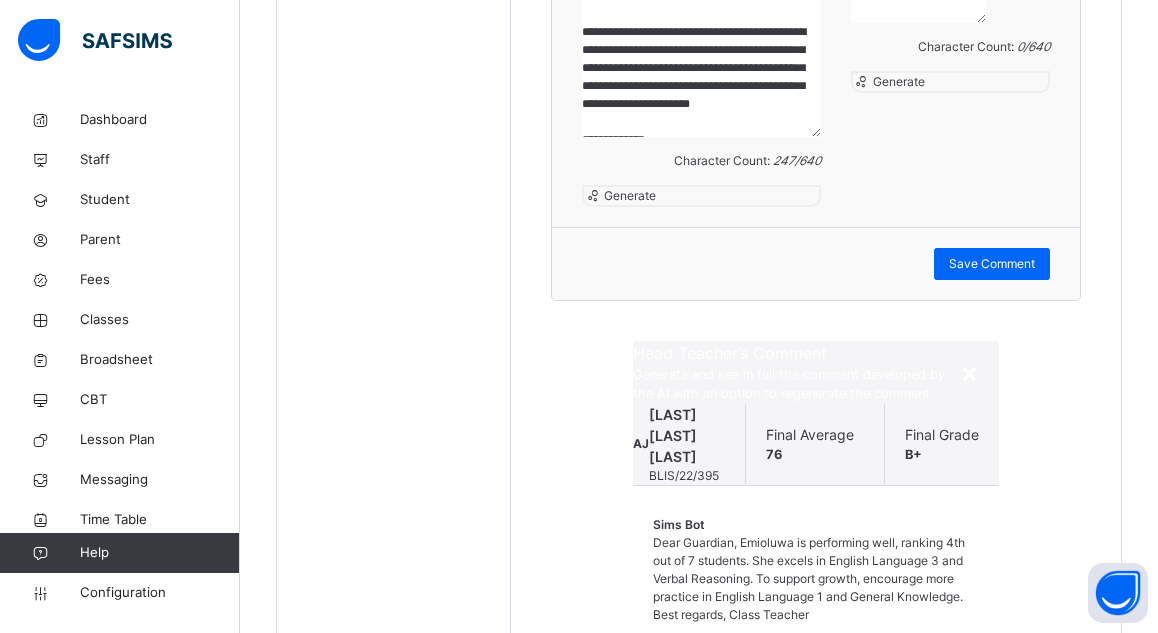 click on "Regenerate" at bounding box center (684, 662) 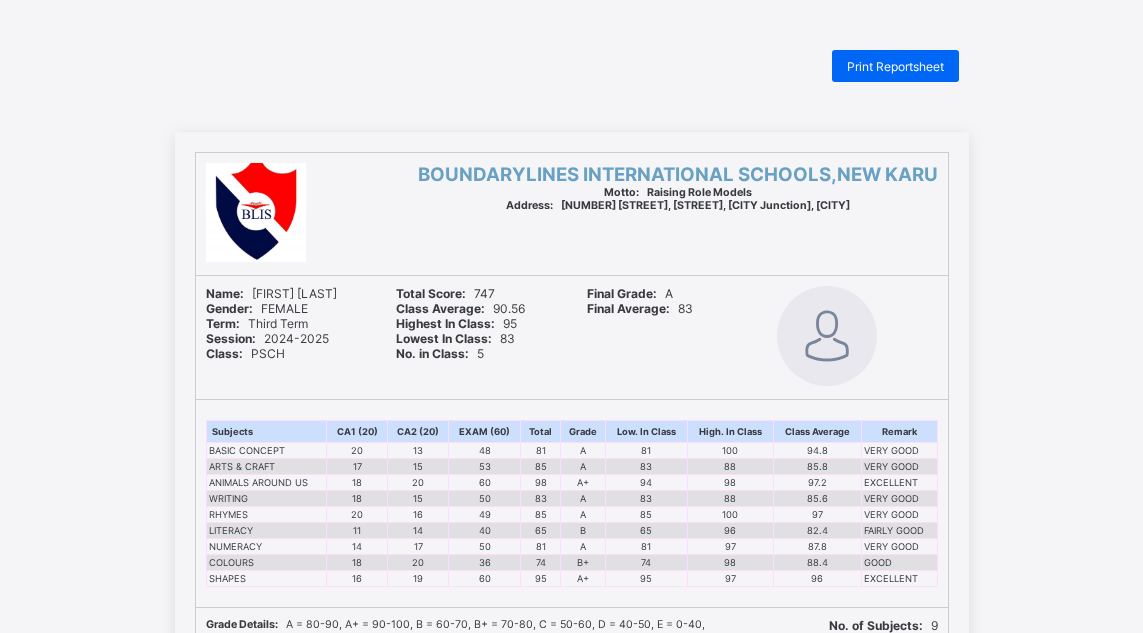 scroll, scrollTop: 0, scrollLeft: 0, axis: both 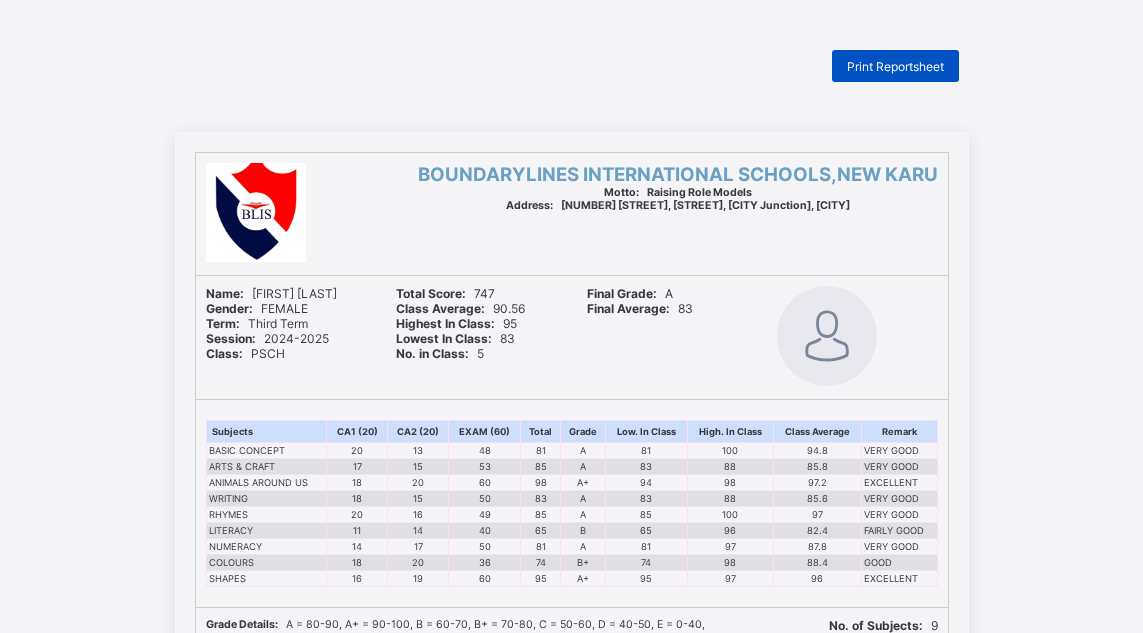 click on "Print Reportsheet" at bounding box center (895, 66) 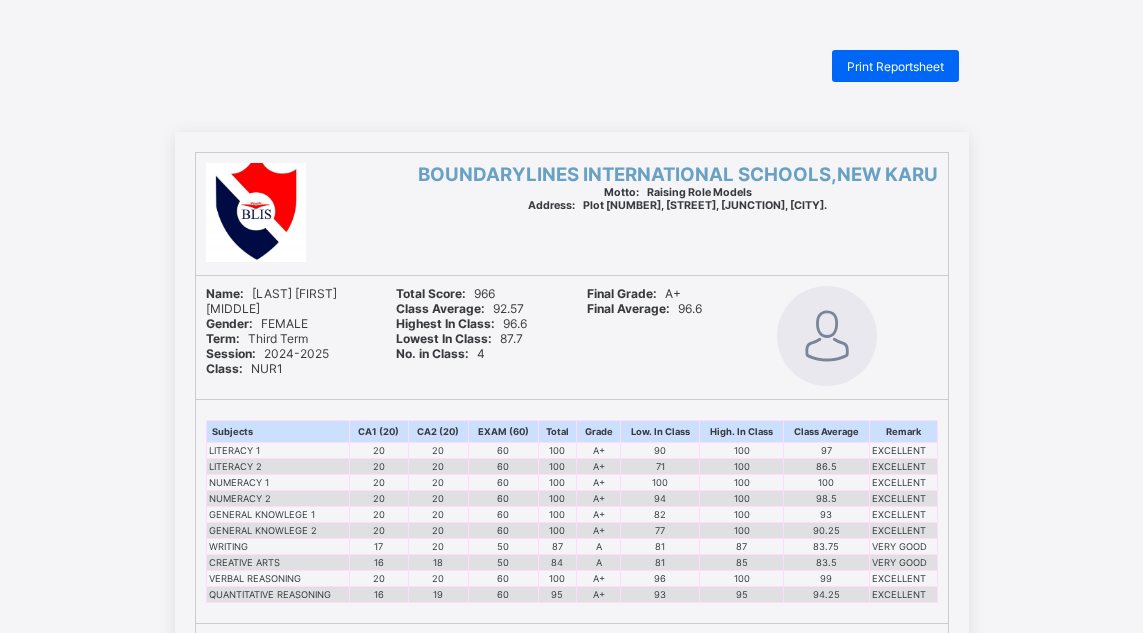 scroll, scrollTop: 0, scrollLeft: 0, axis: both 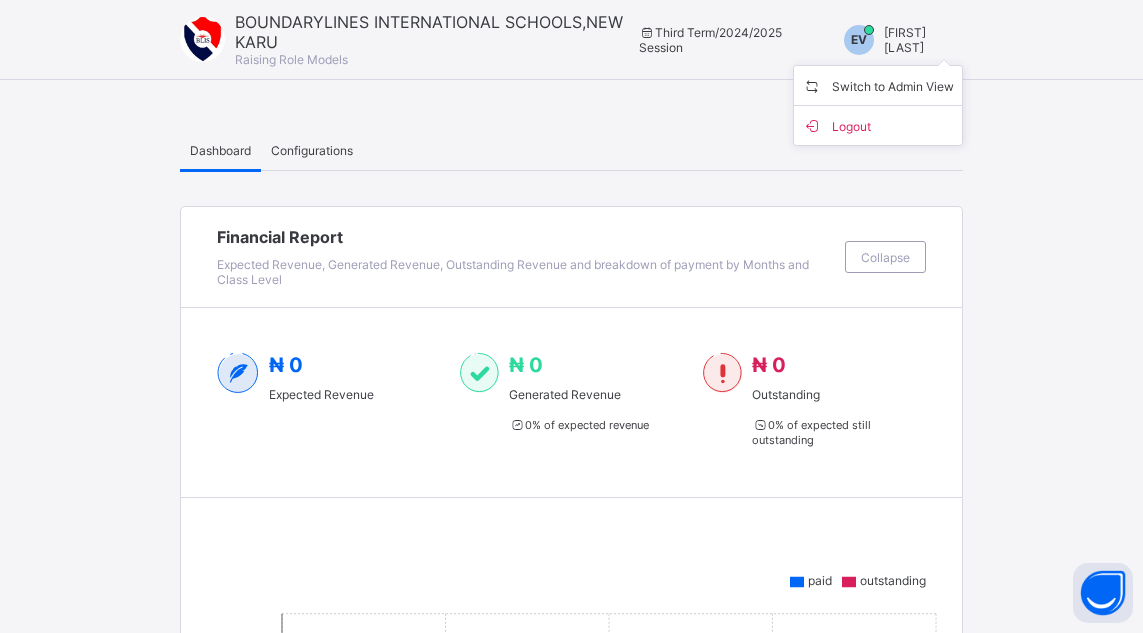 click on "Switch to Admin View" at bounding box center (878, 85) 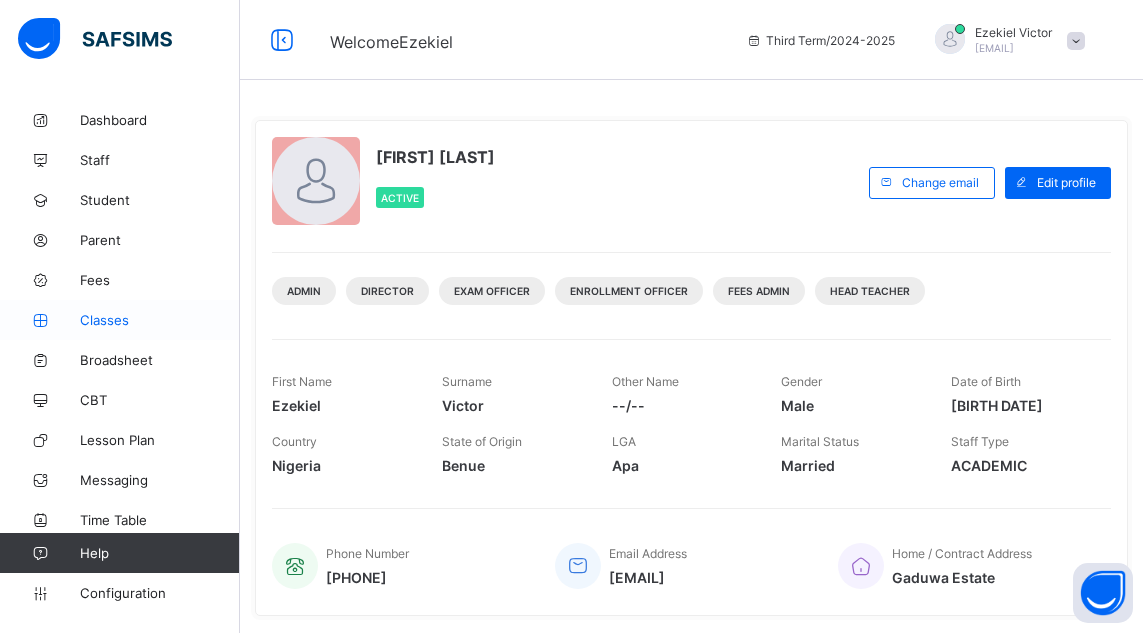 click on "Classes" at bounding box center (160, 320) 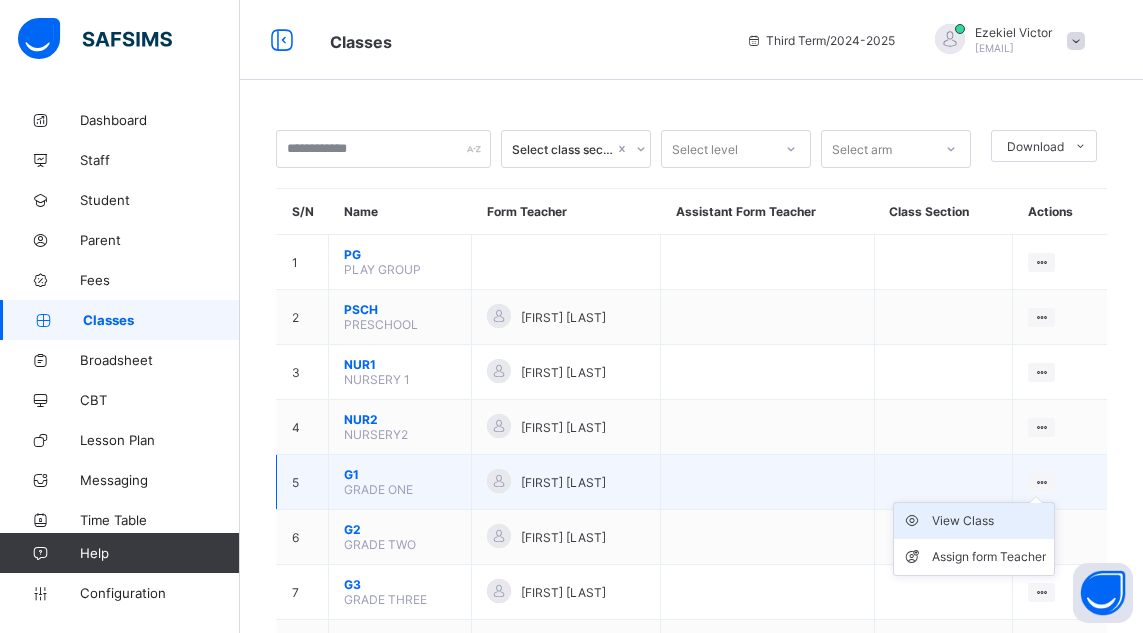 click on "View Class" at bounding box center [989, 521] 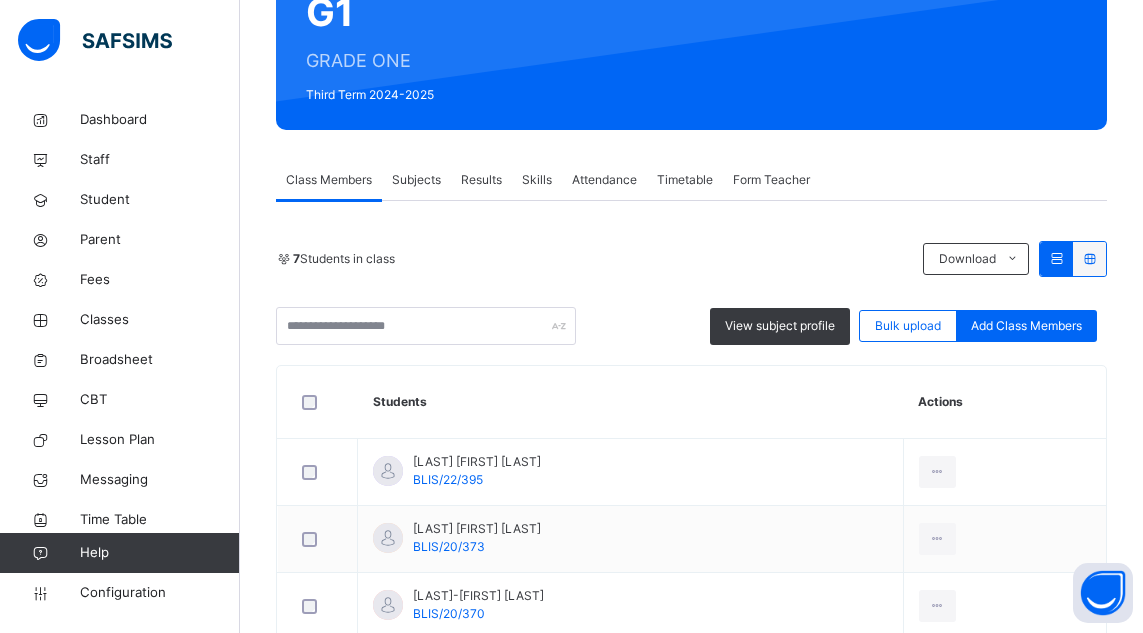 scroll, scrollTop: 320, scrollLeft: 0, axis: vertical 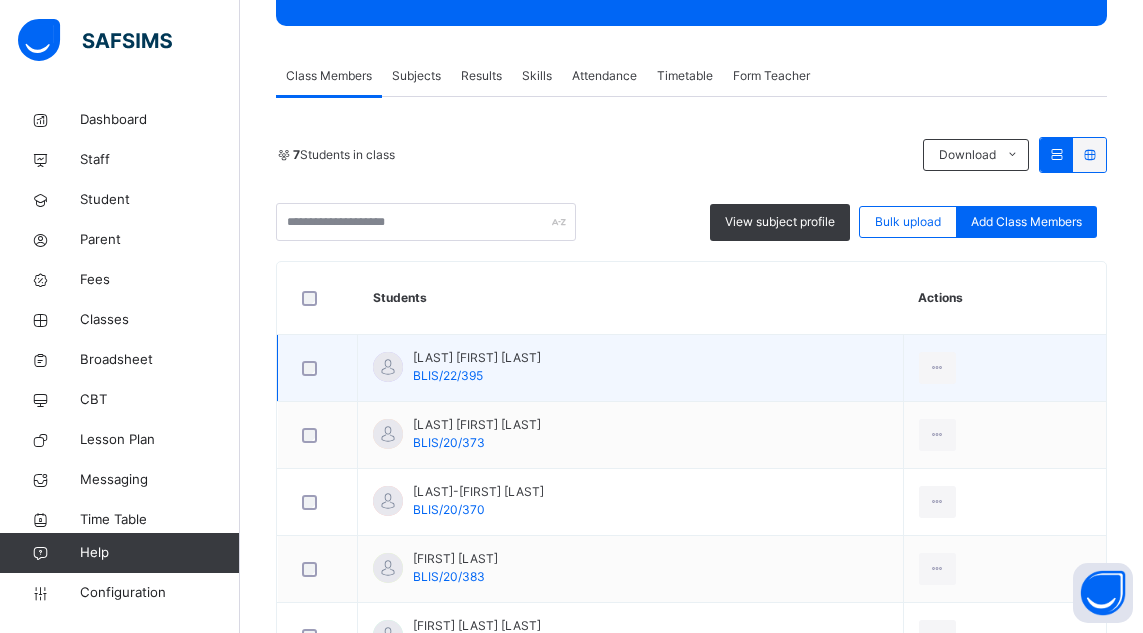 click on "[LAST]  [FIRST] [LAST] [SCHOOL_CODE]/[YEAR]/[NUMBER]" at bounding box center [477, 367] 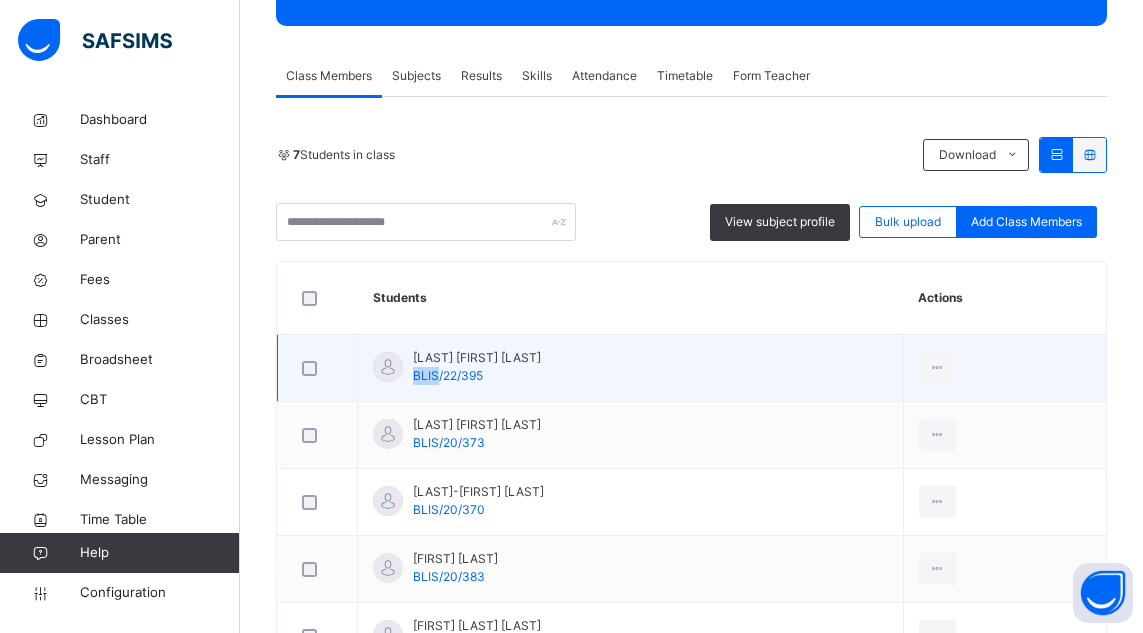 click on "[LAST]  [FIRST] [LAST] [SCHOOL_CODE]/[YEAR]/[NUMBER]" at bounding box center [477, 367] 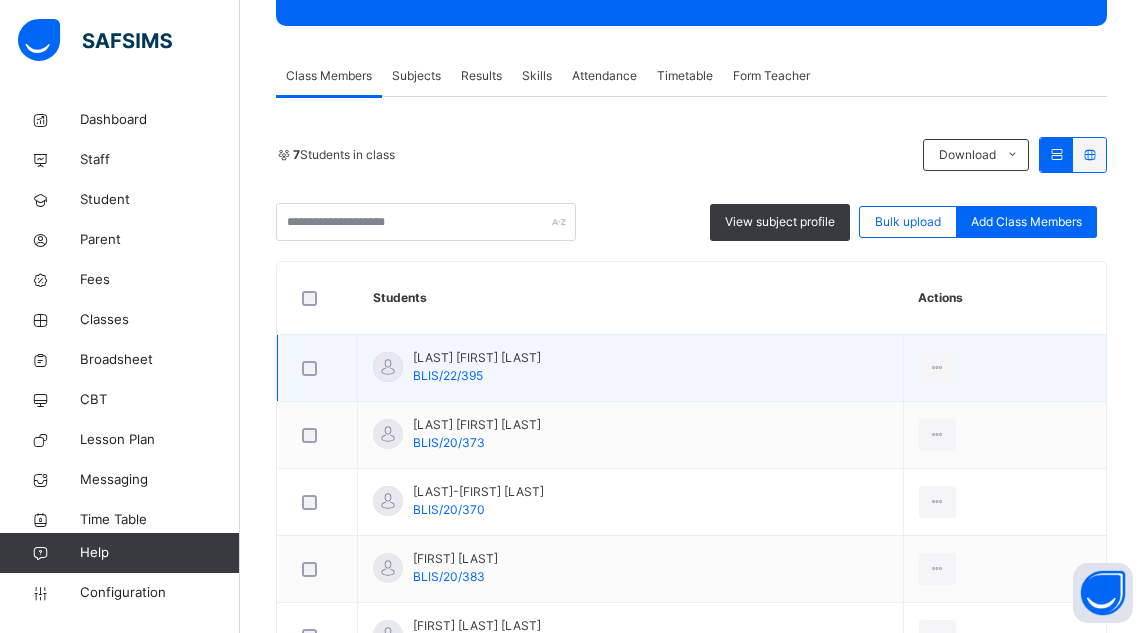 click on "[LAST]  [FIRST] [LAST]" at bounding box center (477, 358) 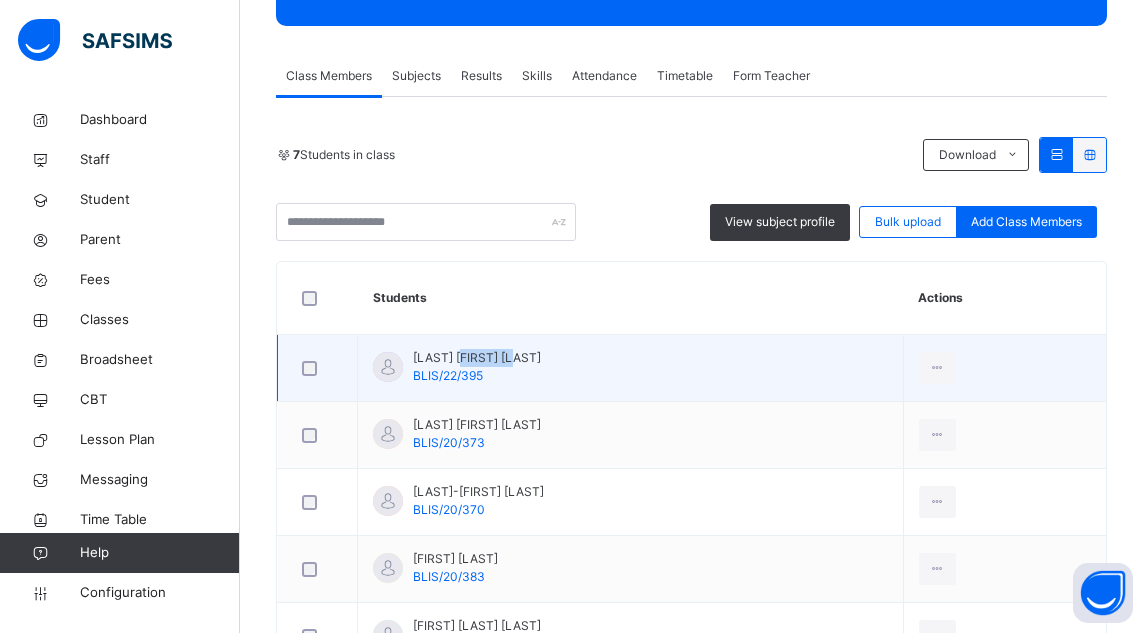 click on "[LAST]  [FIRST] [LAST]" at bounding box center (477, 358) 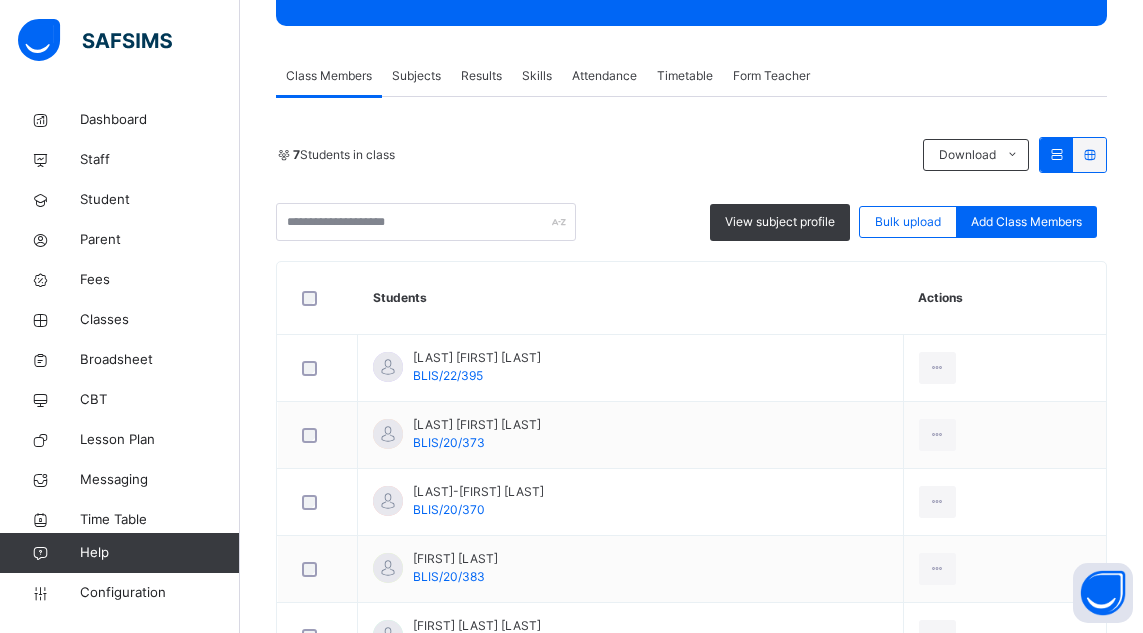 click on "Results" at bounding box center (481, 76) 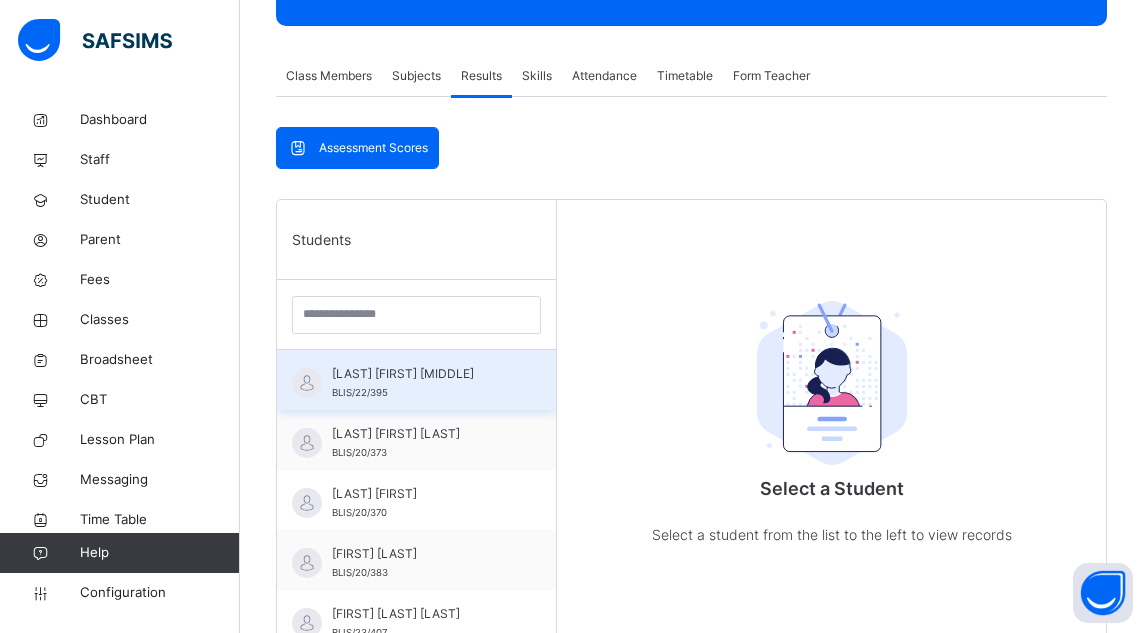 click on "[LAST] [FIRST] [MIDDLE]" at bounding box center [421, 374] 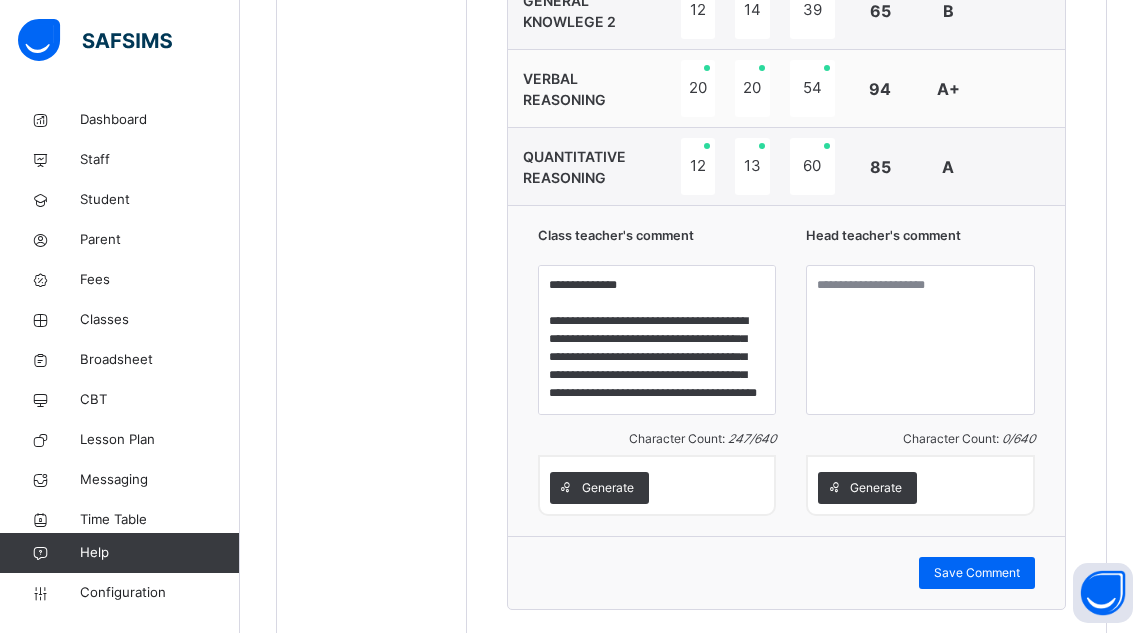scroll, scrollTop: 1258, scrollLeft: 0, axis: vertical 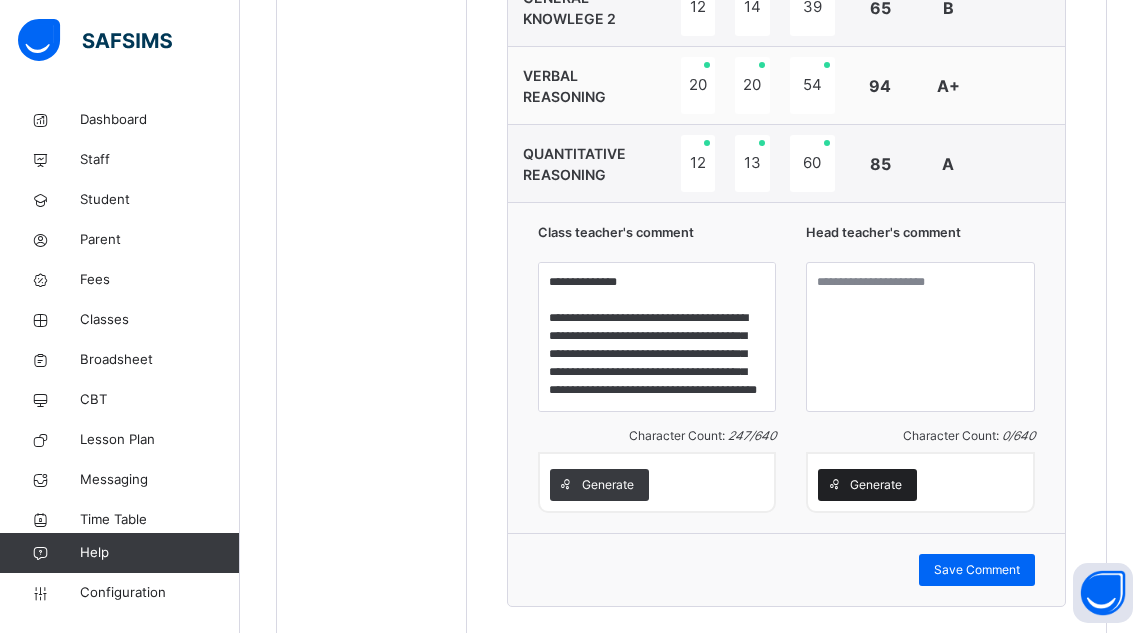 click on "Generate" at bounding box center [867, 485] 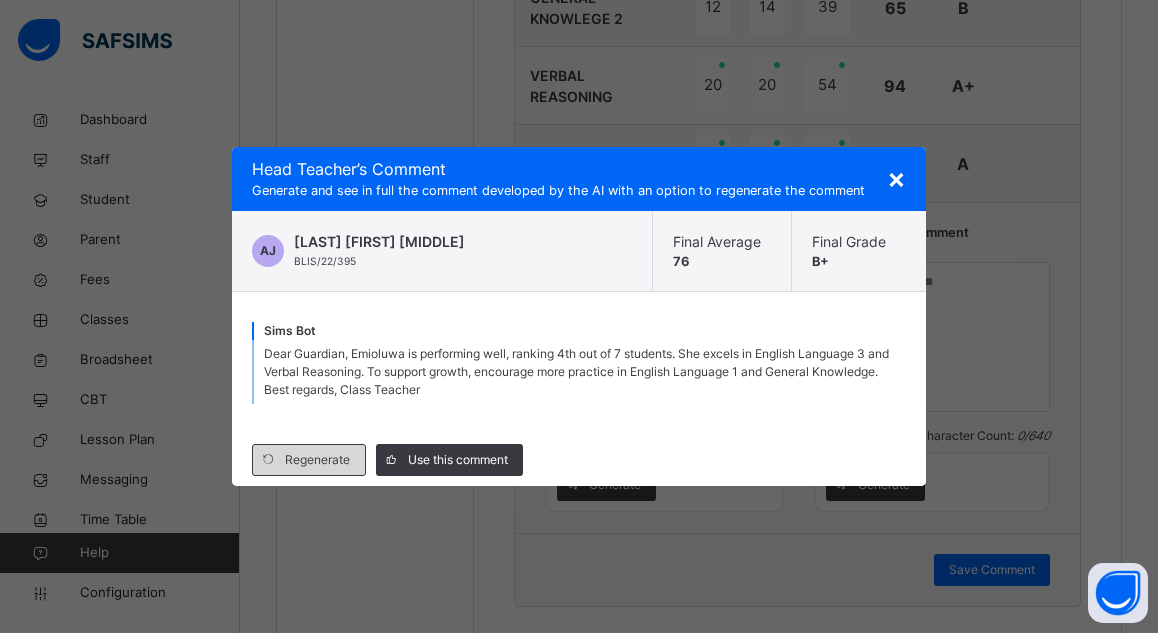 click on "Regenerate" at bounding box center [317, 460] 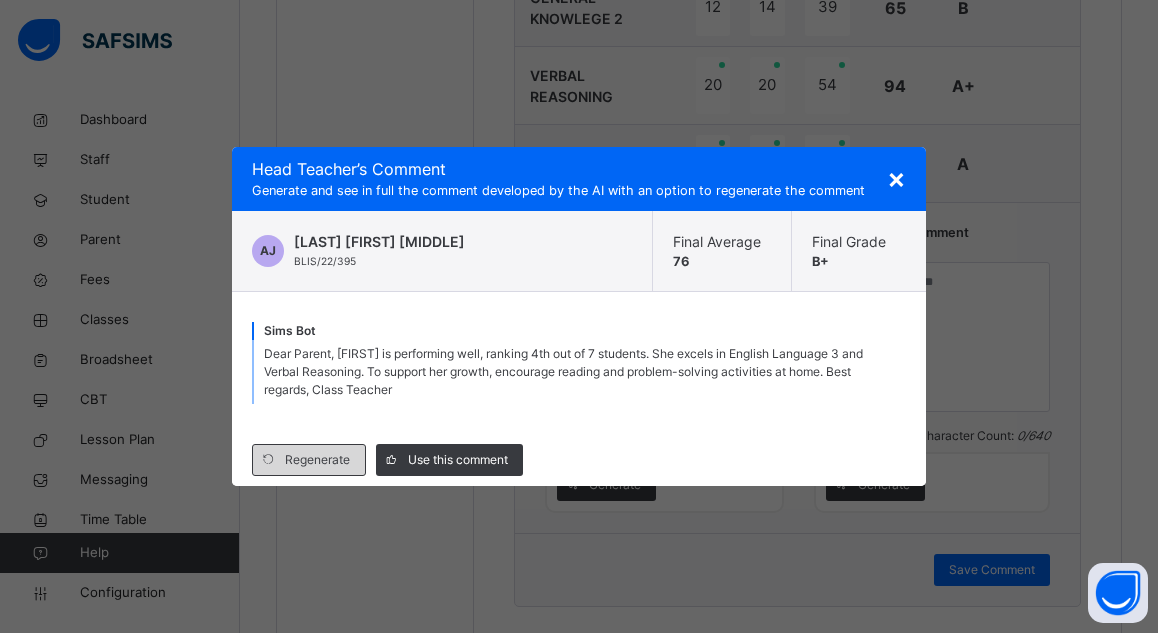click on "Regenerate" at bounding box center [317, 460] 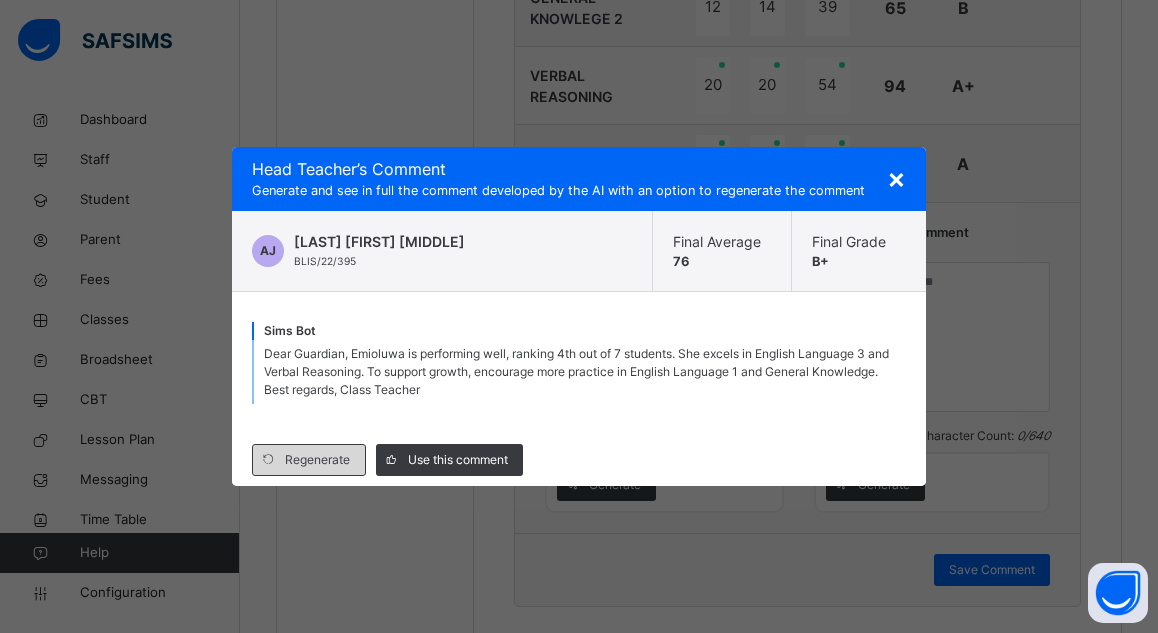 click on "Regenerate" at bounding box center (317, 460) 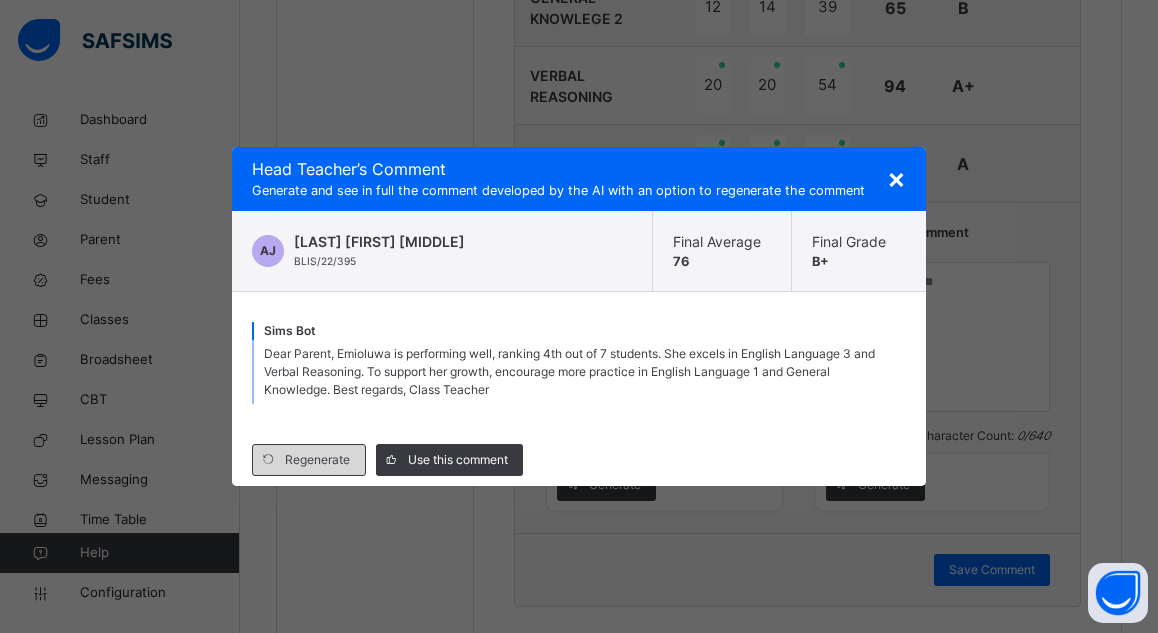 click on "Regenerate" at bounding box center (317, 460) 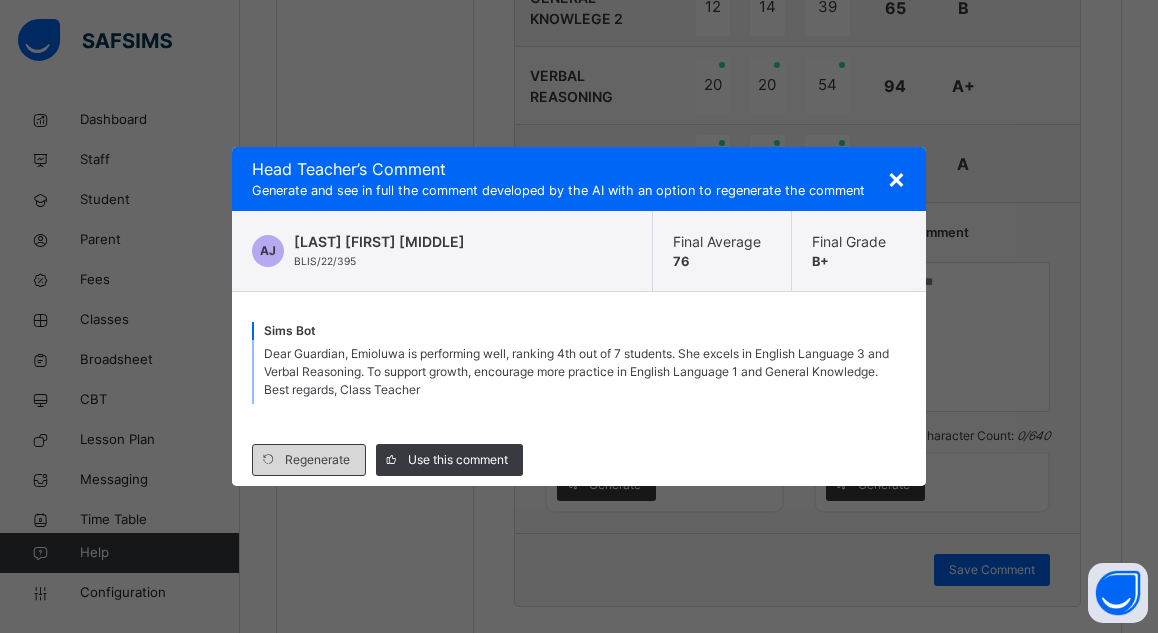 click on "Regenerate" at bounding box center [317, 460] 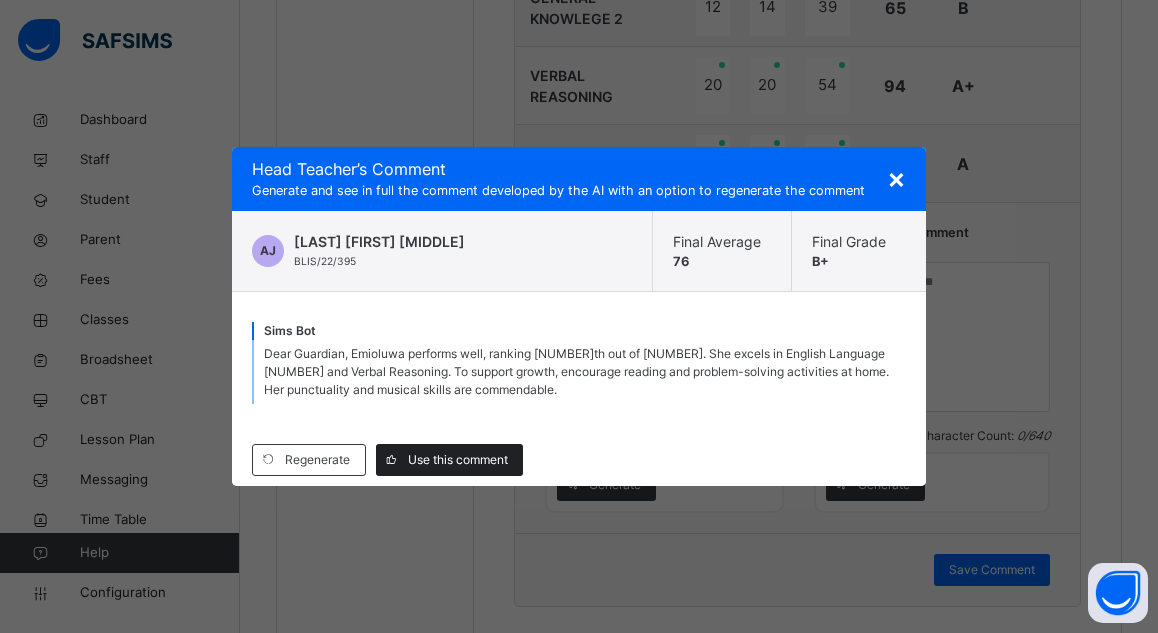 click on "Use this comment" at bounding box center (449, 460) 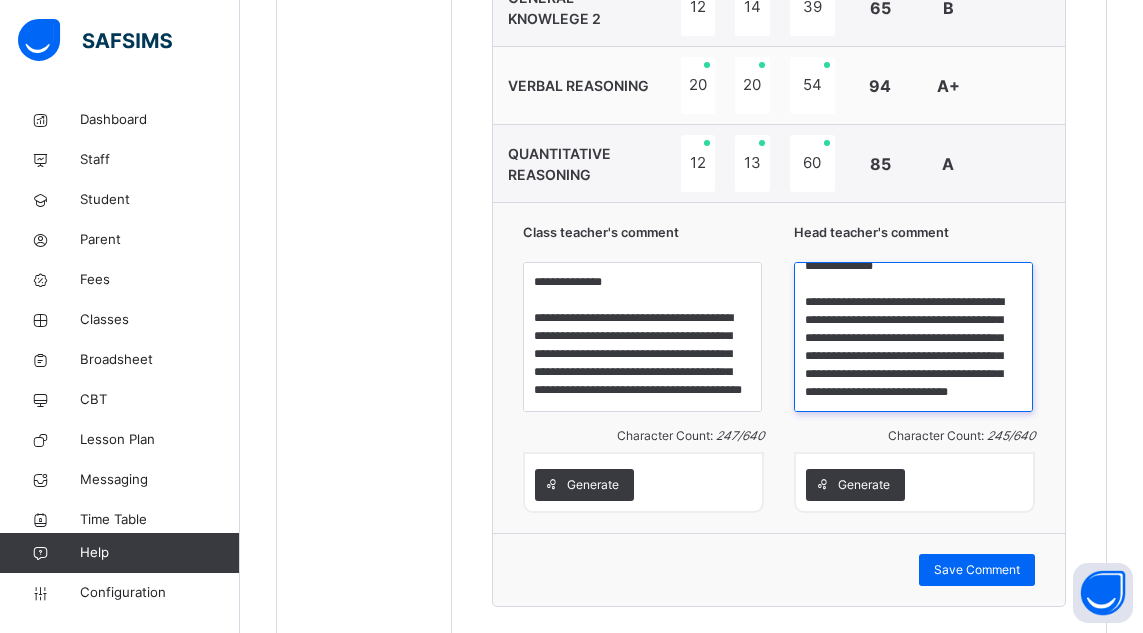 scroll, scrollTop: 52, scrollLeft: 0, axis: vertical 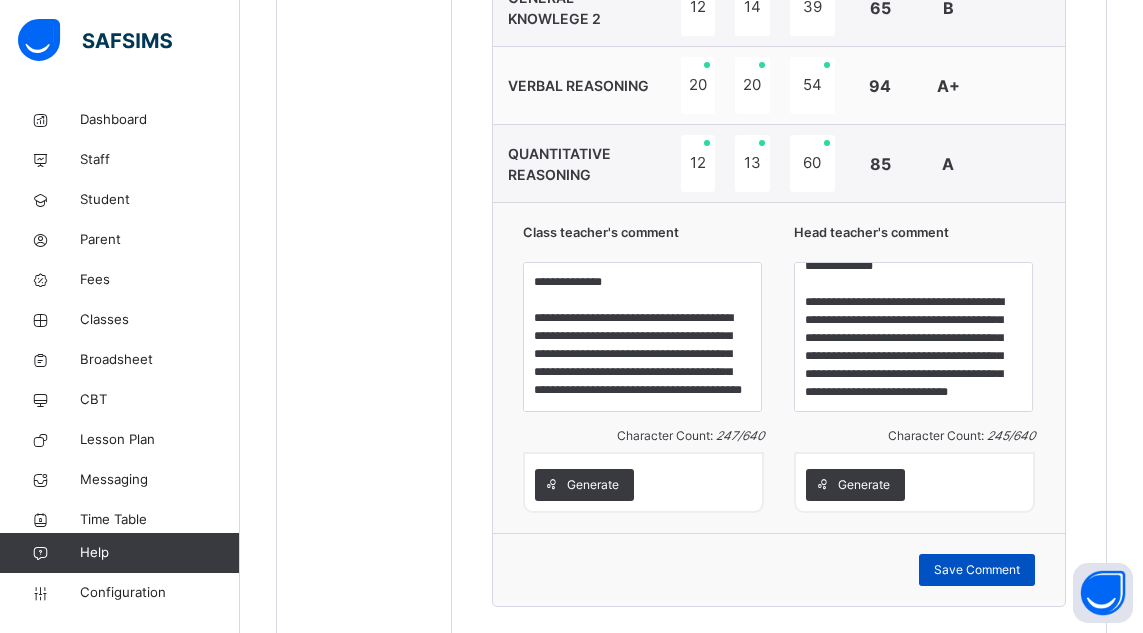 click on "Save Comment" at bounding box center [977, 570] 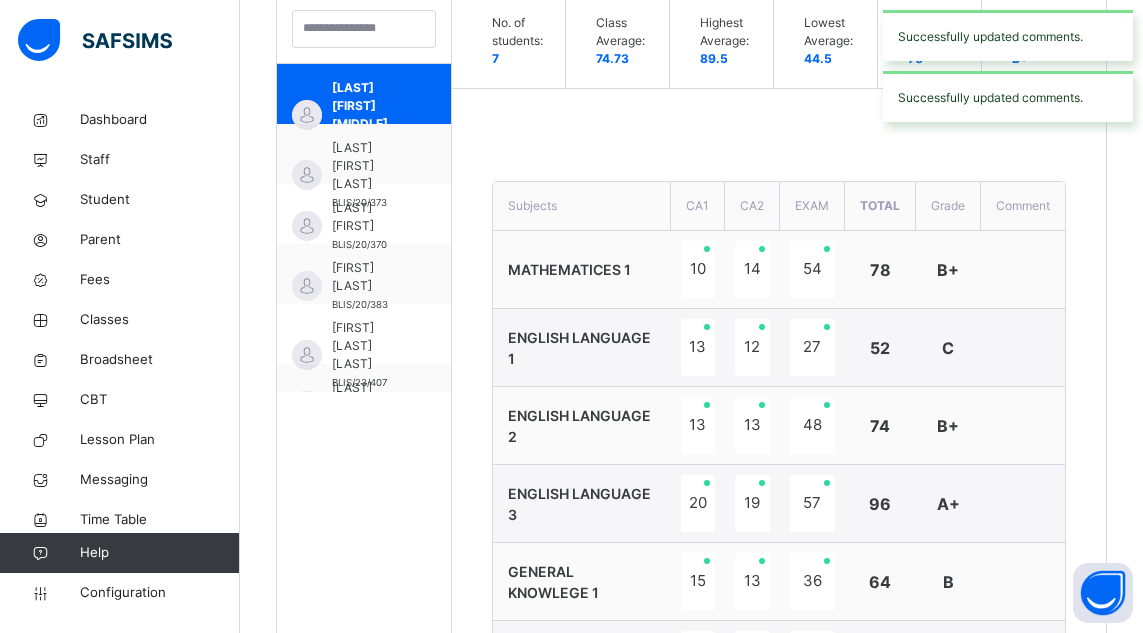 scroll, scrollTop: 596, scrollLeft: 0, axis: vertical 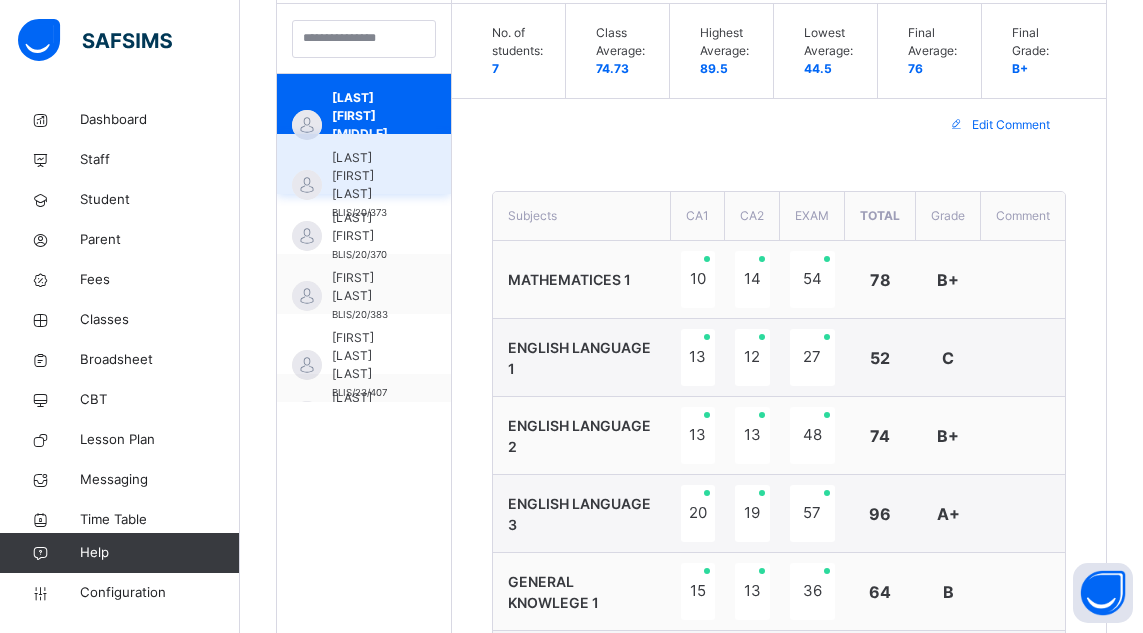 click on "[LAST]  [FIRST] [LAST]" at bounding box center [369, 176] 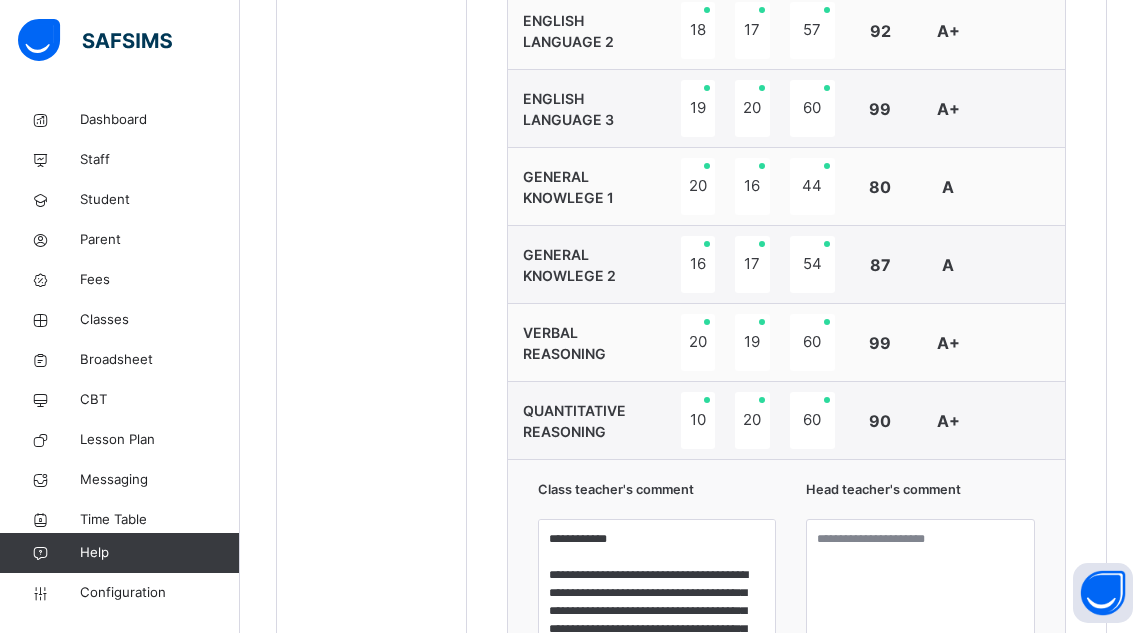 scroll, scrollTop: 1172, scrollLeft: 0, axis: vertical 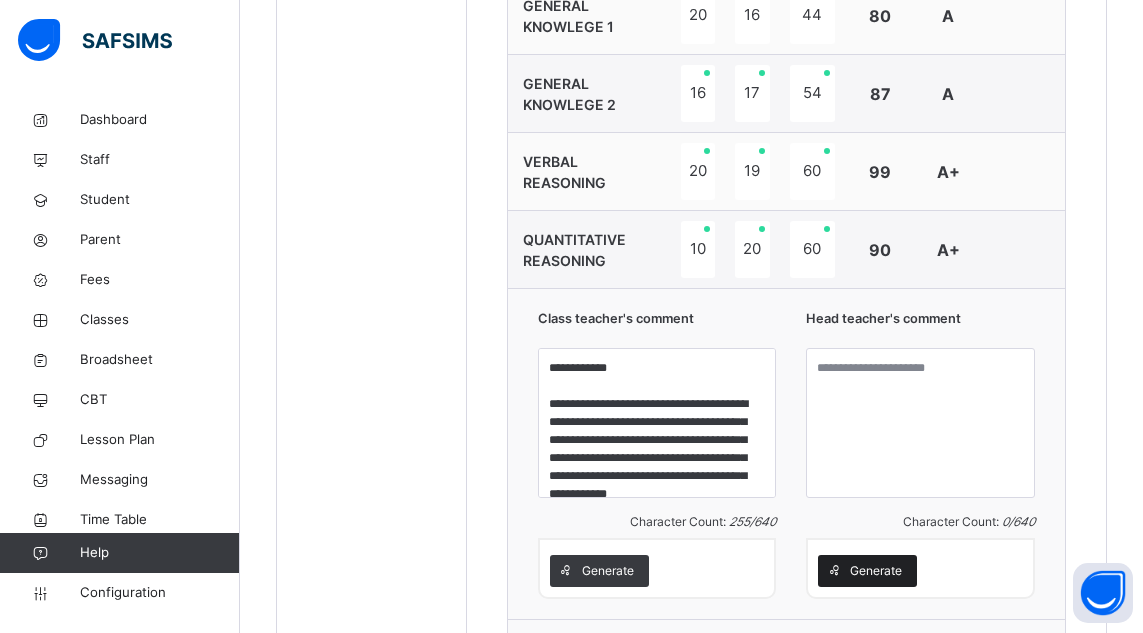 click on "Generate" at bounding box center (876, 571) 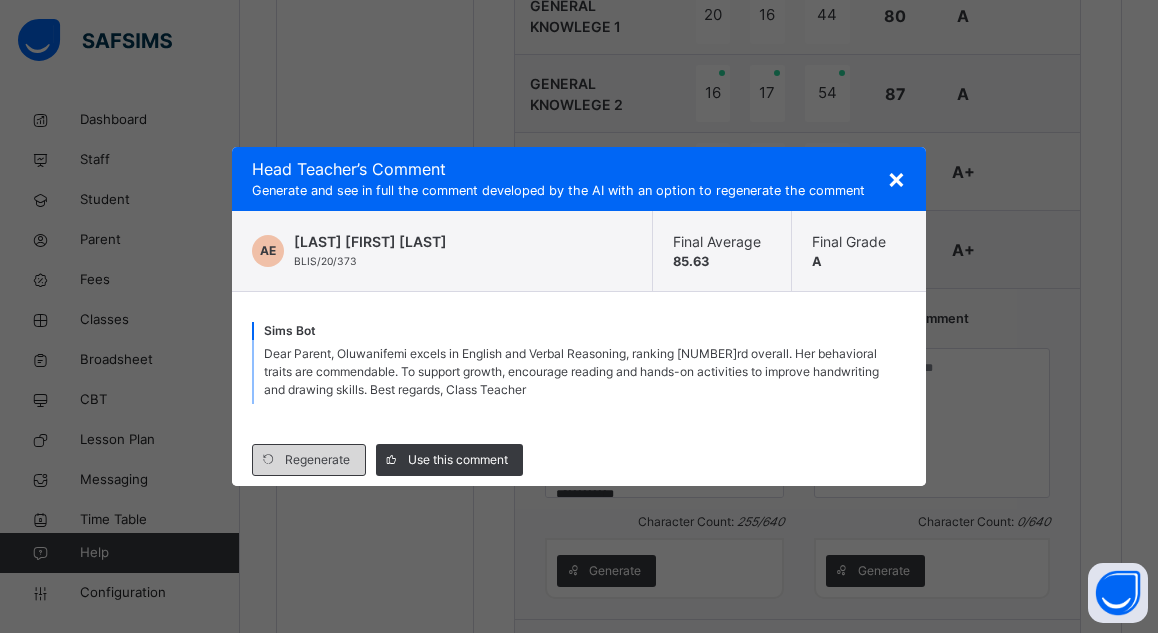 click on "Regenerate" at bounding box center [317, 460] 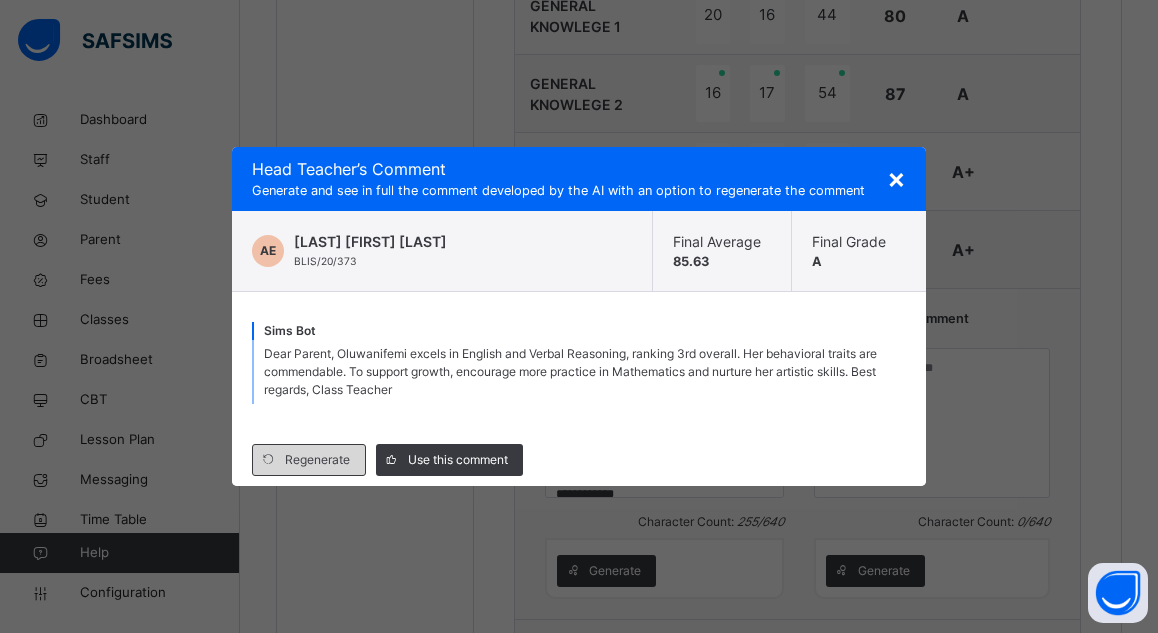 click on "Regenerate" at bounding box center (317, 460) 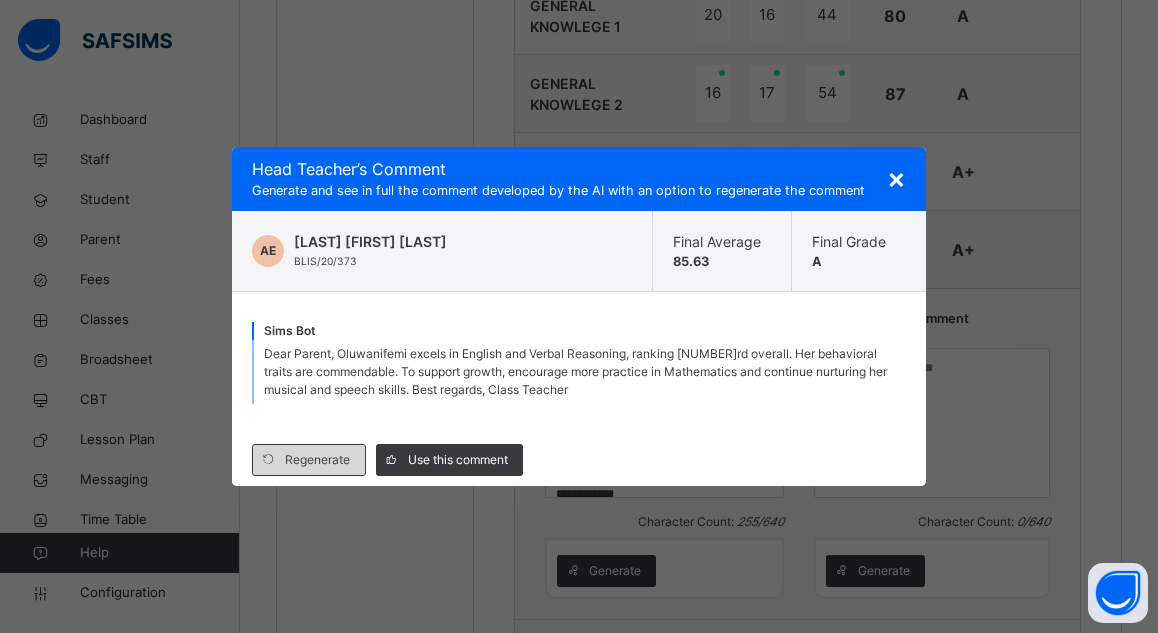 click on "Regenerate" at bounding box center (317, 460) 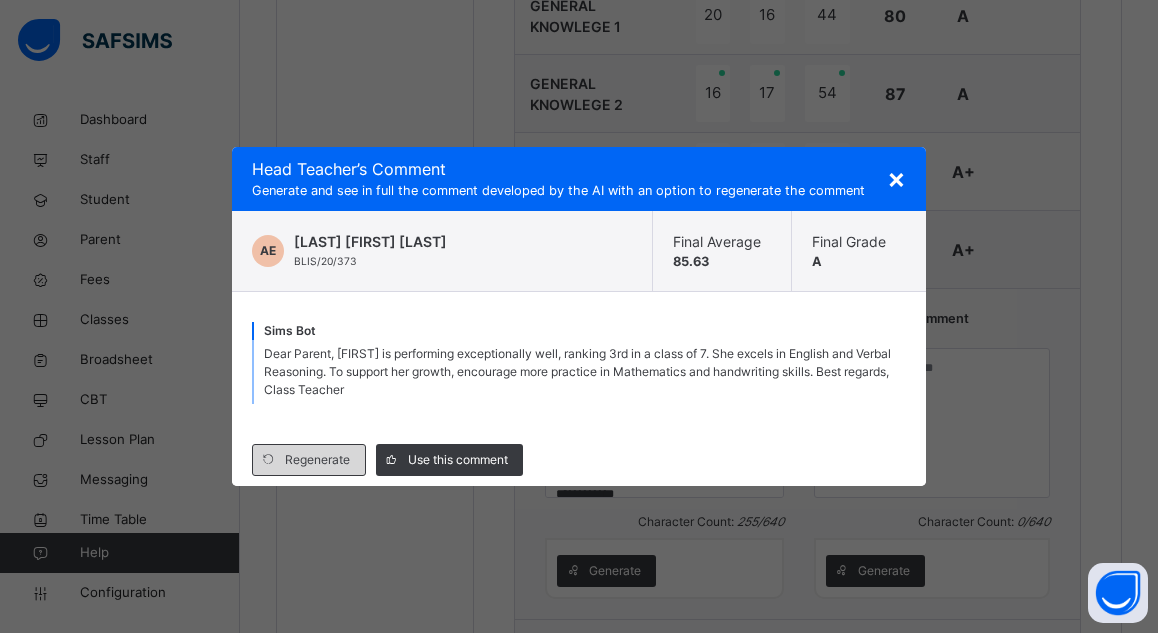 click on "Regenerate" at bounding box center (317, 460) 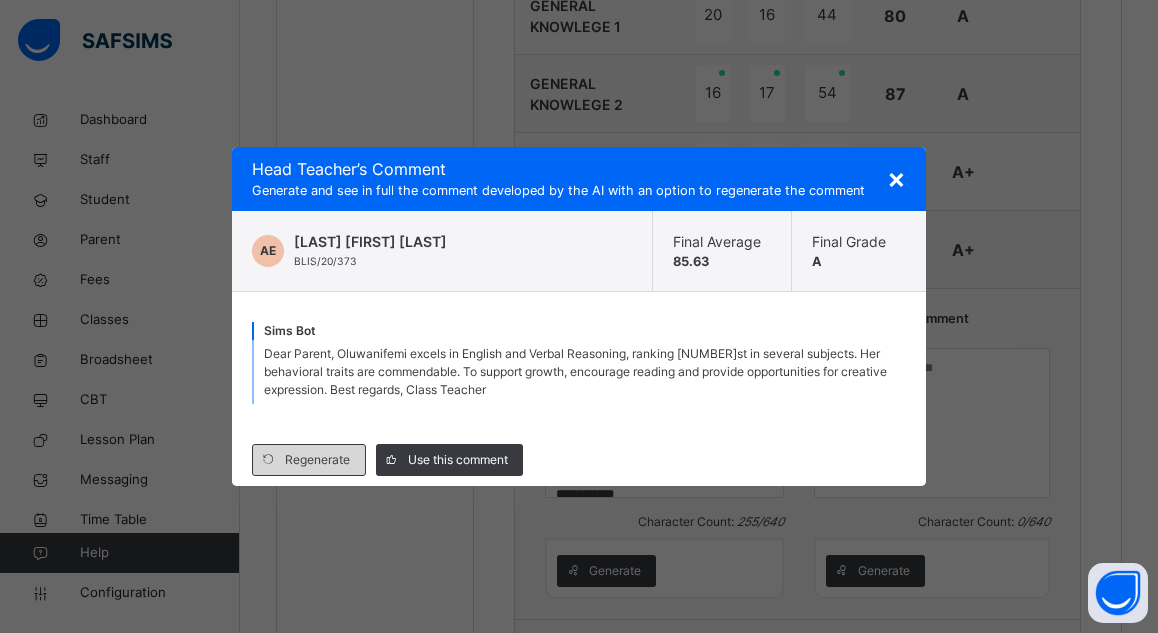click on "Regenerate" at bounding box center (317, 460) 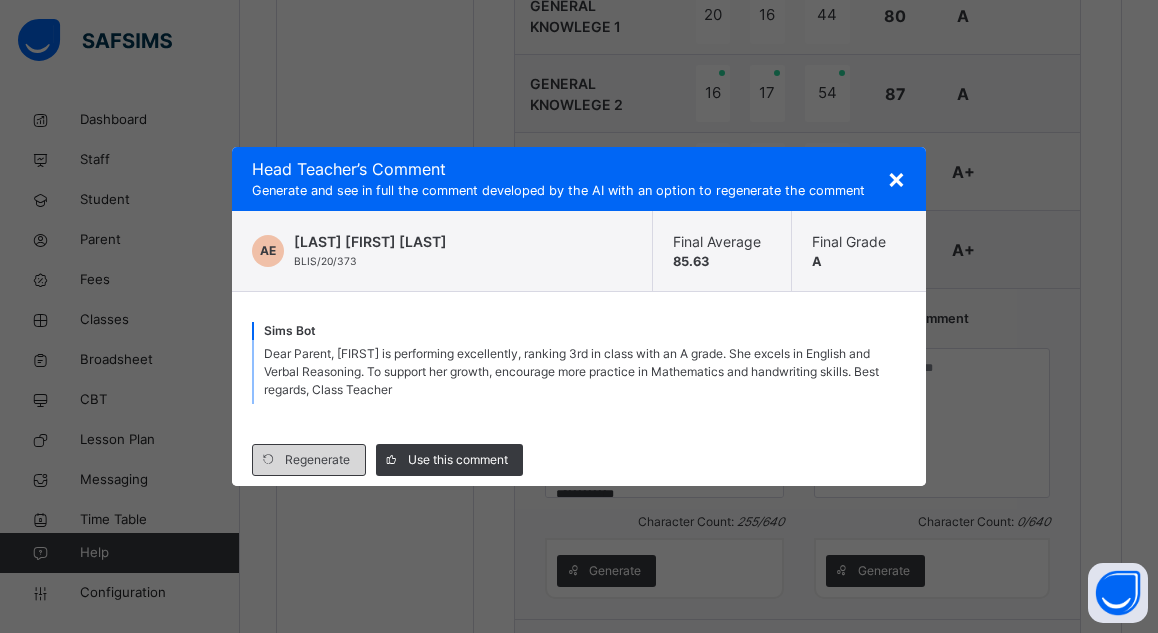 click on "Regenerate" at bounding box center [317, 460] 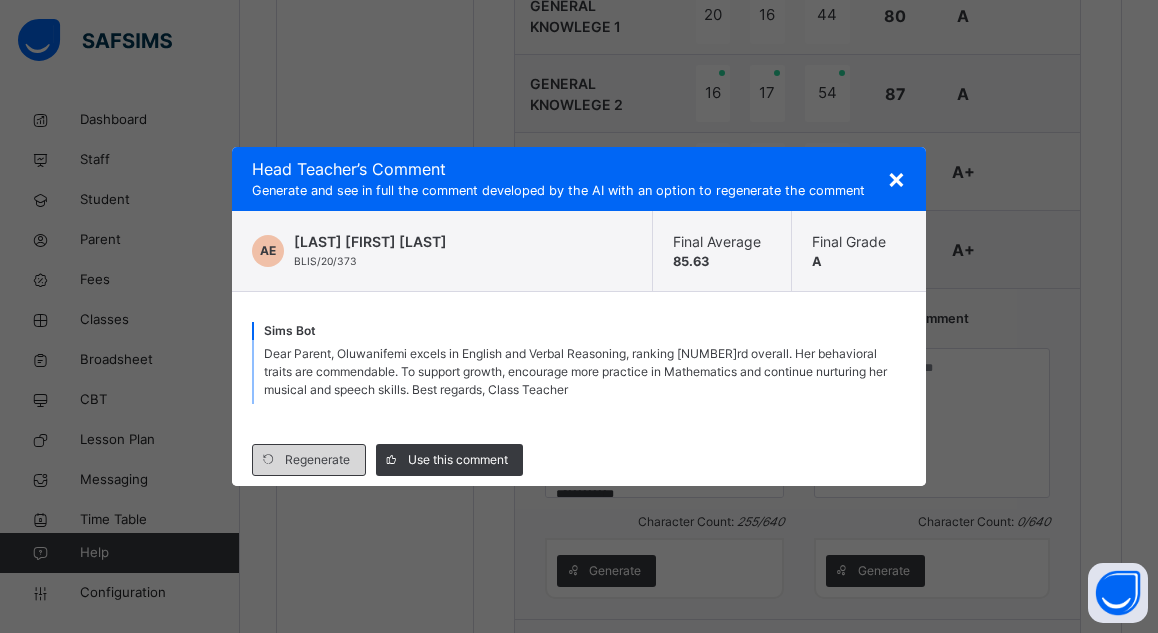 click on "Regenerate" at bounding box center [317, 460] 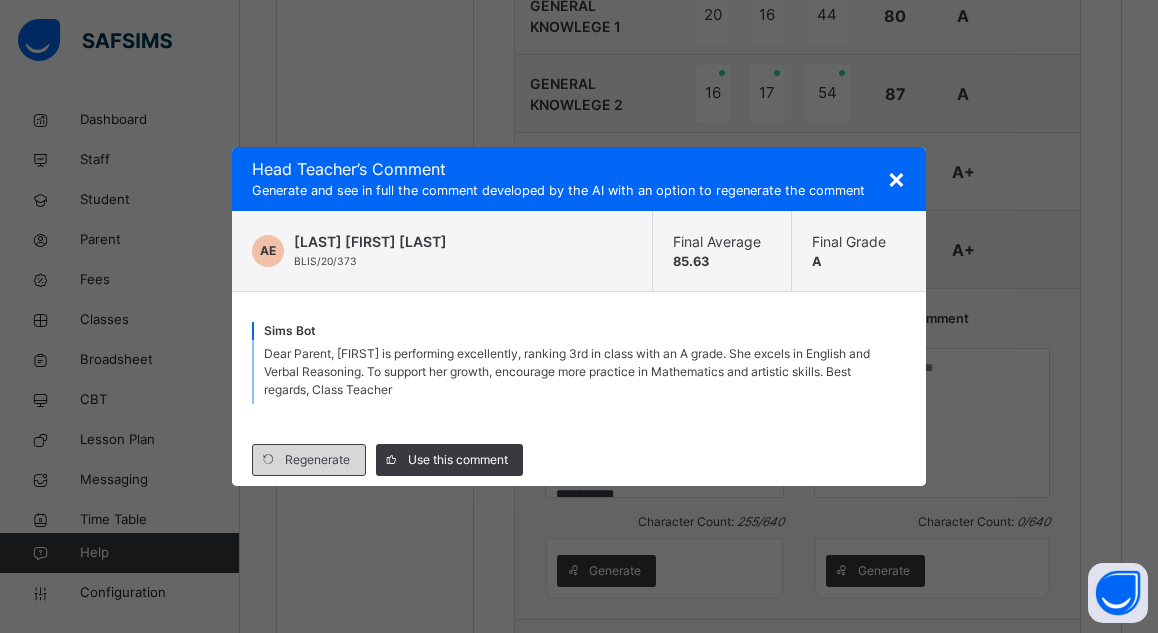 click on "Regenerate" at bounding box center [317, 460] 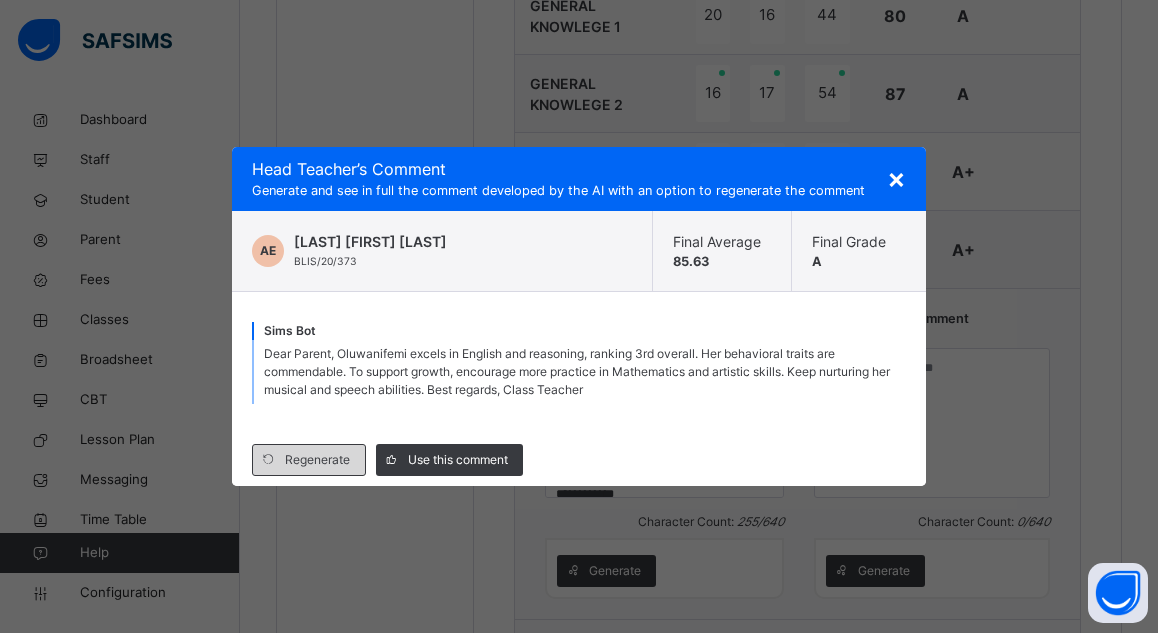 click on "Regenerate" at bounding box center (317, 460) 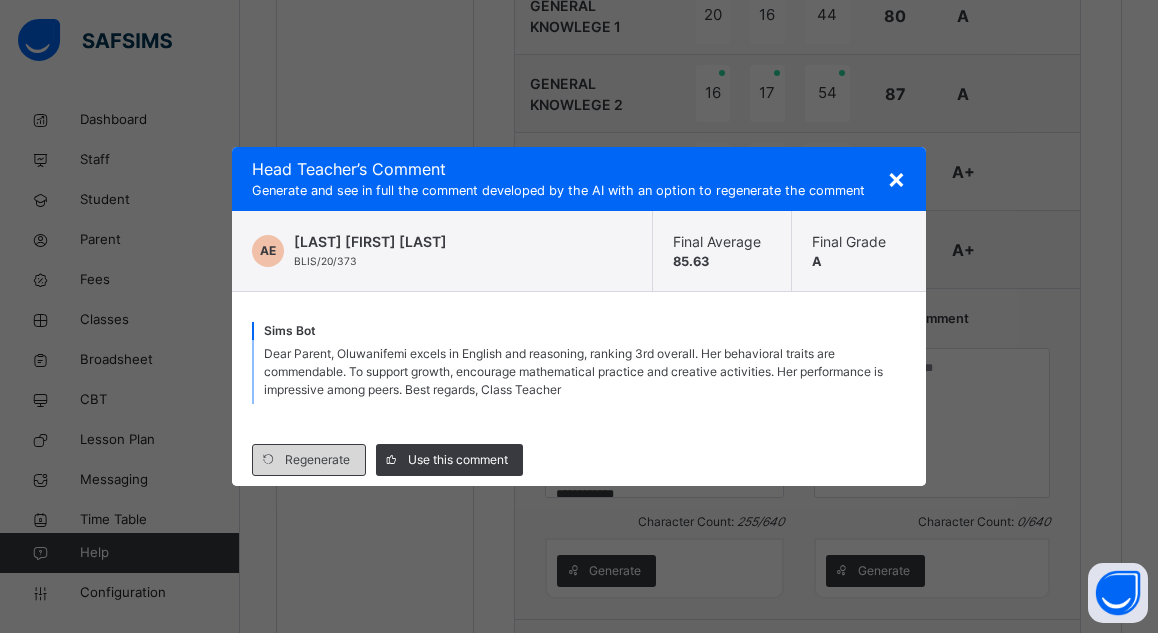 click on "Regenerate" at bounding box center [317, 460] 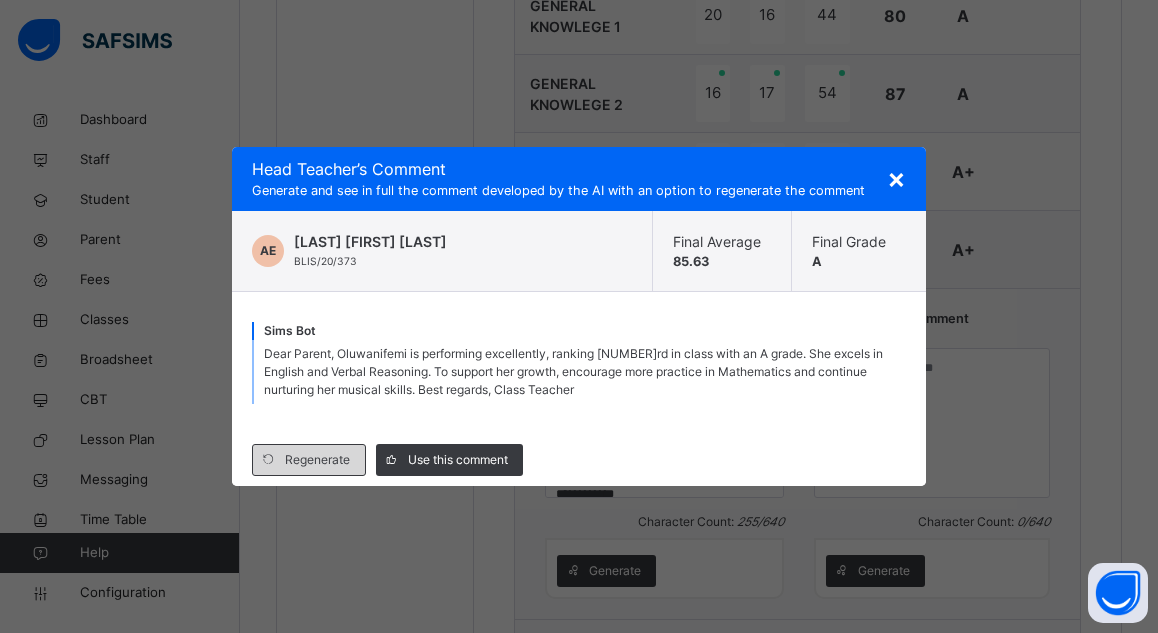 click on "Regenerate" at bounding box center [317, 460] 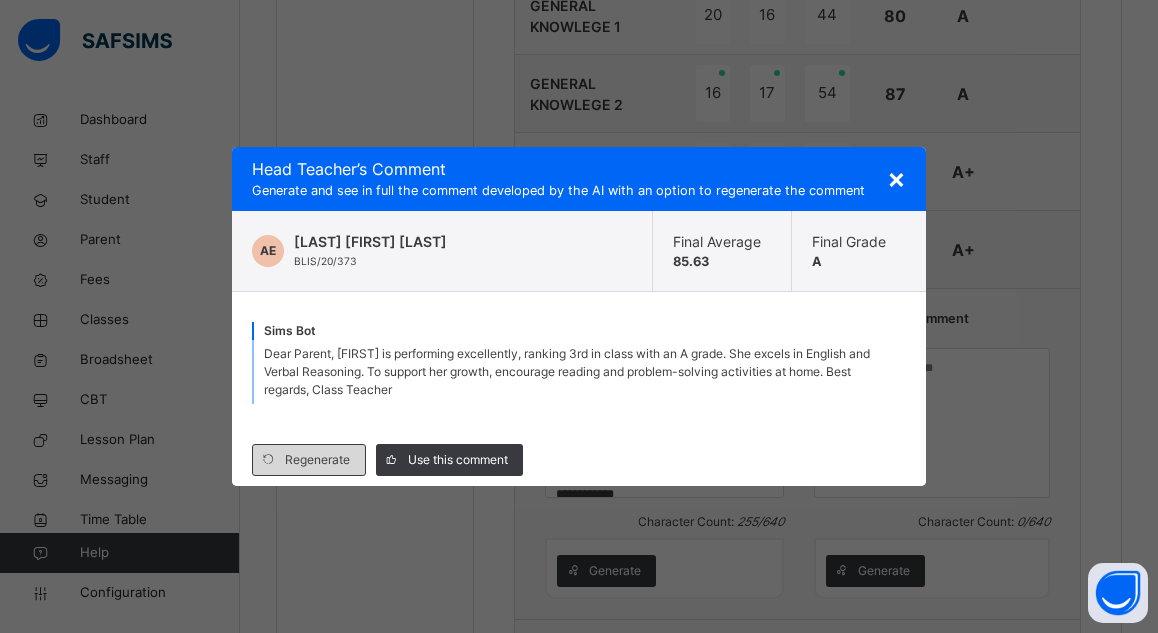 click on "Regenerate" at bounding box center [317, 460] 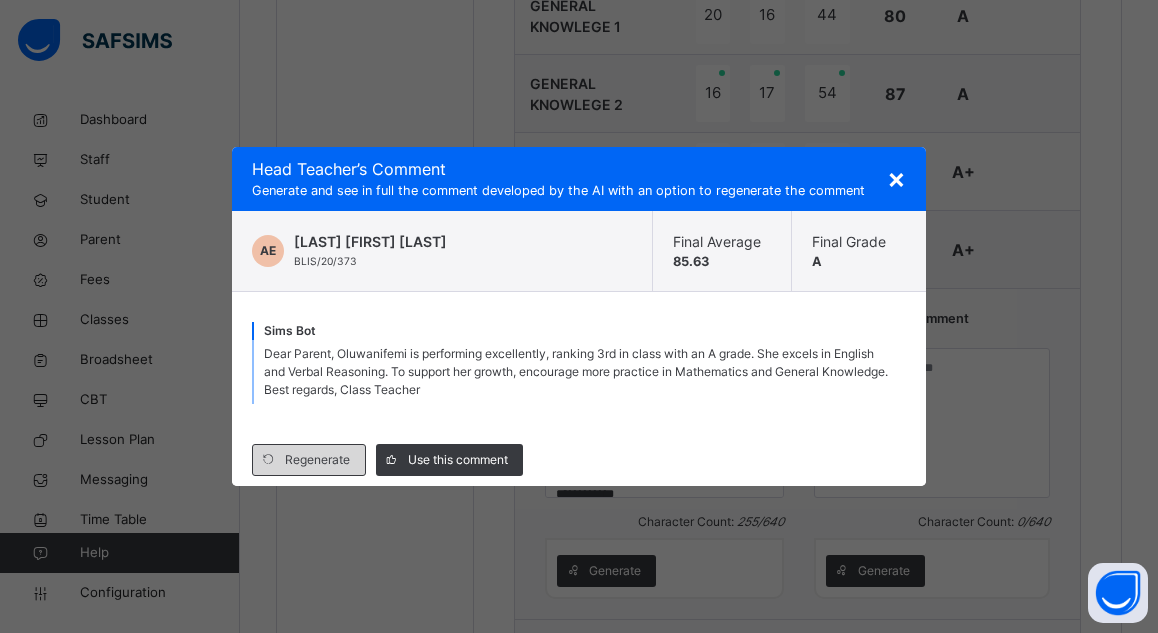 click on "Regenerate" at bounding box center (317, 460) 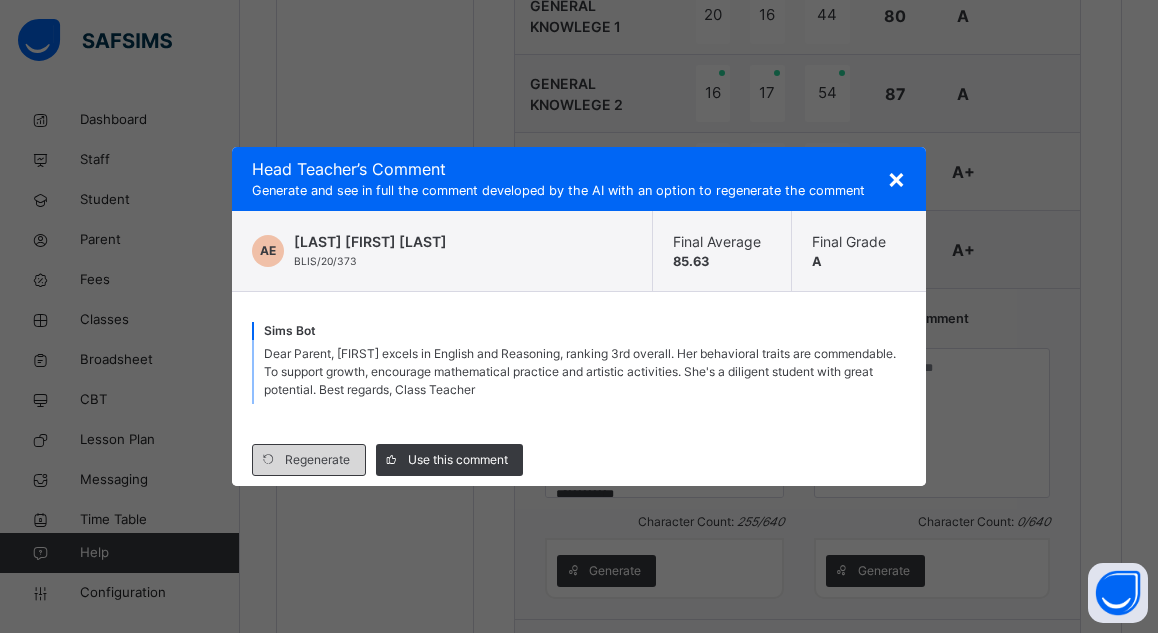 click on "Regenerate" at bounding box center [317, 460] 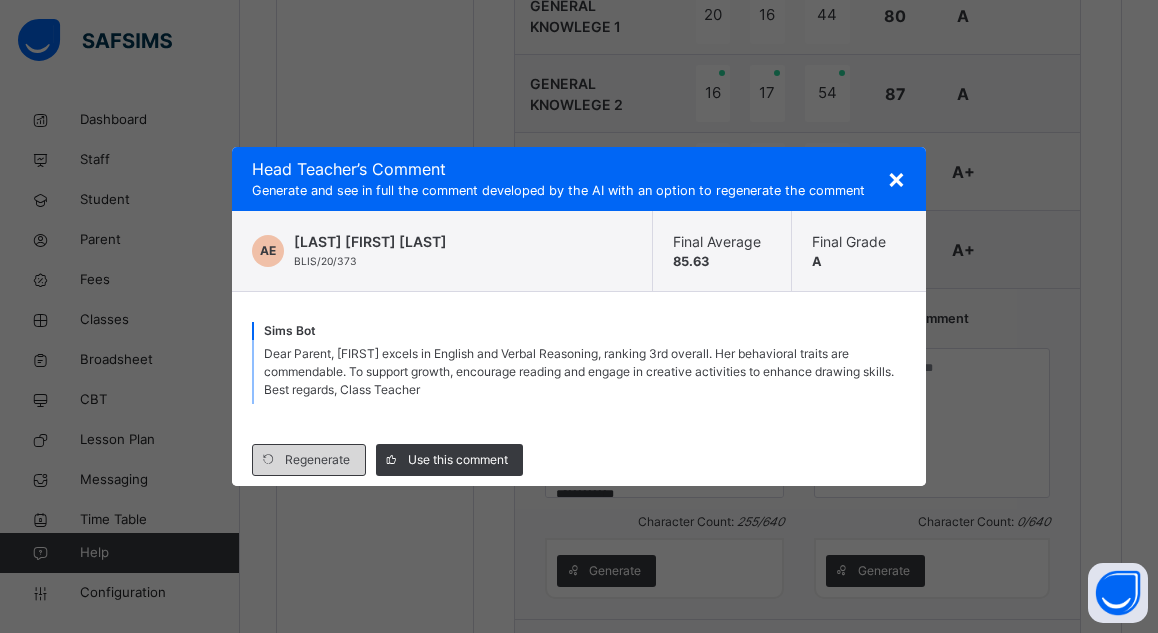 click on "Regenerate" at bounding box center [317, 460] 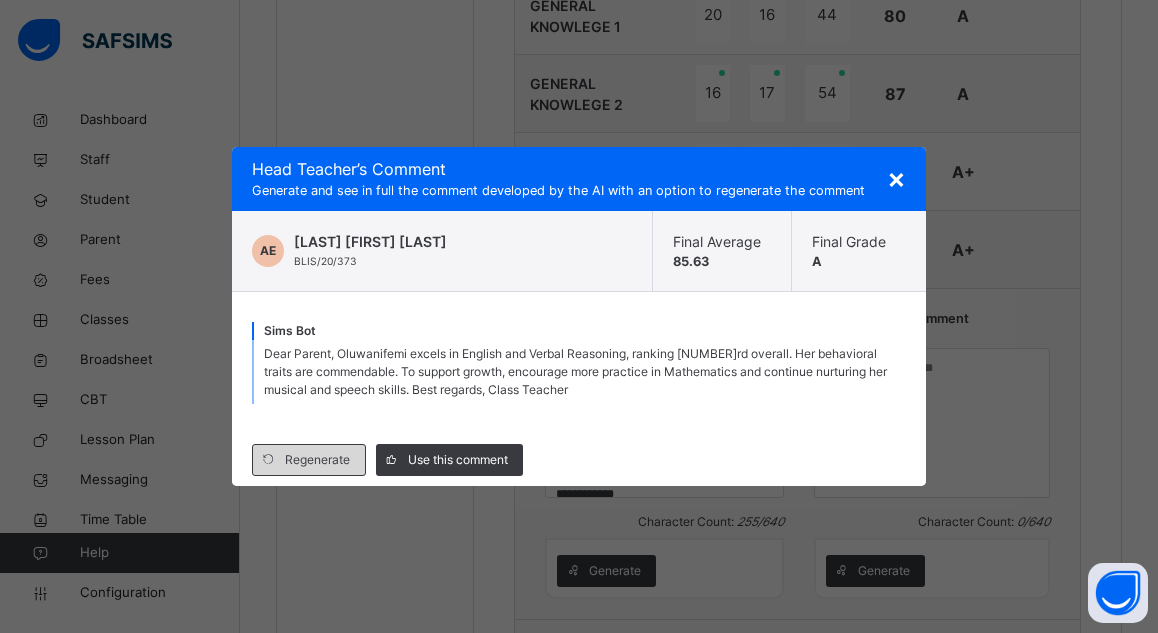 click on "Regenerate" at bounding box center (317, 460) 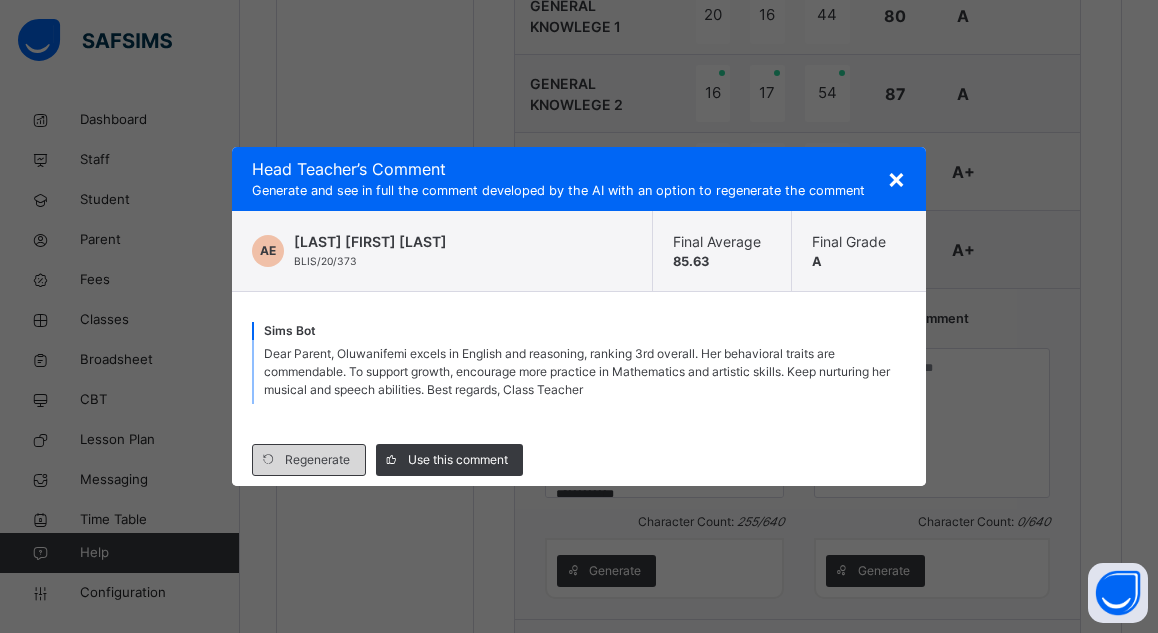 click on "Regenerate" at bounding box center [317, 460] 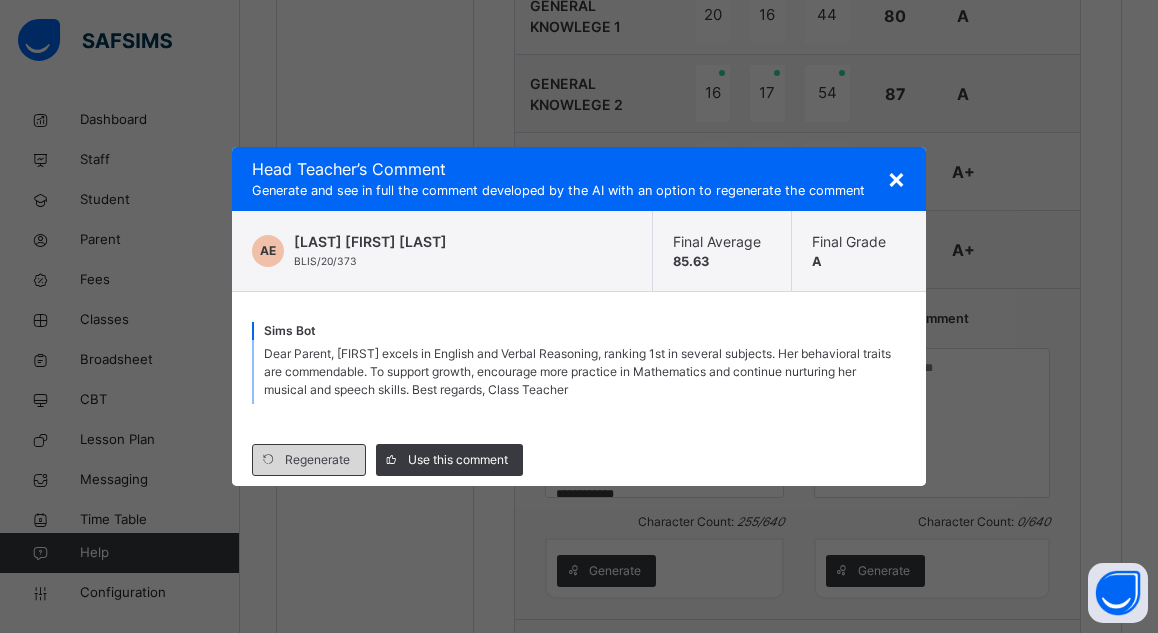 click on "Regenerate" at bounding box center (317, 460) 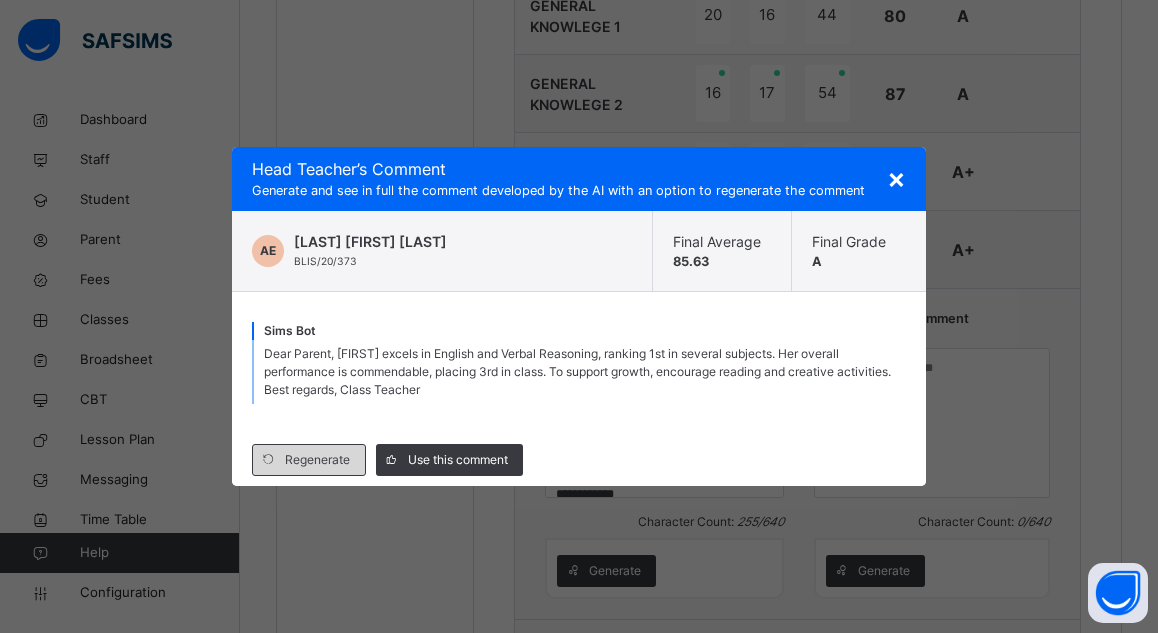 click on "Regenerate" at bounding box center [317, 460] 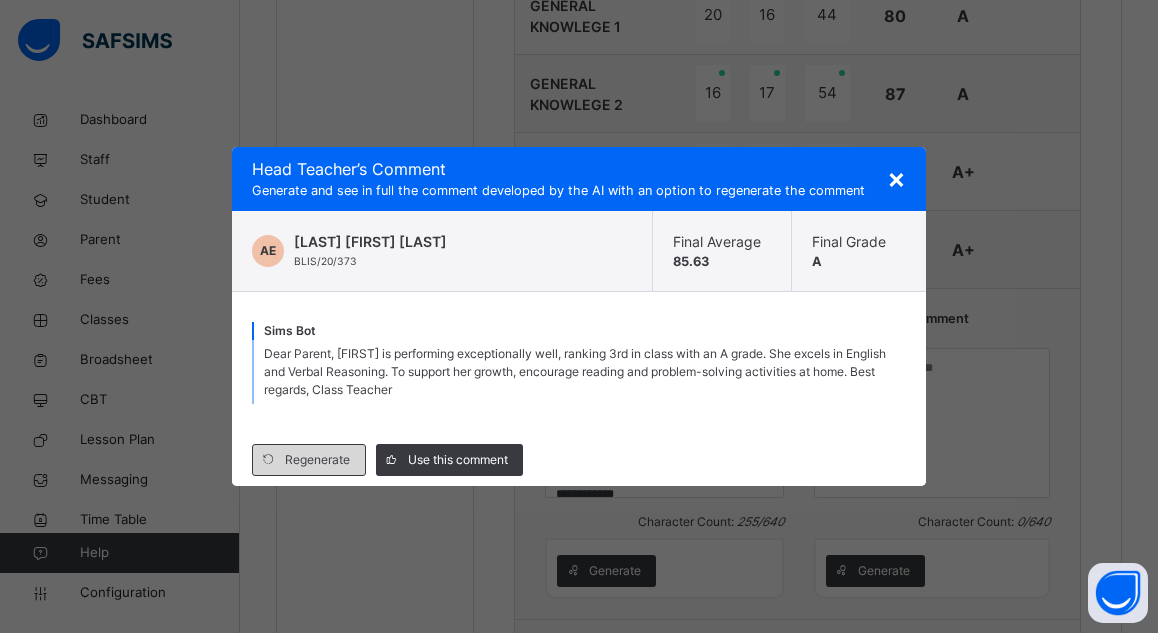 click on "Regenerate" at bounding box center (317, 460) 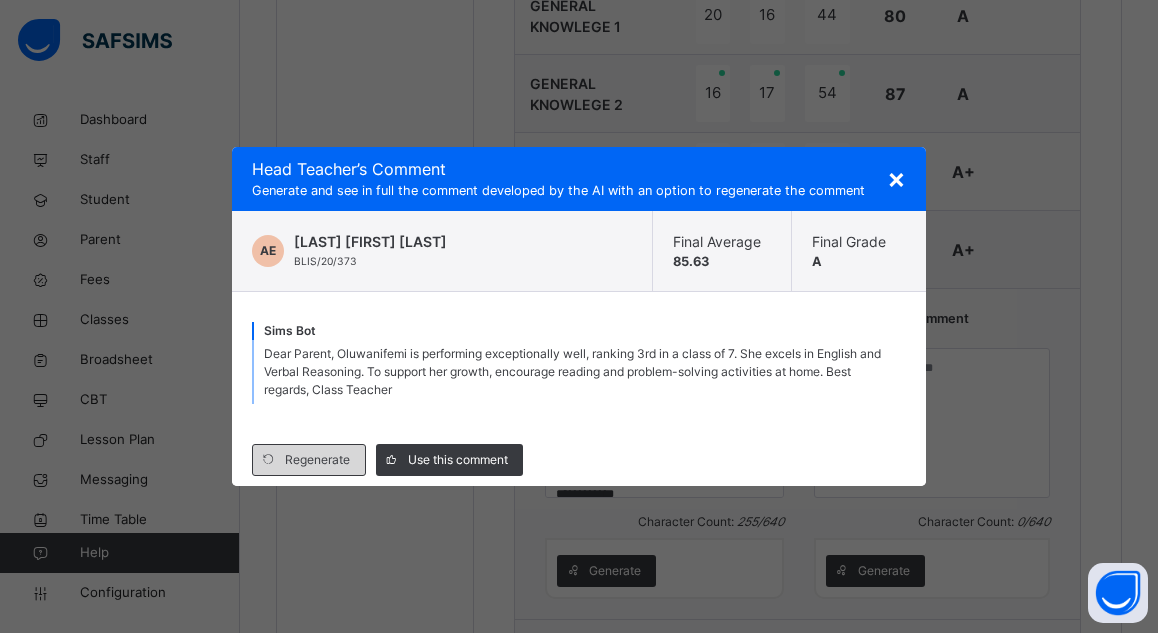 click on "Regenerate" at bounding box center [317, 460] 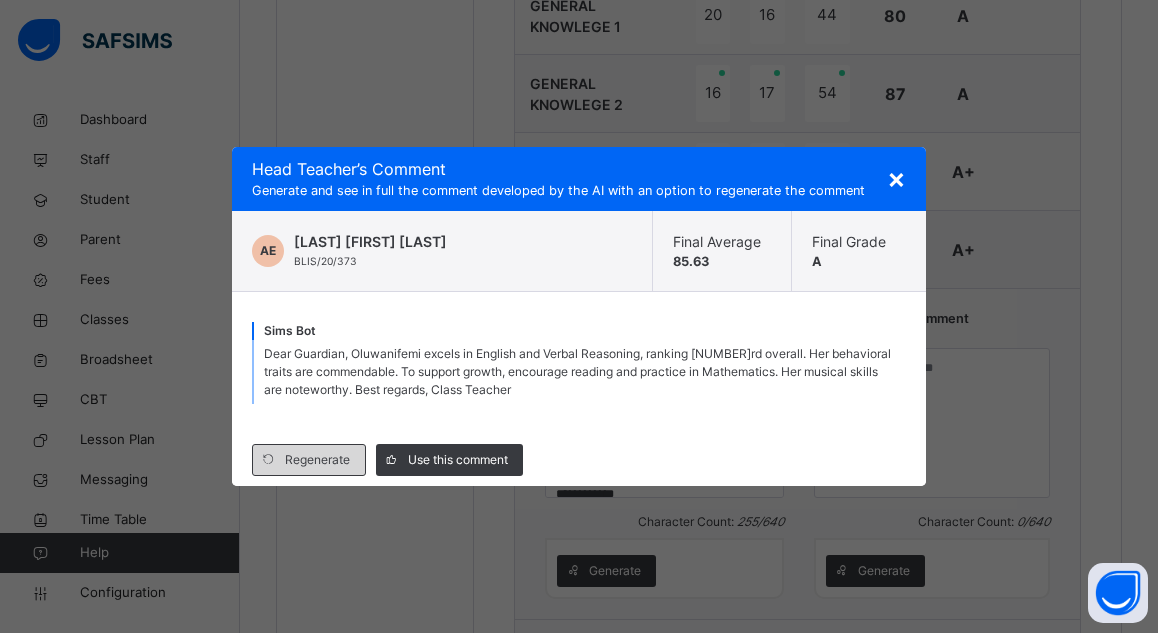 click on "Regenerate" at bounding box center (317, 460) 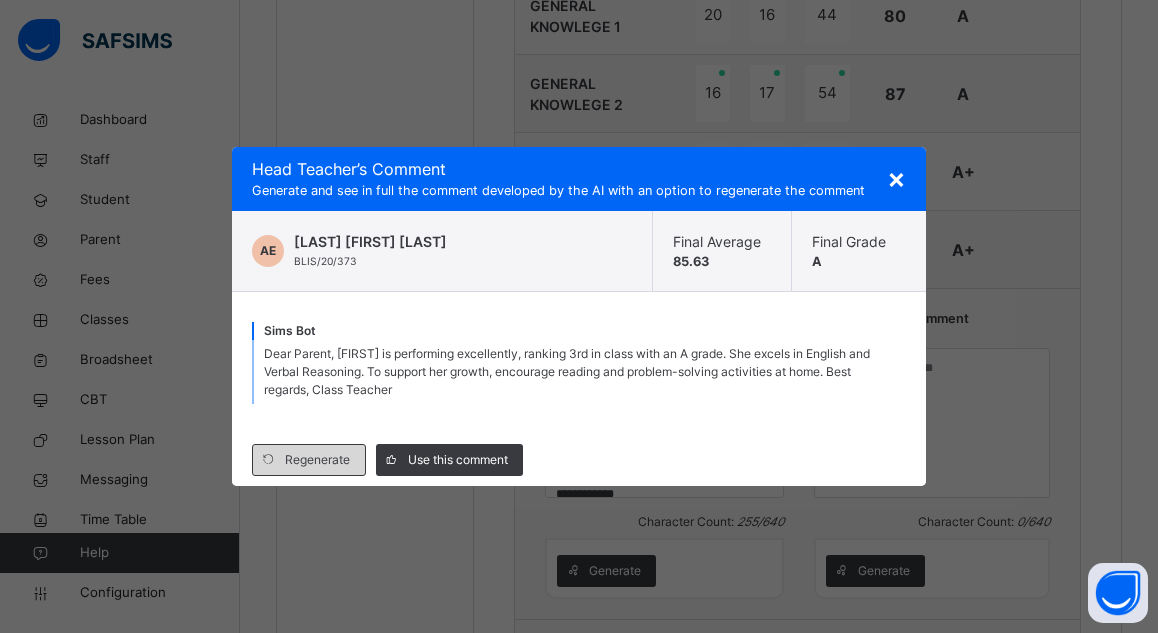 click on "Regenerate" at bounding box center (317, 460) 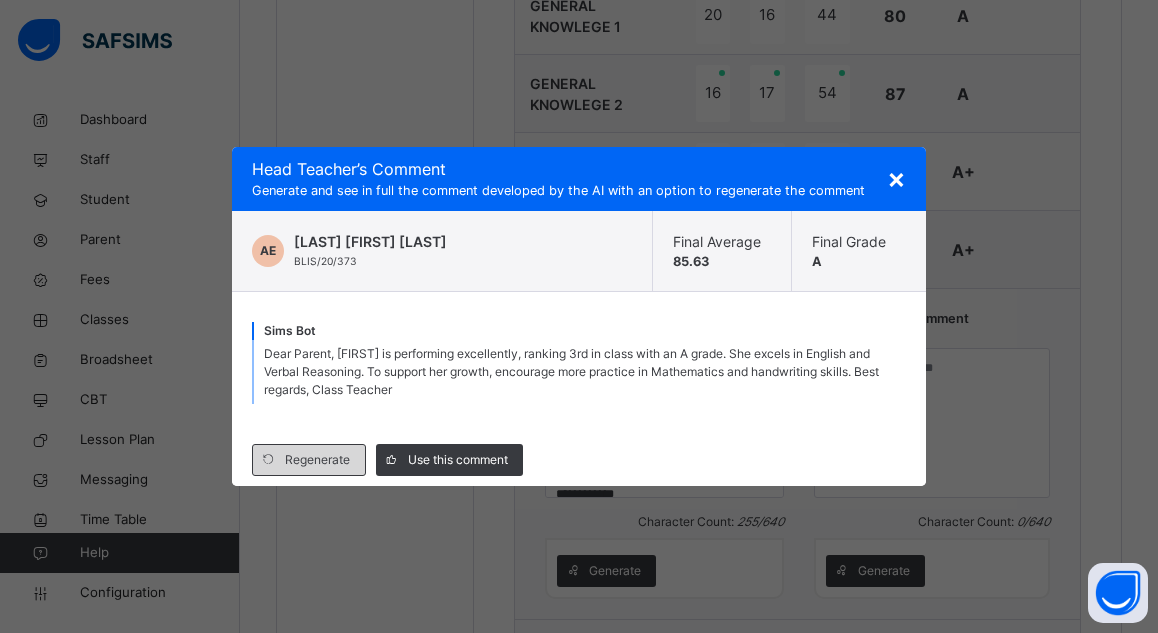 click on "Regenerate" at bounding box center (317, 460) 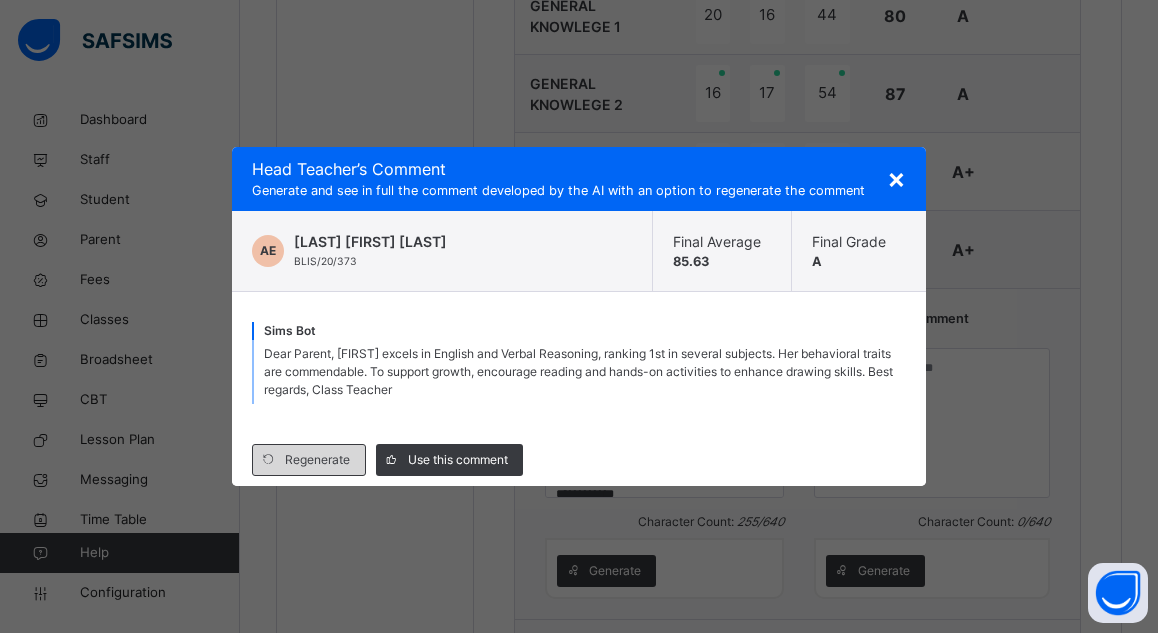 click on "Regenerate" at bounding box center [317, 460] 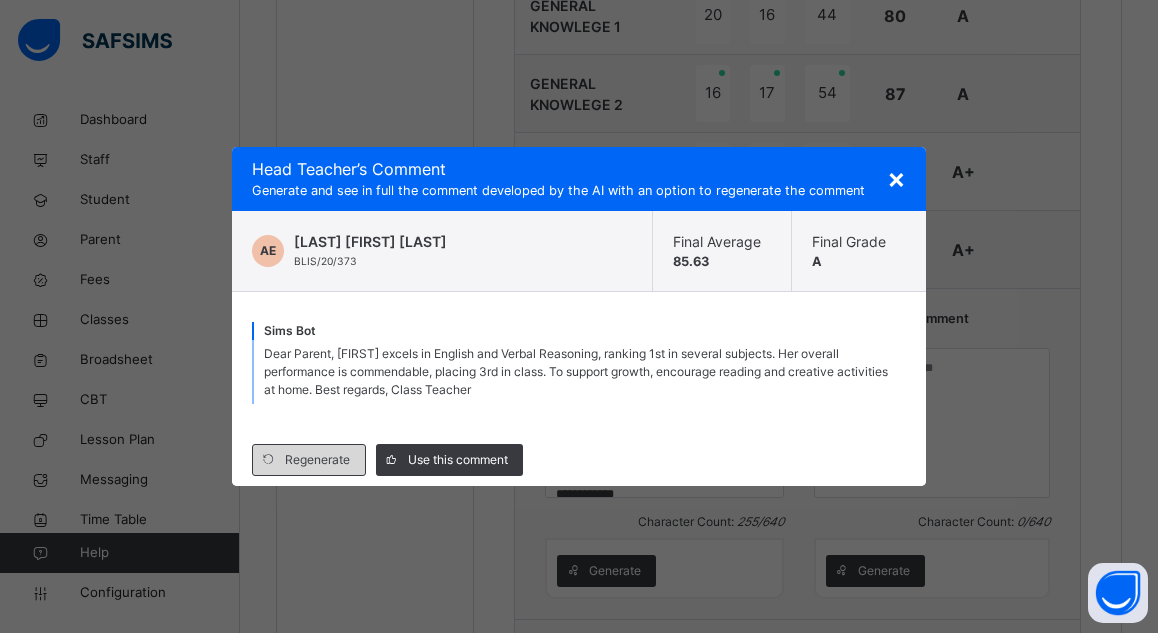 click on "Regenerate" at bounding box center (317, 460) 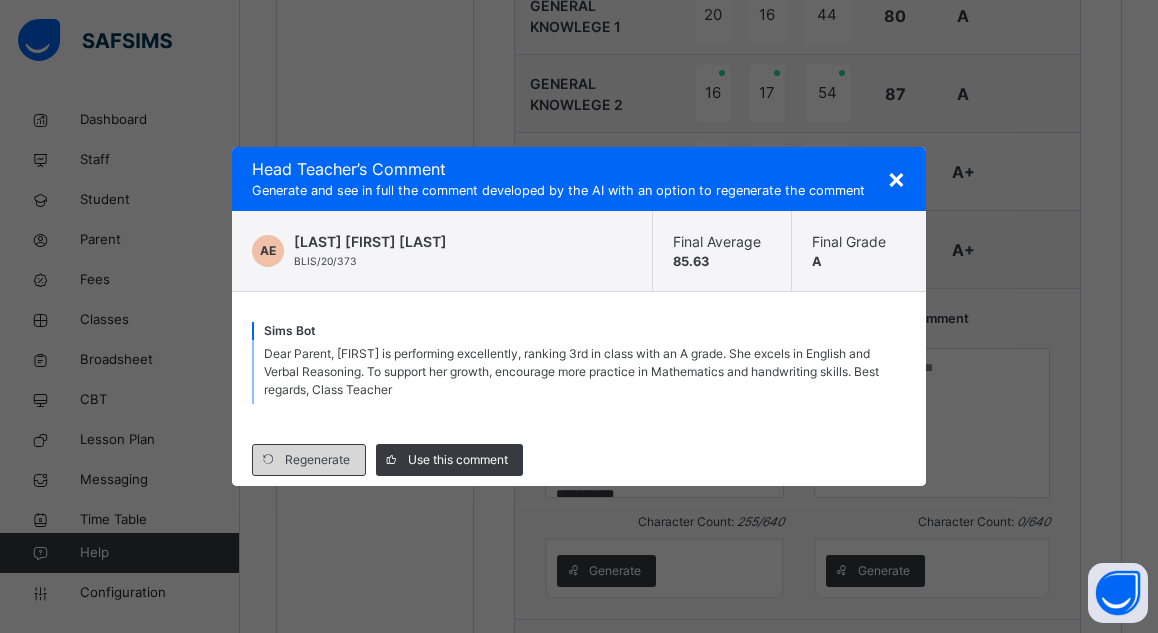 click on "Regenerate" at bounding box center (317, 460) 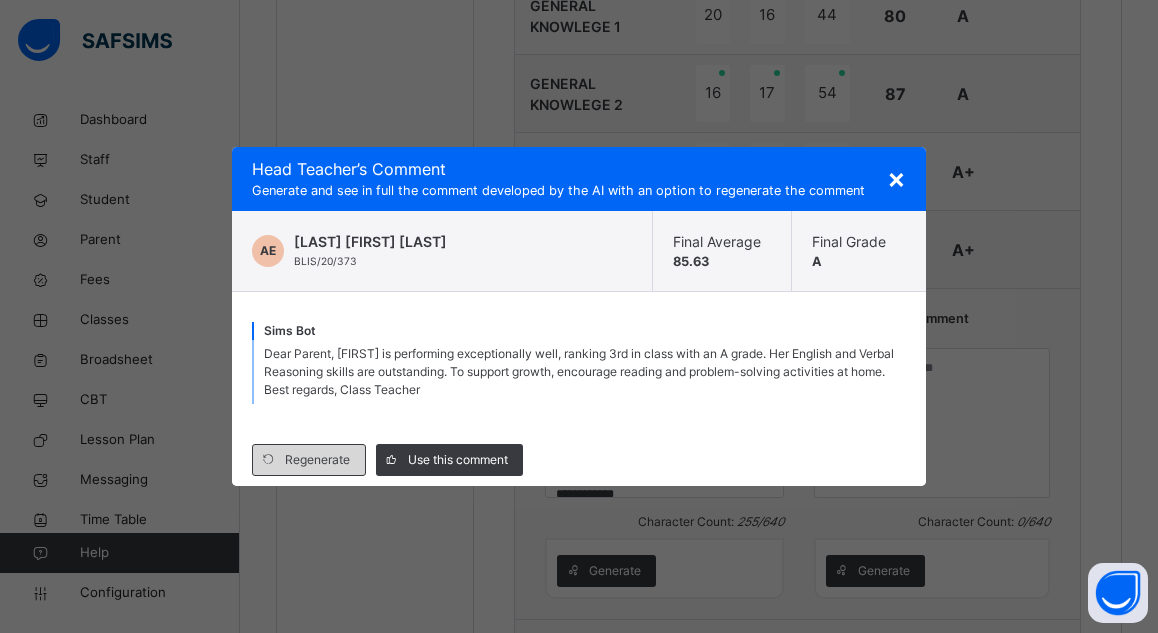 click on "Regenerate" at bounding box center (317, 460) 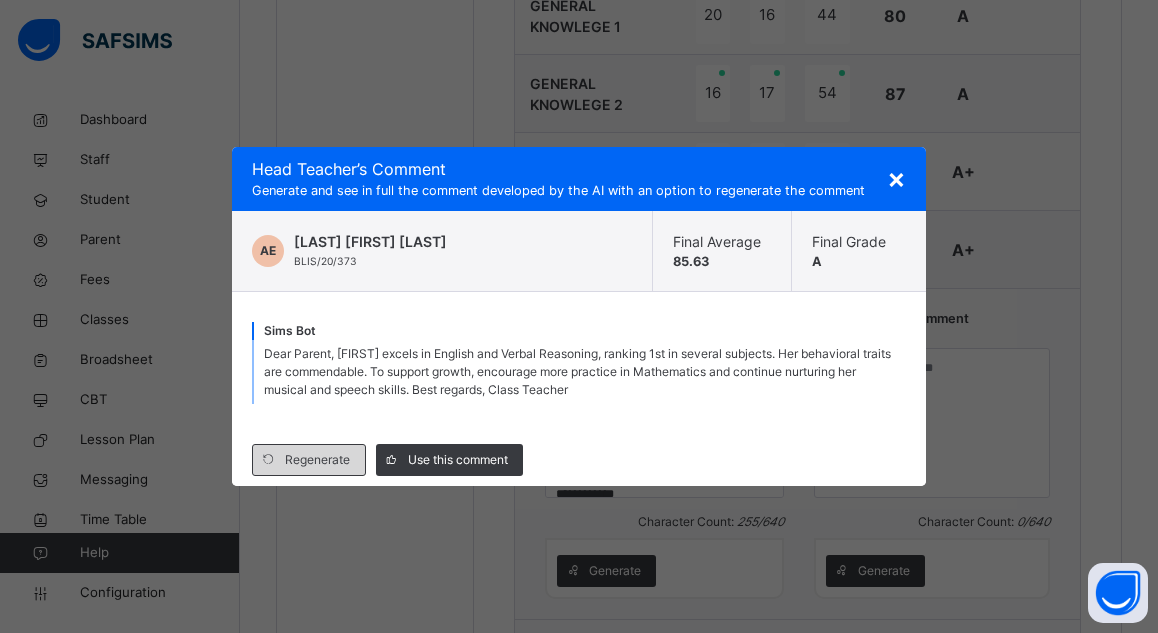 click on "Regenerate" at bounding box center (317, 460) 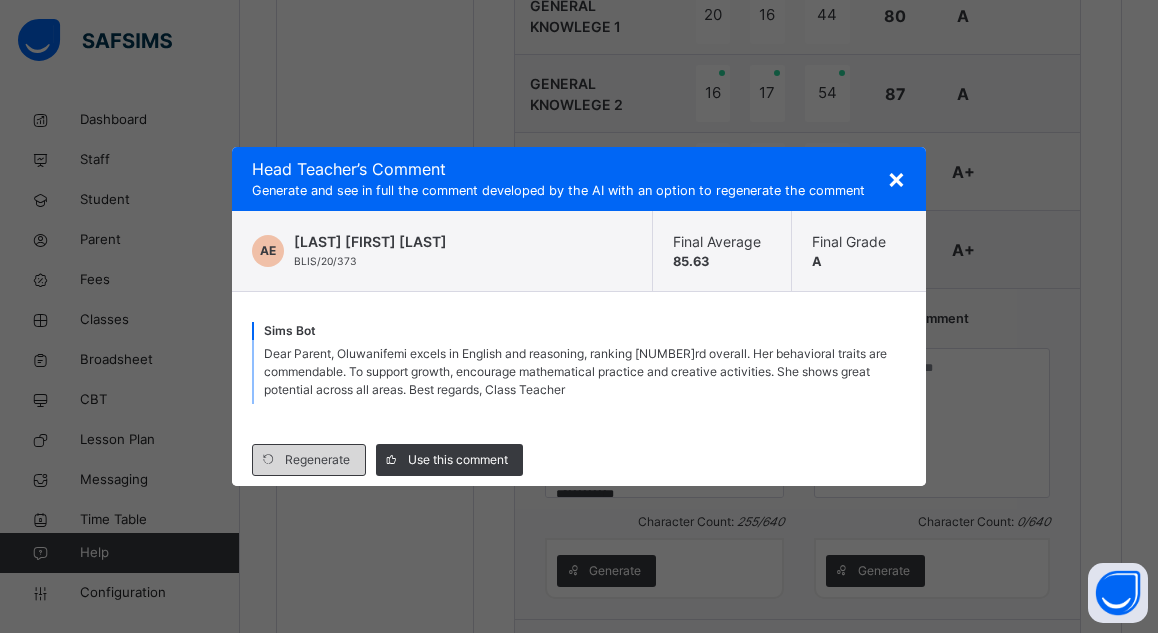 click on "Regenerate" at bounding box center [317, 460] 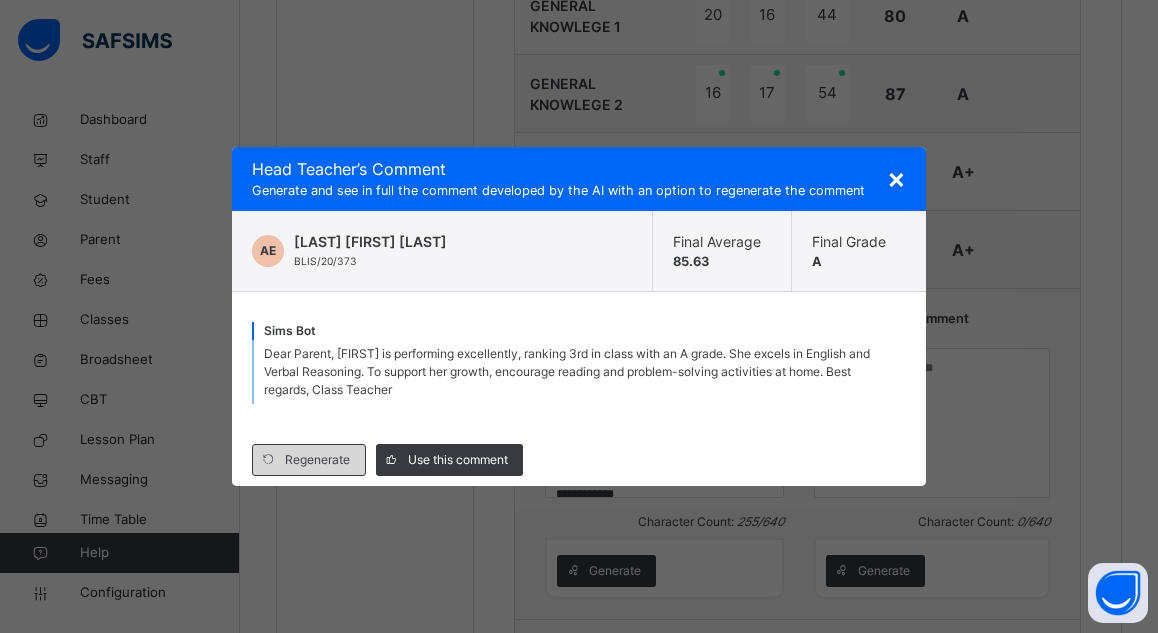 click on "Regenerate" at bounding box center [317, 460] 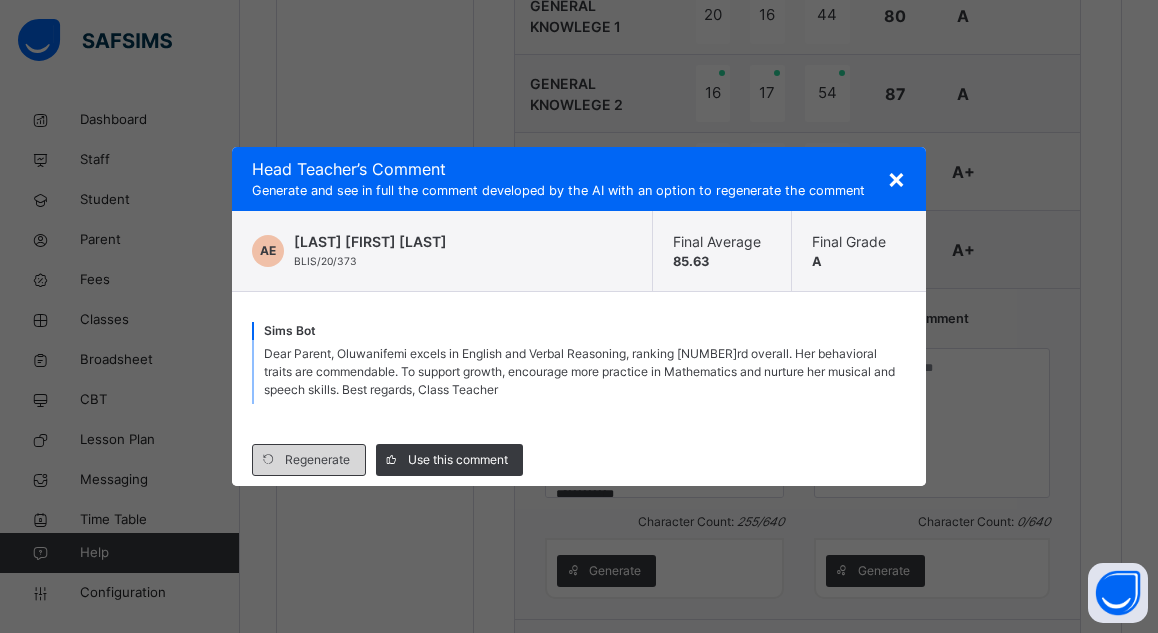 click on "Regenerate" at bounding box center [317, 460] 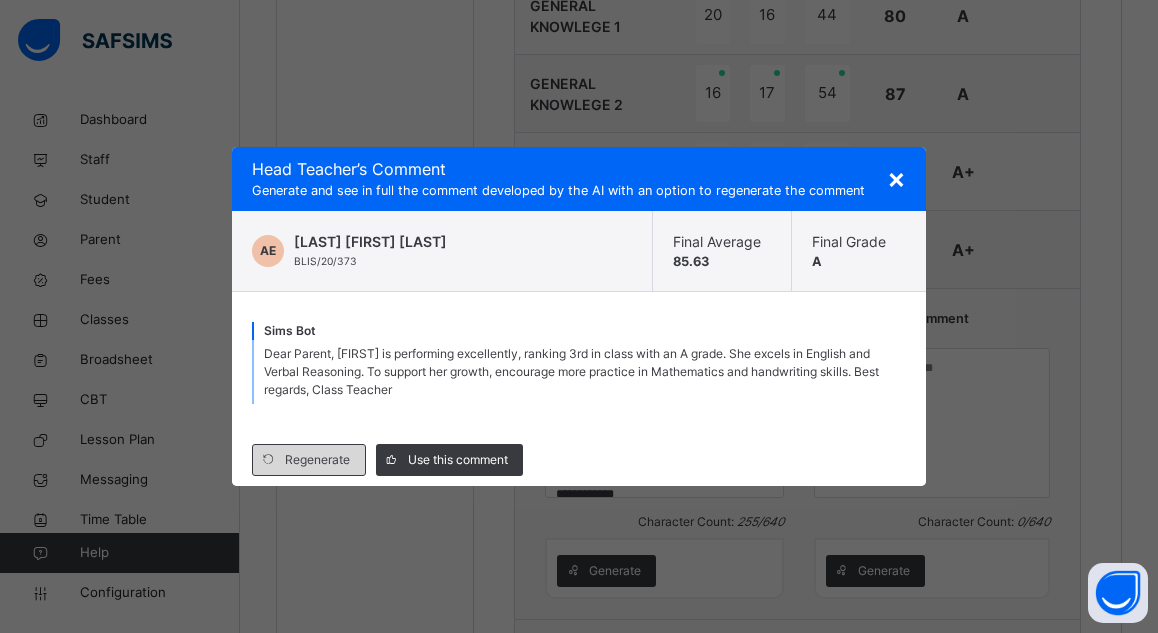 click on "Regenerate" at bounding box center [317, 460] 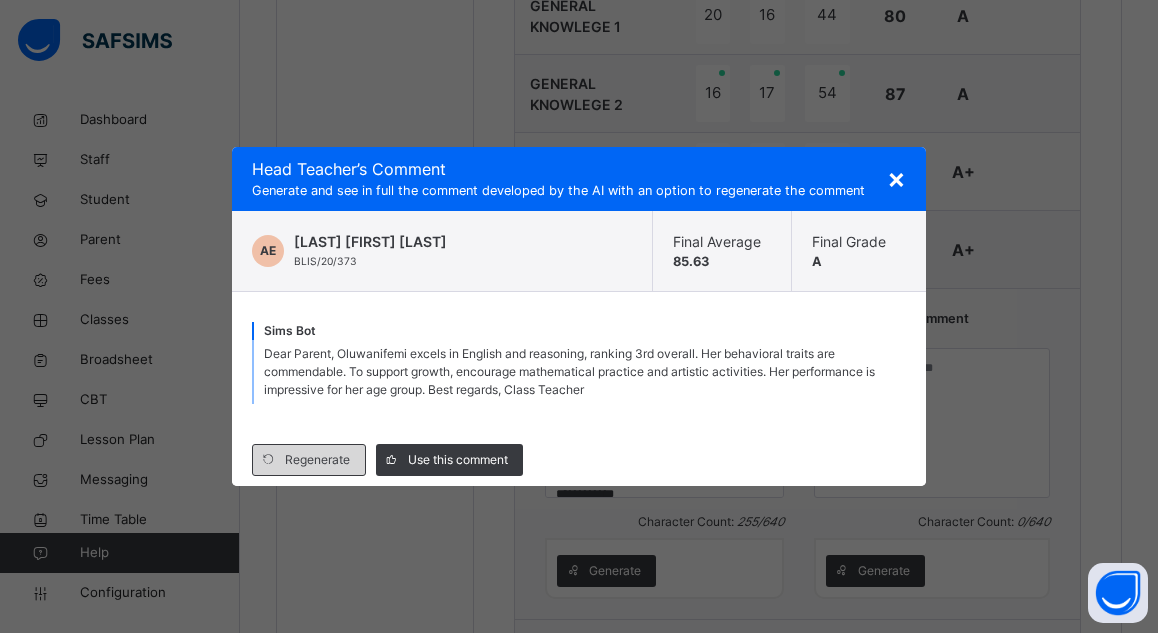click on "Regenerate" at bounding box center [317, 460] 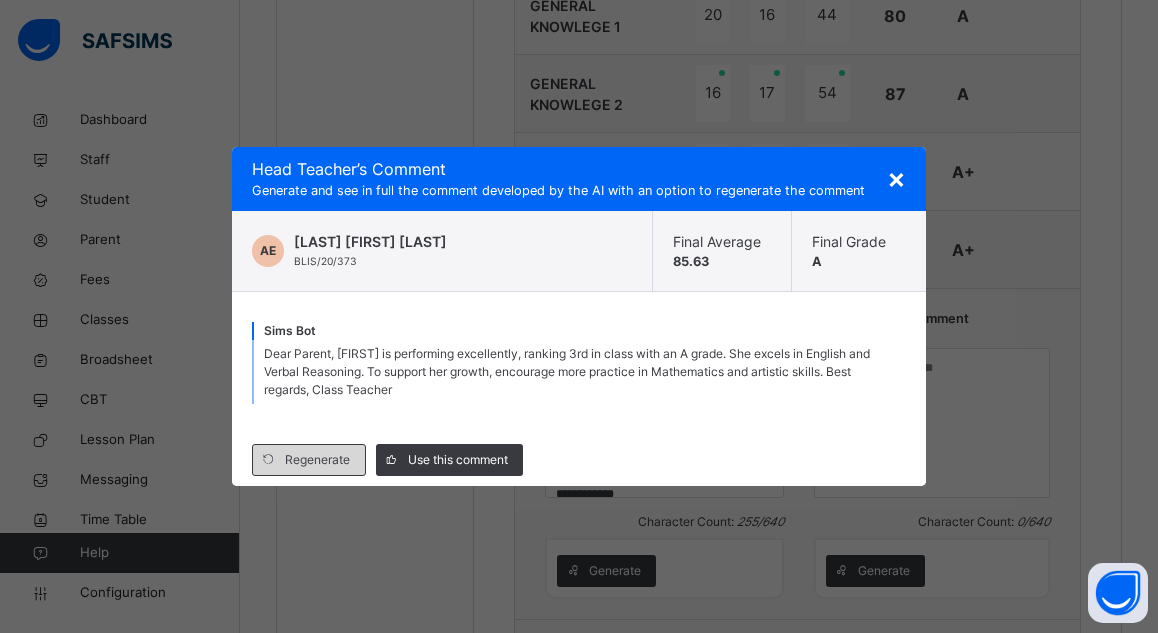 click on "Regenerate" at bounding box center [317, 460] 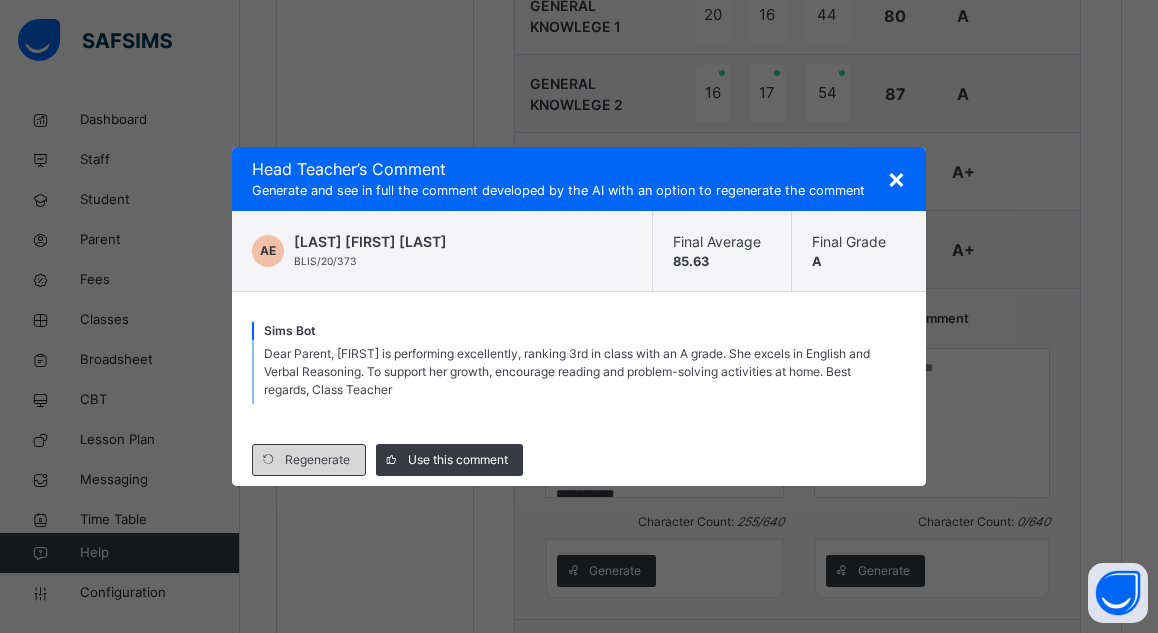 click on "Regenerate" at bounding box center [317, 460] 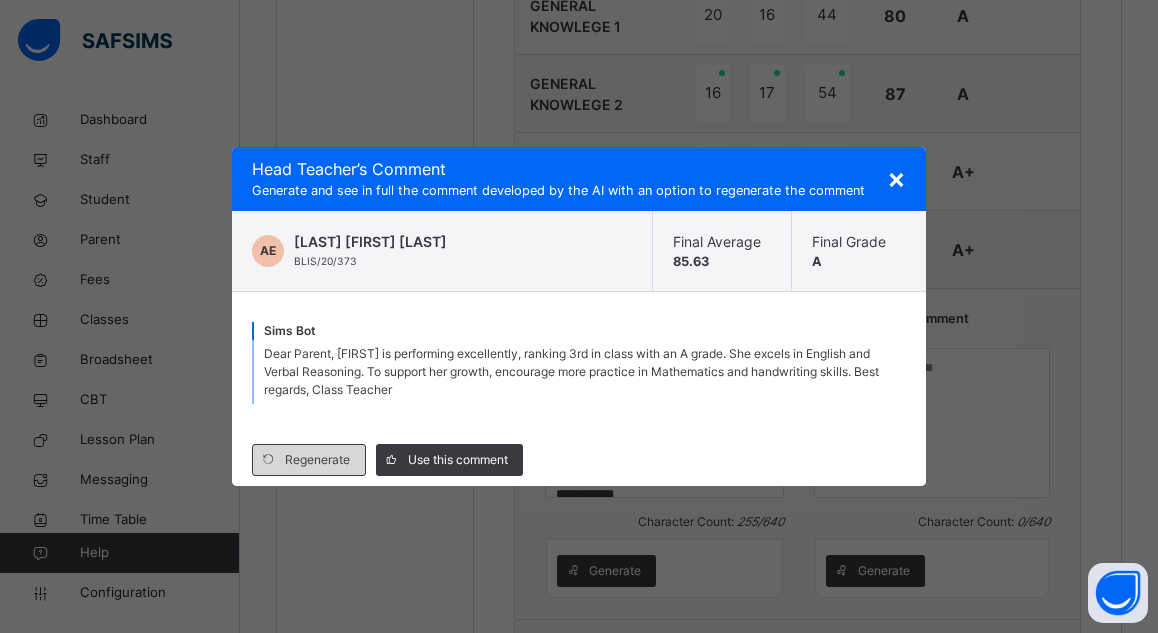 click on "Regenerate" at bounding box center [317, 460] 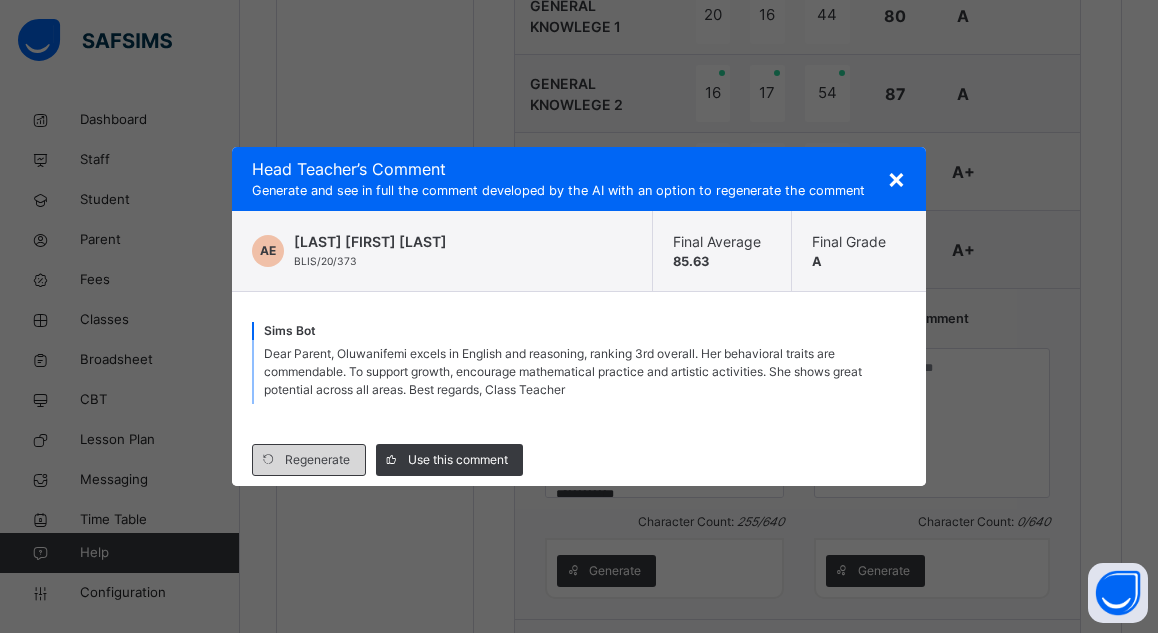 click on "Regenerate" at bounding box center [317, 460] 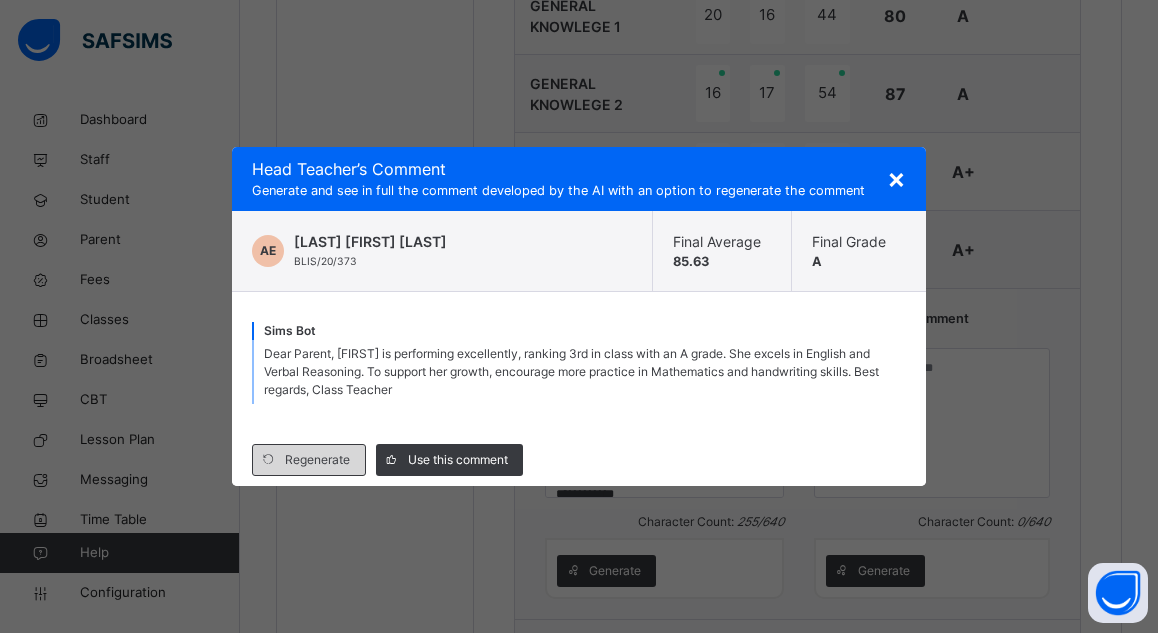click on "Regenerate" at bounding box center [317, 460] 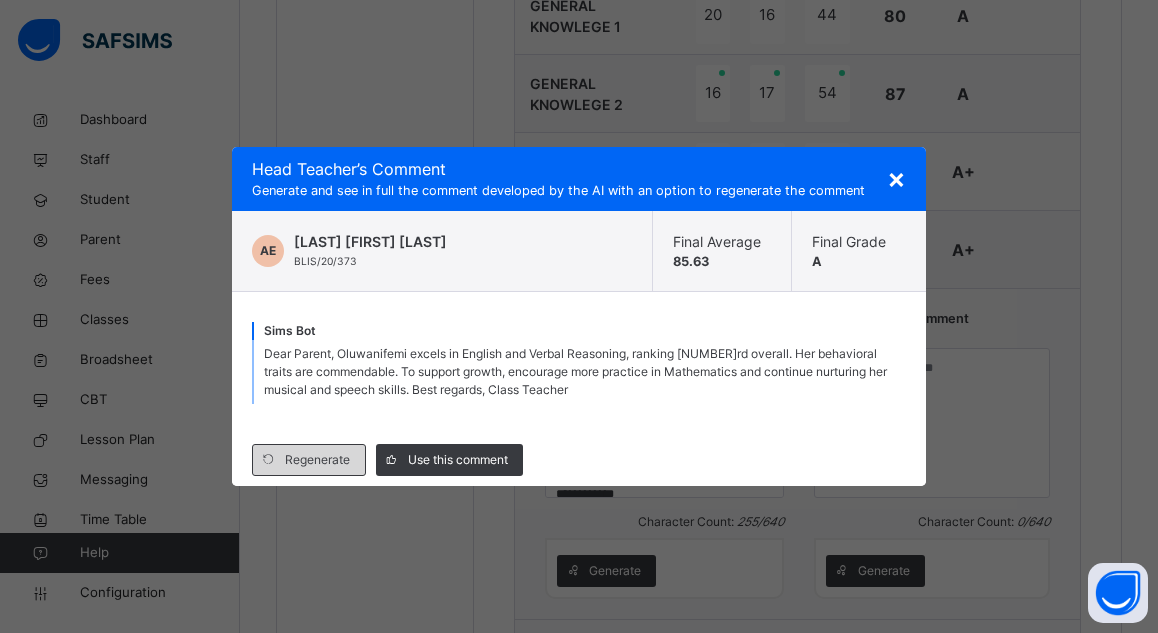 click on "Regenerate" at bounding box center (317, 460) 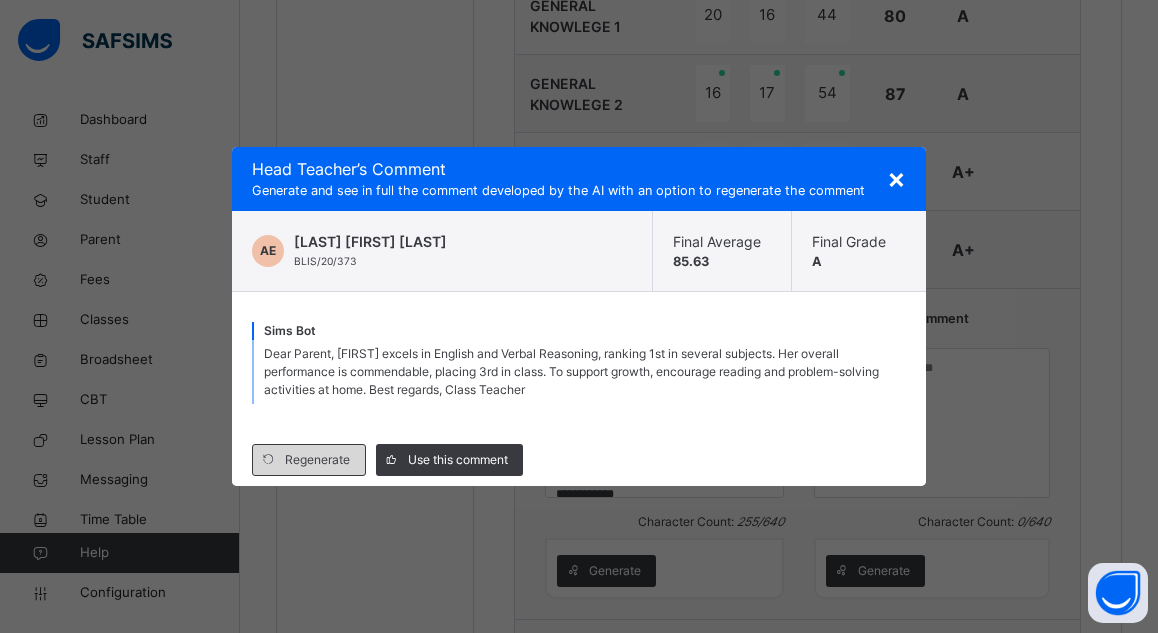 click on "Regenerate" at bounding box center [317, 460] 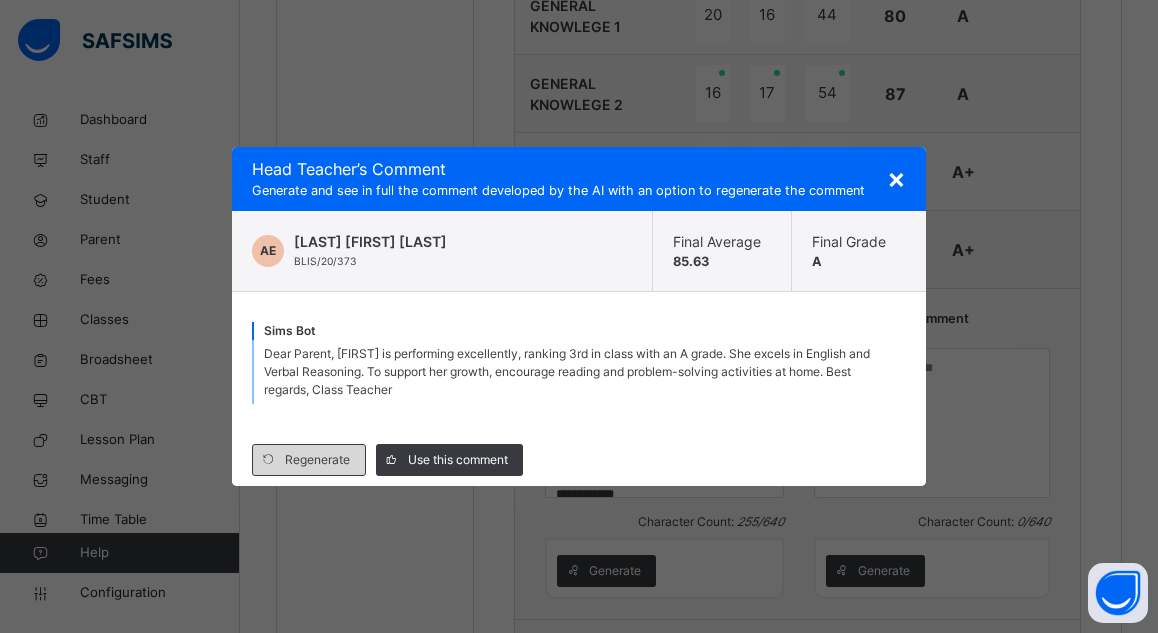 click on "Regenerate" at bounding box center [317, 460] 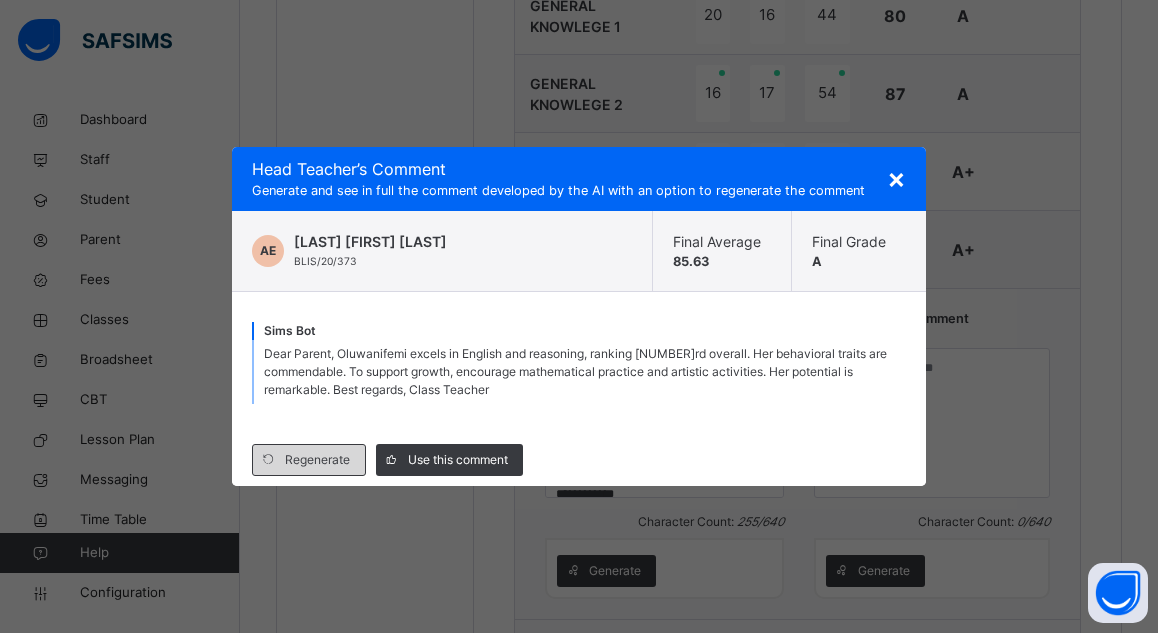 click on "Regenerate" at bounding box center [317, 460] 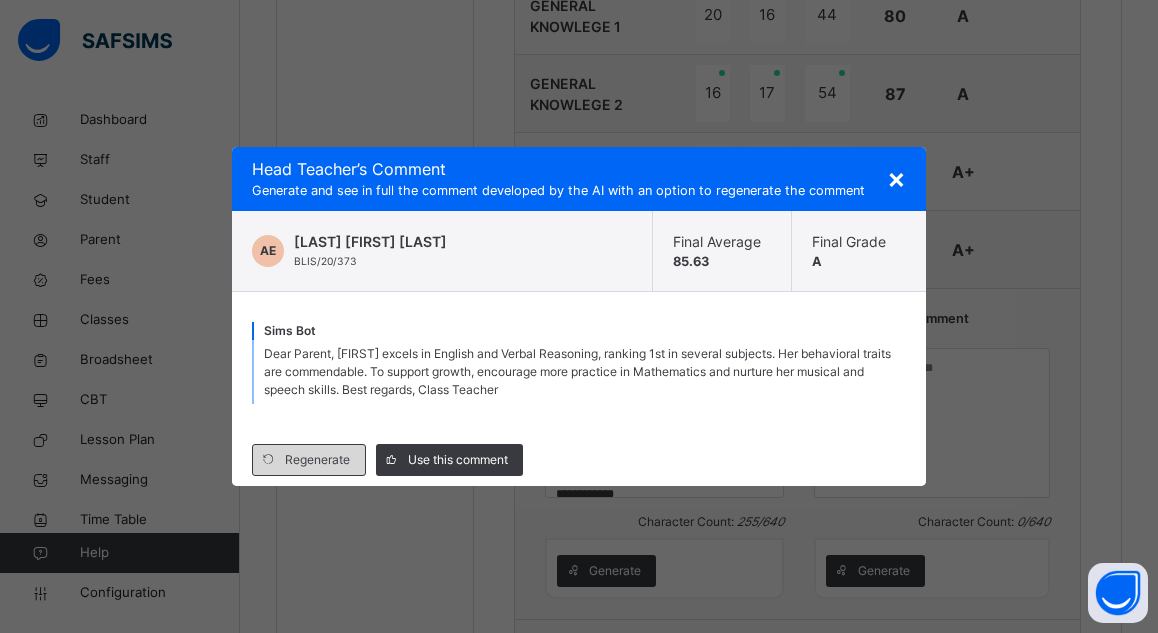 click on "Regenerate" at bounding box center [317, 460] 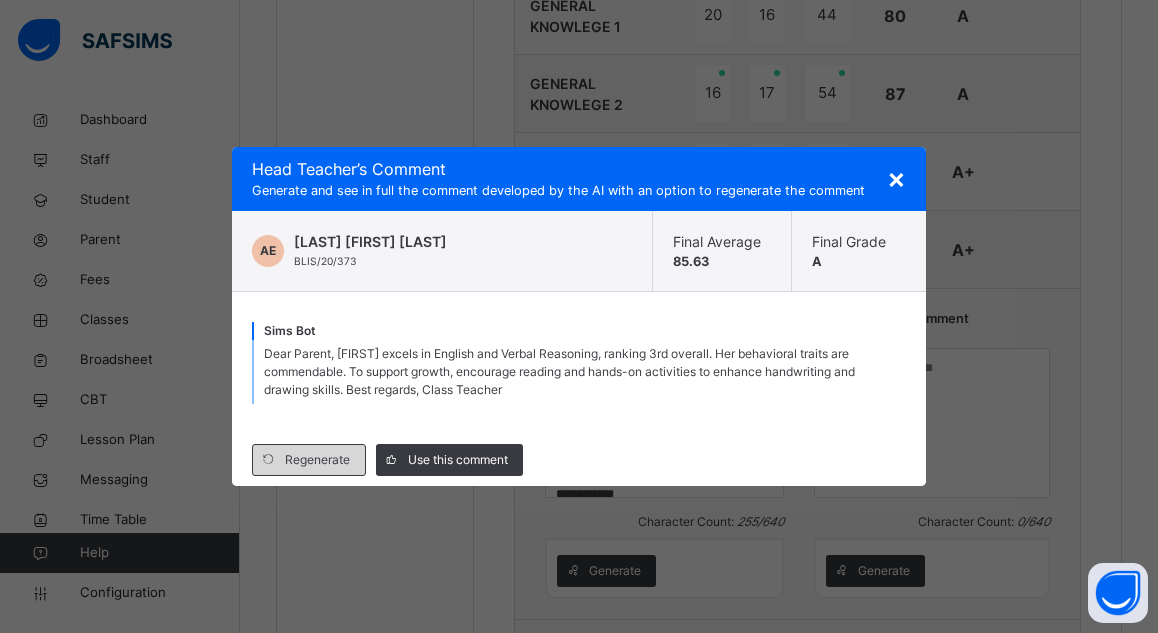 click on "Regenerate" at bounding box center (317, 460) 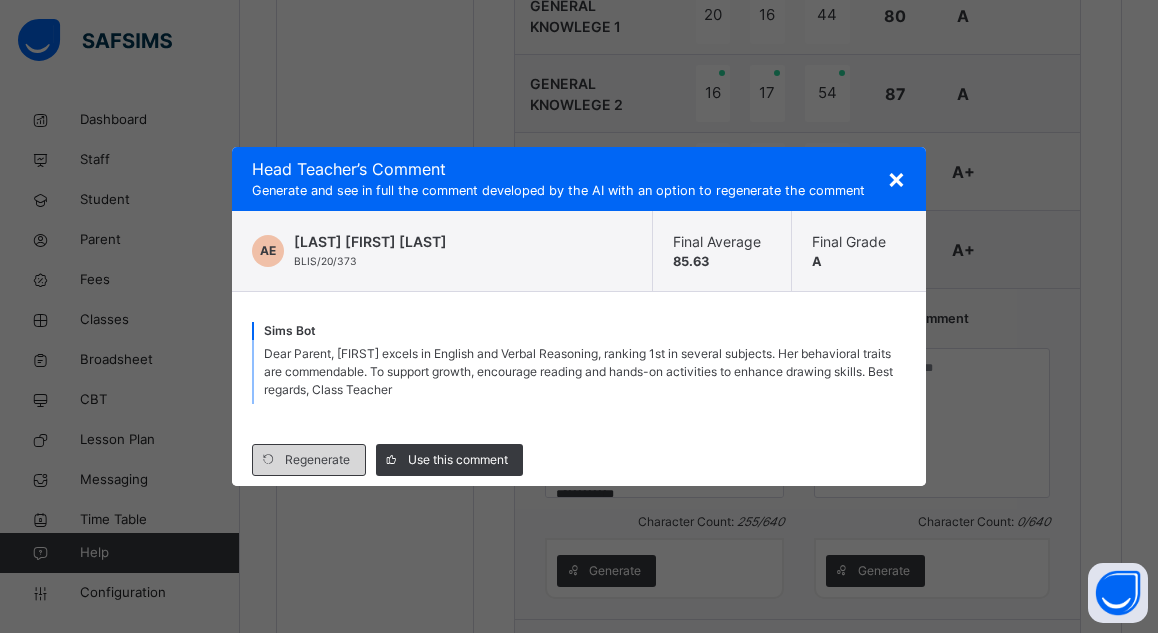 click on "Regenerate" at bounding box center [317, 460] 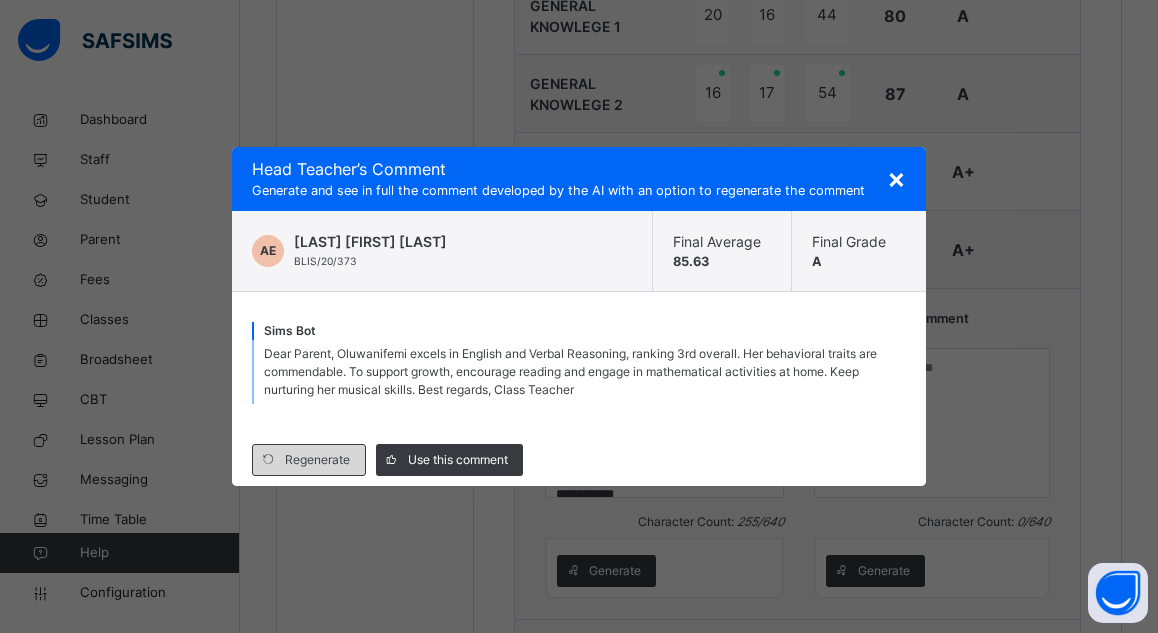 click on "Regenerate" at bounding box center [317, 460] 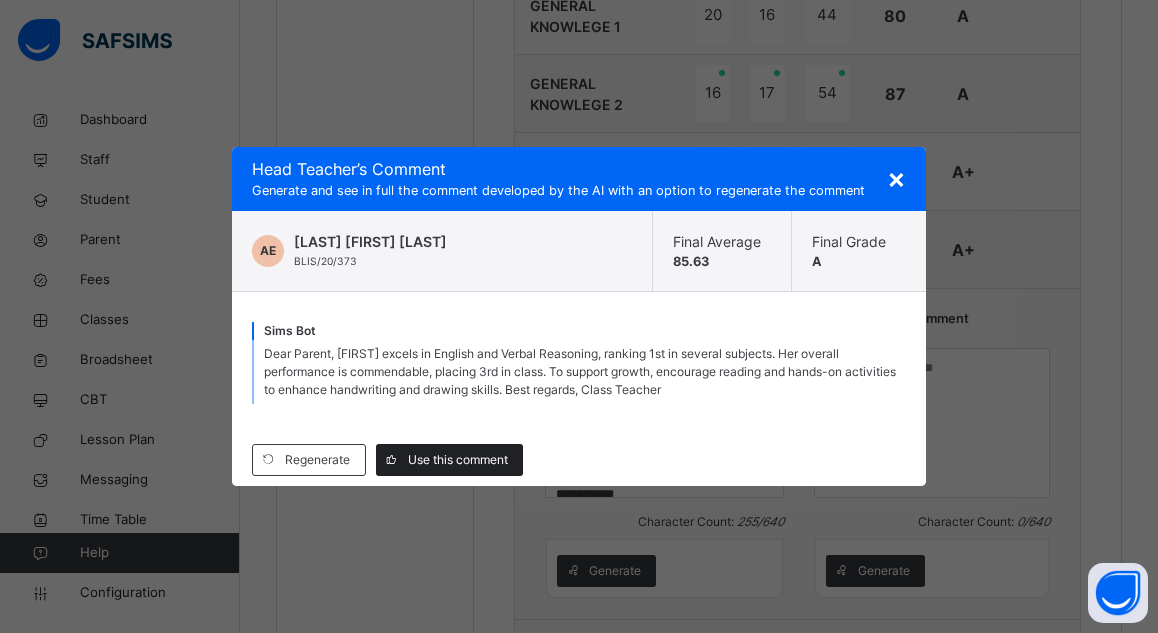 click on "Use this comment" at bounding box center (458, 460) 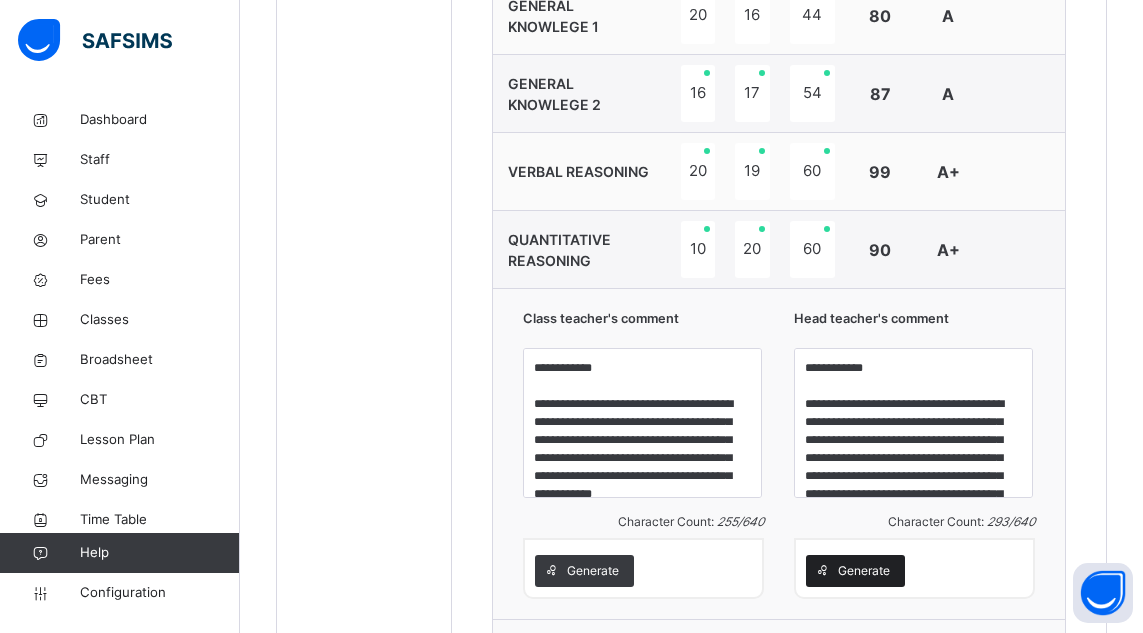 click on "Generate" at bounding box center (864, 571) 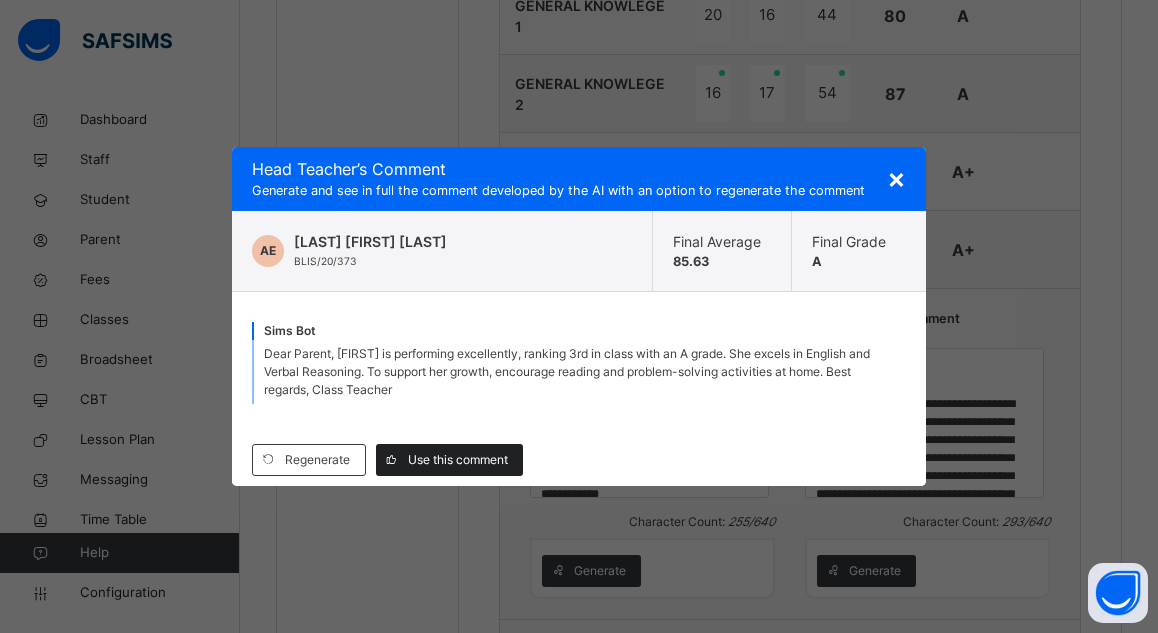 click on "Use this comment" at bounding box center [458, 460] 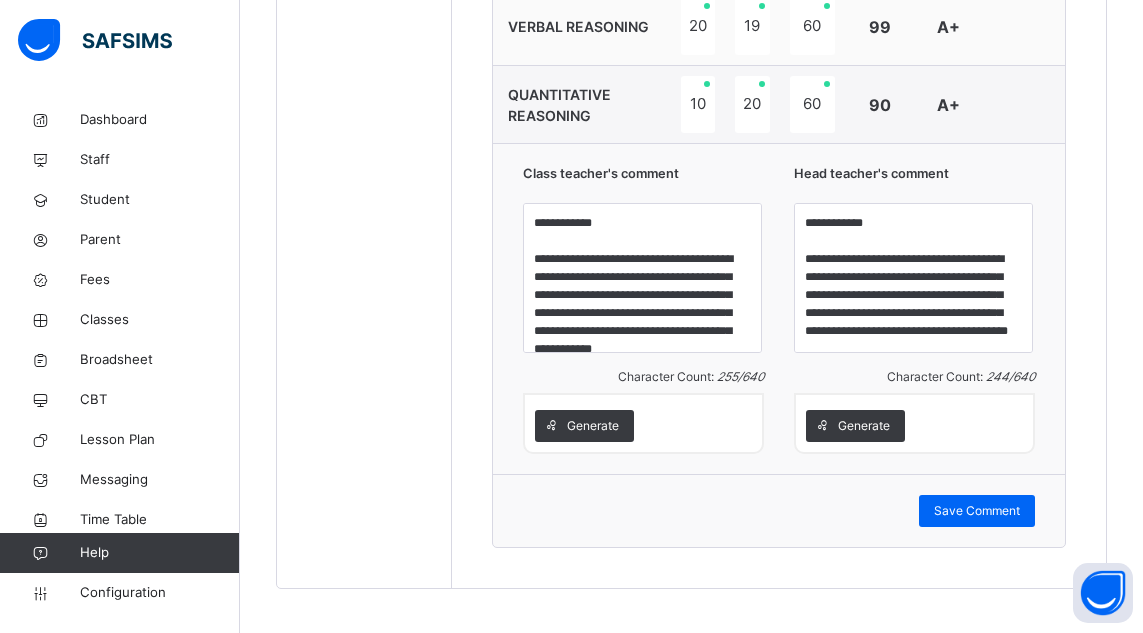 scroll, scrollTop: 1320, scrollLeft: 0, axis: vertical 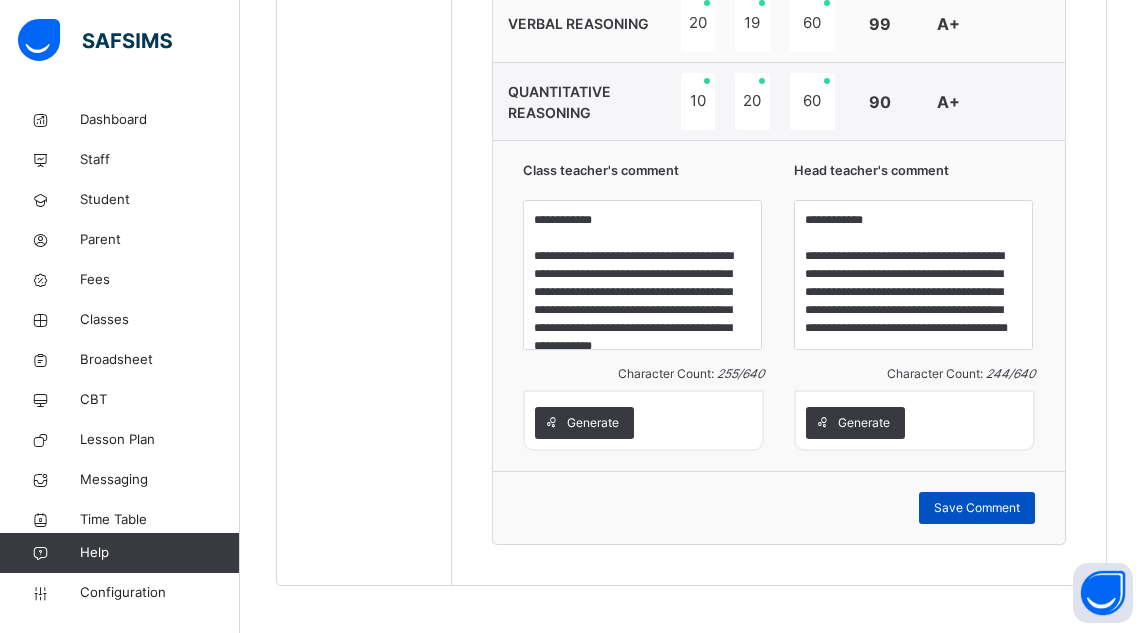 click on "Save Comment" at bounding box center [977, 508] 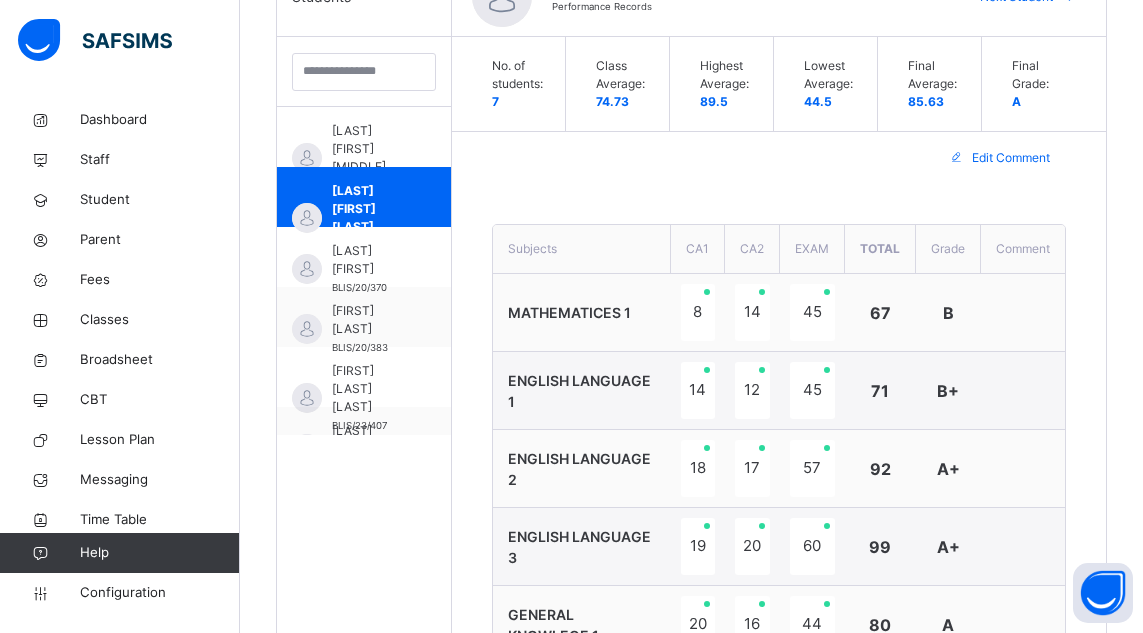 scroll, scrollTop: 543, scrollLeft: 0, axis: vertical 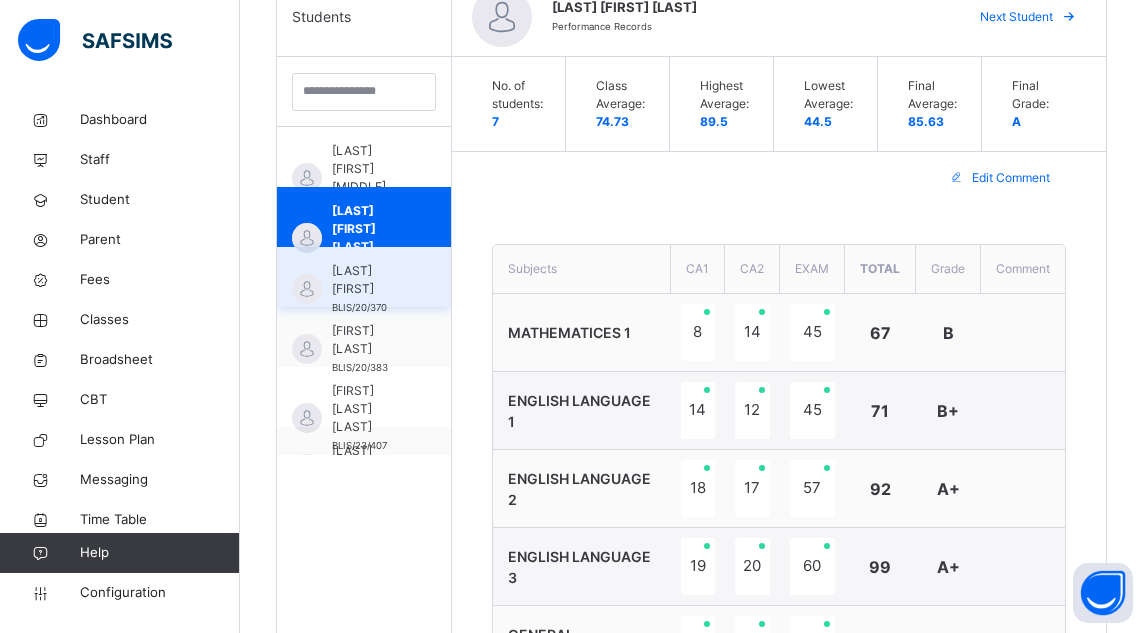 click on "[LAST]  [FIRST]" at bounding box center (369, 280) 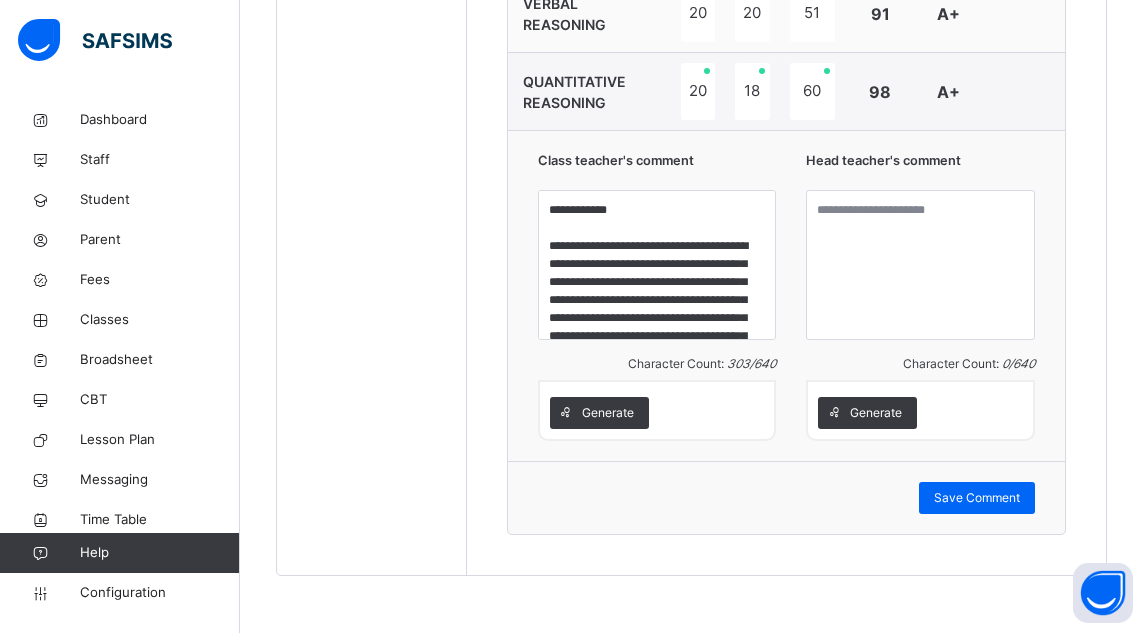 scroll, scrollTop: 1333, scrollLeft: 0, axis: vertical 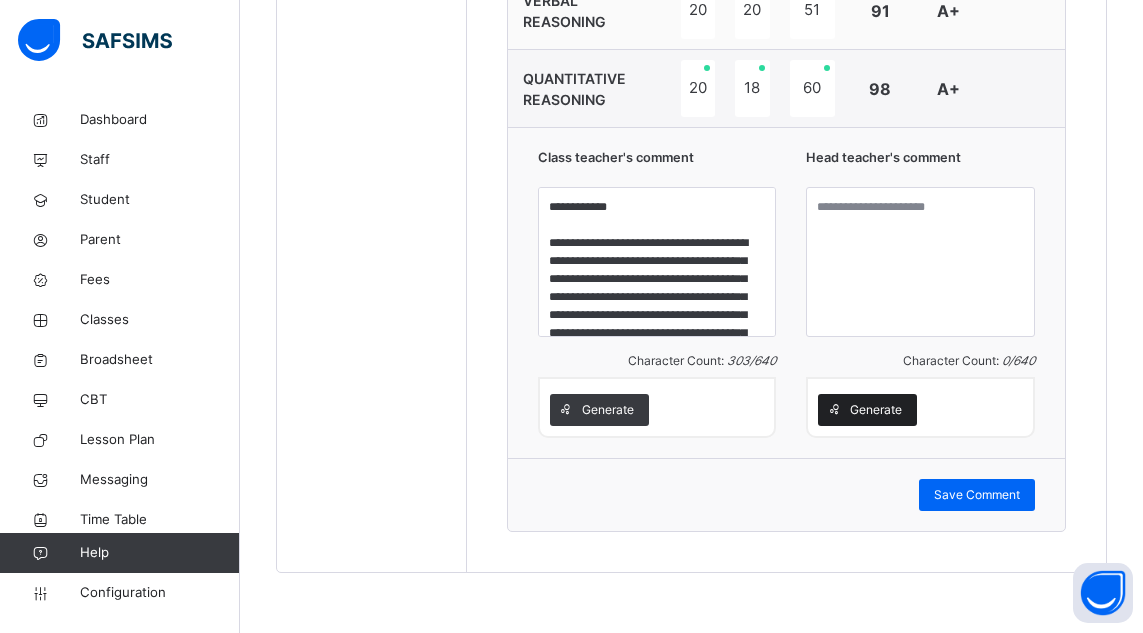 click on "Generate" at bounding box center (876, 410) 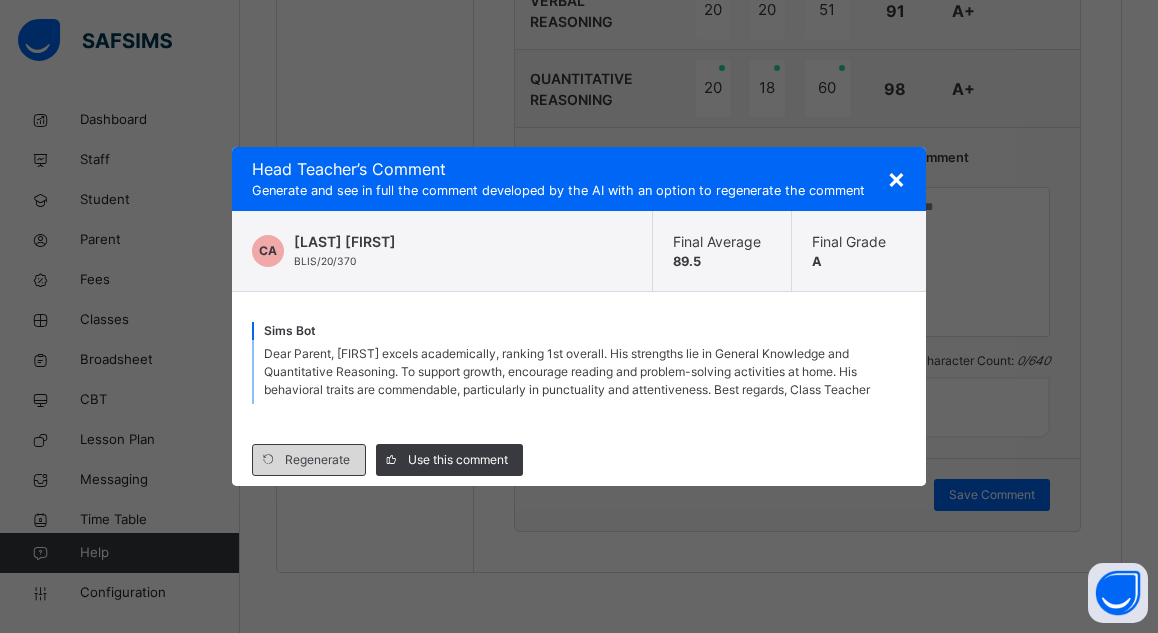 click on "Regenerate" at bounding box center (317, 460) 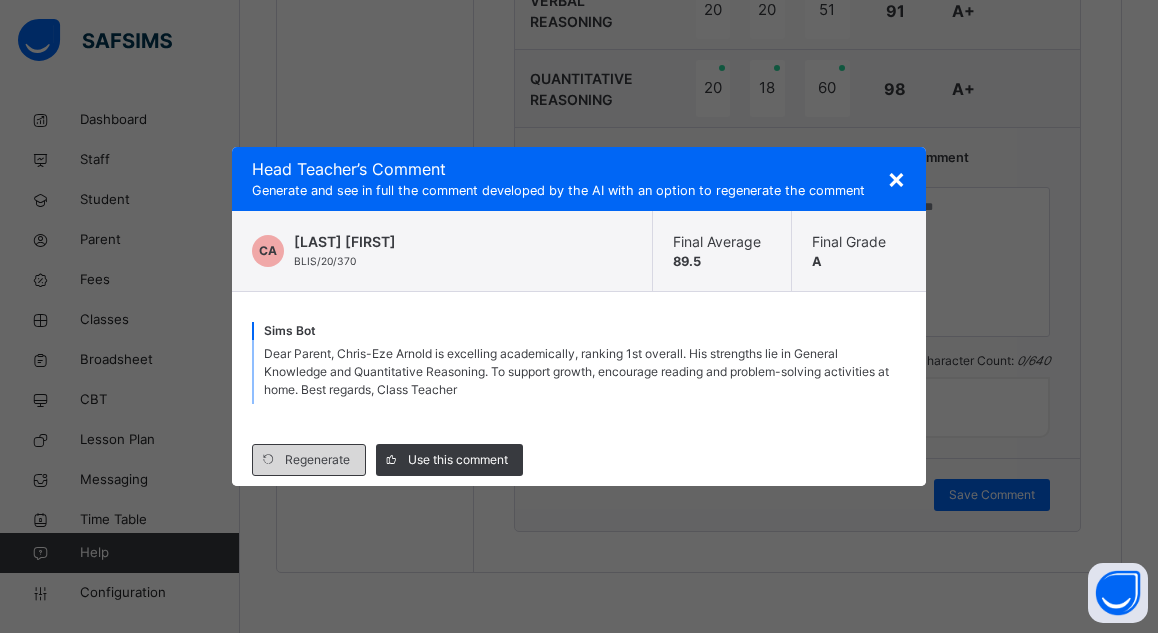 click on "Regenerate" at bounding box center [317, 460] 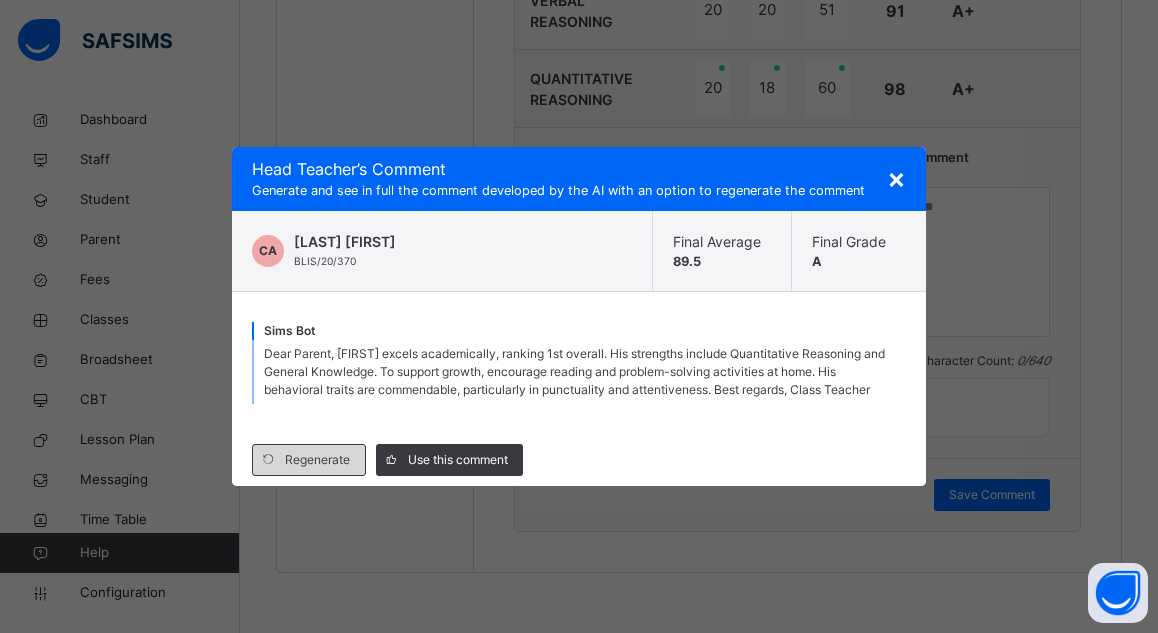 click on "Regenerate" at bounding box center (317, 460) 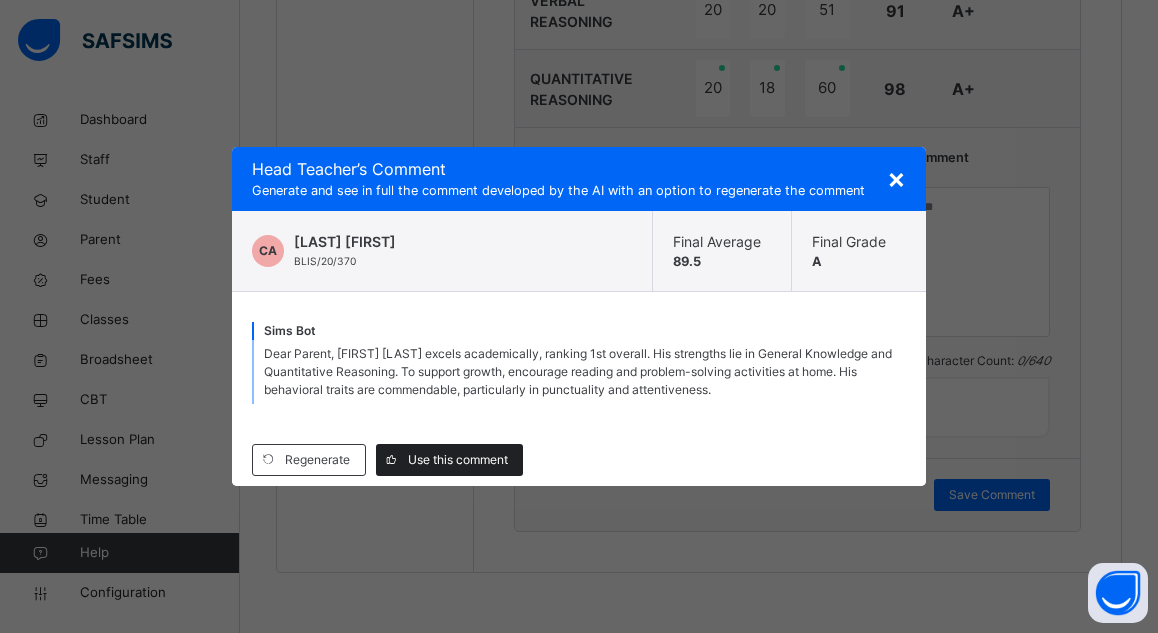 click on "Use this comment" at bounding box center (458, 460) 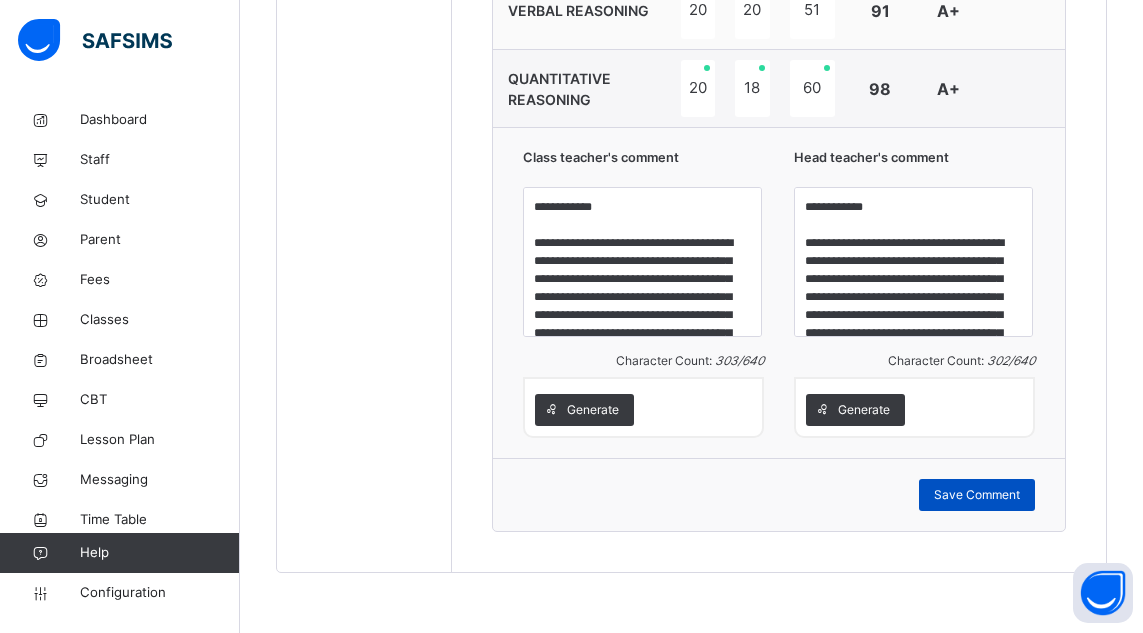 click on "Save Comment" at bounding box center (977, 495) 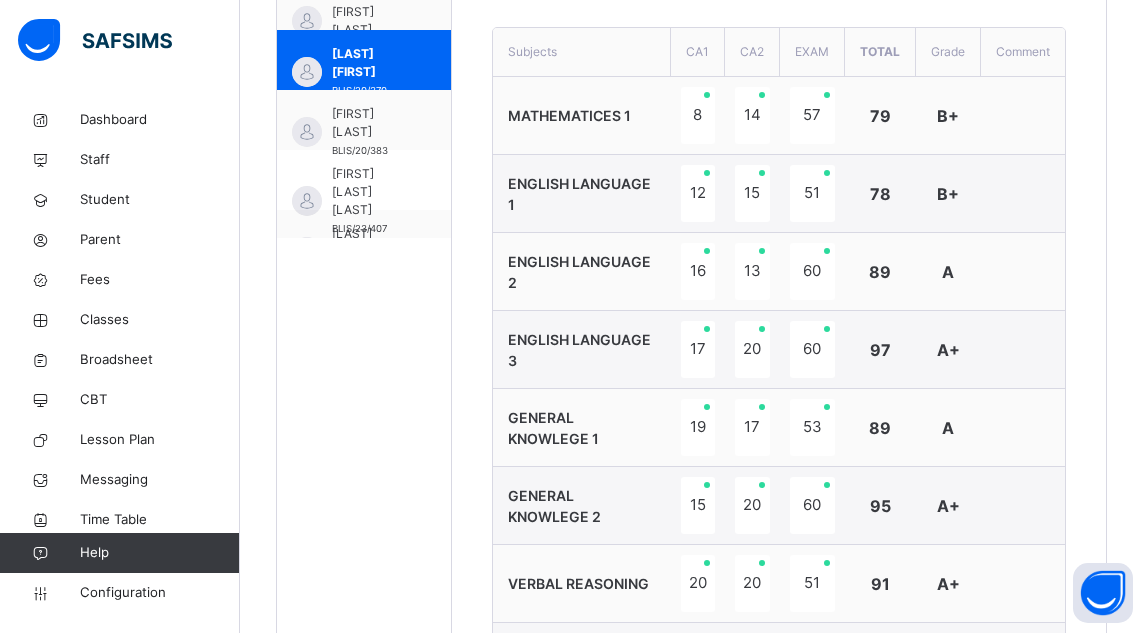 scroll, scrollTop: 741, scrollLeft: 0, axis: vertical 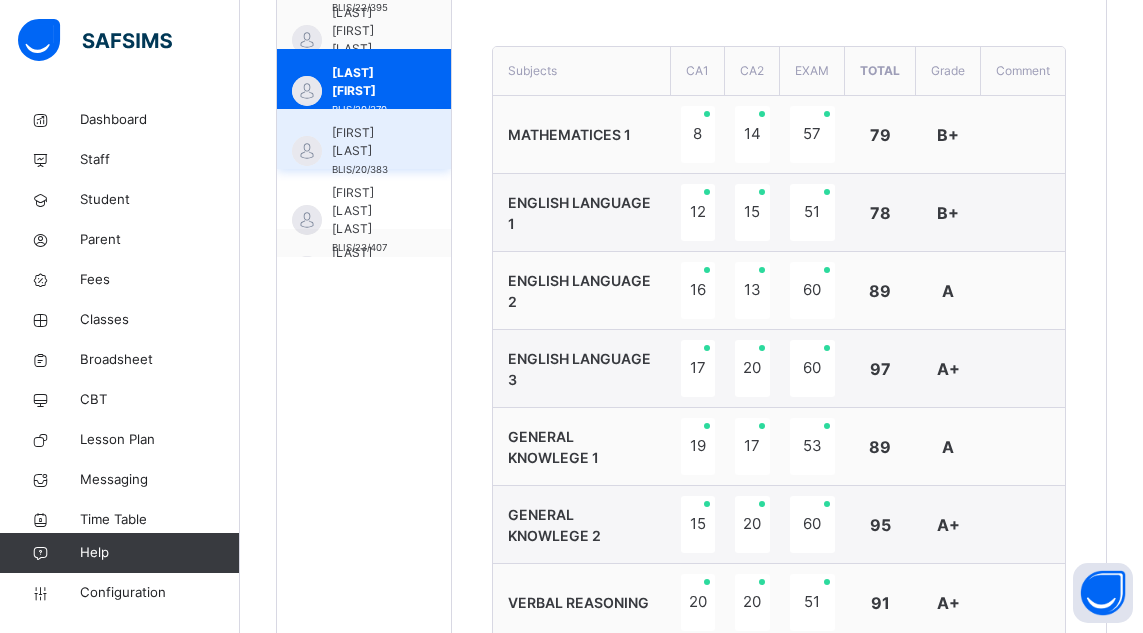 click on "[FIRST] [LAST]" at bounding box center [369, 142] 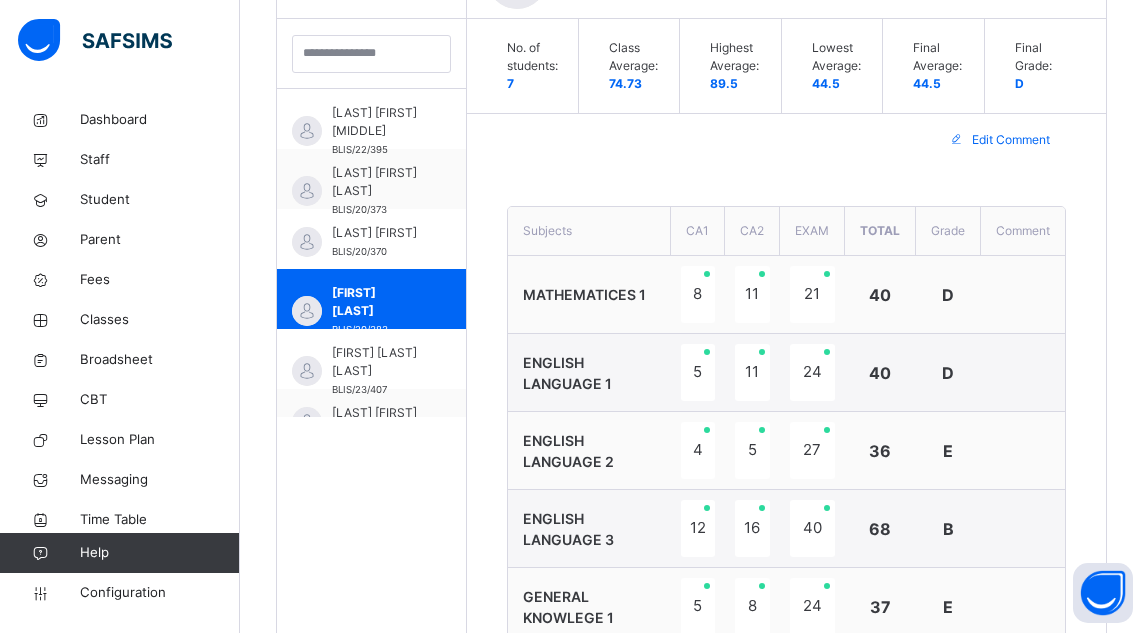 scroll, scrollTop: 741, scrollLeft: 0, axis: vertical 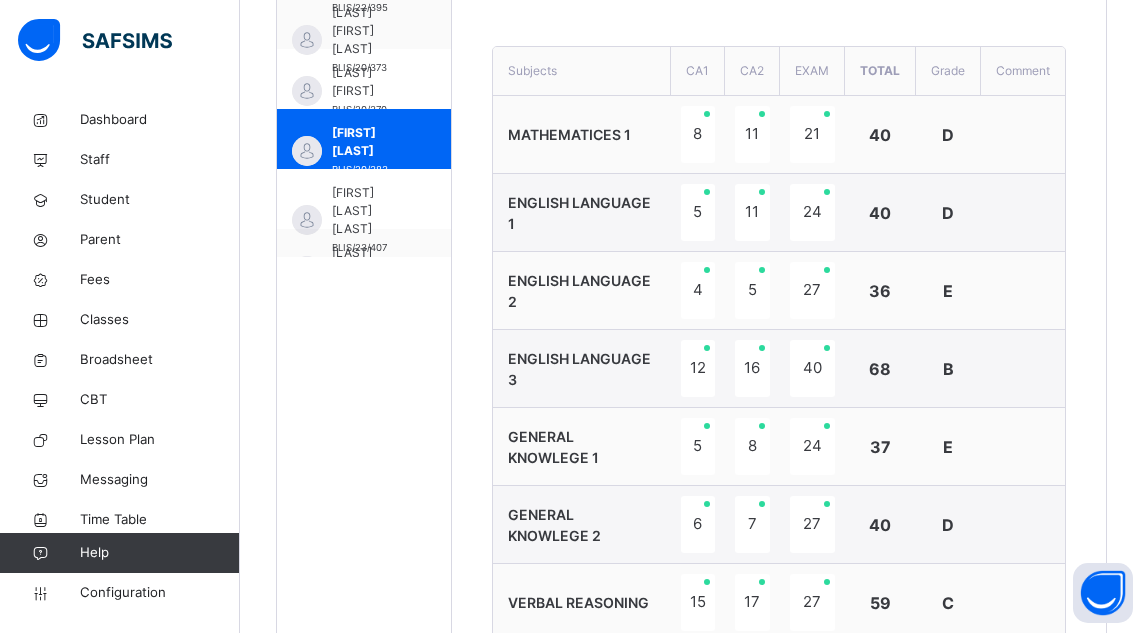 type on "**********" 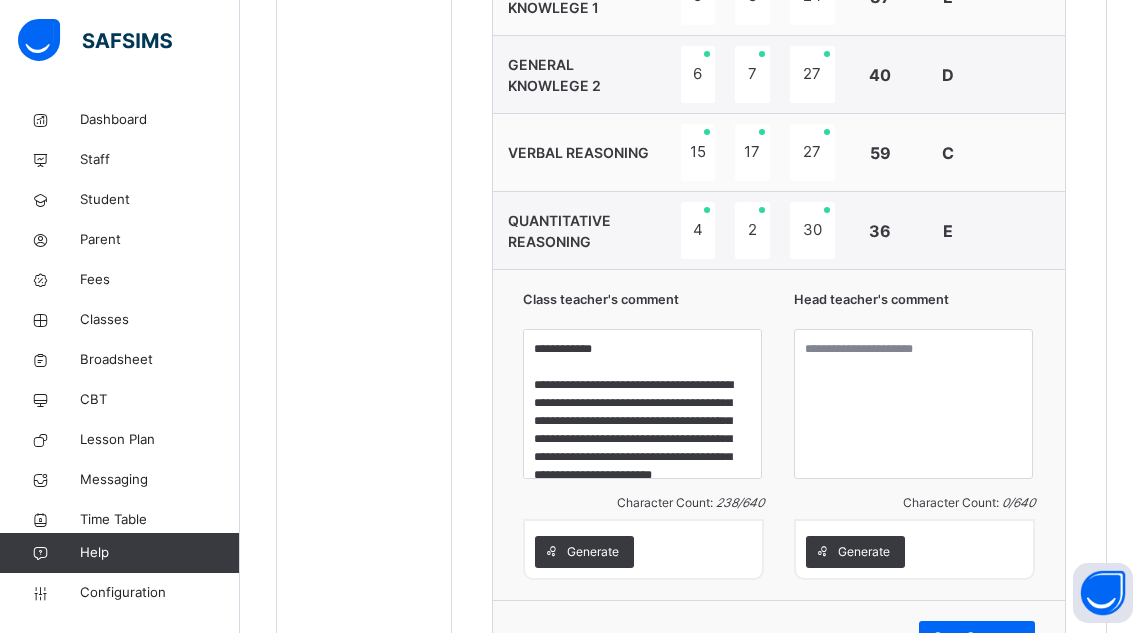scroll, scrollTop: 1333, scrollLeft: 0, axis: vertical 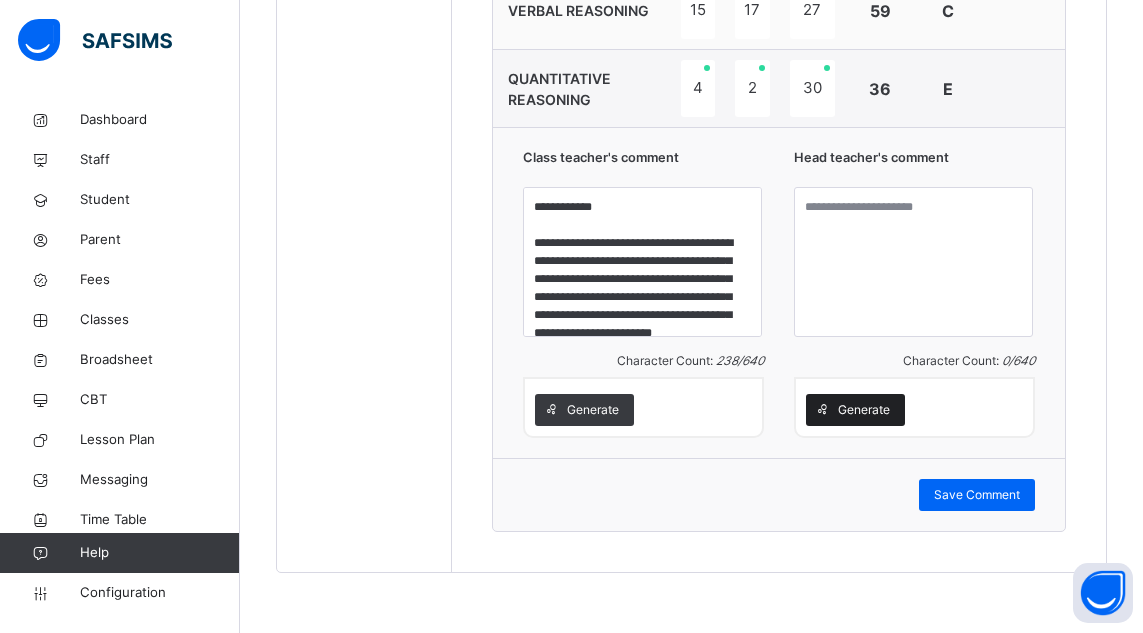 click on "Generate" at bounding box center [864, 410] 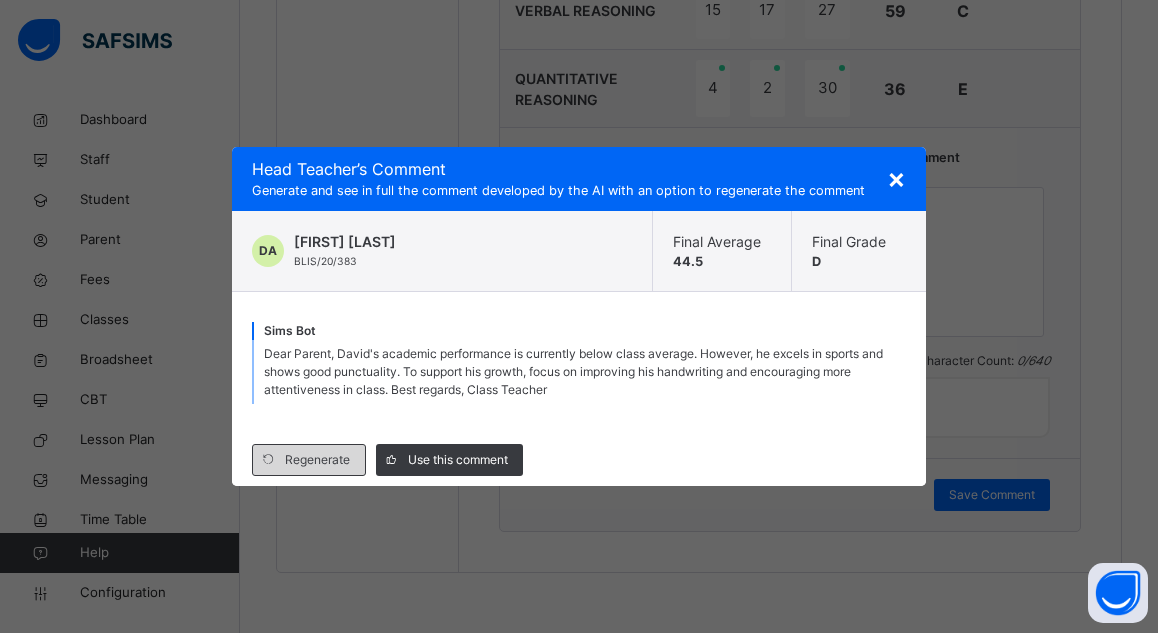 click on "Regenerate" at bounding box center (317, 460) 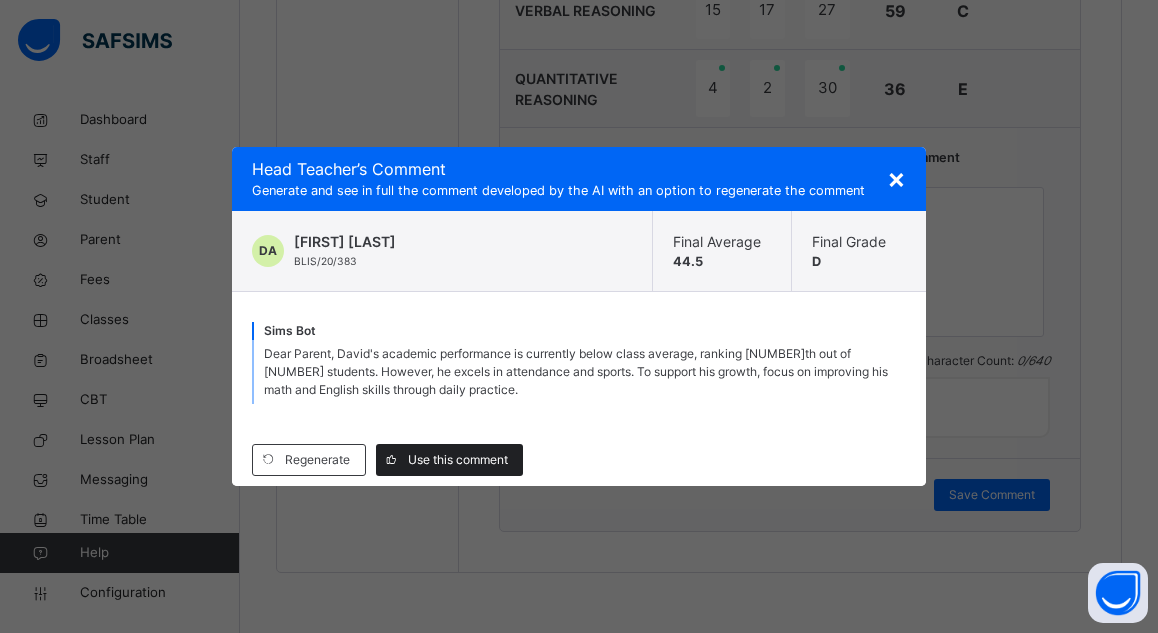 click on "Use this comment" at bounding box center (458, 460) 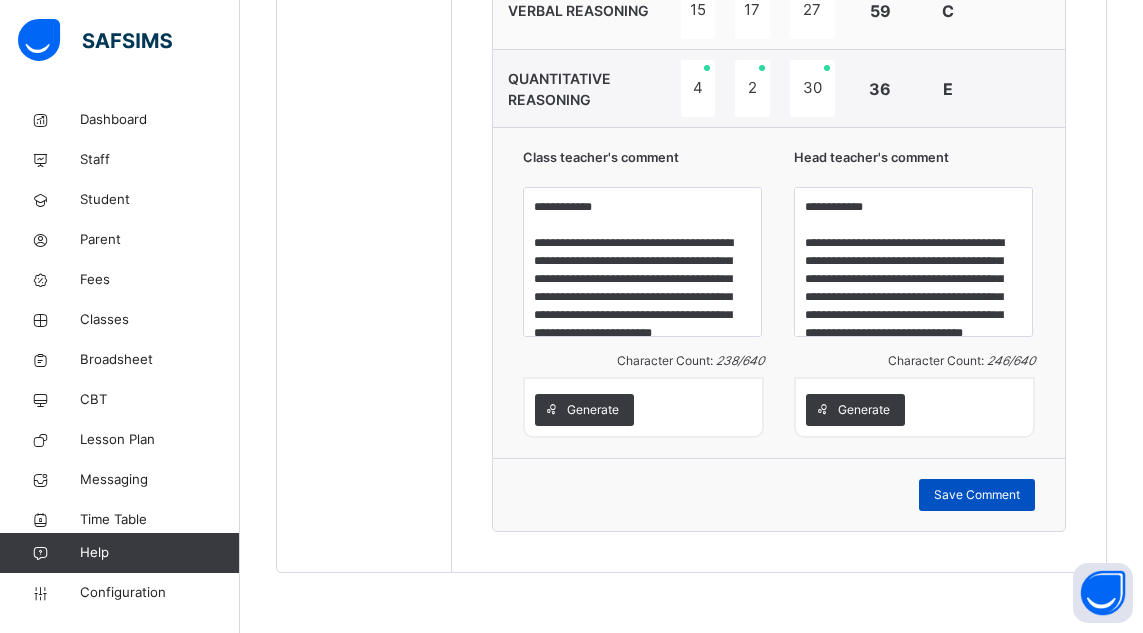 click on "Save Comment" at bounding box center (977, 495) 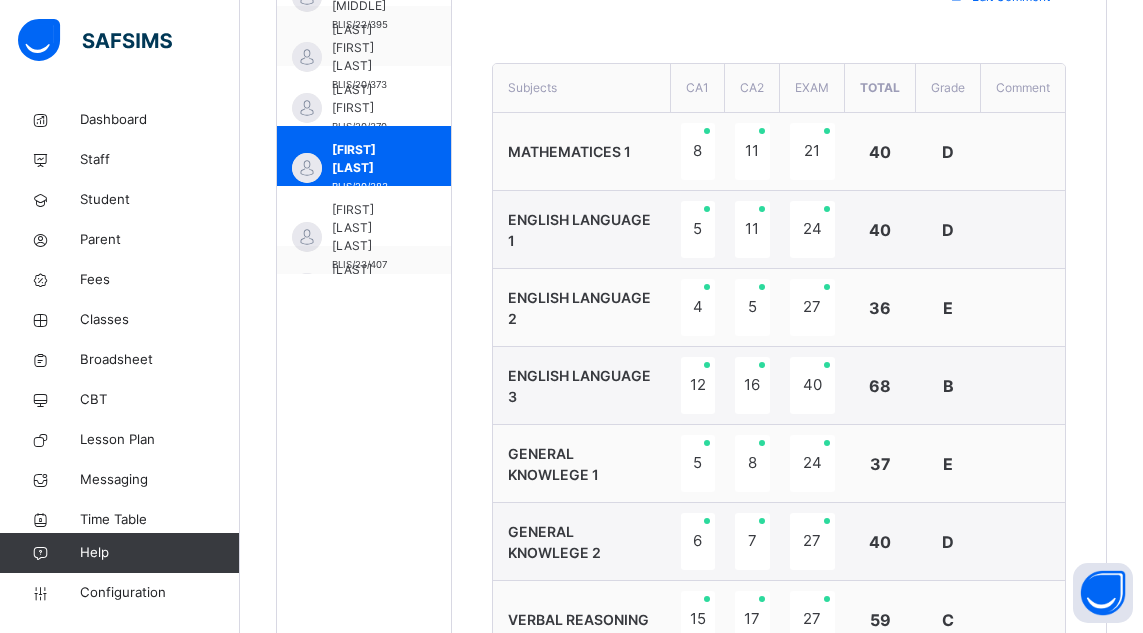 scroll, scrollTop: 721, scrollLeft: 0, axis: vertical 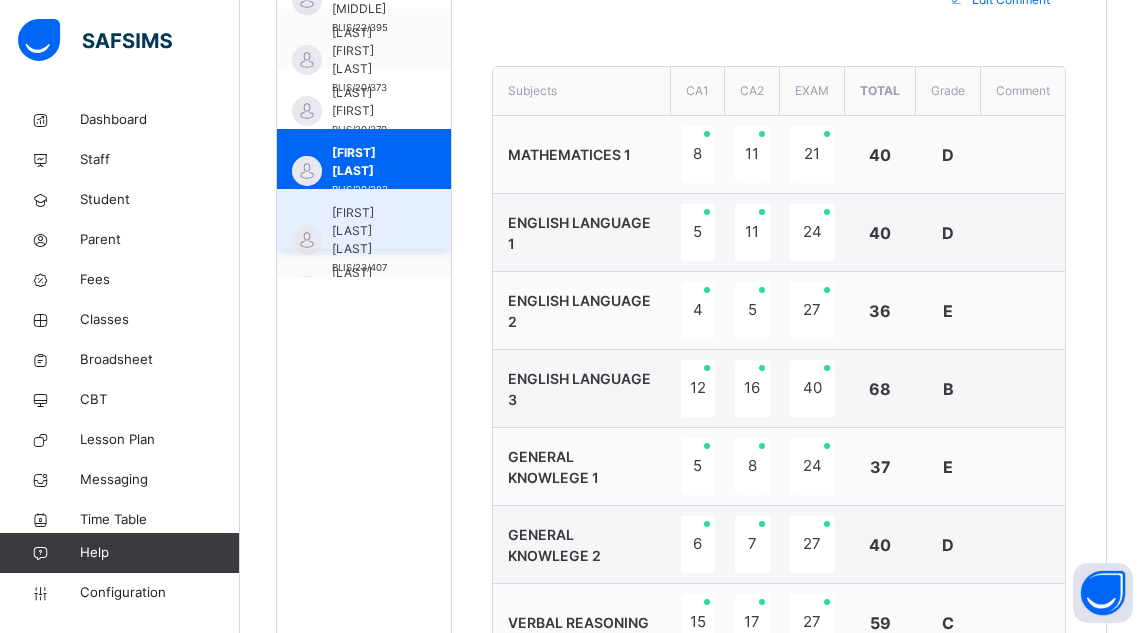 click on "[FIRST] [LAST] [LAST]" at bounding box center [369, 231] 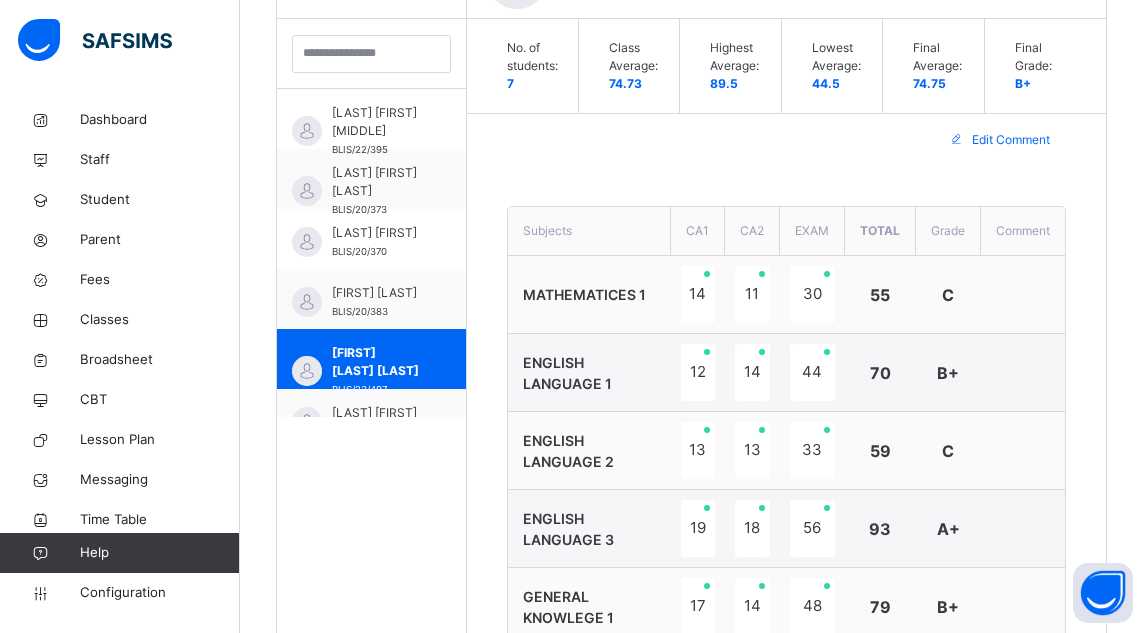 scroll, scrollTop: 721, scrollLeft: 0, axis: vertical 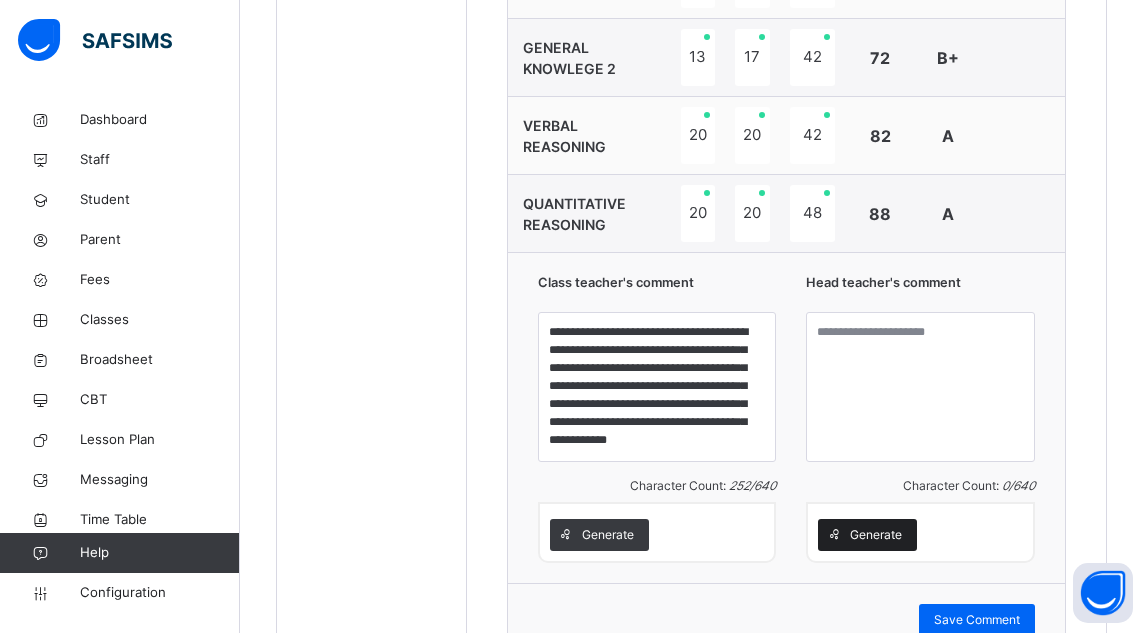 click on "Generate" at bounding box center (876, 535) 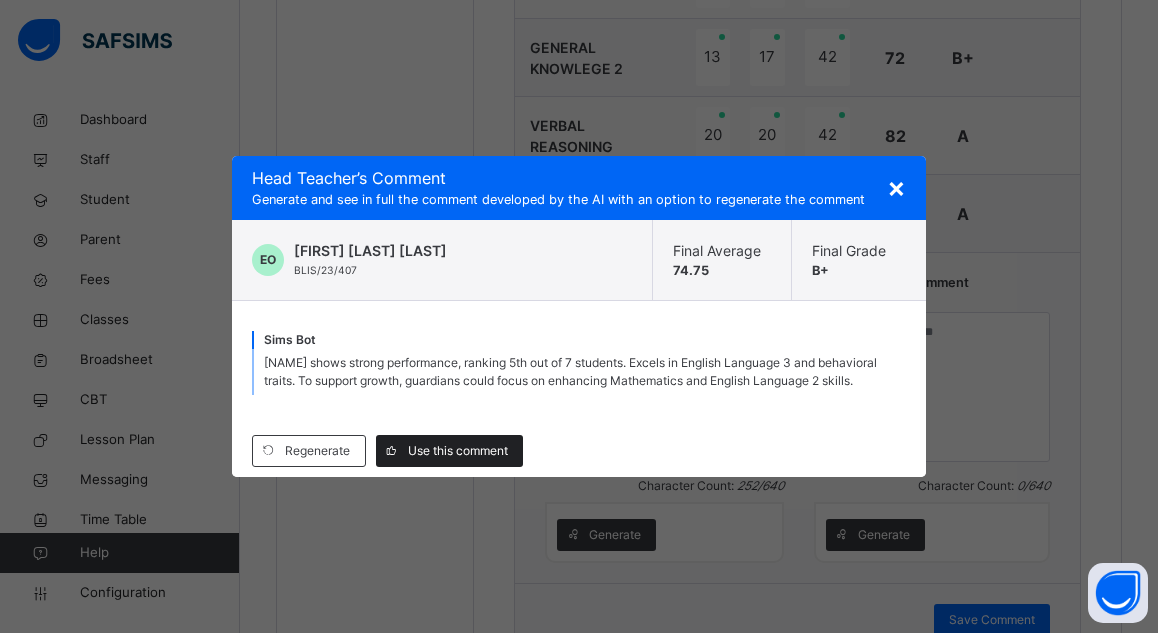 click on "Use this comment" at bounding box center (458, 451) 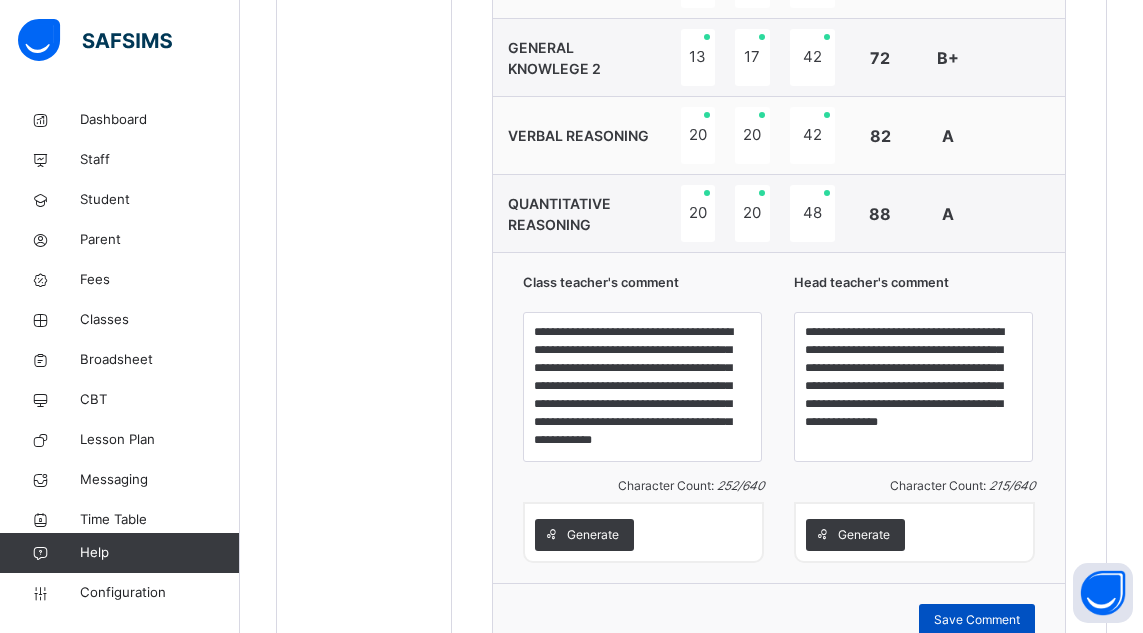 click on "Save Comment" at bounding box center [977, 620] 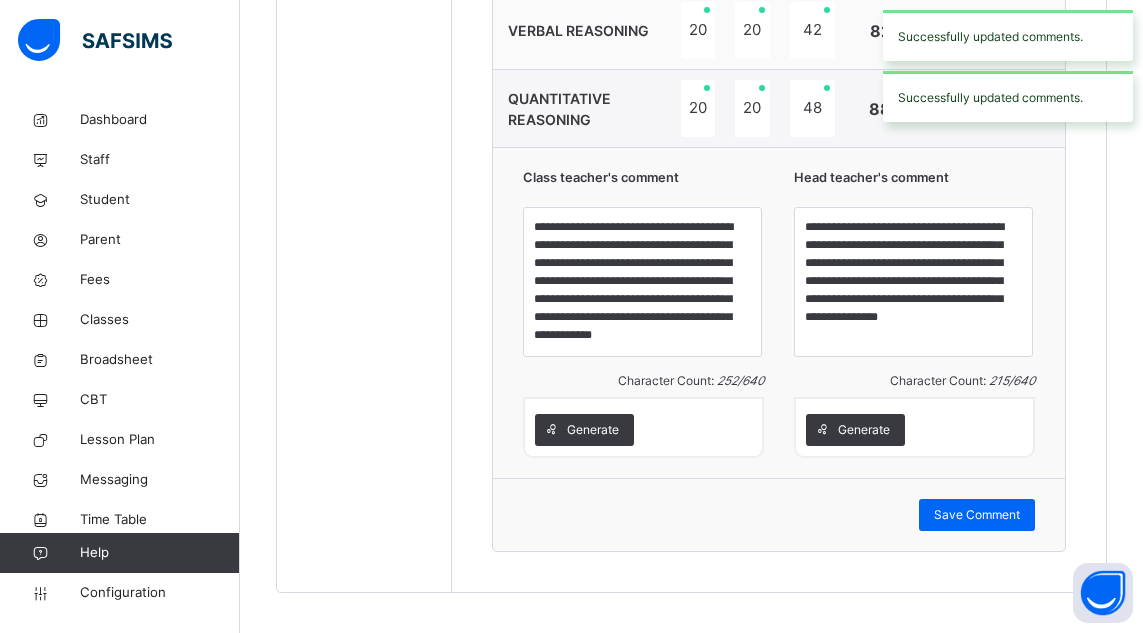 scroll, scrollTop: 1333, scrollLeft: 0, axis: vertical 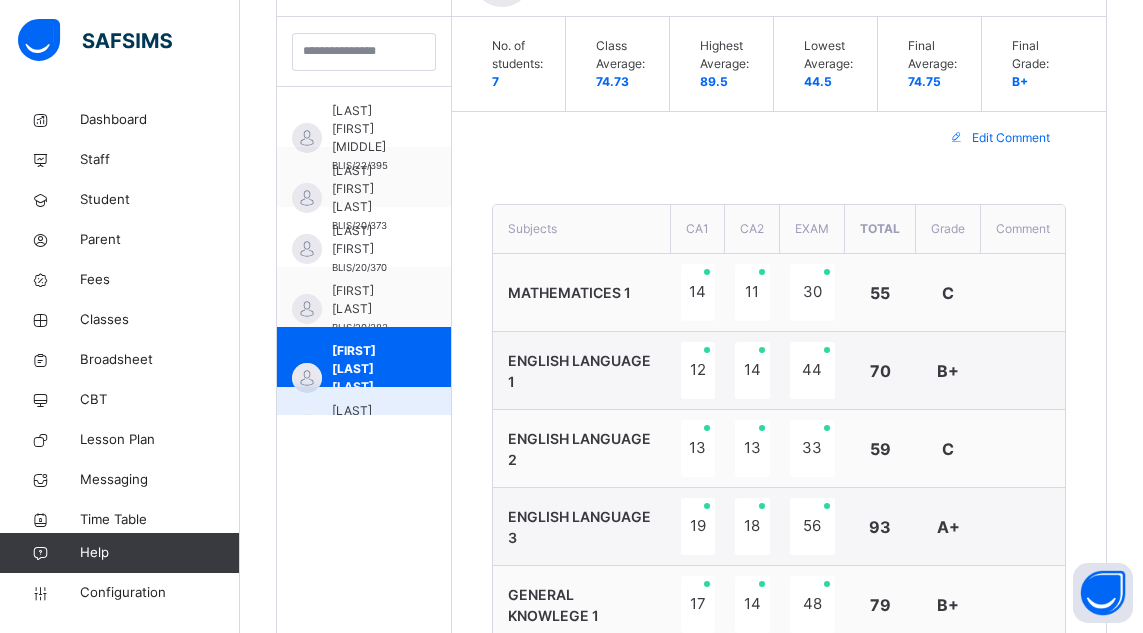 click on "[LAST] [FIRST] [SCHOOL_CODE]/[YEAR]/[NUMBER]" at bounding box center [364, 417] 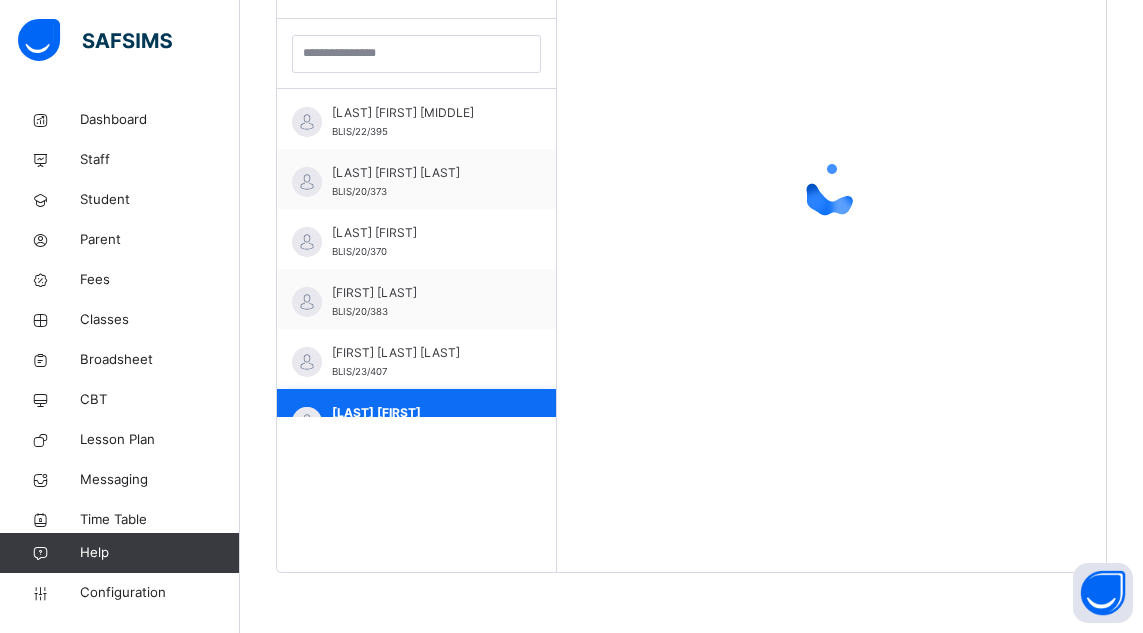 scroll, scrollTop: 581, scrollLeft: 0, axis: vertical 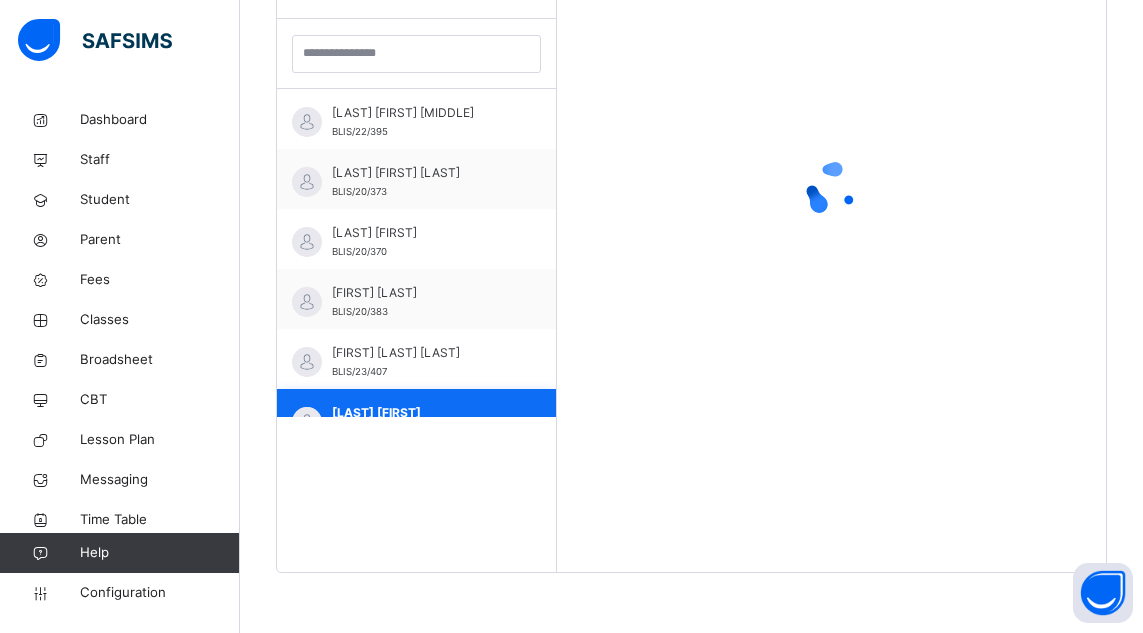click on "[LAST] [FIRST] [SCHOOL_CODE]/[YEAR]/[NUMBER]" at bounding box center [416, 419] 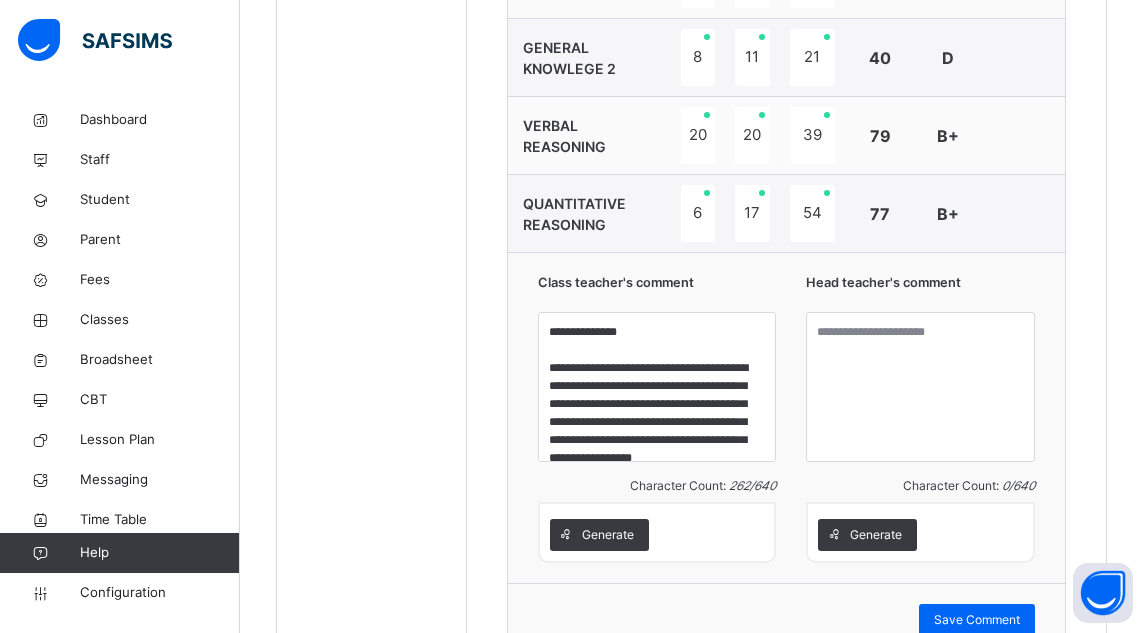 scroll, scrollTop: 1333, scrollLeft: 0, axis: vertical 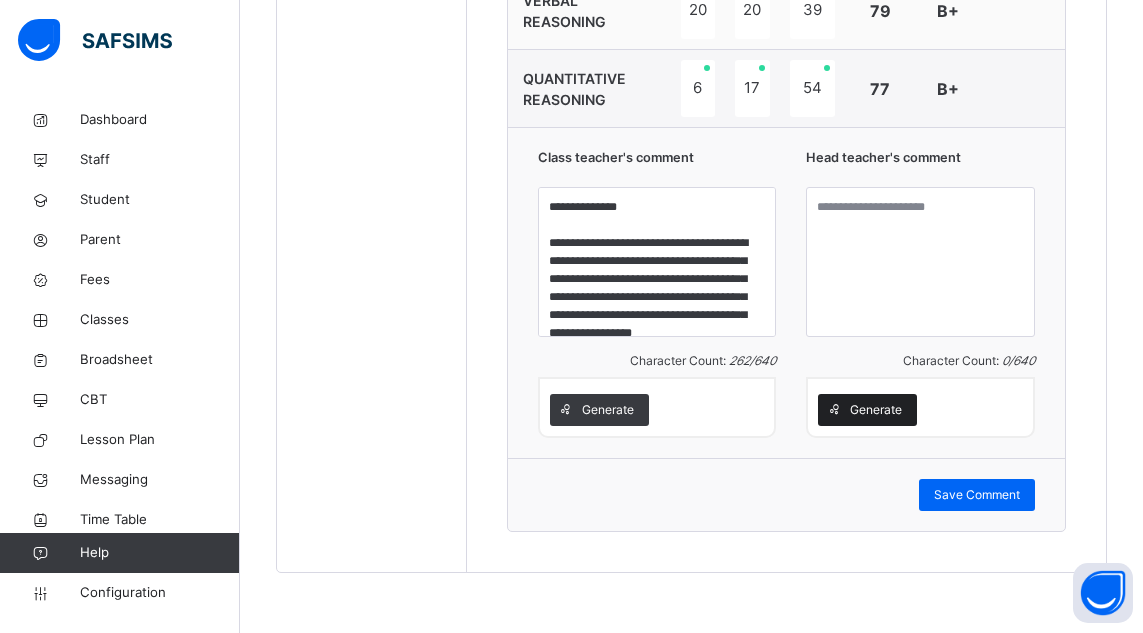 click on "Generate" at bounding box center [876, 410] 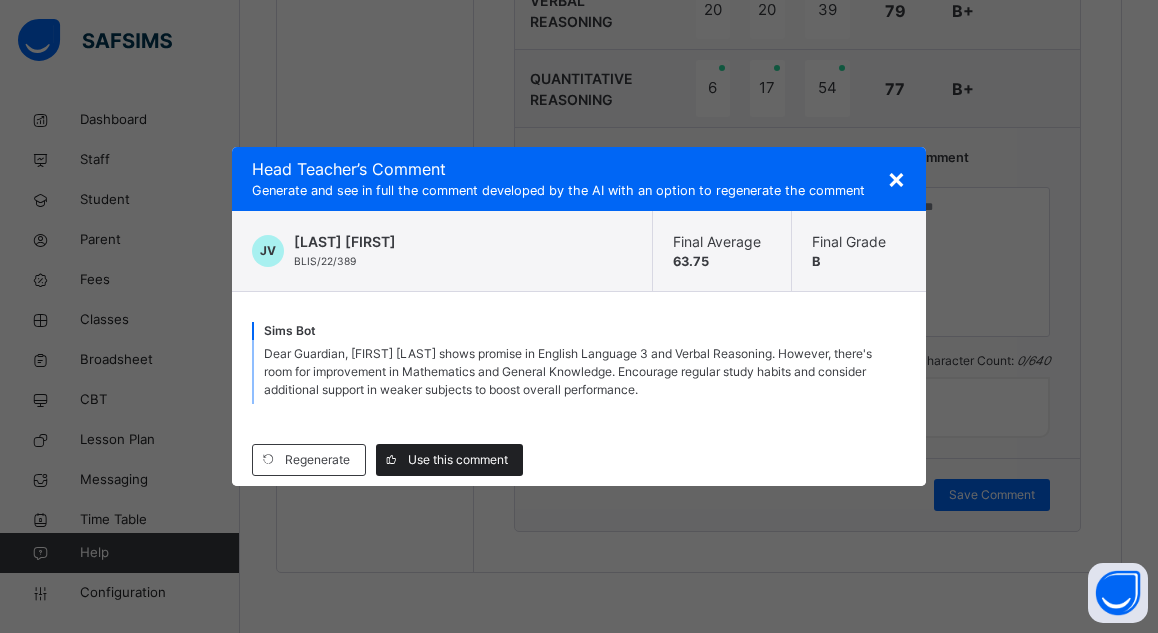 click on "Use this comment" at bounding box center [458, 460] 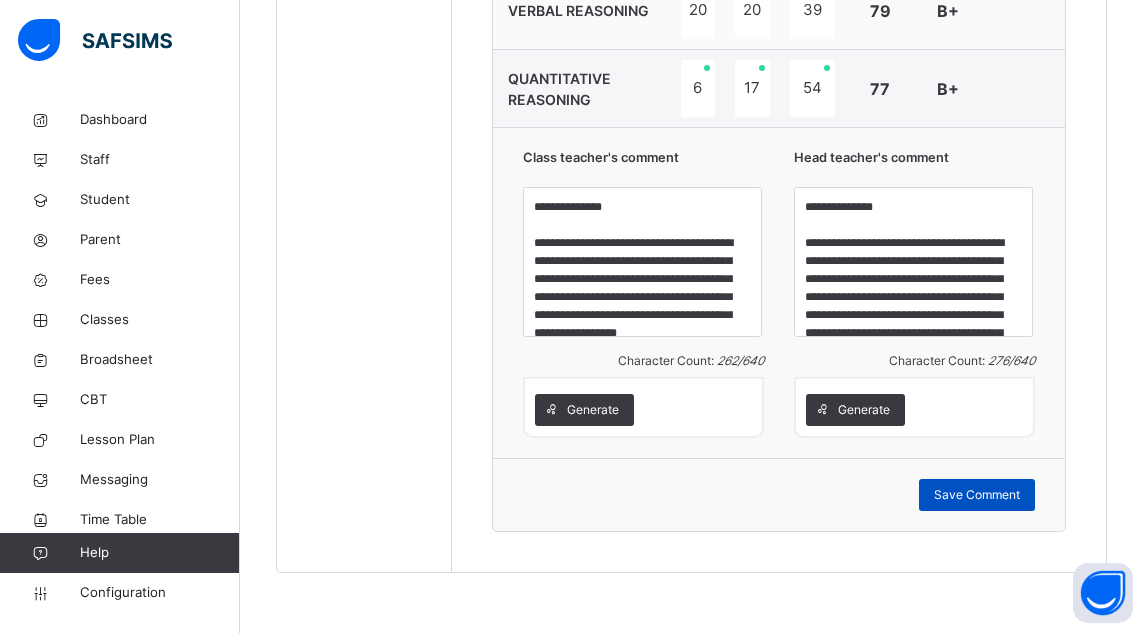click on "Save Comment" at bounding box center (977, 495) 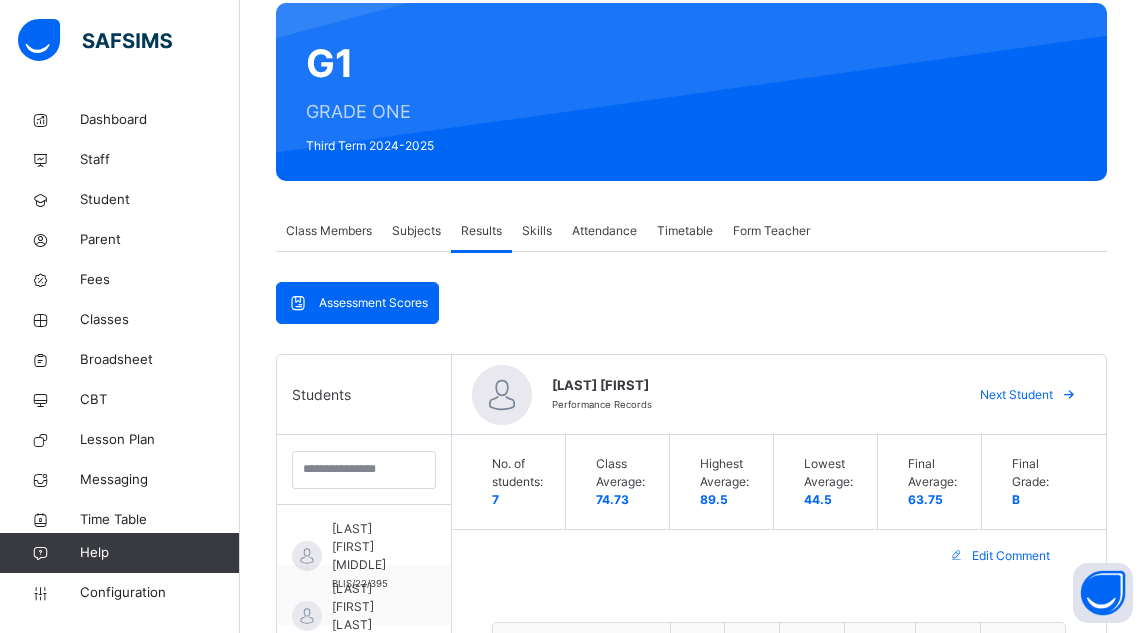 scroll, scrollTop: 161, scrollLeft: 0, axis: vertical 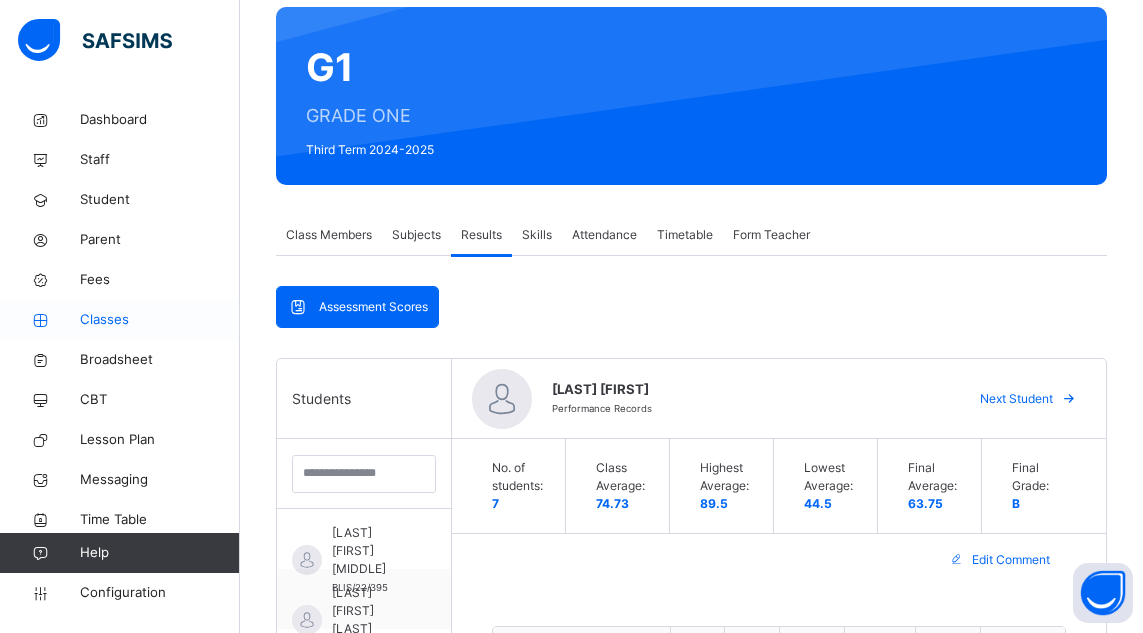 click on "Classes" at bounding box center (160, 320) 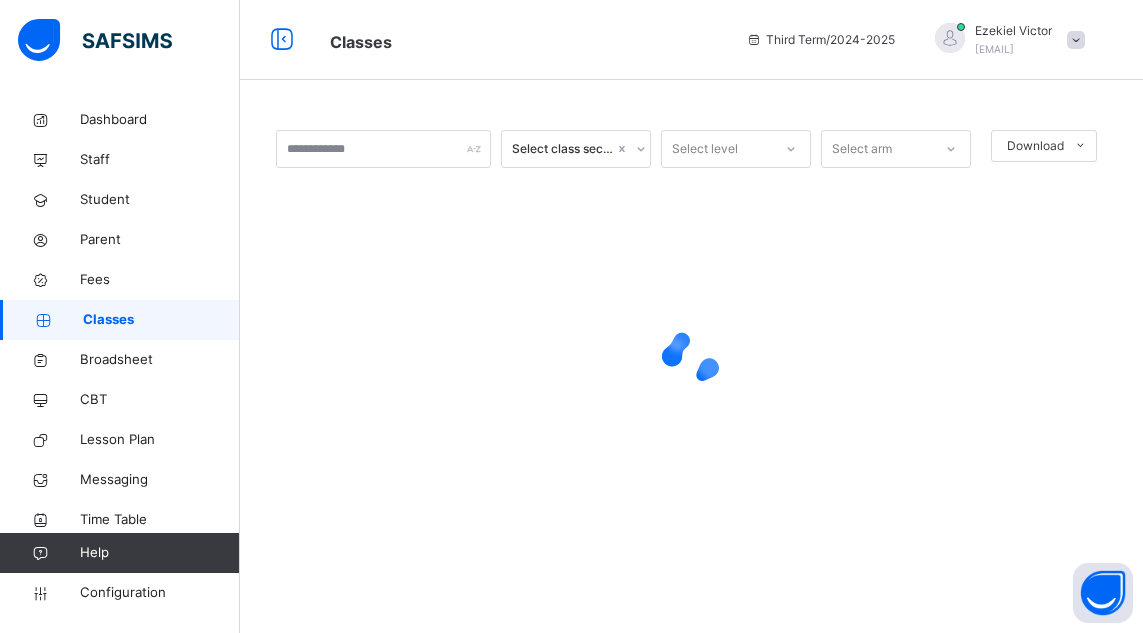 scroll, scrollTop: 0, scrollLeft: 0, axis: both 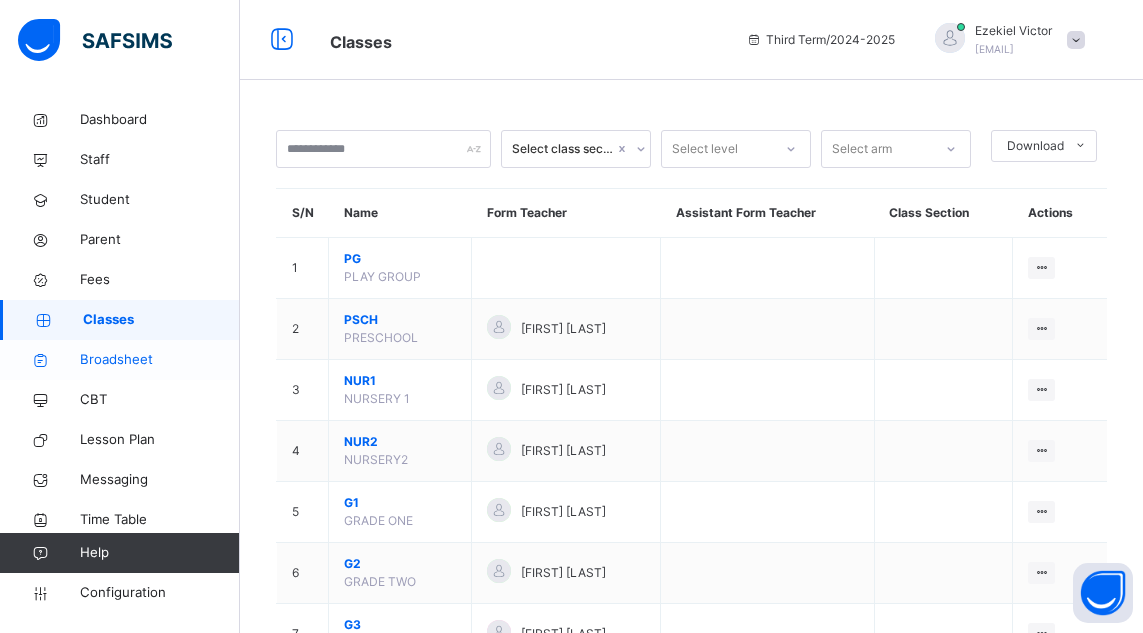 click on "Broadsheet" at bounding box center (160, 360) 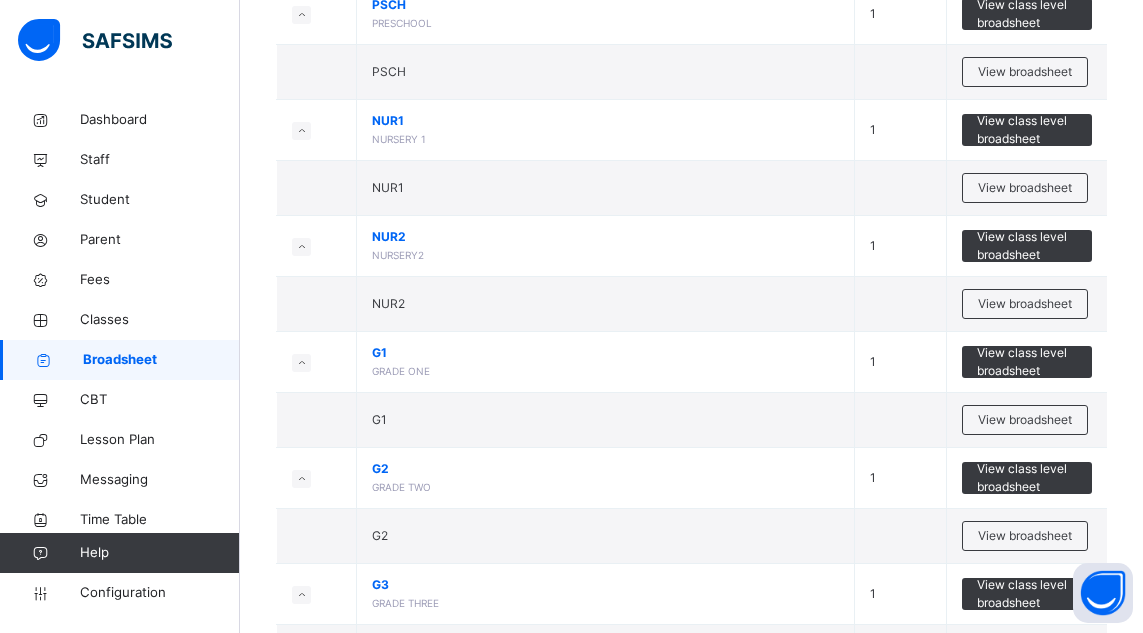 scroll, scrollTop: 400, scrollLeft: 0, axis: vertical 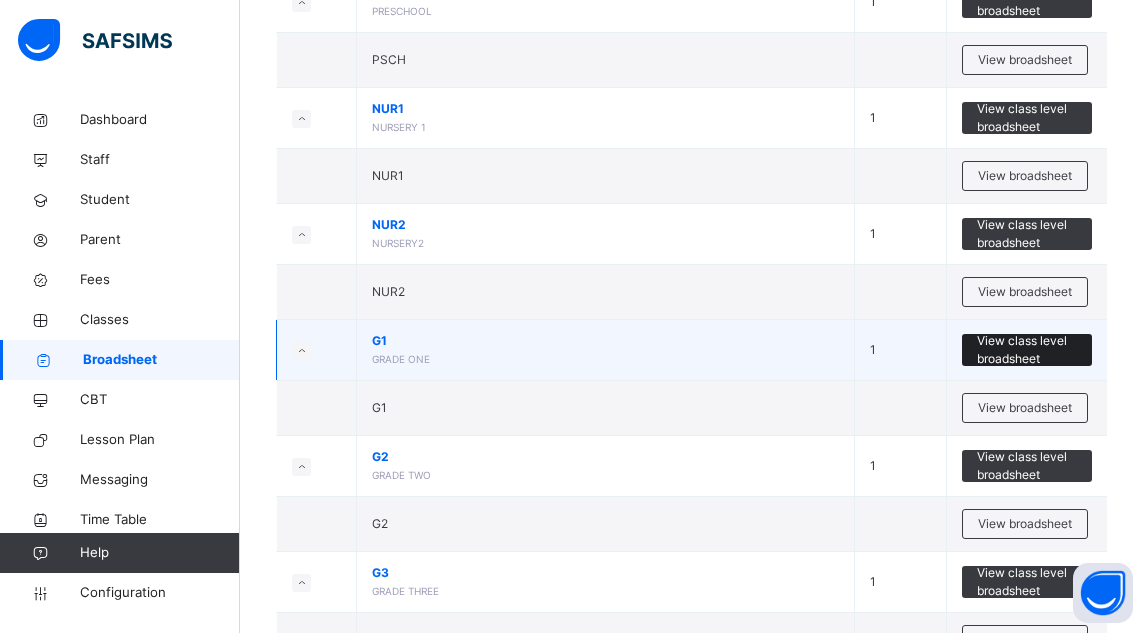 click on "View class level broadsheet" at bounding box center (1027, 350) 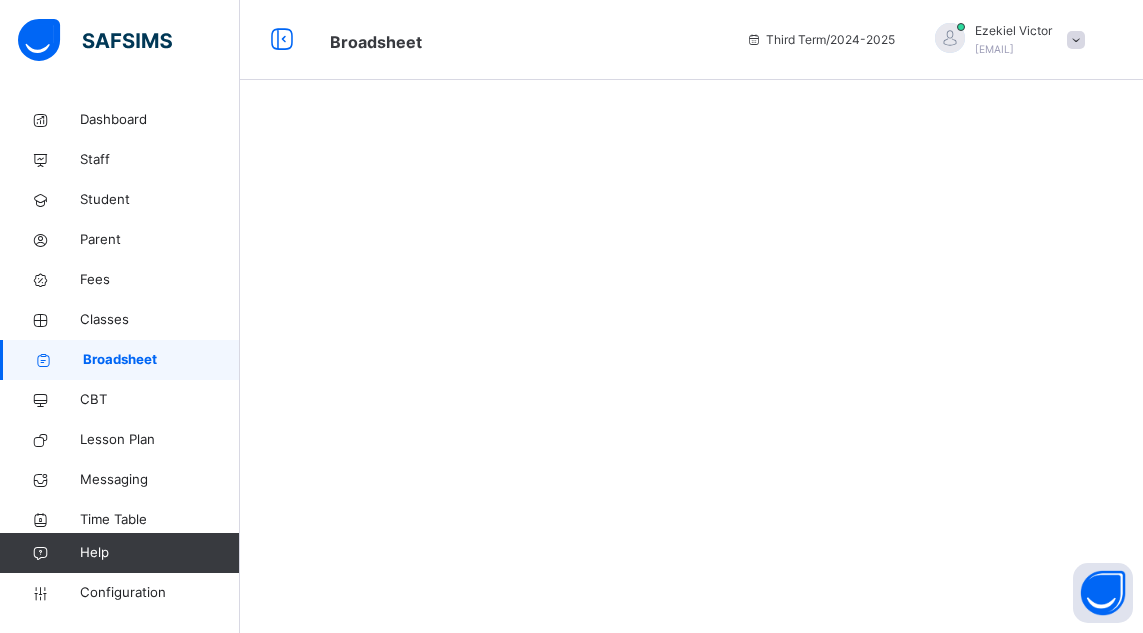 scroll, scrollTop: 0, scrollLeft: 0, axis: both 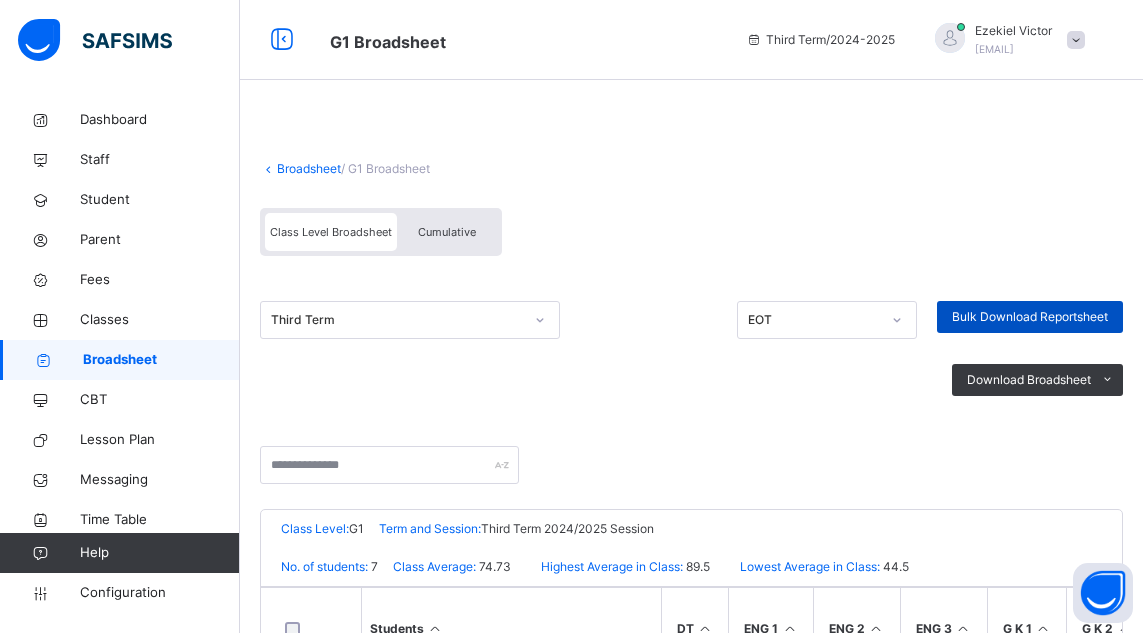 click on "Bulk Download Reportsheet" at bounding box center (1030, 317) 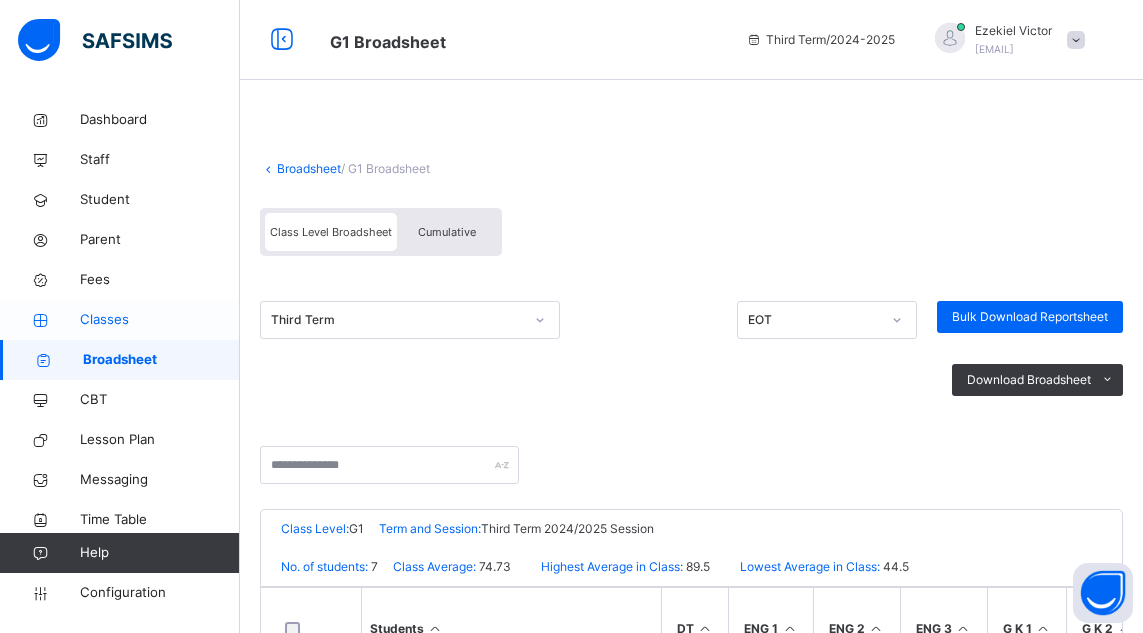 click on "Classes" at bounding box center (160, 320) 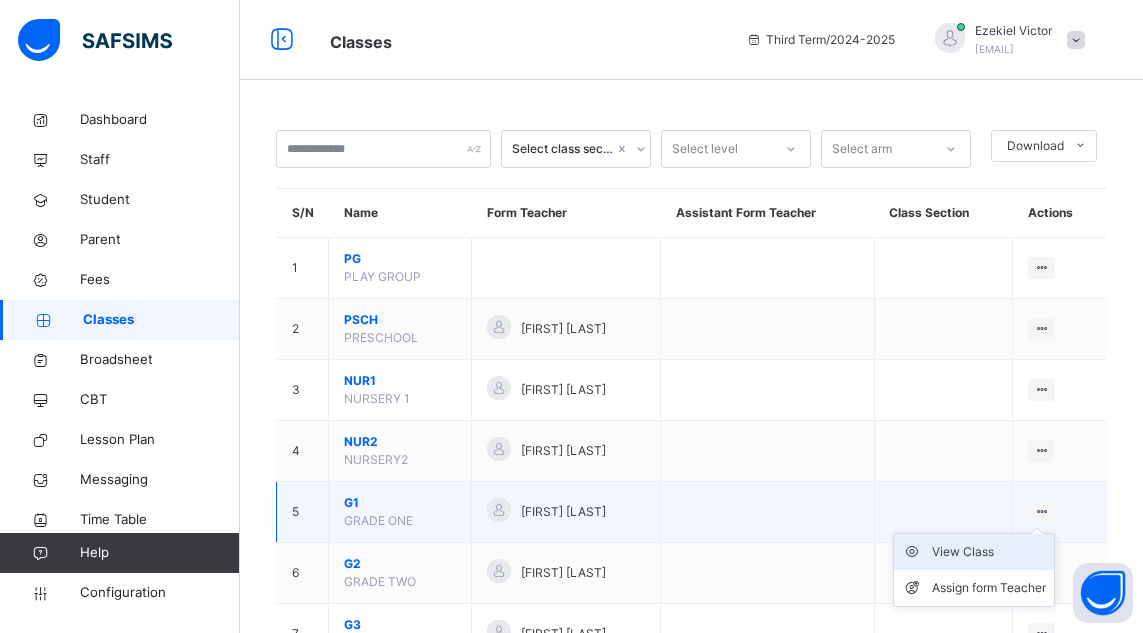 click on "View Class" at bounding box center (989, 552) 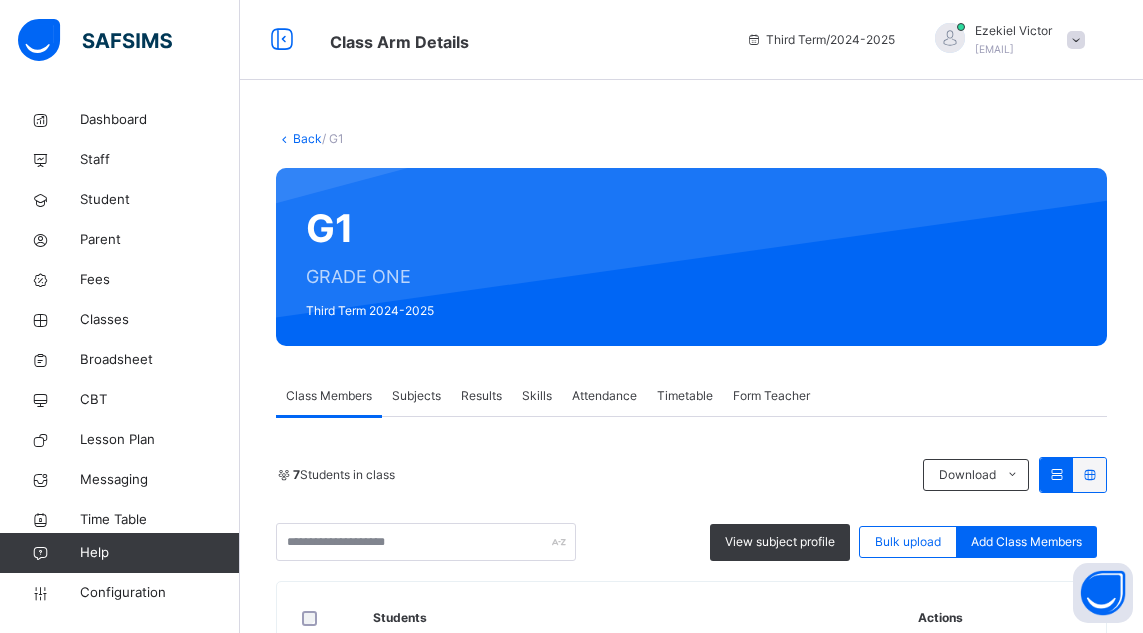 click on "Results" at bounding box center (481, 396) 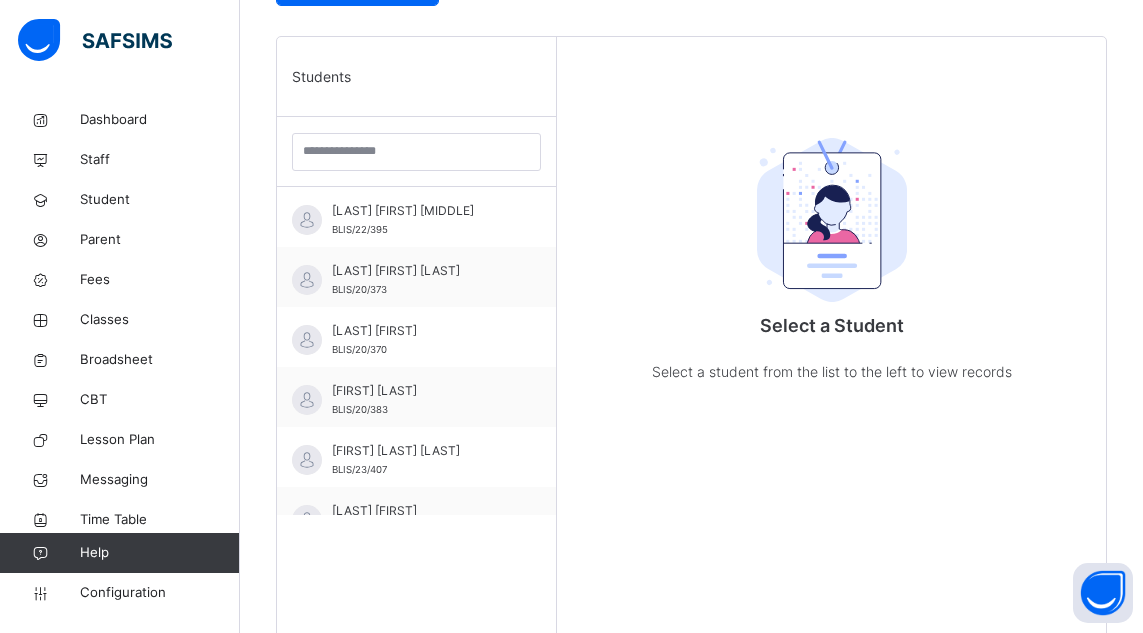 scroll, scrollTop: 492, scrollLeft: 0, axis: vertical 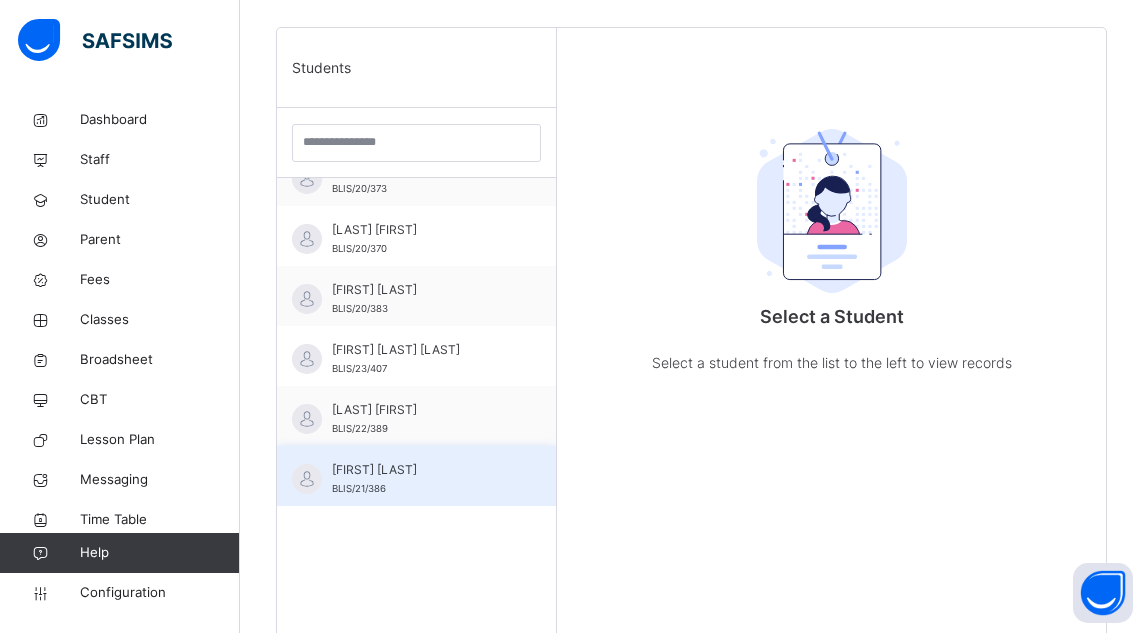 click on "[FIRST] [LAST]" at bounding box center (421, 470) 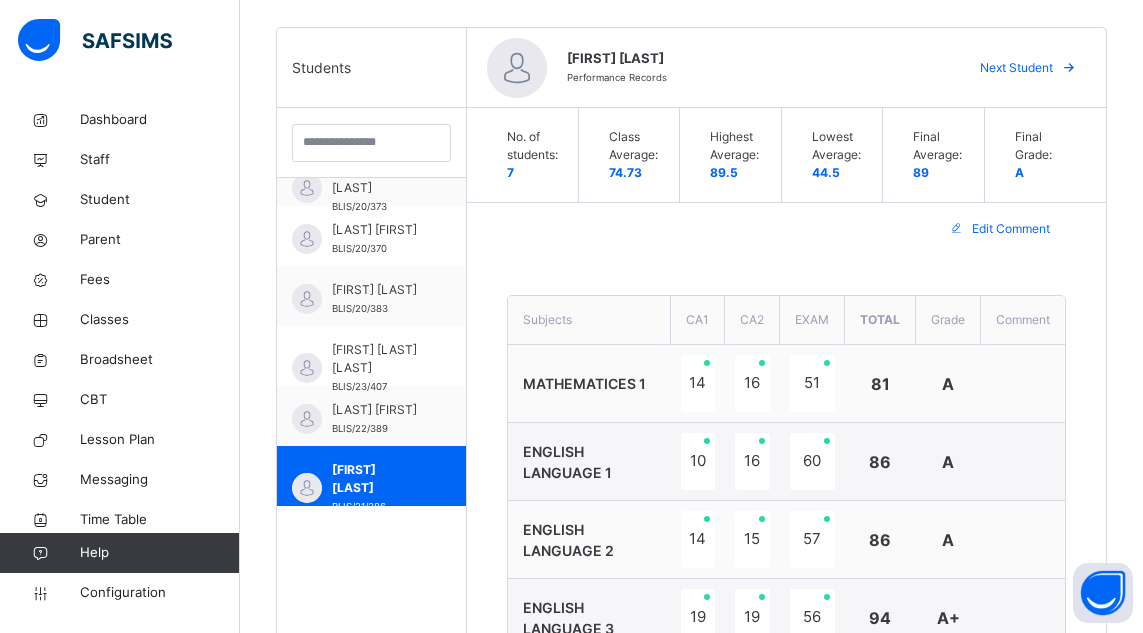 scroll, scrollTop: 101, scrollLeft: 0, axis: vertical 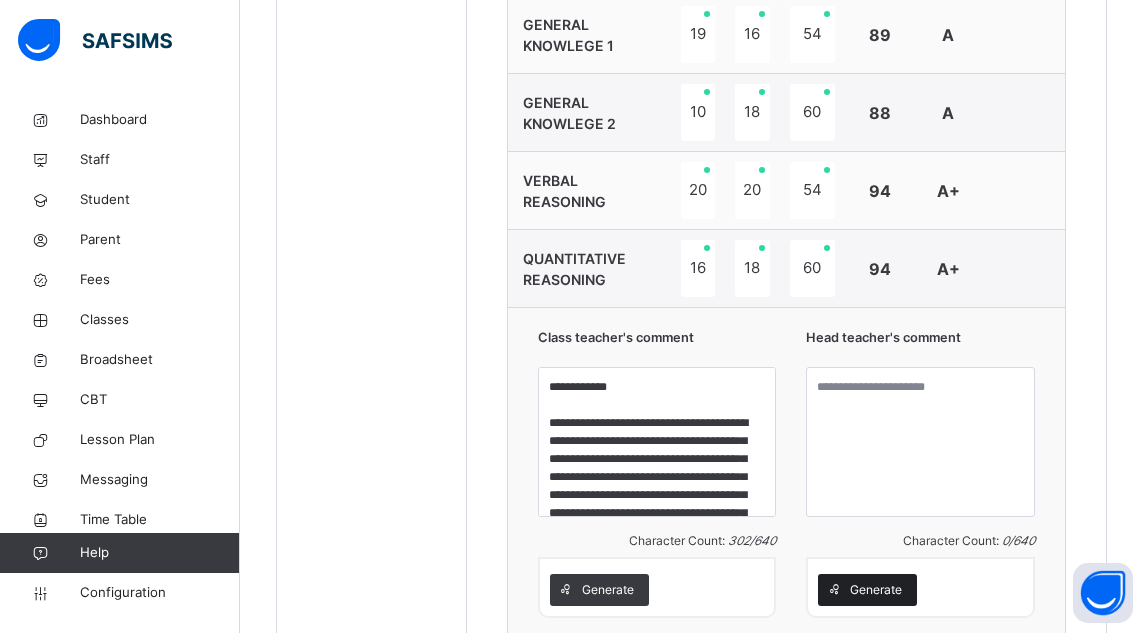 click on "Generate" at bounding box center (876, 590) 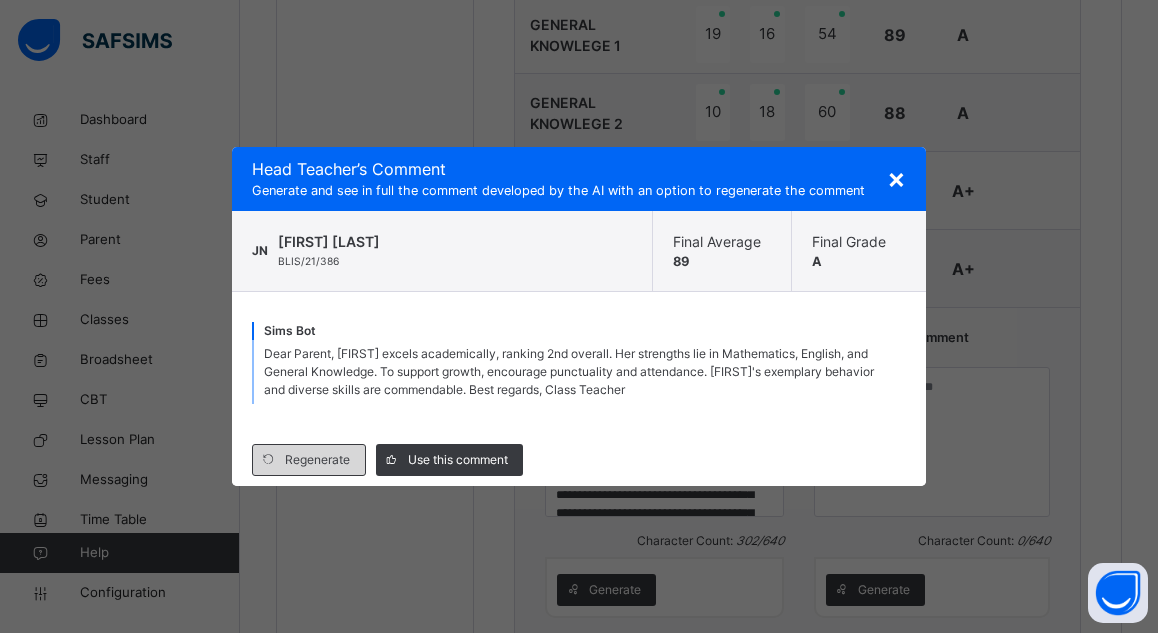 click on "Regenerate" at bounding box center (317, 460) 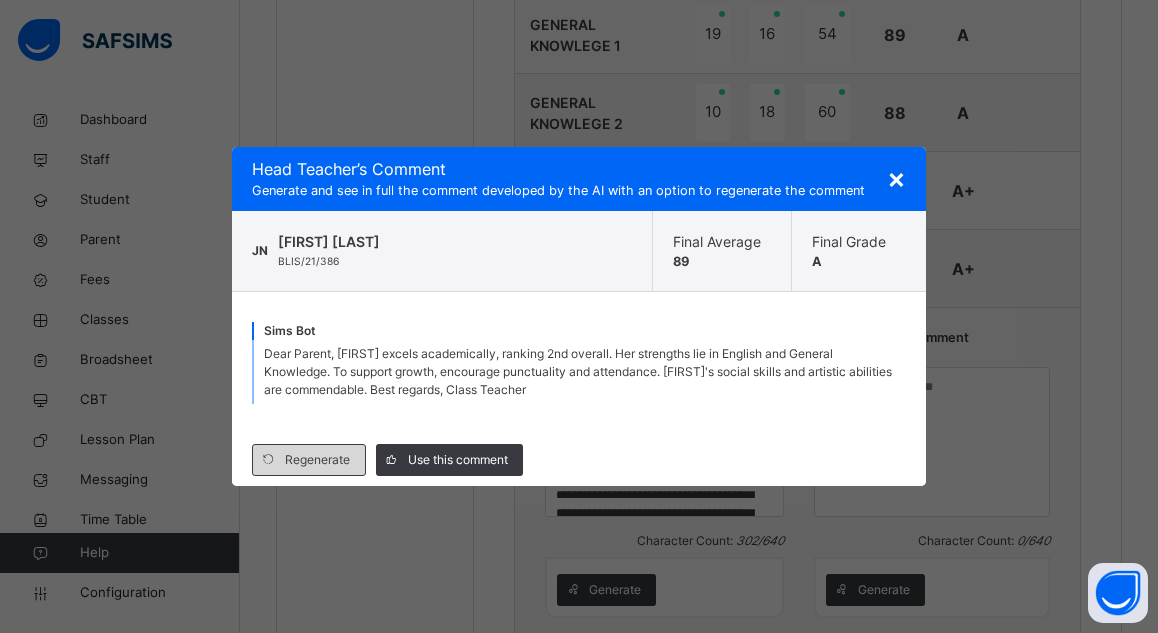click on "Regenerate" at bounding box center [317, 460] 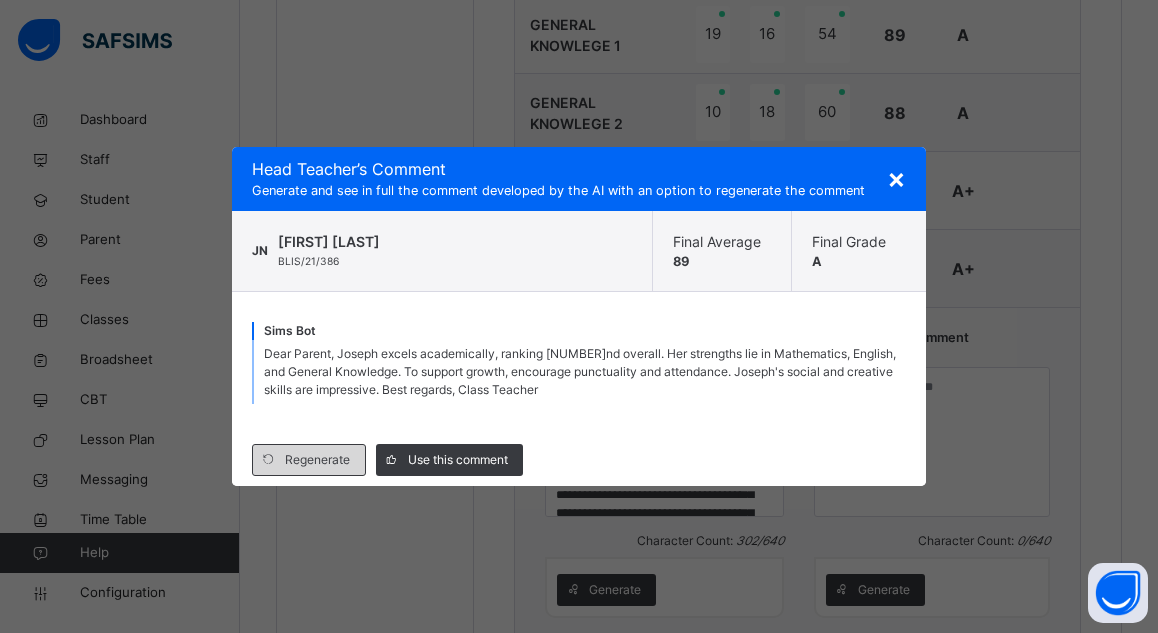 click on "Regenerate" at bounding box center [317, 460] 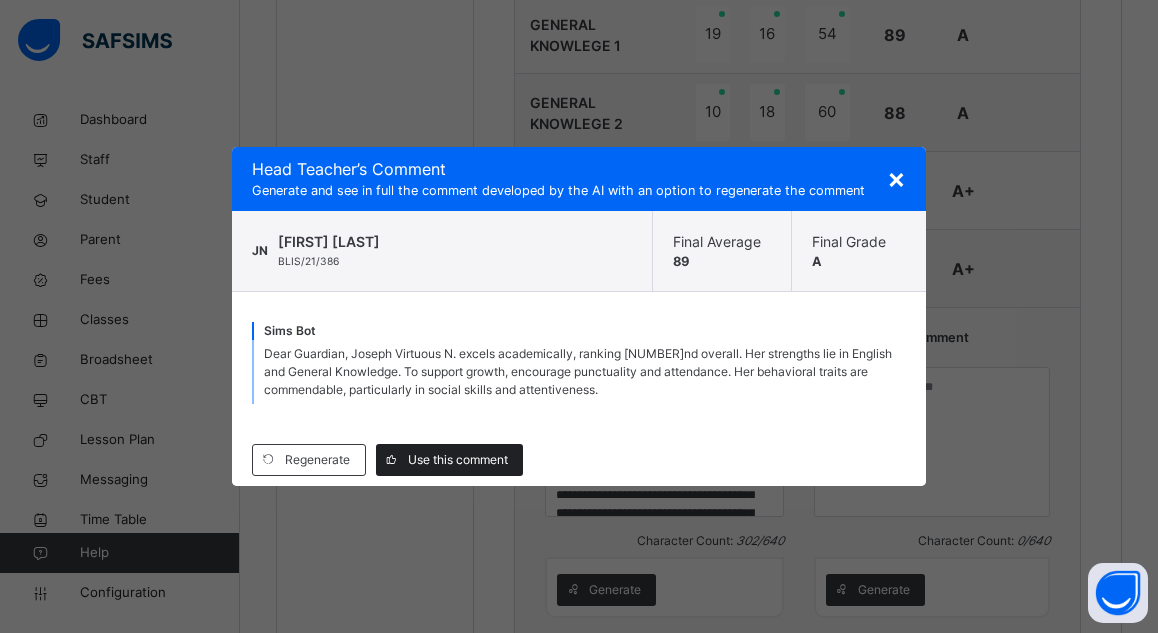 click on "Use this comment" at bounding box center [458, 460] 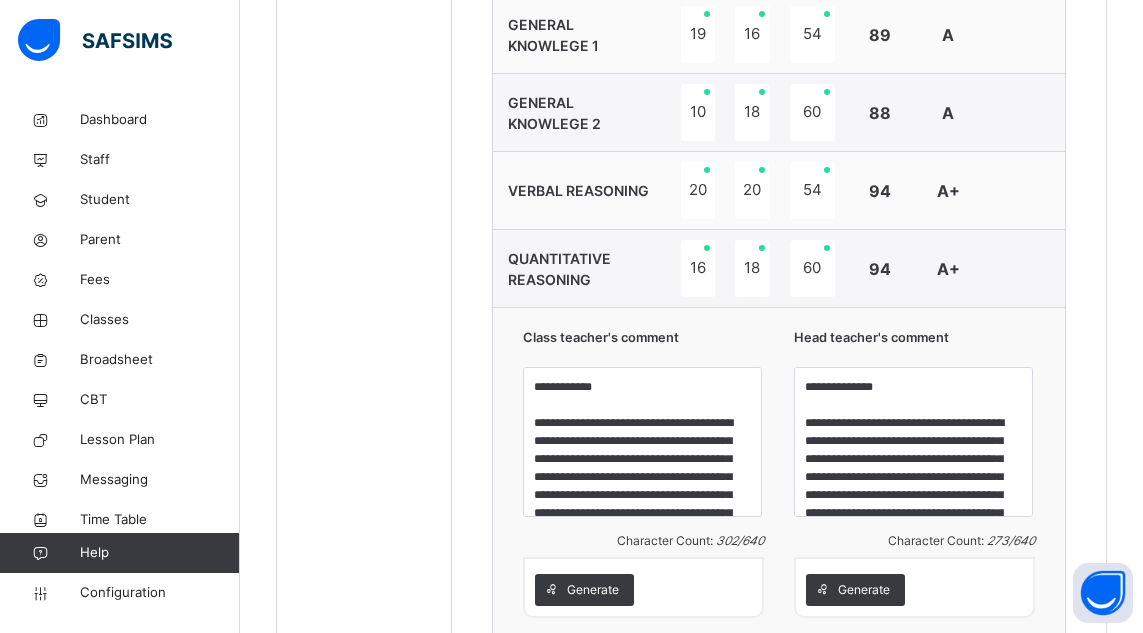 scroll, scrollTop: 1333, scrollLeft: 0, axis: vertical 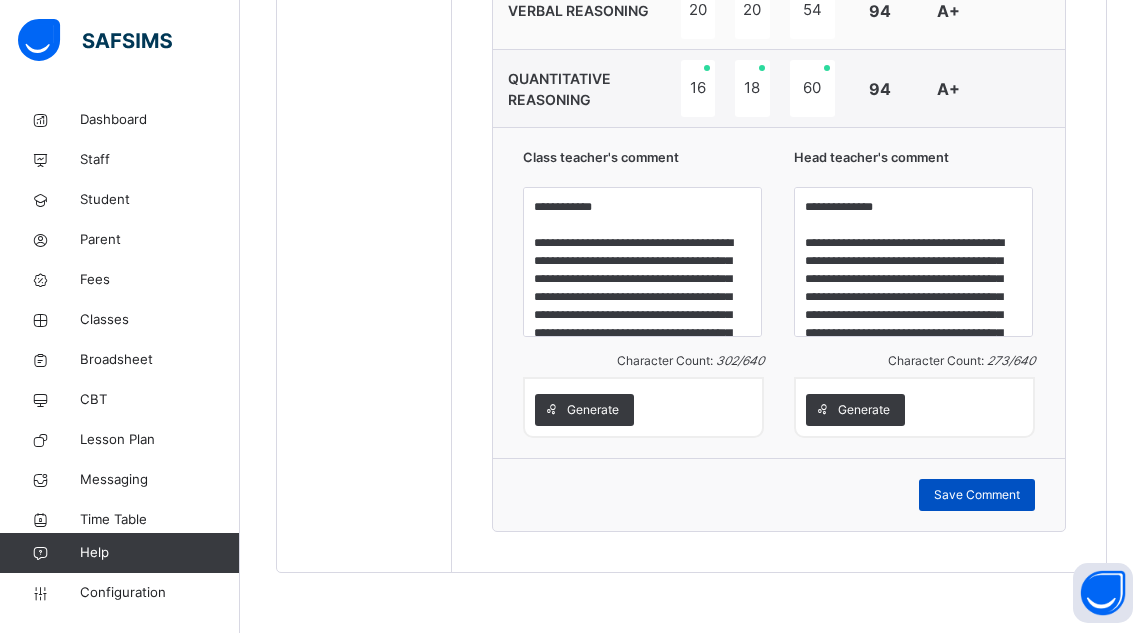 click on "Save Comment" at bounding box center (977, 495) 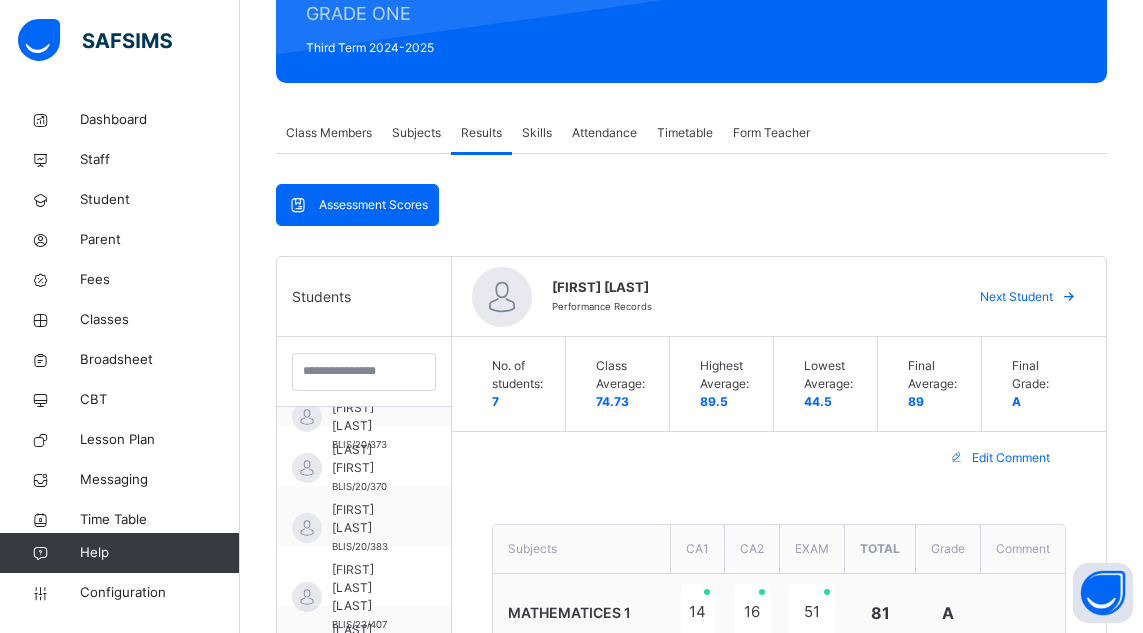 scroll, scrollTop: 171, scrollLeft: 0, axis: vertical 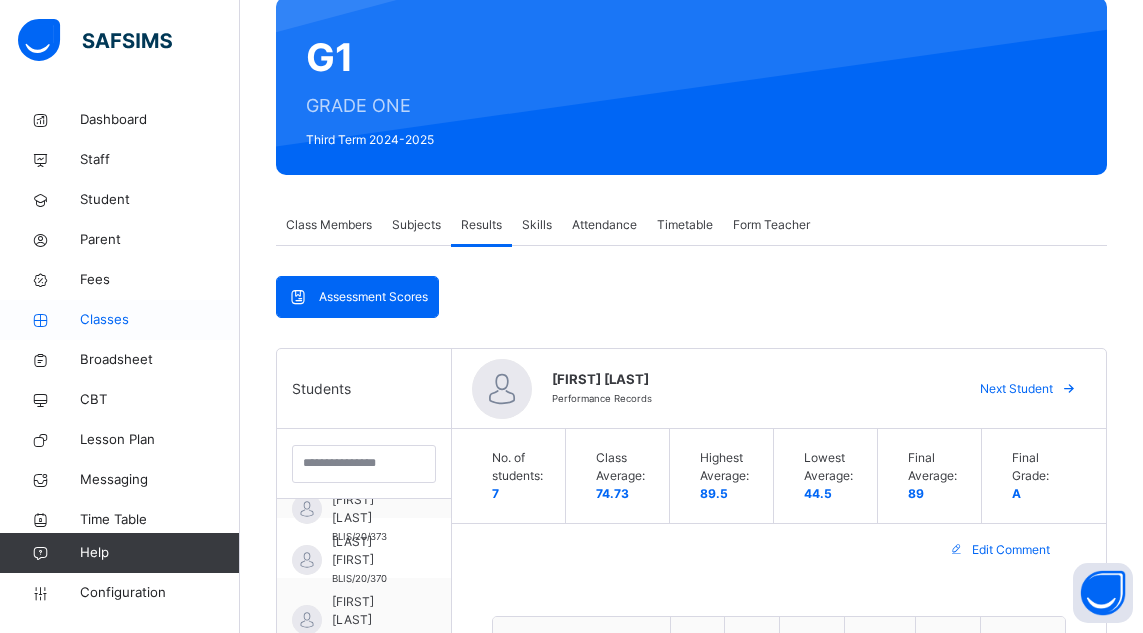 click on "Classes" at bounding box center (160, 320) 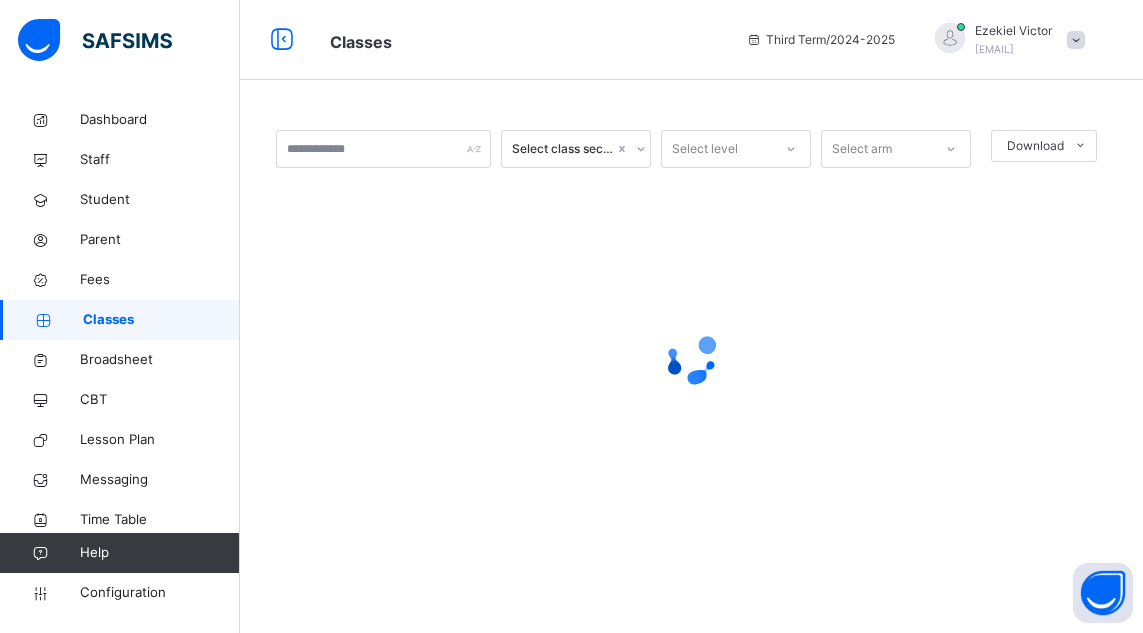 scroll, scrollTop: 0, scrollLeft: 0, axis: both 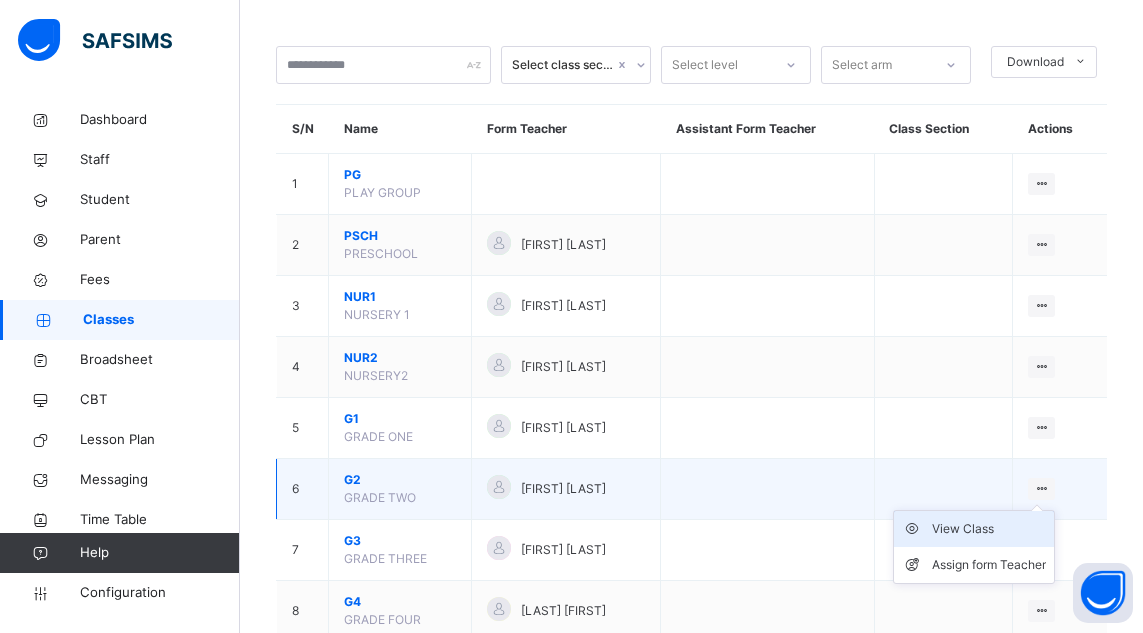 click on "View Class" at bounding box center (989, 529) 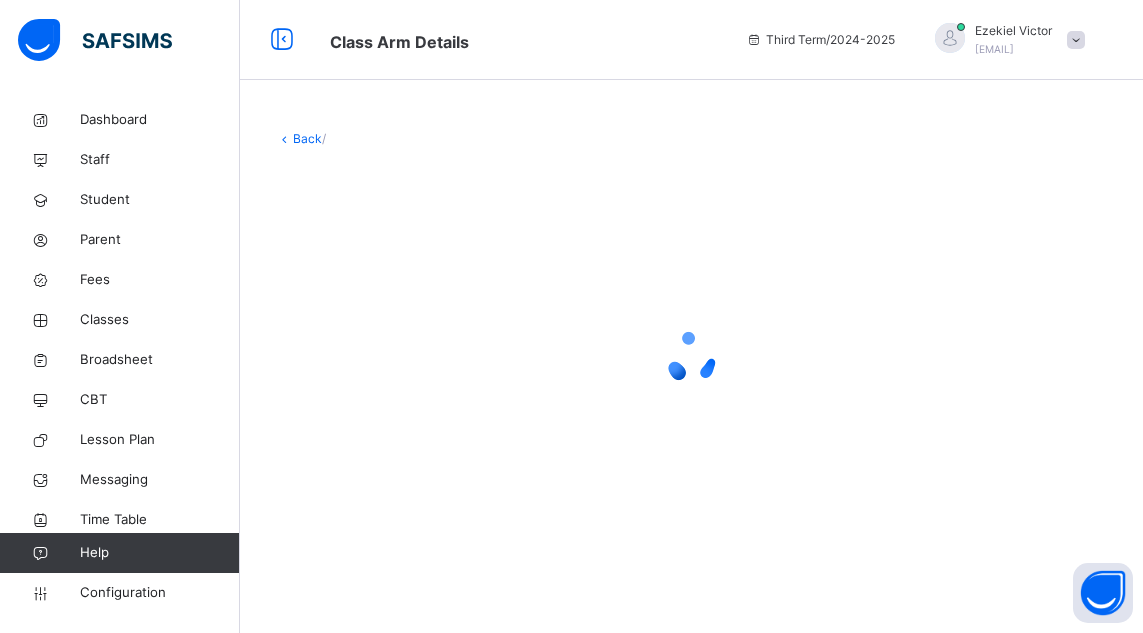 scroll, scrollTop: 0, scrollLeft: 0, axis: both 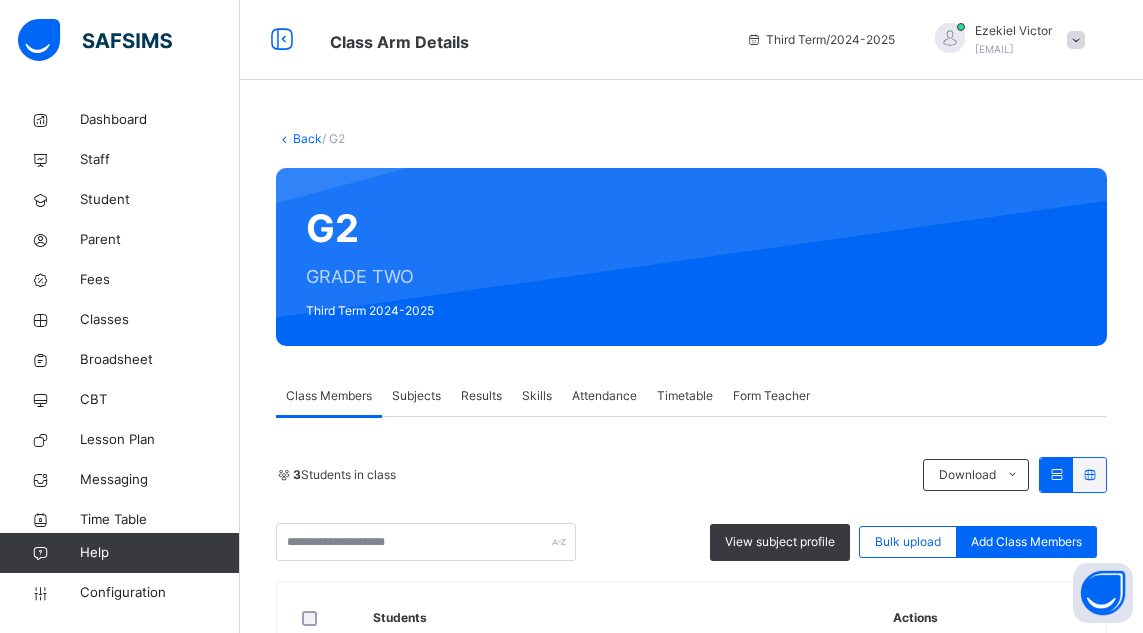 click on "Results" at bounding box center (481, 396) 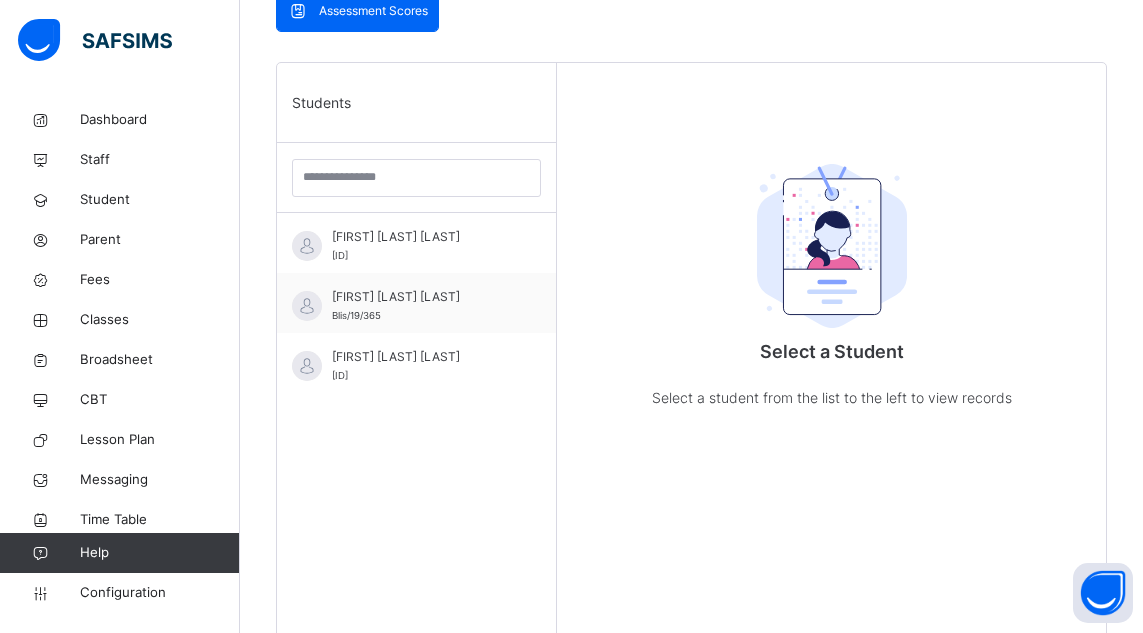 scroll, scrollTop: 467, scrollLeft: 0, axis: vertical 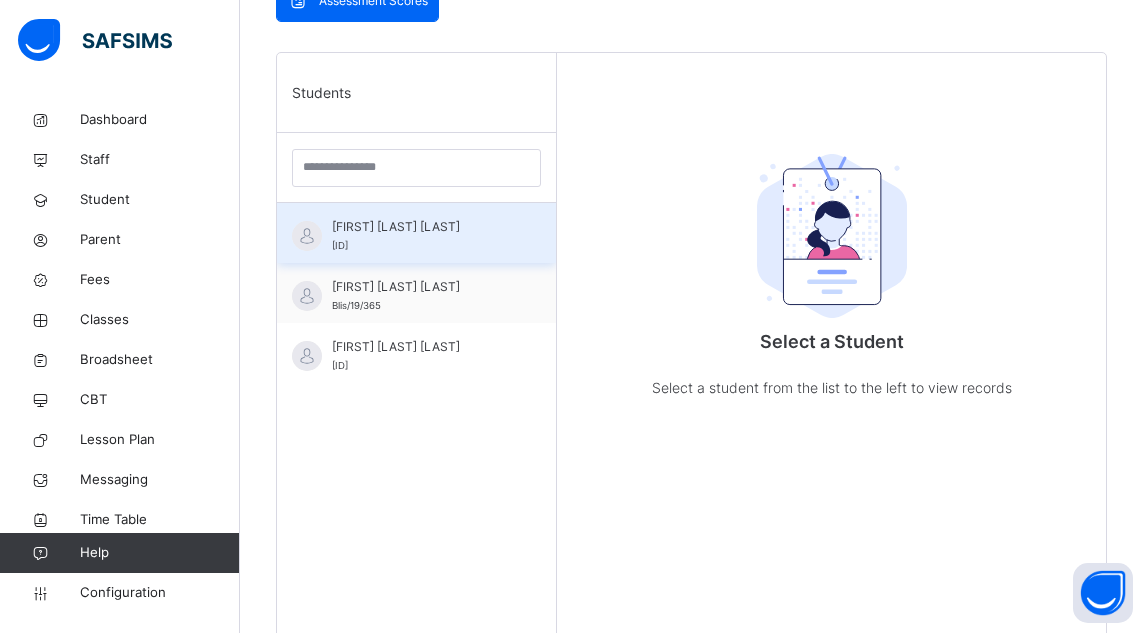 click on "[FIRST] [LAST] [LAST]" at bounding box center (421, 227) 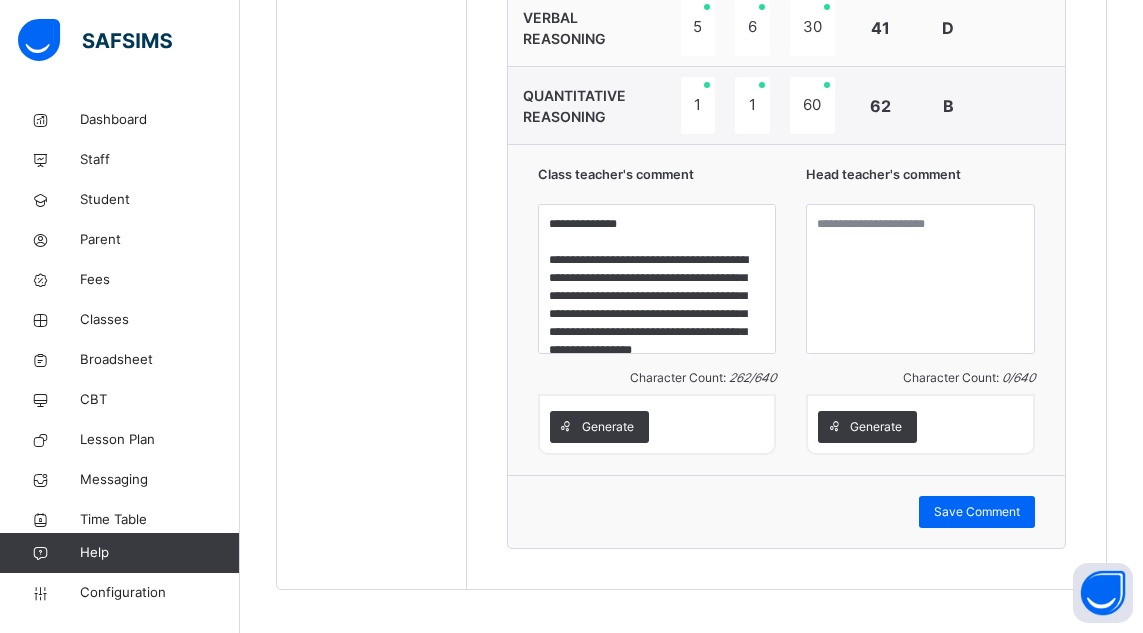 scroll, scrollTop: 1320, scrollLeft: 0, axis: vertical 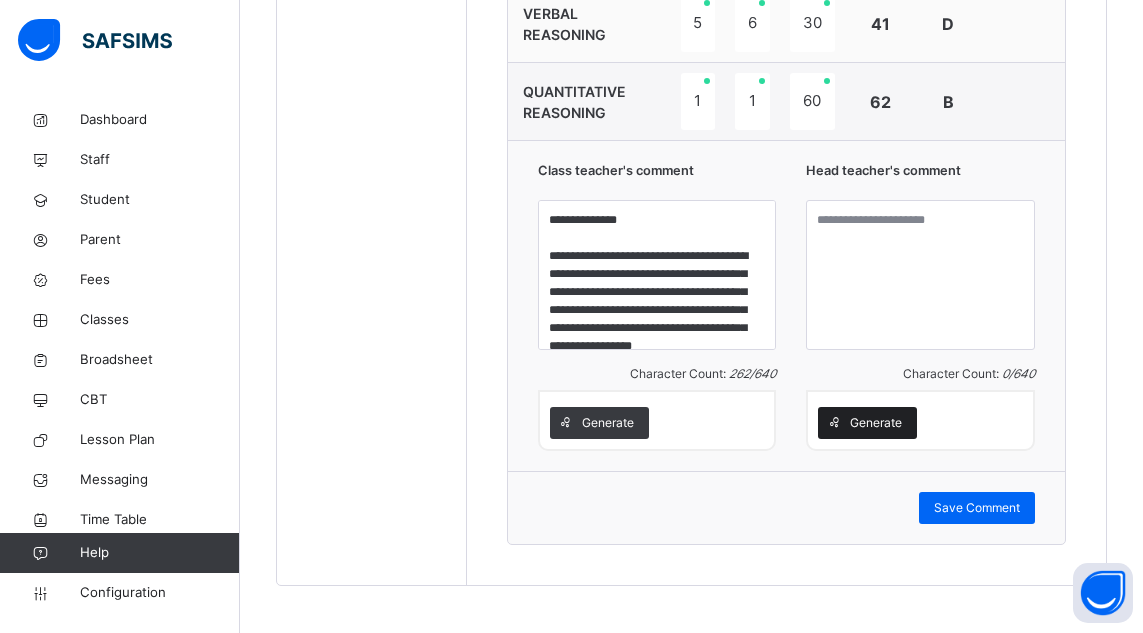 click on "Generate" at bounding box center (876, 423) 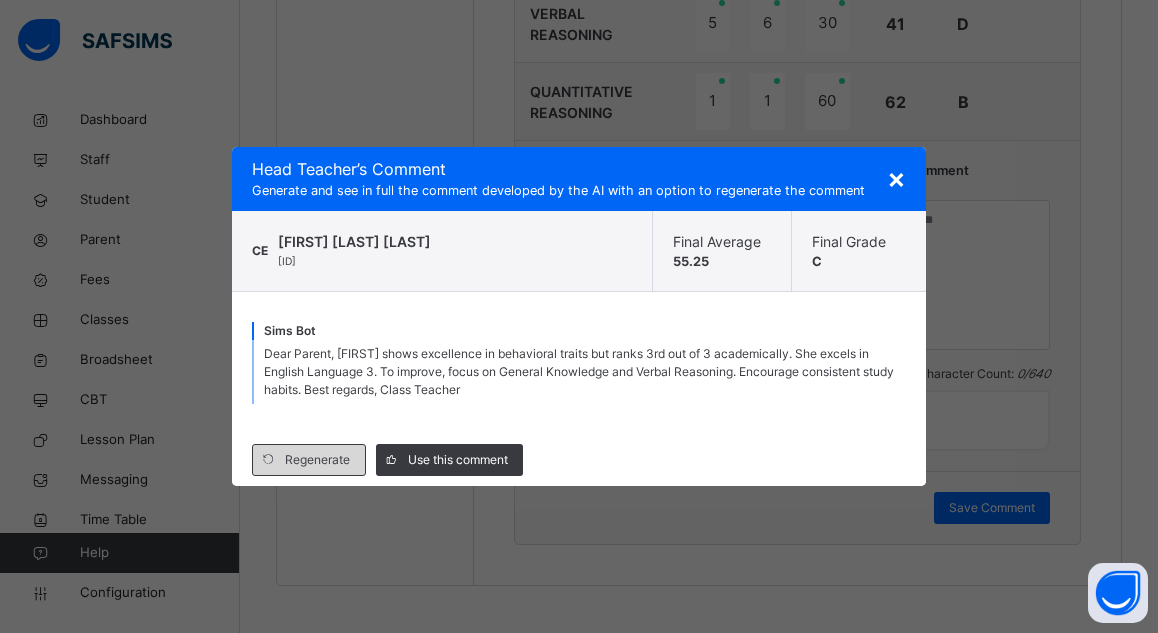 click on "Regenerate" at bounding box center (317, 460) 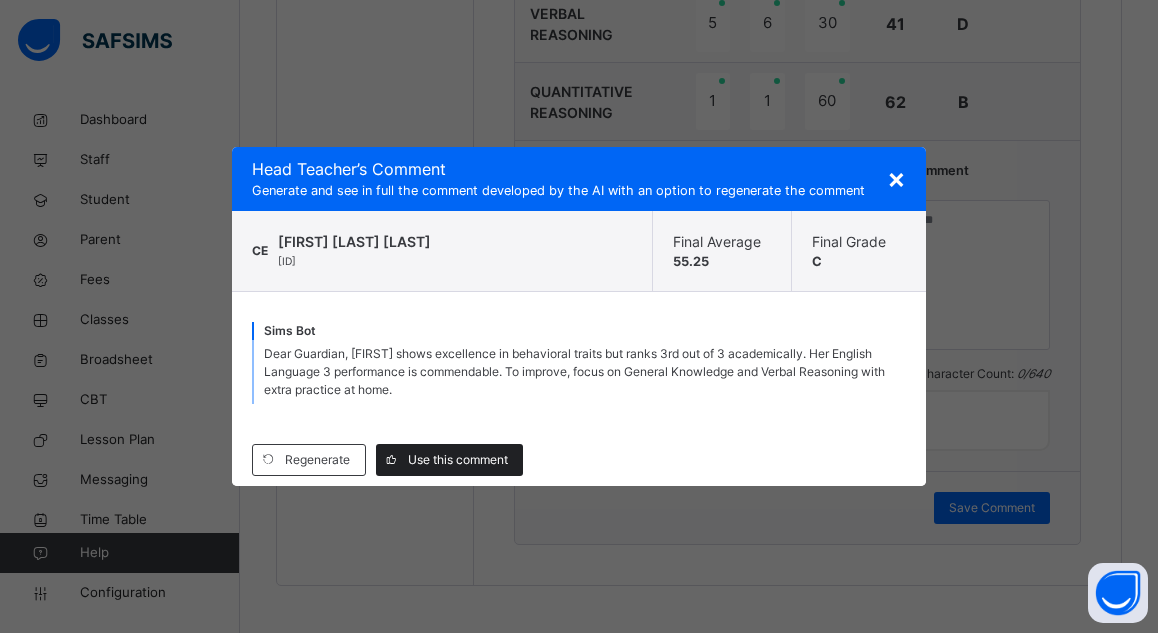 click on "Use this comment" at bounding box center (458, 460) 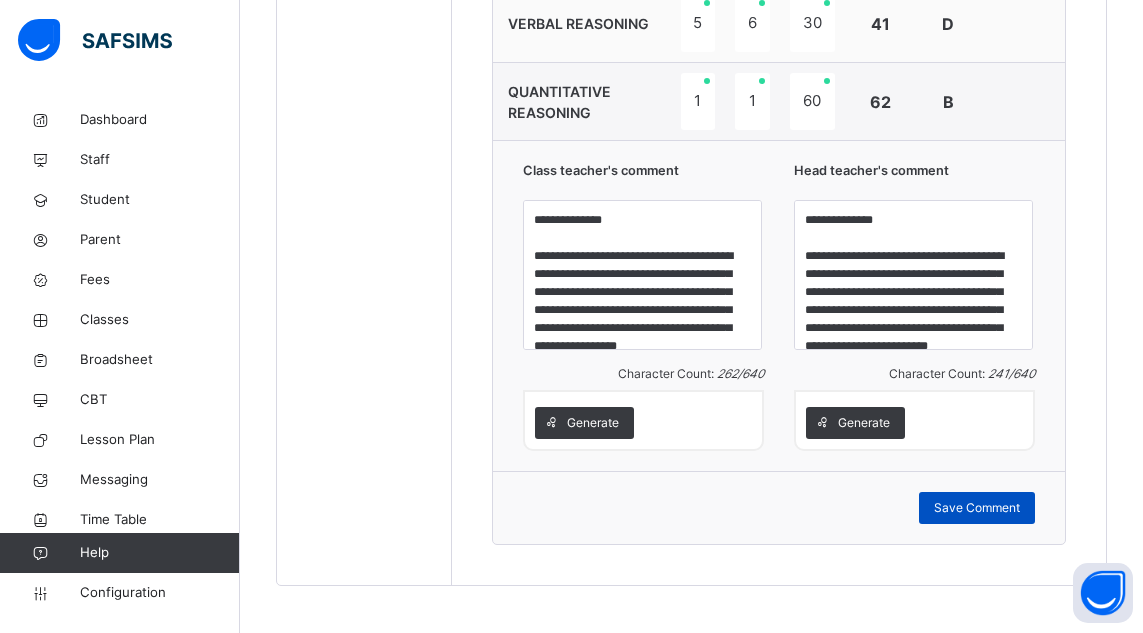 click on "Save Comment" at bounding box center [977, 508] 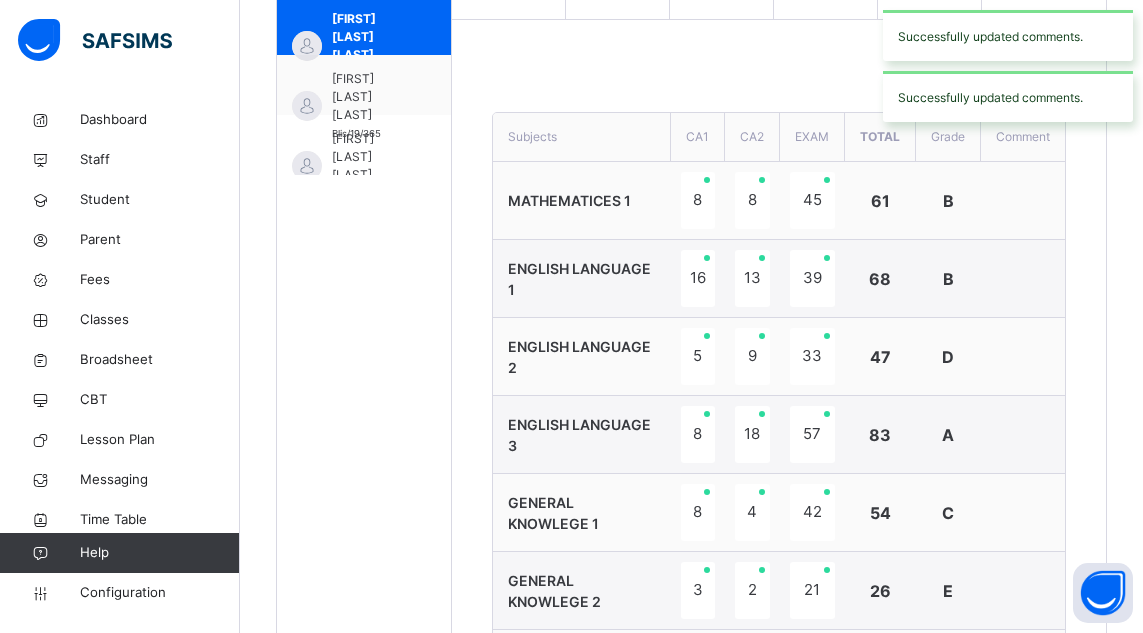 scroll, scrollTop: 638, scrollLeft: 0, axis: vertical 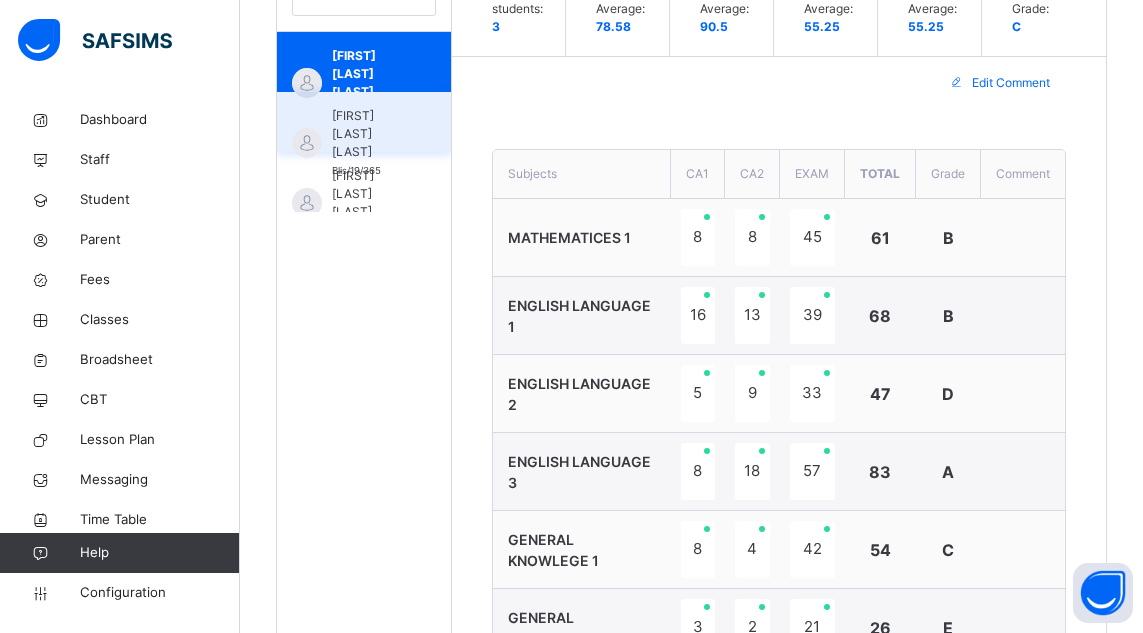 click on "[FIRST] [LAST] [LAST]" at bounding box center (369, 134) 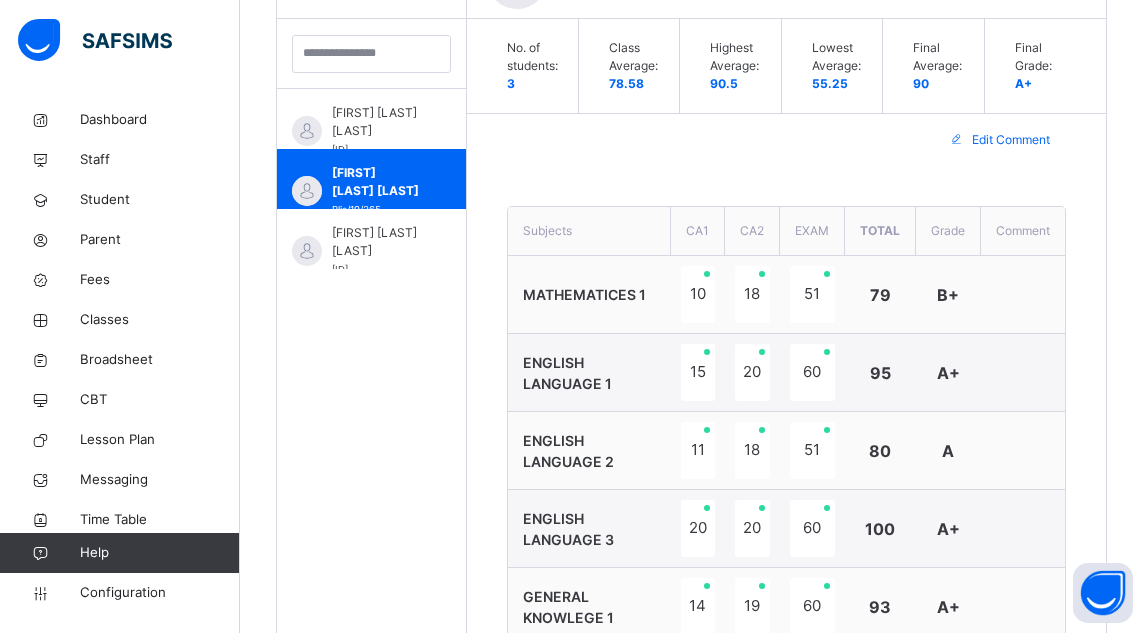 scroll, scrollTop: 638, scrollLeft: 0, axis: vertical 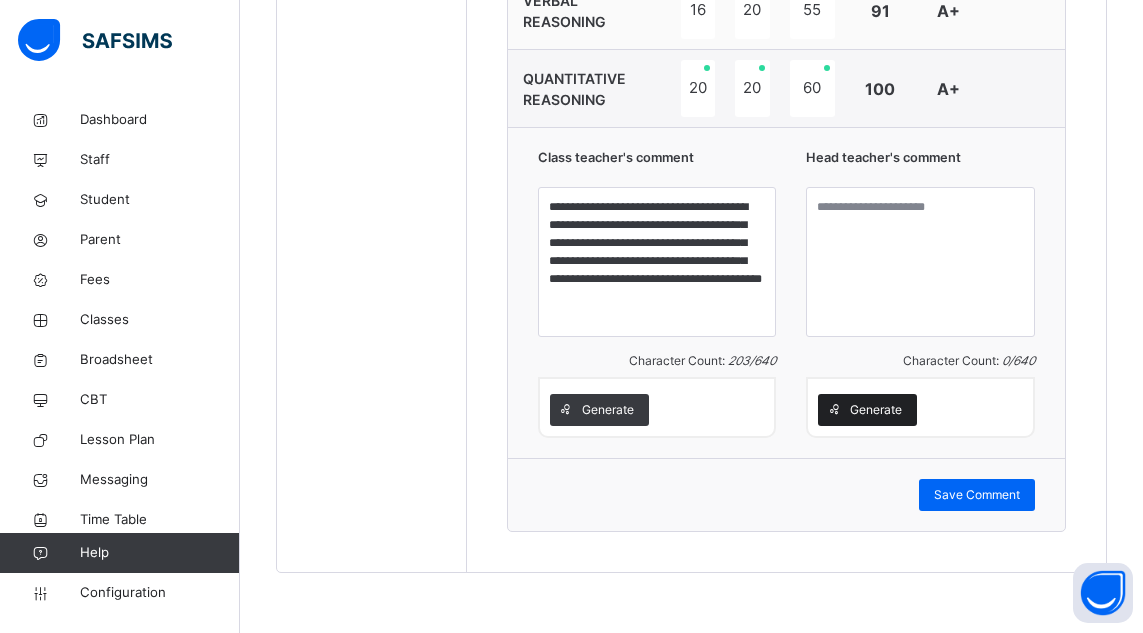 click on "Generate" at bounding box center (876, 410) 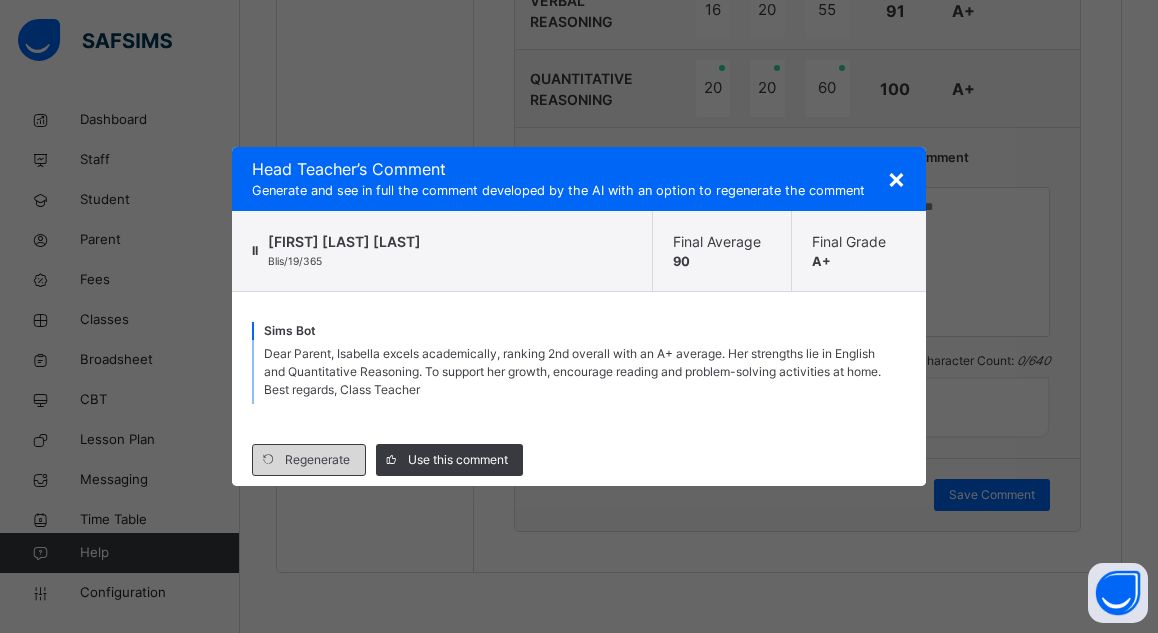 click on "Regenerate" at bounding box center (317, 460) 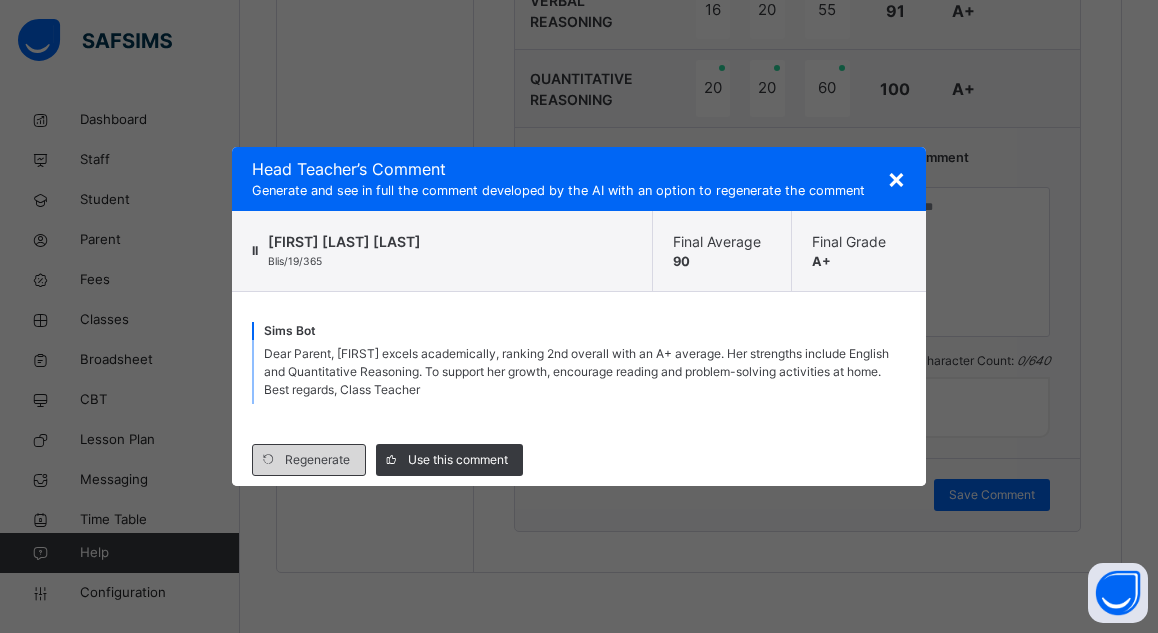 click on "Regenerate" at bounding box center [317, 460] 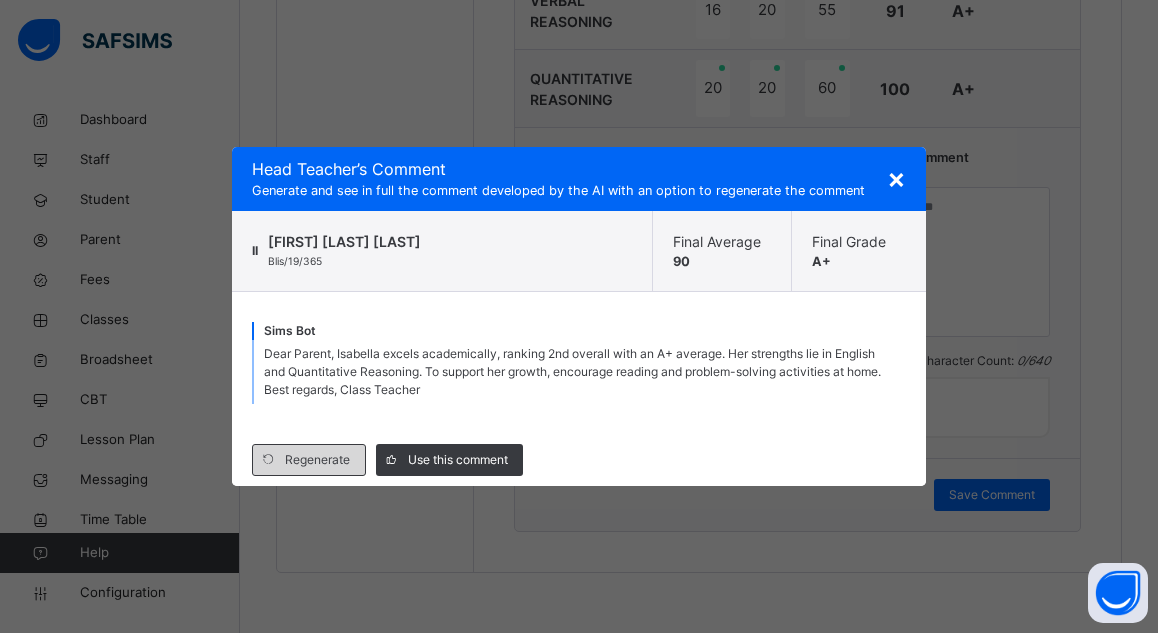 click on "Regenerate" at bounding box center [317, 460] 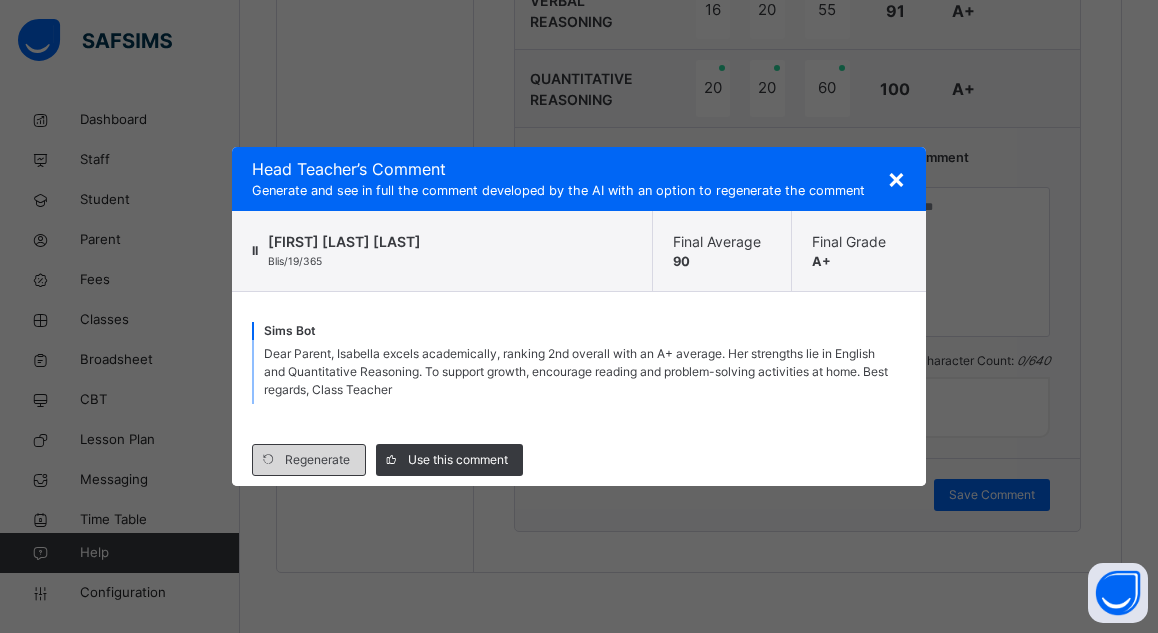 click on "Regenerate" at bounding box center [317, 460] 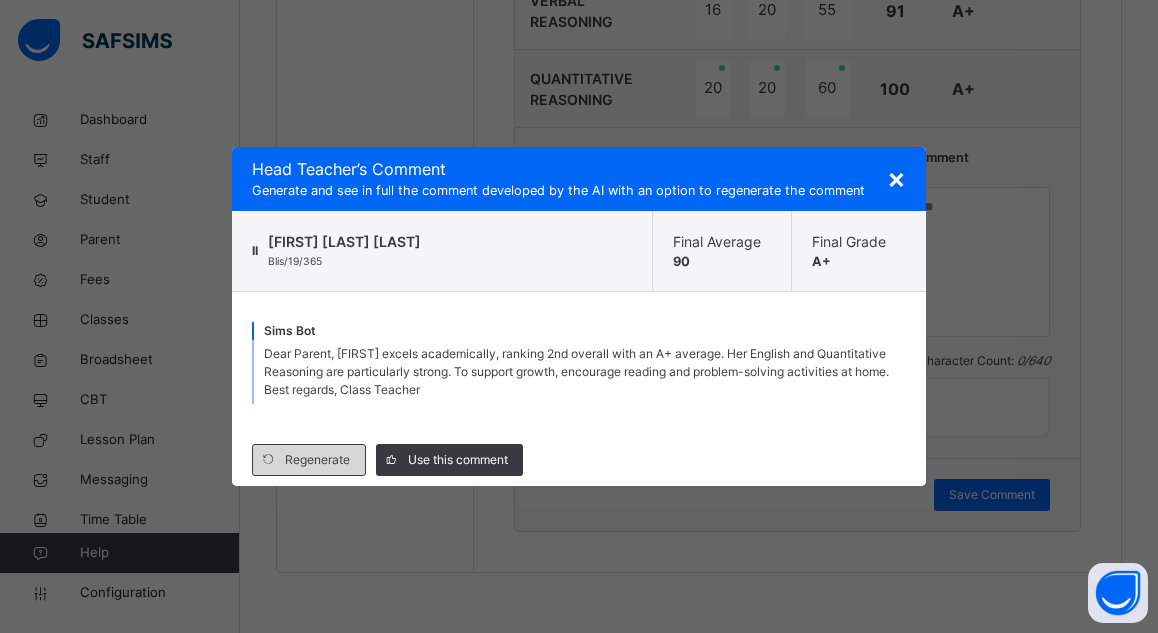 click on "Regenerate" at bounding box center (317, 460) 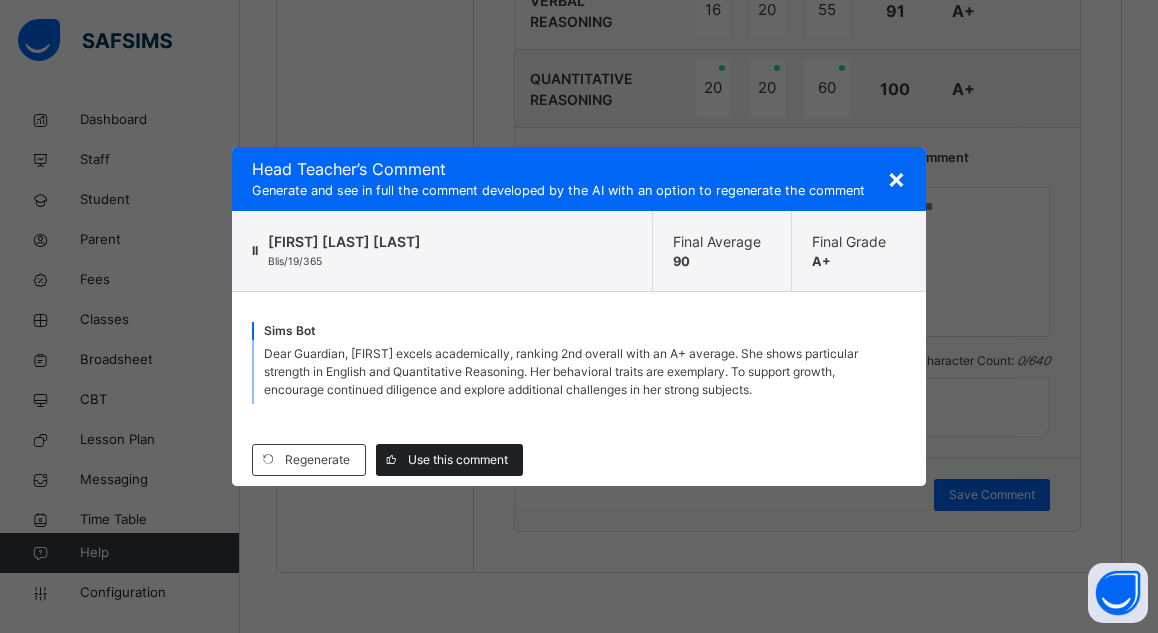 click on "Use this comment" at bounding box center (458, 460) 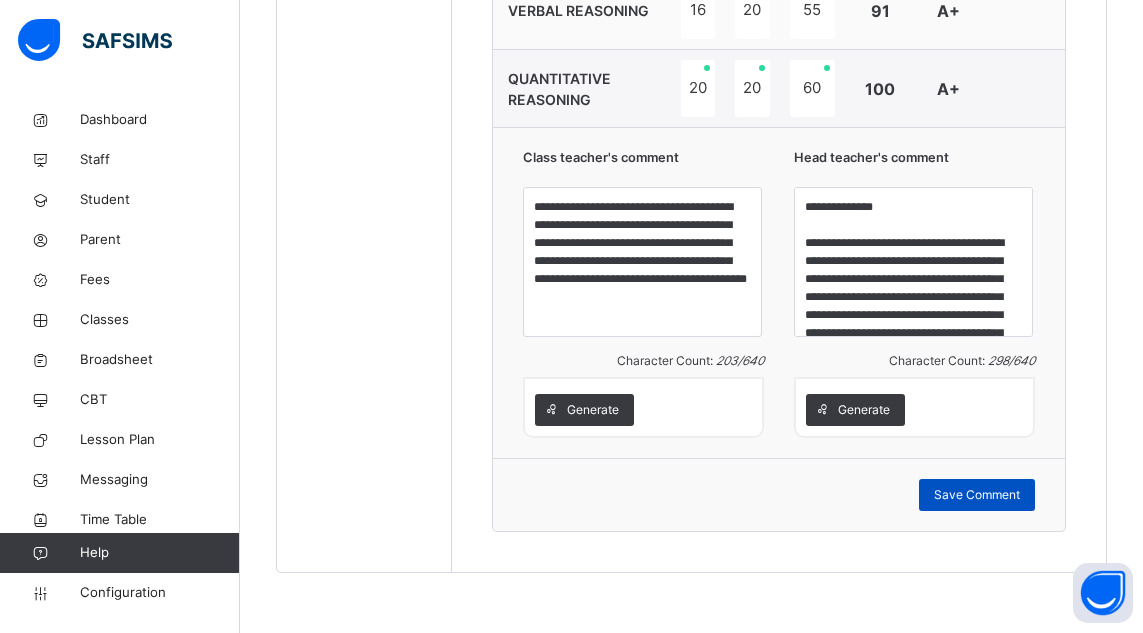 click on "Save Comment" at bounding box center (977, 495) 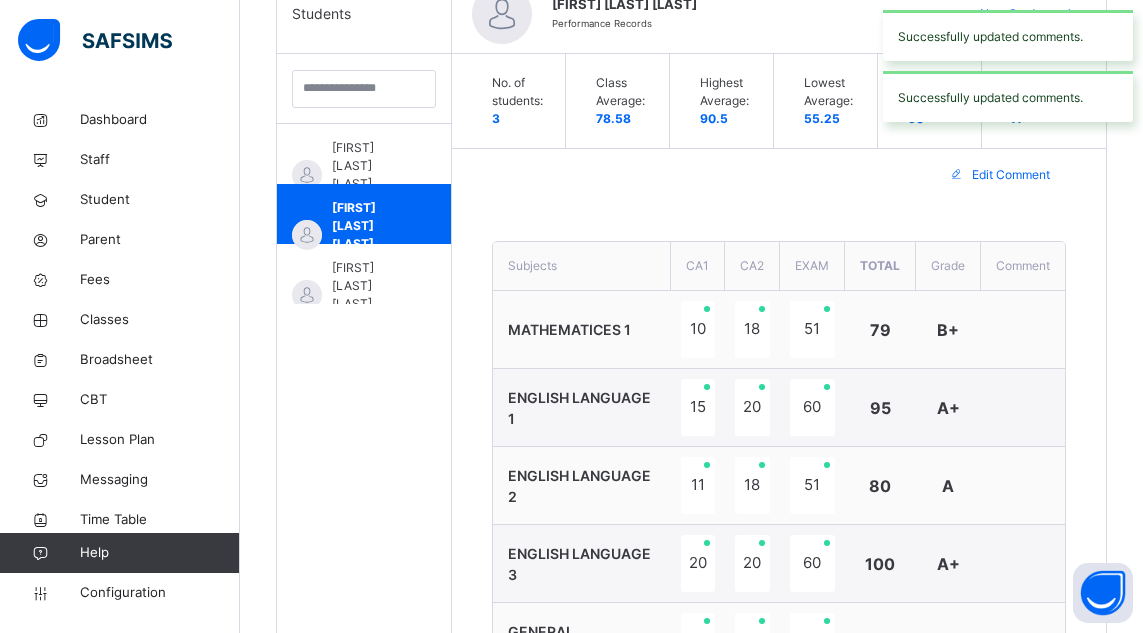 scroll, scrollTop: 477, scrollLeft: 0, axis: vertical 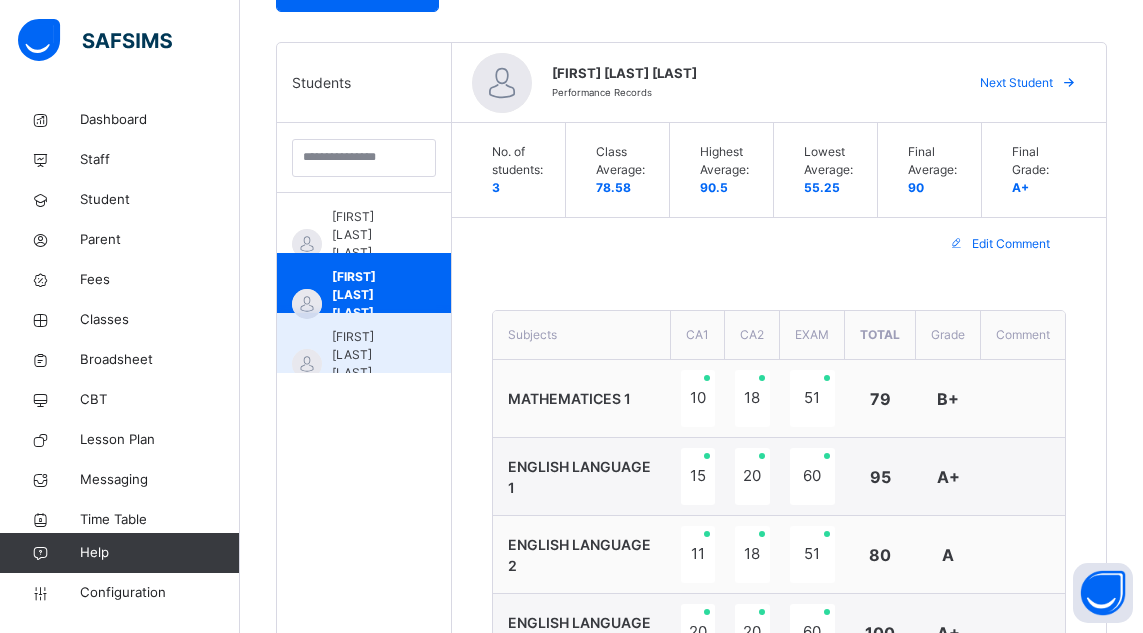 click on "[FIRST] [LAST] [LAST]" at bounding box center [369, 355] 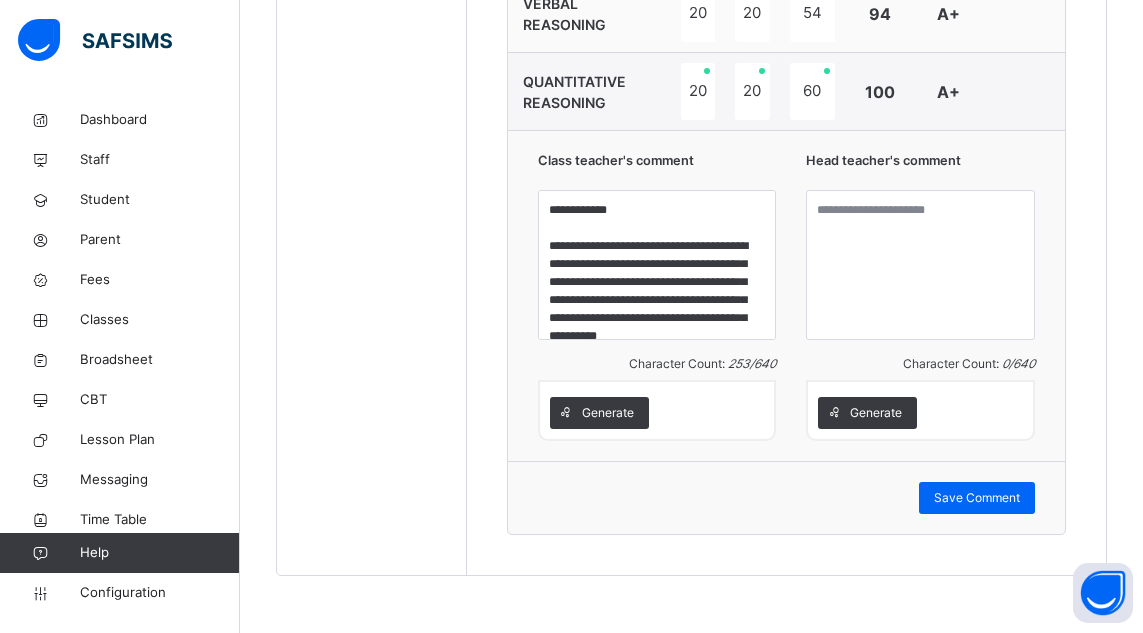 scroll, scrollTop: 1333, scrollLeft: 0, axis: vertical 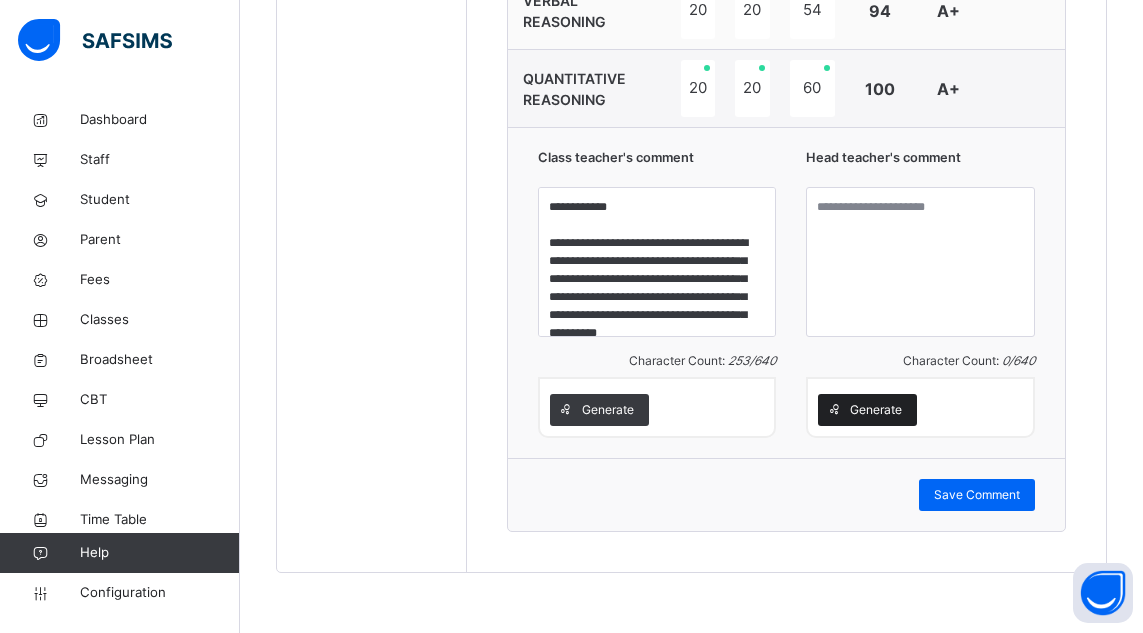 click on "Generate" at bounding box center (876, 410) 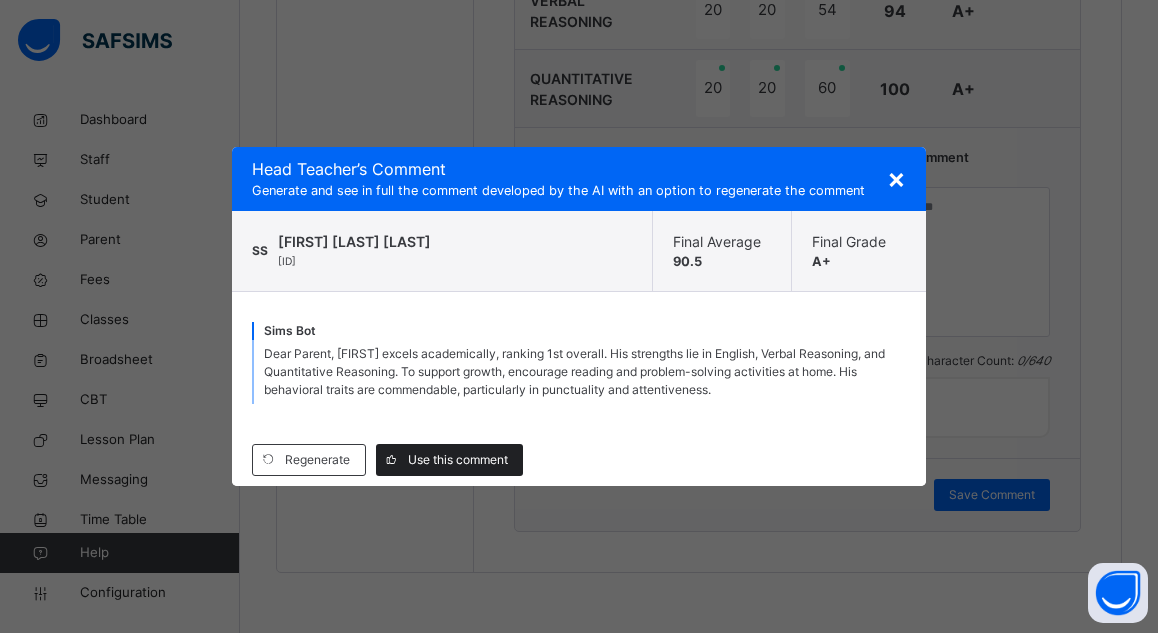 click on "Use this comment" at bounding box center [458, 460] 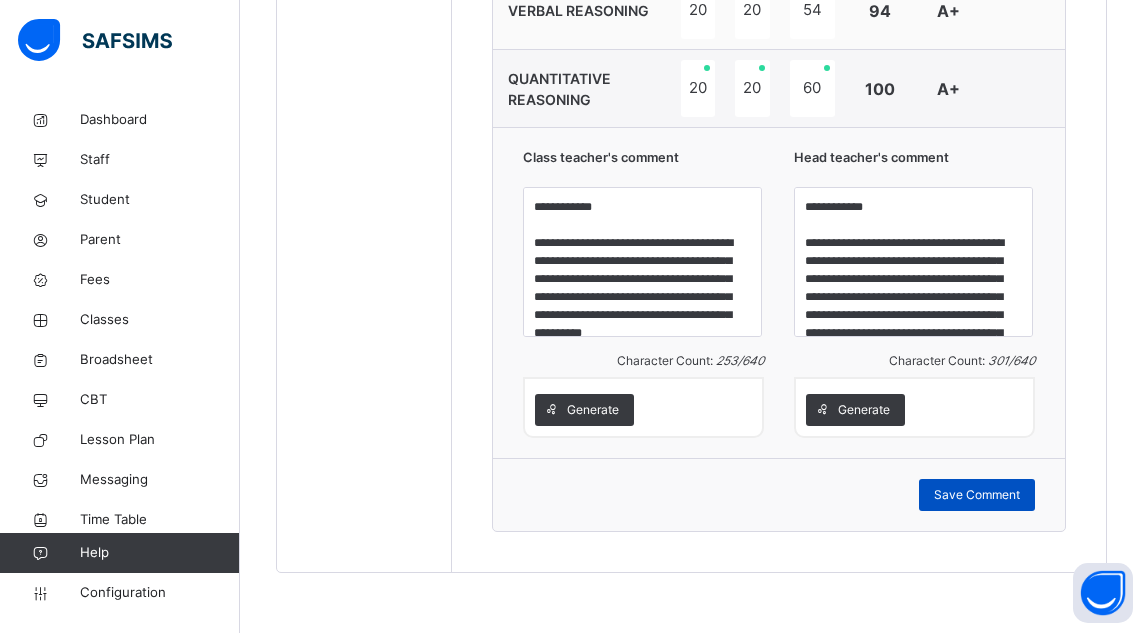 click on "Save Comment" at bounding box center (977, 495) 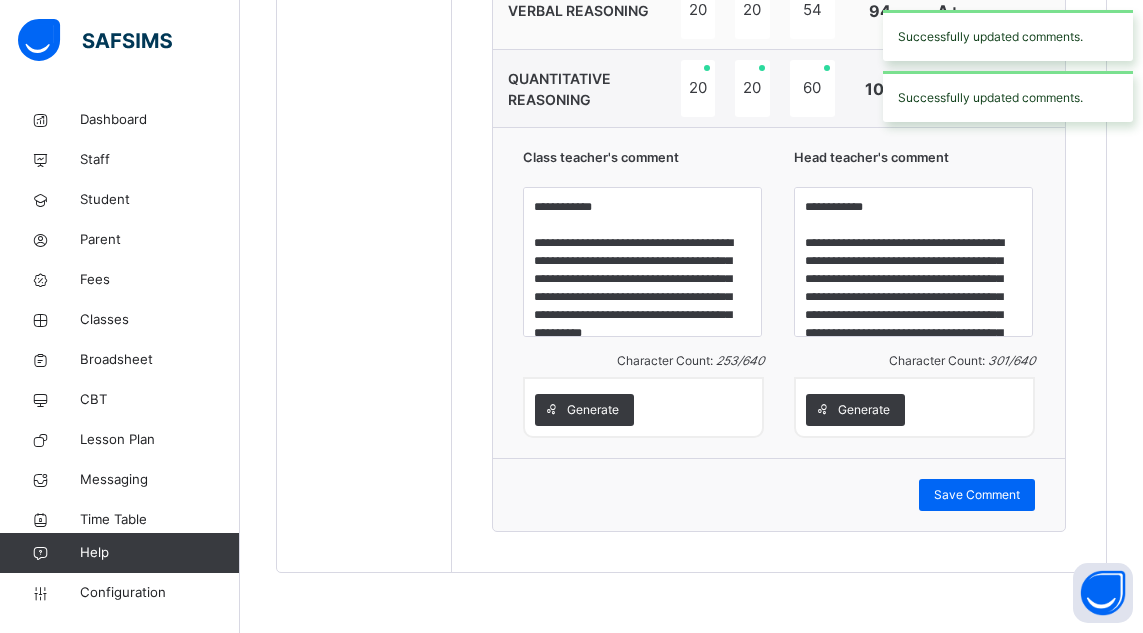 scroll, scrollTop: 872, scrollLeft: 0, axis: vertical 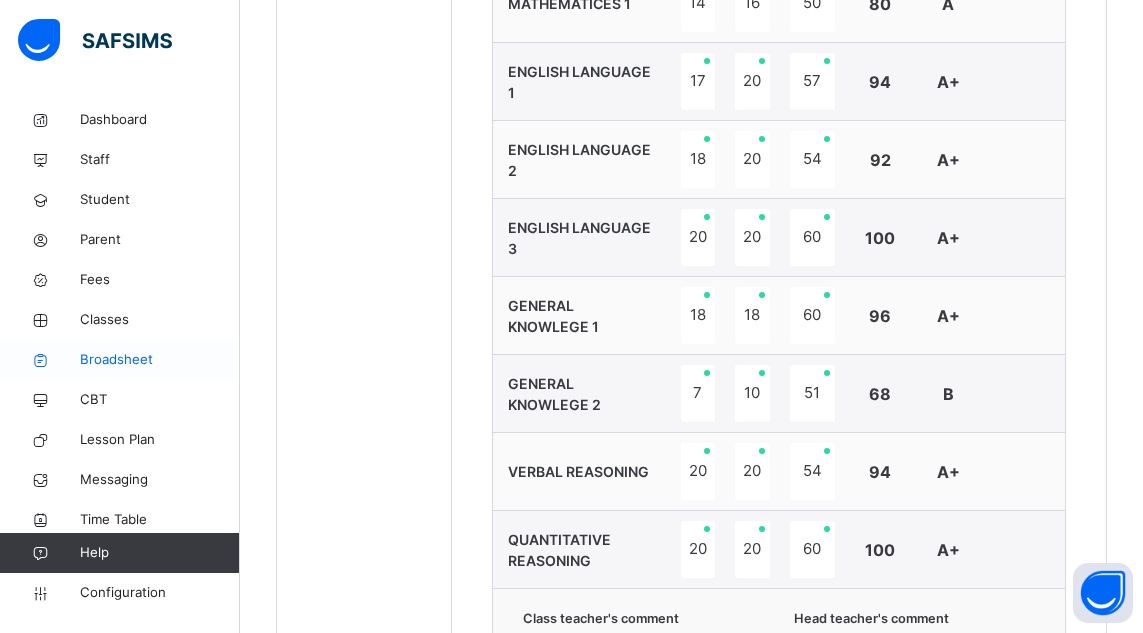 click on "Broadsheet" at bounding box center (160, 360) 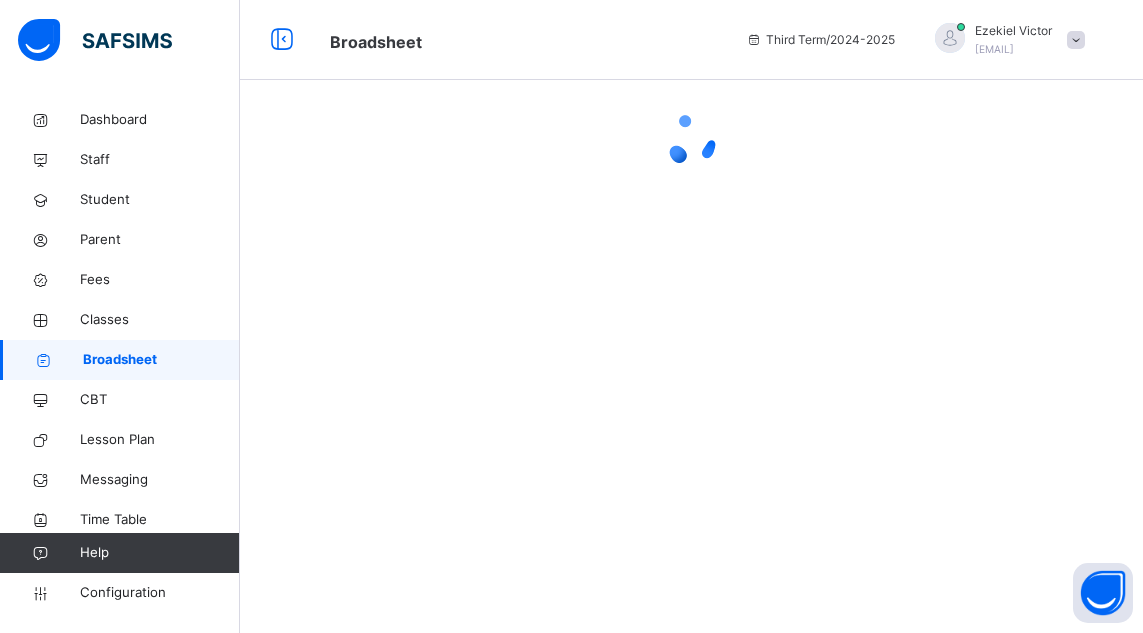 scroll, scrollTop: 0, scrollLeft: 0, axis: both 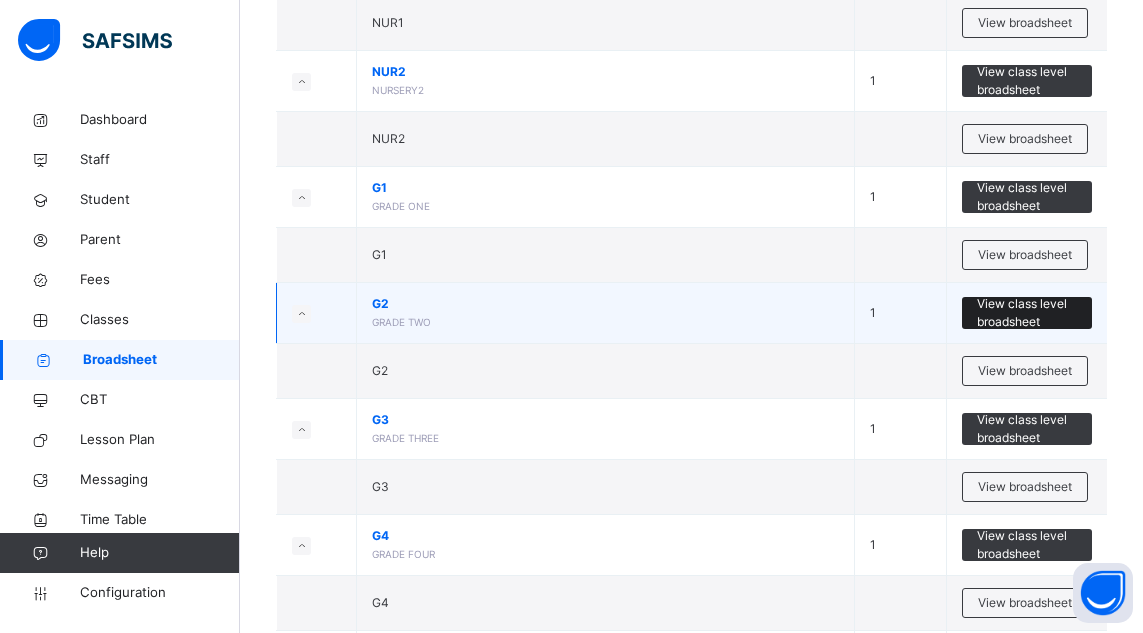 click on "View class level broadsheet" at bounding box center (1027, 313) 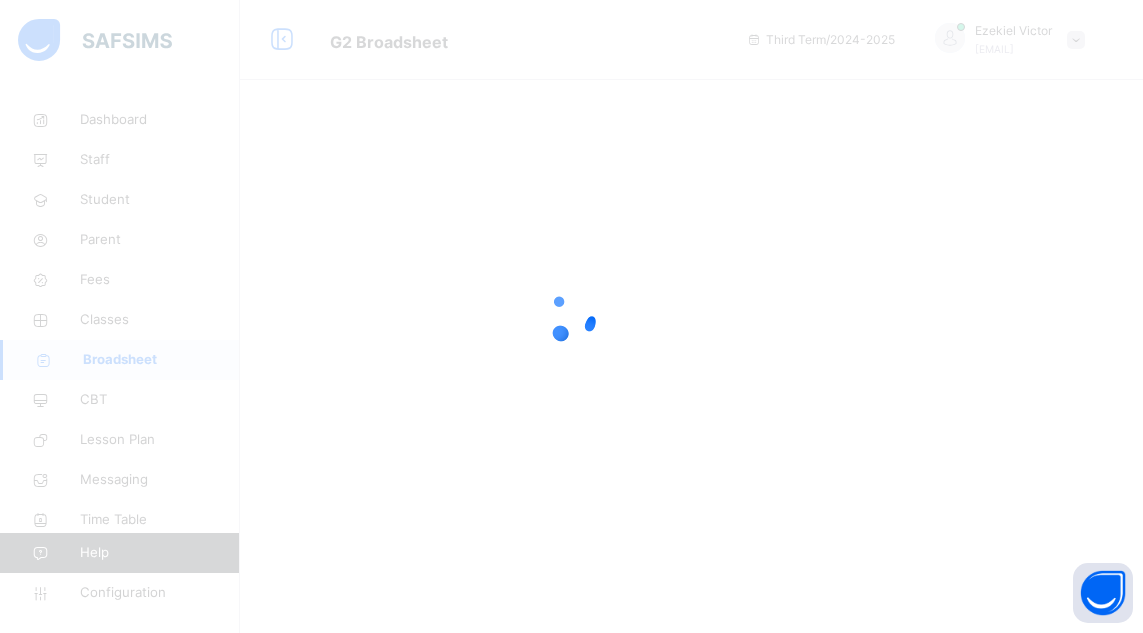 scroll, scrollTop: 0, scrollLeft: 0, axis: both 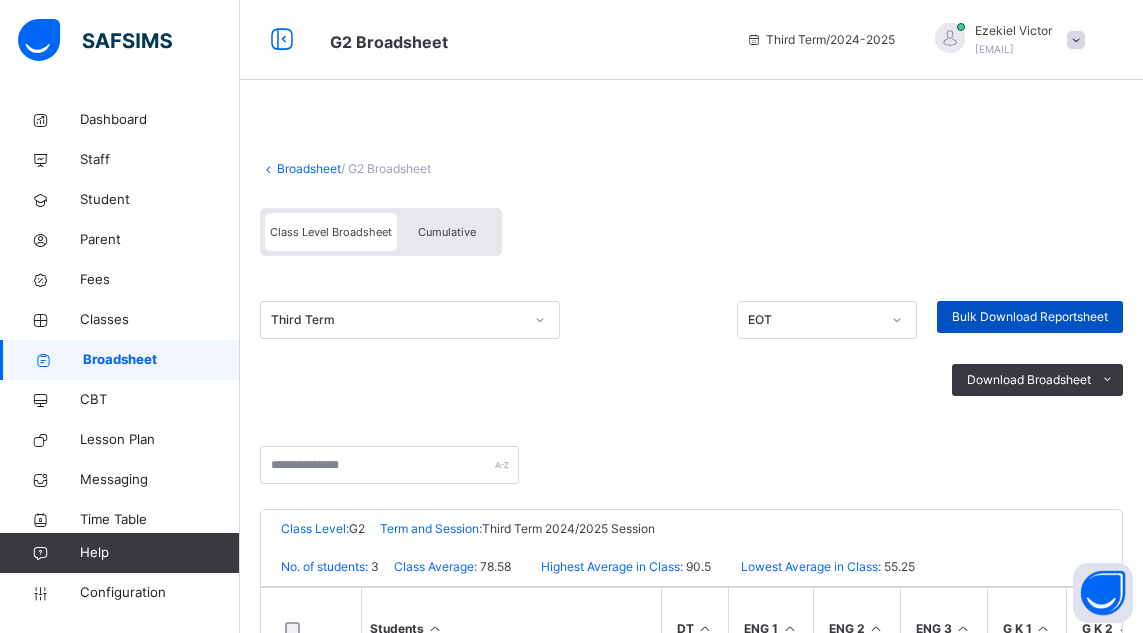 click on "Bulk Download Reportsheet" at bounding box center [1030, 317] 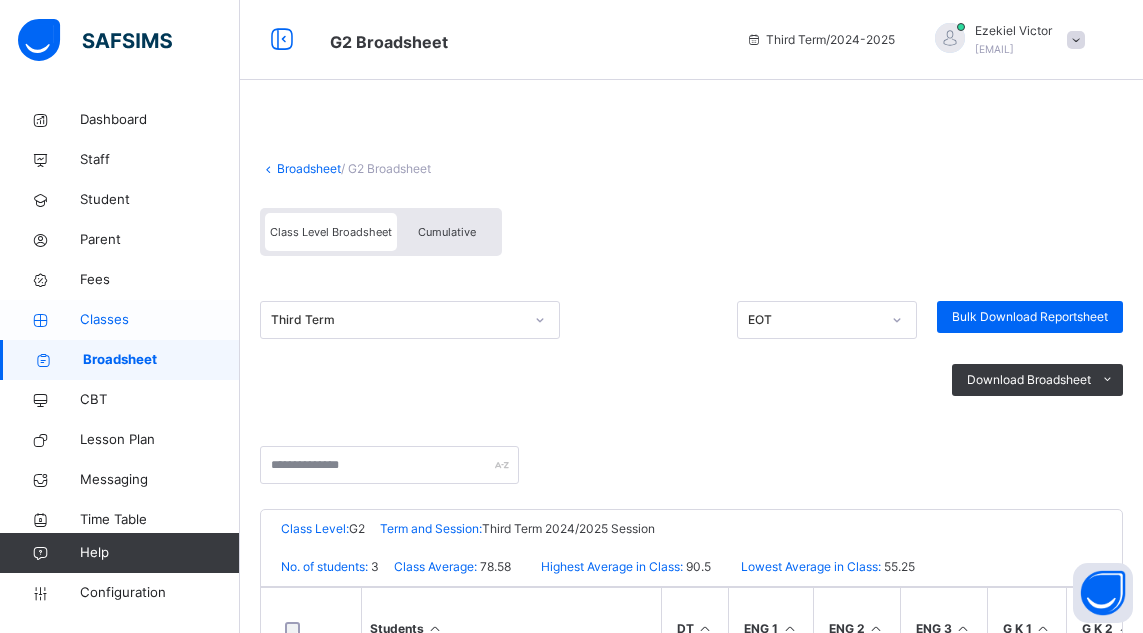 click on "Classes" at bounding box center (160, 320) 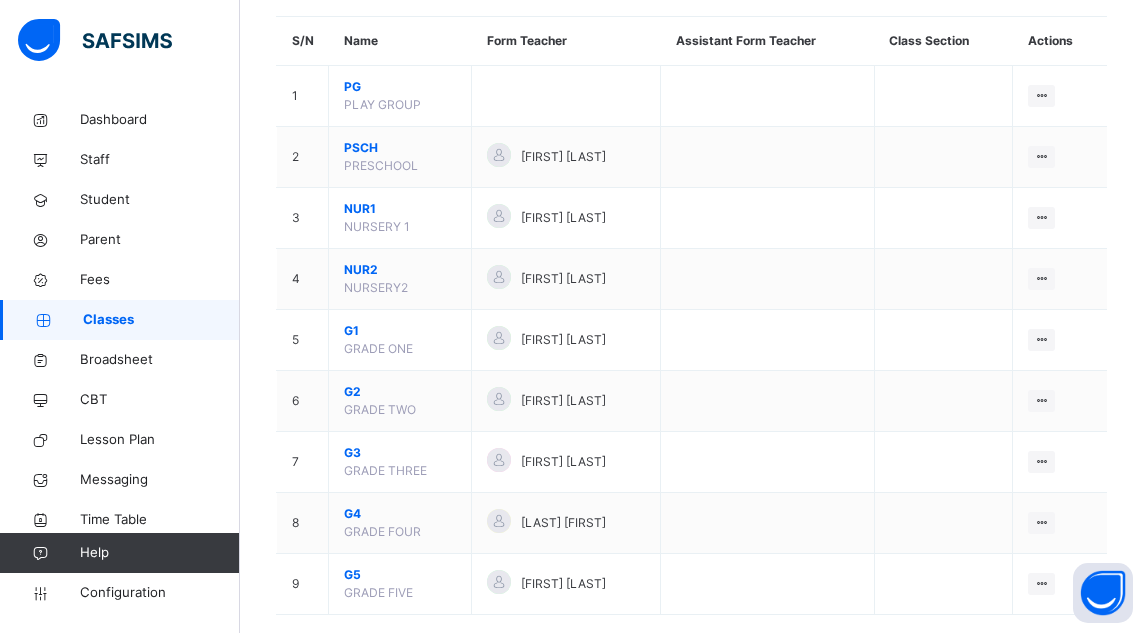 scroll, scrollTop: 204, scrollLeft: 0, axis: vertical 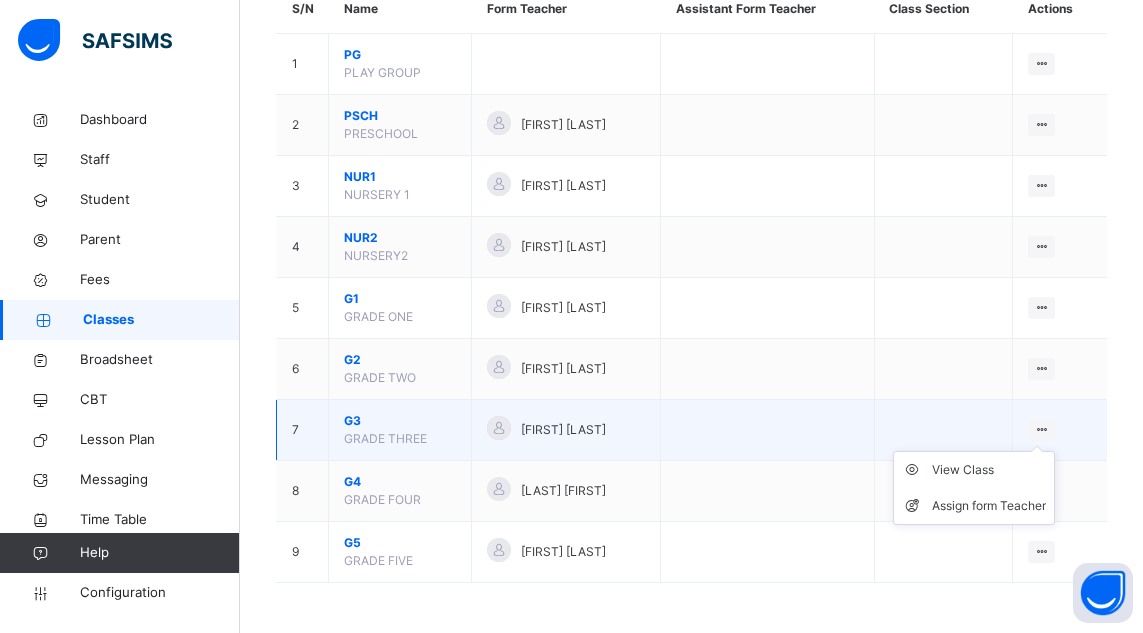 click on "View Class Assign form Teacher" at bounding box center (974, 488) 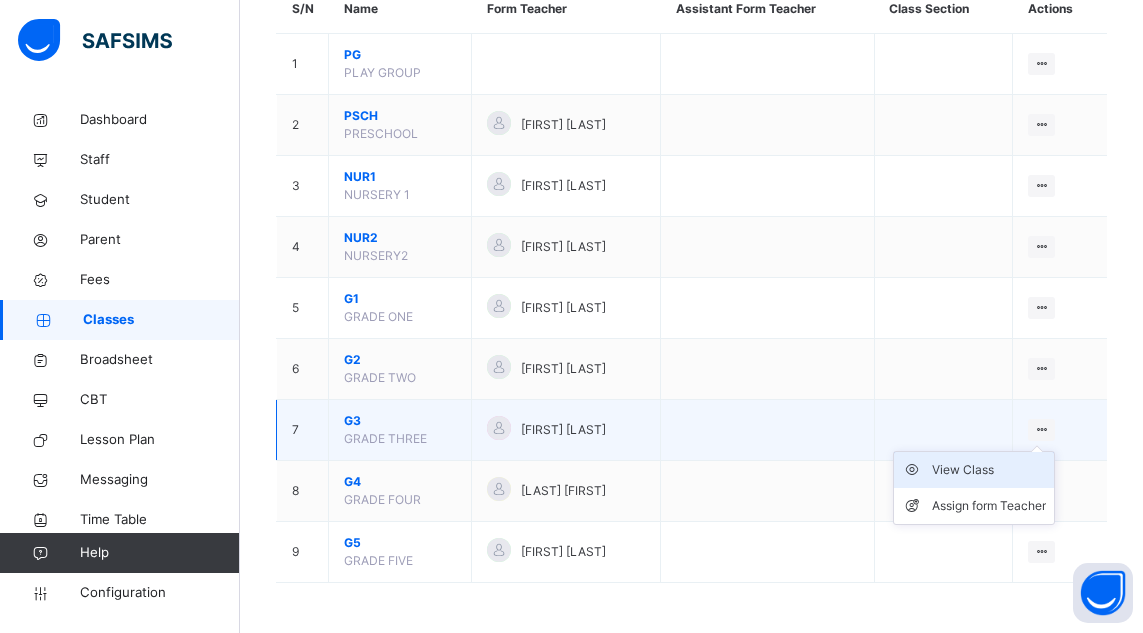 click on "View Class" at bounding box center [989, 470] 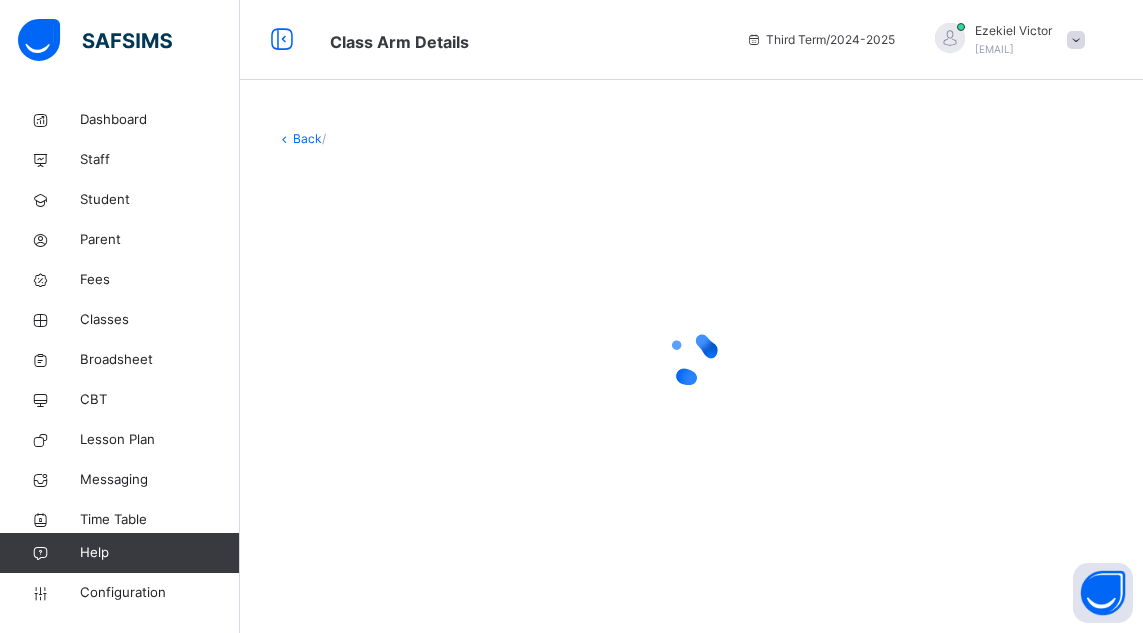 scroll, scrollTop: 0, scrollLeft: 0, axis: both 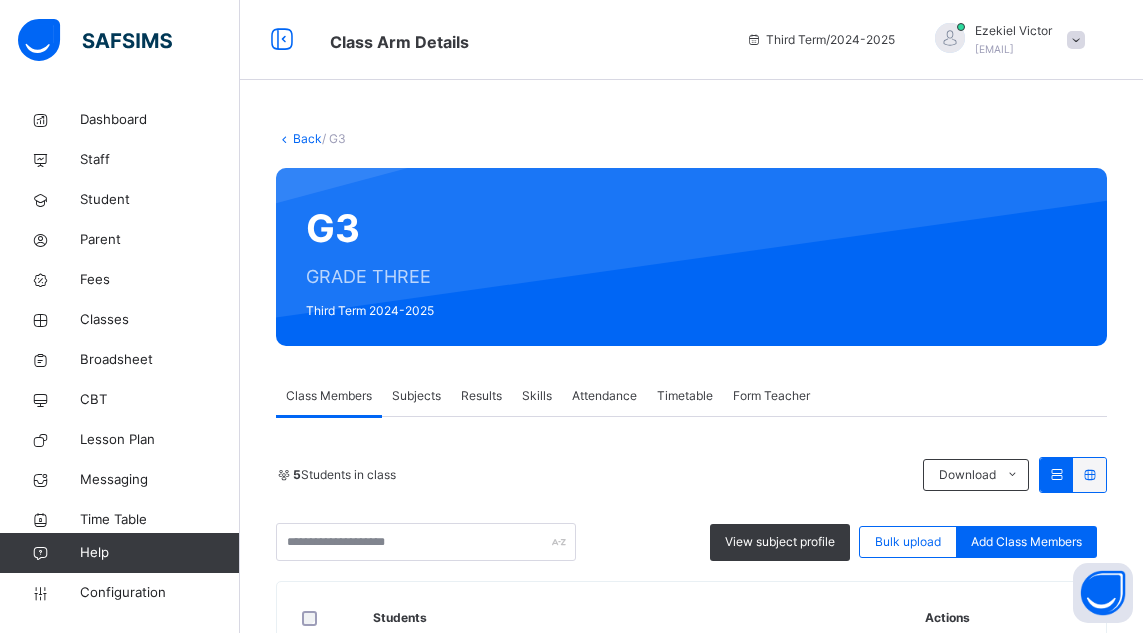 click on "Results" at bounding box center (481, 396) 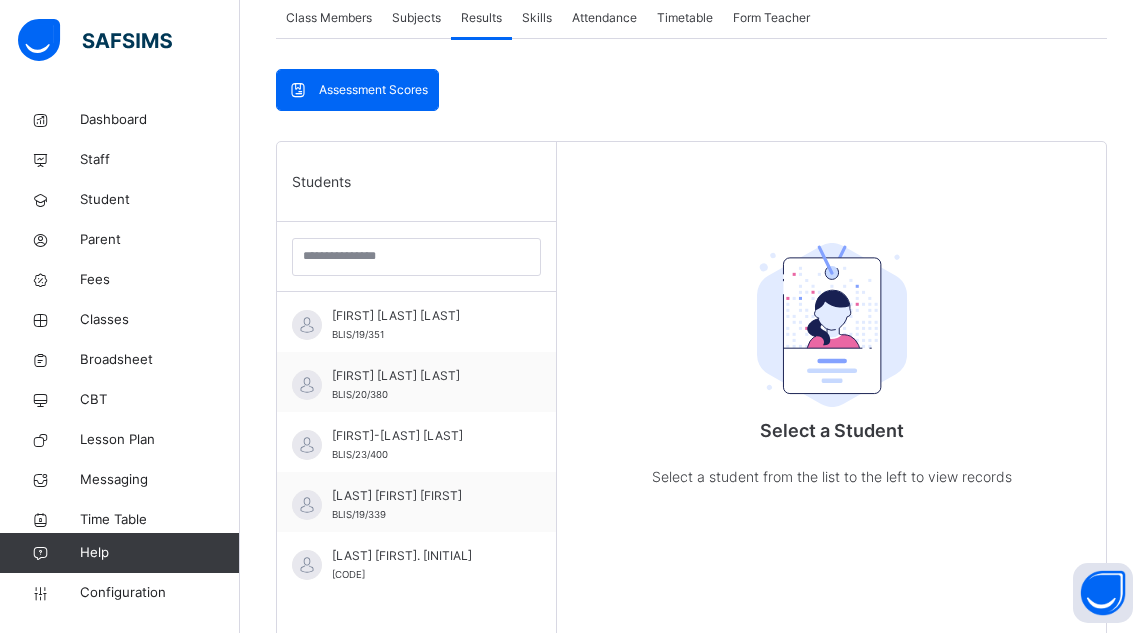 scroll, scrollTop: 443, scrollLeft: 0, axis: vertical 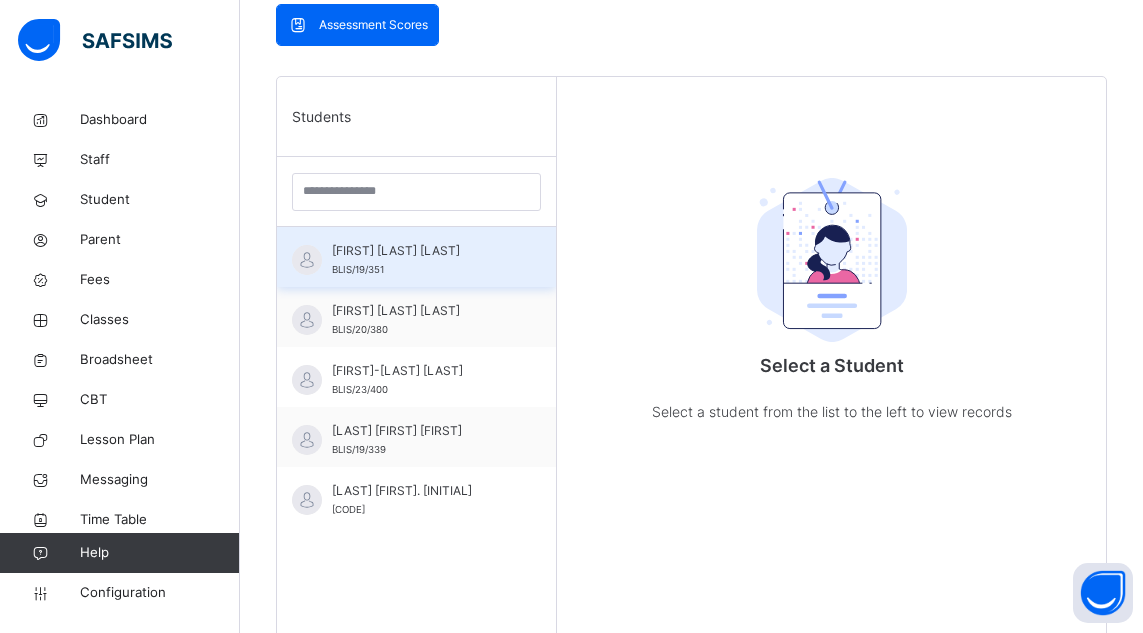 click on "[FIRST] [LAST] [LAST]" at bounding box center [421, 251] 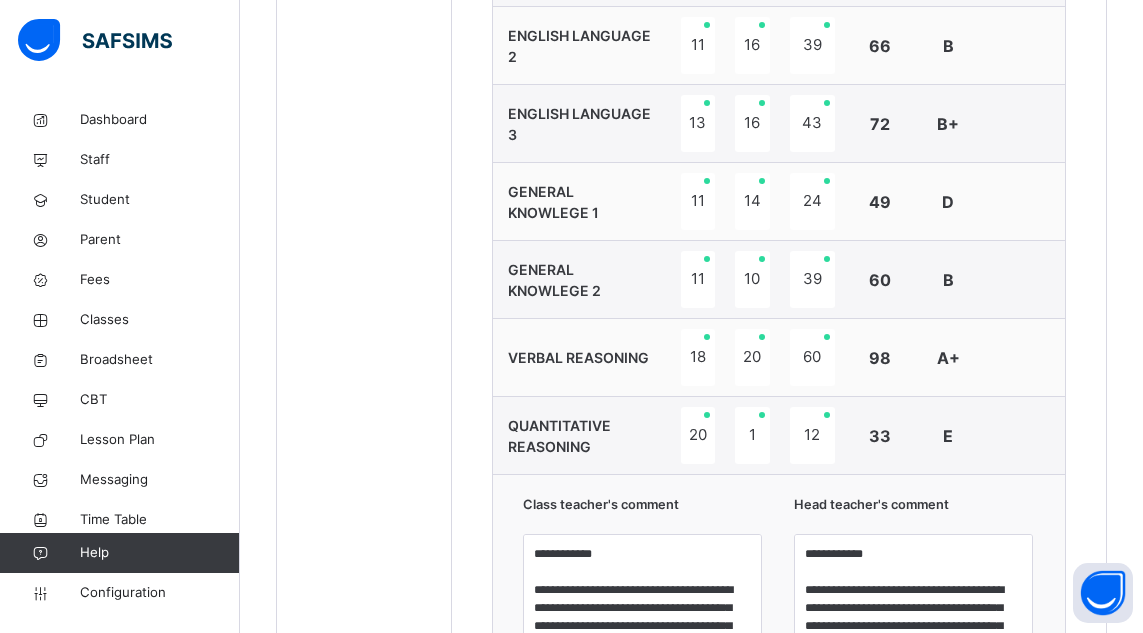 scroll, scrollTop: 1055, scrollLeft: 0, axis: vertical 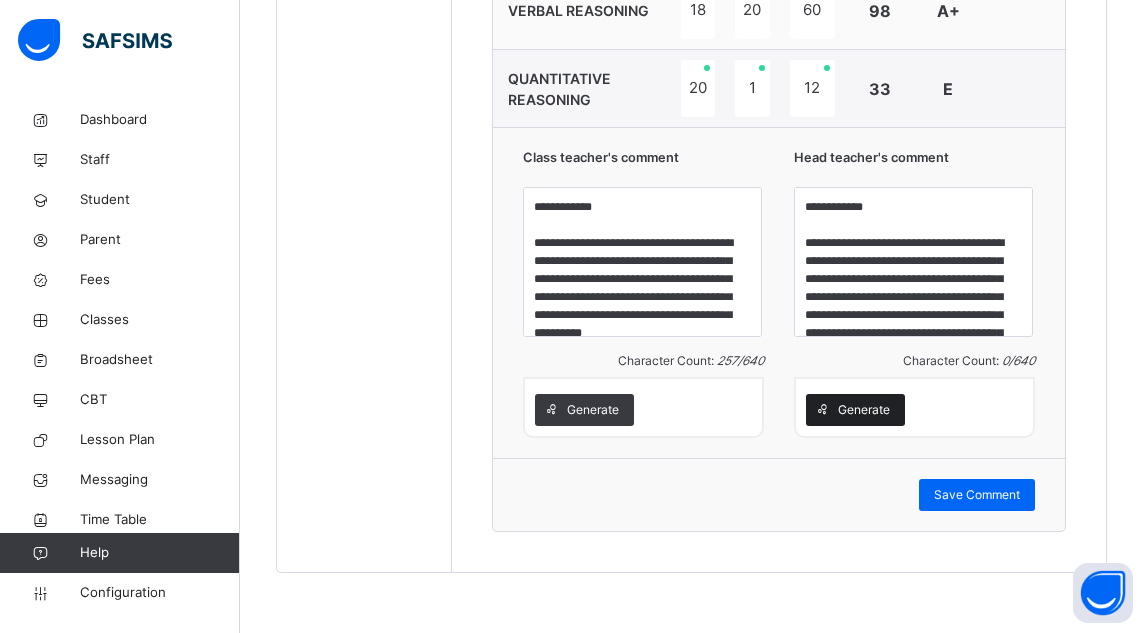 click on "Generate" at bounding box center (855, 410) 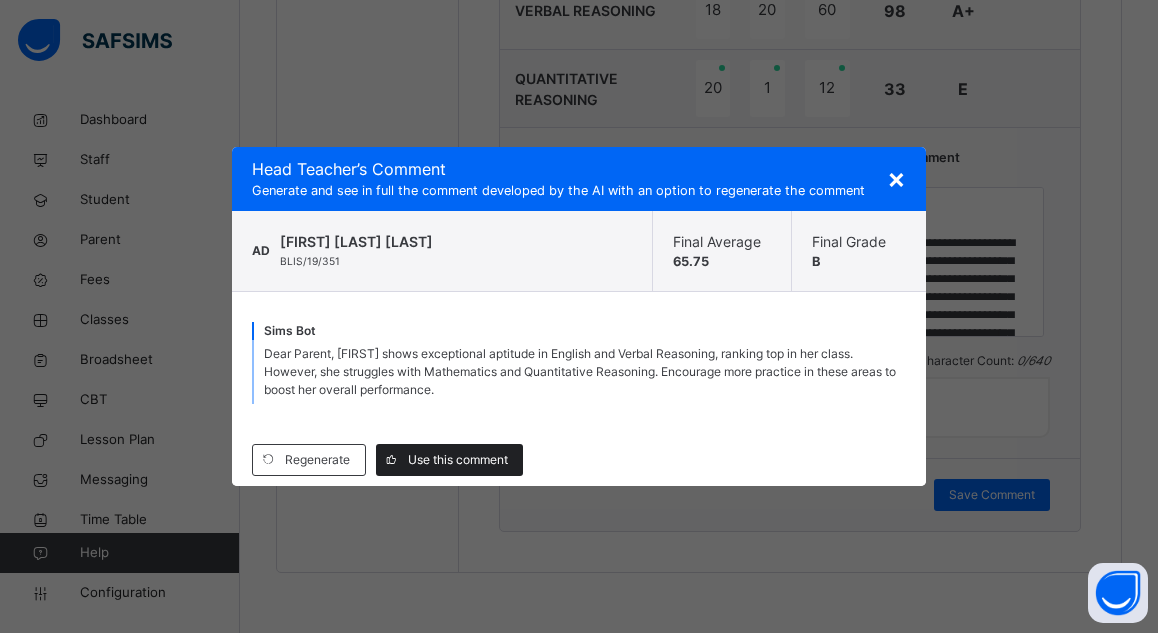 click on "Use this comment" at bounding box center [458, 460] 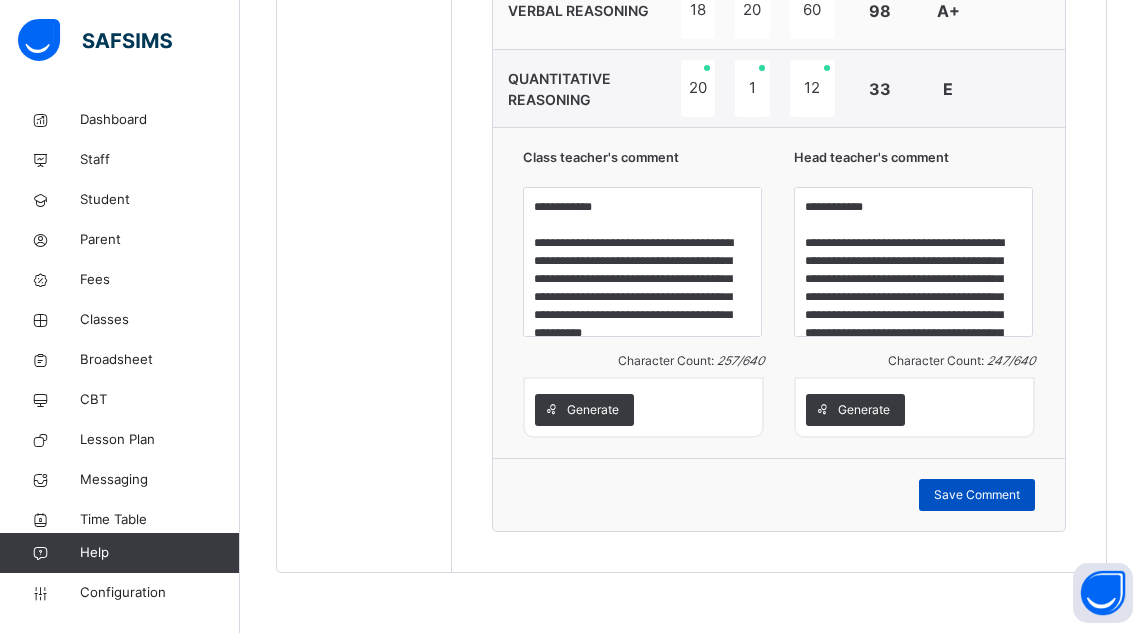 click on "Save Comment" at bounding box center [977, 495] 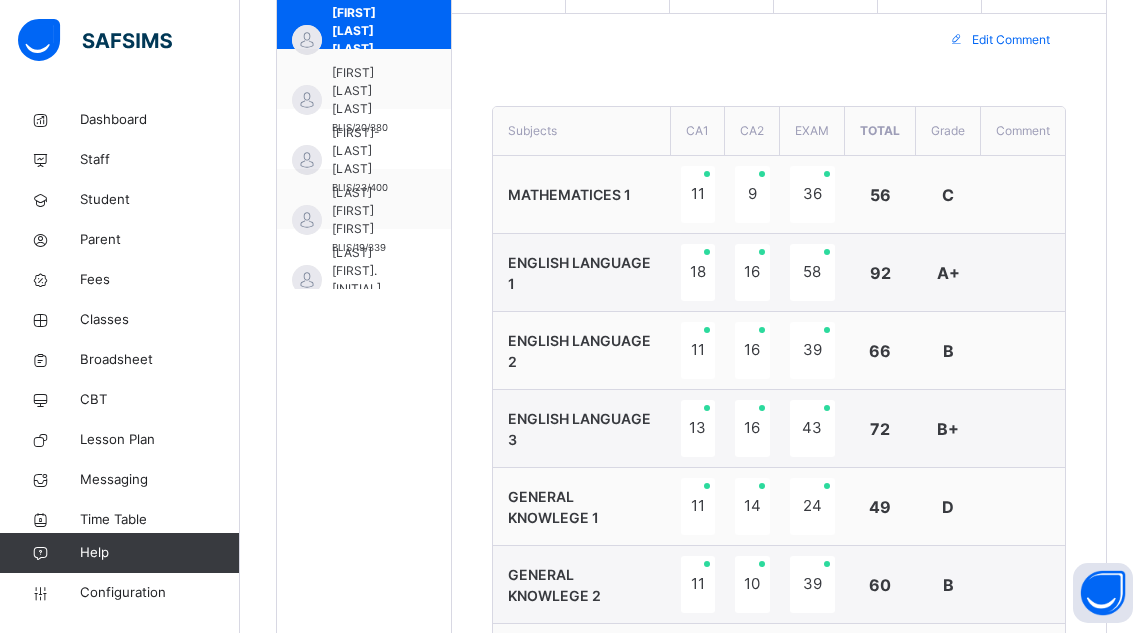 scroll, scrollTop: 662, scrollLeft: 0, axis: vertical 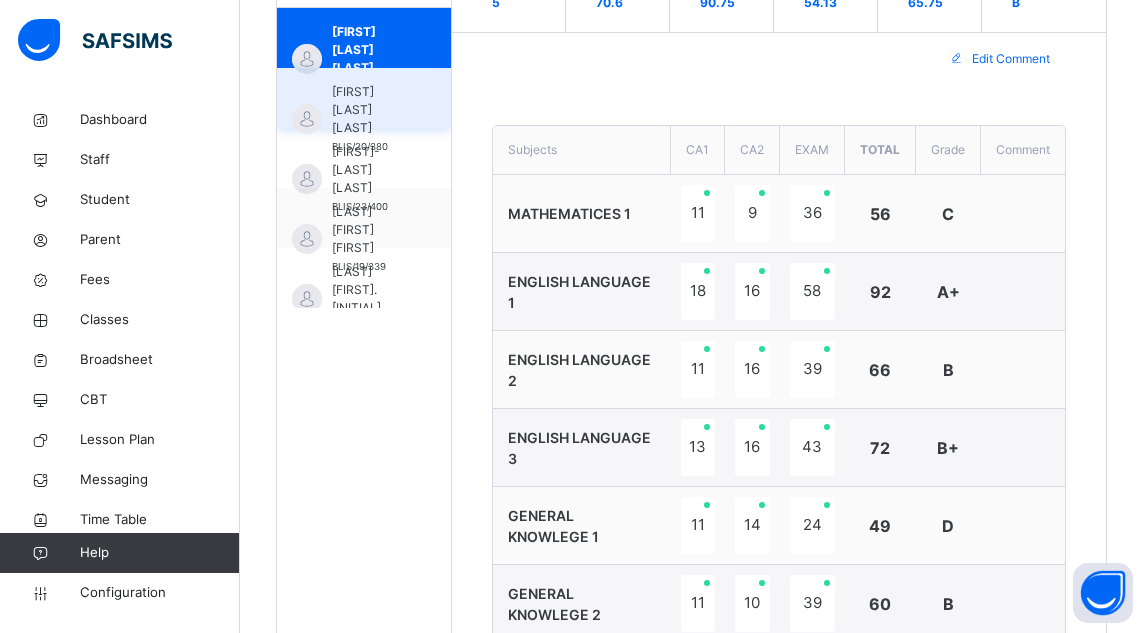 click on "[FIRST] [LAST] [LAST]" at bounding box center (369, 110) 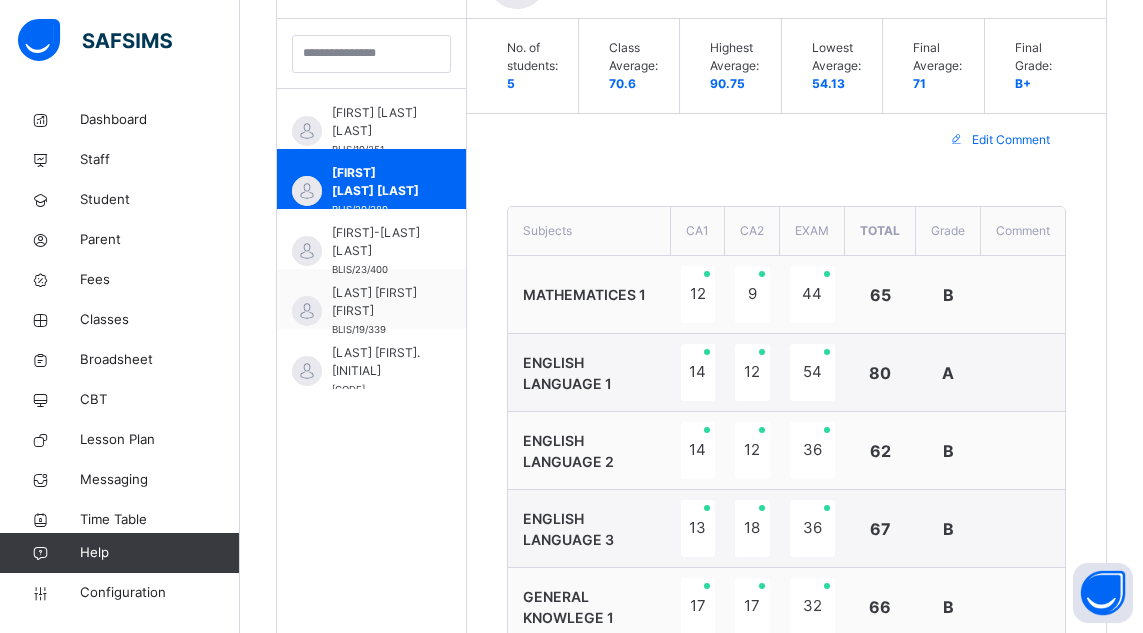 scroll, scrollTop: 662, scrollLeft: 0, axis: vertical 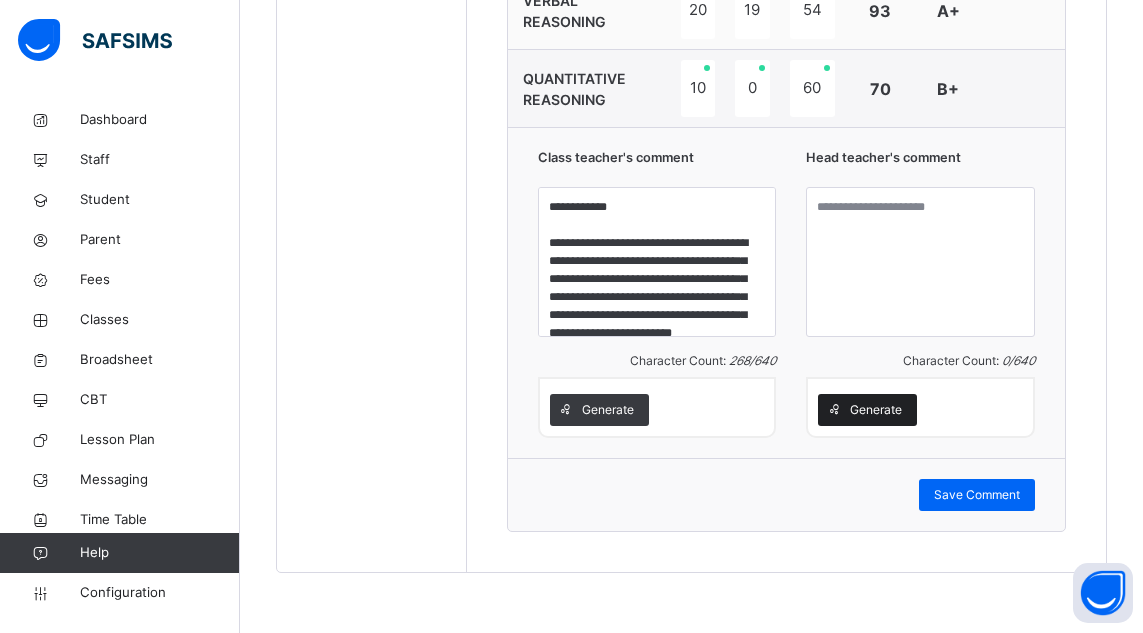 click on "Generate" at bounding box center (876, 410) 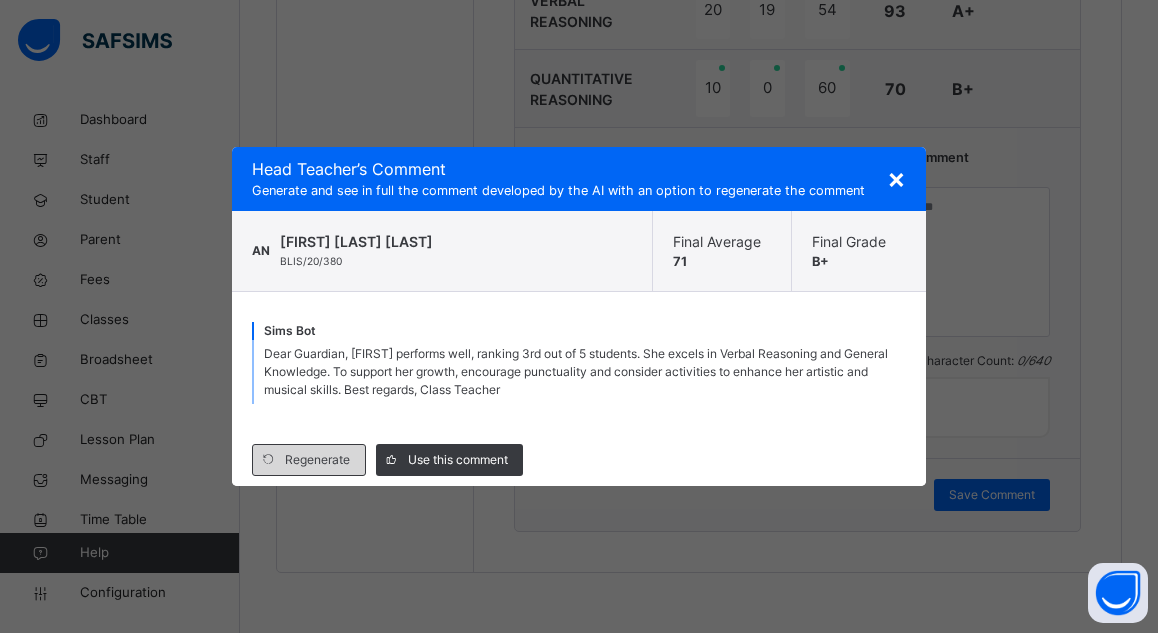 click on "Regenerate" at bounding box center [317, 460] 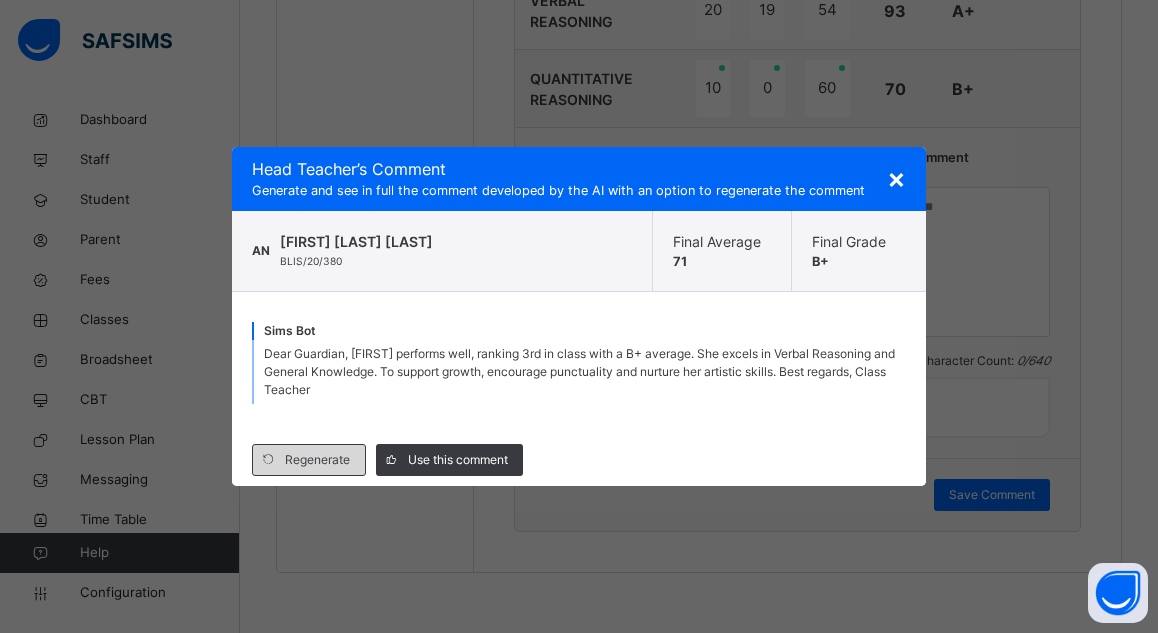 click on "Regenerate" at bounding box center (317, 460) 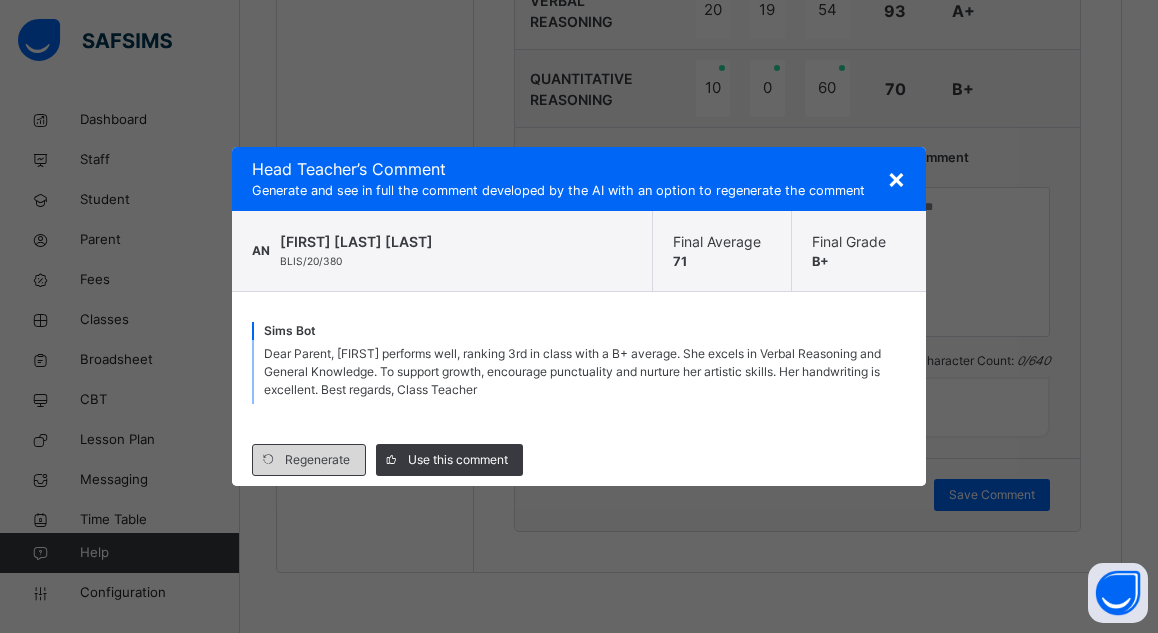 click on "Regenerate" at bounding box center (317, 460) 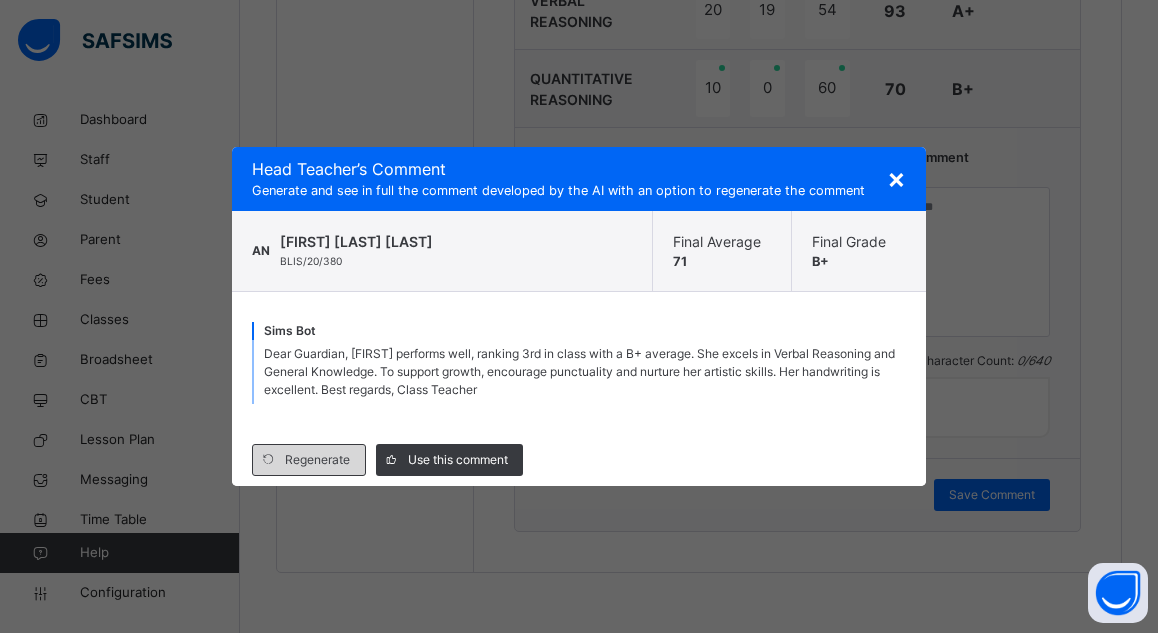 click on "Regenerate" at bounding box center (317, 460) 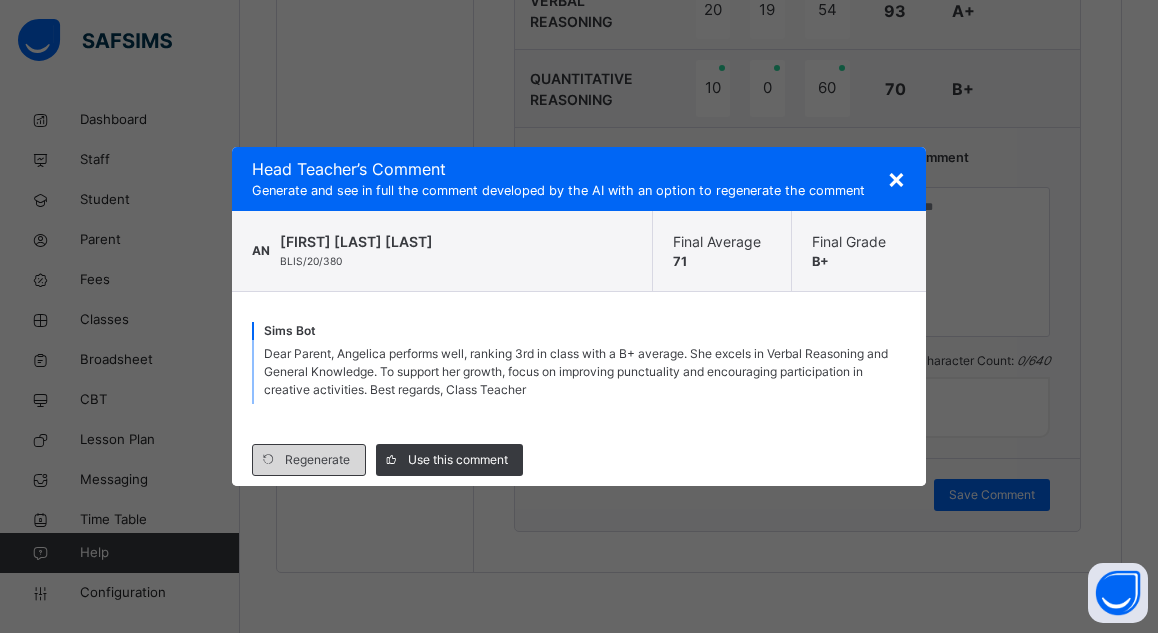 click on "Regenerate" at bounding box center (317, 460) 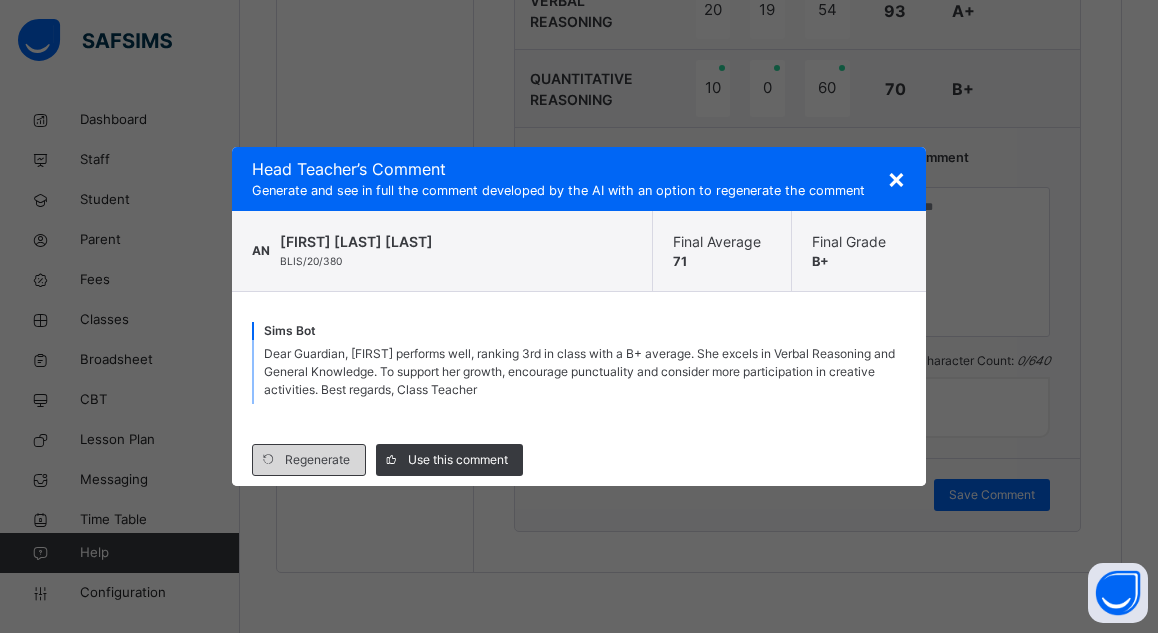 click on "Regenerate" at bounding box center [317, 460] 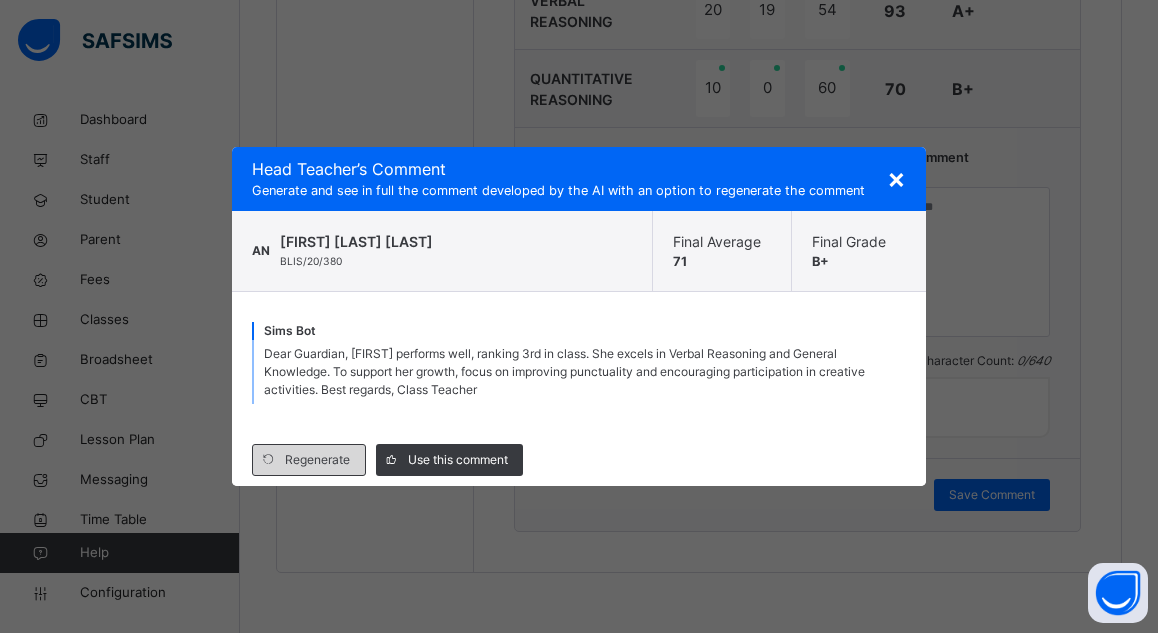 click on "Regenerate" at bounding box center [317, 460] 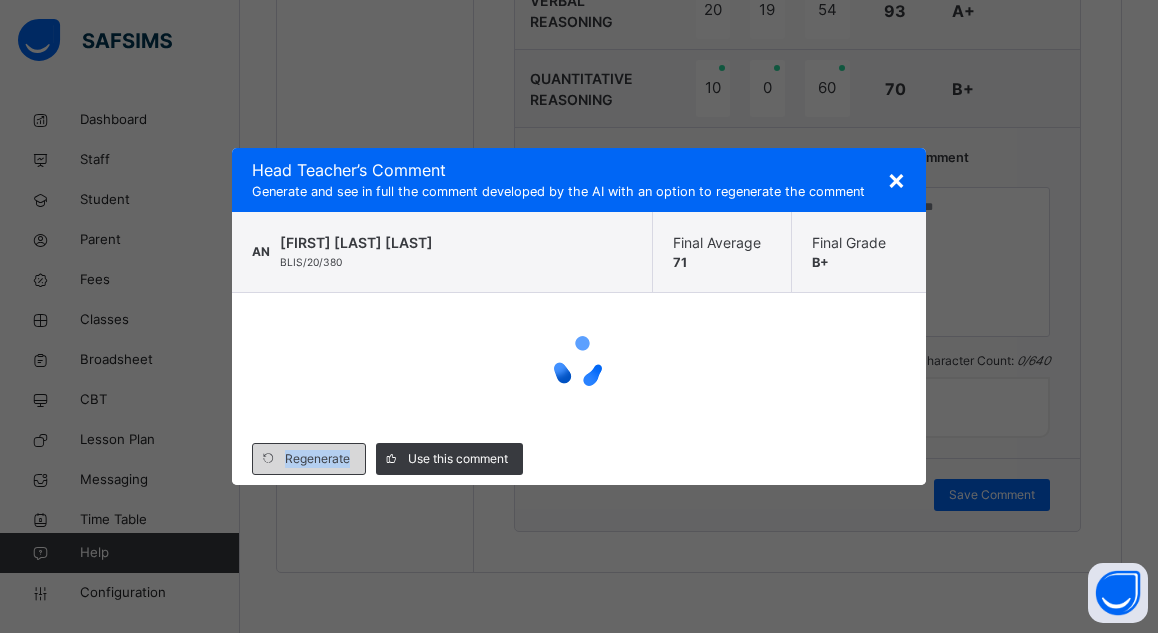 click on "Regenerate" at bounding box center (317, 459) 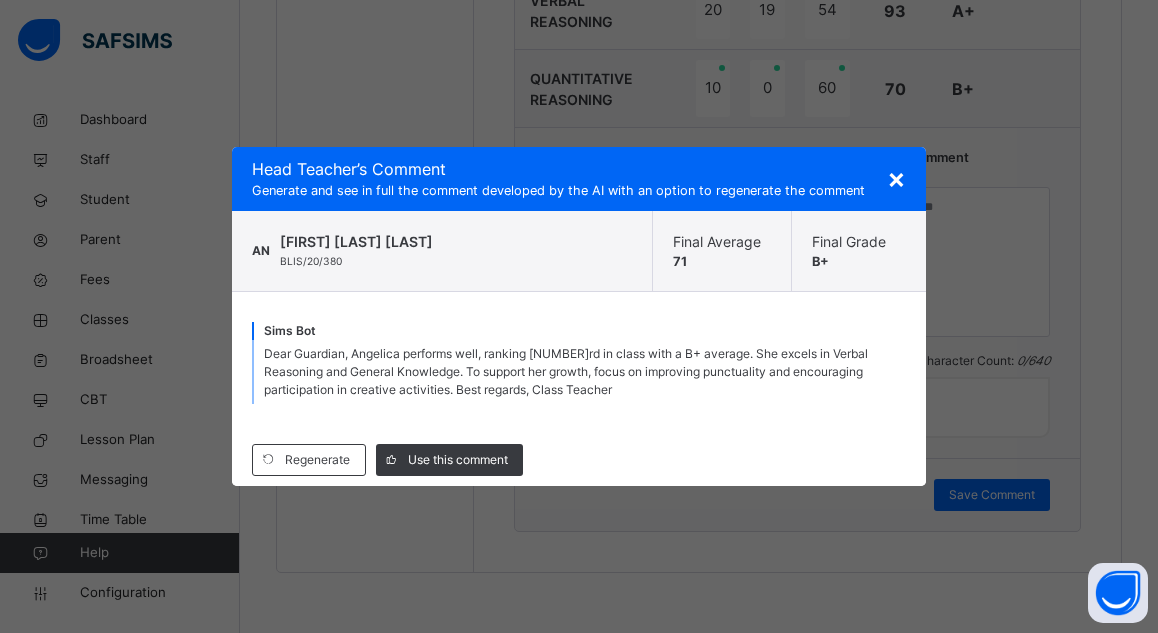 click on "Dear Guardian,
Angelica performs well, ranking [NUMBER]rd in class with a B+ average. She excels in Verbal Reasoning and General Knowledge. To support her growth, focus on improving punctuality and encouraging participation in creative activities.
Best regards,
Class Teacher" at bounding box center [579, 372] 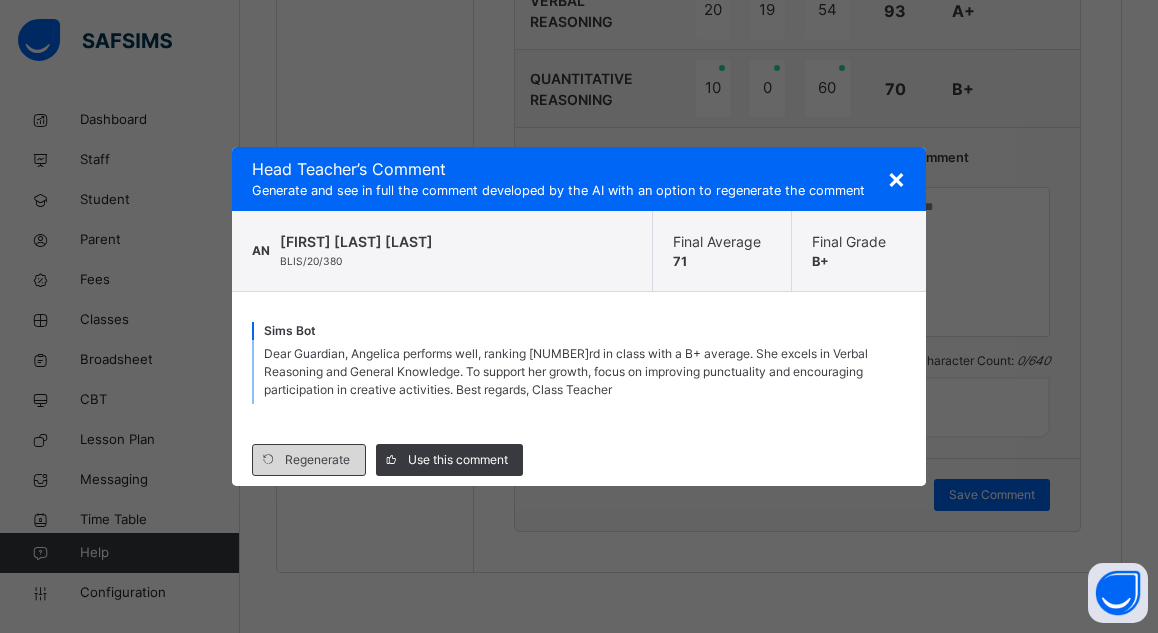 click on "Regenerate" at bounding box center [317, 460] 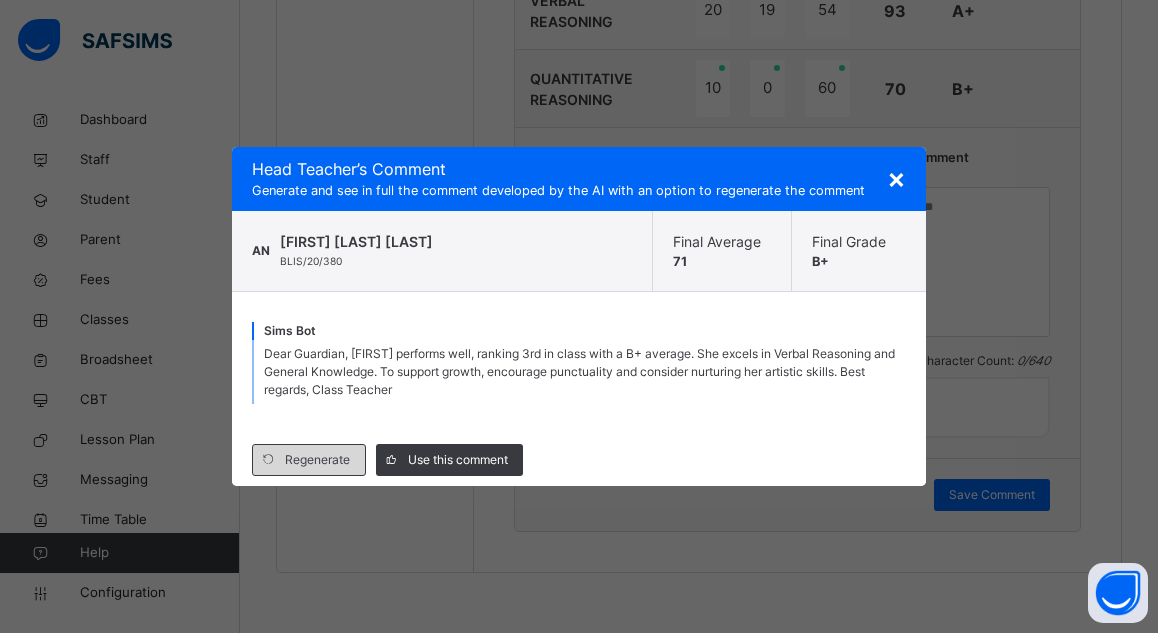 click on "Regenerate" at bounding box center [317, 460] 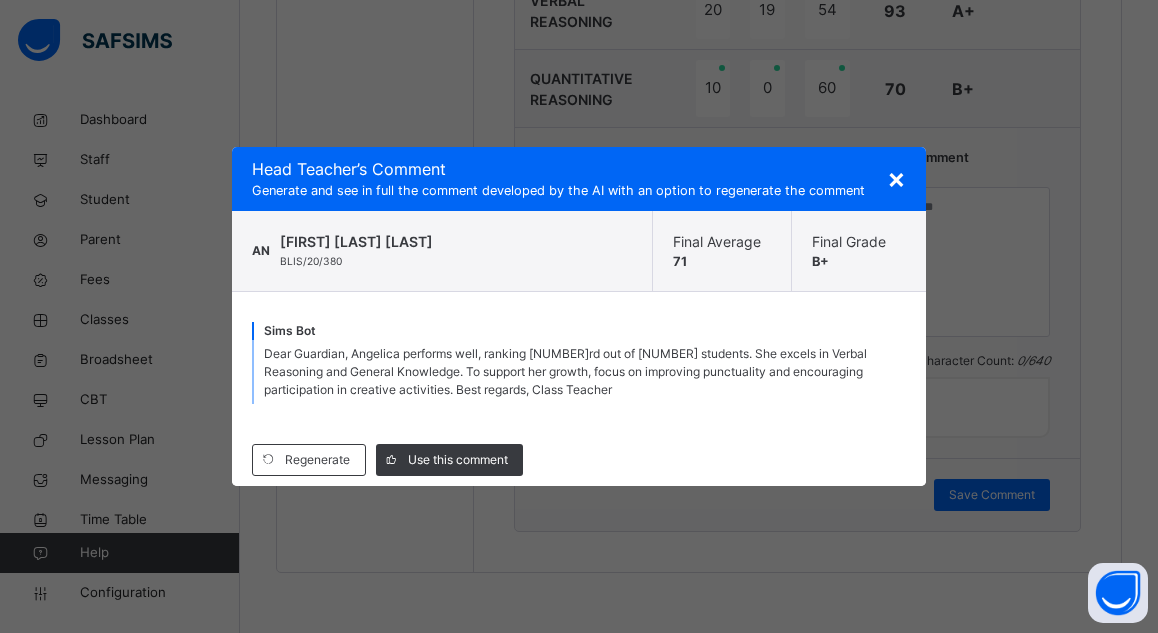 click on "Regenerate     Use this comment" at bounding box center [579, 460] 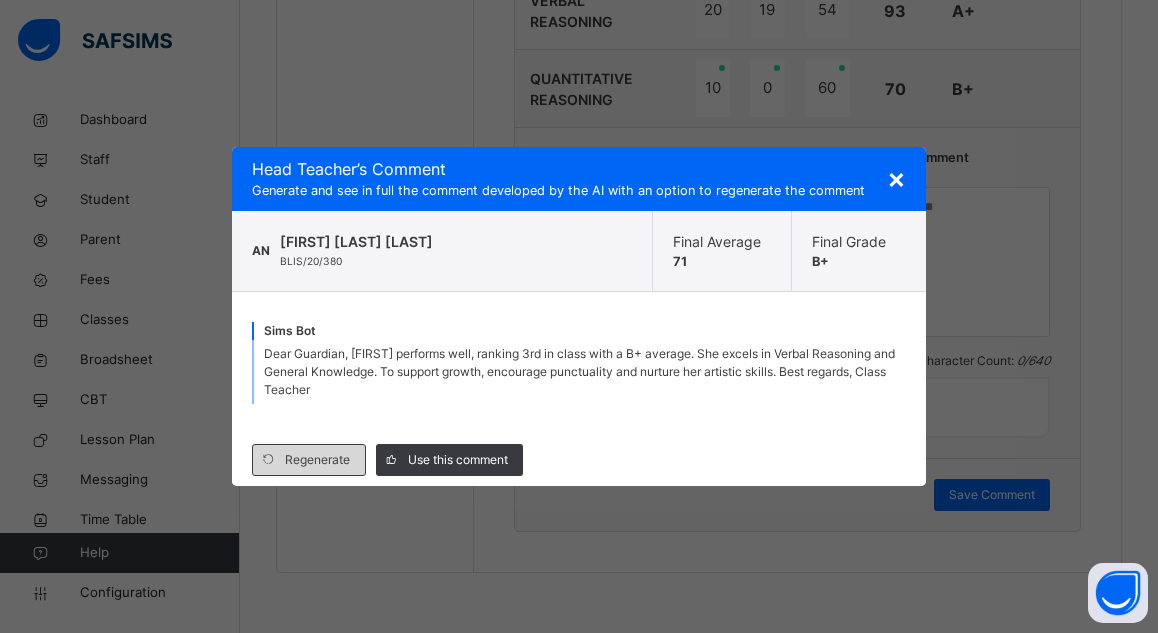 click on "Regenerate" at bounding box center (317, 460) 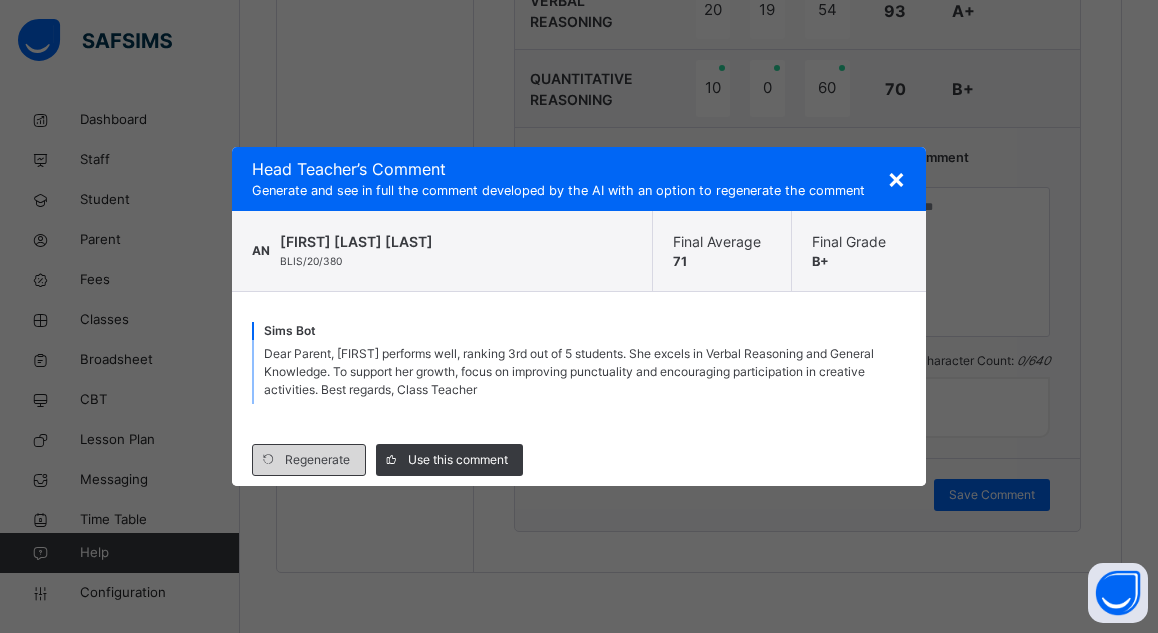click on "Regenerate" at bounding box center (317, 460) 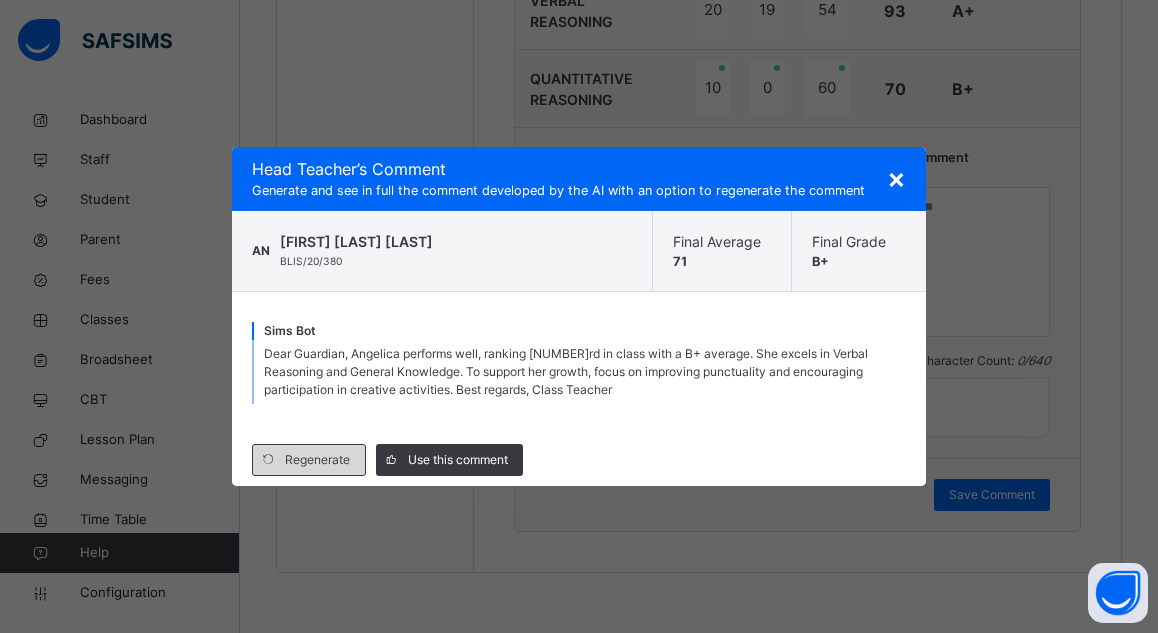 click on "Regenerate" at bounding box center [317, 460] 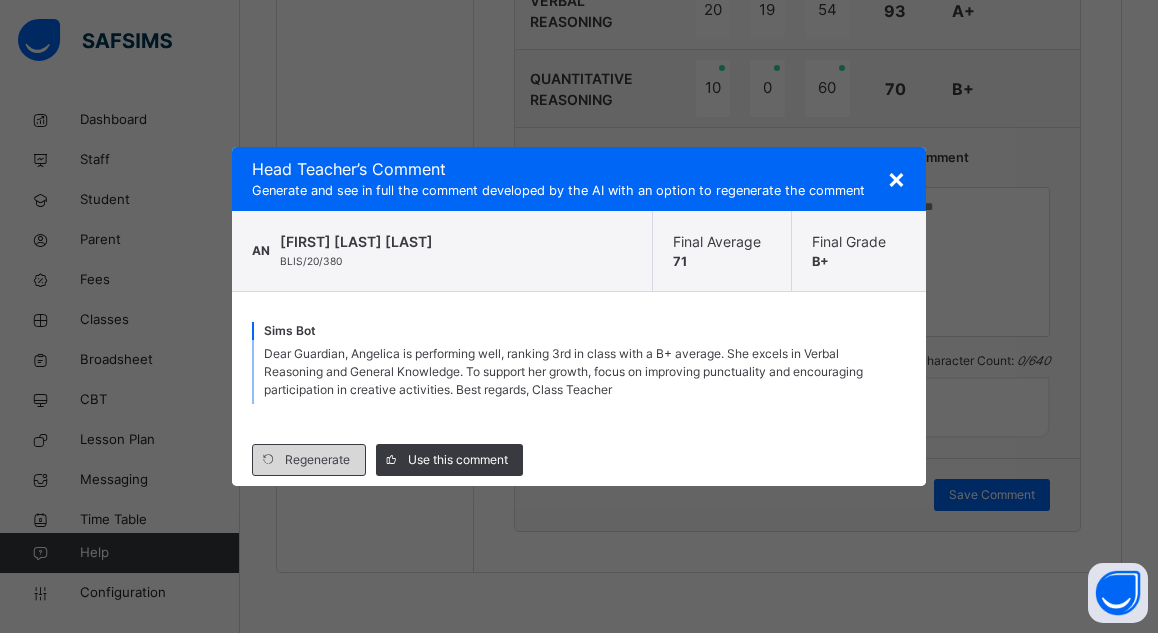 click on "Regenerate" at bounding box center [317, 460] 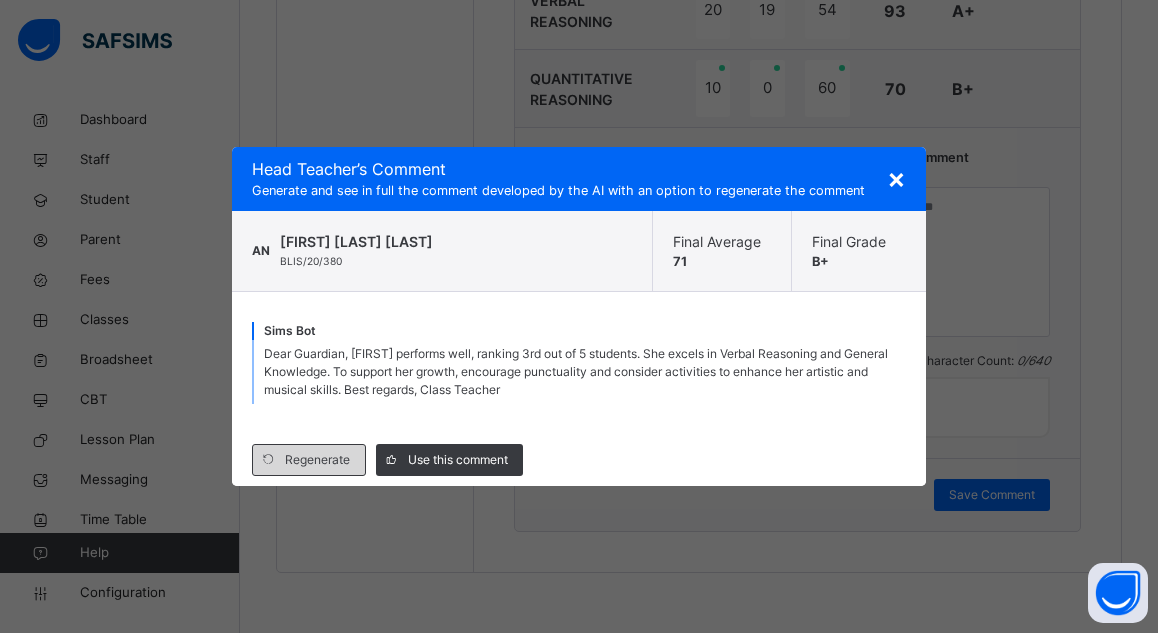 click on "Regenerate" at bounding box center [317, 460] 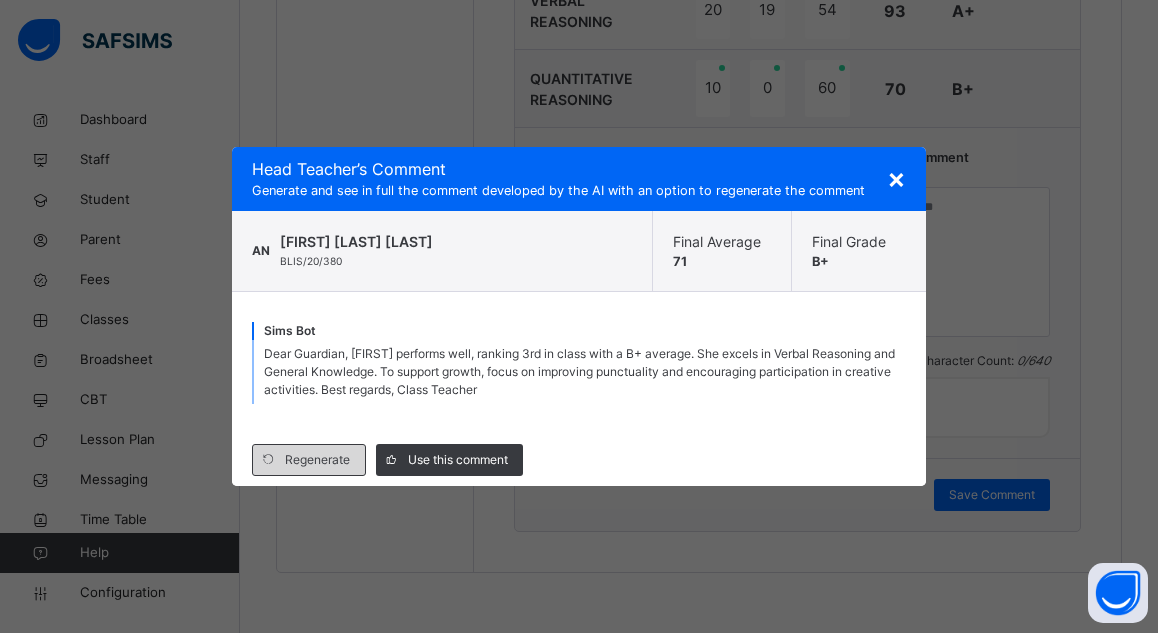 click on "Regenerate" at bounding box center (317, 460) 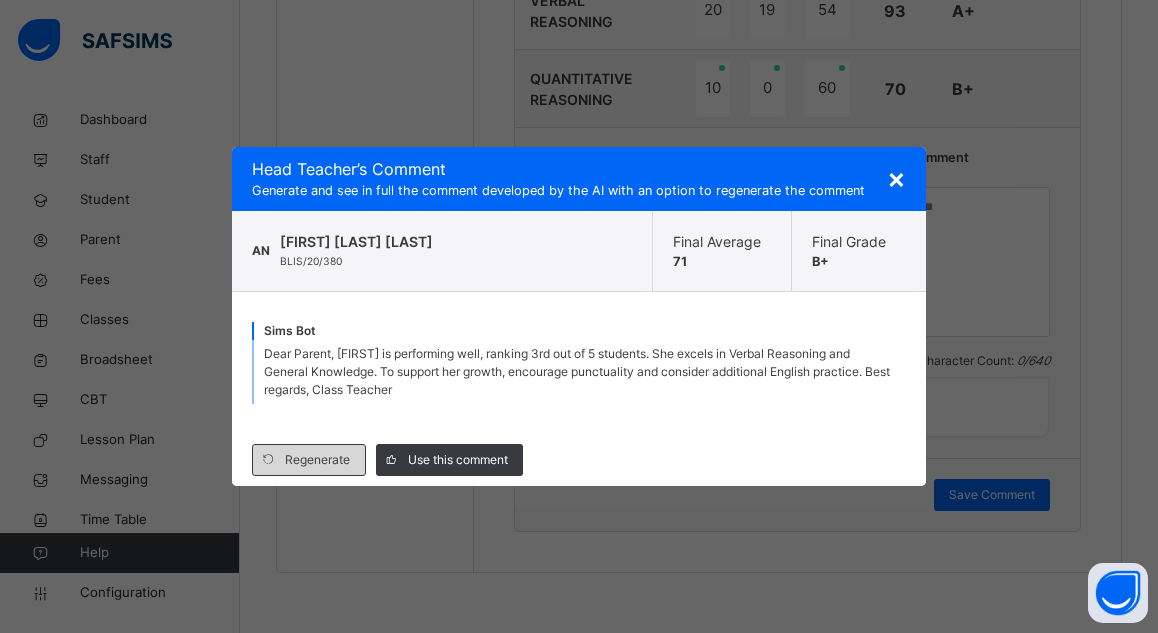 click on "Regenerate" at bounding box center (317, 460) 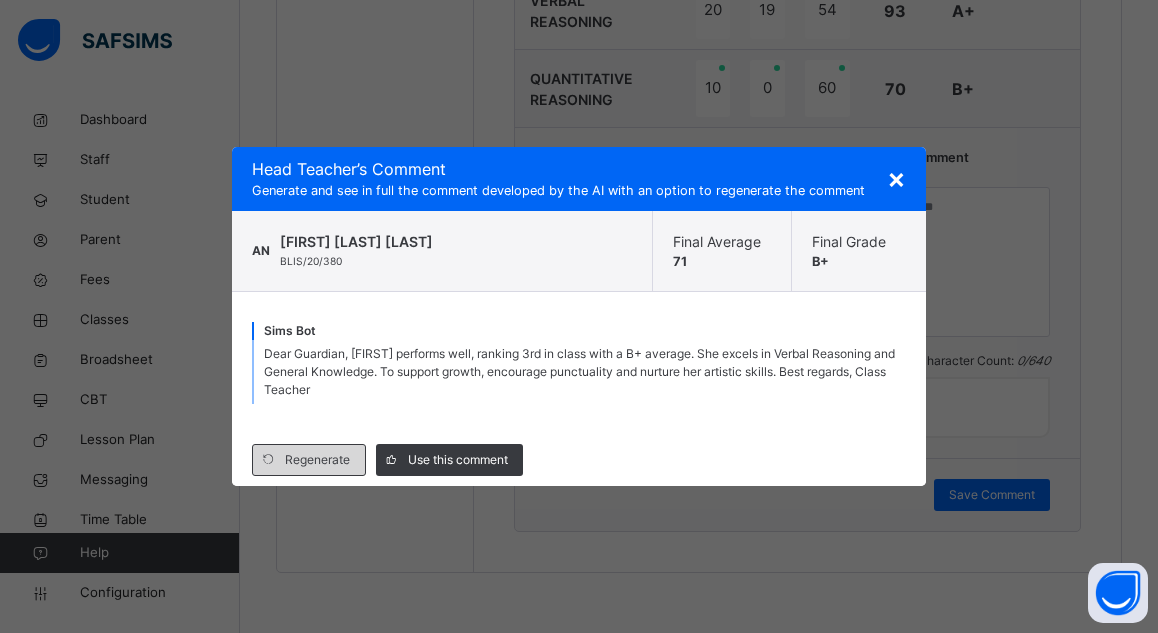 click on "Regenerate" at bounding box center [317, 460] 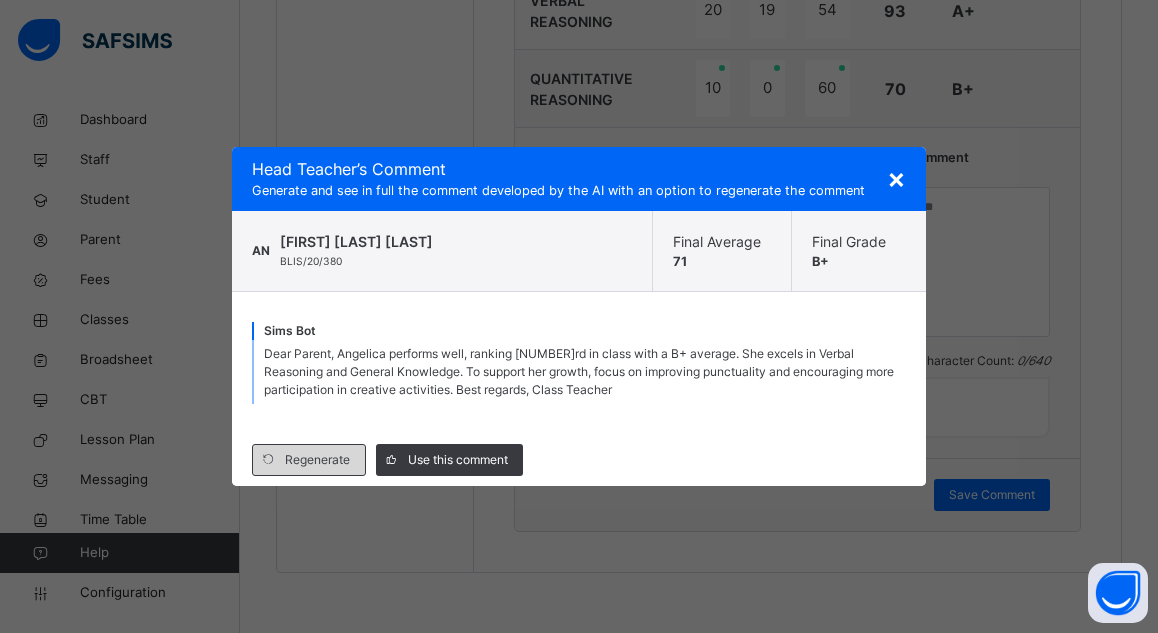 click on "Regenerate" at bounding box center (317, 460) 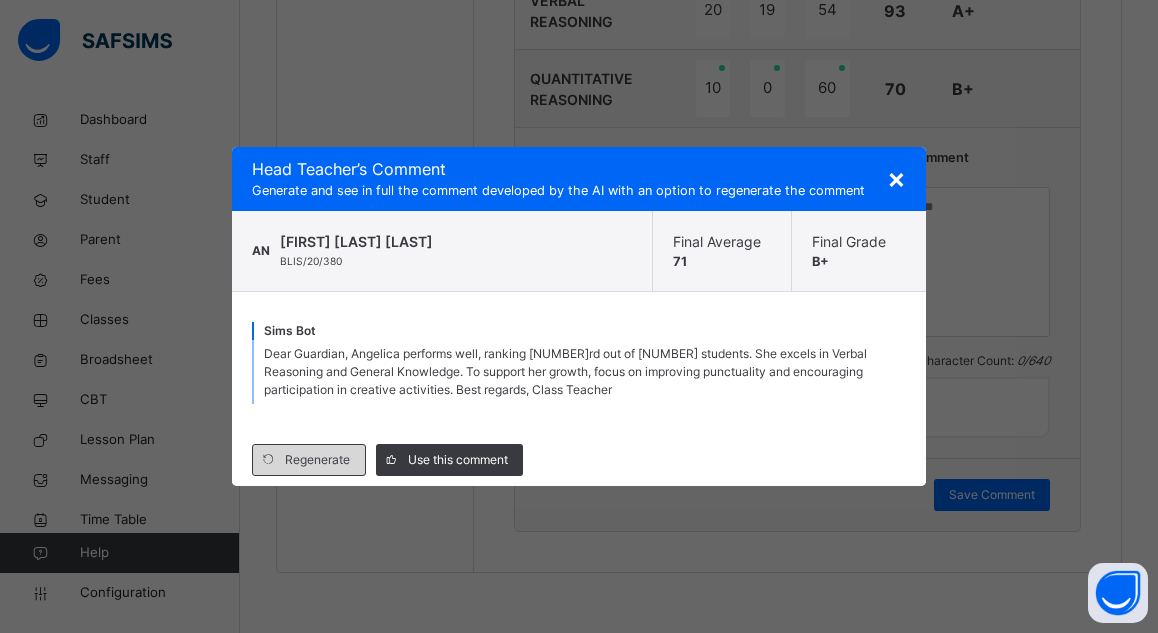 click on "Regenerate" at bounding box center (317, 460) 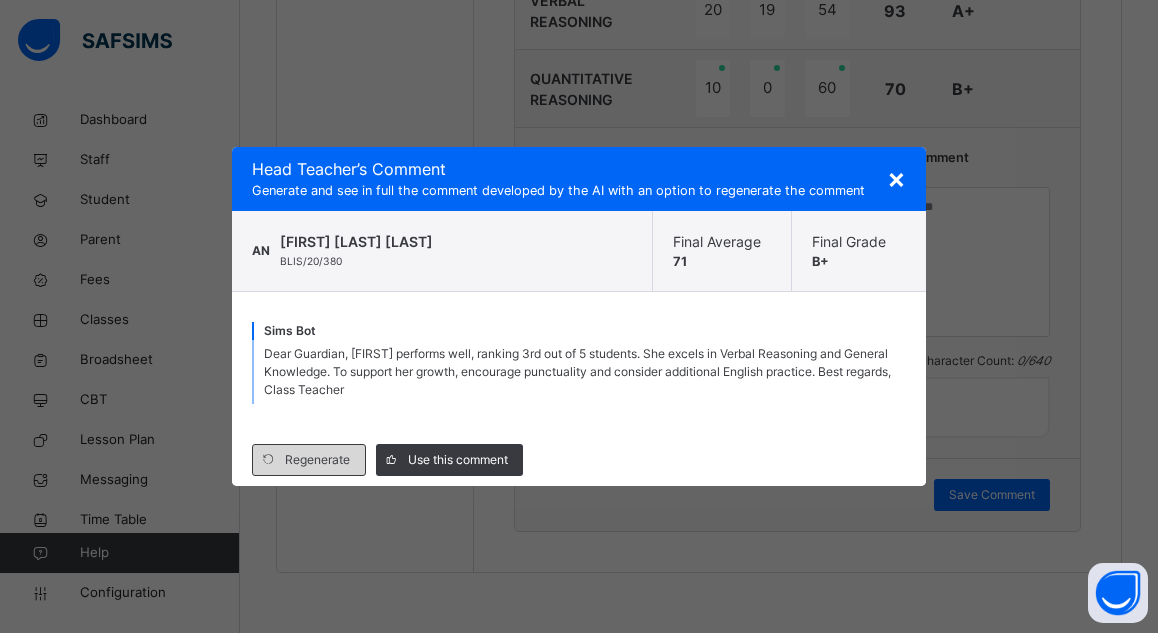 click on "Regenerate" at bounding box center [317, 460] 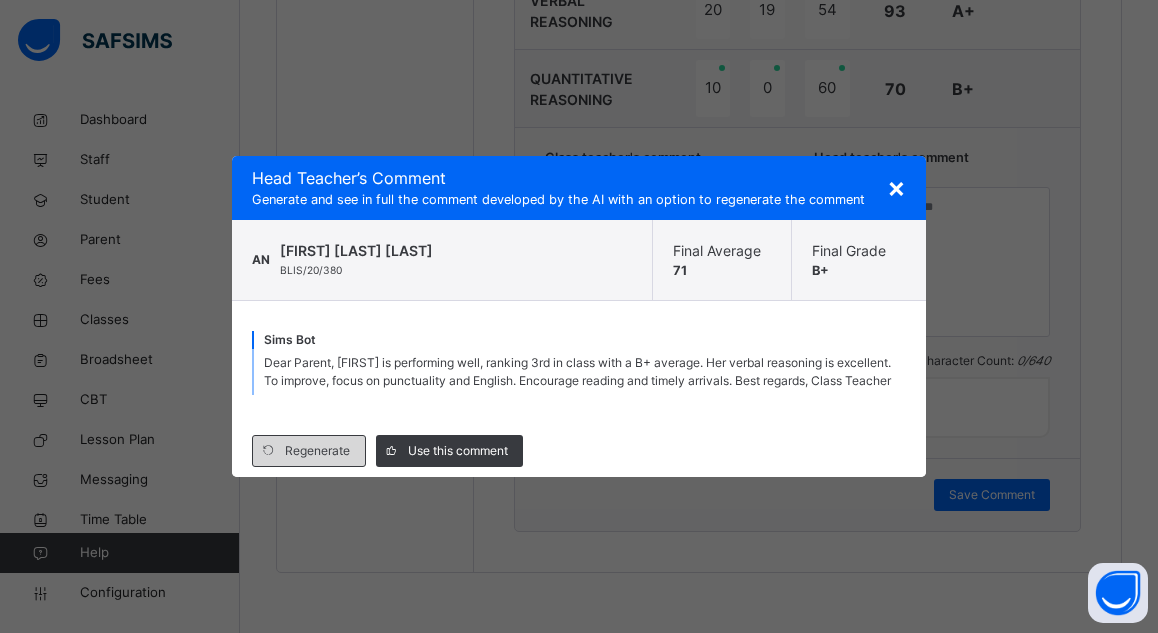 click on "Regenerate" at bounding box center (317, 451) 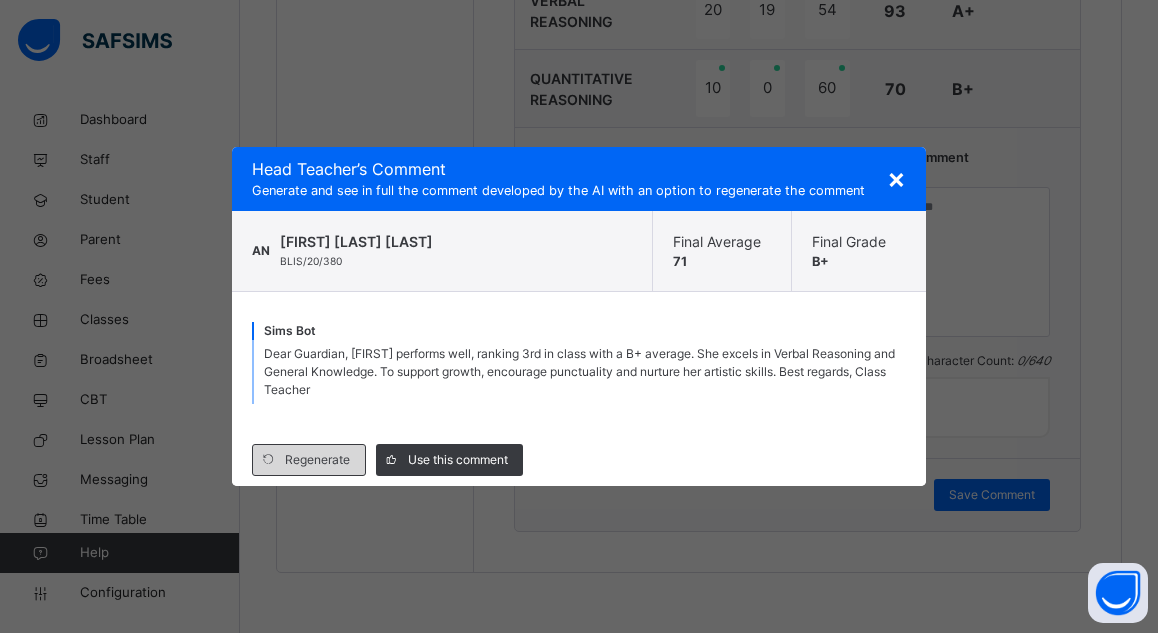 click on "Regenerate" at bounding box center (317, 460) 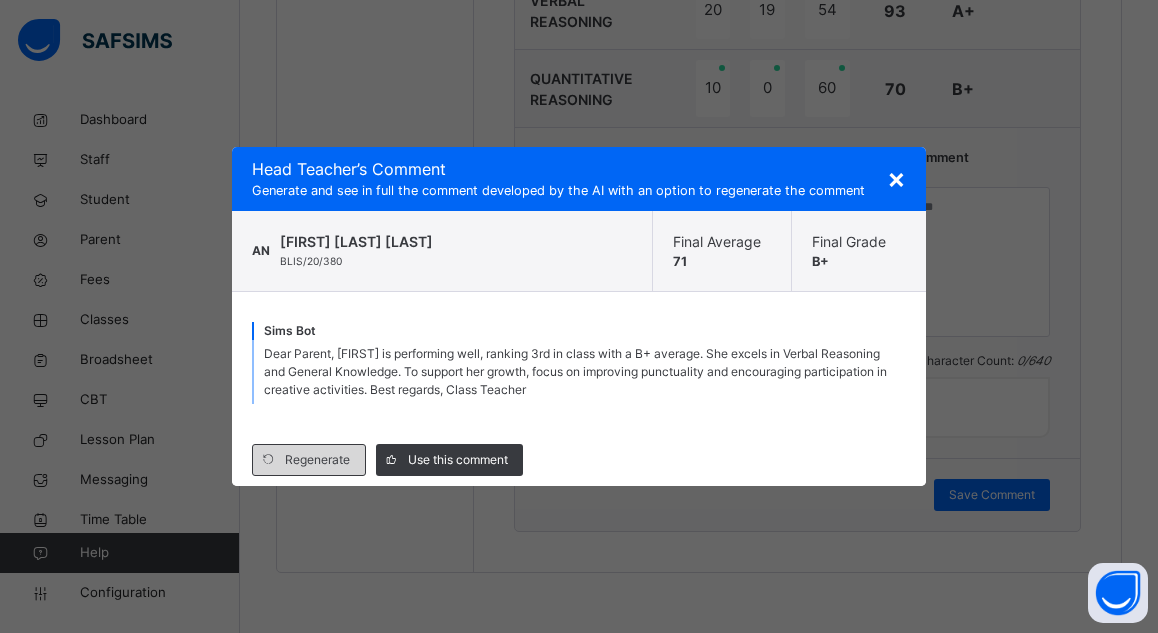 click on "Regenerate" at bounding box center (317, 460) 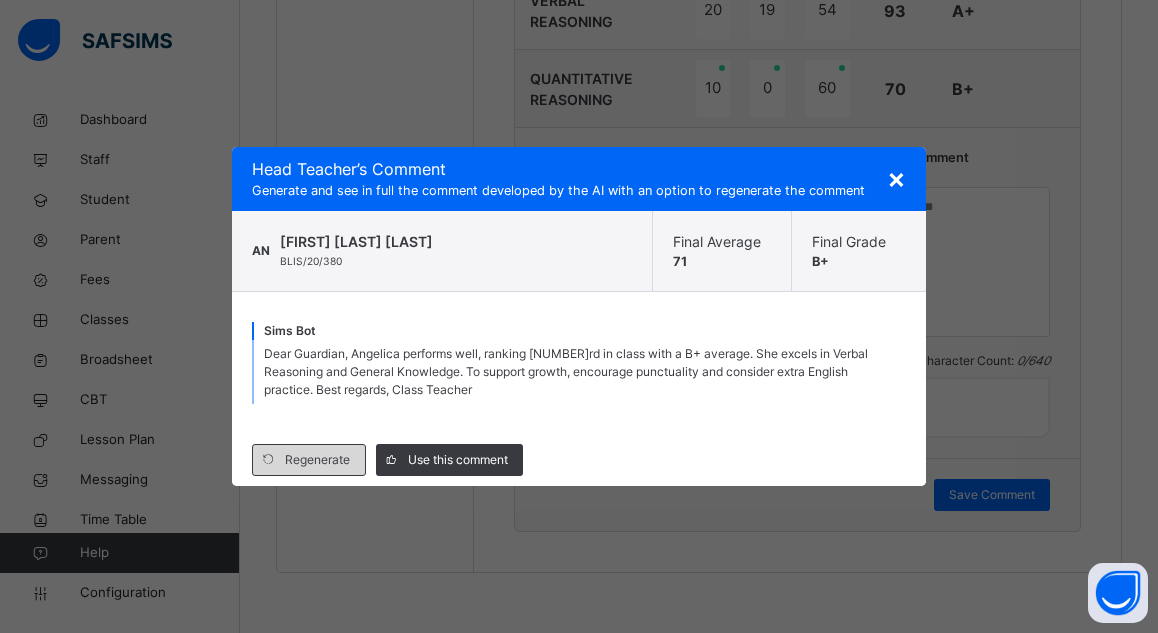 click on "Regenerate" at bounding box center (317, 460) 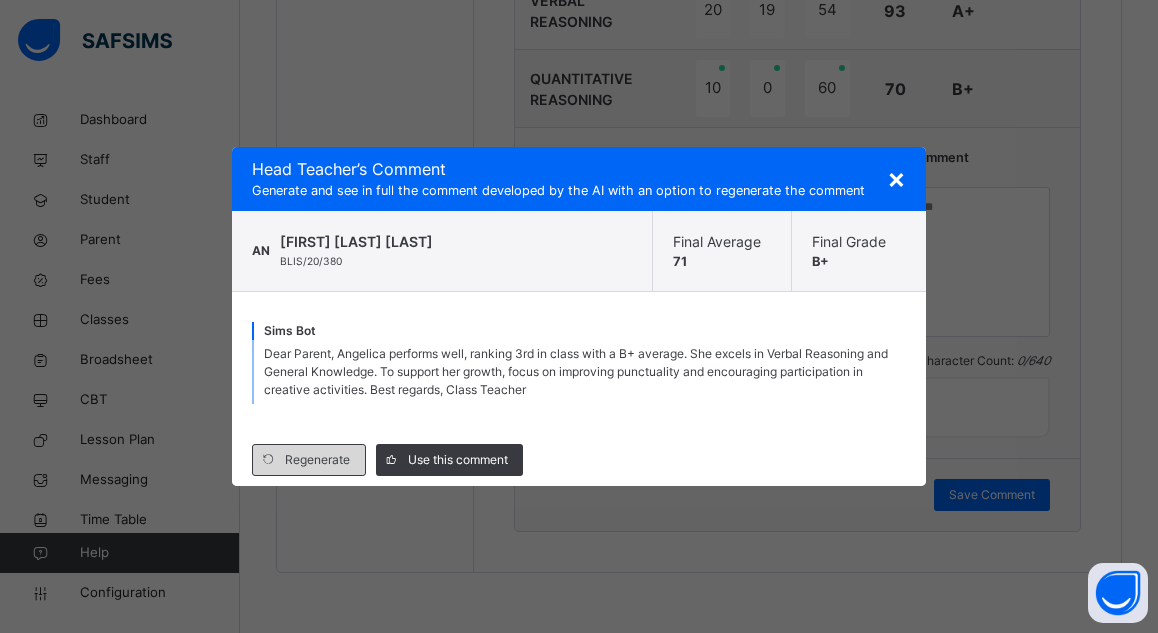 click on "Regenerate" at bounding box center (317, 460) 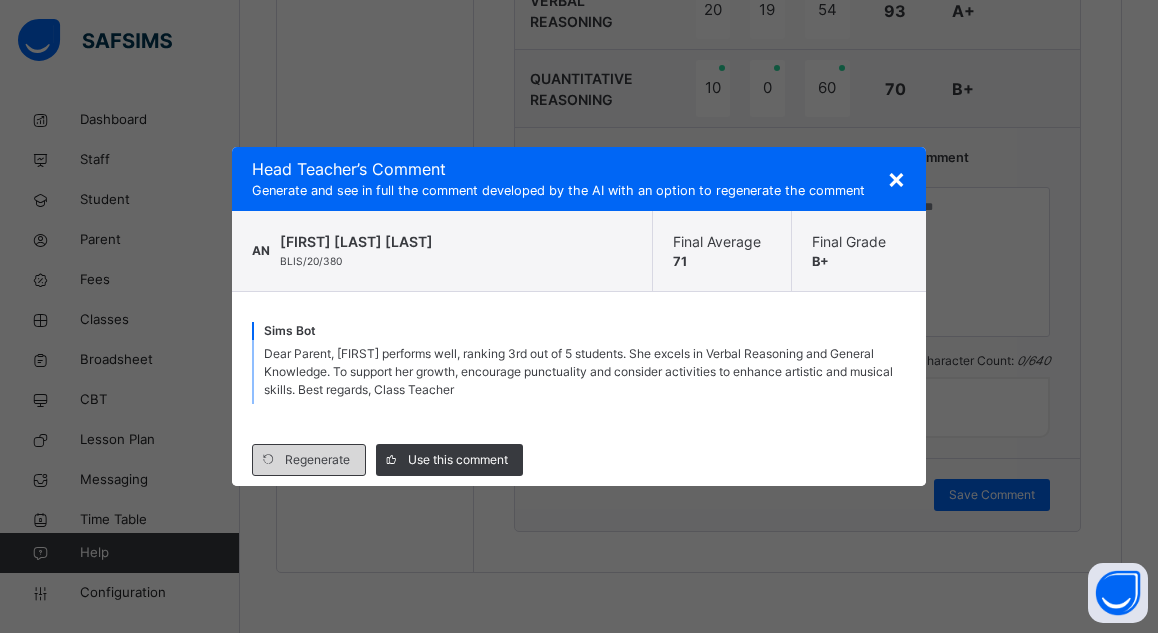 click on "Regenerate" at bounding box center [317, 460] 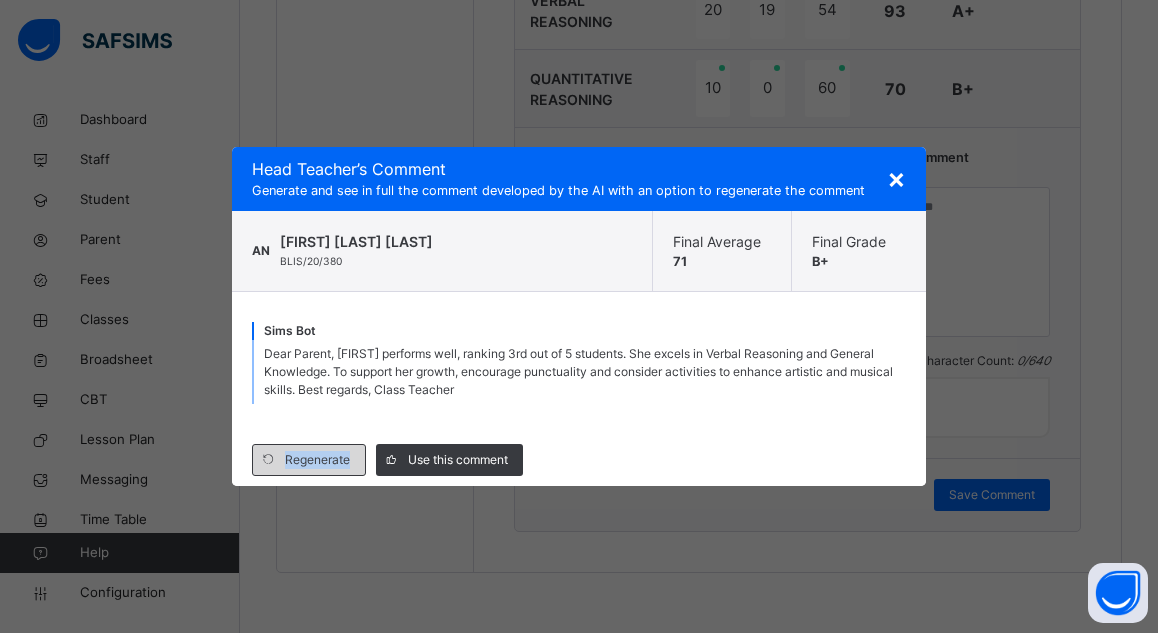 click on "Regenerate" at bounding box center [317, 460] 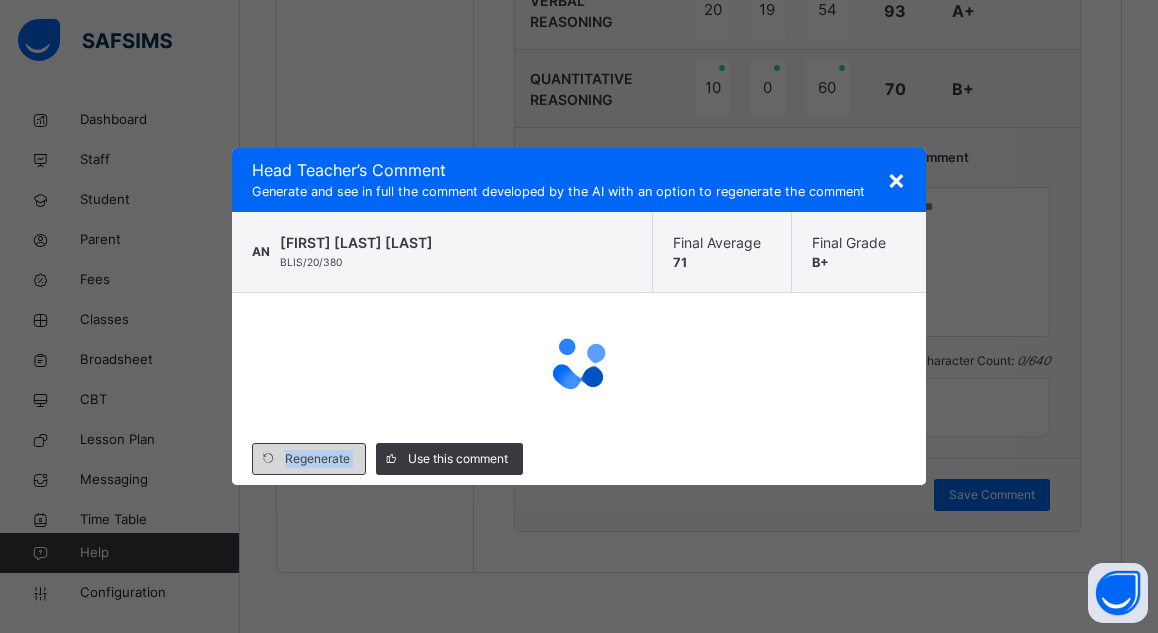 click on "Regenerate" at bounding box center (317, 459) 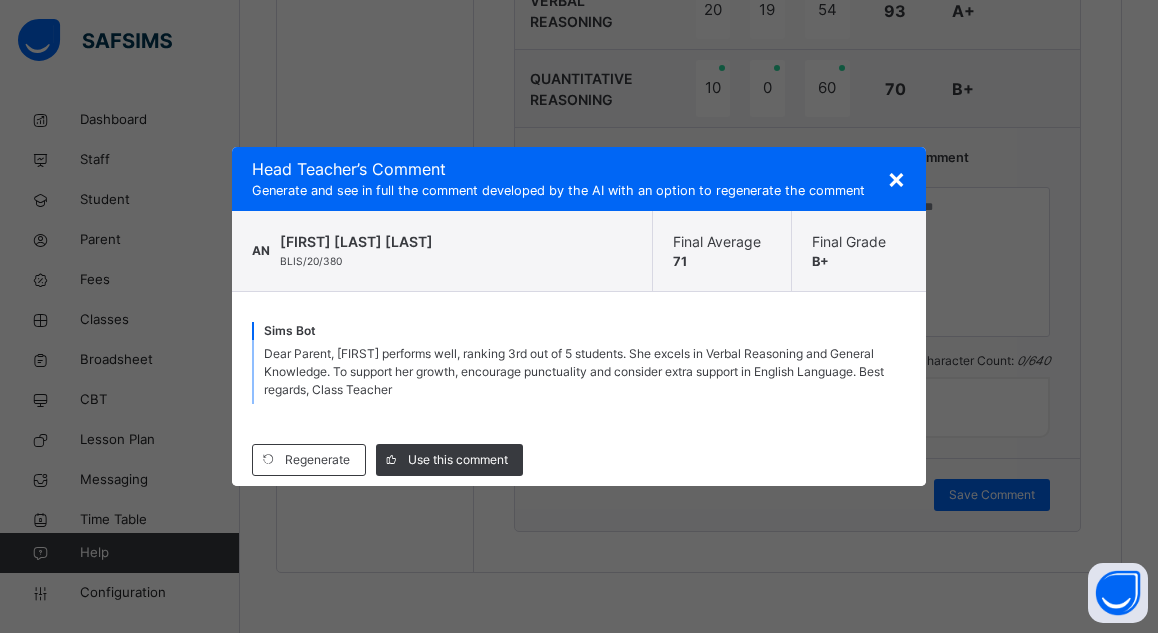 click on "Sims Bot Dear Parent,
Angelica performs well, ranking [NUMBER]rd out of [NUMBER] students. She excels in Verbal Reasoning and General Knowledge. To support her growth, encourage punctuality and consider extra English practice.
Best regards,
Class Teacher" at bounding box center (579, 363) 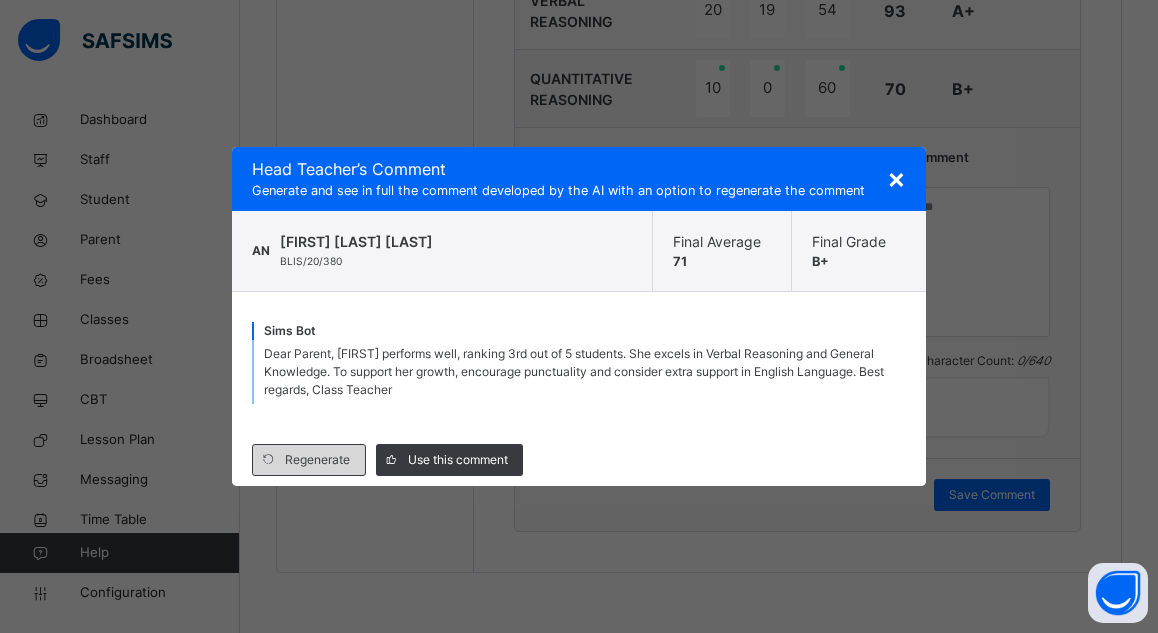 click on "Regenerate" at bounding box center [317, 460] 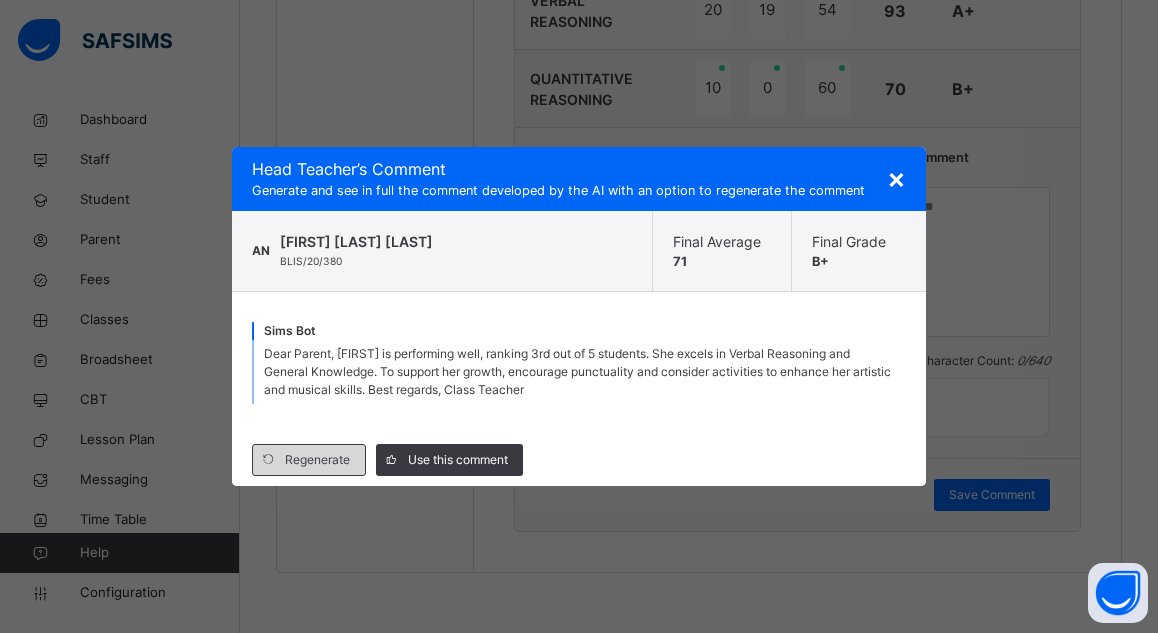 click on "Regenerate" at bounding box center [317, 460] 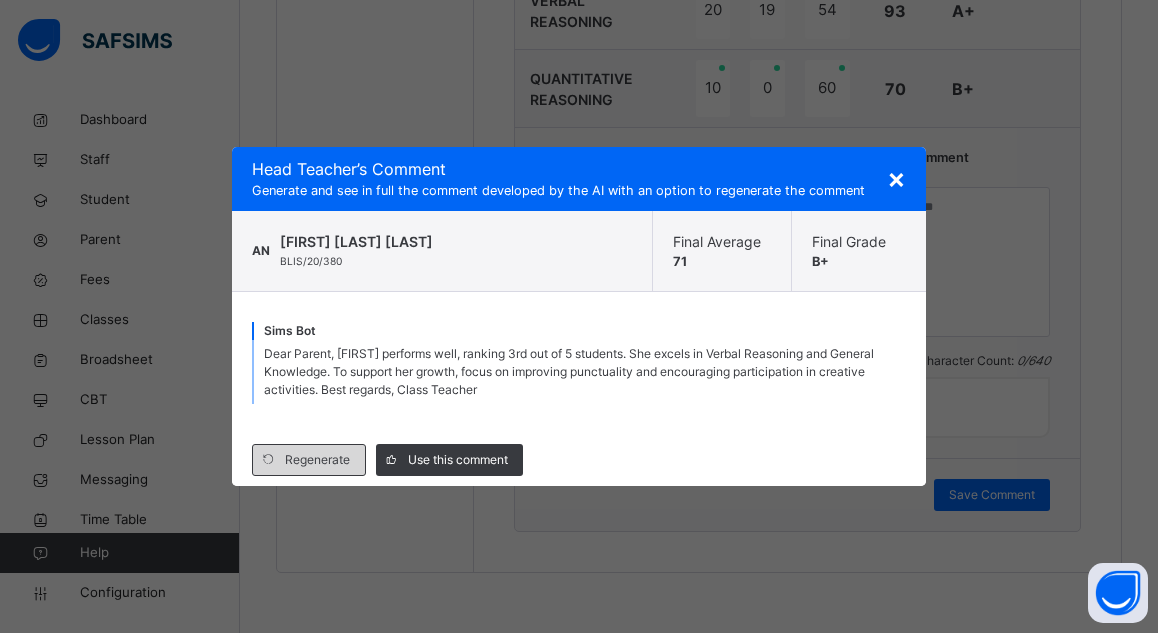 click on "Regenerate" at bounding box center (317, 460) 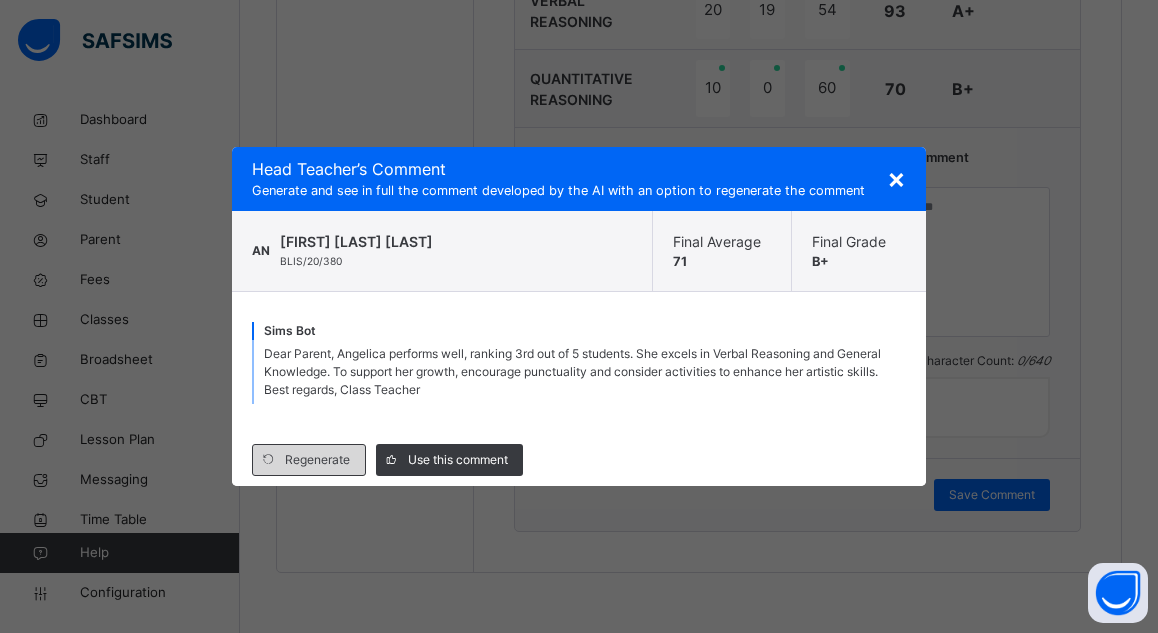 click on "Regenerate" at bounding box center (309, 460) 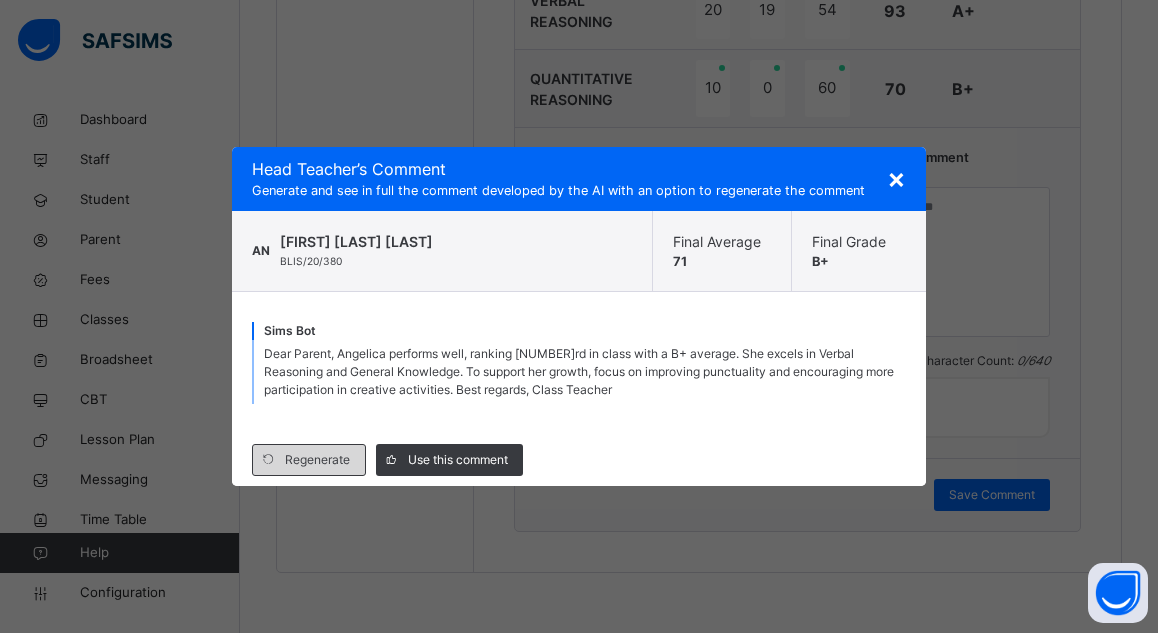 click on "Regenerate" at bounding box center [317, 460] 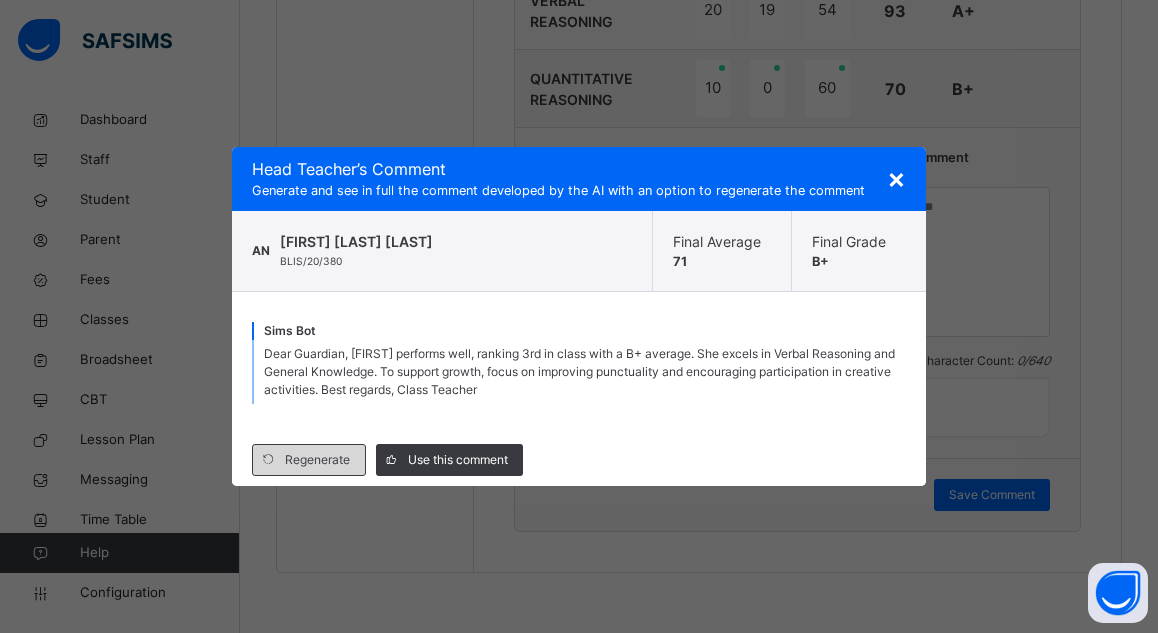 click on "Regenerate" at bounding box center [317, 460] 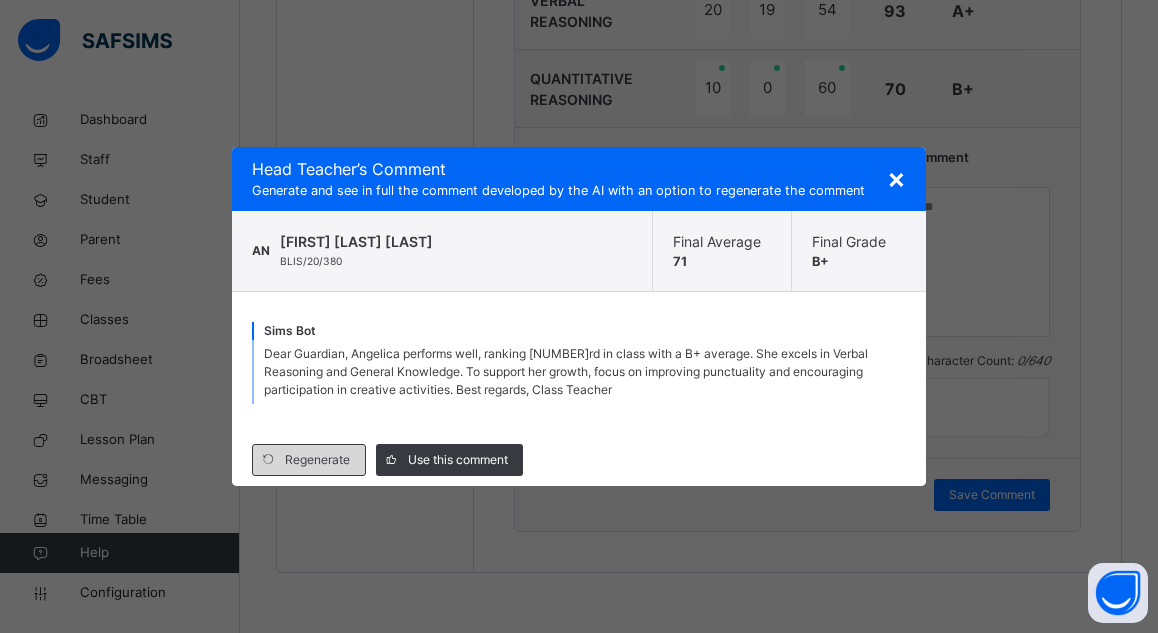click on "Regenerate" at bounding box center (317, 460) 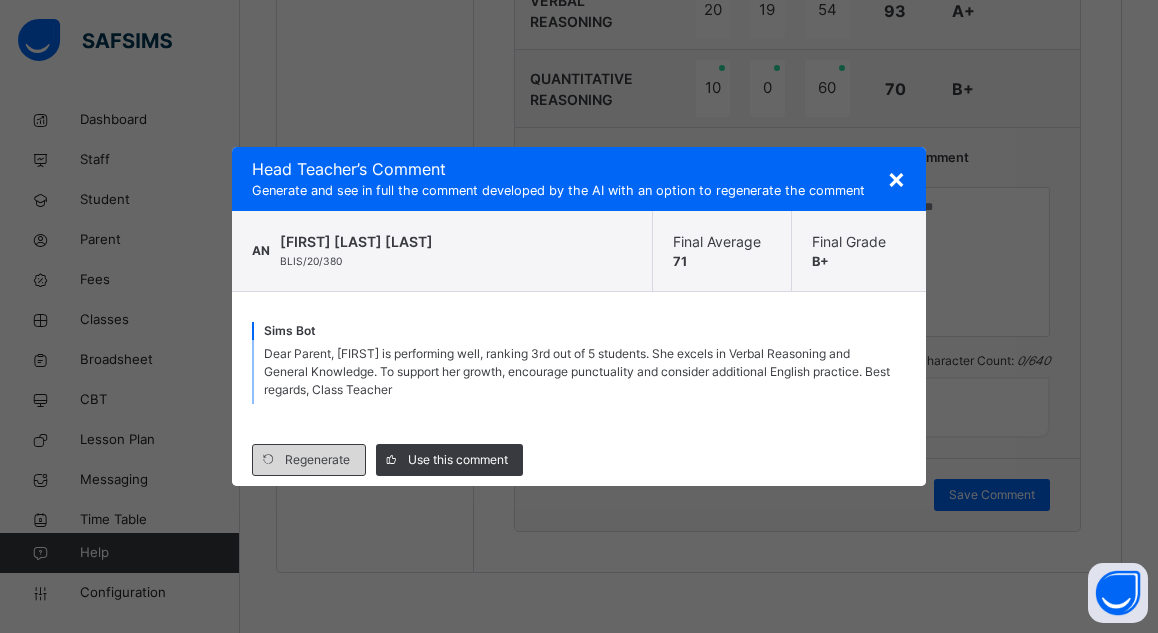 click on "Regenerate" at bounding box center (317, 460) 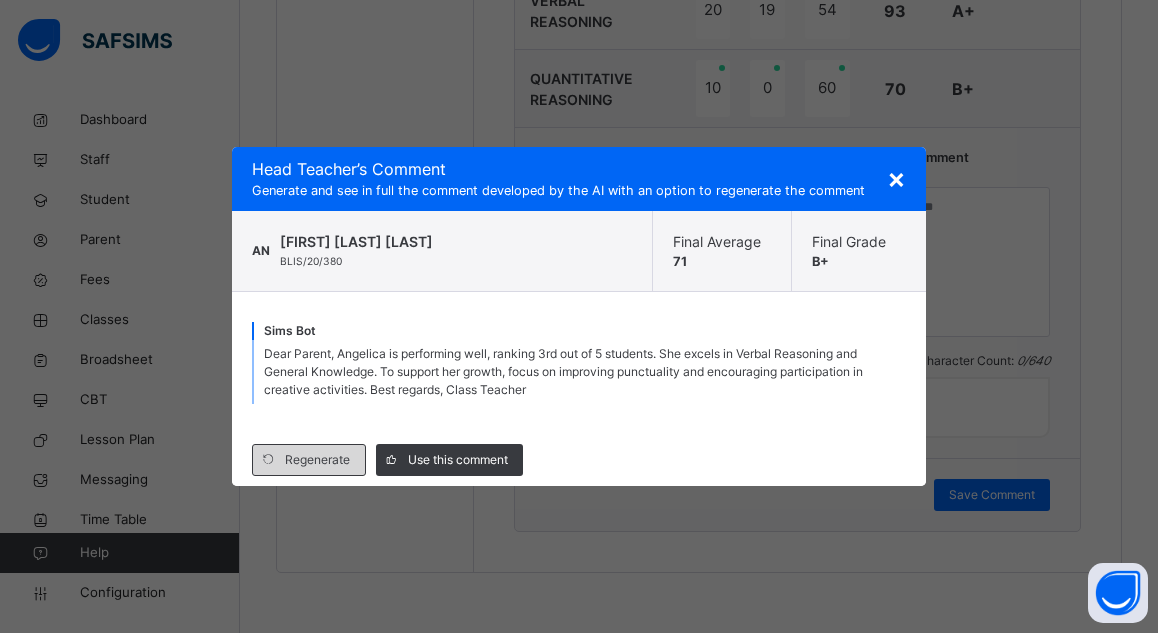 click on "Regenerate" at bounding box center [317, 460] 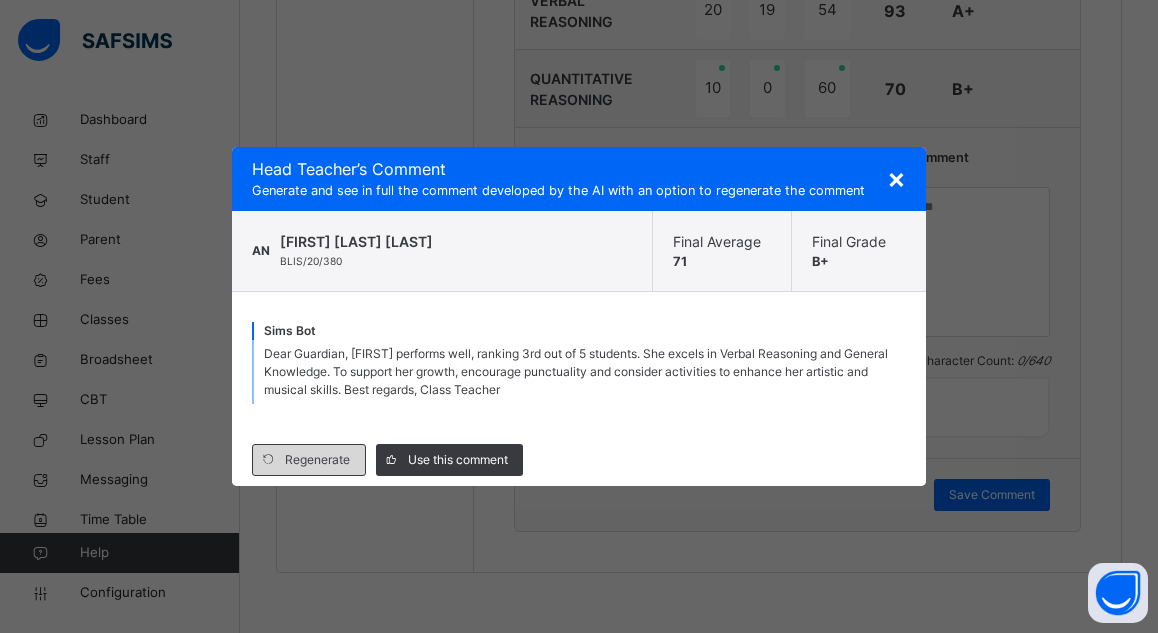 click on "Regenerate" at bounding box center [317, 460] 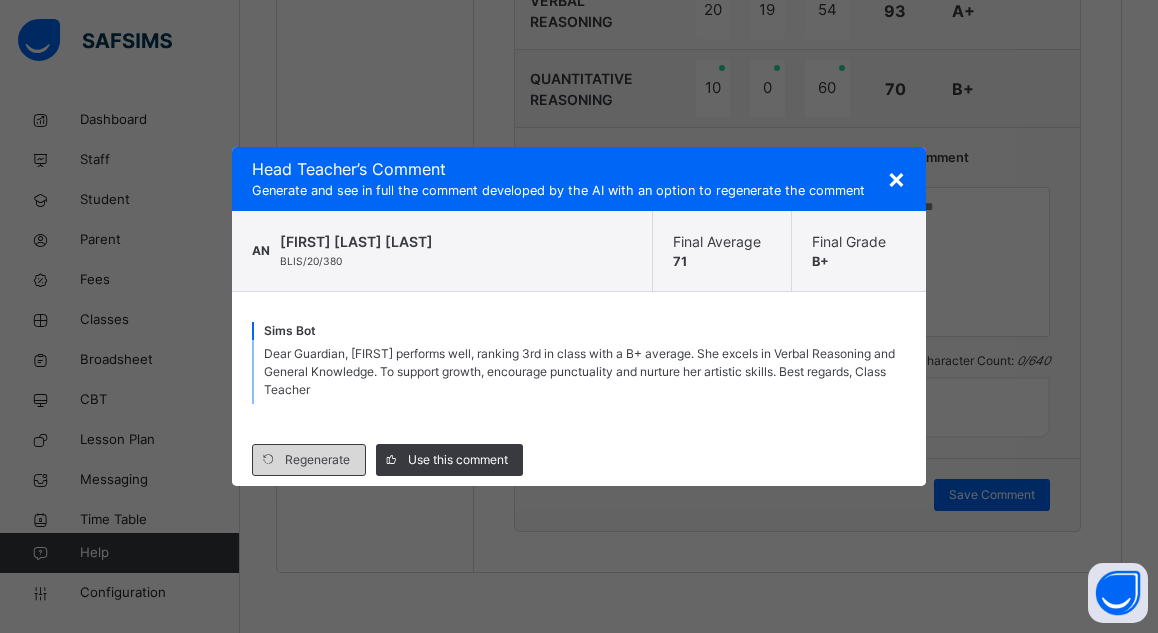 click on "Regenerate" at bounding box center (317, 460) 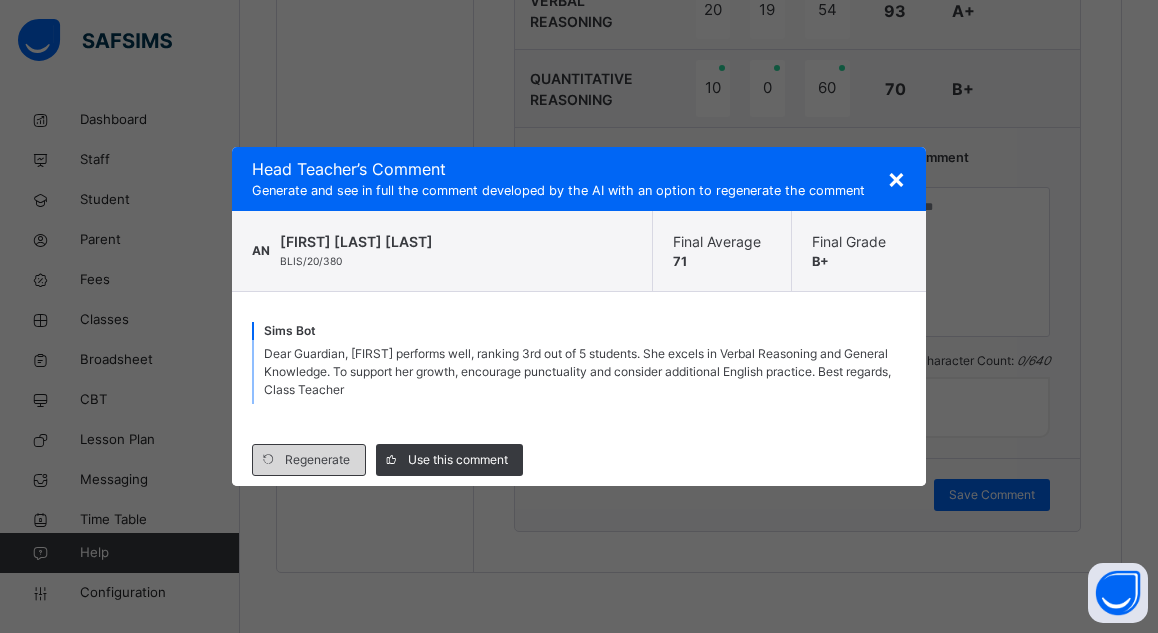 click on "Regenerate" at bounding box center (317, 460) 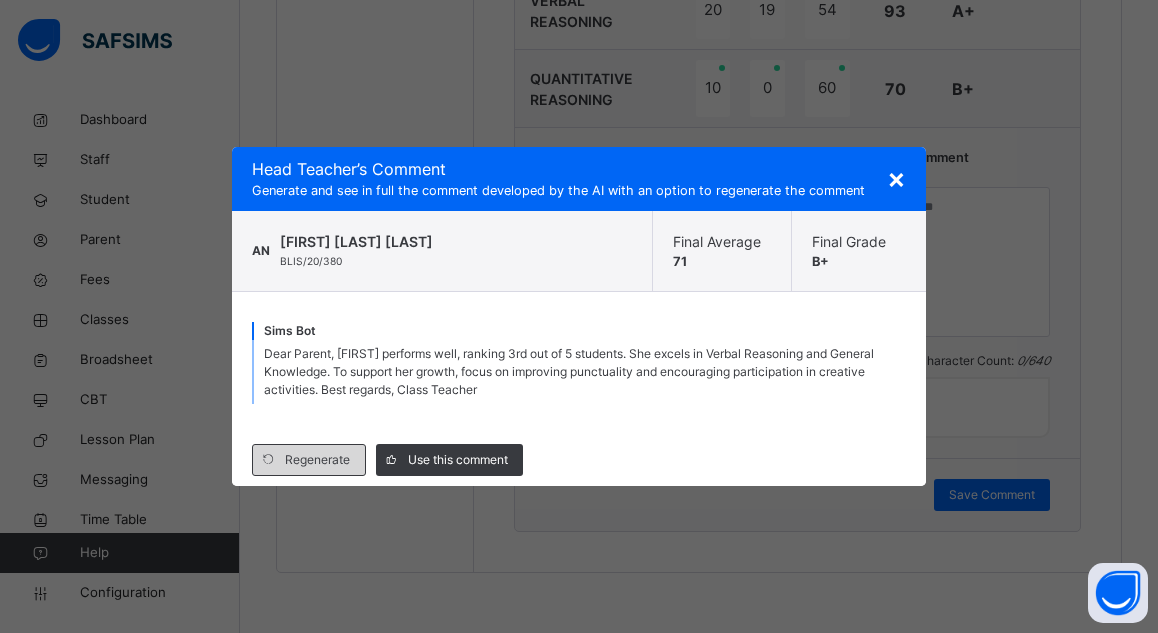 click on "Regenerate" at bounding box center (317, 460) 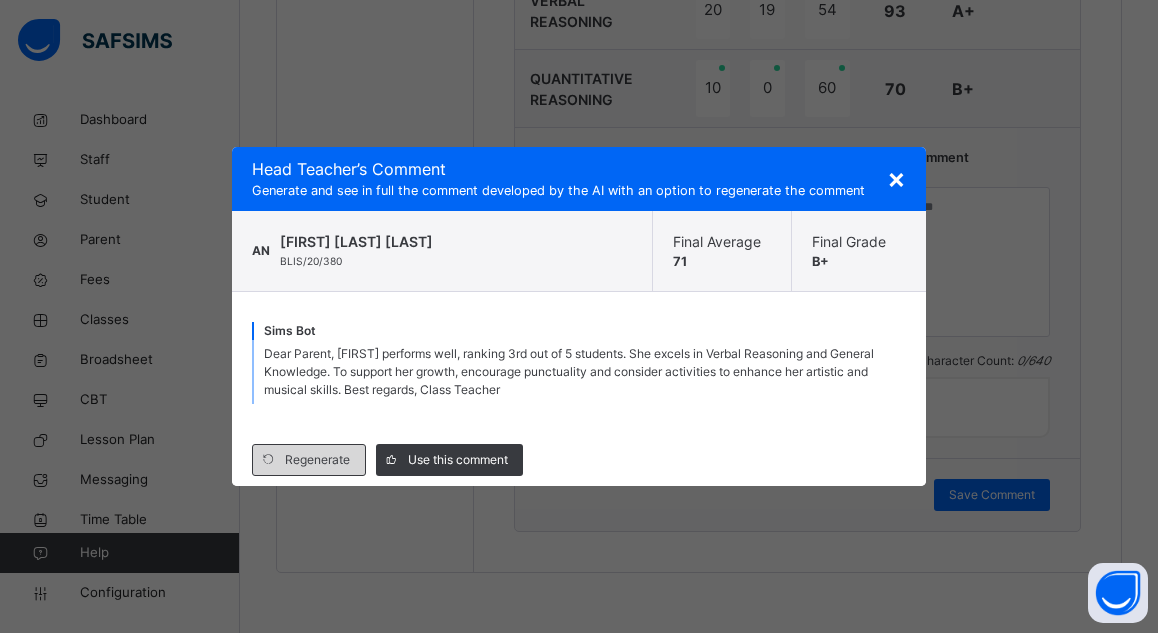 click on "Regenerate" at bounding box center [317, 460] 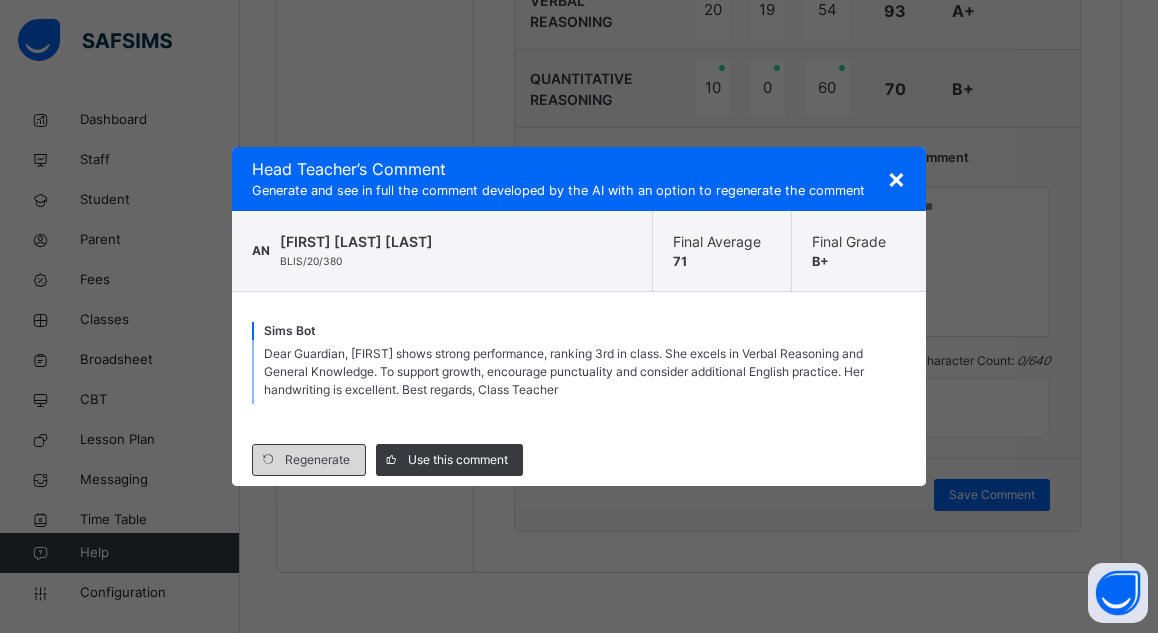 click on "Regenerate" at bounding box center (317, 460) 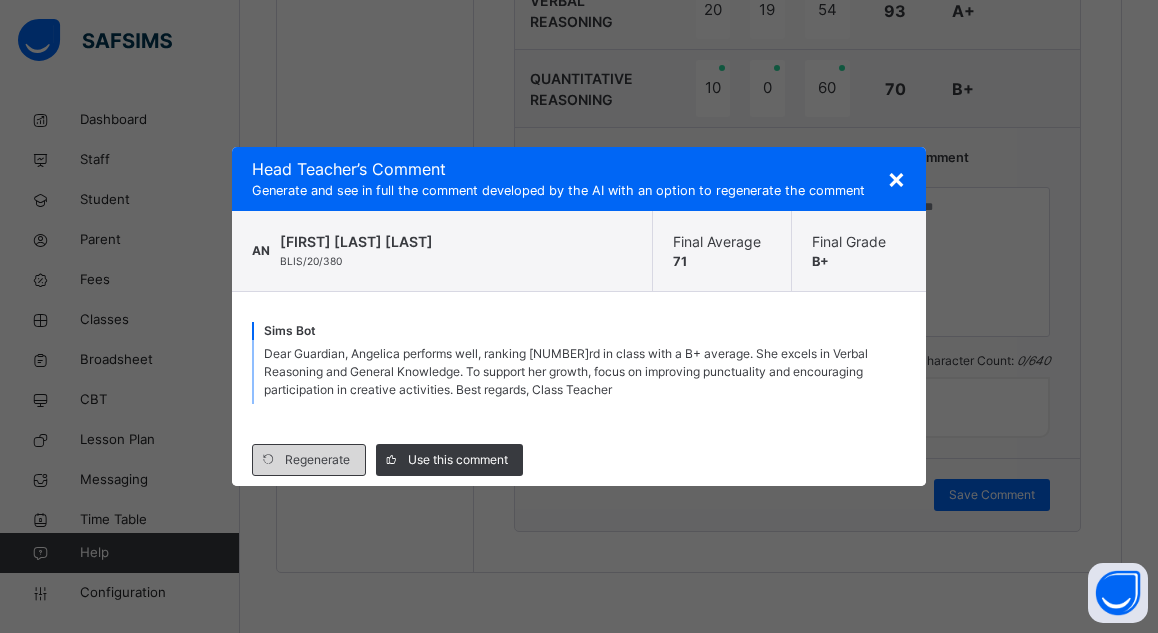click on "Regenerate" at bounding box center (317, 460) 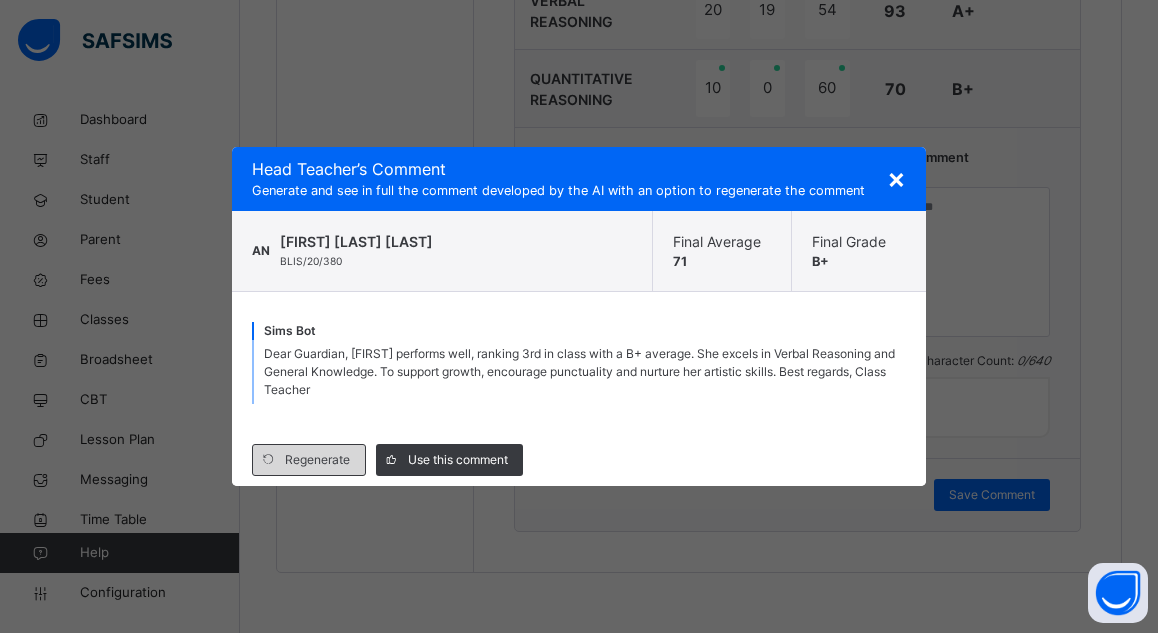 click on "Regenerate" at bounding box center (317, 460) 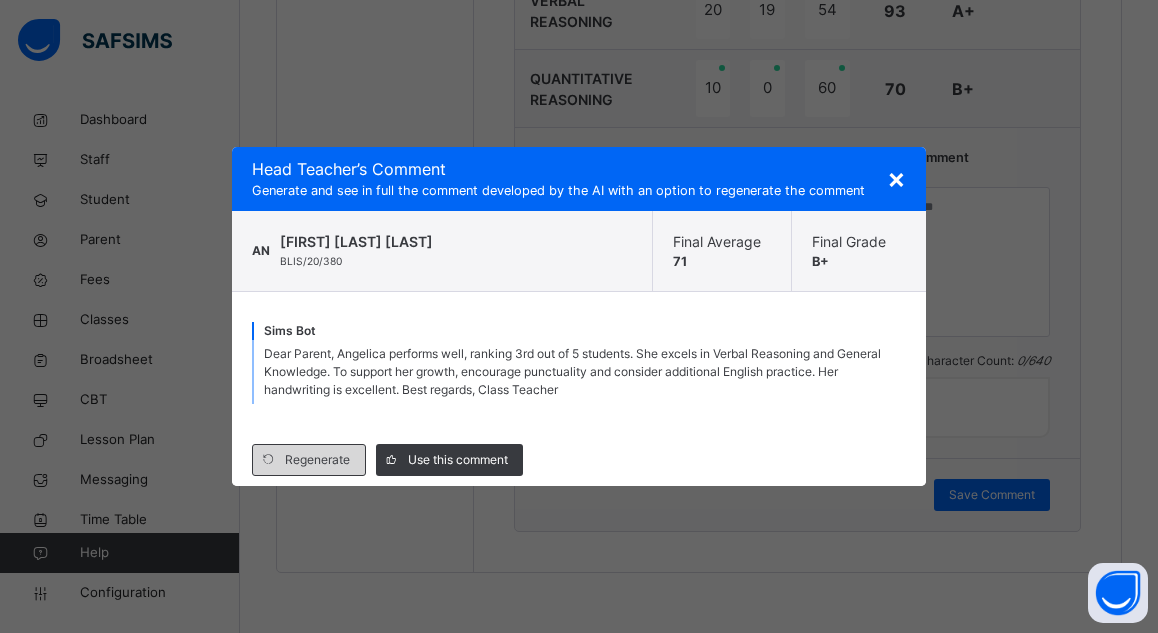 click on "Regenerate" at bounding box center (317, 460) 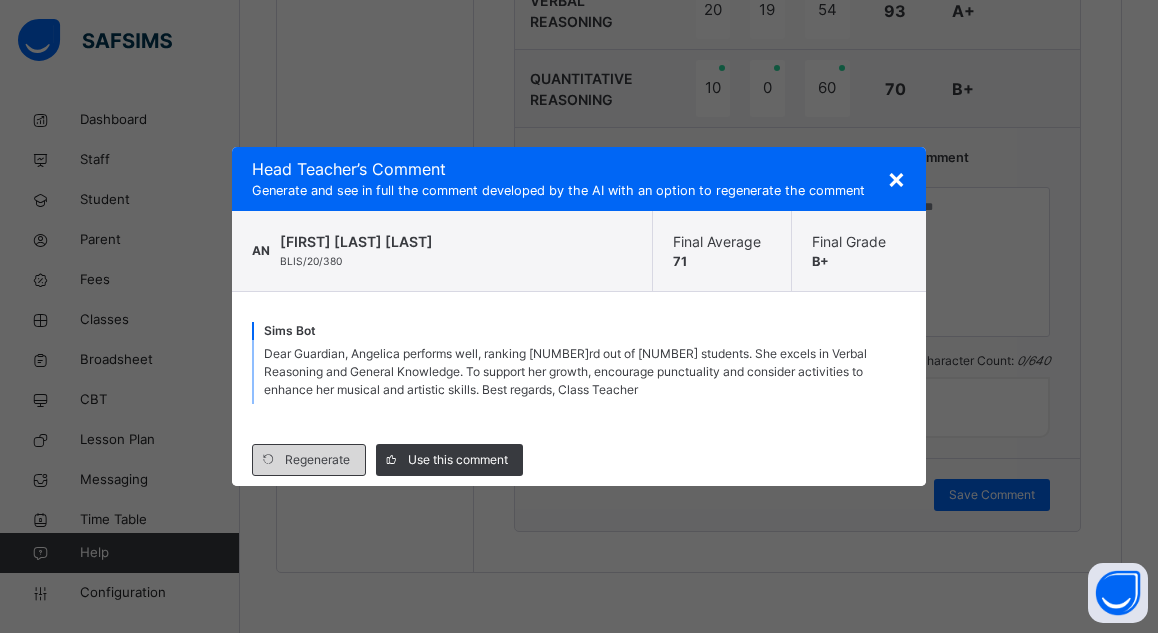 click on "Regenerate" at bounding box center (317, 460) 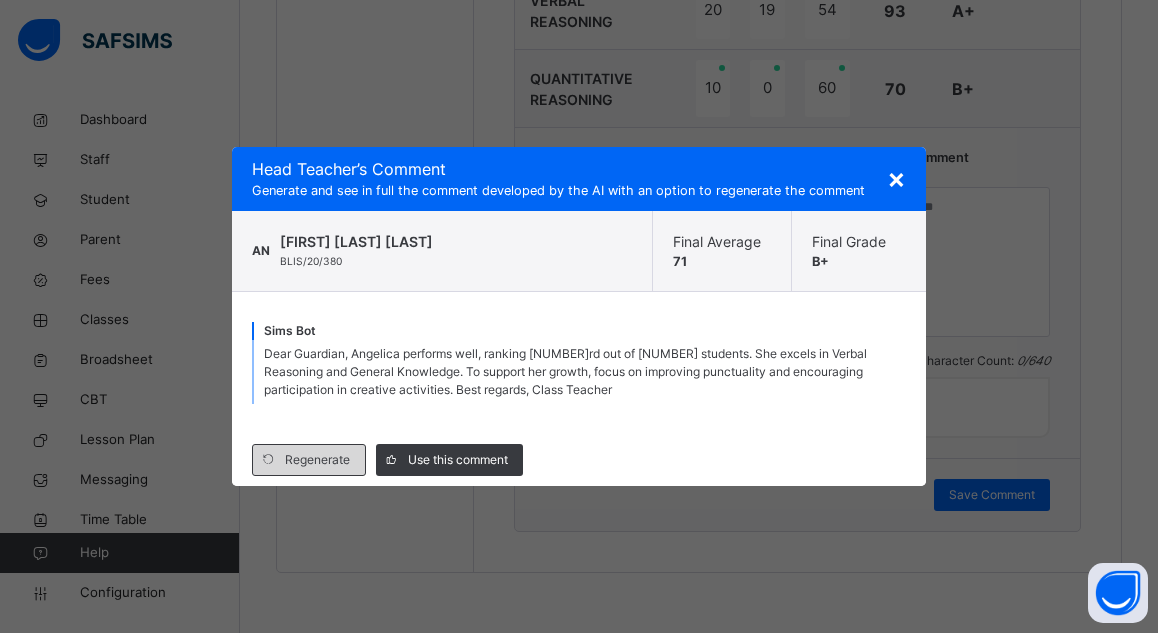 click on "Regenerate" at bounding box center (317, 460) 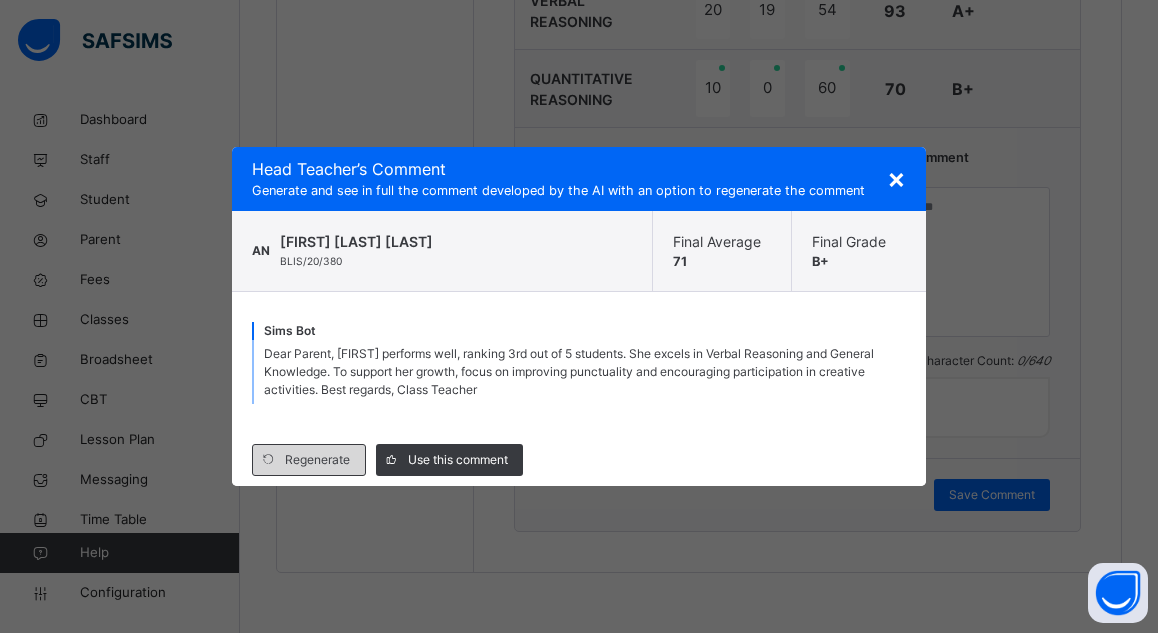 click on "Regenerate" at bounding box center (317, 460) 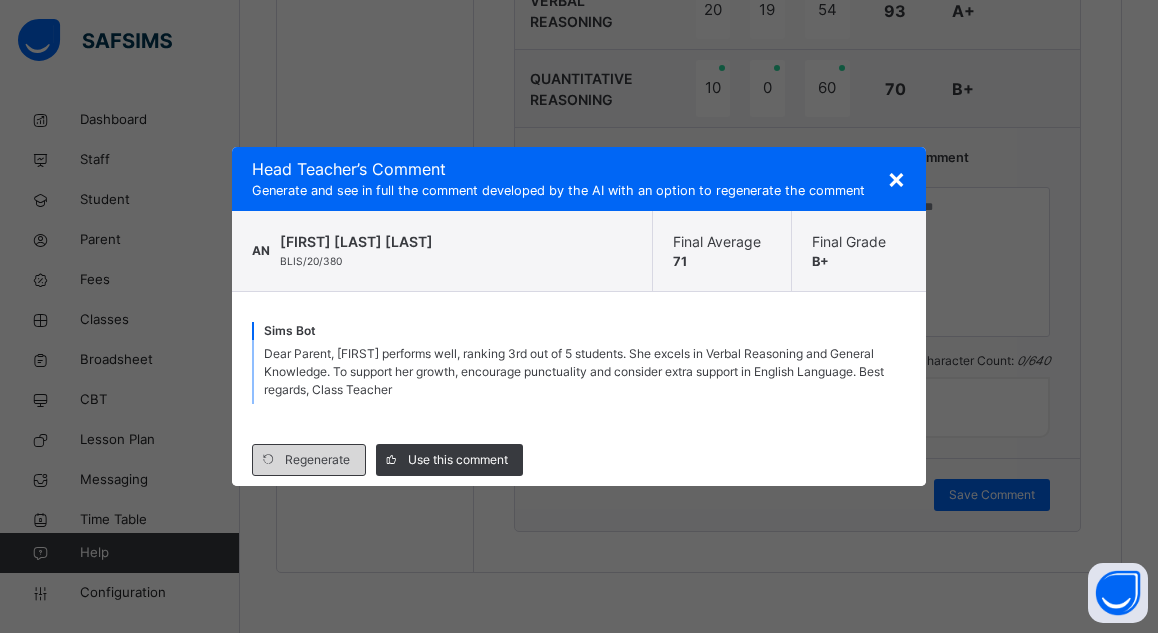 click on "Regenerate" at bounding box center [317, 460] 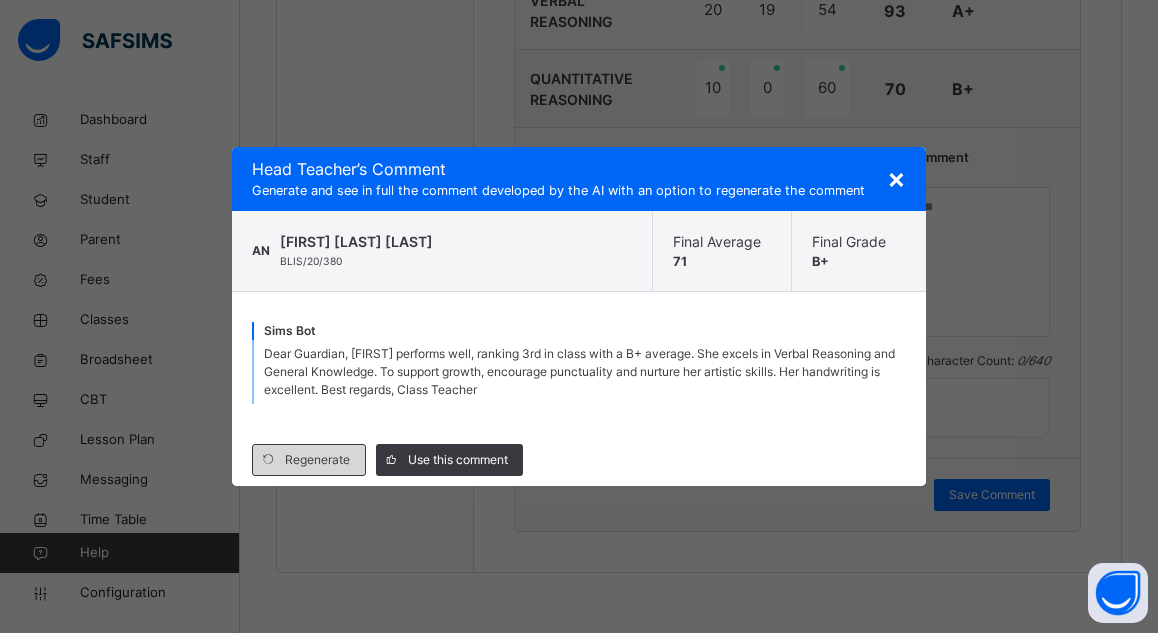 click on "Regenerate" at bounding box center (317, 460) 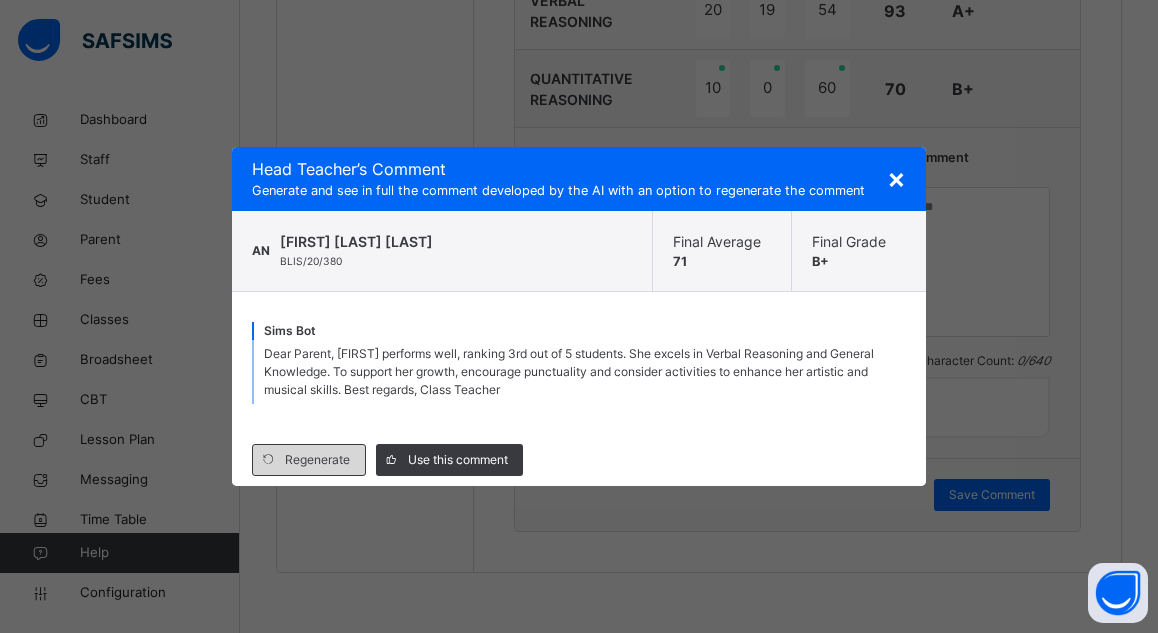 click on "Regenerate" at bounding box center [317, 460] 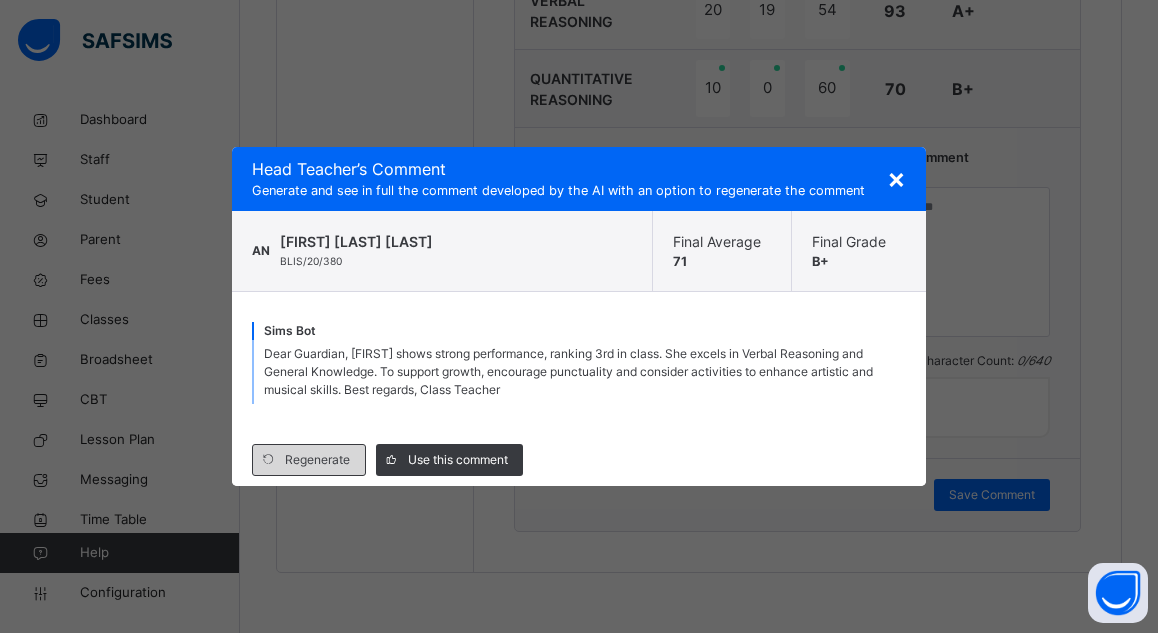 click on "Regenerate" at bounding box center [317, 460] 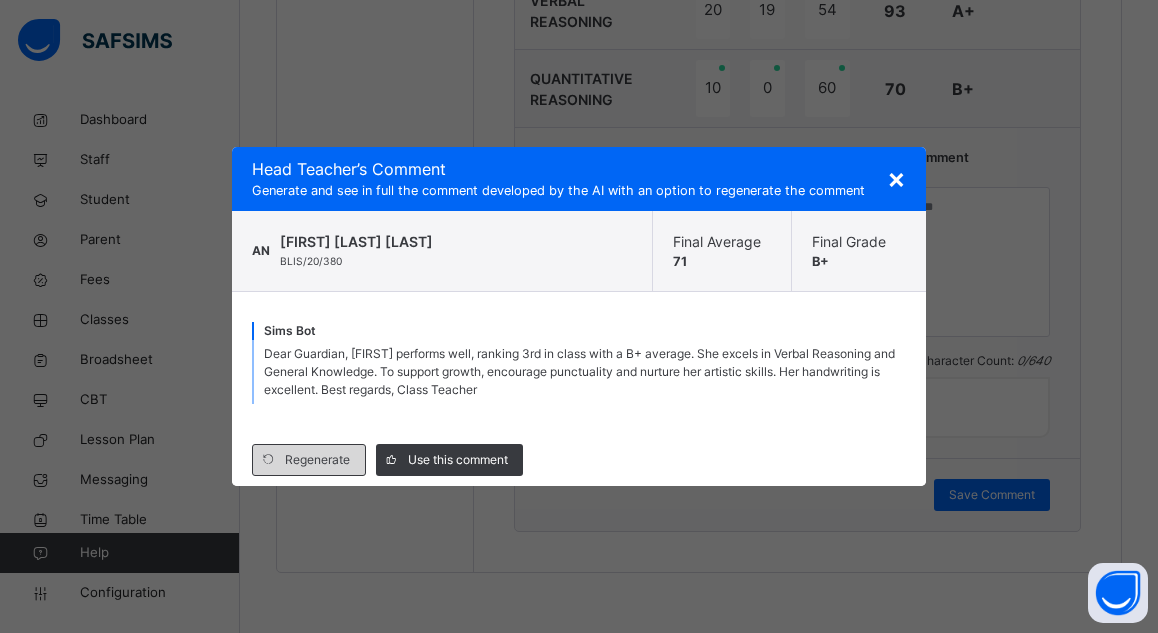 click on "Regenerate" at bounding box center [317, 460] 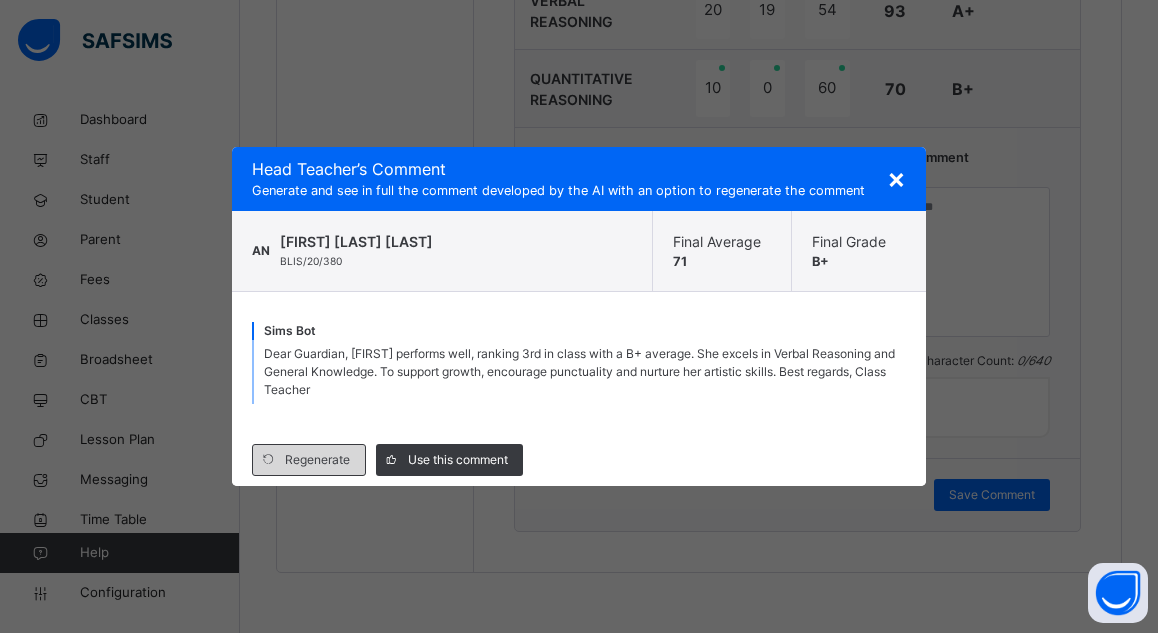 click on "Regenerate" at bounding box center (317, 460) 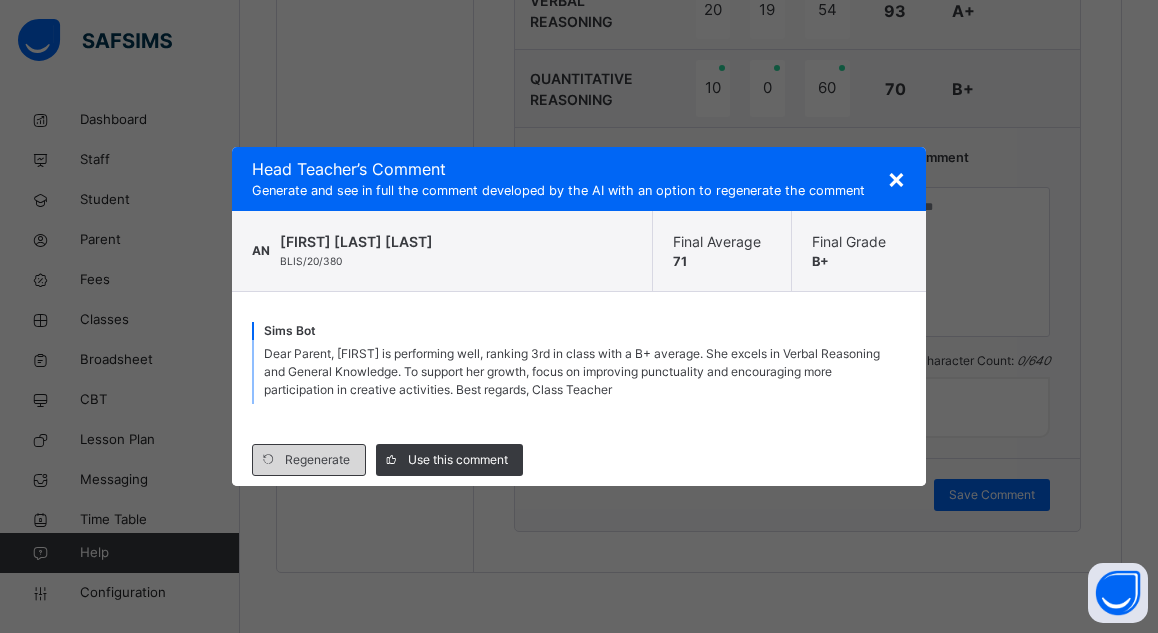 click on "Regenerate" at bounding box center [317, 460] 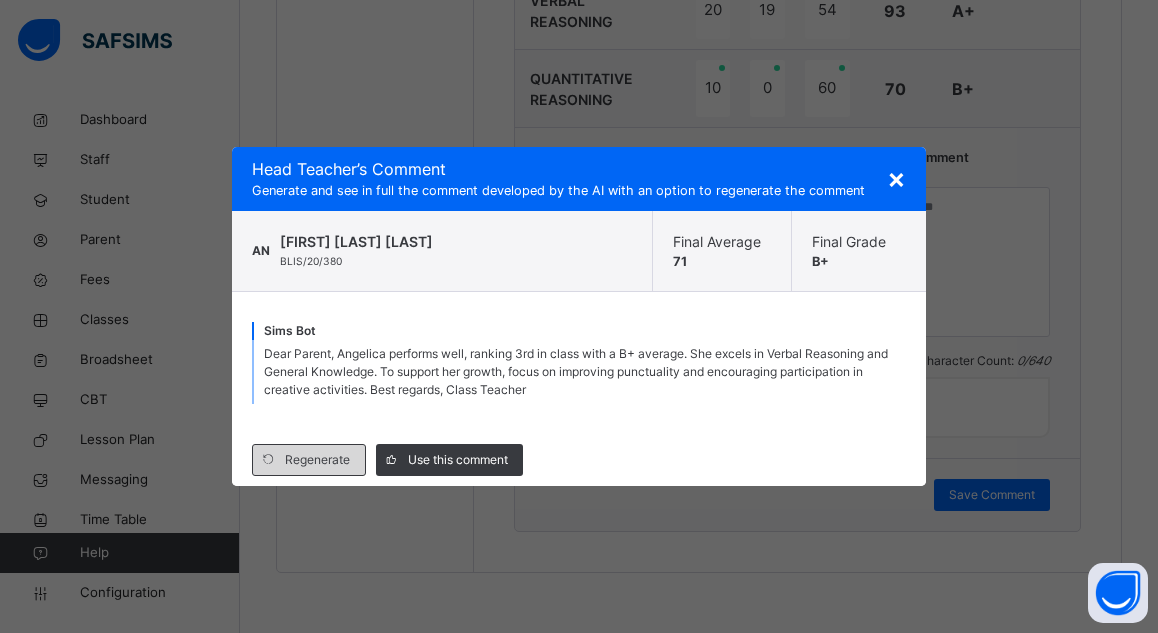 click on "Regenerate" at bounding box center [317, 460] 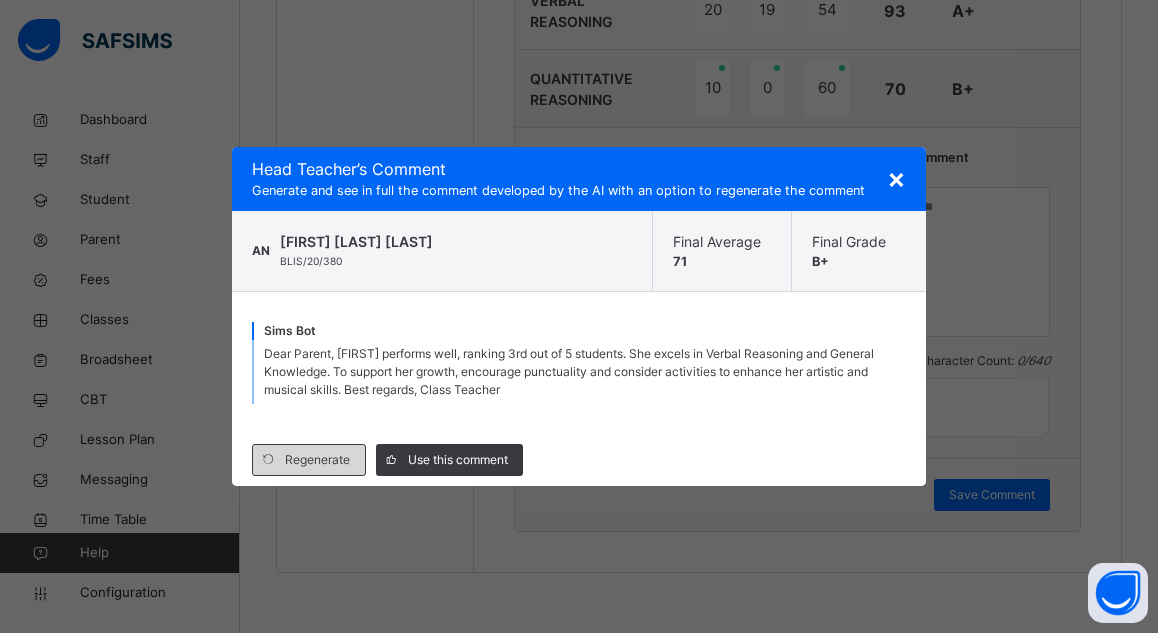 click on "Regenerate" at bounding box center (317, 460) 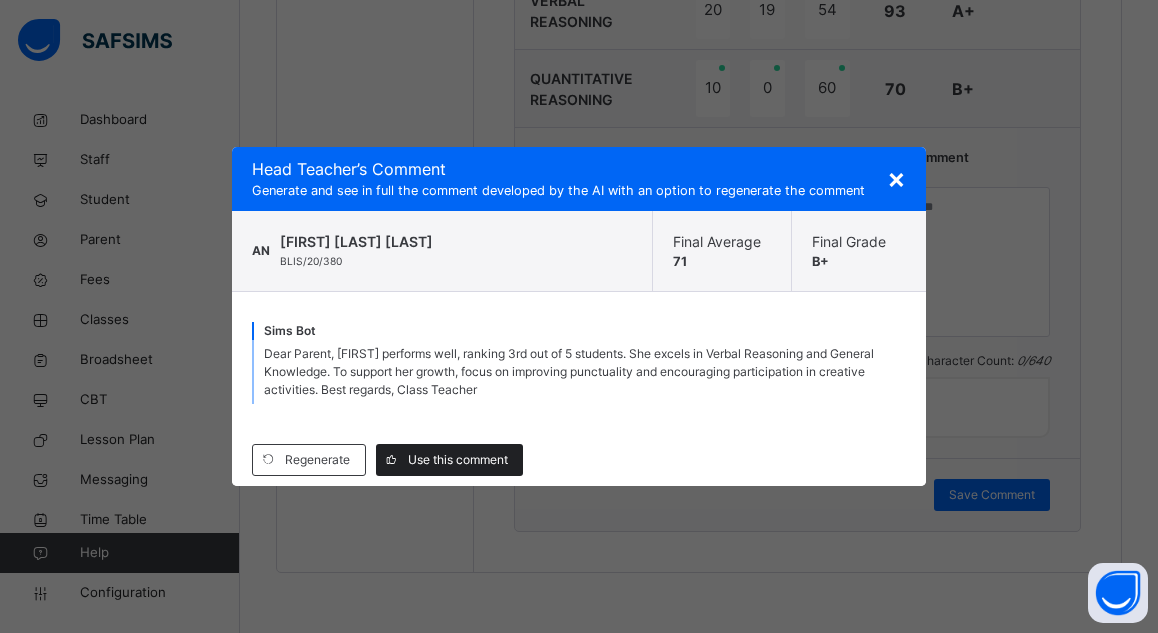 click on "Use this comment" at bounding box center [458, 460] 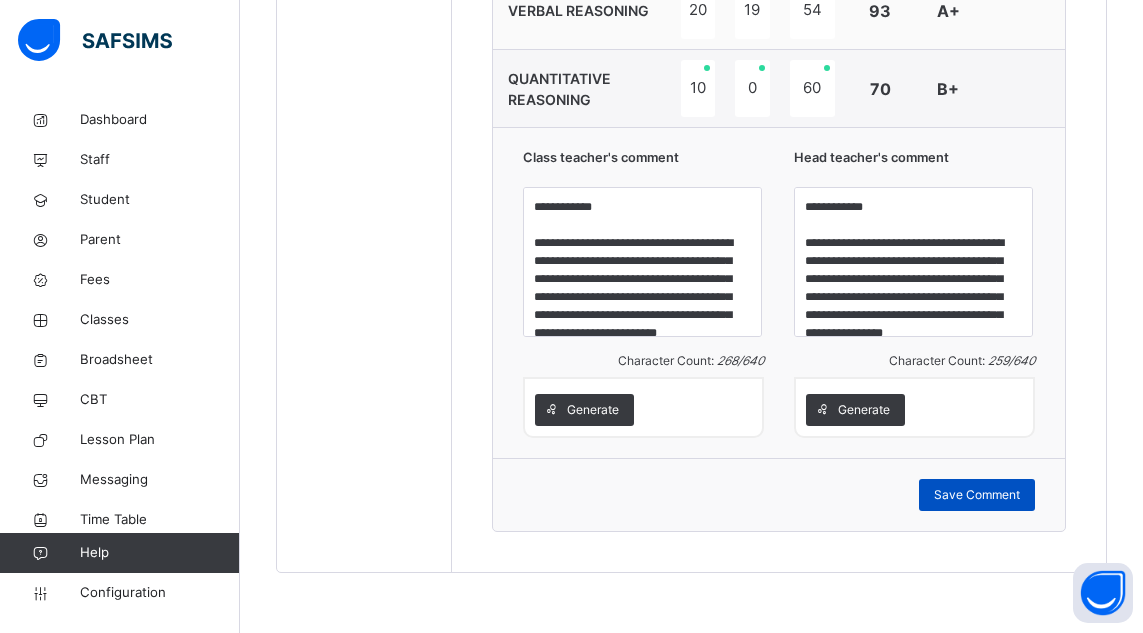 click on "Save Comment" at bounding box center (977, 495) 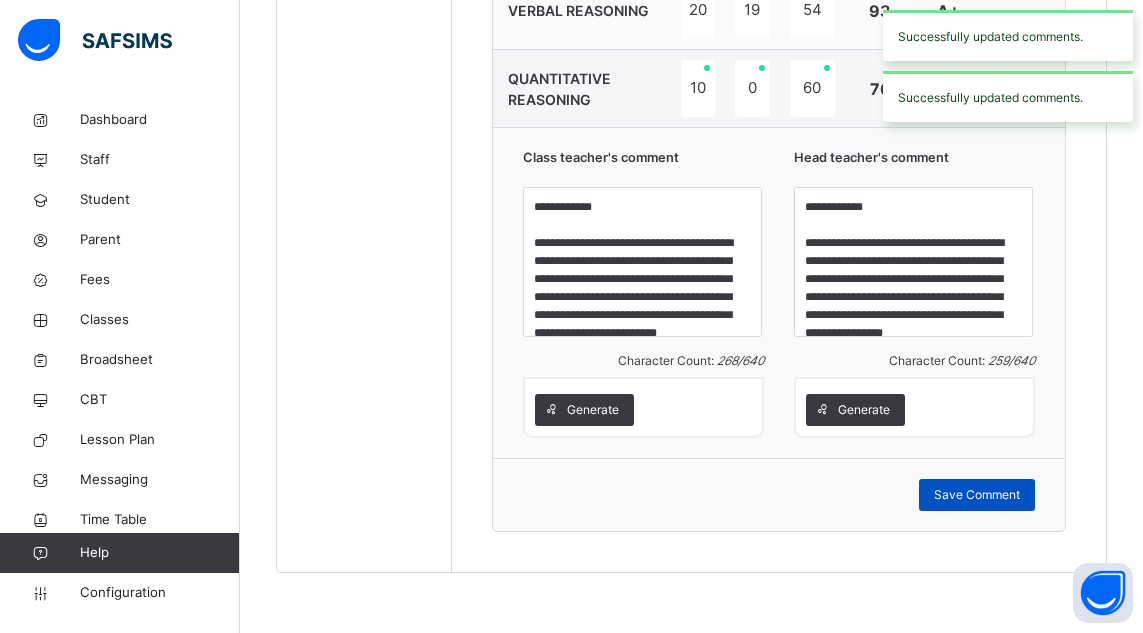 click on "Save Comment" at bounding box center (977, 495) 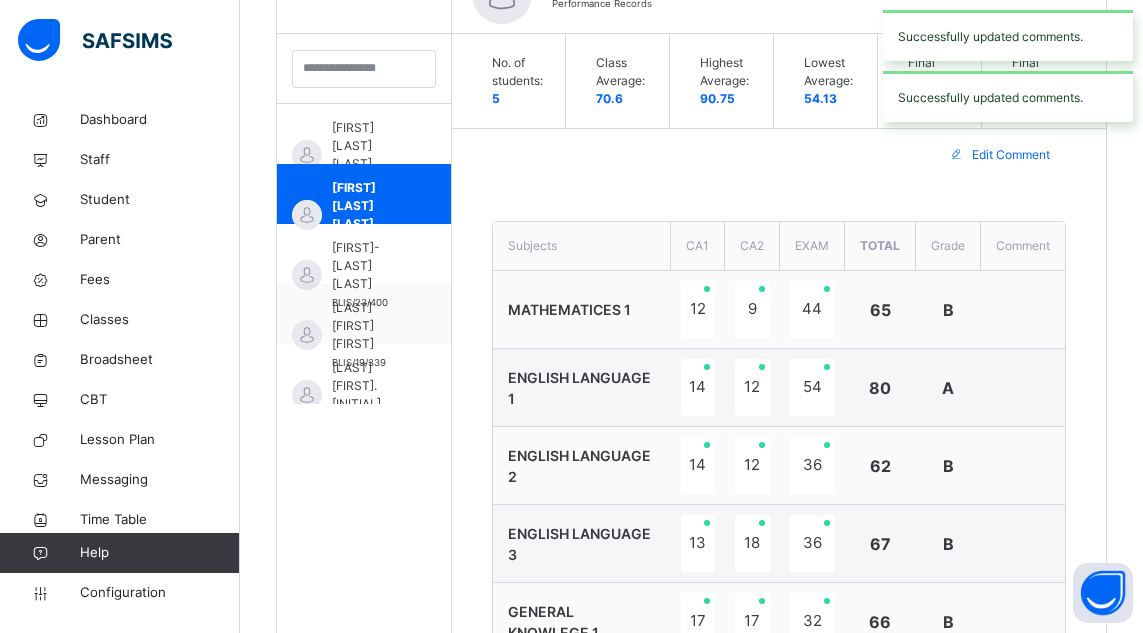 scroll, scrollTop: 550, scrollLeft: 0, axis: vertical 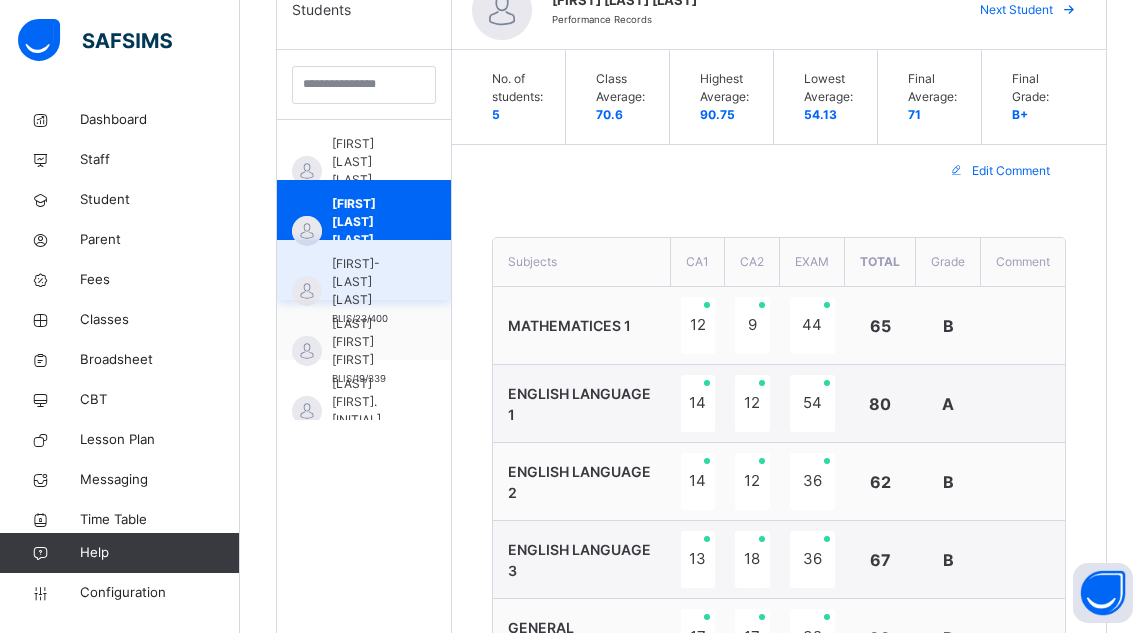 click on "[FIRST]-[LAST] [LAST]" at bounding box center (369, 282) 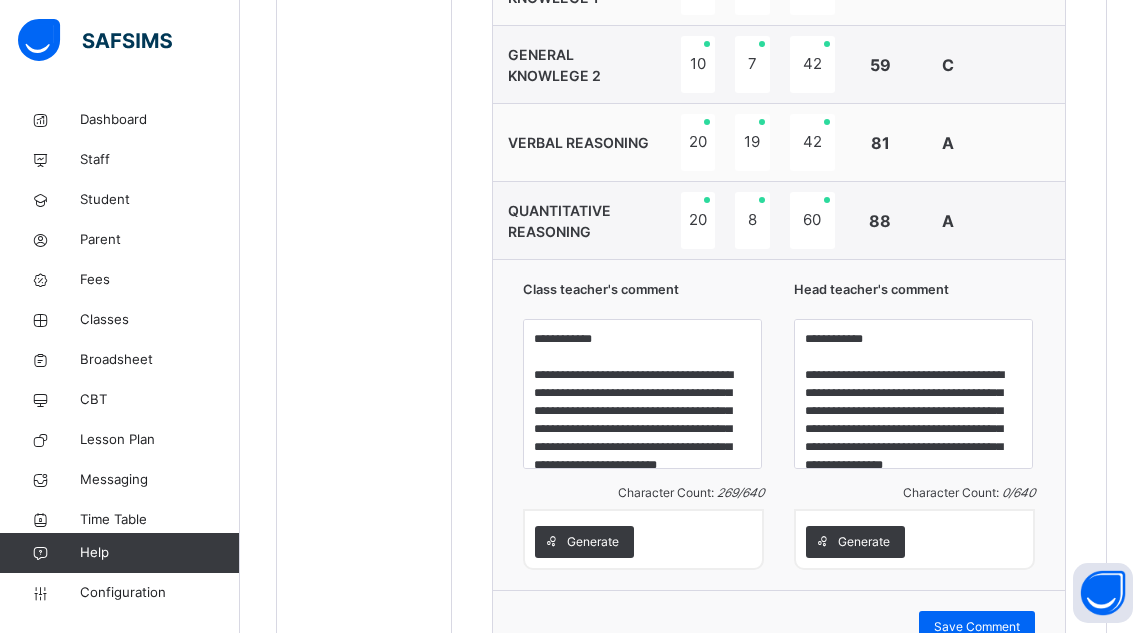 scroll, scrollTop: 1215, scrollLeft: 0, axis: vertical 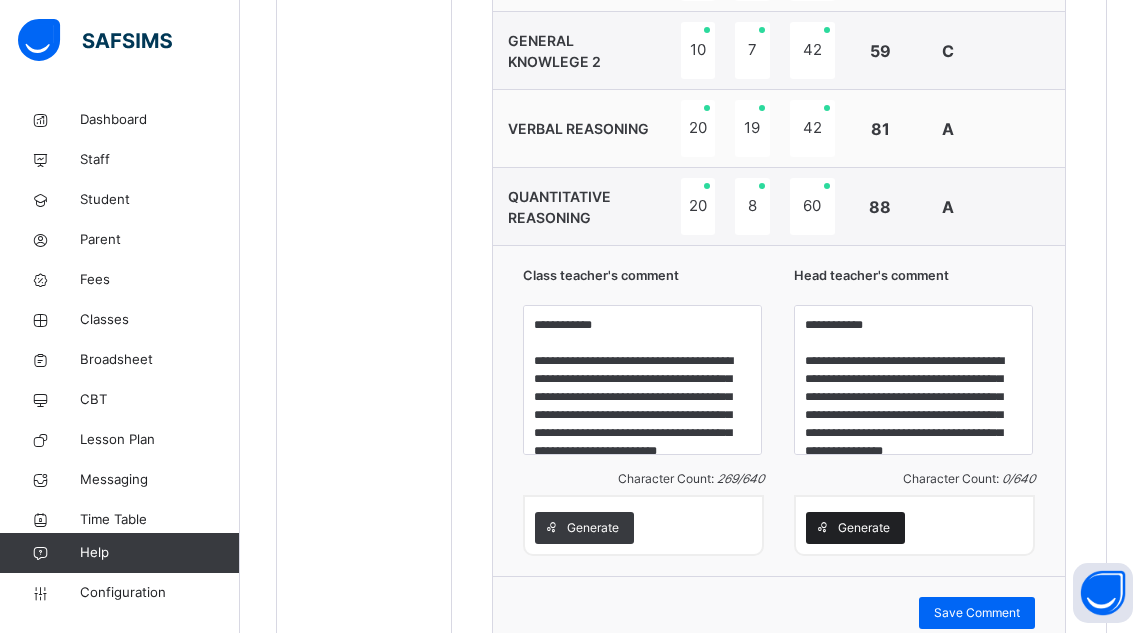 click on "Generate" at bounding box center [864, 528] 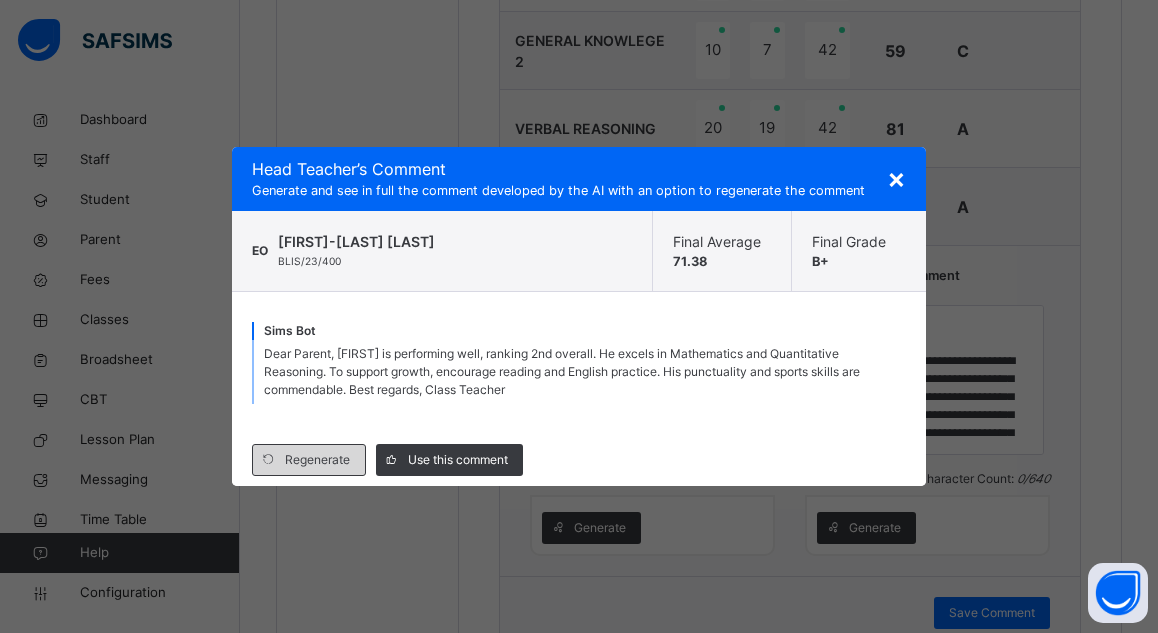 click on "Regenerate" at bounding box center [317, 460] 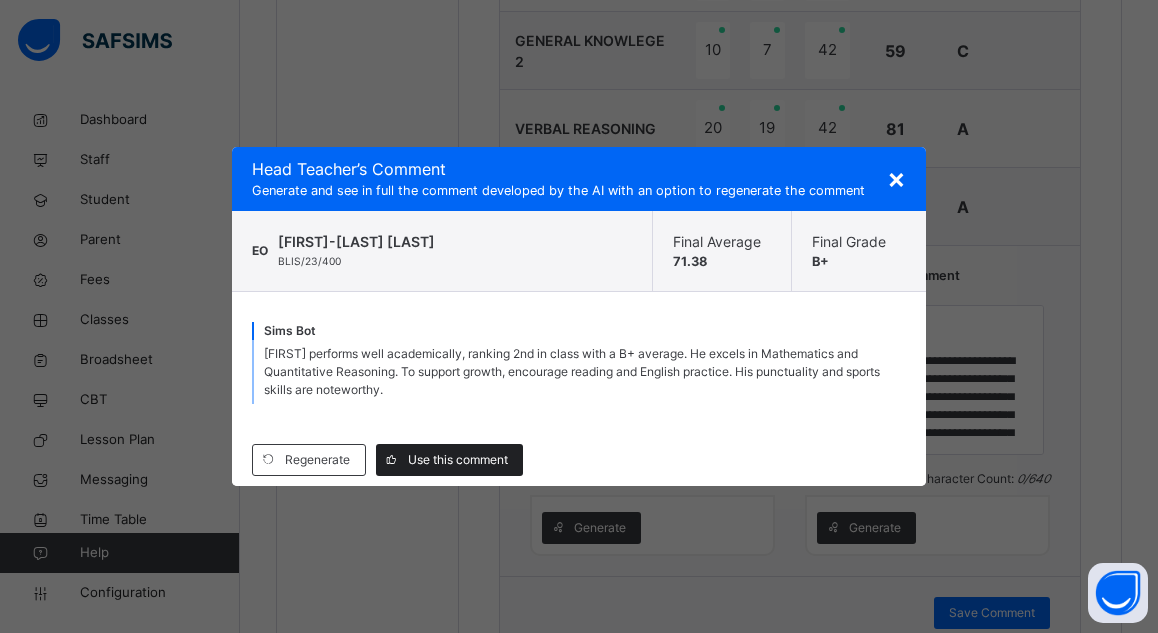 click on "Use this comment" at bounding box center [458, 460] 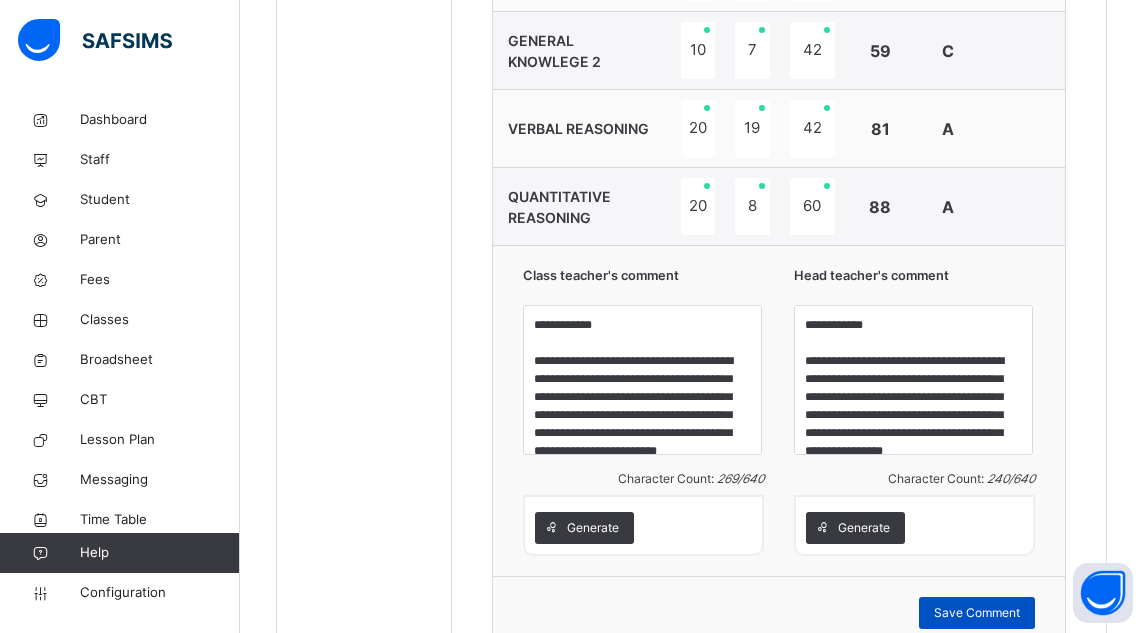 click on "Save Comment" at bounding box center (977, 613) 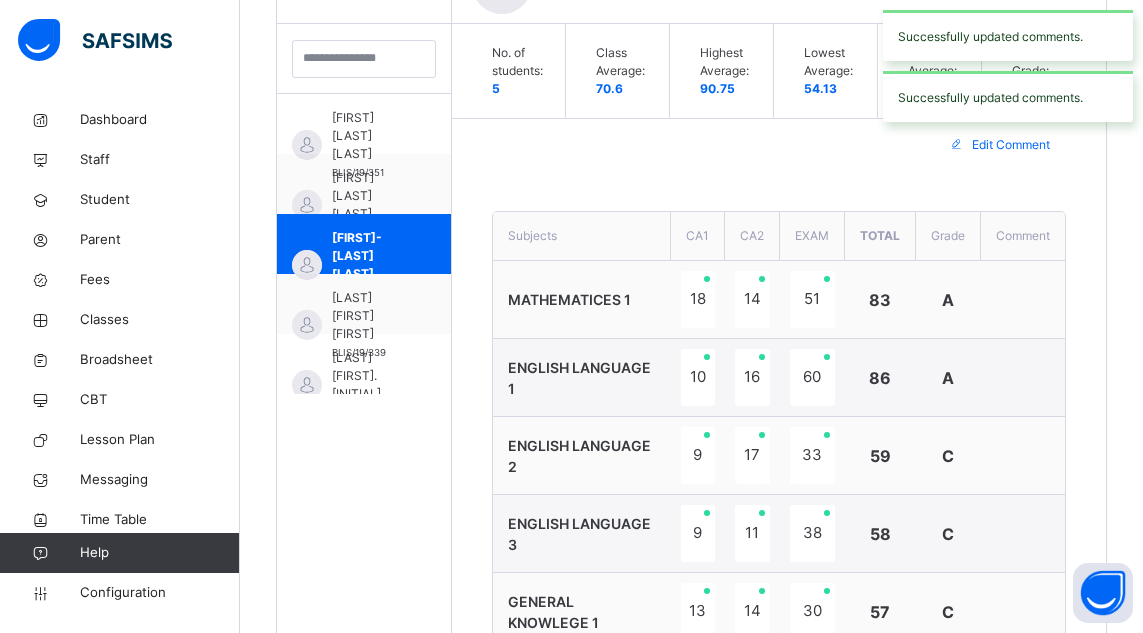 scroll, scrollTop: 573, scrollLeft: 0, axis: vertical 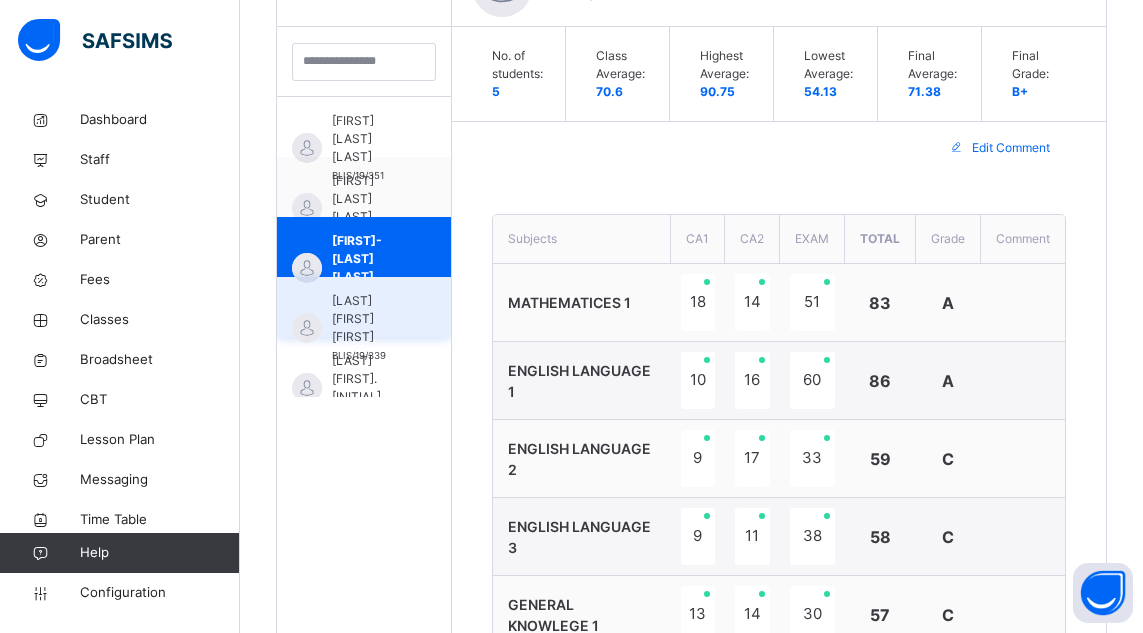 click on "[LAST] [FIRST] [FIRST]" at bounding box center (369, 319) 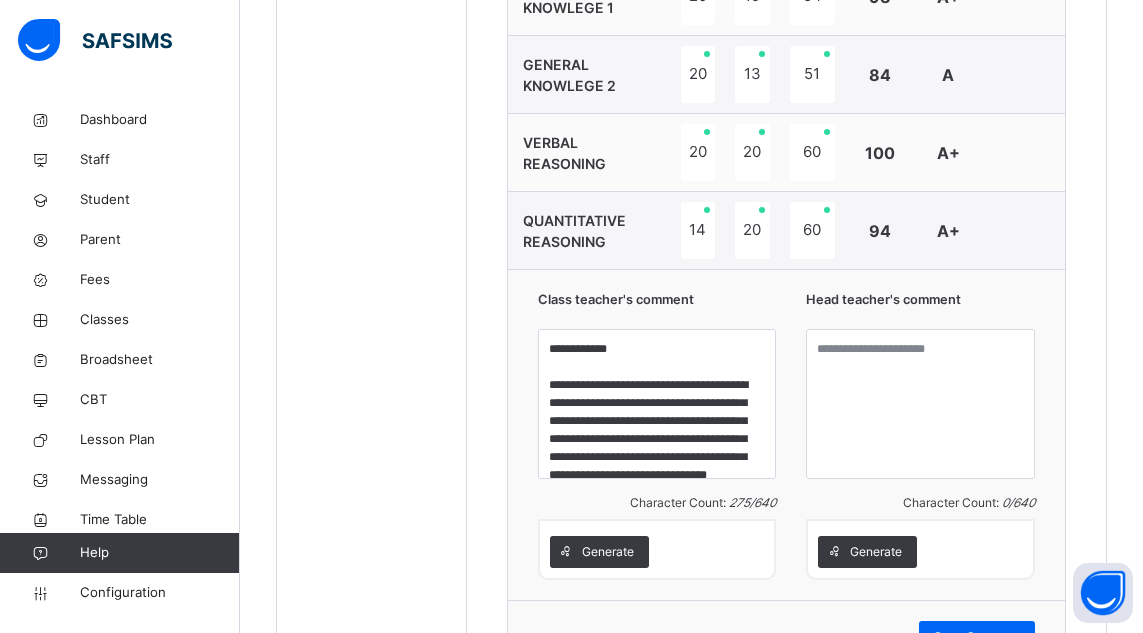 scroll, scrollTop: 1211, scrollLeft: 0, axis: vertical 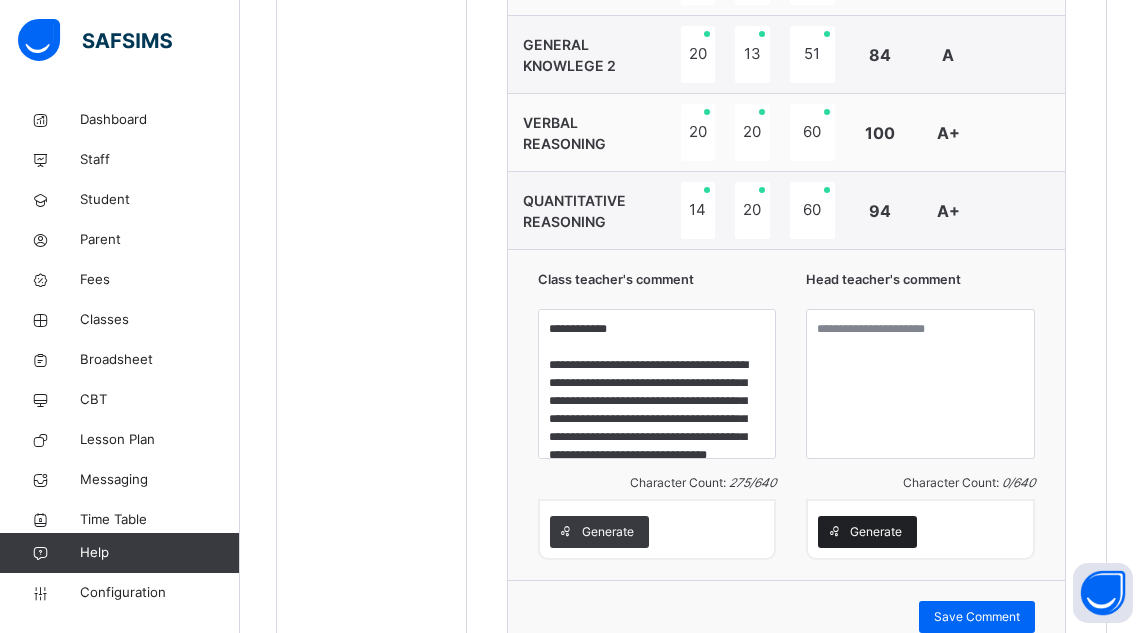 click on "Generate" at bounding box center (876, 532) 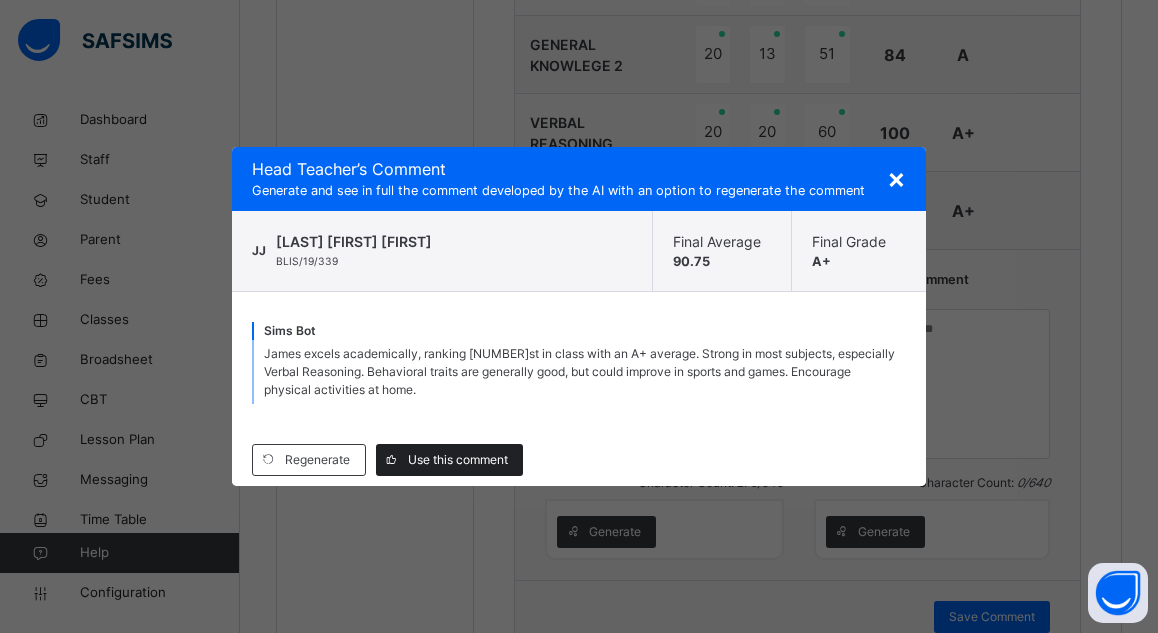click on "Use this comment" at bounding box center [458, 460] 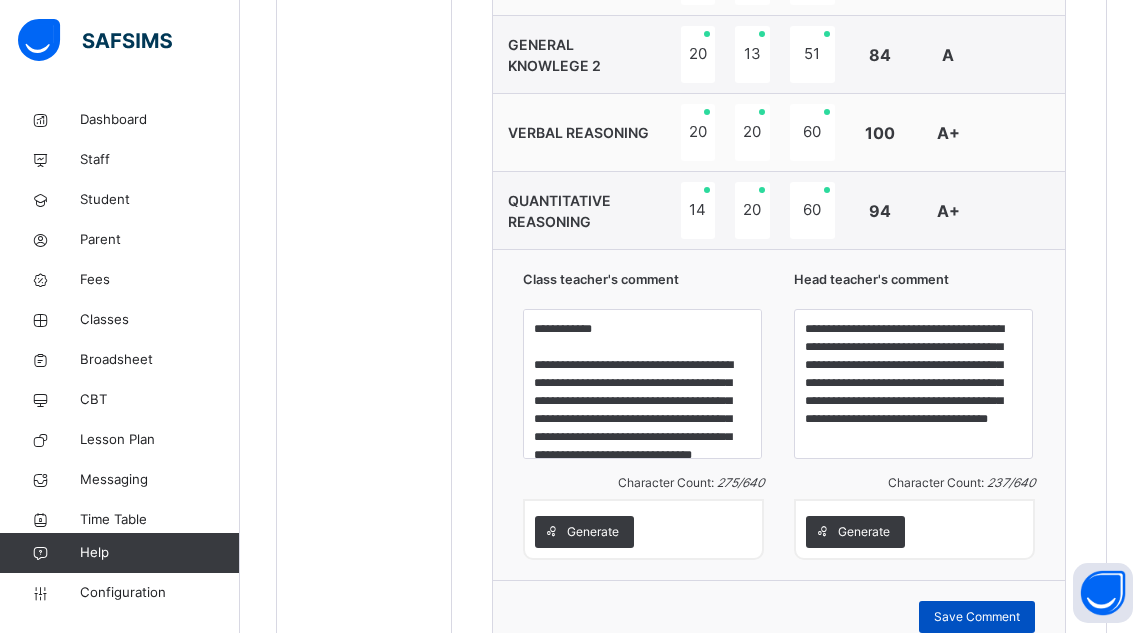 click on "Save Comment" at bounding box center (977, 617) 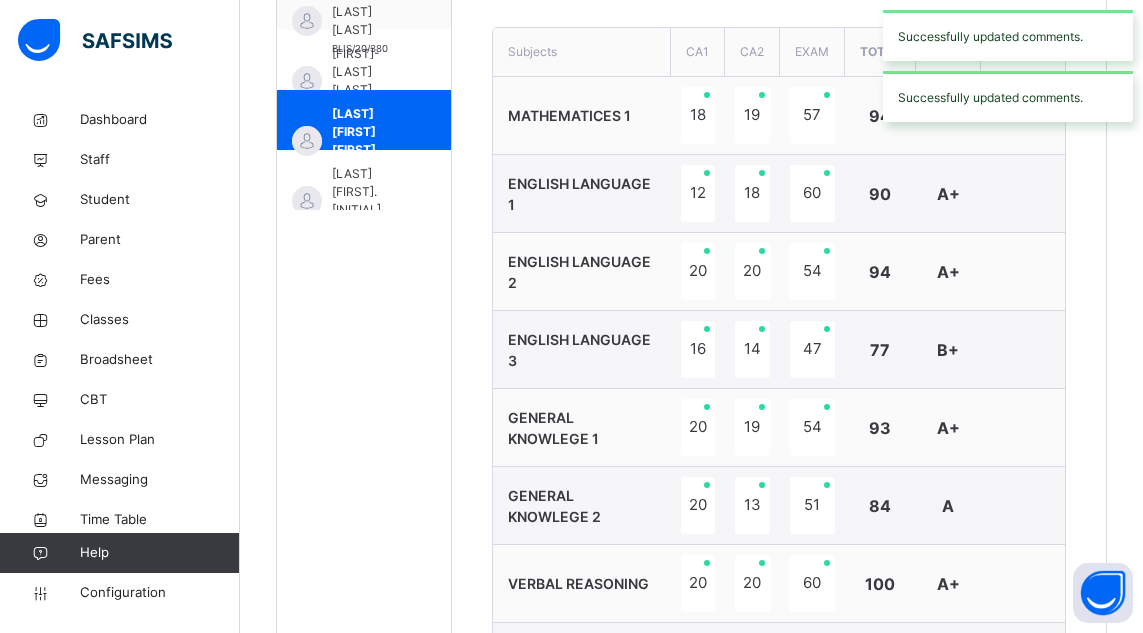 scroll, scrollTop: 724, scrollLeft: 0, axis: vertical 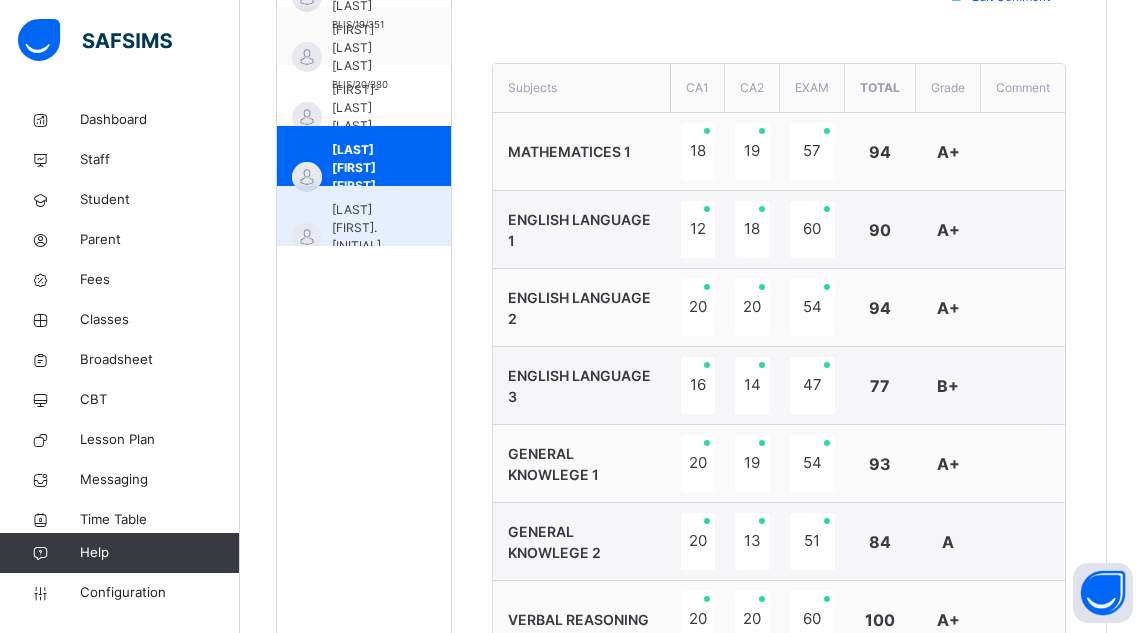 click on "[LAST]  [FIRST]. [INITIAL]" at bounding box center [369, 228] 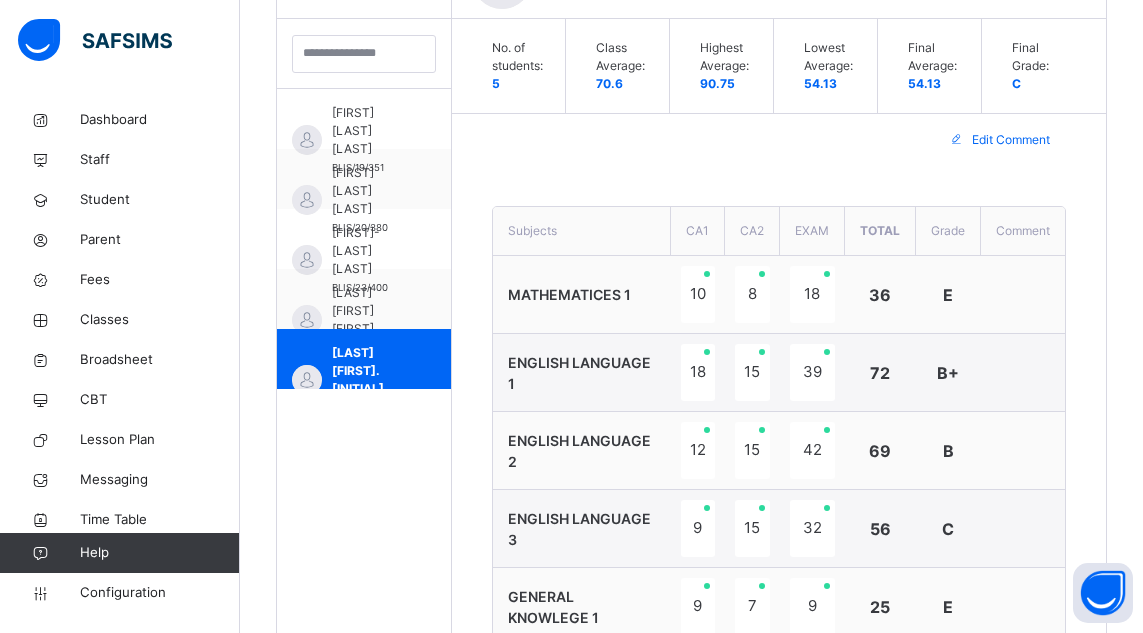 scroll, scrollTop: 724, scrollLeft: 0, axis: vertical 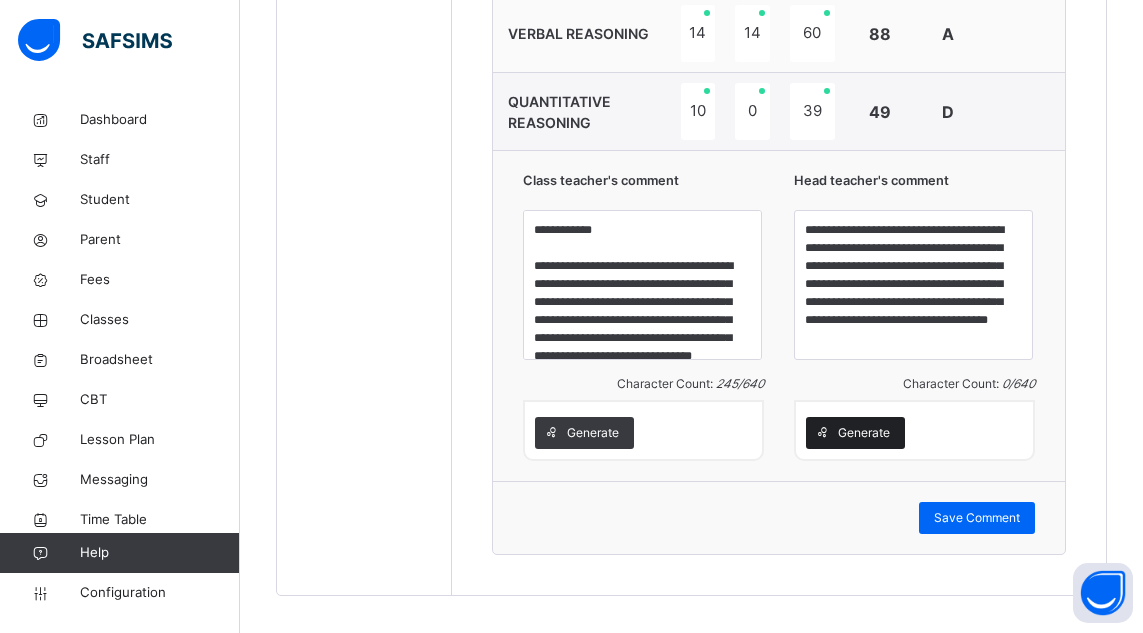 click on "Generate" at bounding box center [864, 433] 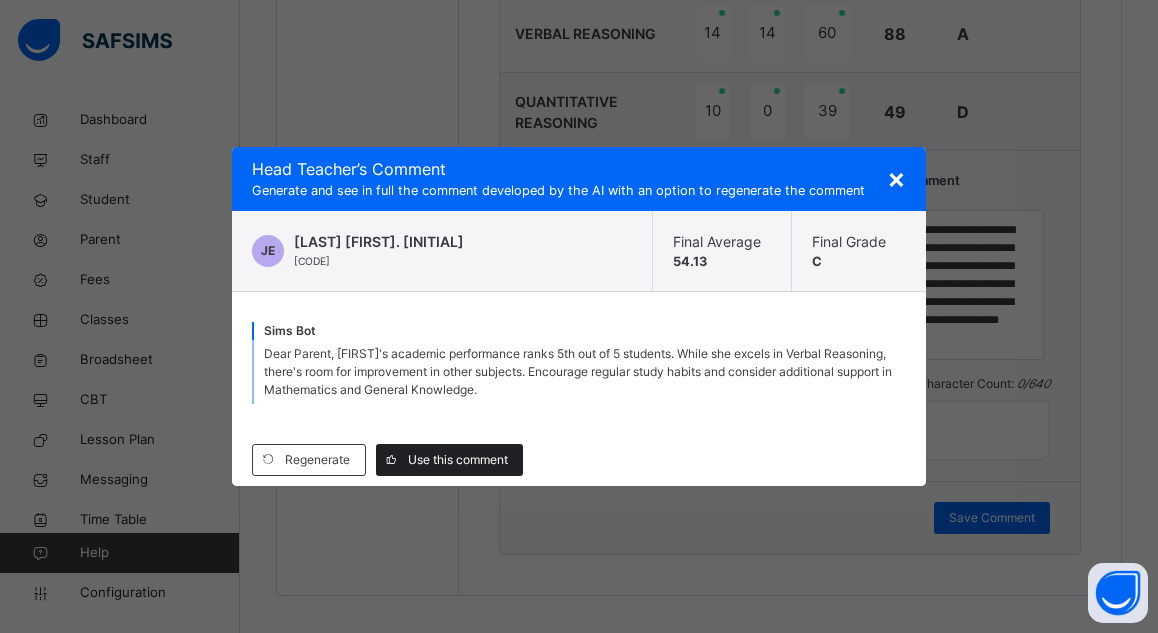 click on "Use this comment" at bounding box center [458, 460] 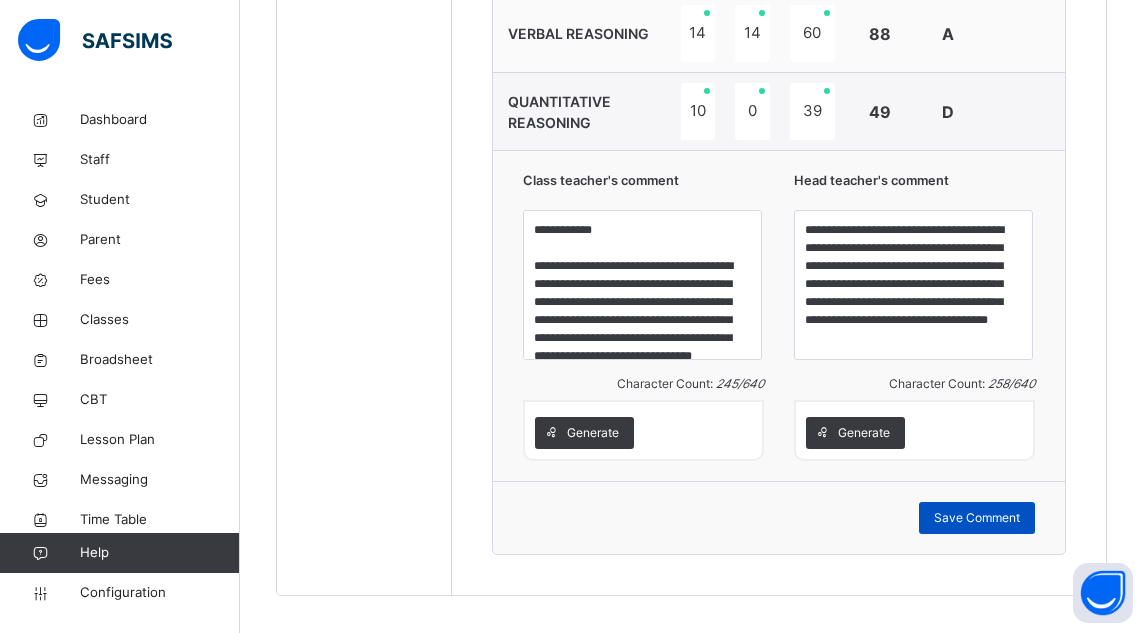 click on "Save Comment" at bounding box center [977, 518] 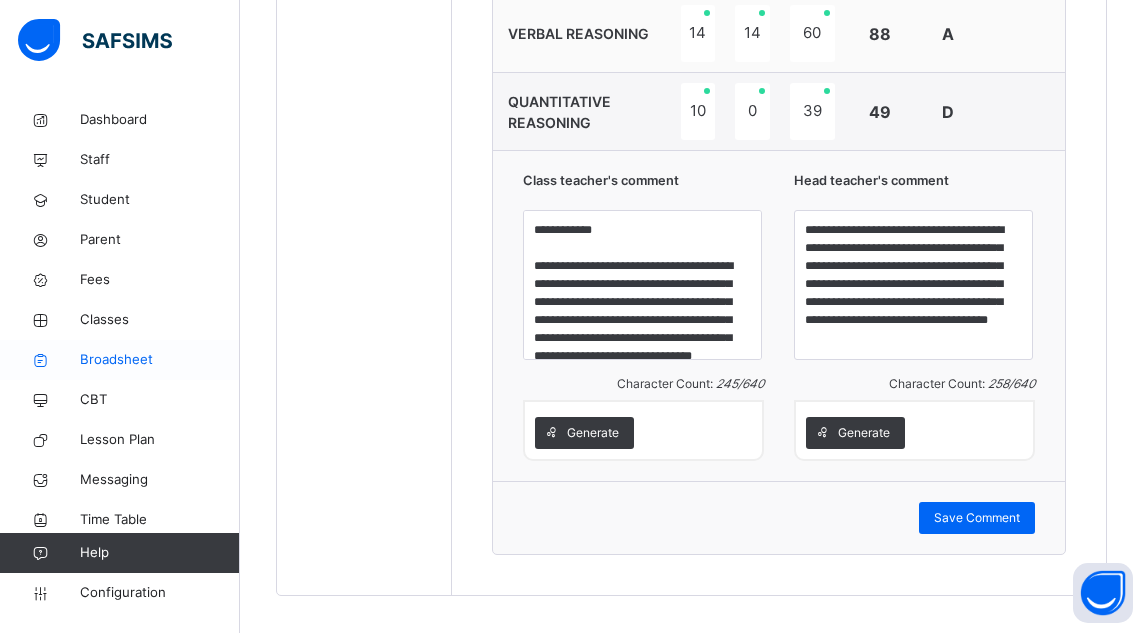 click on "Broadsheet" at bounding box center [160, 360] 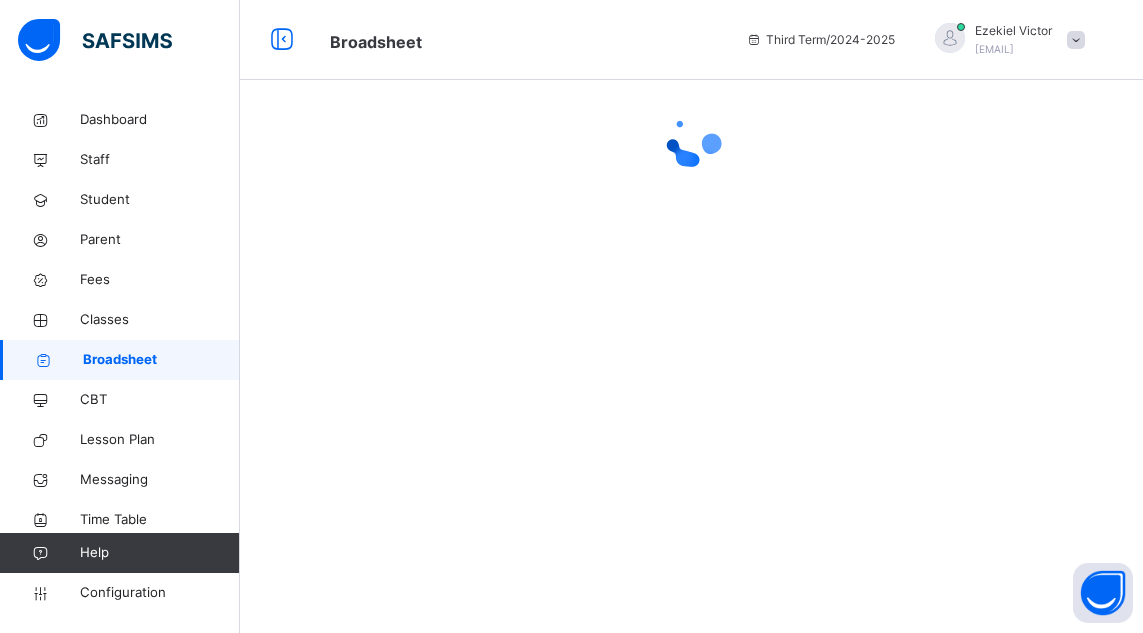 scroll, scrollTop: 0, scrollLeft: 0, axis: both 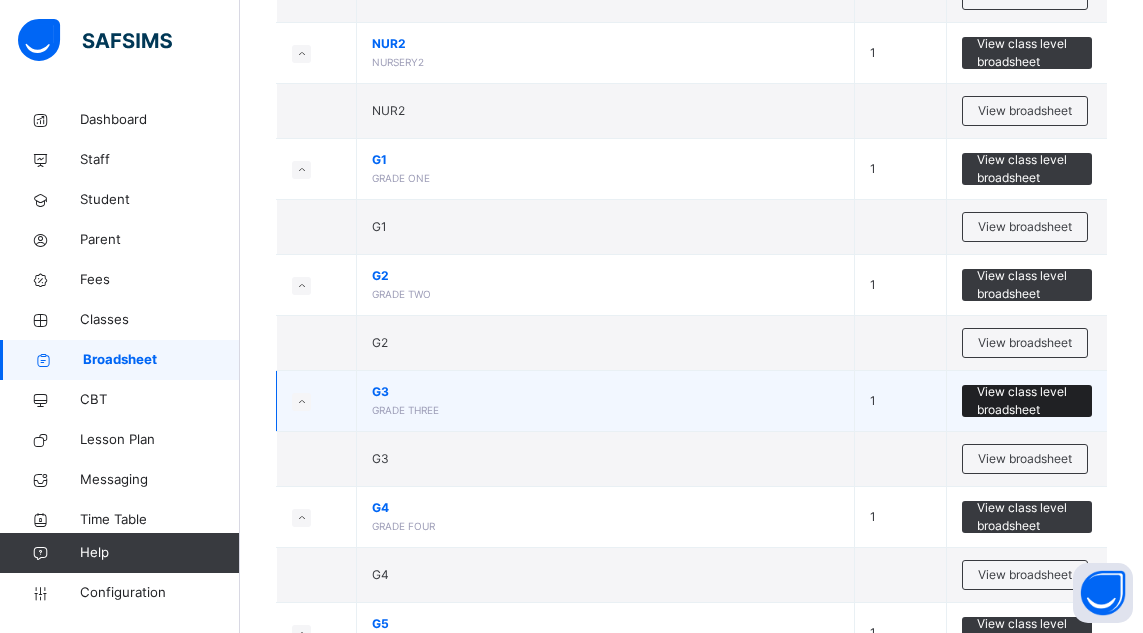 click on "View class level broadsheet" at bounding box center [1027, 401] 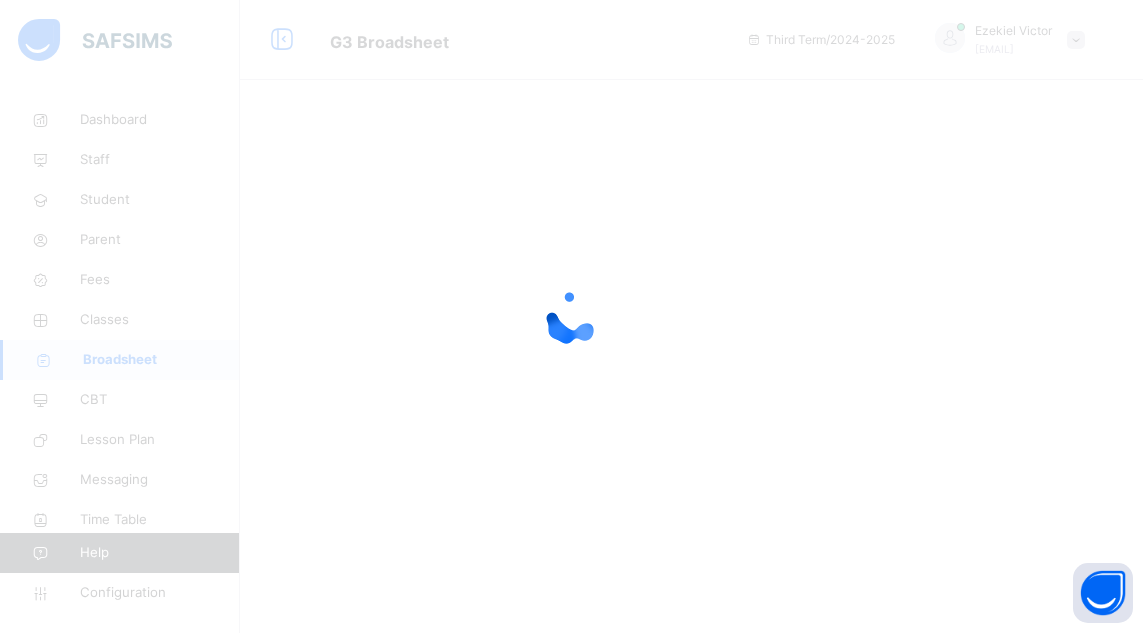 scroll, scrollTop: 0, scrollLeft: 0, axis: both 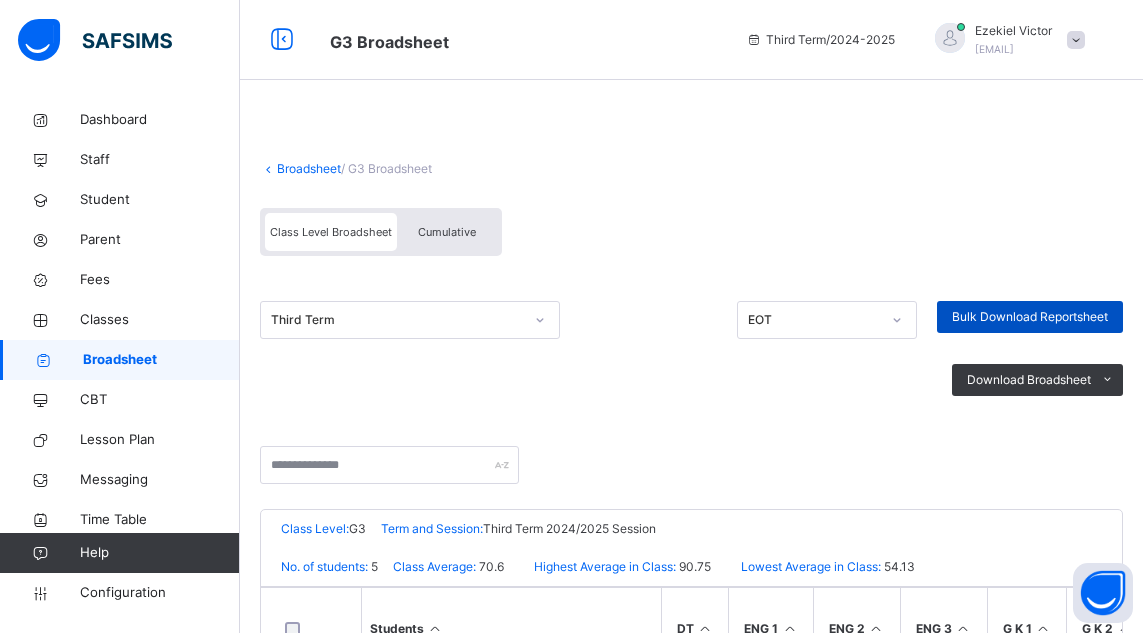 click on "Bulk Download Reportsheet" at bounding box center (1030, 317) 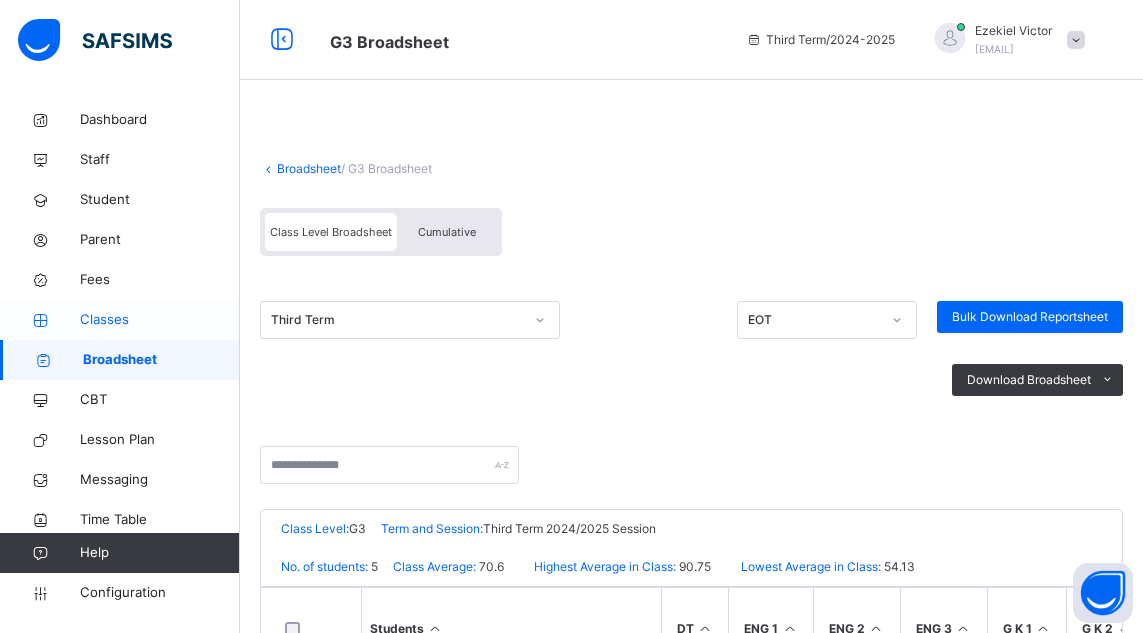 click on "Classes" at bounding box center (160, 320) 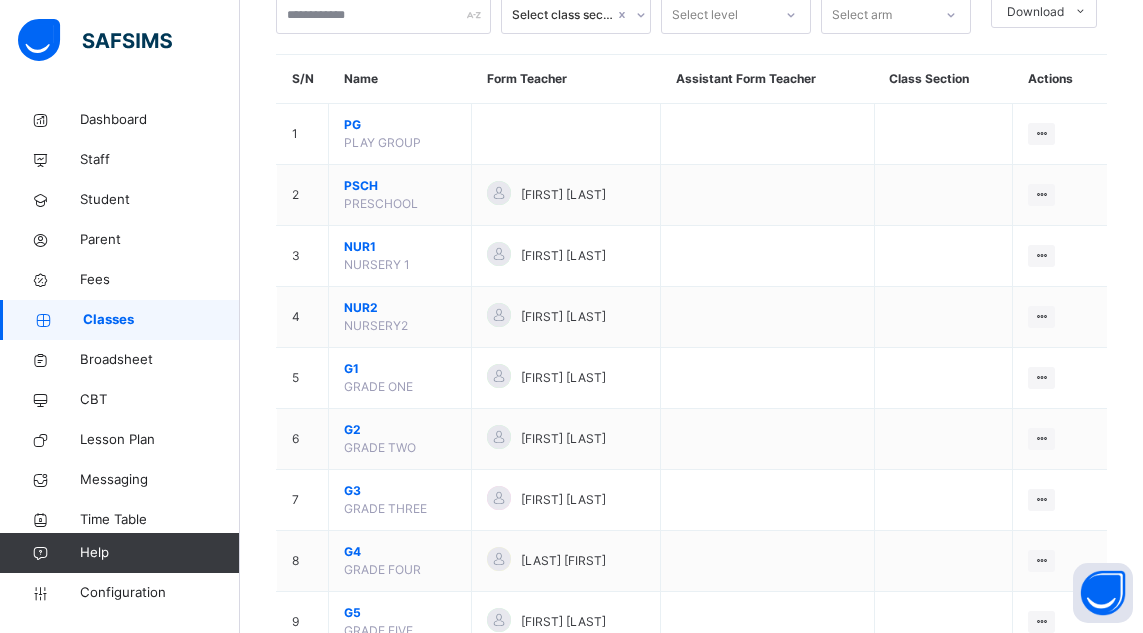 scroll, scrollTop: 204, scrollLeft: 0, axis: vertical 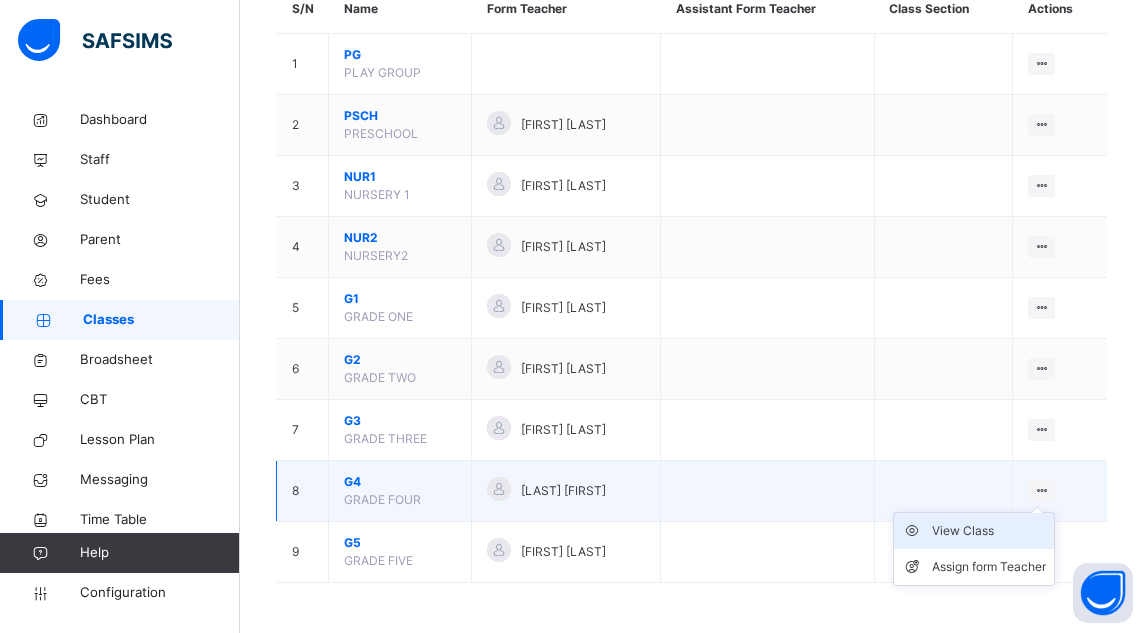 click on "View Class" at bounding box center (989, 531) 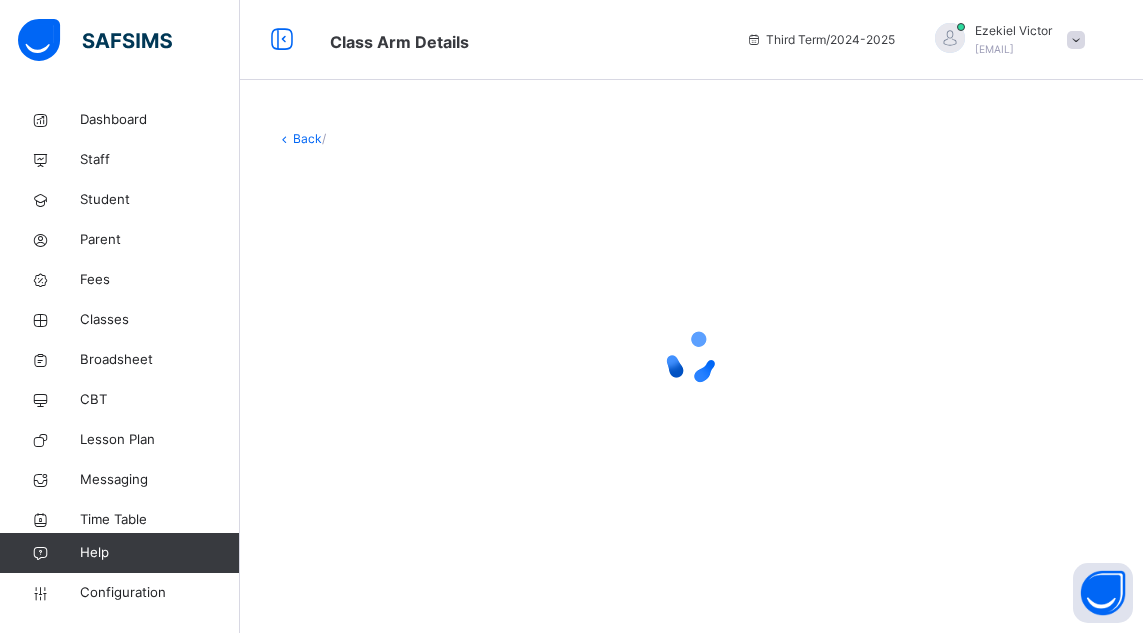 scroll, scrollTop: 0, scrollLeft: 0, axis: both 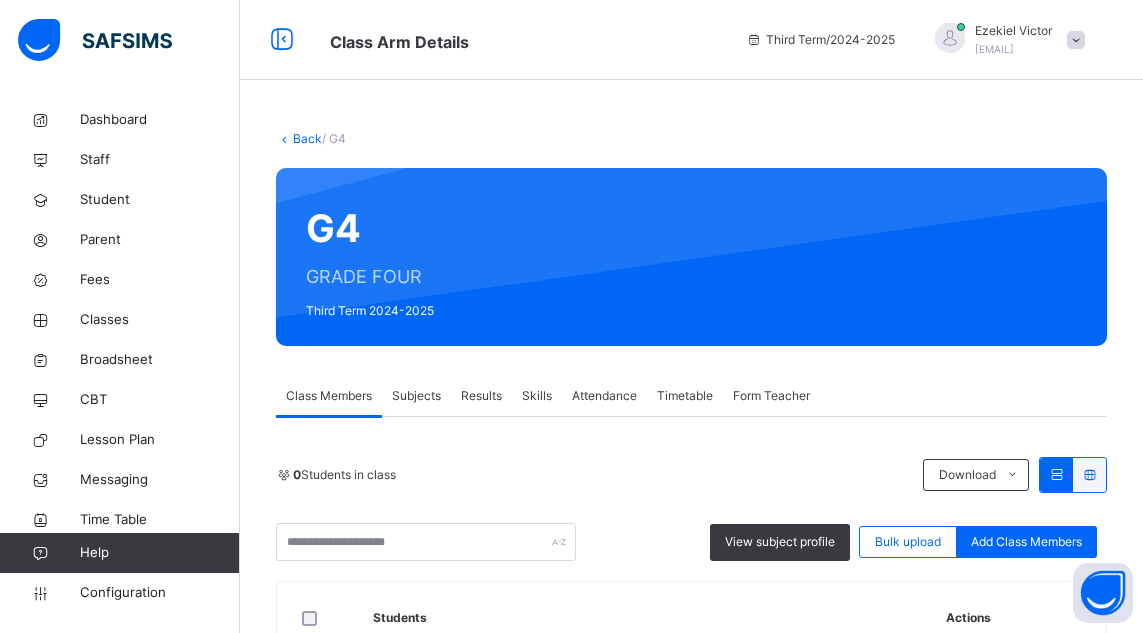 click on "Results" at bounding box center (481, 396) 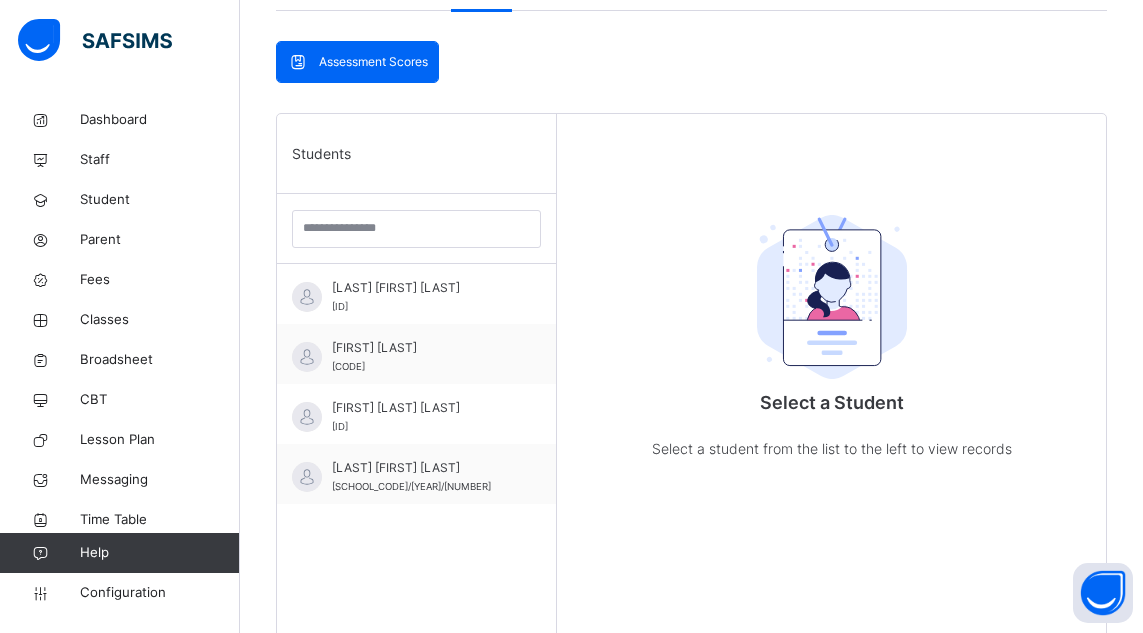 scroll, scrollTop: 412, scrollLeft: 0, axis: vertical 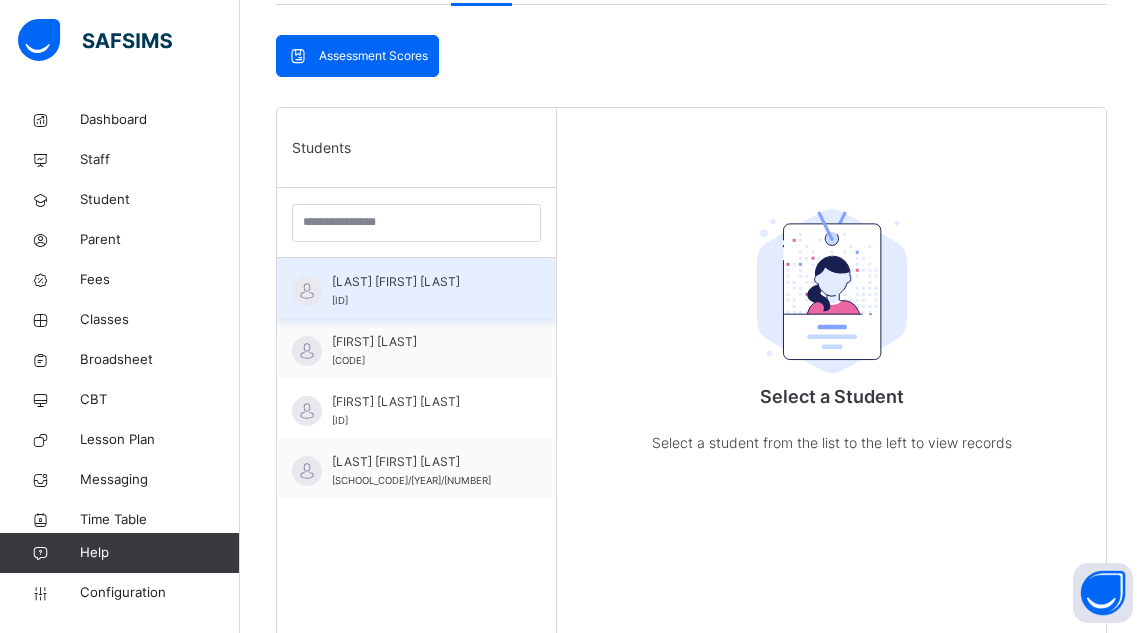 click on "[FIRST] [LAST] [LAST]/[NUMBER]" at bounding box center (416, 288) 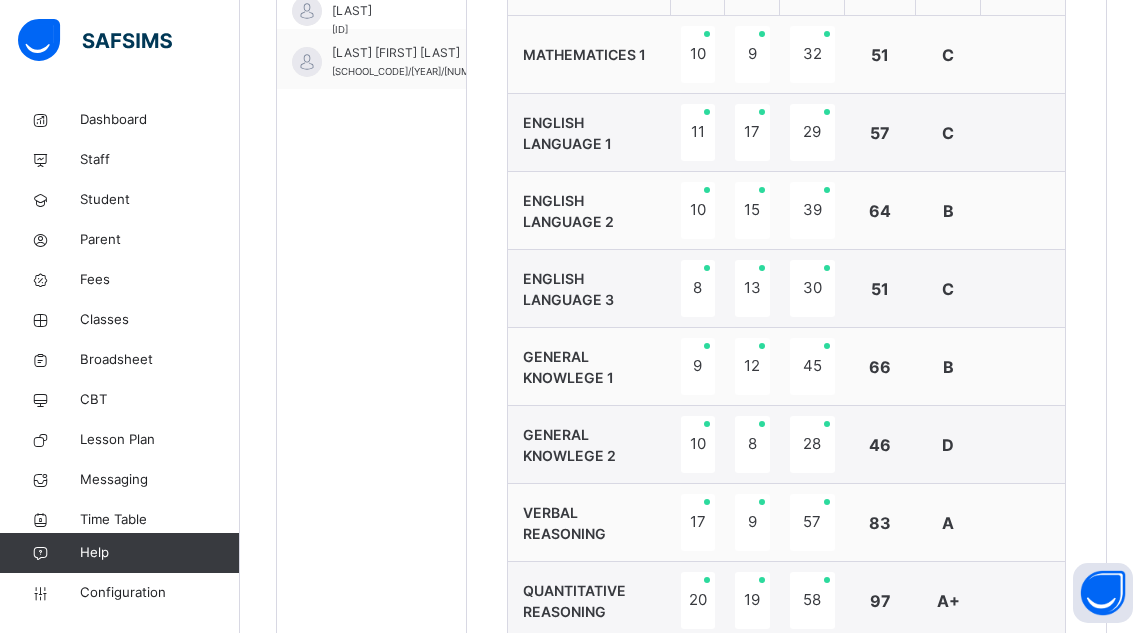 scroll, scrollTop: 1333, scrollLeft: 0, axis: vertical 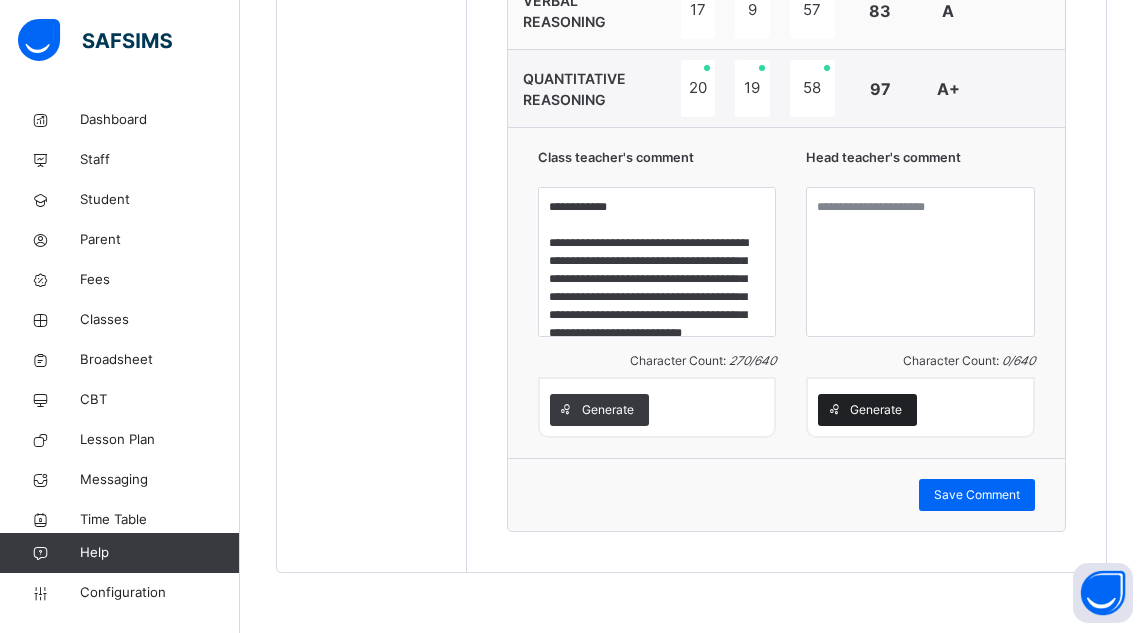 click on "Generate" at bounding box center (876, 410) 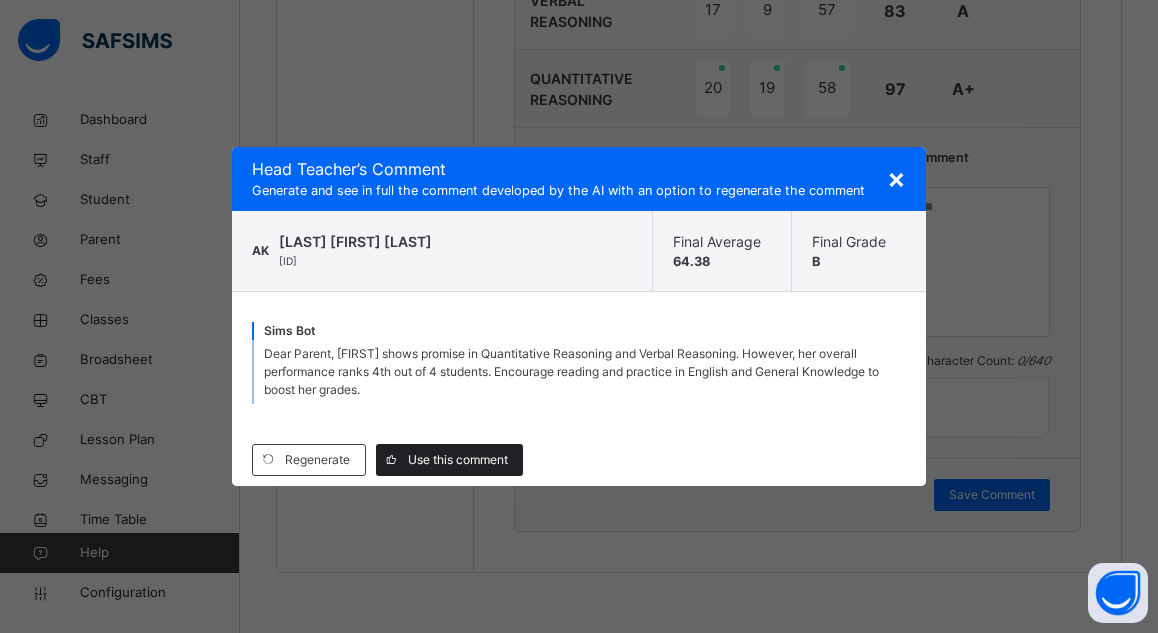 click on "Use this comment" at bounding box center [458, 460] 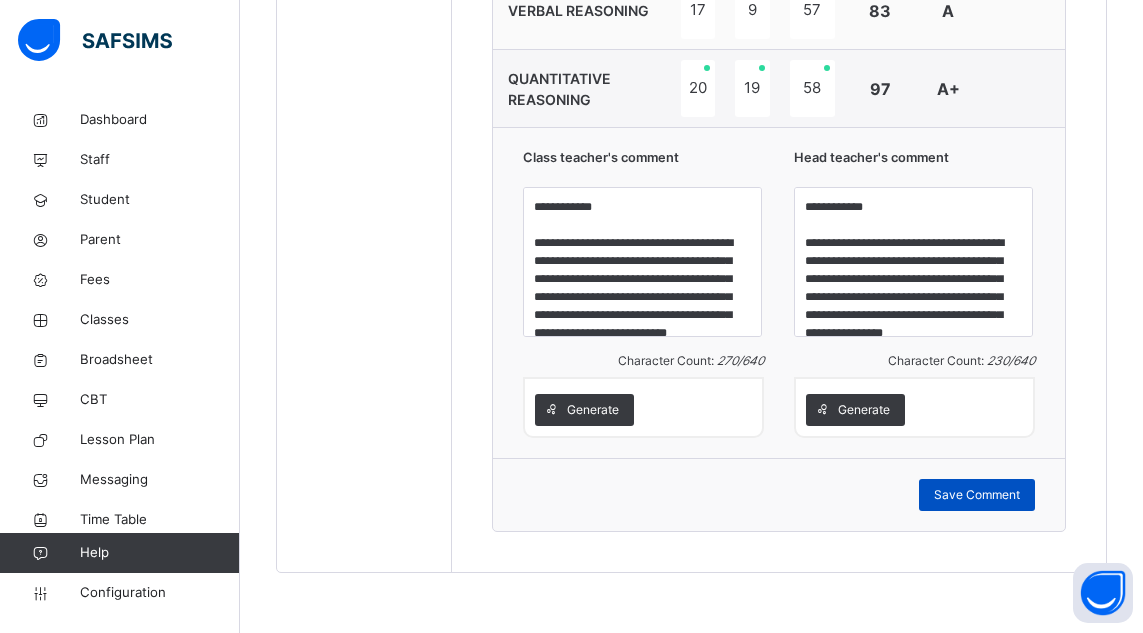 click on "Save Comment" at bounding box center (977, 495) 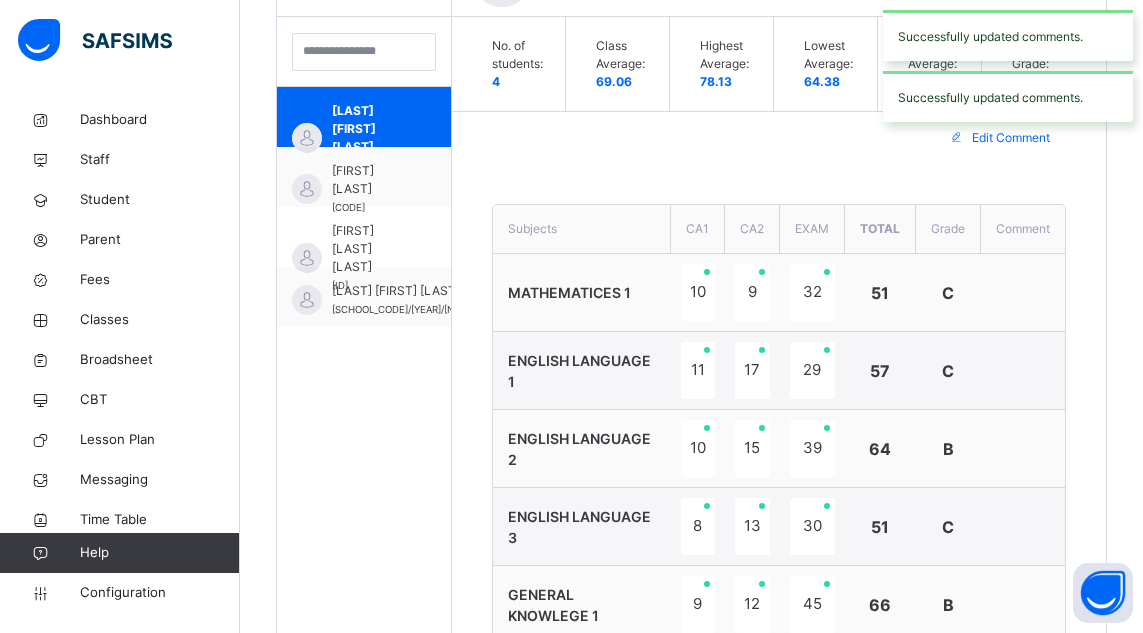 scroll, scrollTop: 566, scrollLeft: 0, axis: vertical 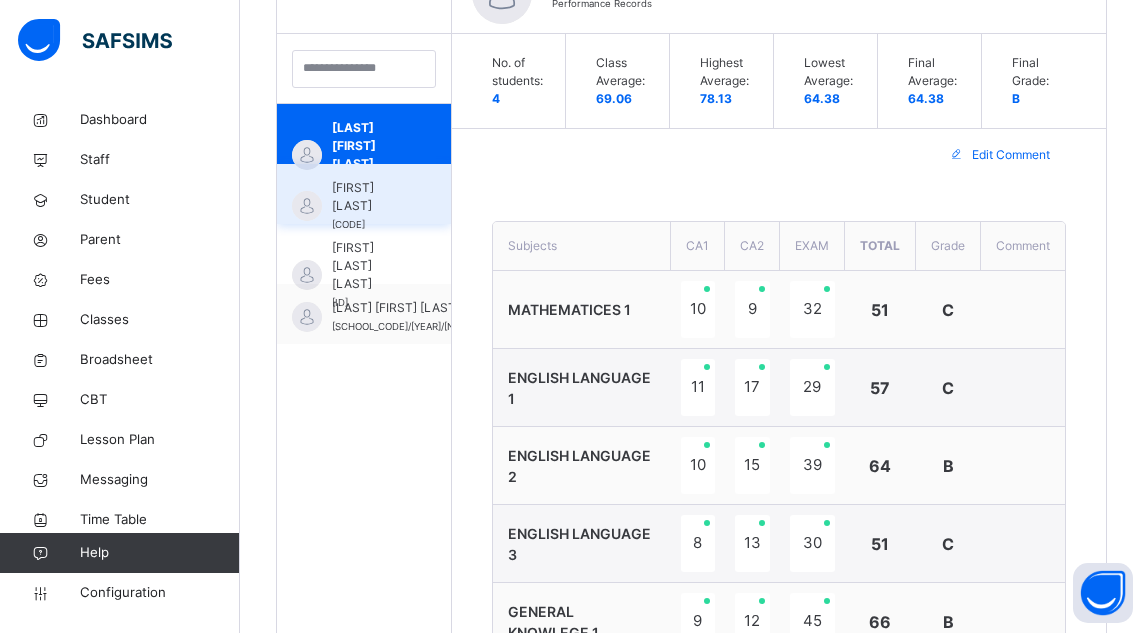 click on "[FIRST] [LAST] [LAST]/20/382" at bounding box center (364, 194) 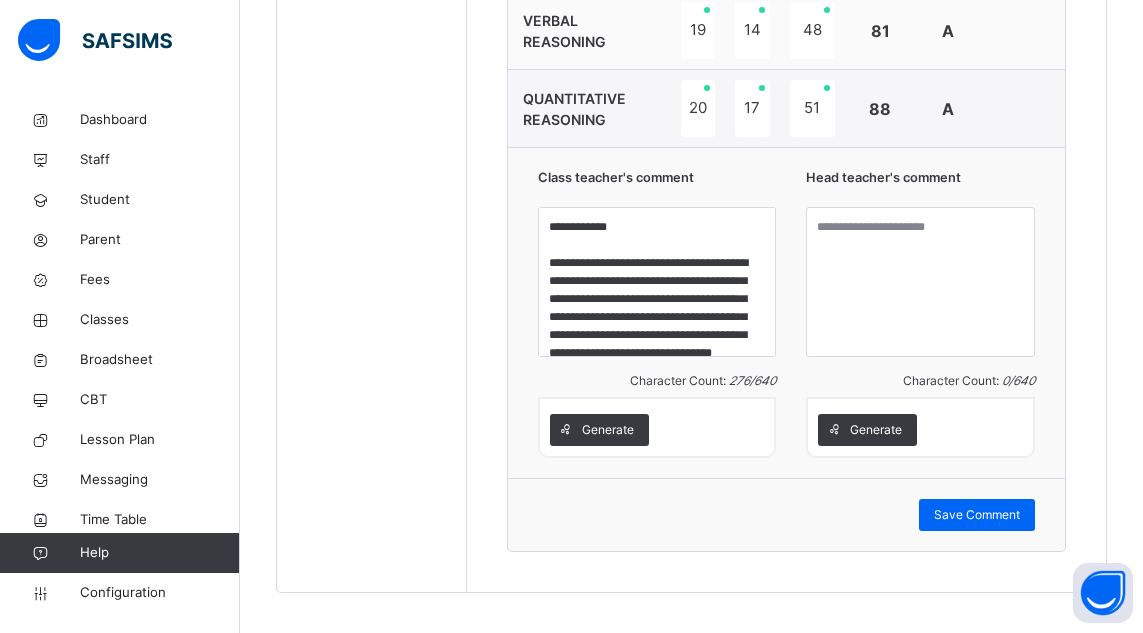 scroll, scrollTop: 1317, scrollLeft: 0, axis: vertical 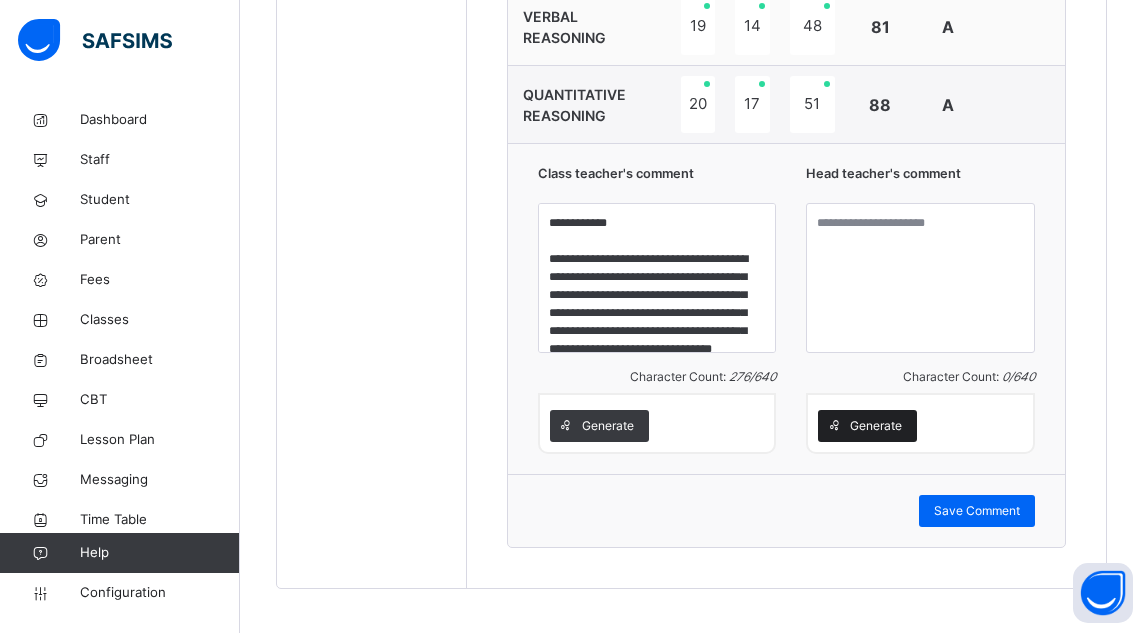 click on "Generate" at bounding box center [876, 426] 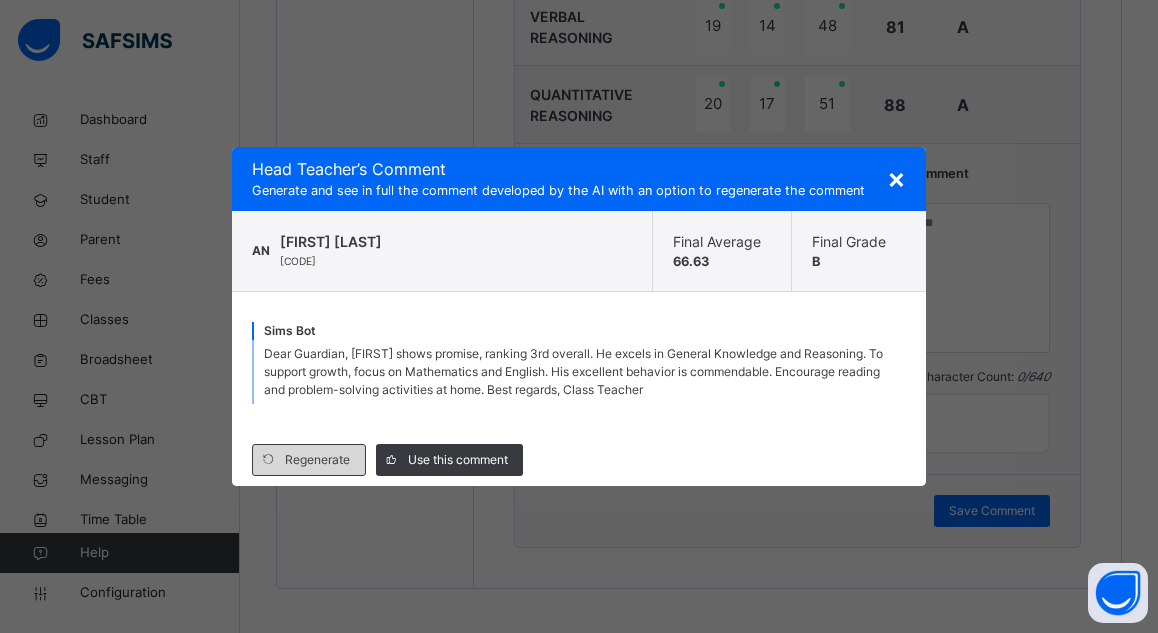 click on "Regenerate" at bounding box center (317, 460) 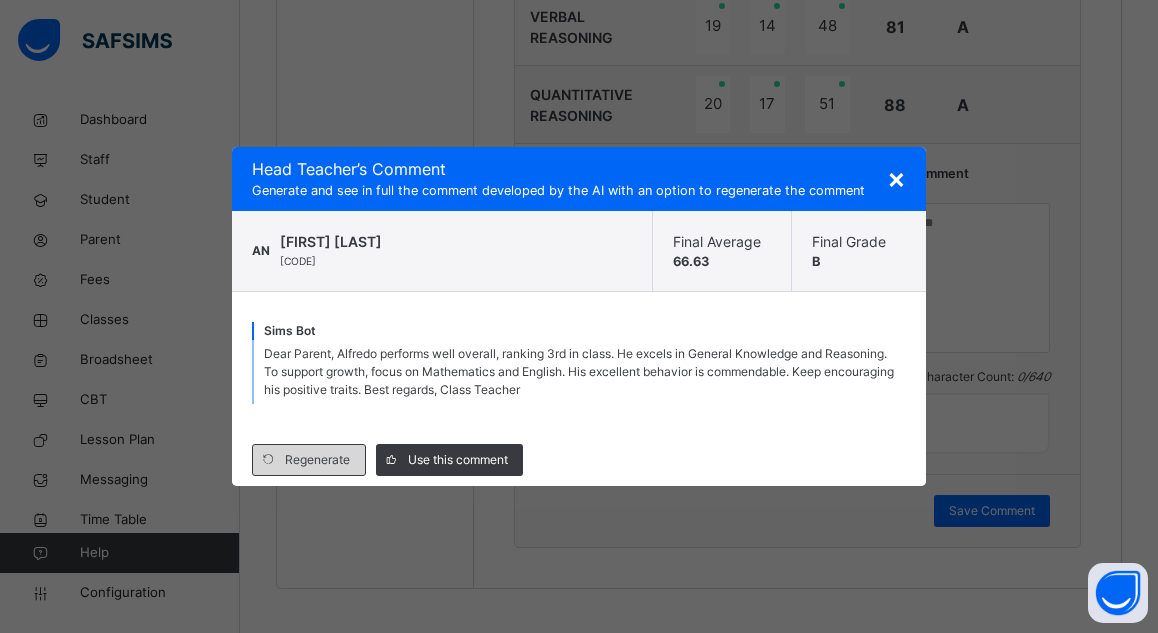 click on "Regenerate" at bounding box center (317, 460) 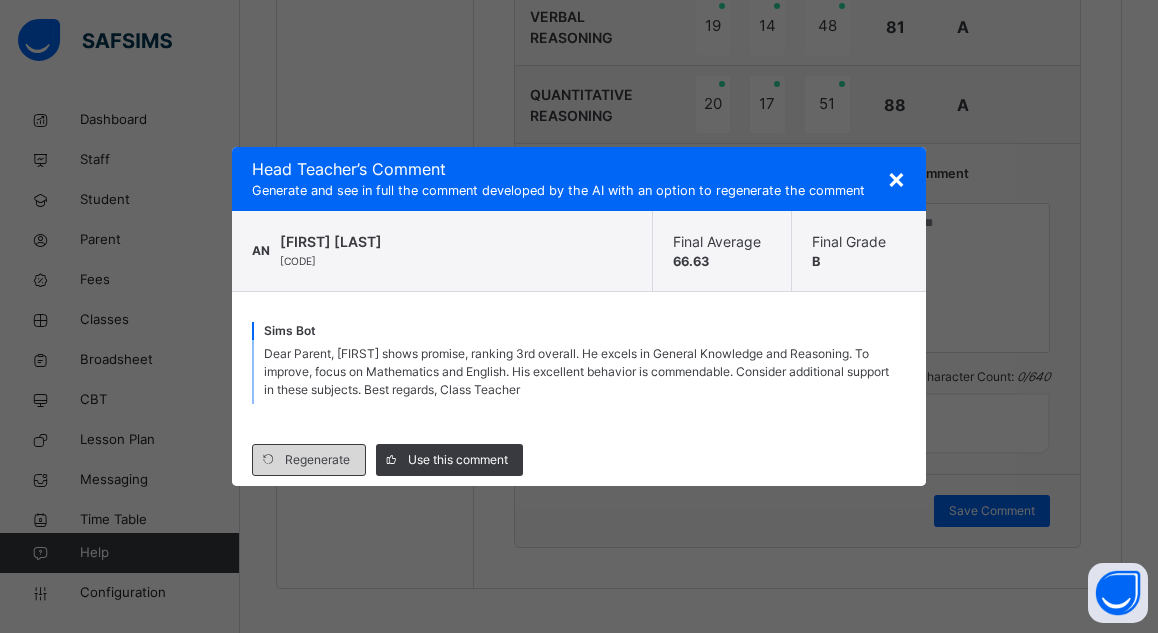 click on "Regenerate" at bounding box center [317, 460] 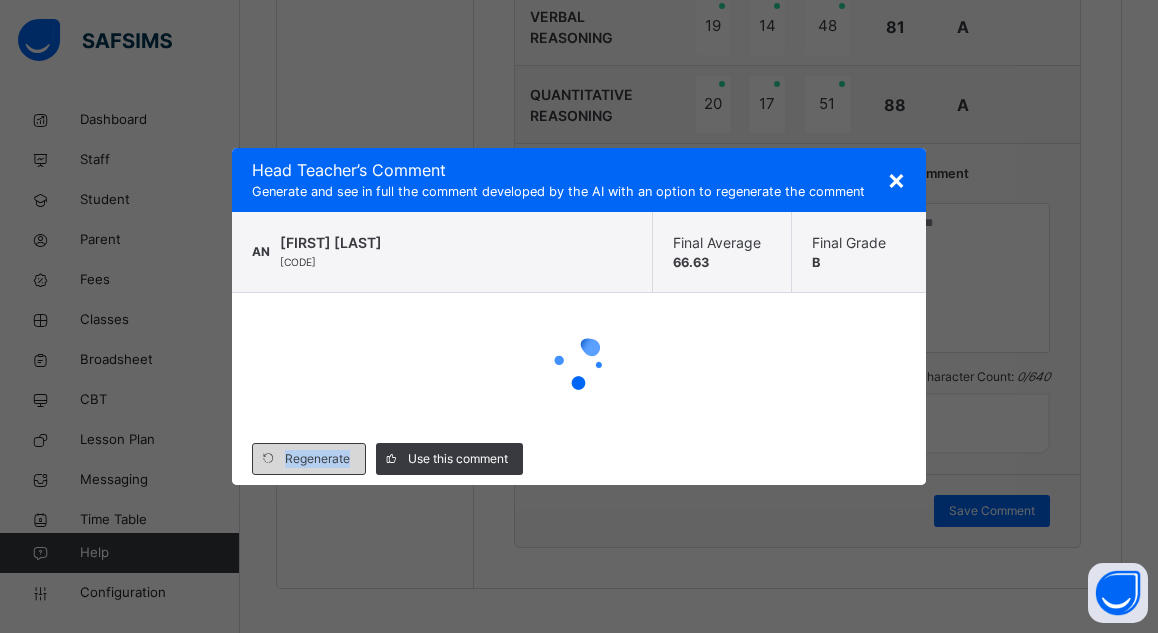 click on "Regenerate" at bounding box center (317, 459) 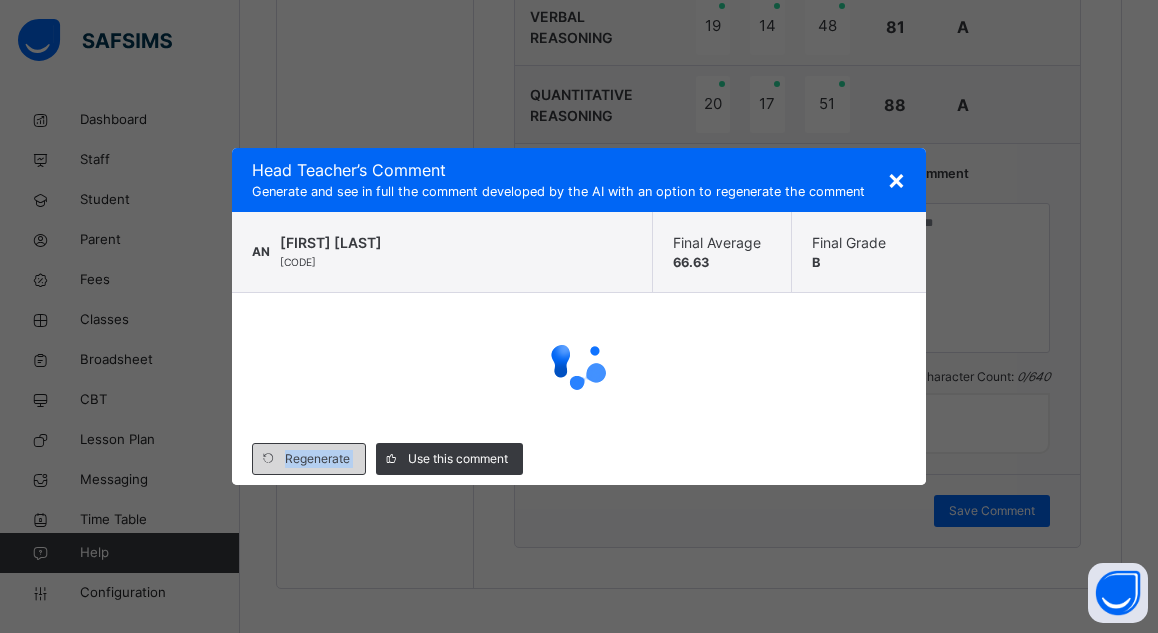 click on "Regenerate" at bounding box center [317, 459] 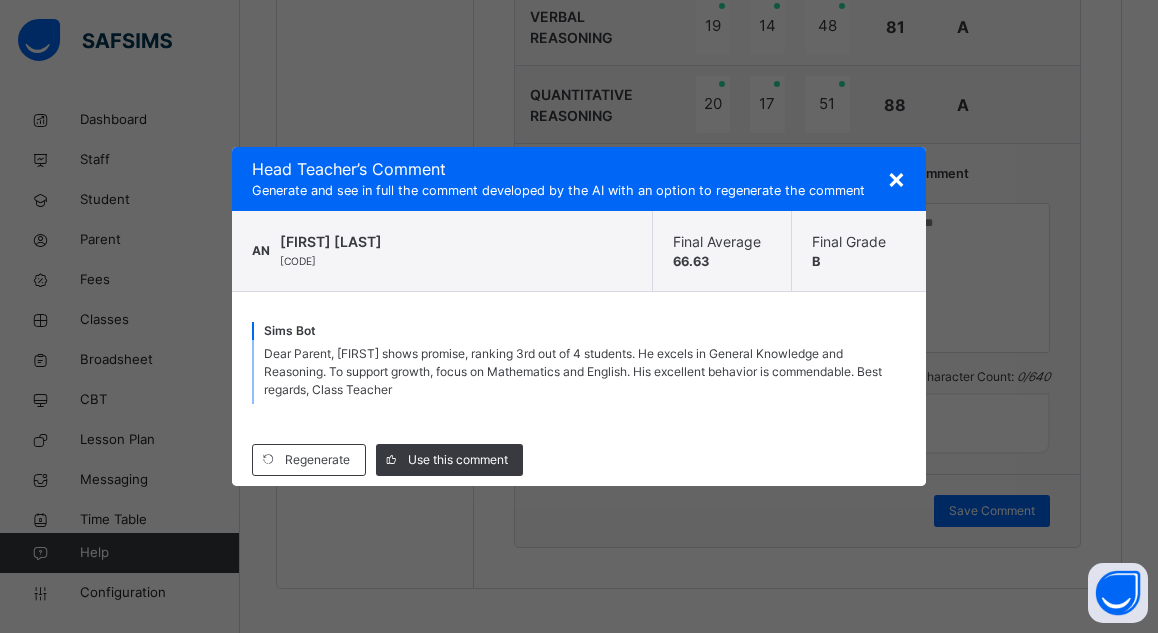 click on "Sims Bot Dear Parent,
[FIRST] shows promise, ranking 3rd out of 4 students. He excels in General Knowledge and Reasoning. To support growth, focus on Mathematics and English. His excellent behavior is commendable.
Best regards,
Class Teacher" at bounding box center (579, 363) 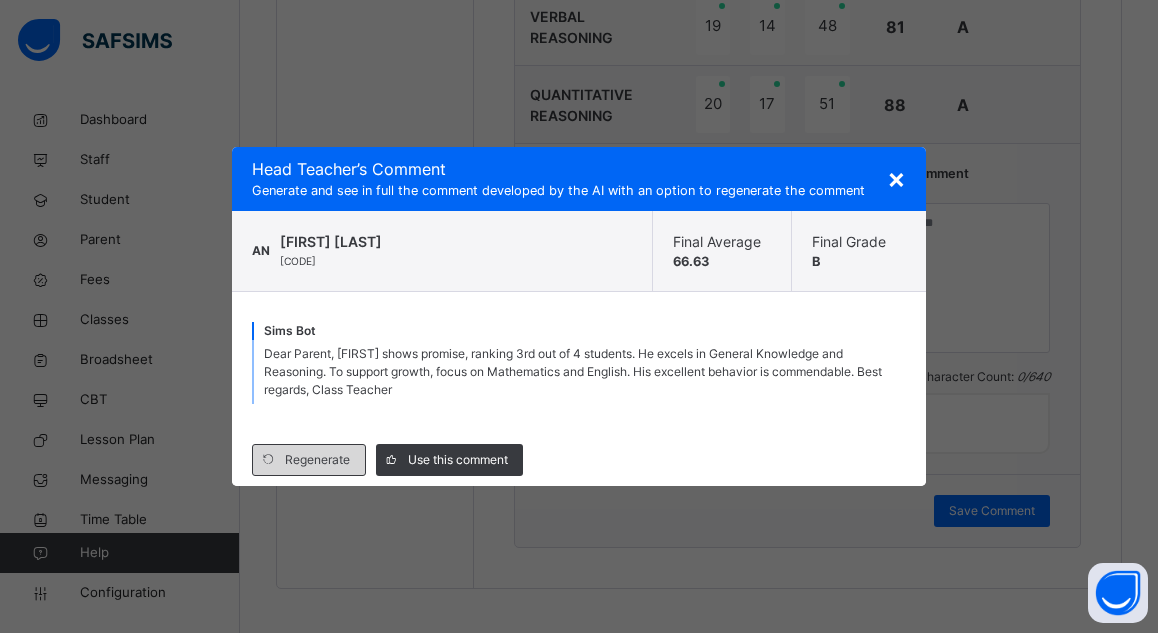 click on "Regenerate" at bounding box center (317, 460) 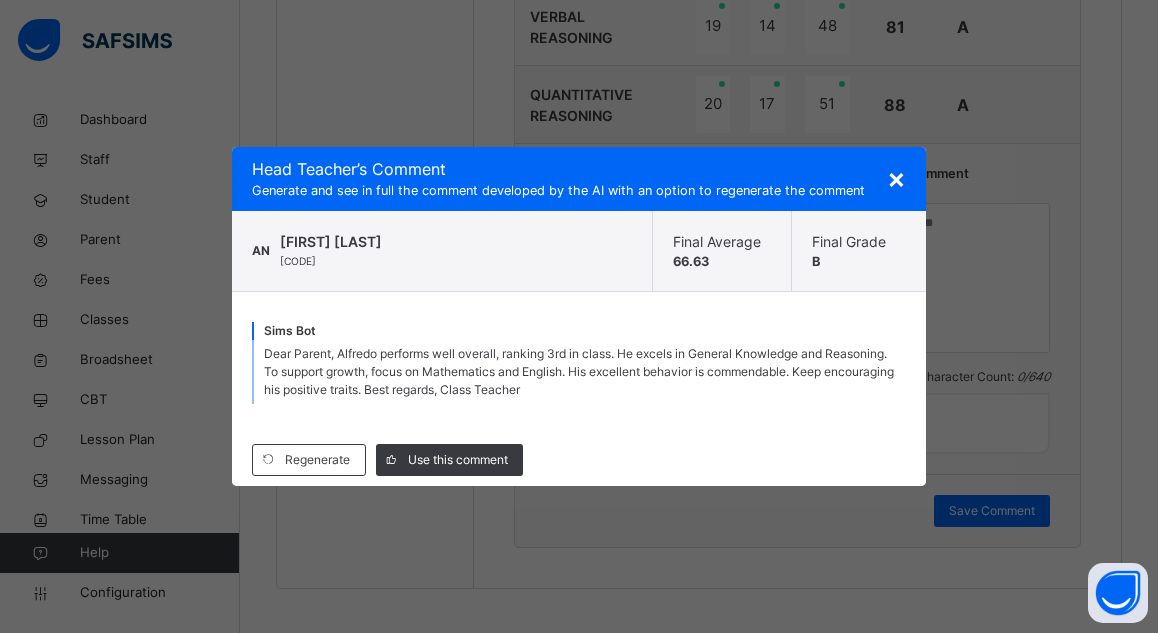 click on "Sims Bot Dear Parent,
[FIRST] performs well overall, ranking 3rd in class. He excels in General Knowledge and Reasoning. To support growth, focus on Mathematics and English. His excellent behavior is commendable. Keep encouraging his positive traits.
Best regards,
Class Teacher" at bounding box center (579, 363) 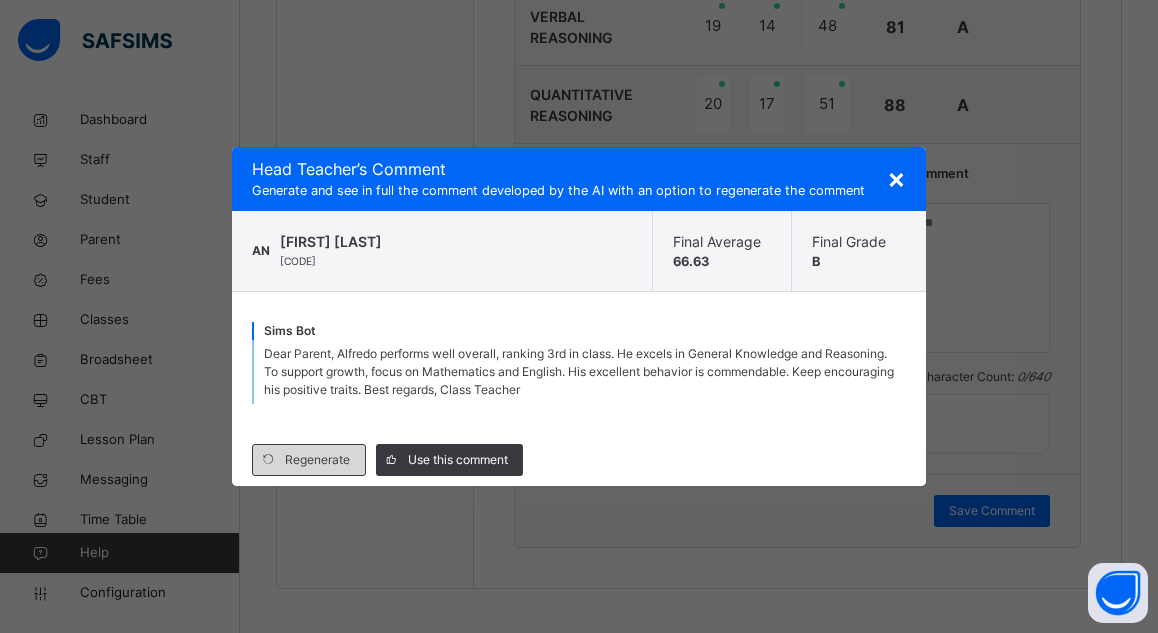 click on "Regenerate" at bounding box center [317, 460] 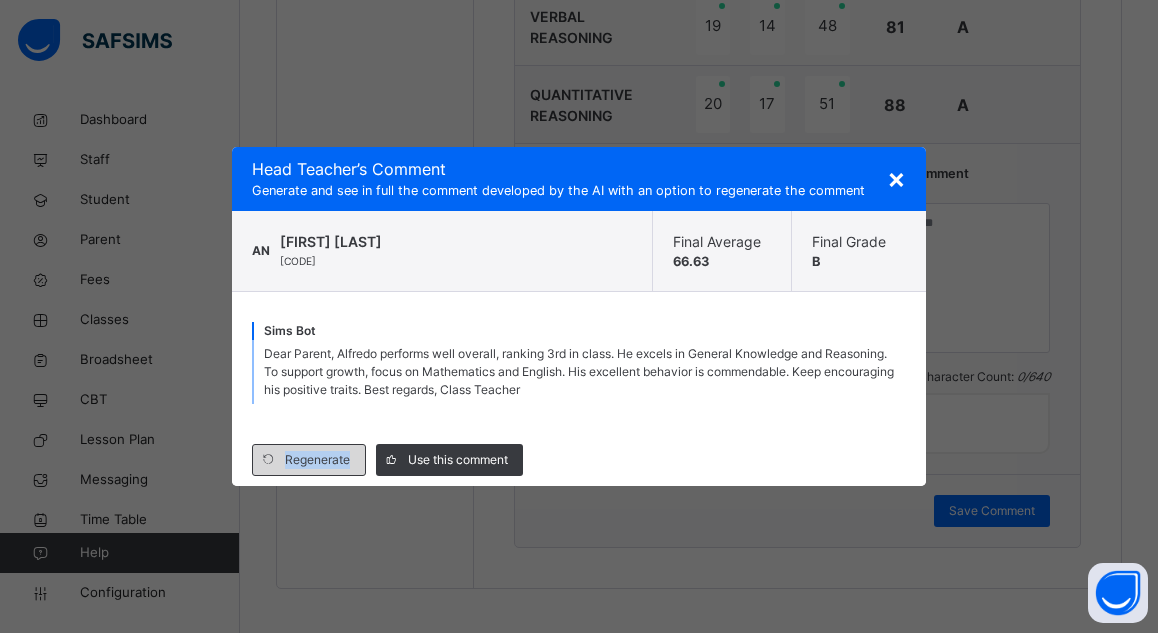 click on "Regenerate" at bounding box center (317, 460) 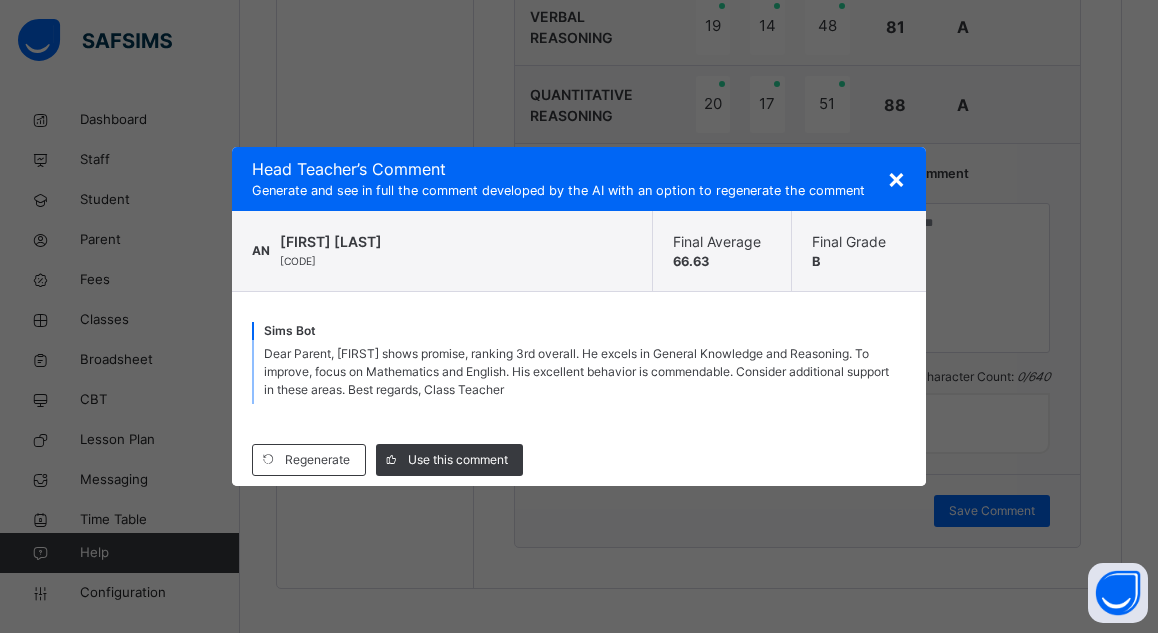 click on "Regenerate     Use this comment" at bounding box center [579, 460] 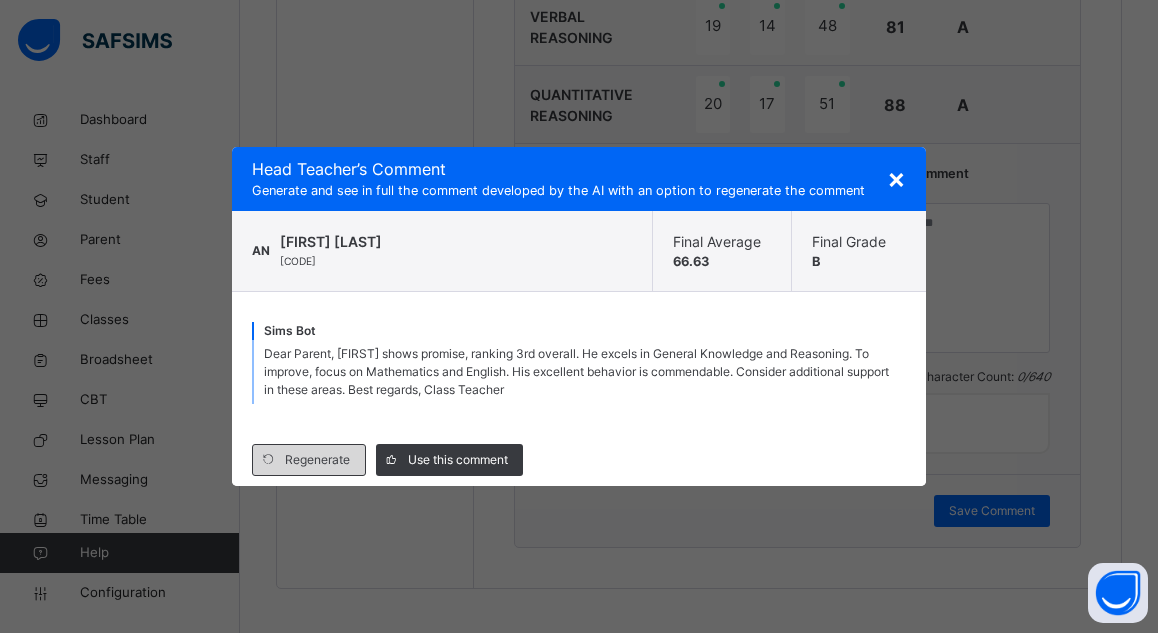 click on "Regenerate" at bounding box center [317, 460] 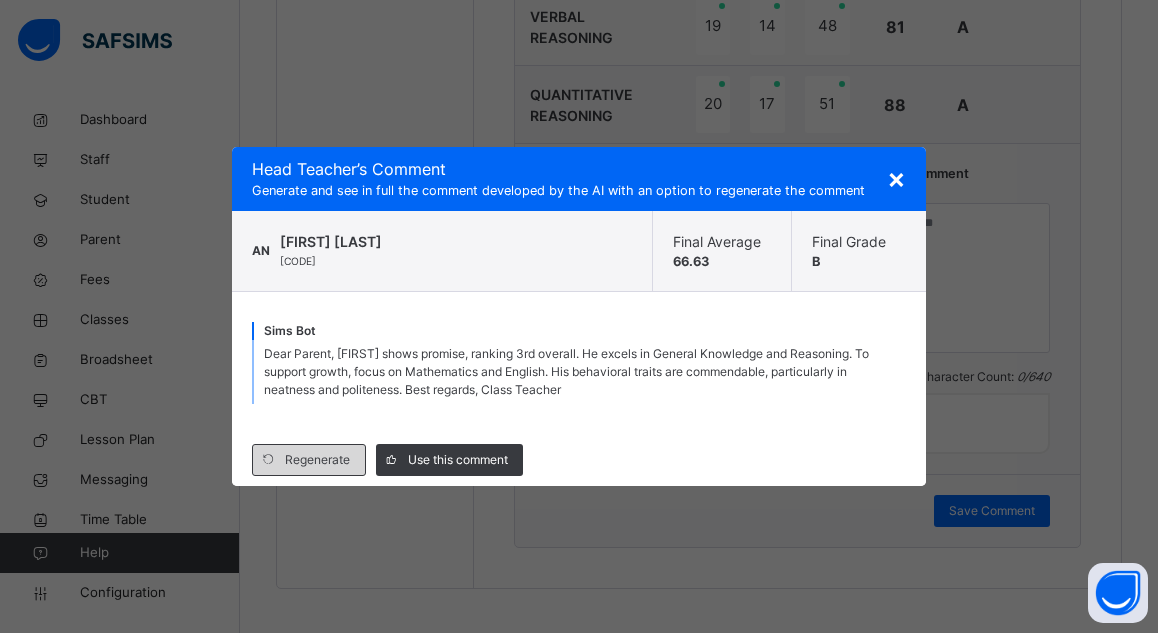 click on "Regenerate" at bounding box center (317, 460) 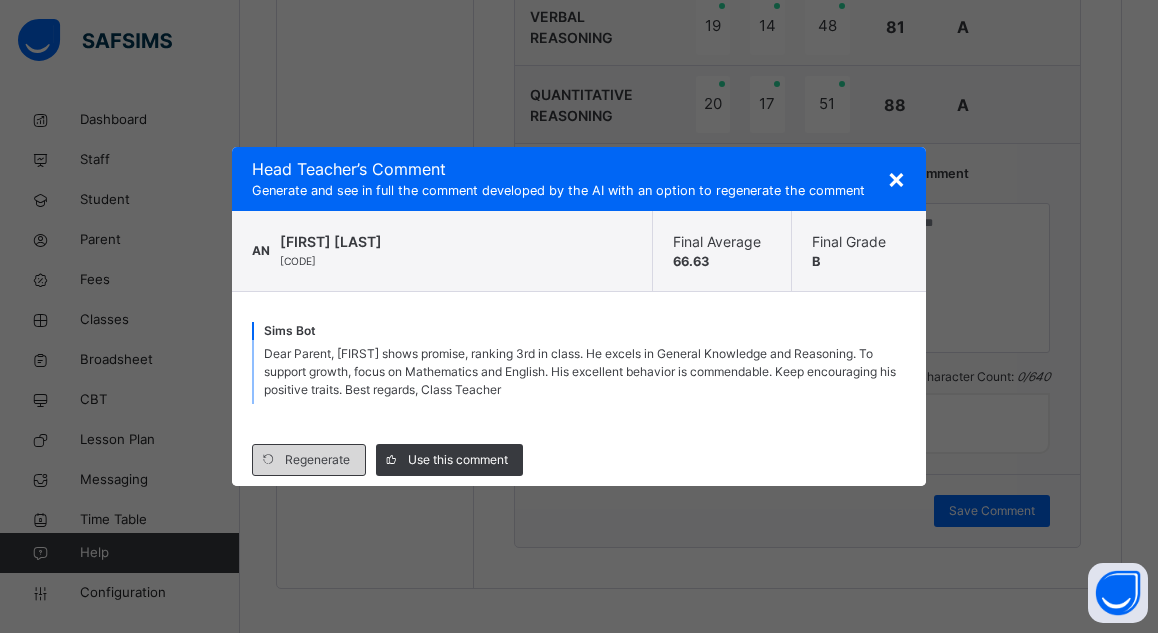 click on "Regenerate" at bounding box center (317, 460) 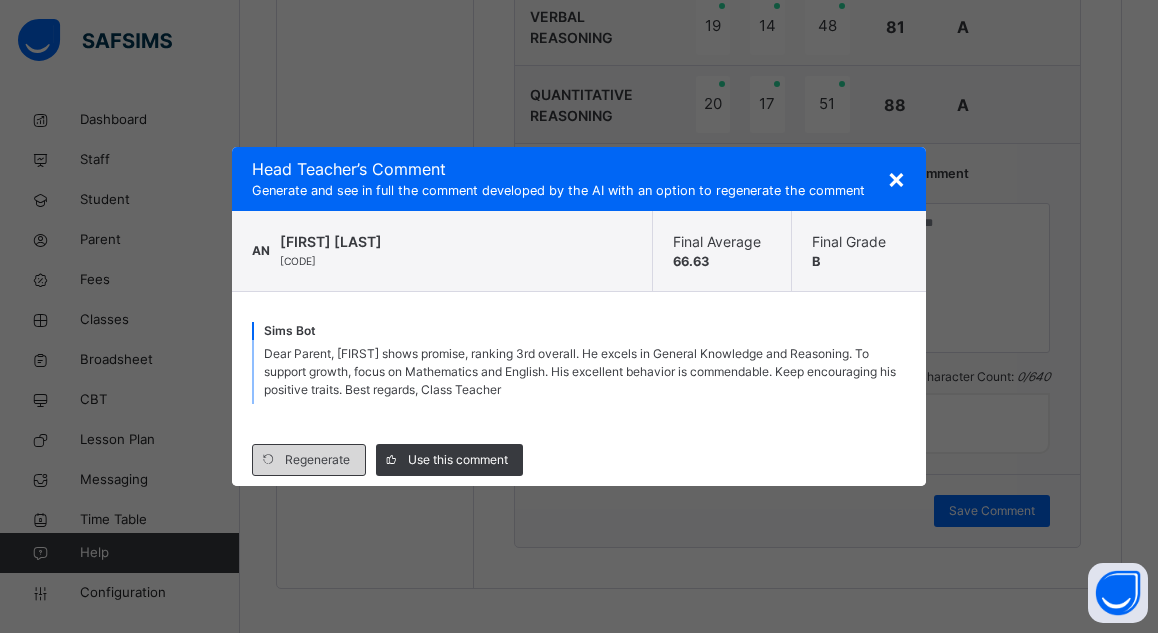 click on "Regenerate" at bounding box center (317, 460) 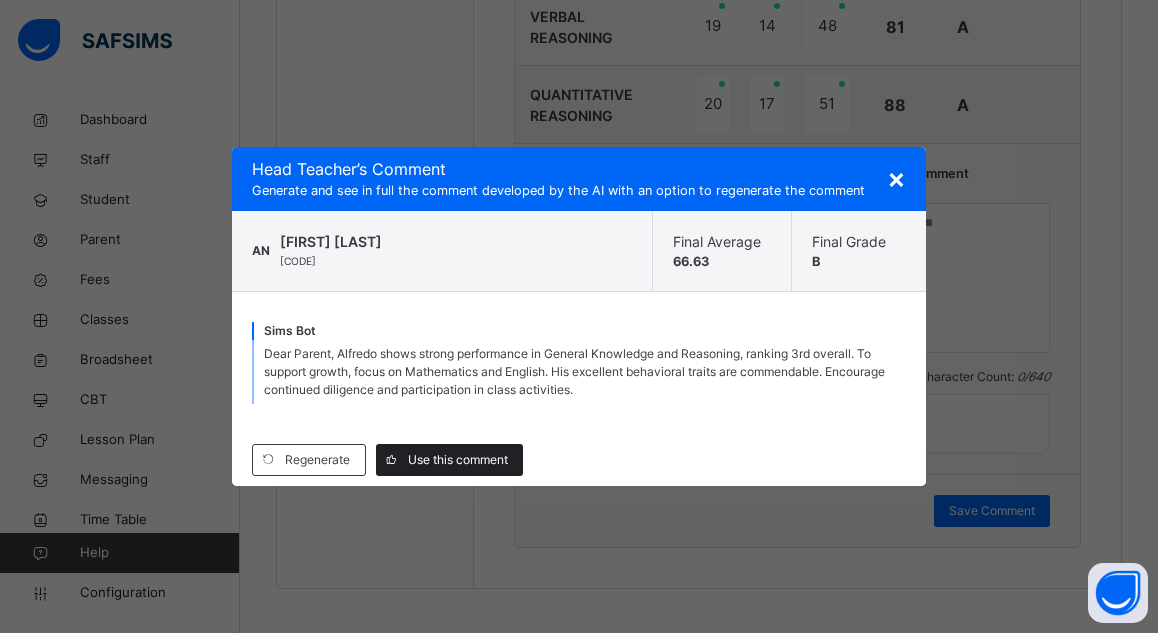 click on "Use this comment" at bounding box center (458, 460) 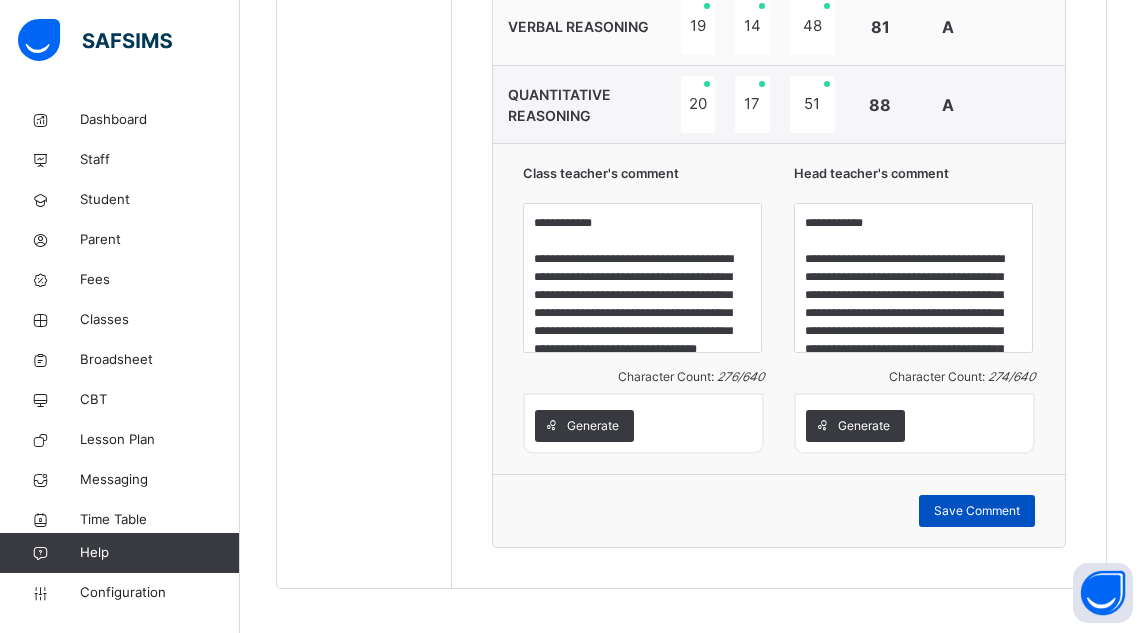 click on "Save Comment" at bounding box center (977, 511) 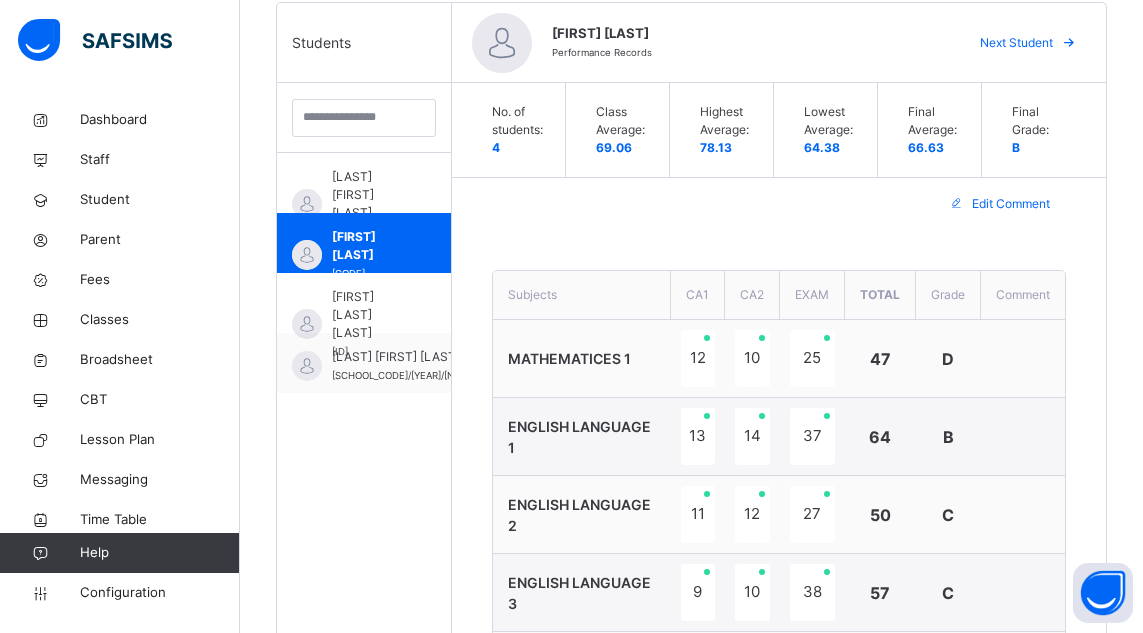 scroll, scrollTop: 454, scrollLeft: 0, axis: vertical 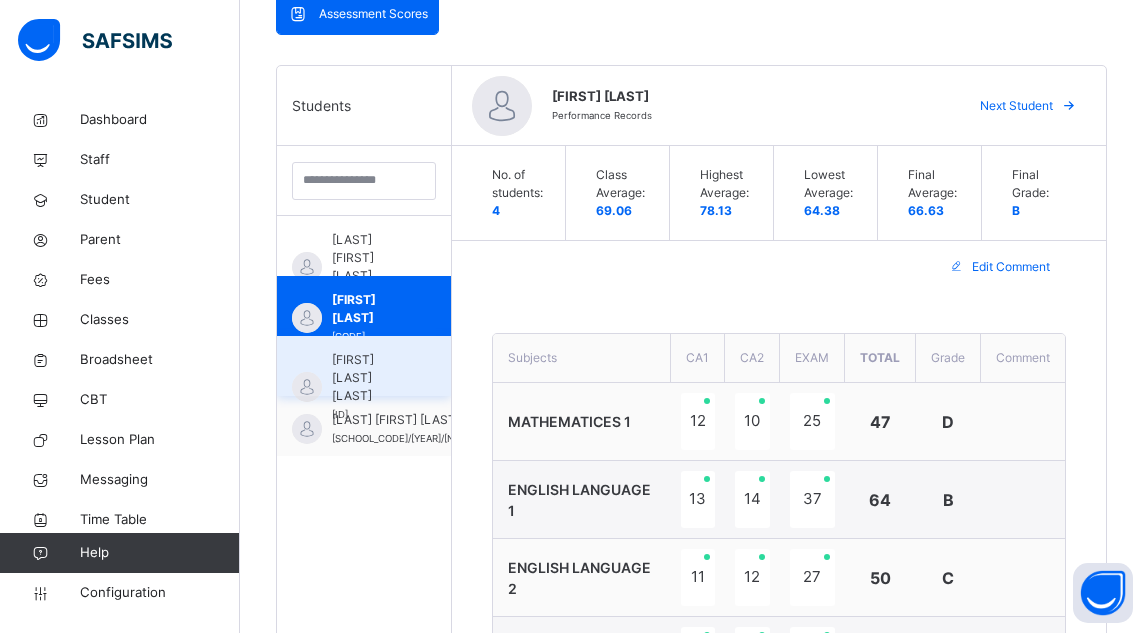click on "[FIRST] [LAST] [LAST]" at bounding box center [369, 378] 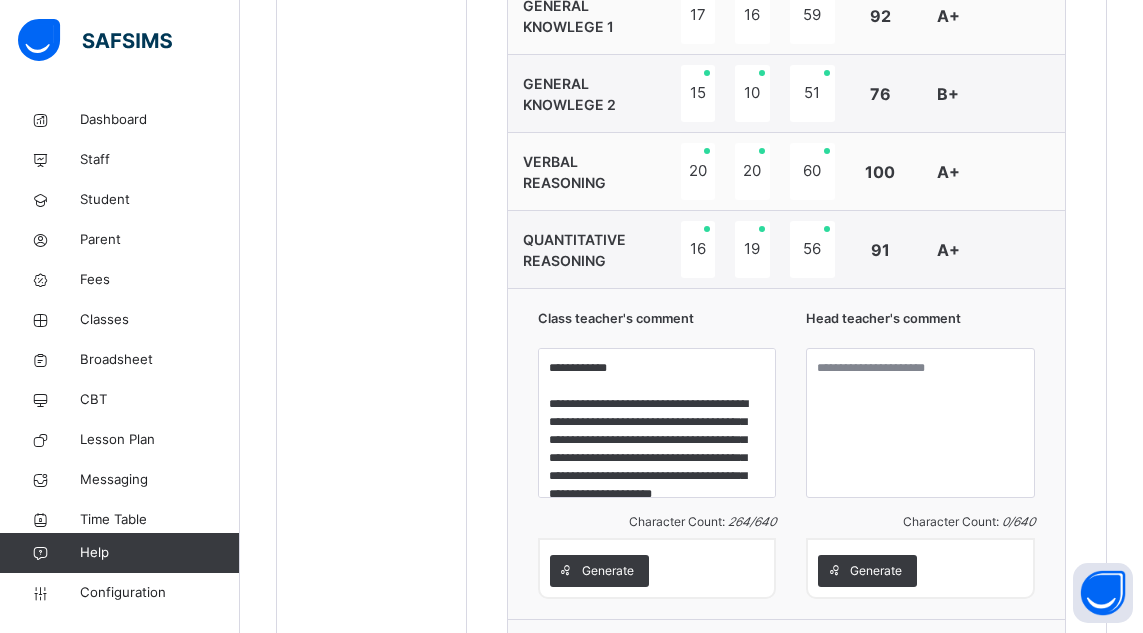 scroll, scrollTop: 1244, scrollLeft: 0, axis: vertical 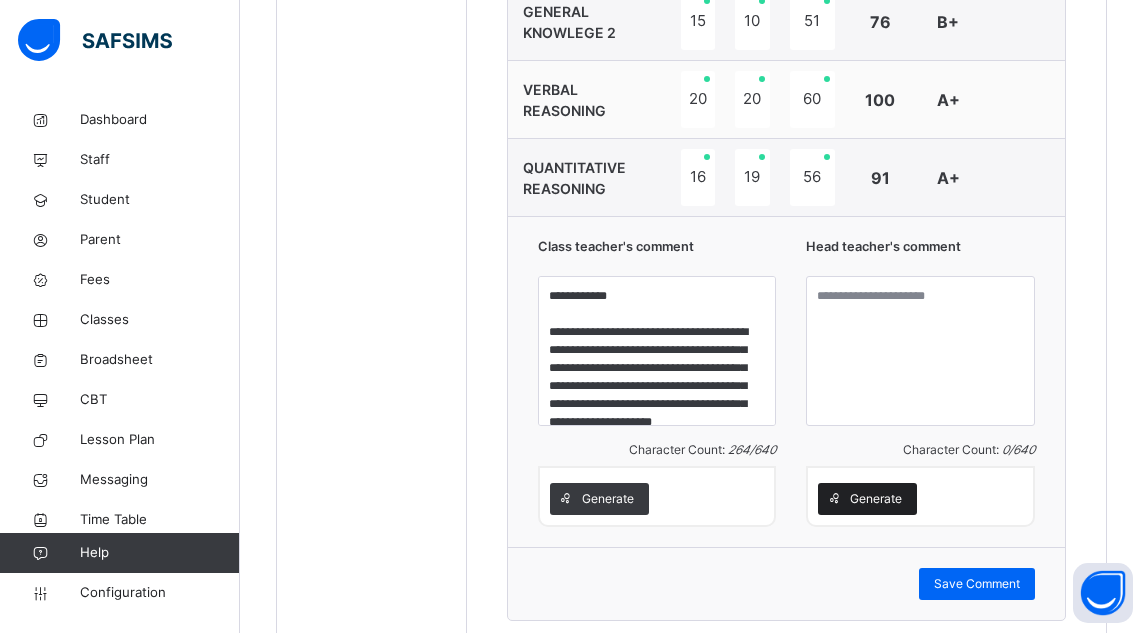 click on "Generate" at bounding box center [876, 499] 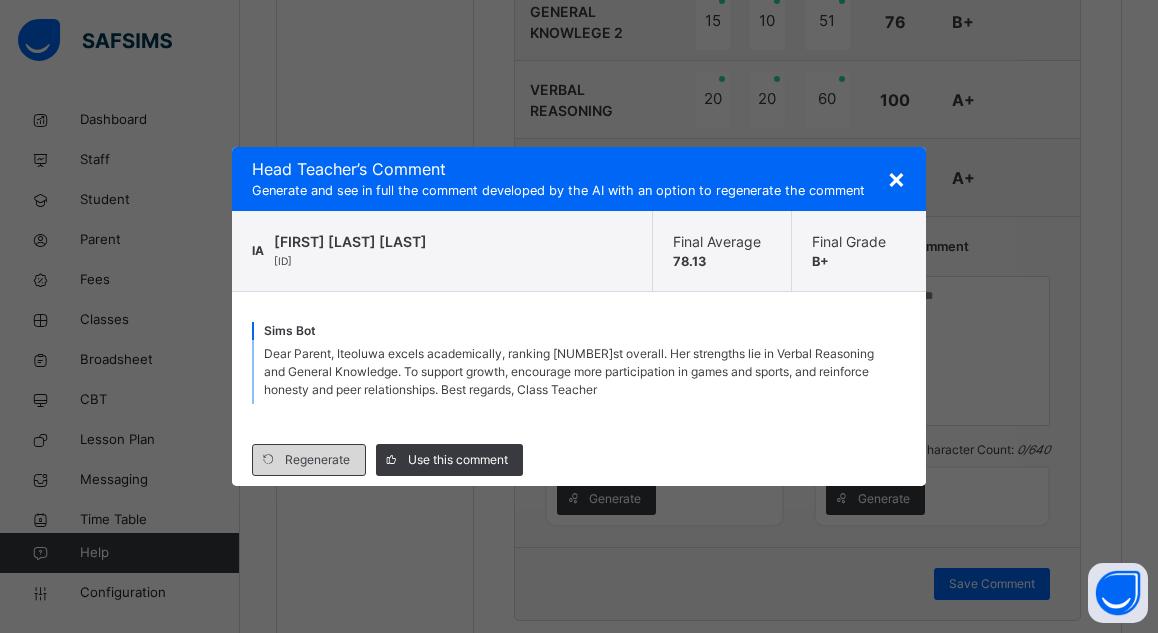 click on "Regenerate" at bounding box center [317, 460] 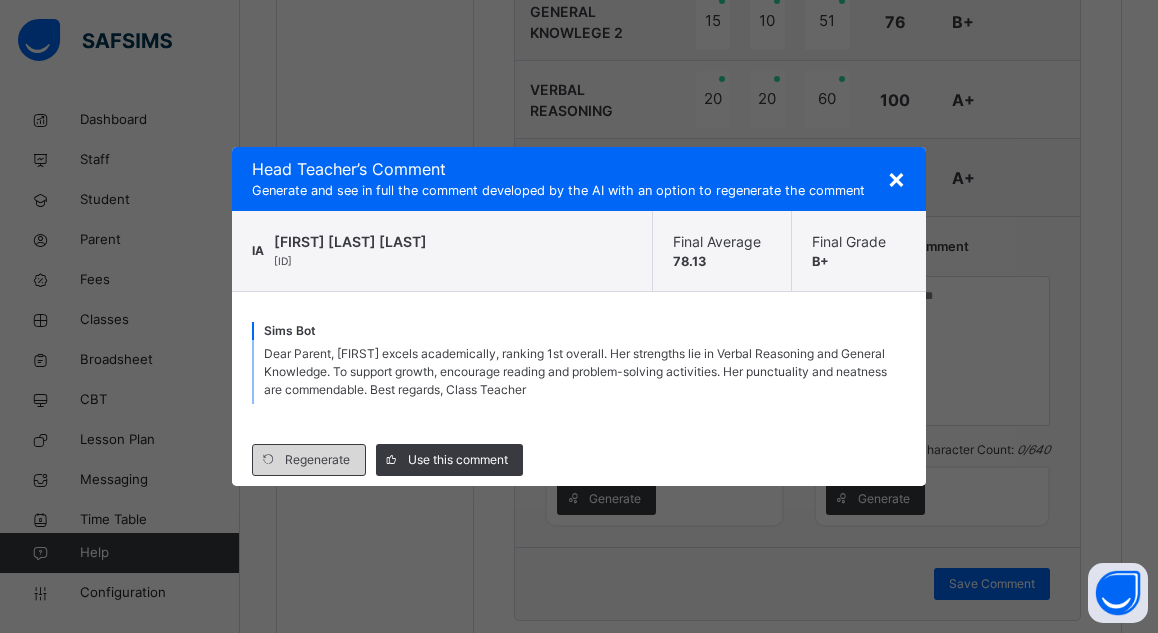 click on "Regenerate" at bounding box center (317, 460) 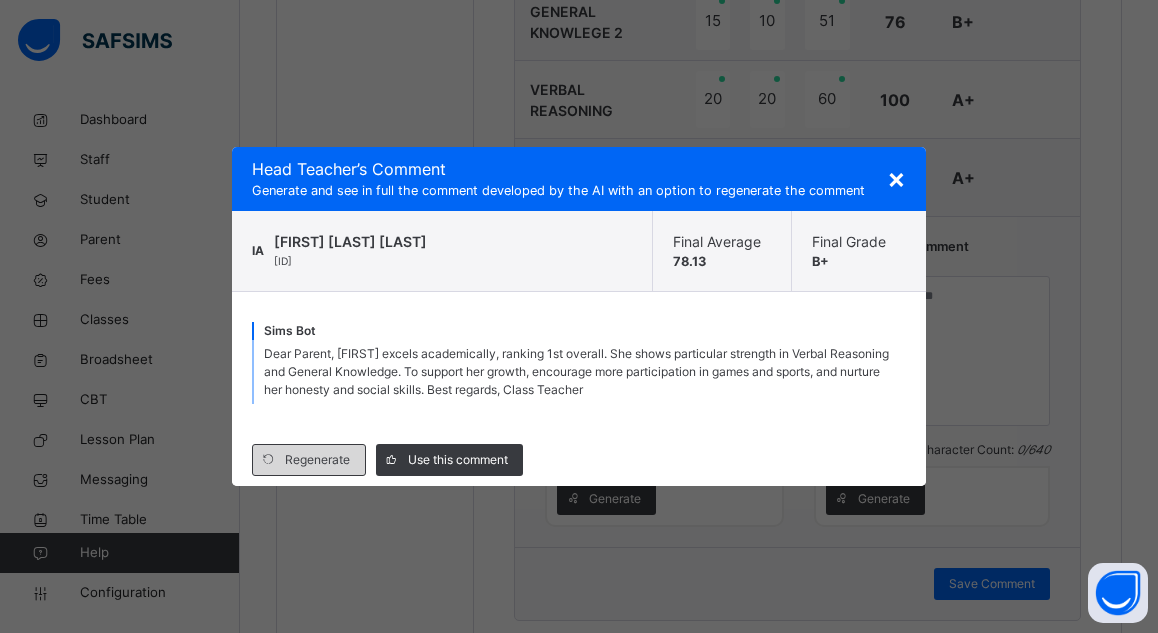 click on "Regenerate" at bounding box center [317, 460] 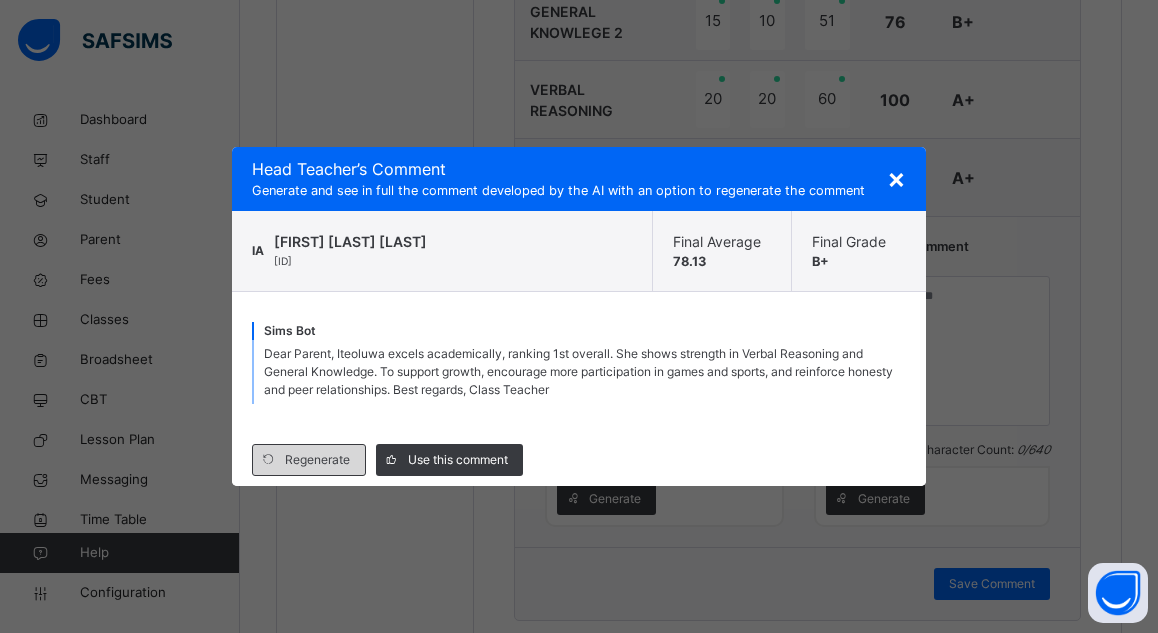 click on "Regenerate" at bounding box center (317, 460) 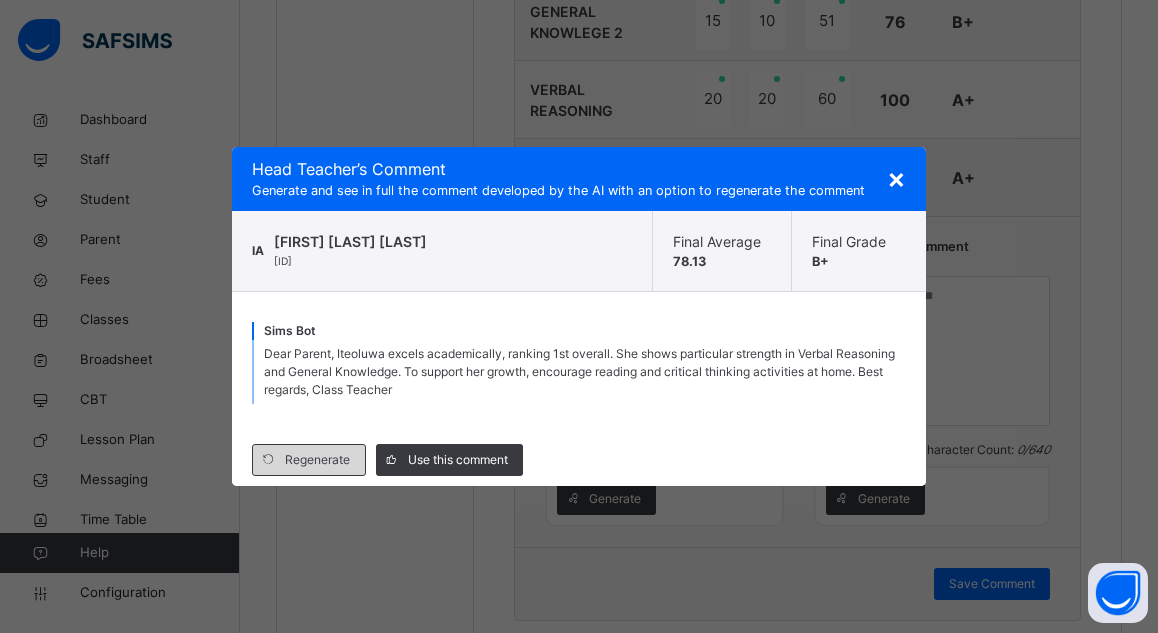 click on "Regenerate" at bounding box center (317, 460) 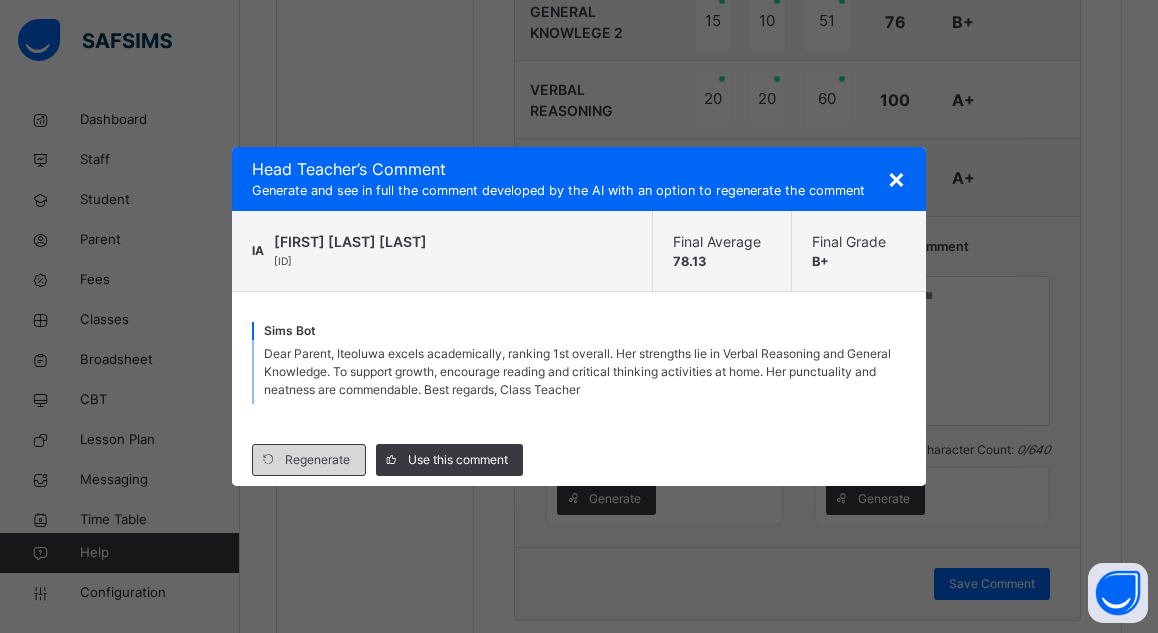 click on "Regenerate" at bounding box center [317, 460] 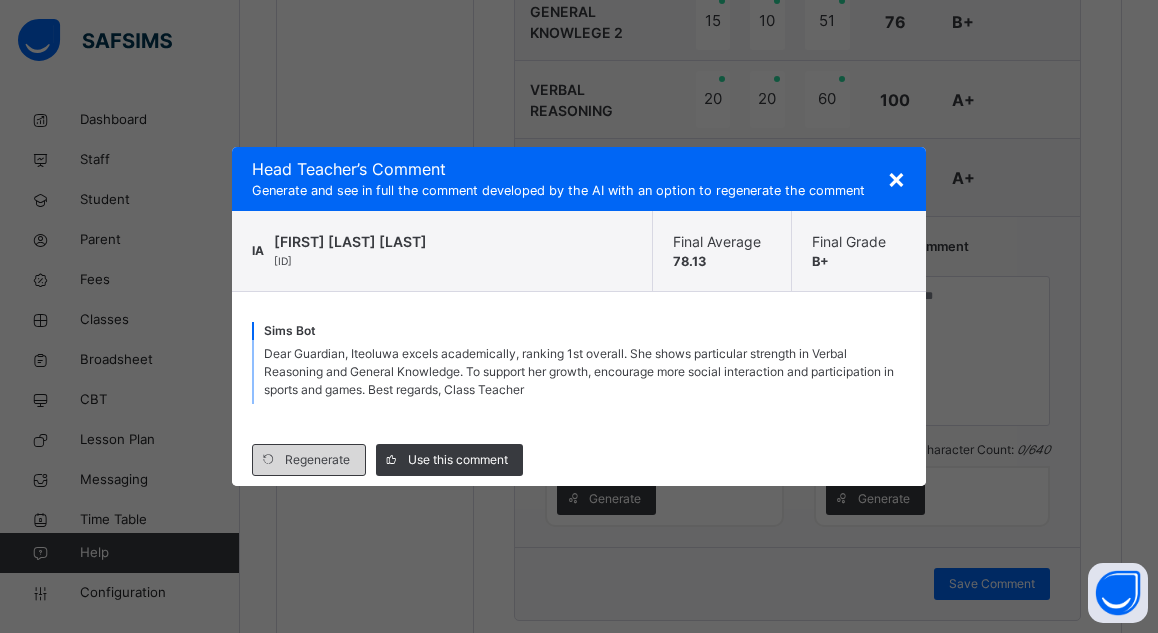 click on "Regenerate" at bounding box center (317, 460) 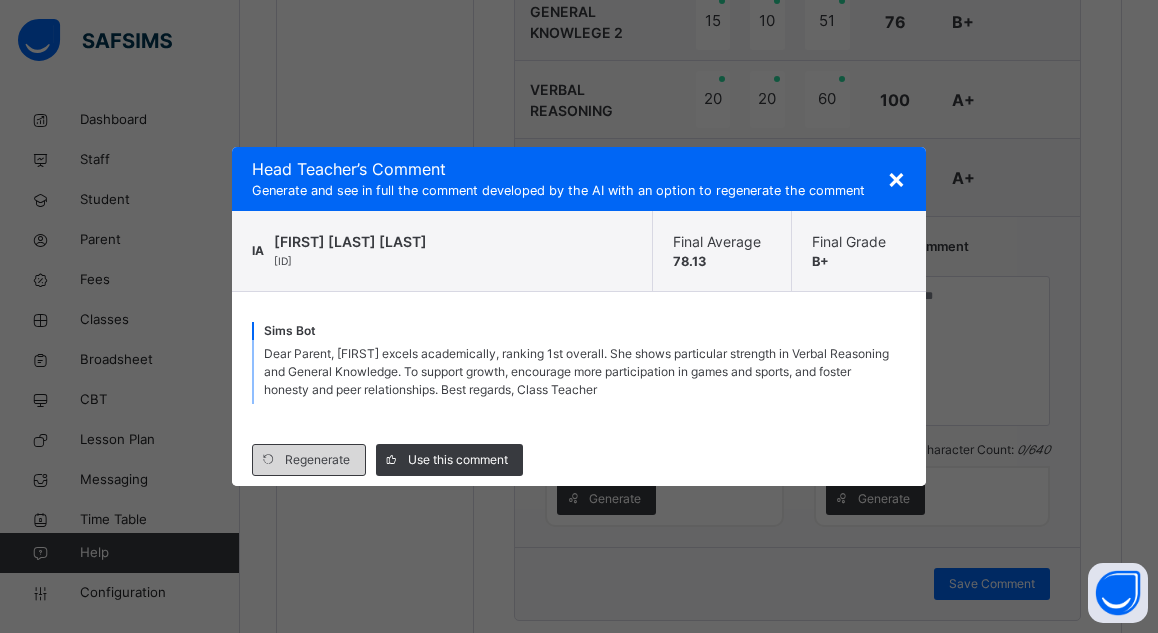 click on "Regenerate" at bounding box center [317, 460] 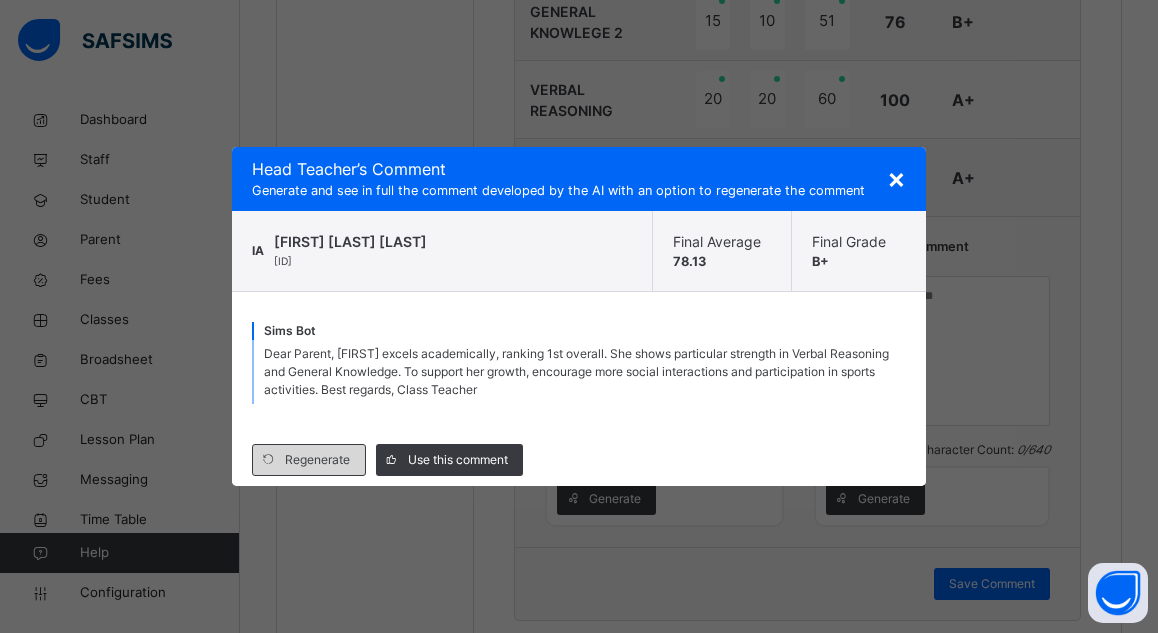 click on "Regenerate" at bounding box center [317, 460] 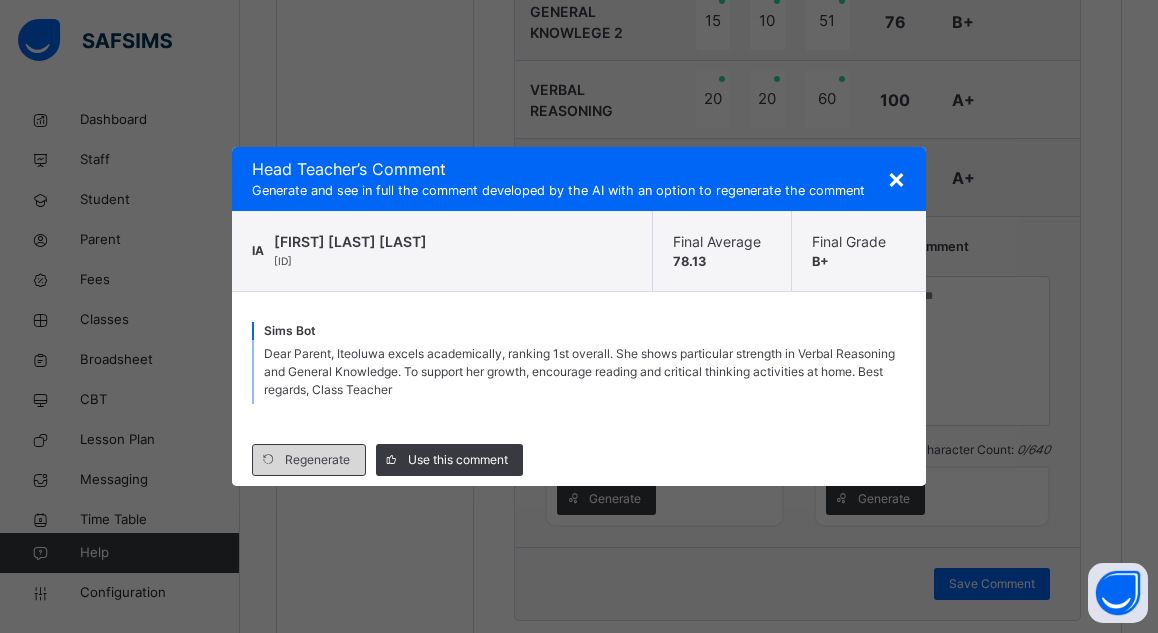 click on "Regenerate" at bounding box center [317, 460] 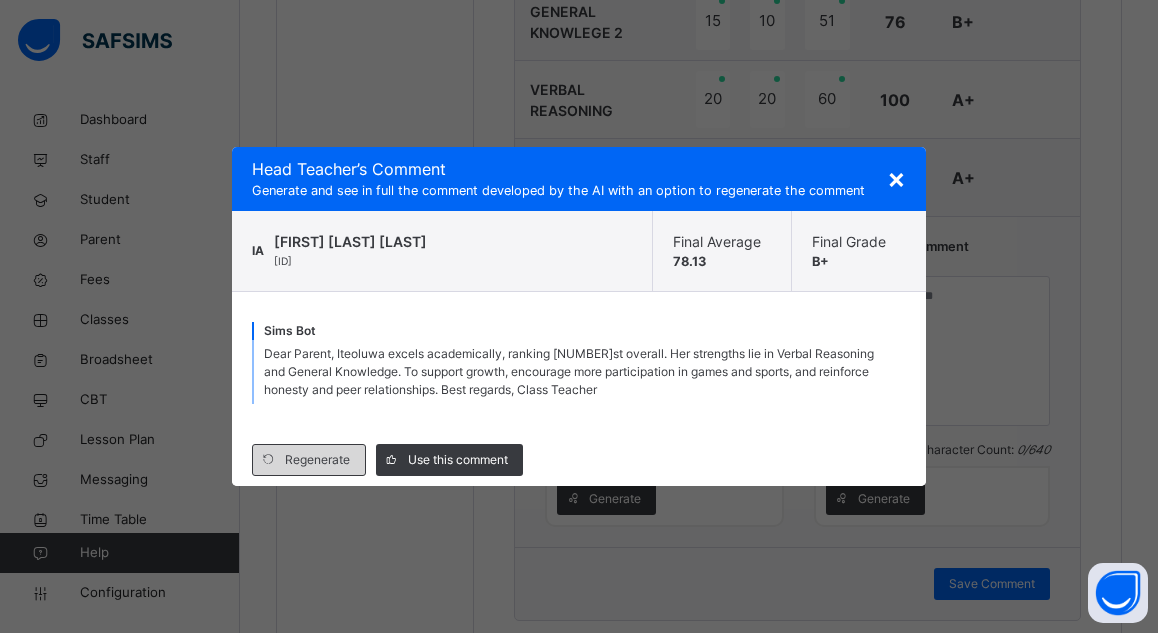click on "Regenerate" at bounding box center (317, 460) 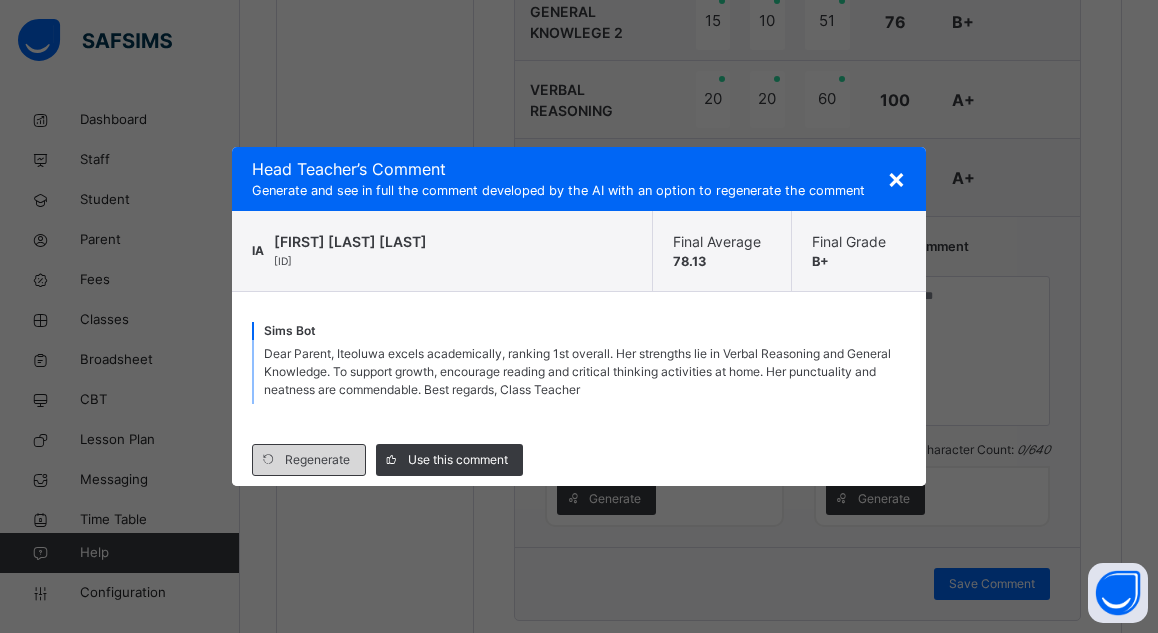 click on "Regenerate" at bounding box center (317, 460) 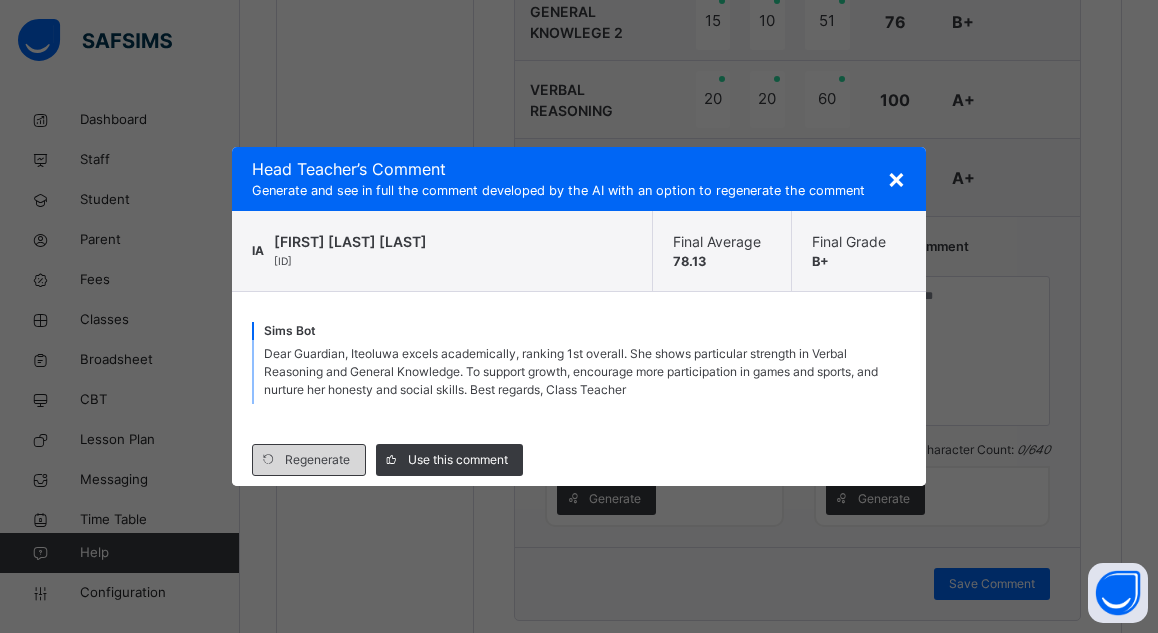 click on "Regenerate" at bounding box center [317, 460] 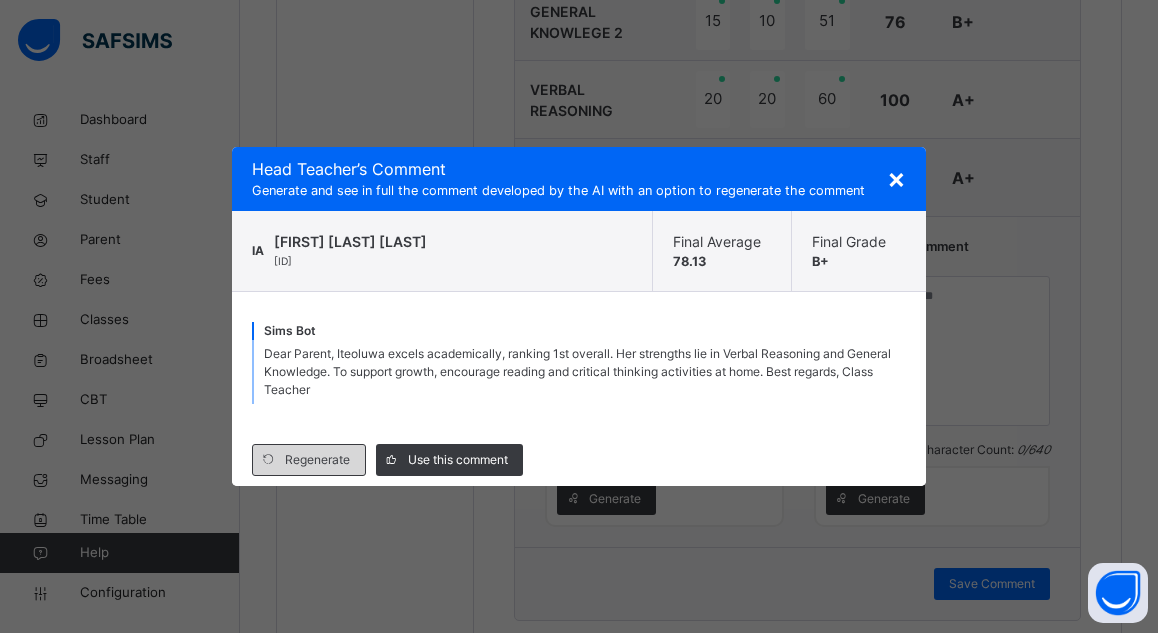 click on "Regenerate" at bounding box center (317, 460) 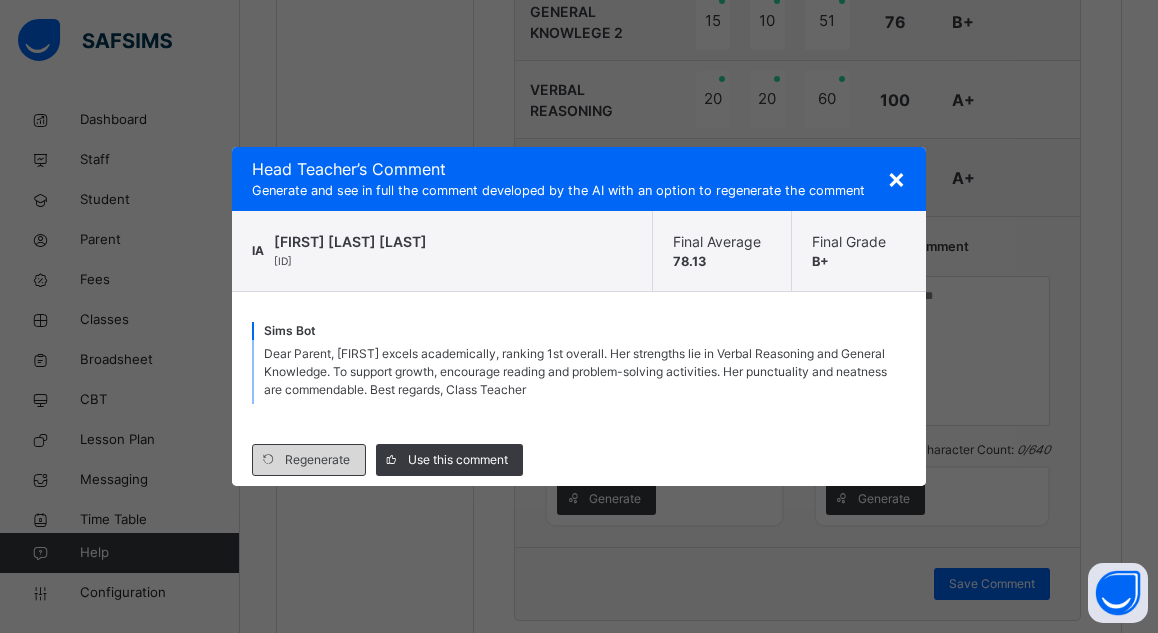 click on "Regenerate" at bounding box center (317, 460) 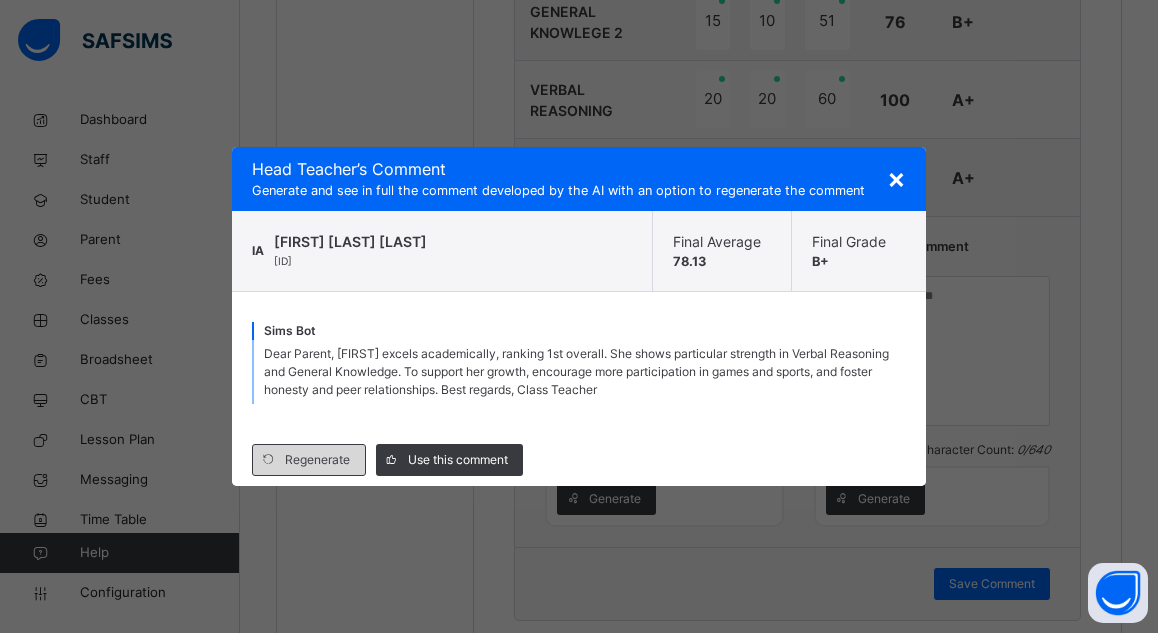 click on "Regenerate" at bounding box center [317, 460] 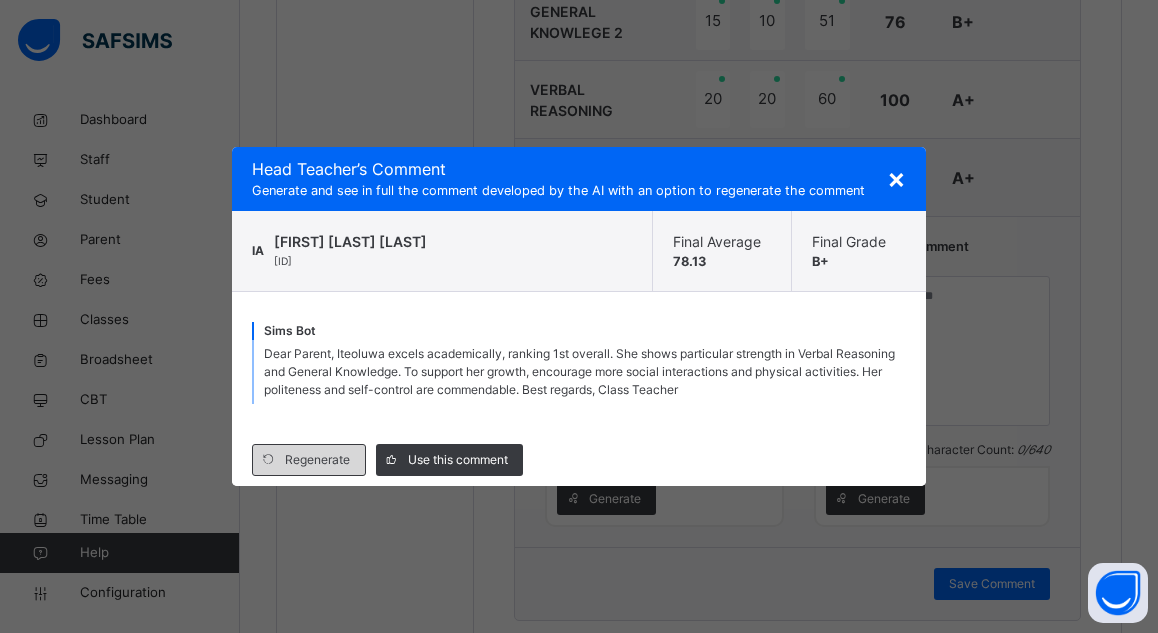 click on "Regenerate" at bounding box center (317, 460) 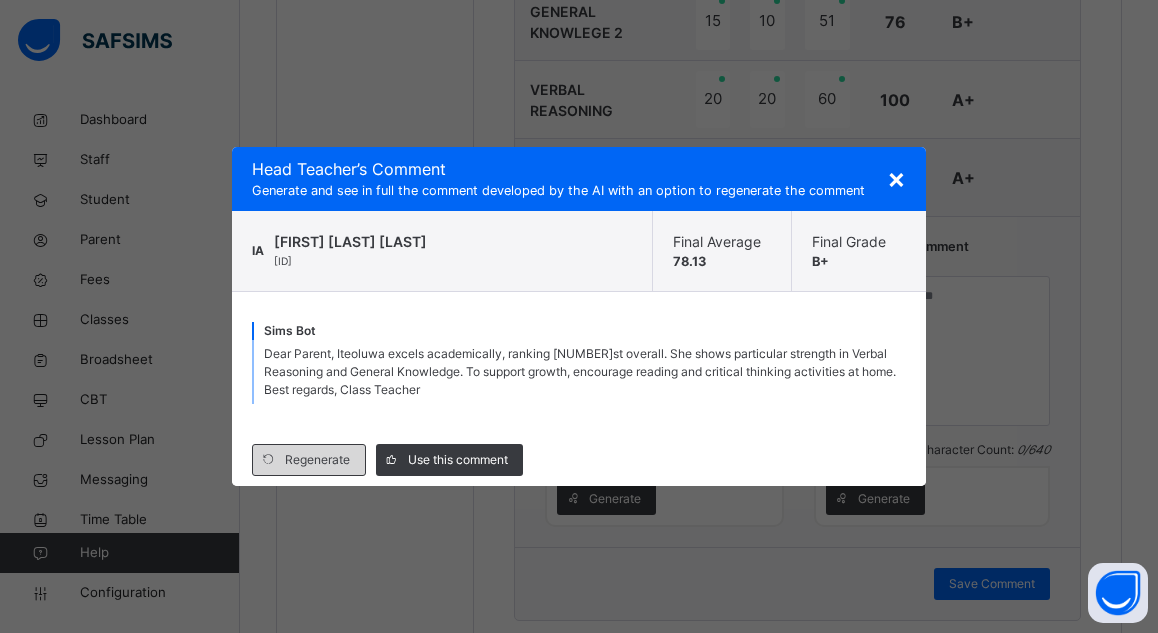 click on "Regenerate" at bounding box center [317, 460] 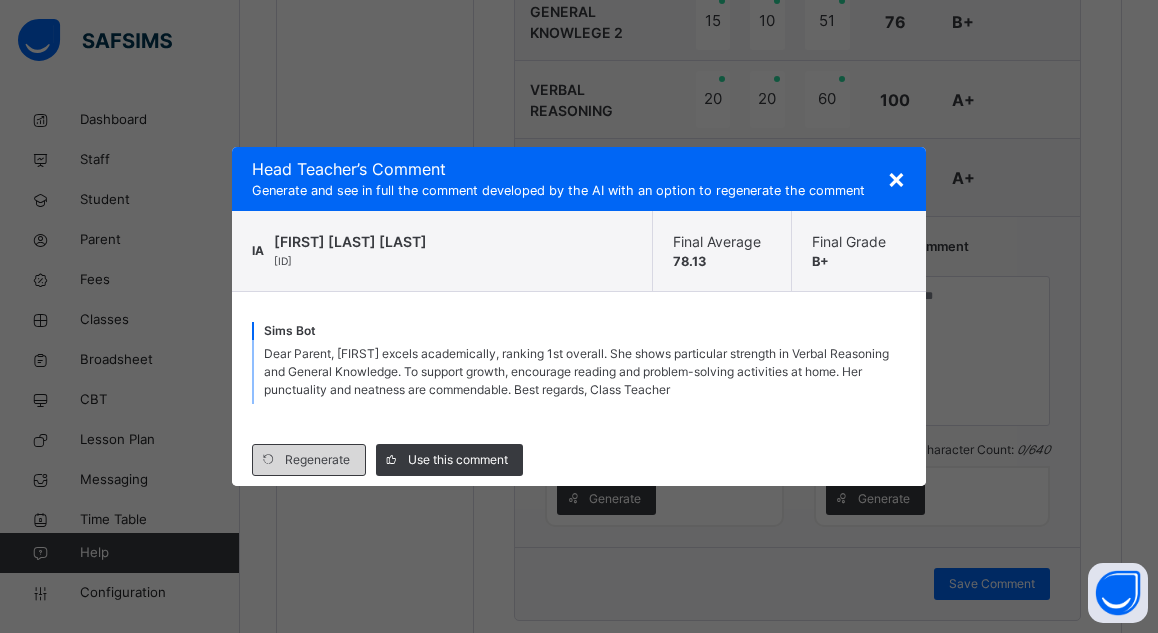 click on "Regenerate" at bounding box center (317, 460) 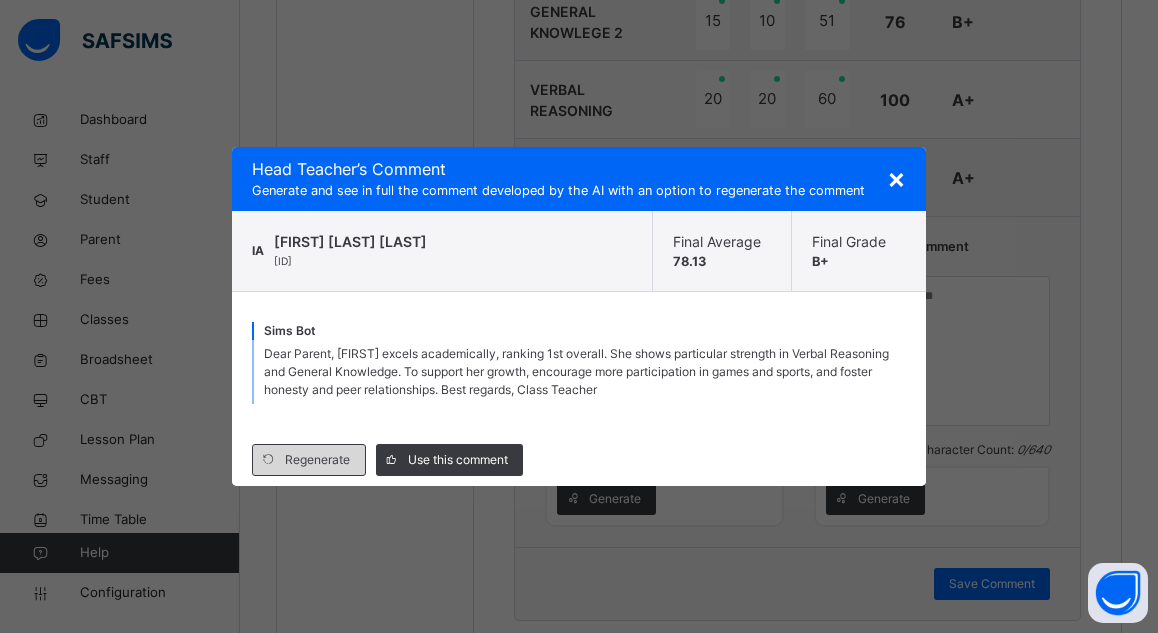 click on "Regenerate" at bounding box center (317, 460) 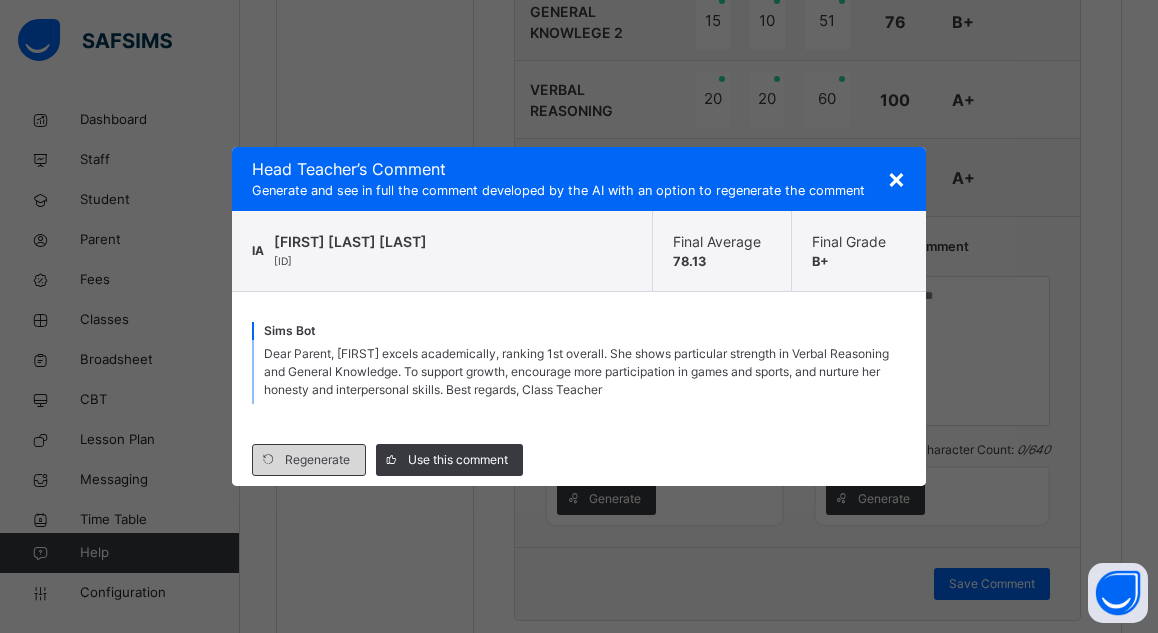 click on "Regenerate" at bounding box center (317, 460) 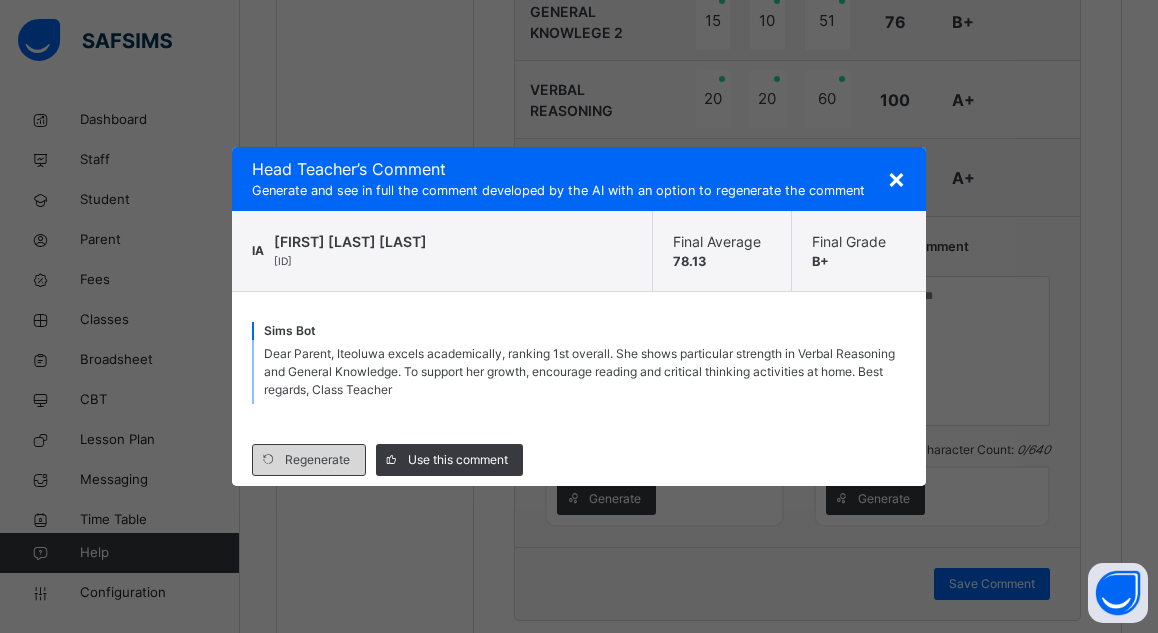 click on "Regenerate" at bounding box center (317, 460) 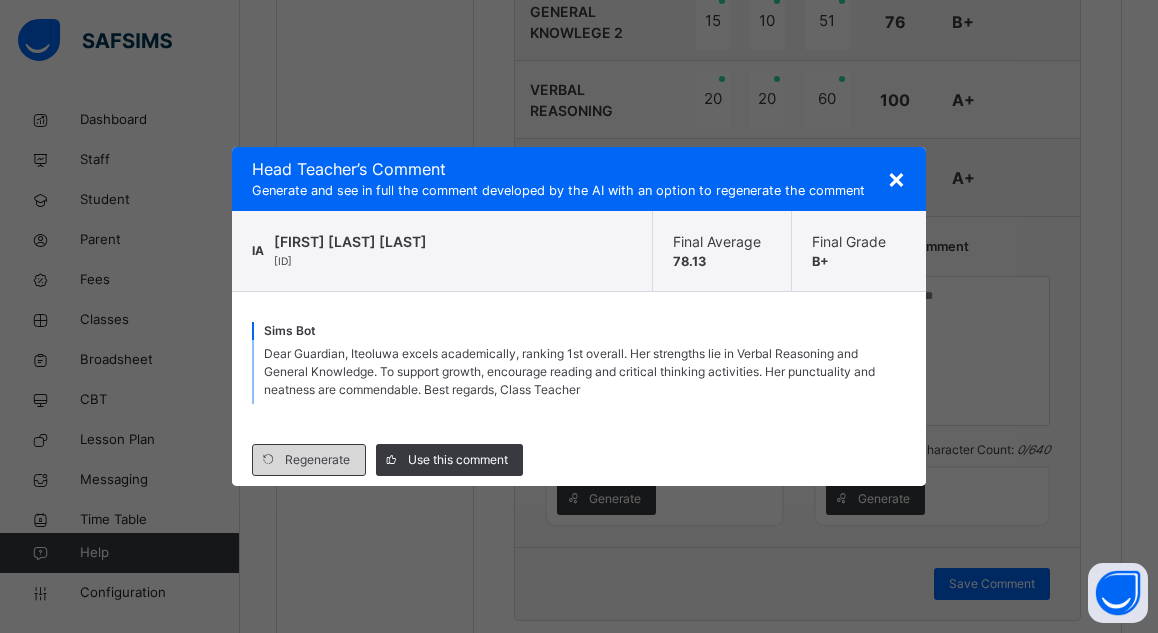 click on "Regenerate" at bounding box center [317, 460] 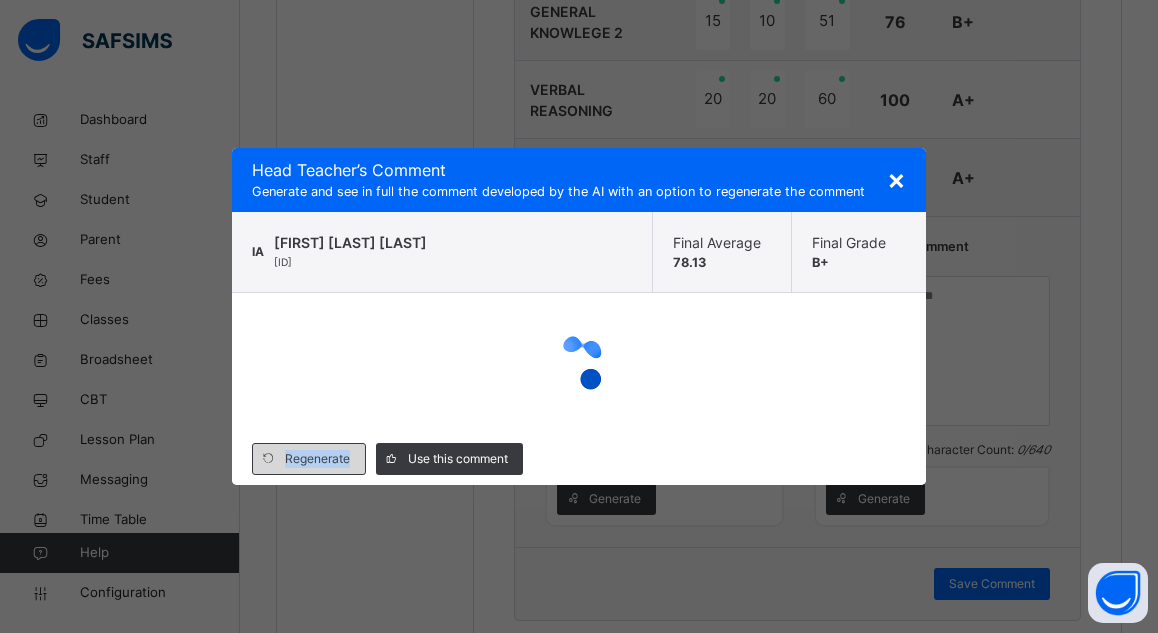 click on "Regenerate" at bounding box center (317, 459) 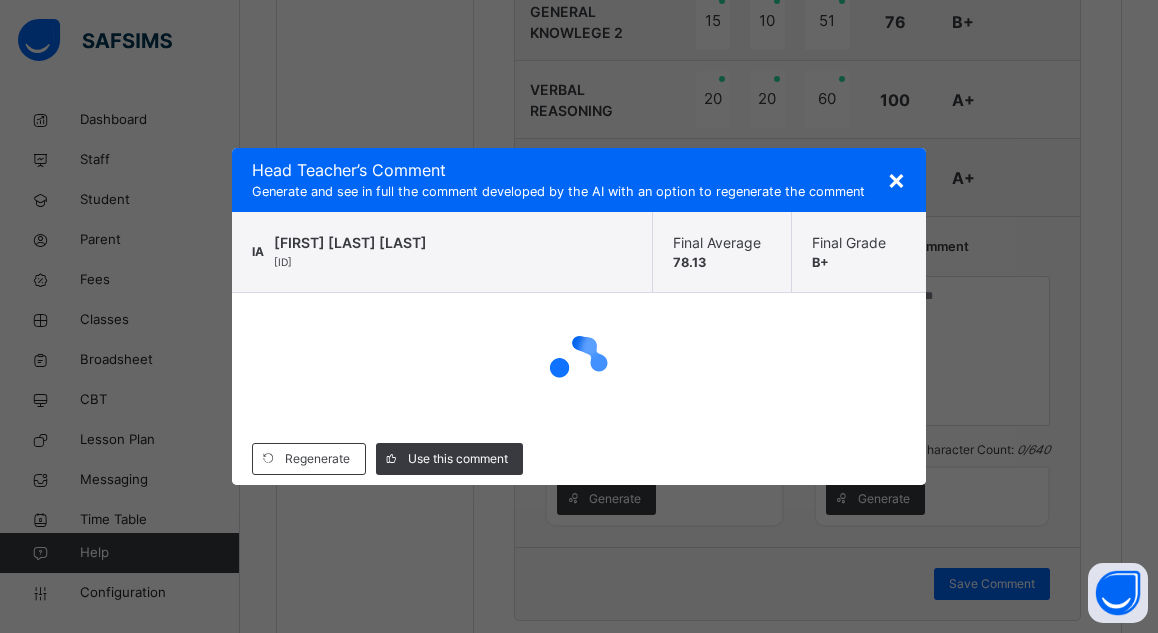 click at bounding box center [579, 363] 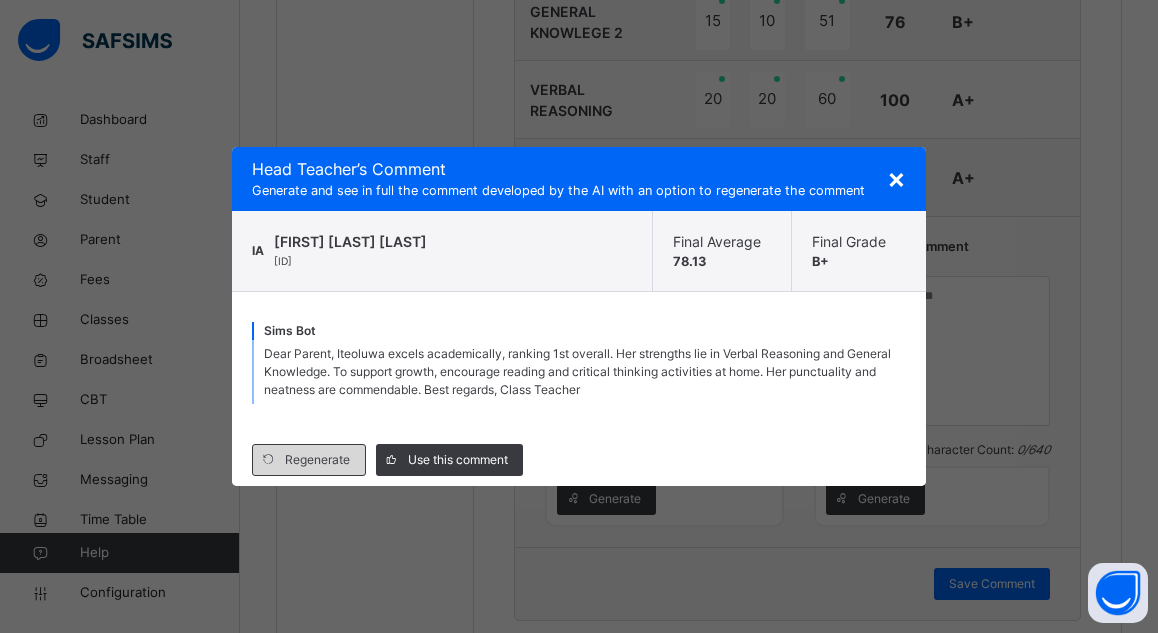 click on "Regenerate" at bounding box center [317, 460] 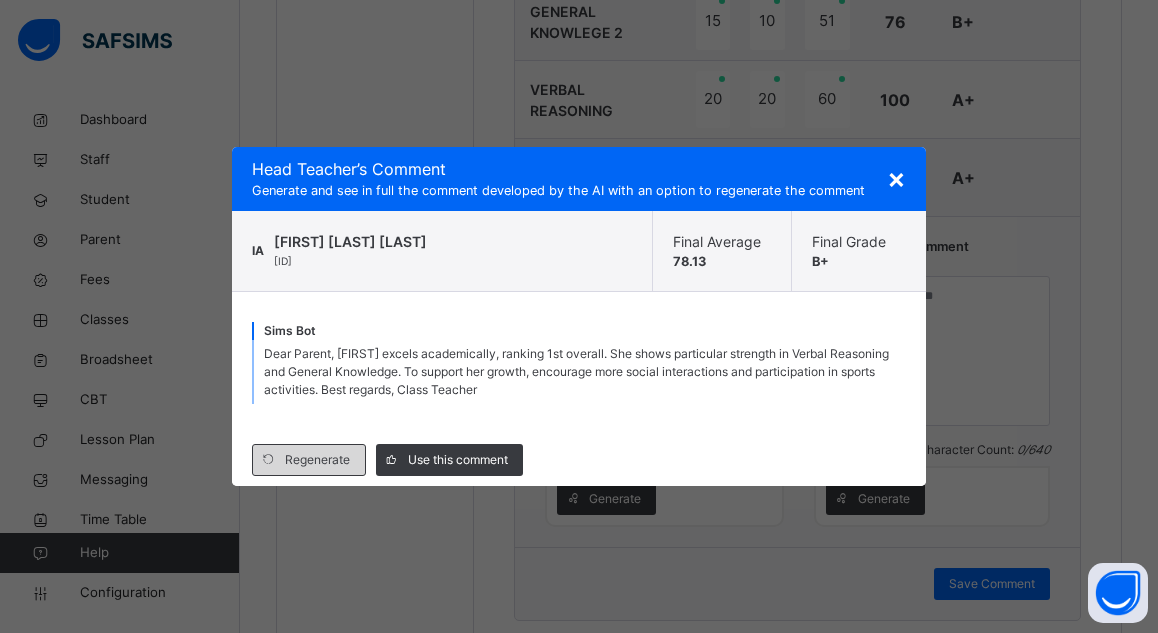 click on "Regenerate" at bounding box center (317, 460) 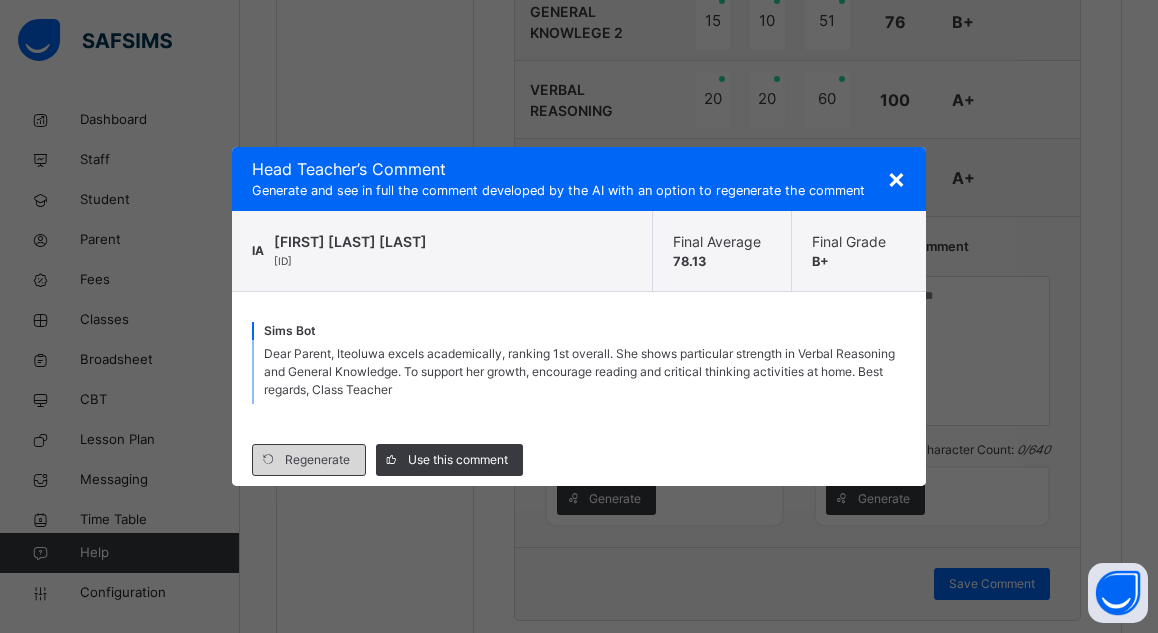 click on "Regenerate" at bounding box center (317, 460) 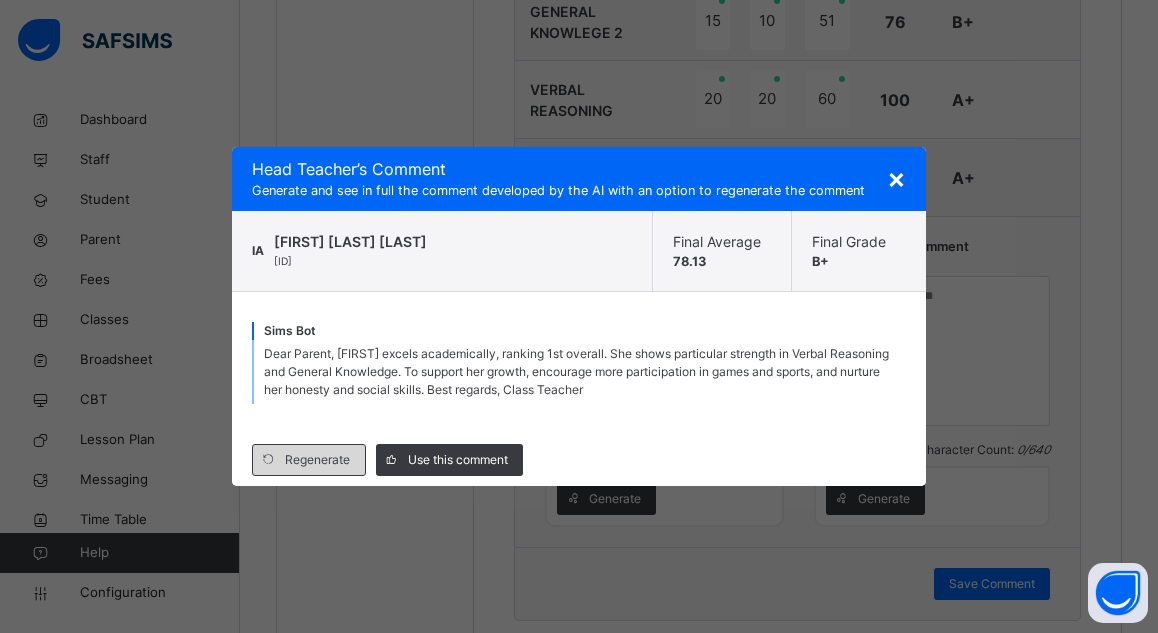 click on "Regenerate" at bounding box center (317, 460) 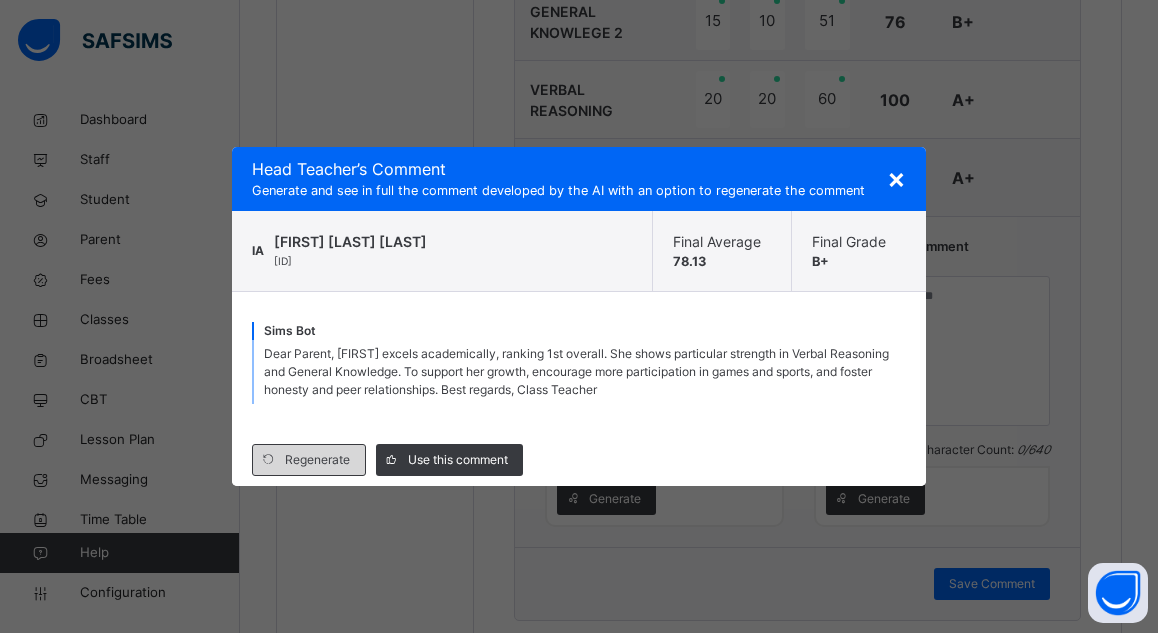 click on "Regenerate" at bounding box center [317, 460] 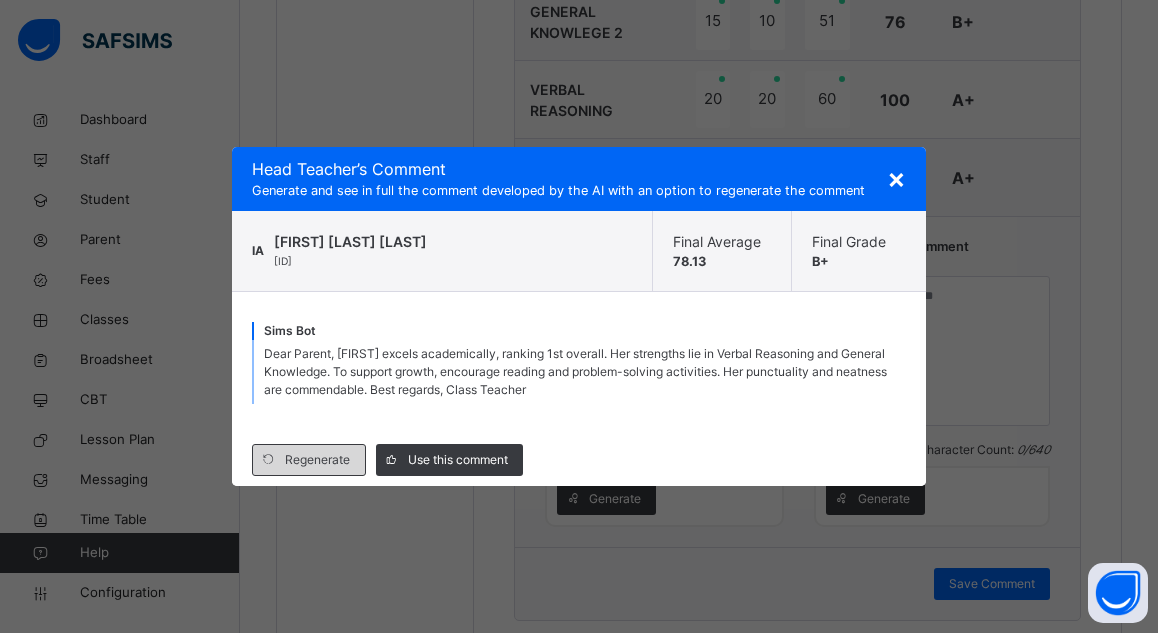 click on "Regenerate" at bounding box center (317, 460) 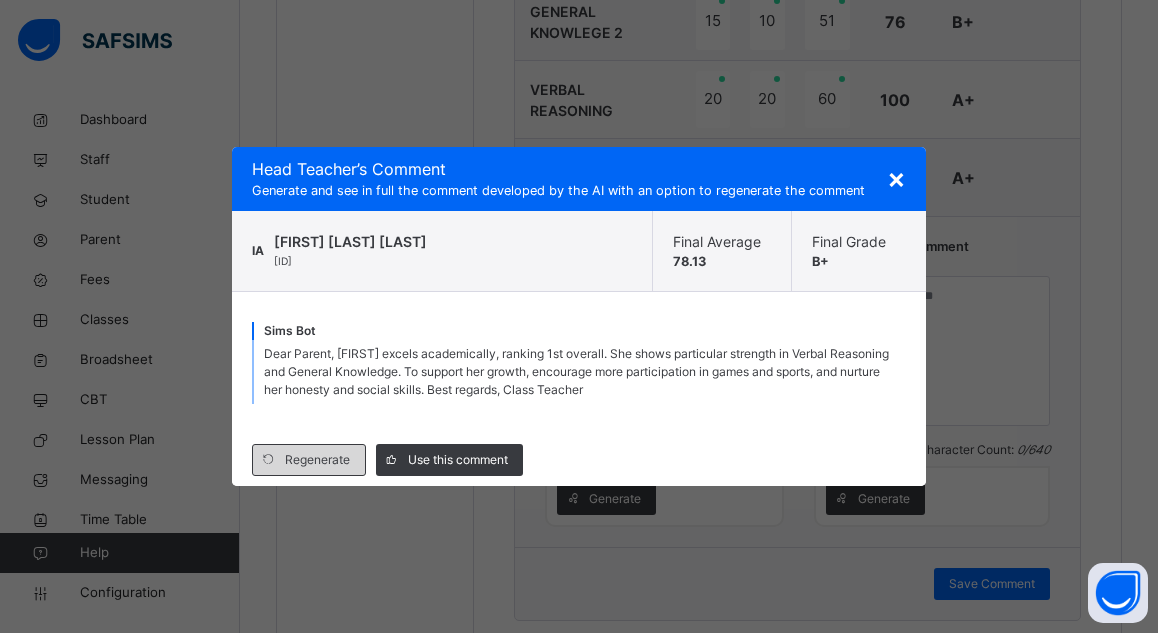 click on "Regenerate" at bounding box center [317, 460] 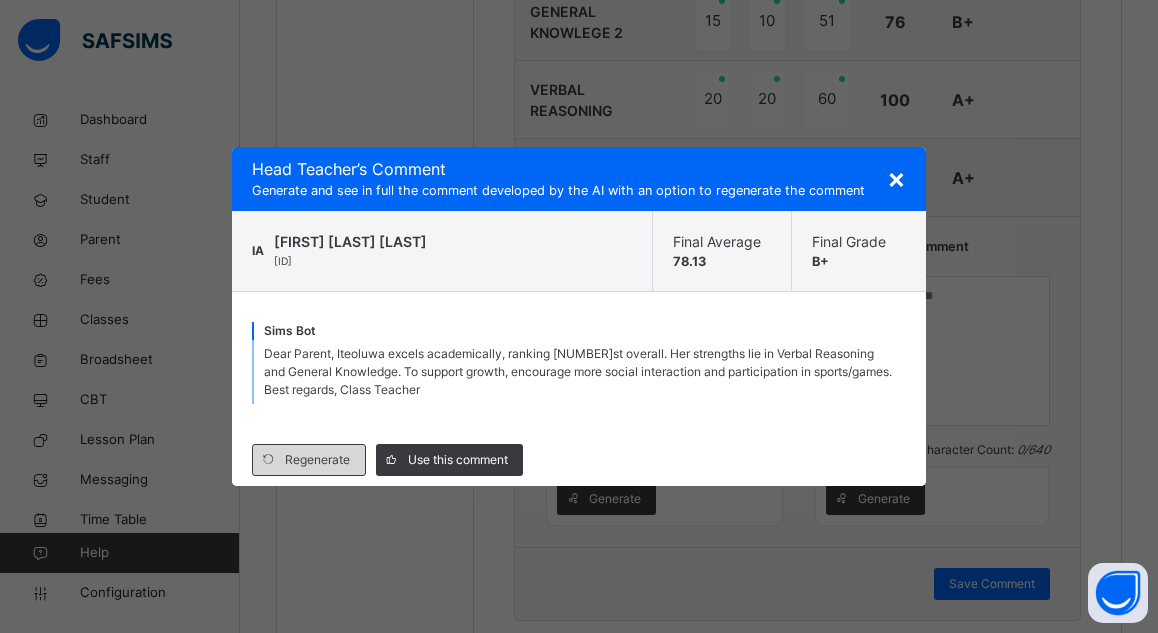 click on "Regenerate" at bounding box center [317, 460] 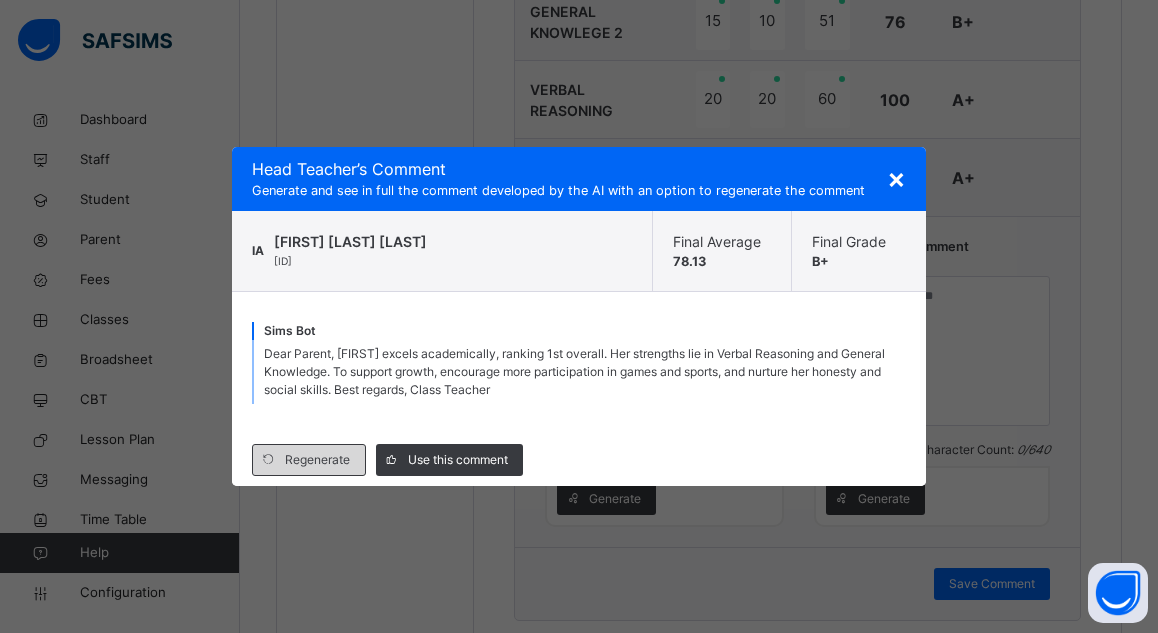 click on "Regenerate" at bounding box center [317, 460] 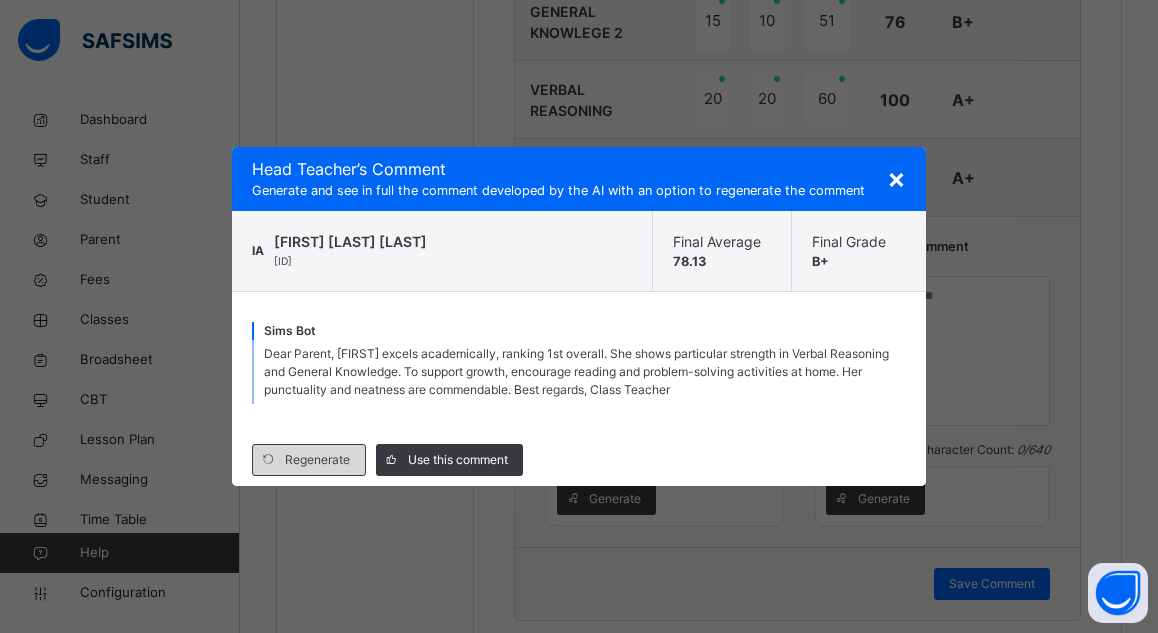 click on "Regenerate" at bounding box center (317, 460) 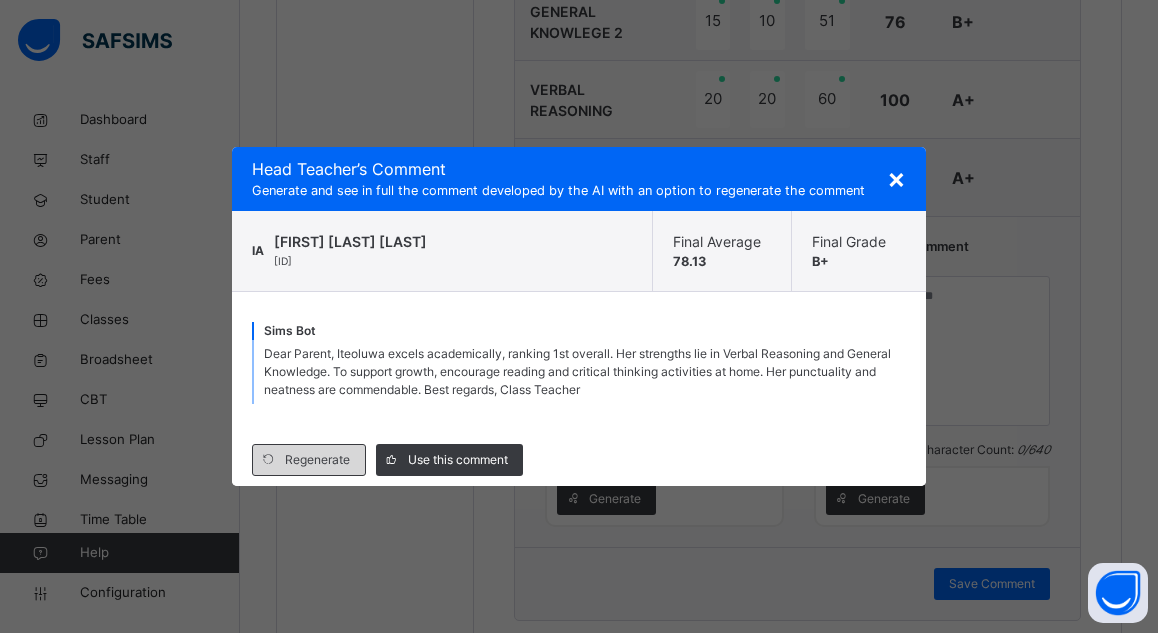 click on "Regenerate" at bounding box center [317, 460] 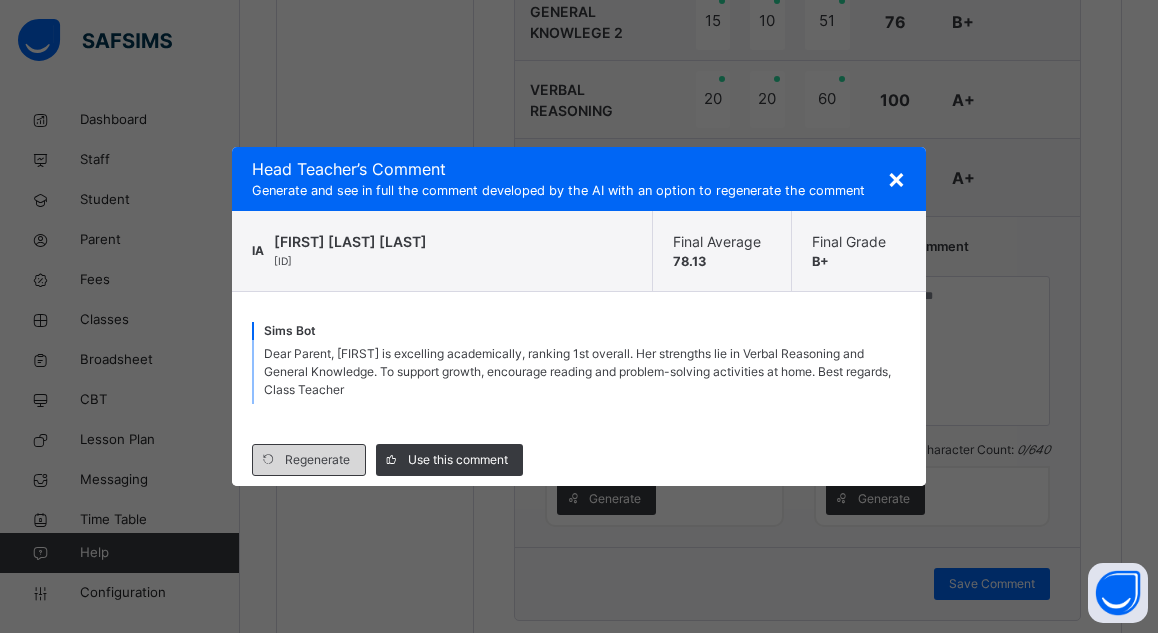 click on "Regenerate" at bounding box center [317, 460] 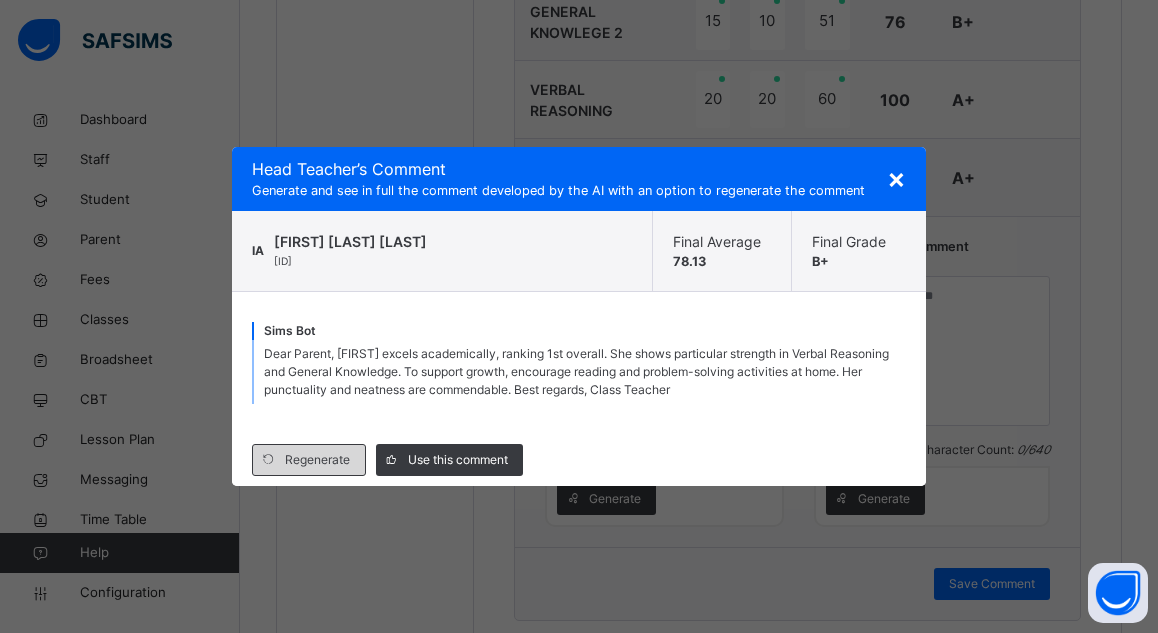 click on "Regenerate" at bounding box center [317, 460] 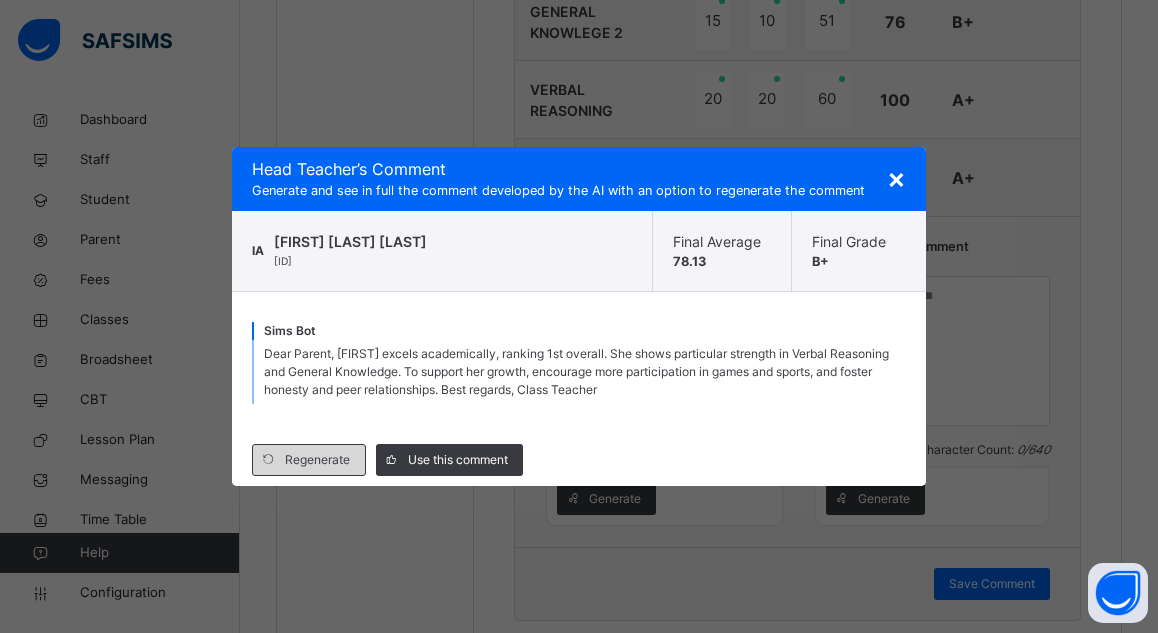 click on "Regenerate" at bounding box center (317, 460) 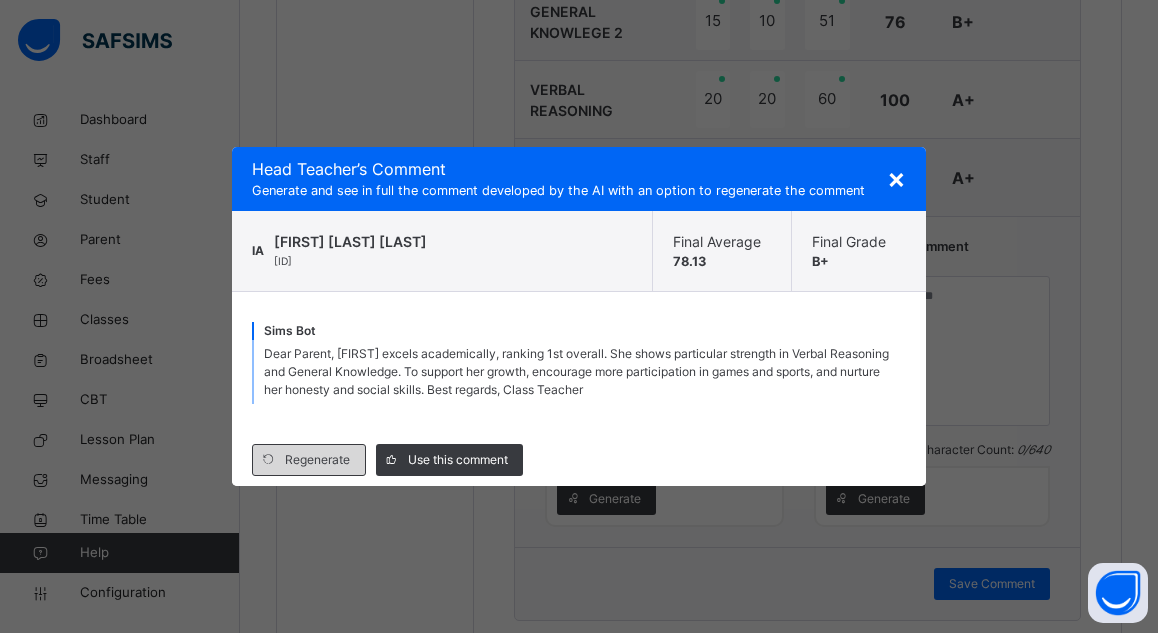 click on "Regenerate" at bounding box center (317, 460) 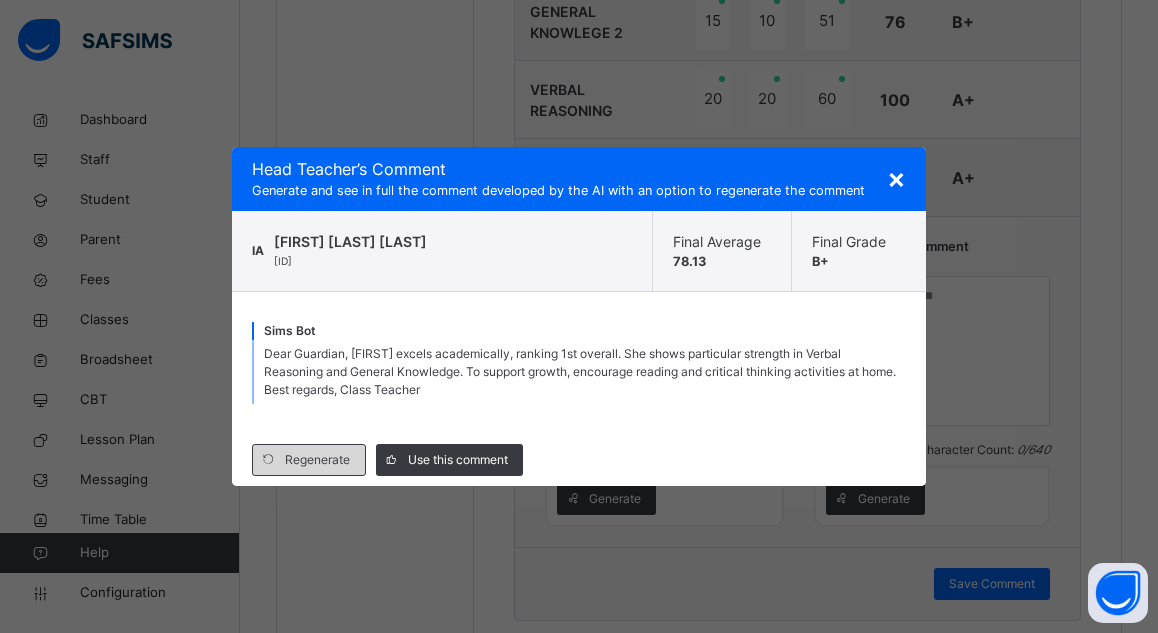 click on "Regenerate" at bounding box center [317, 460] 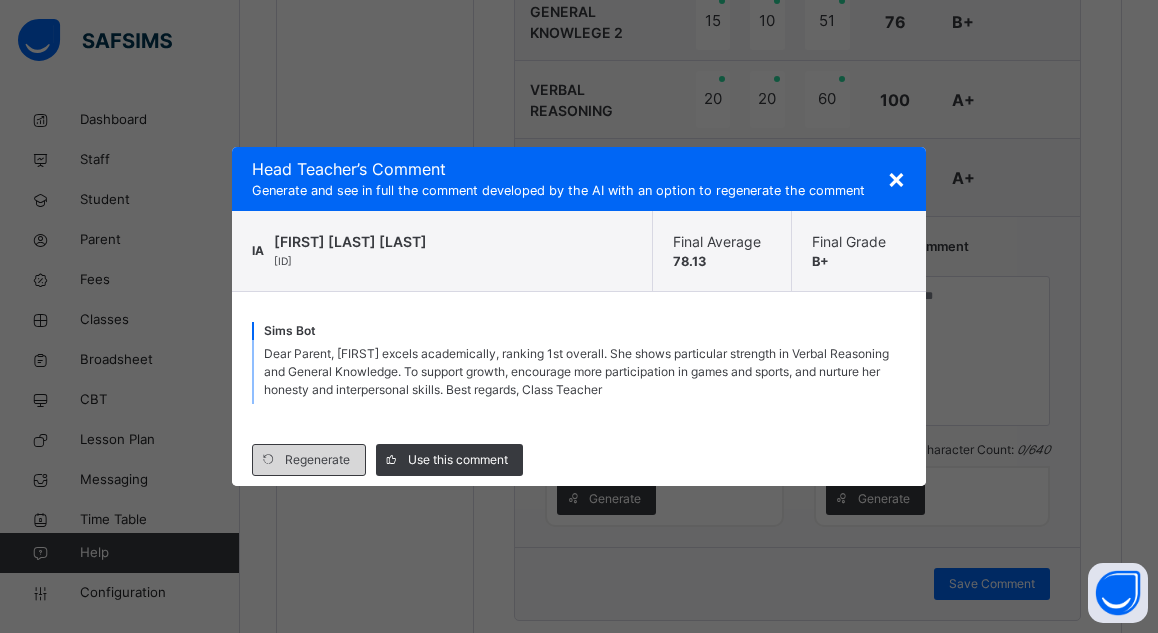 click on "Regenerate" at bounding box center [317, 460] 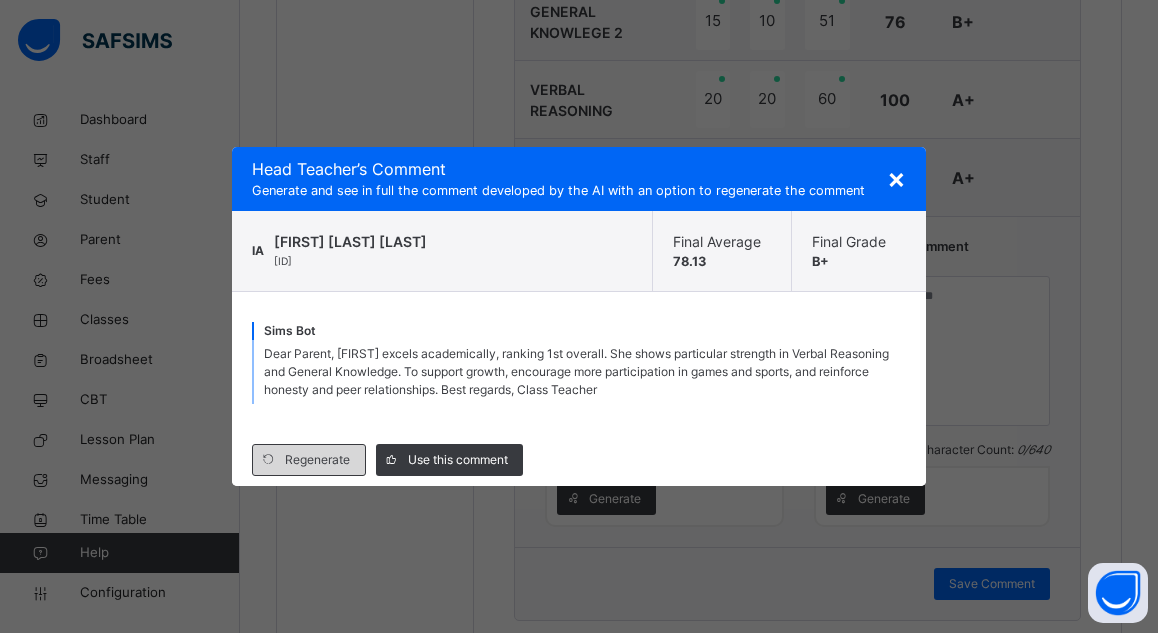 click on "Regenerate" at bounding box center (317, 460) 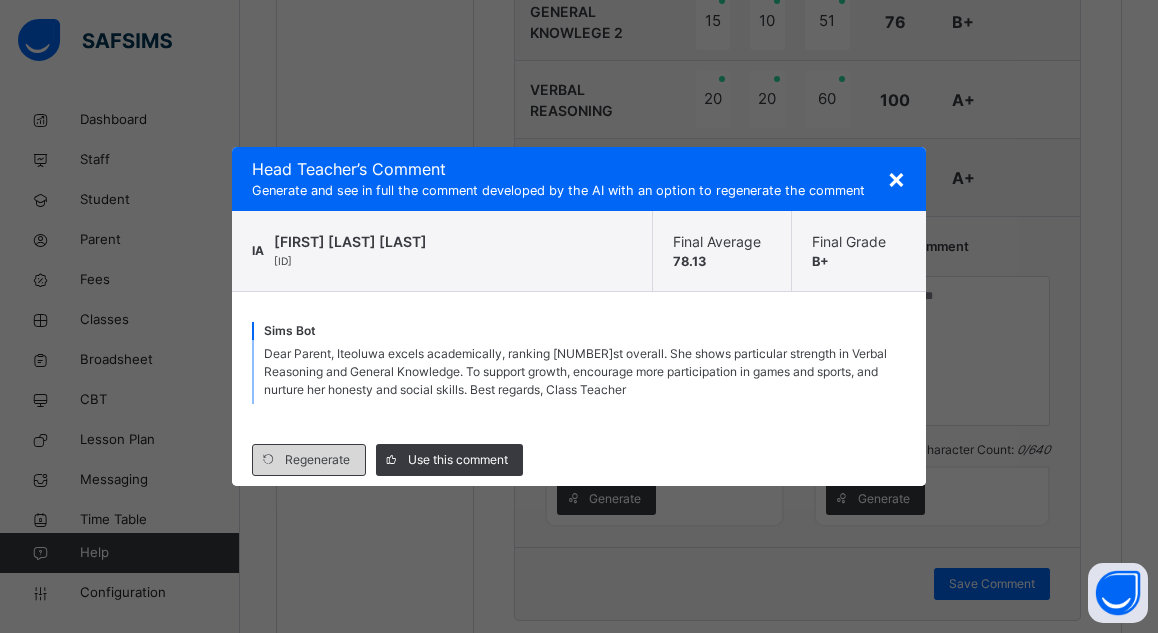 click on "Regenerate" at bounding box center (317, 460) 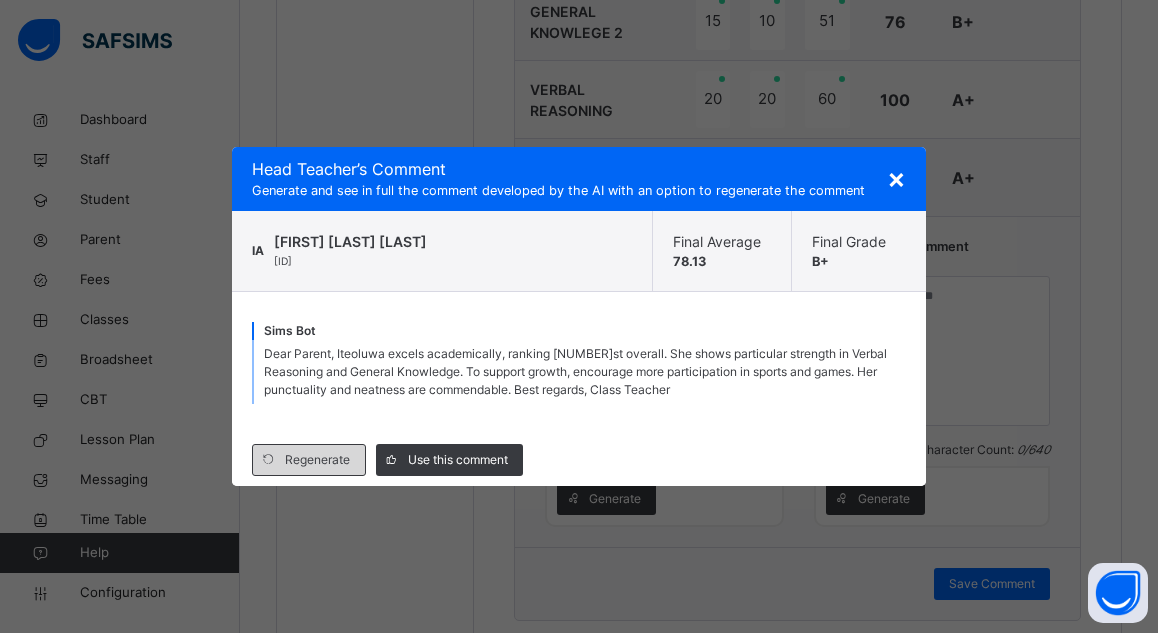 click on "Regenerate" at bounding box center (317, 460) 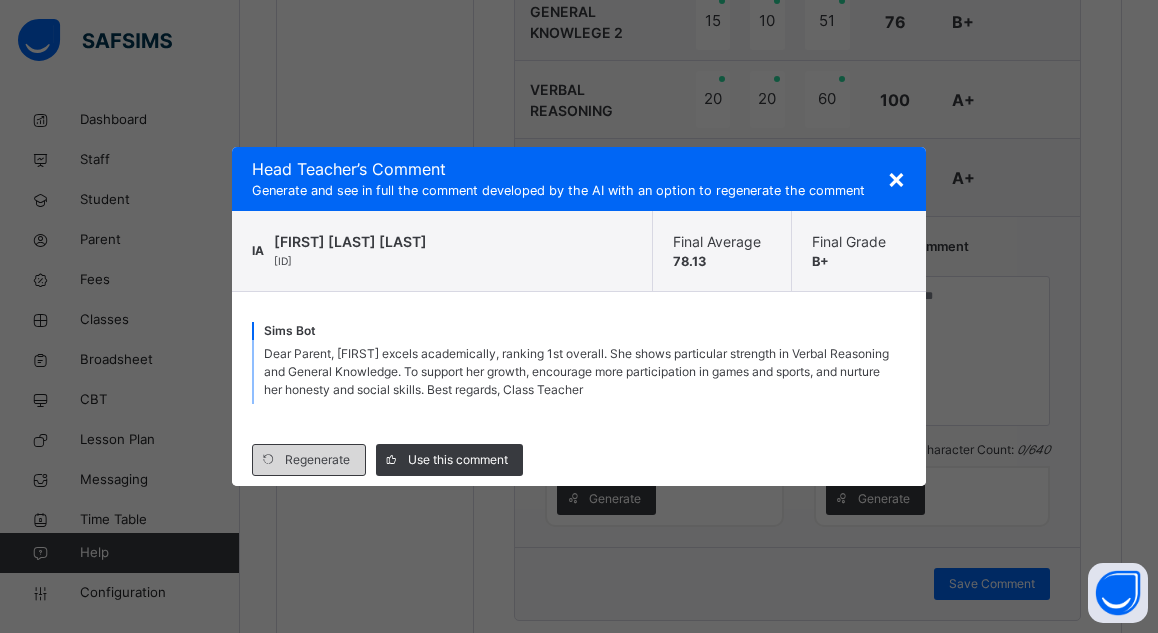 click on "Regenerate" at bounding box center (317, 460) 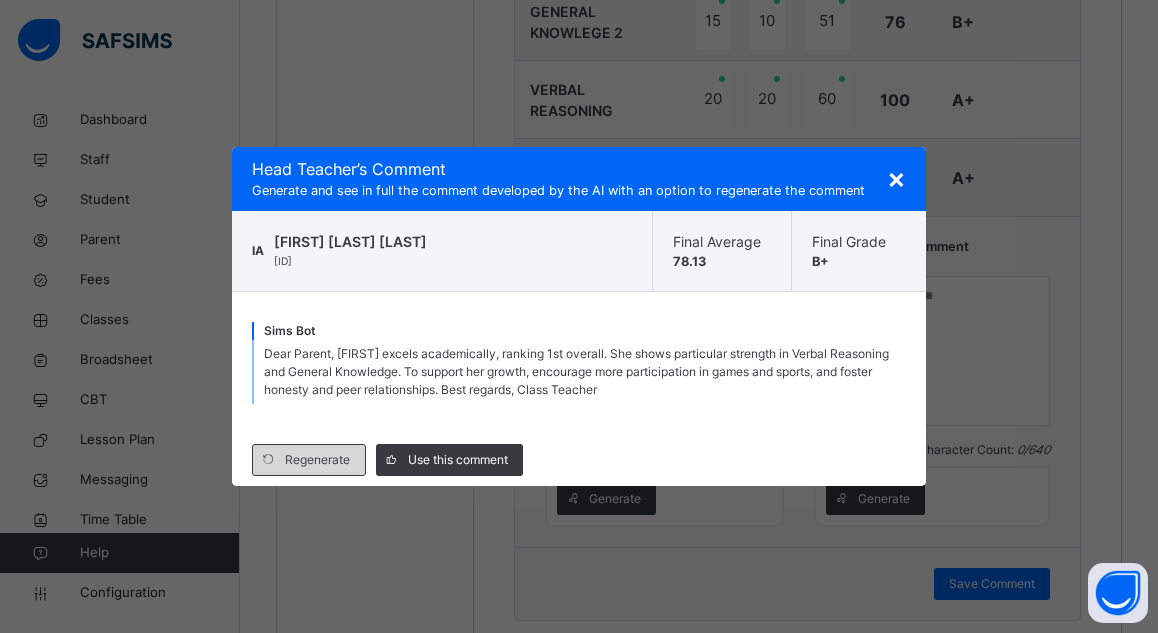 click on "Regenerate" at bounding box center [317, 460] 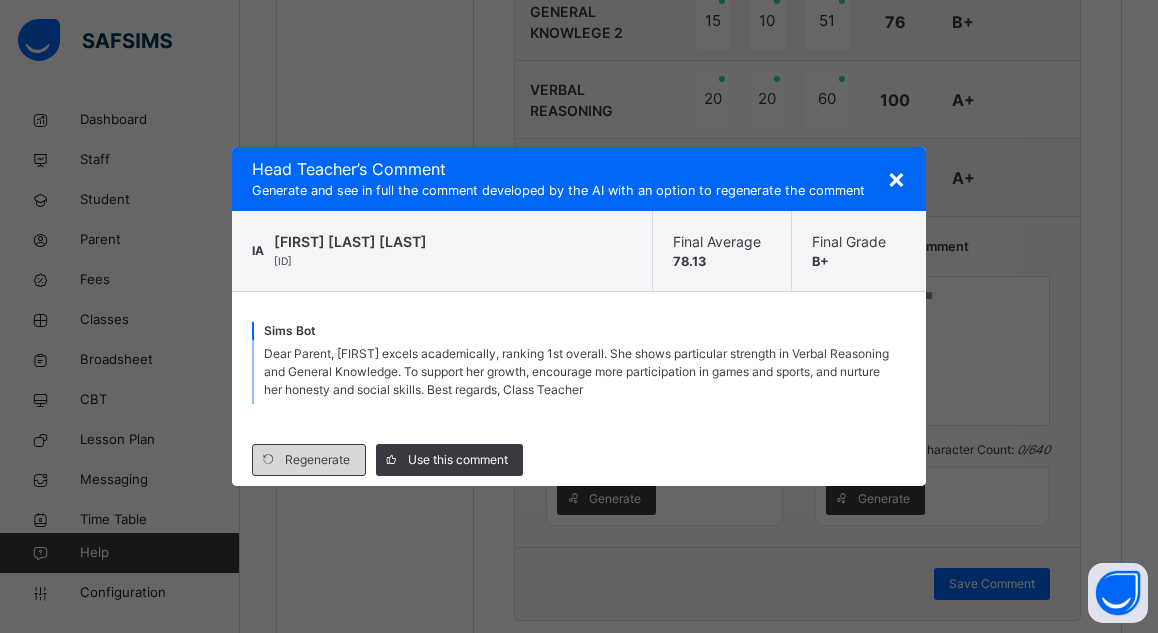click on "Regenerate" at bounding box center (317, 460) 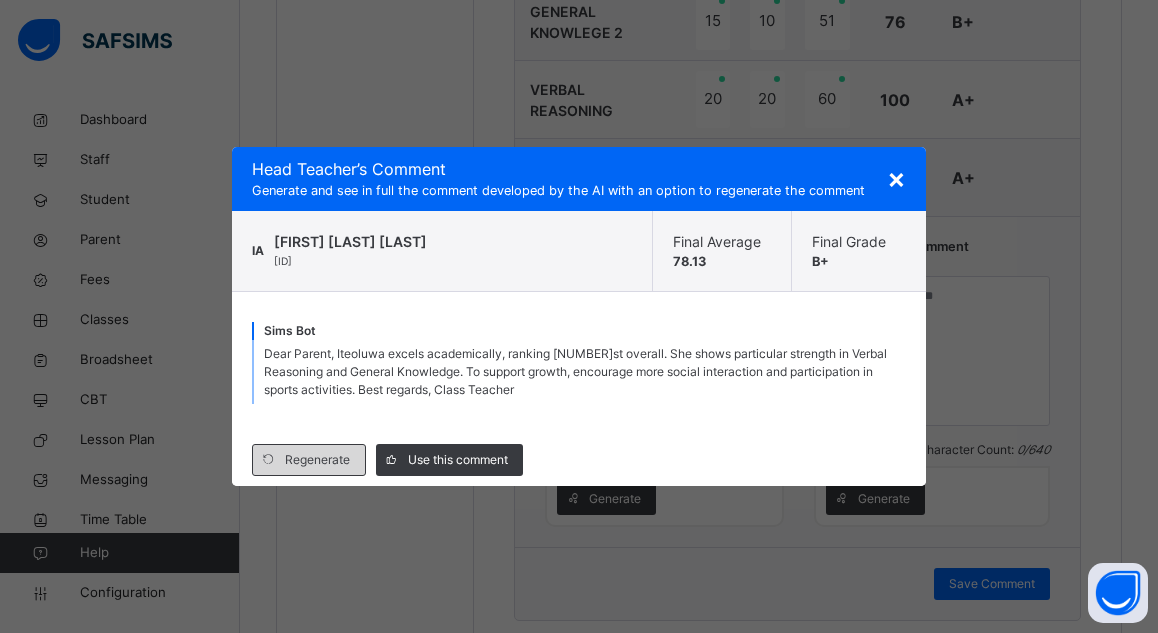 click on "Regenerate" at bounding box center [317, 460] 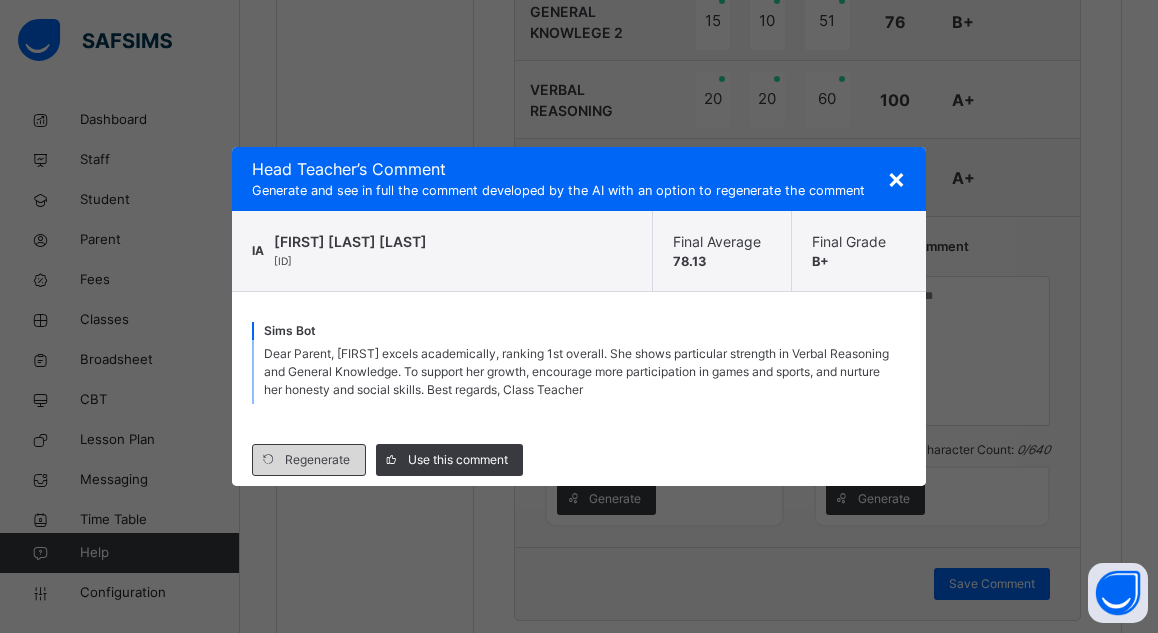 click on "Regenerate" at bounding box center [317, 460] 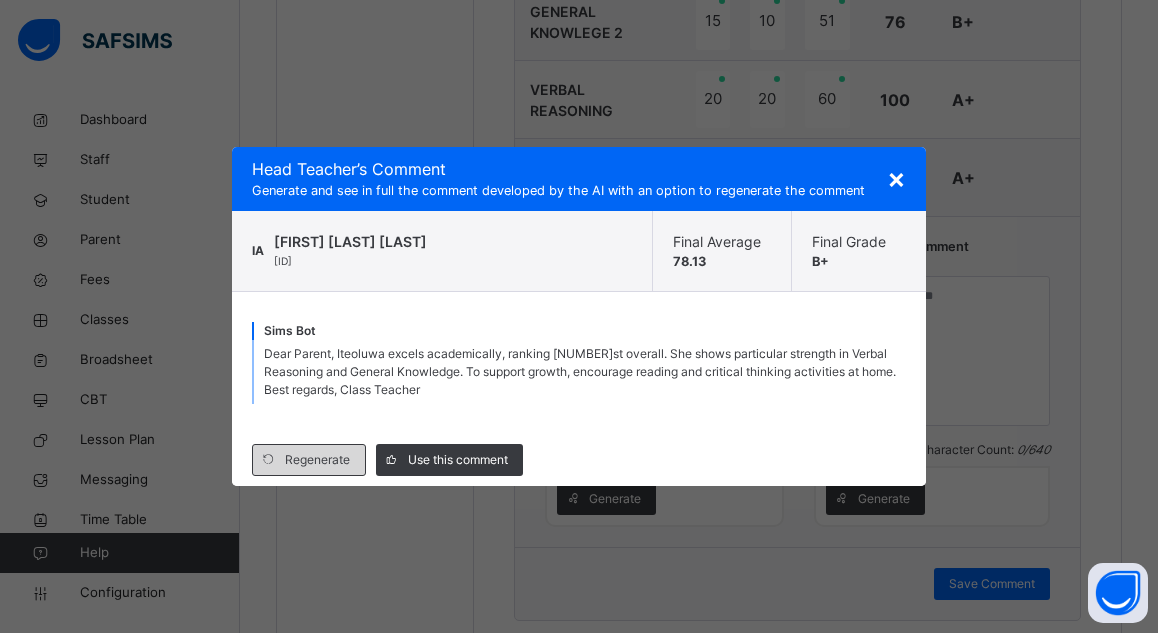 click on "Regenerate" at bounding box center (317, 460) 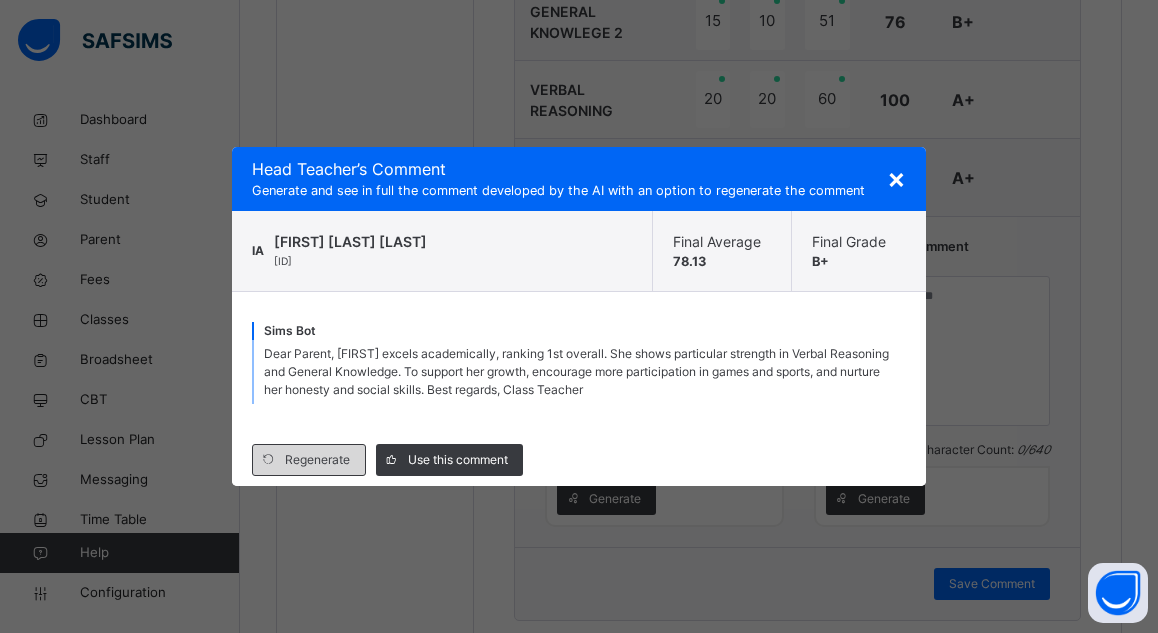 click on "Regenerate" at bounding box center (317, 460) 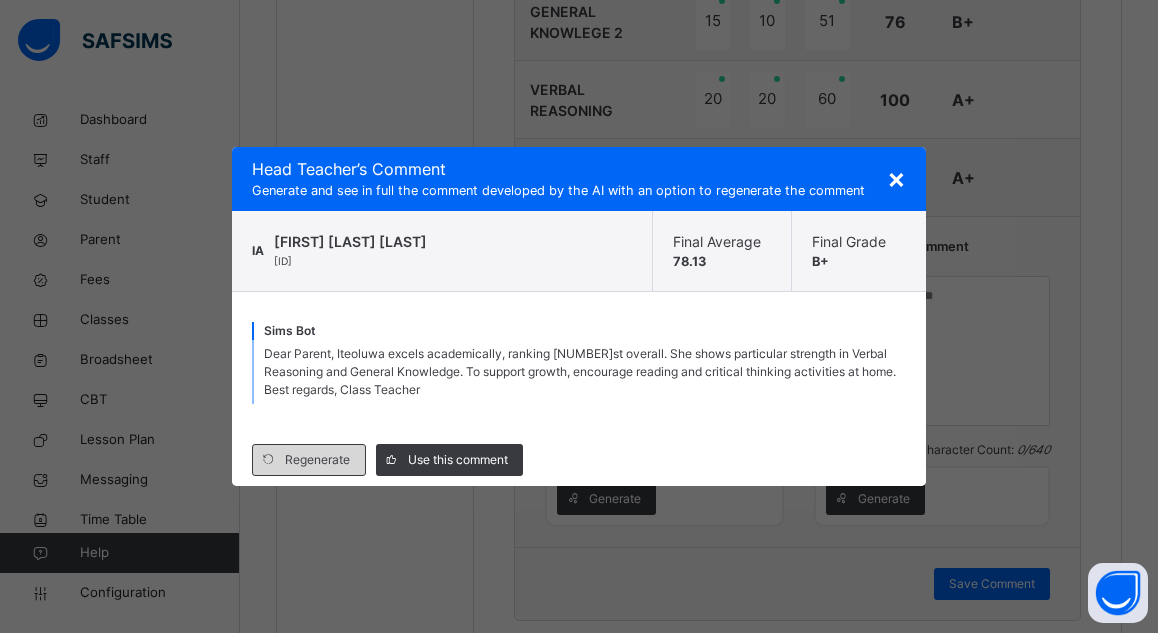 click on "Regenerate" at bounding box center [317, 460] 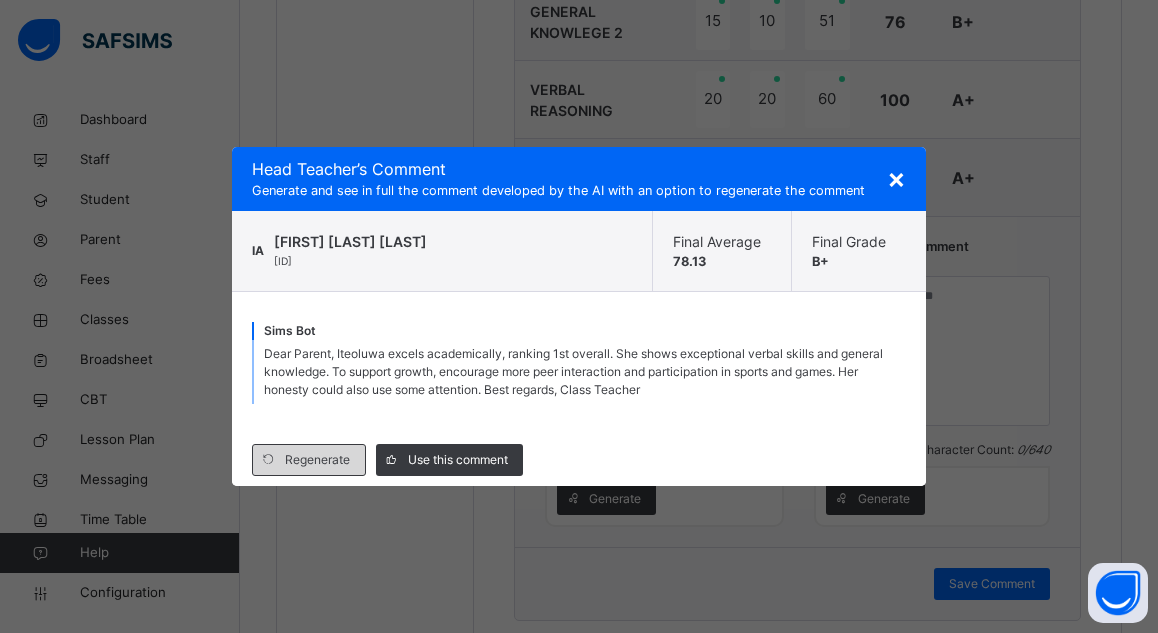 click on "Regenerate" at bounding box center [317, 460] 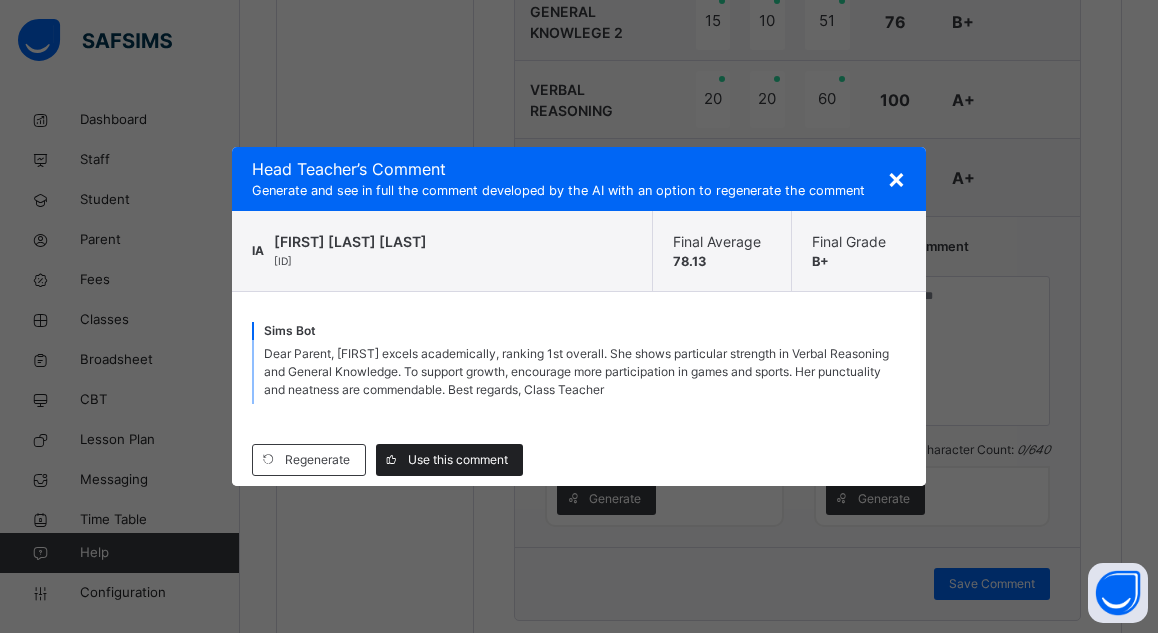 click on "Use this comment" at bounding box center (458, 460) 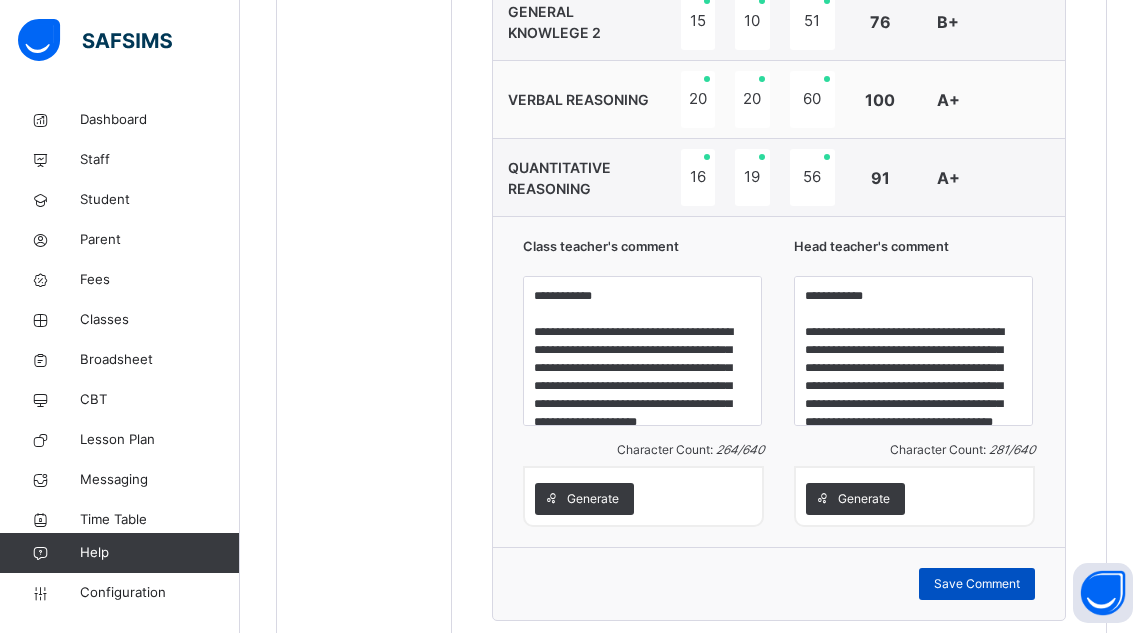 click on "Save Comment" at bounding box center (977, 584) 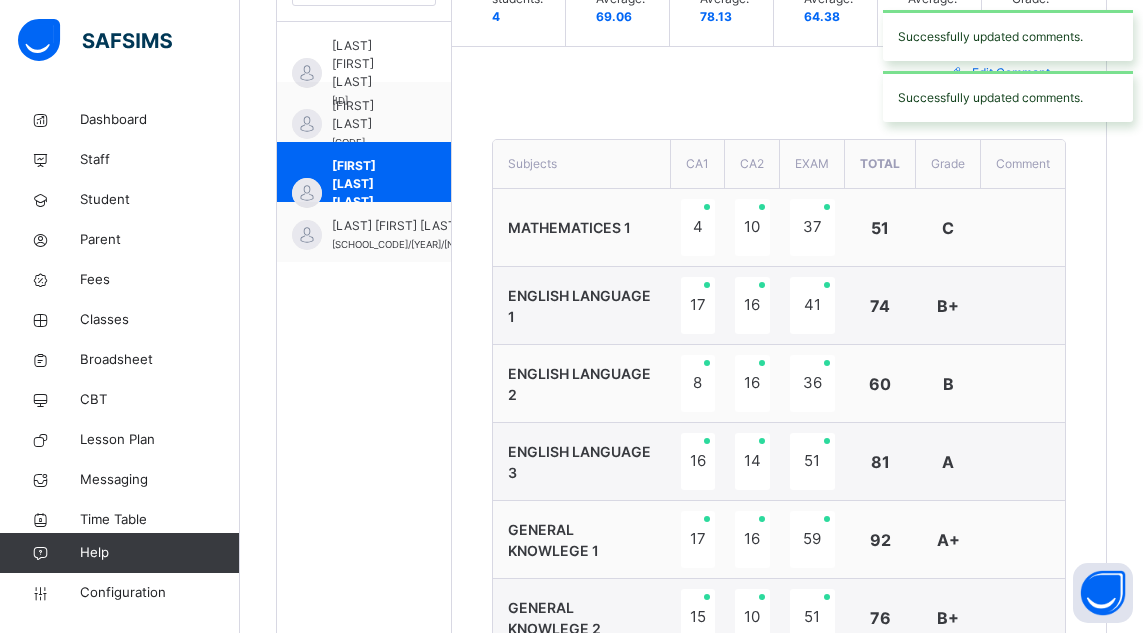 scroll, scrollTop: 645, scrollLeft: 0, axis: vertical 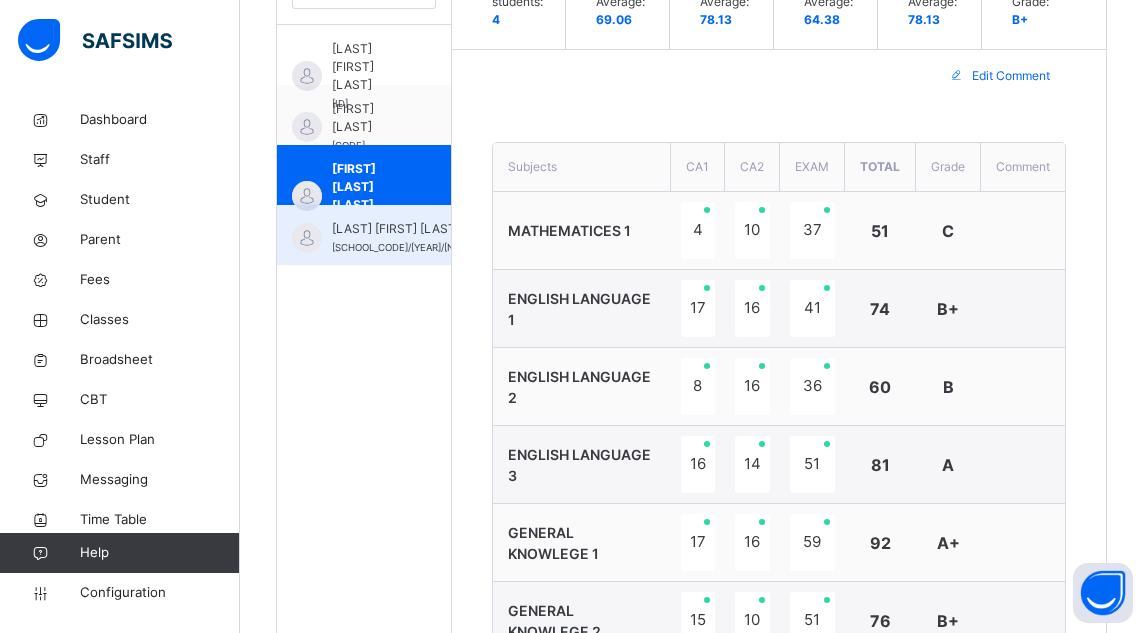 click on "[LAST] [FIRST] [LAST]" at bounding box center (411, 229) 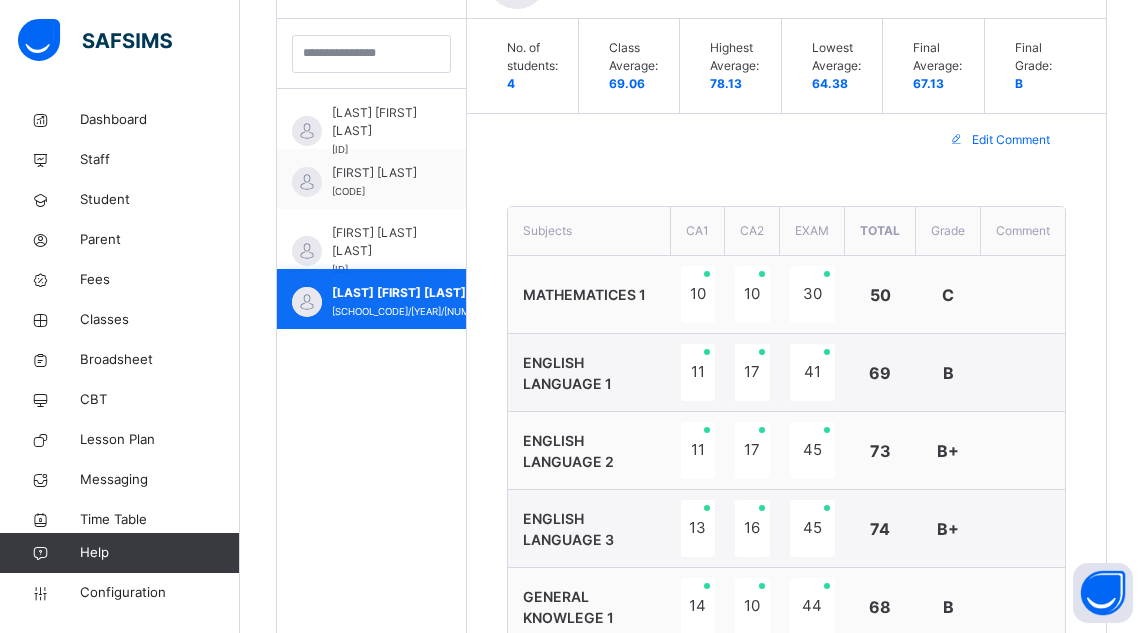 scroll, scrollTop: 645, scrollLeft: 0, axis: vertical 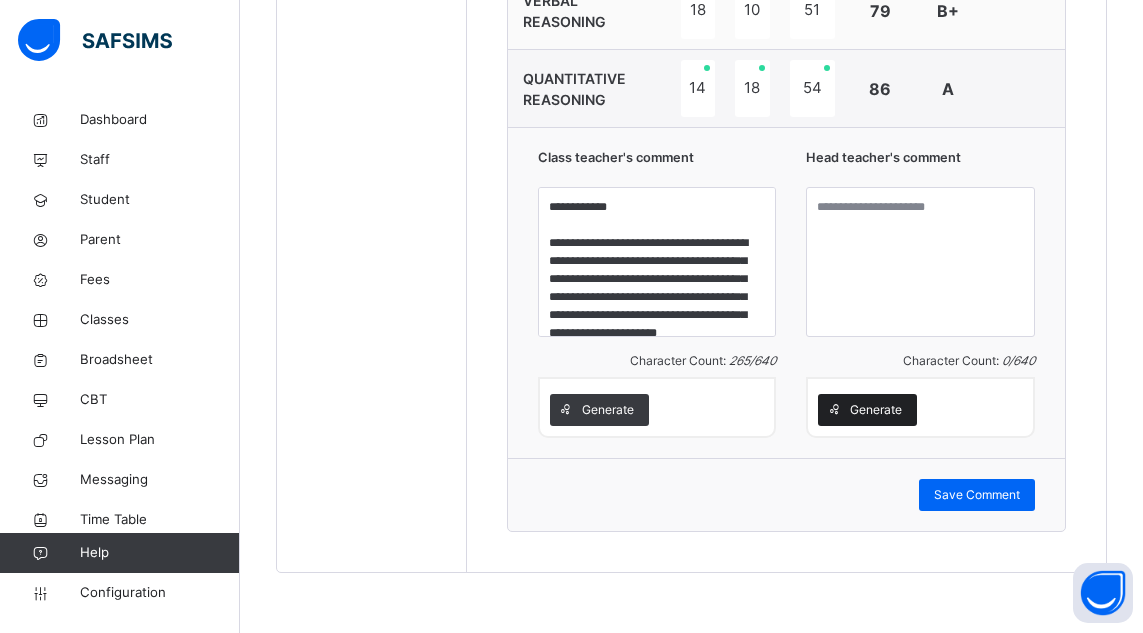 click on "Generate" at bounding box center (876, 410) 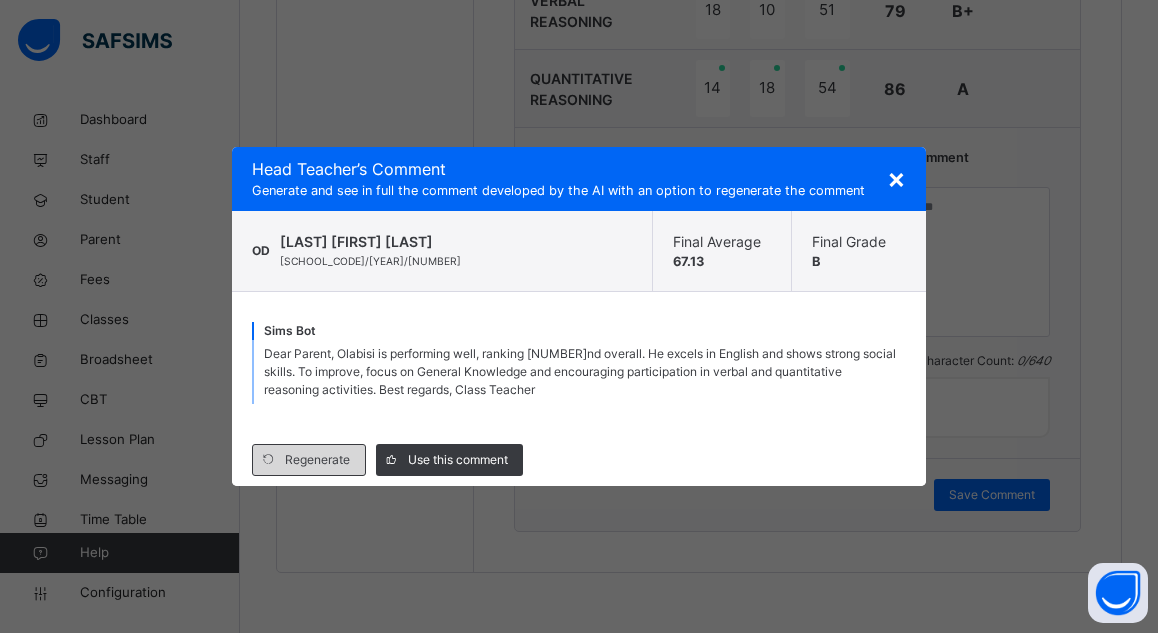 click on "Regenerate" at bounding box center (317, 460) 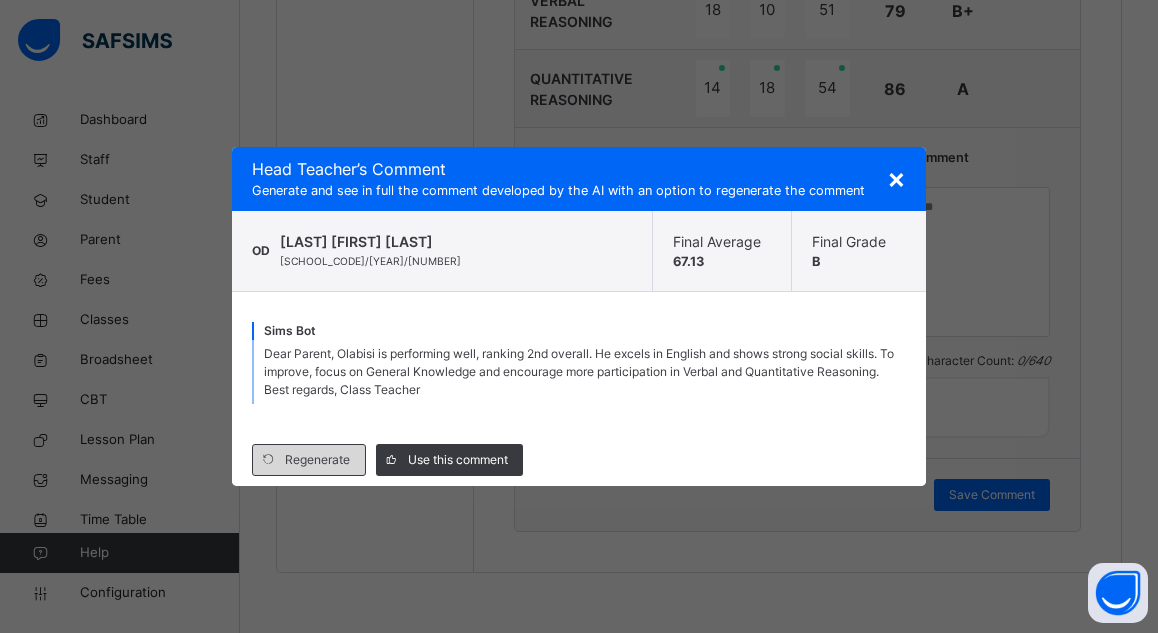 click on "Regenerate" at bounding box center [317, 460] 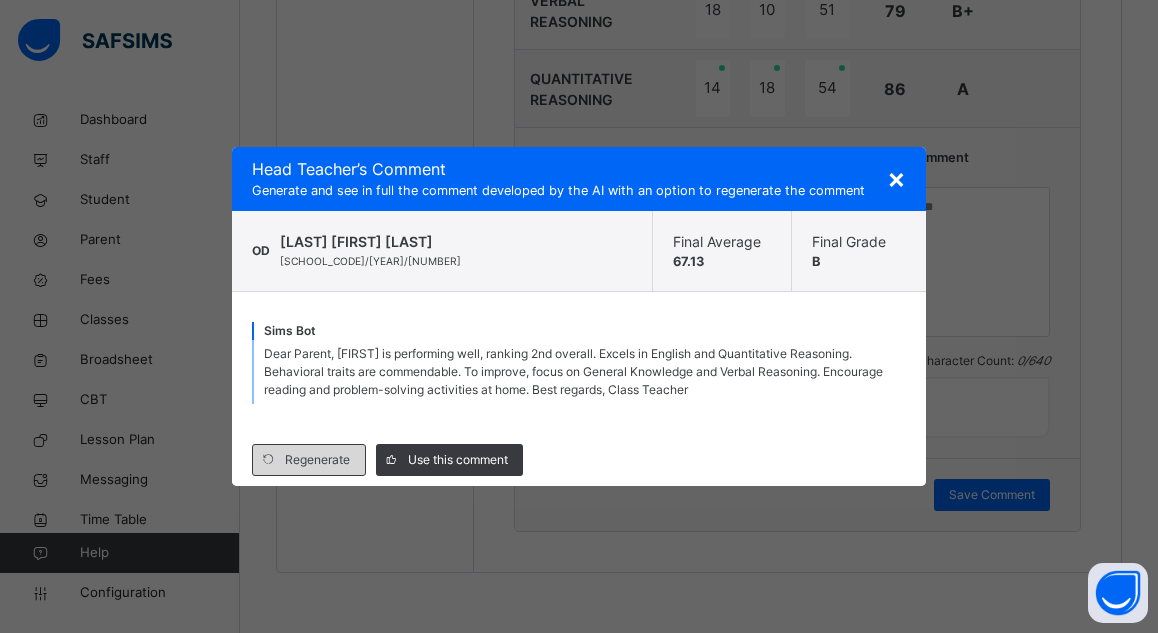 click on "Regenerate" at bounding box center [317, 460] 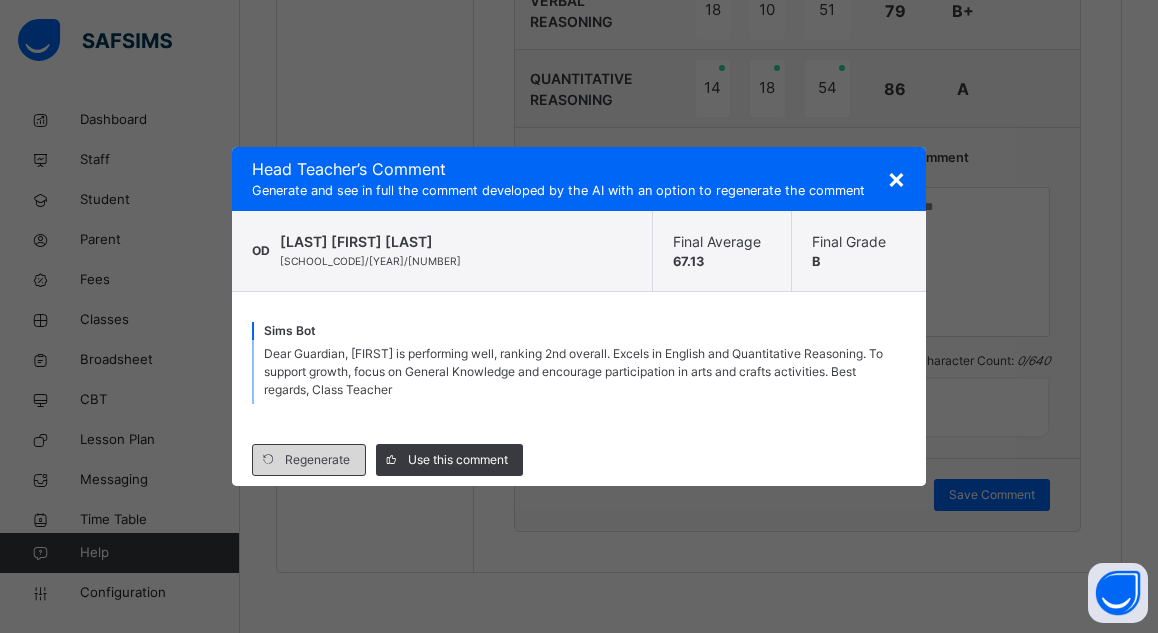 click on "Regenerate" at bounding box center [317, 460] 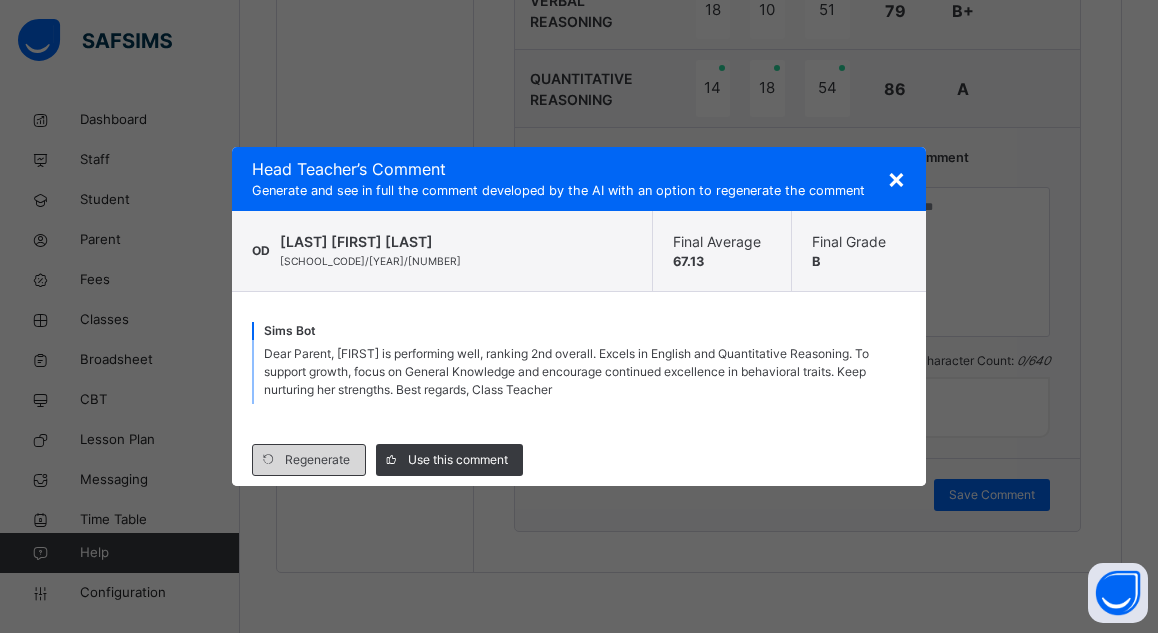 click on "Regenerate" at bounding box center (317, 460) 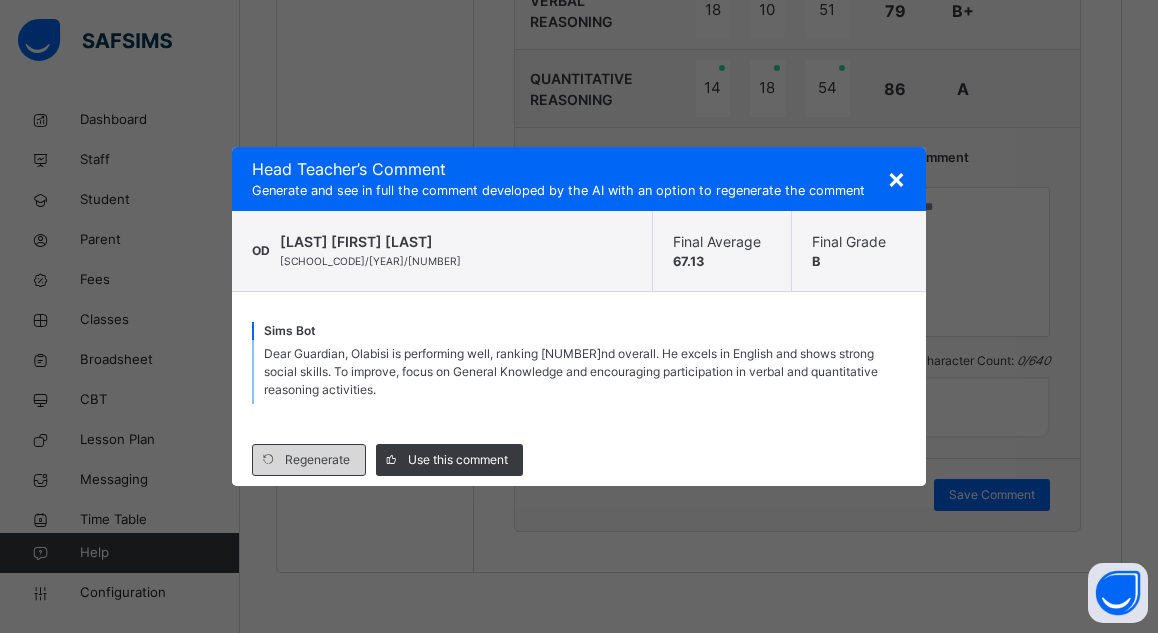 click on "Regenerate" at bounding box center (317, 460) 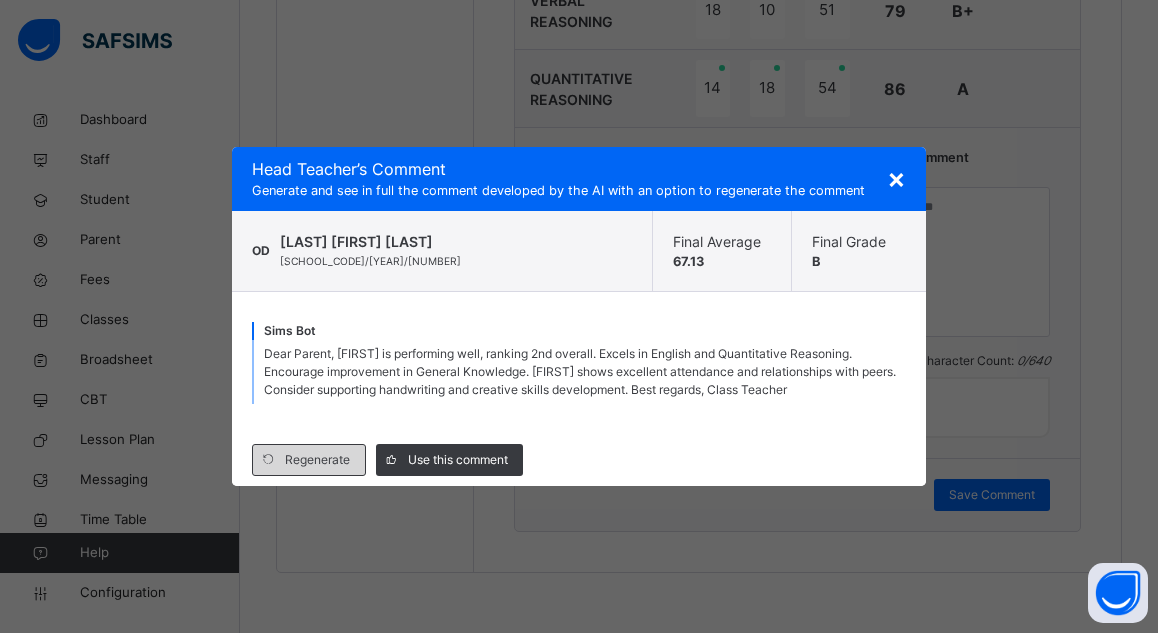 click on "Regenerate" at bounding box center [317, 460] 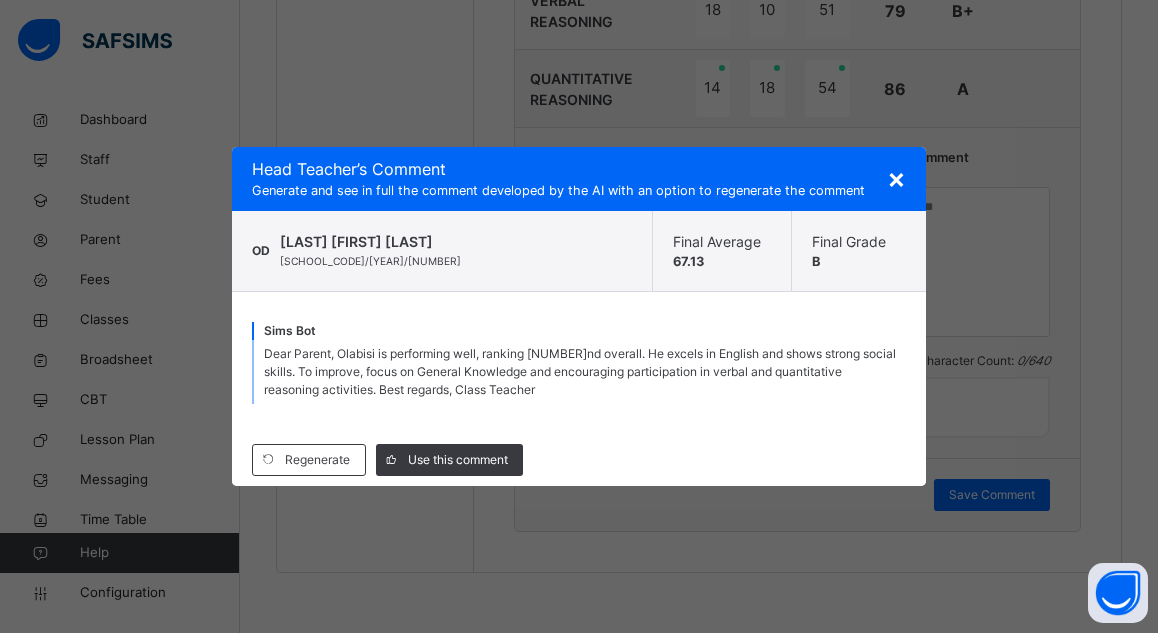 click on "×" at bounding box center (896, 178) 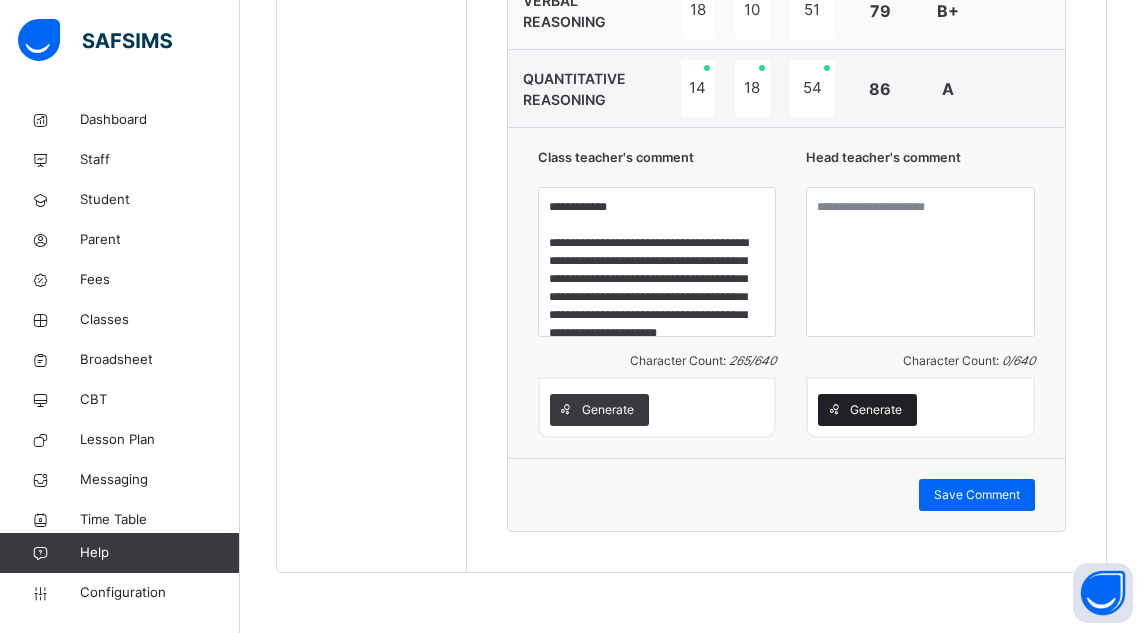 click at bounding box center (834, 410) 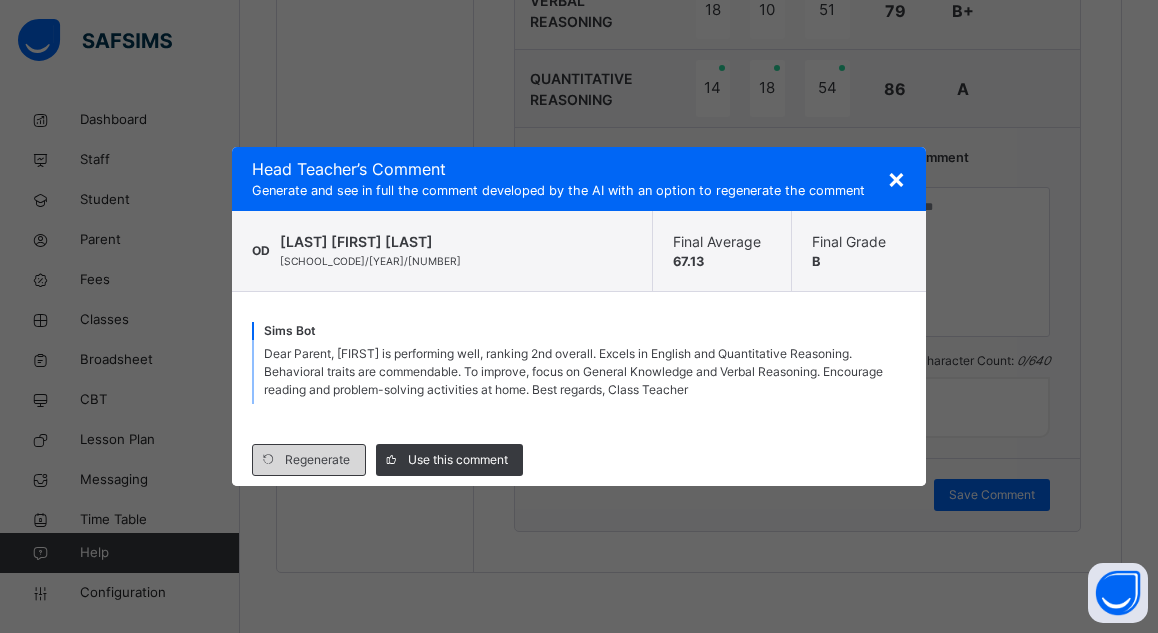click on "Regenerate" at bounding box center (309, 460) 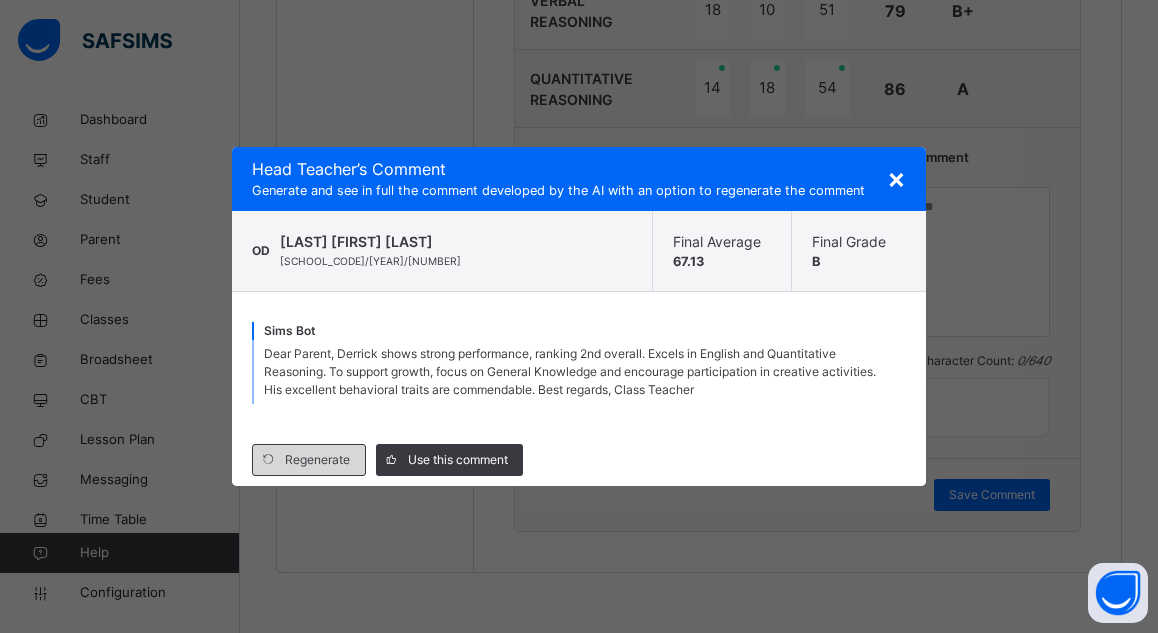 click on "Regenerate" at bounding box center (309, 460) 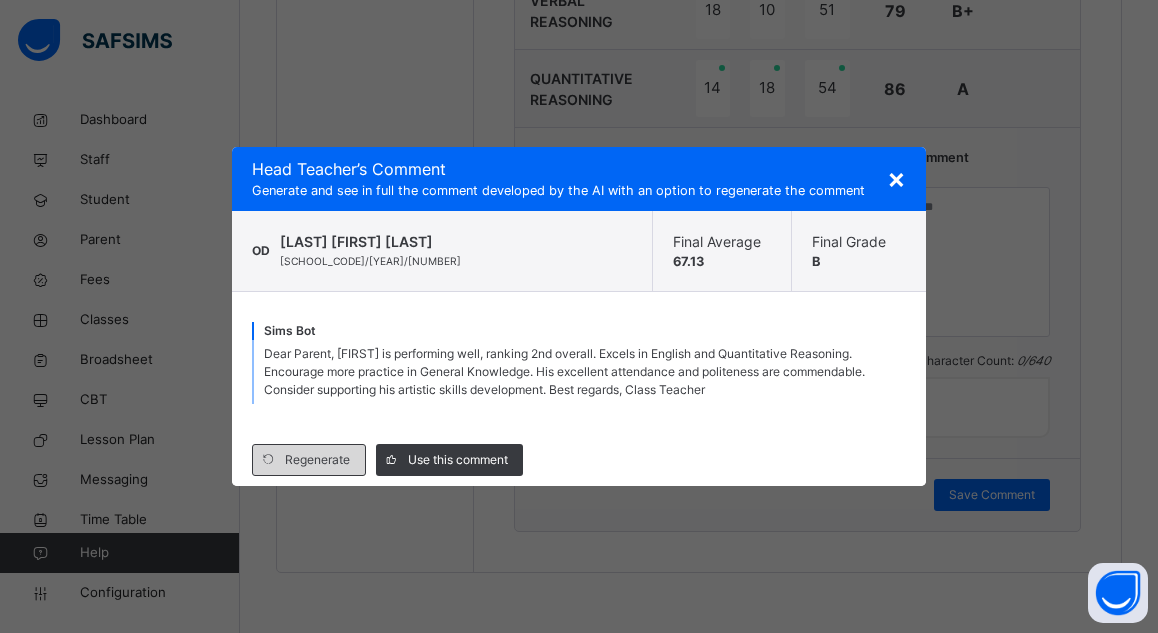 click on "Regenerate" at bounding box center (309, 460) 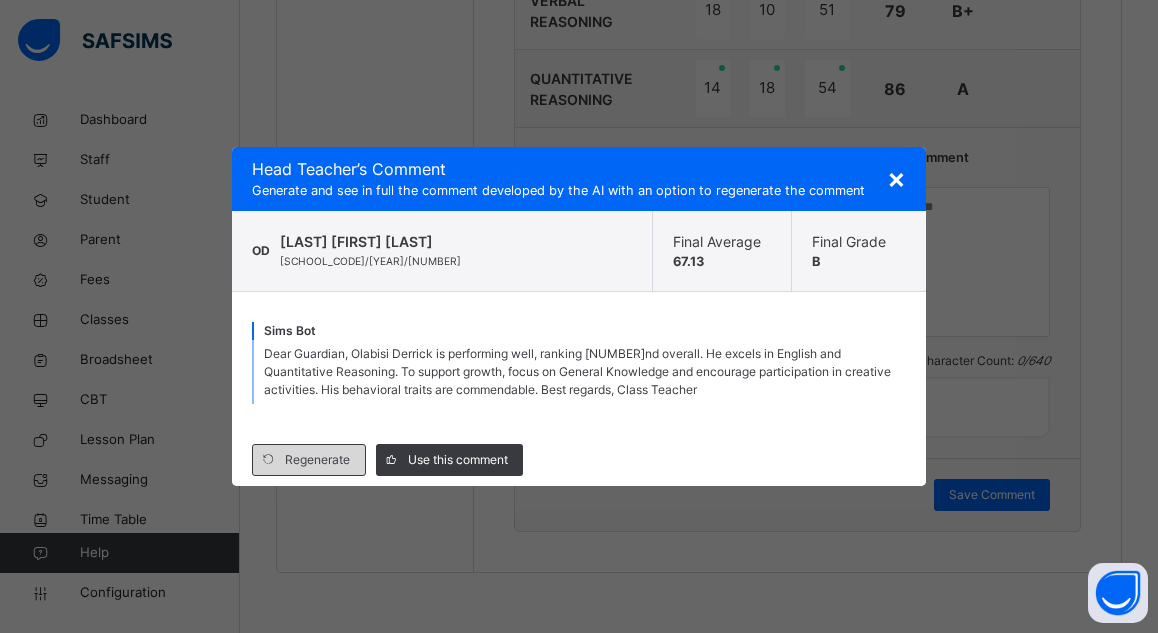 click on "Regenerate" at bounding box center (309, 460) 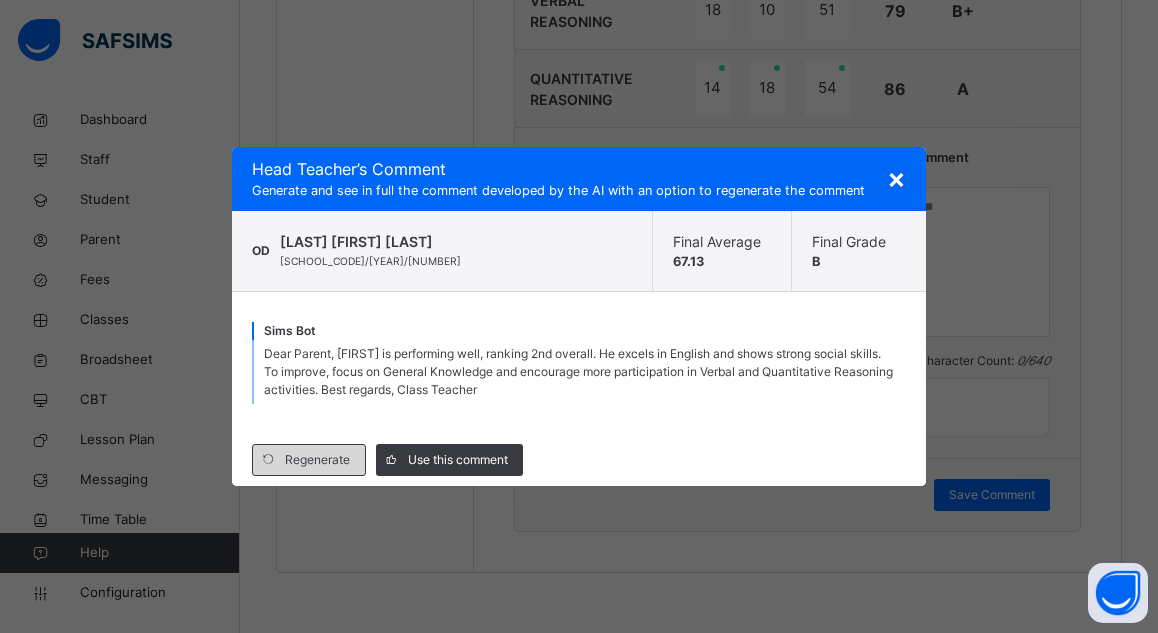 click on "Regenerate" at bounding box center (317, 460) 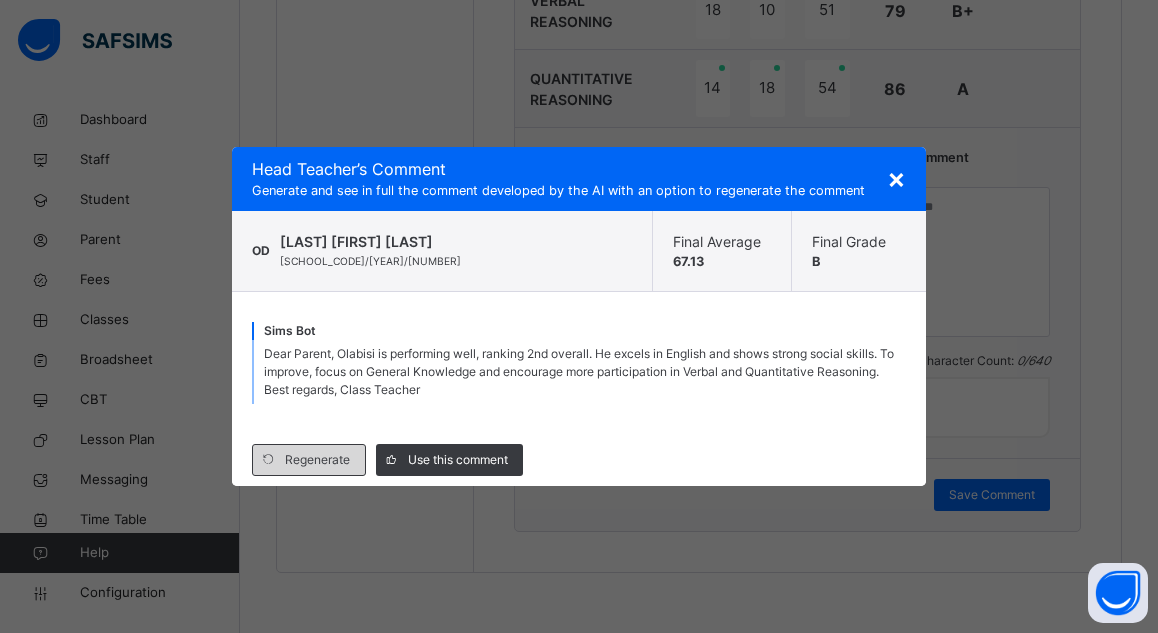 click on "Regenerate" at bounding box center [317, 460] 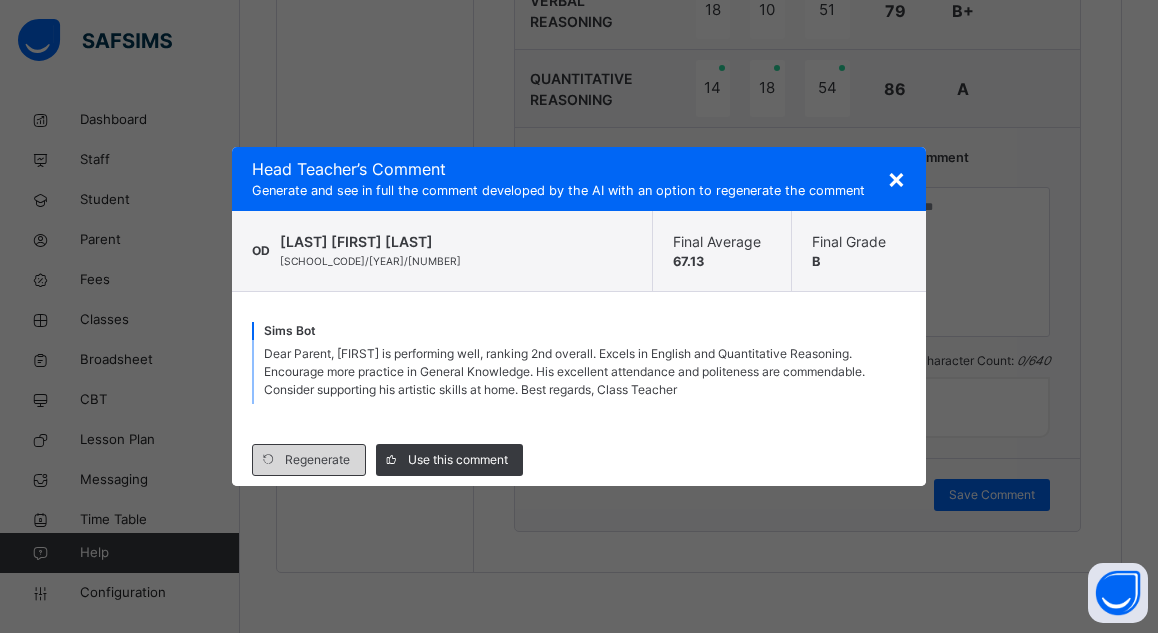 click on "Regenerate" at bounding box center (317, 460) 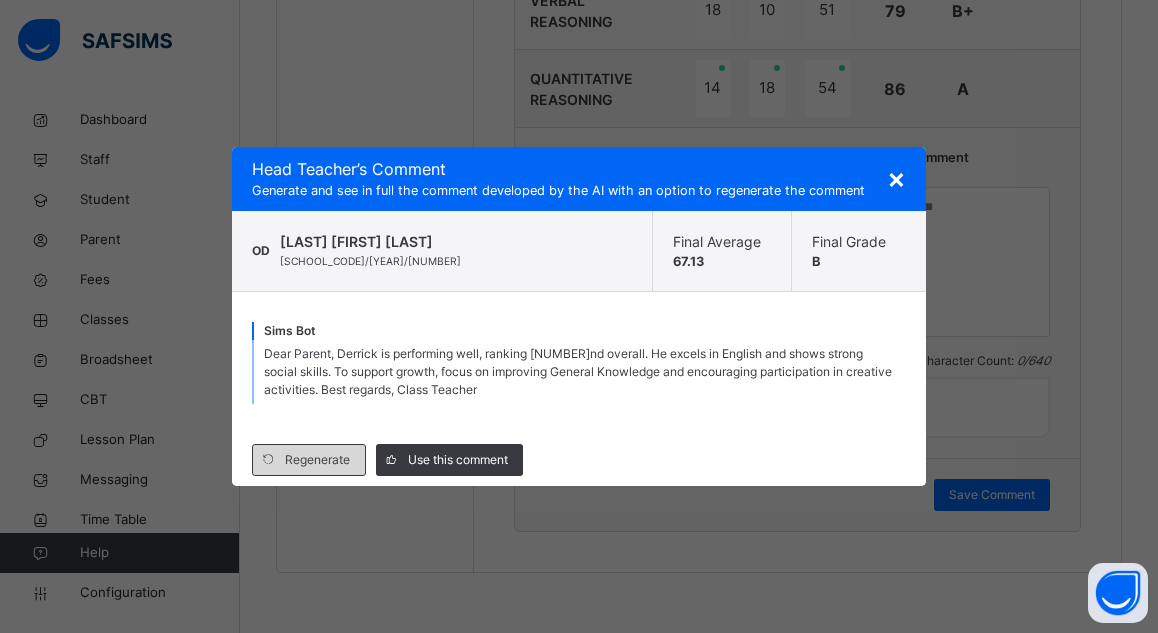 click on "Regenerate" at bounding box center [317, 460] 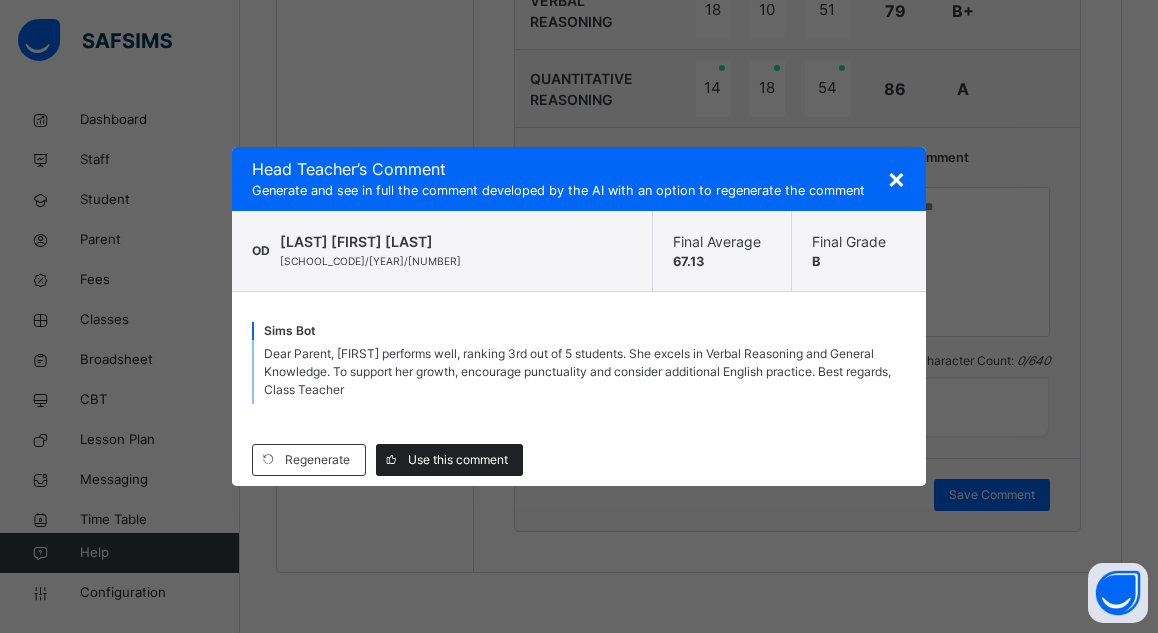 click on "Use this comment" at bounding box center (458, 460) 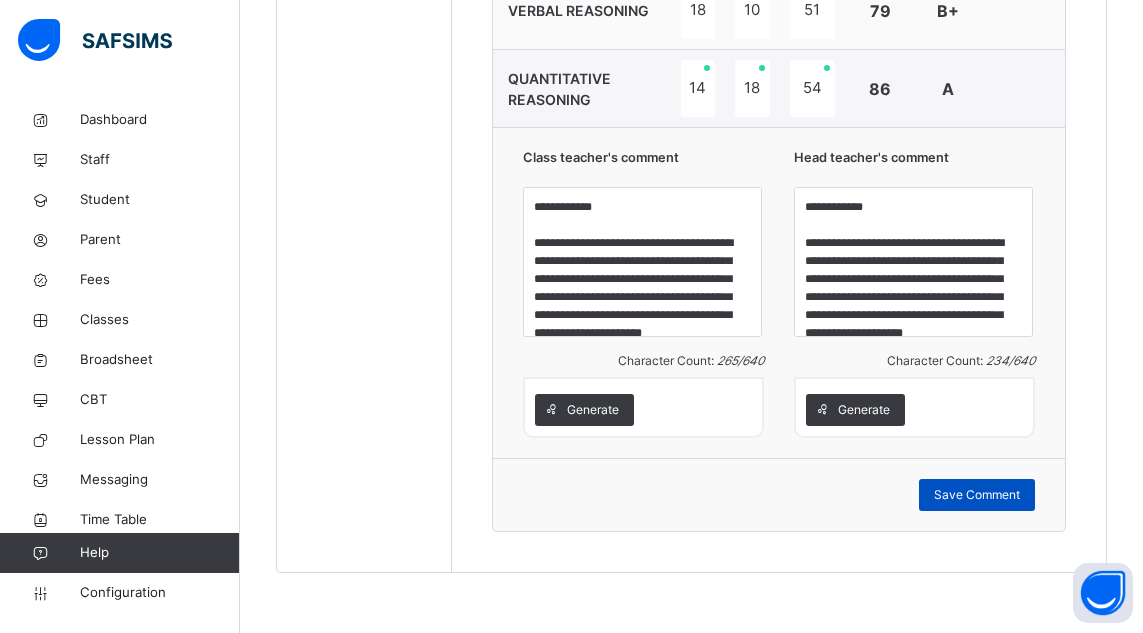 click on "Save Comment" at bounding box center [977, 495] 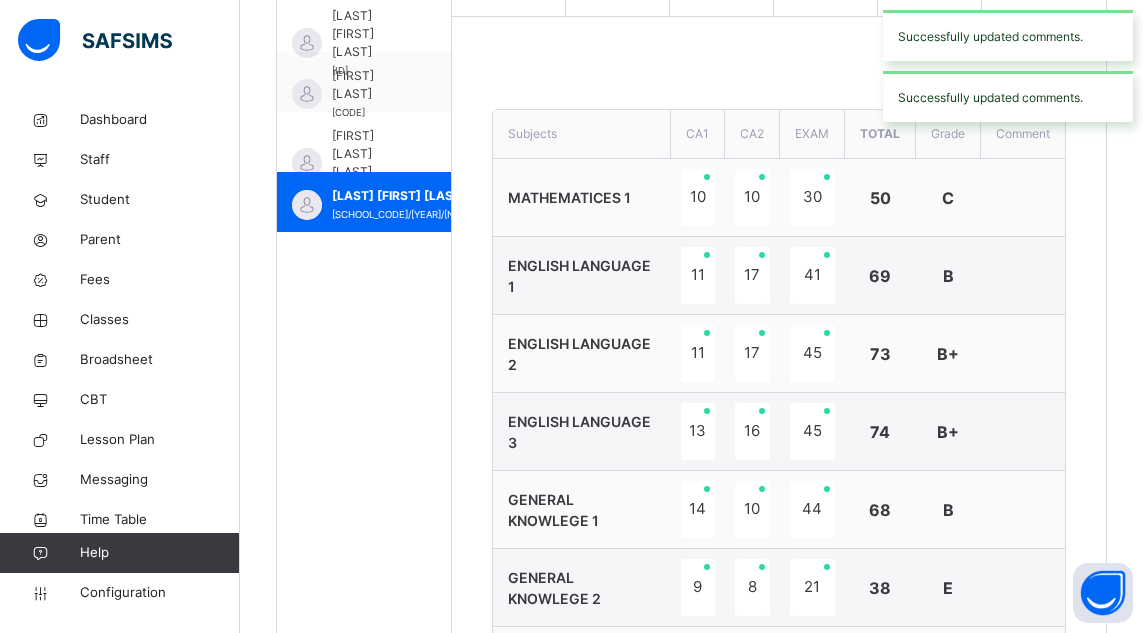 scroll, scrollTop: 513, scrollLeft: 0, axis: vertical 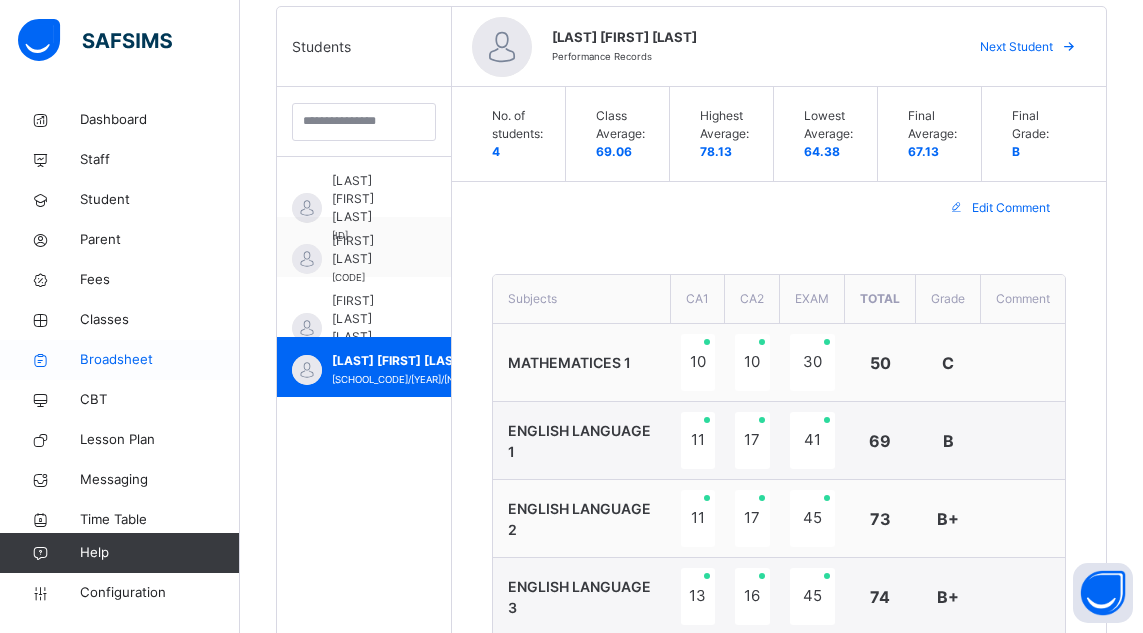 click on "Broadsheet" at bounding box center (160, 360) 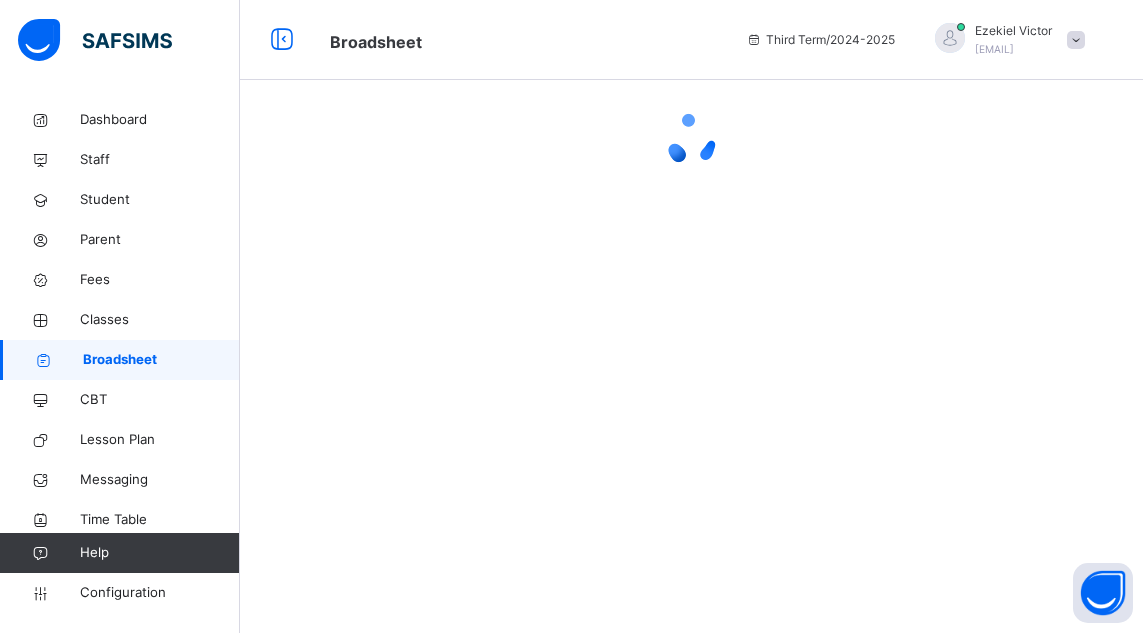 scroll, scrollTop: 0, scrollLeft: 0, axis: both 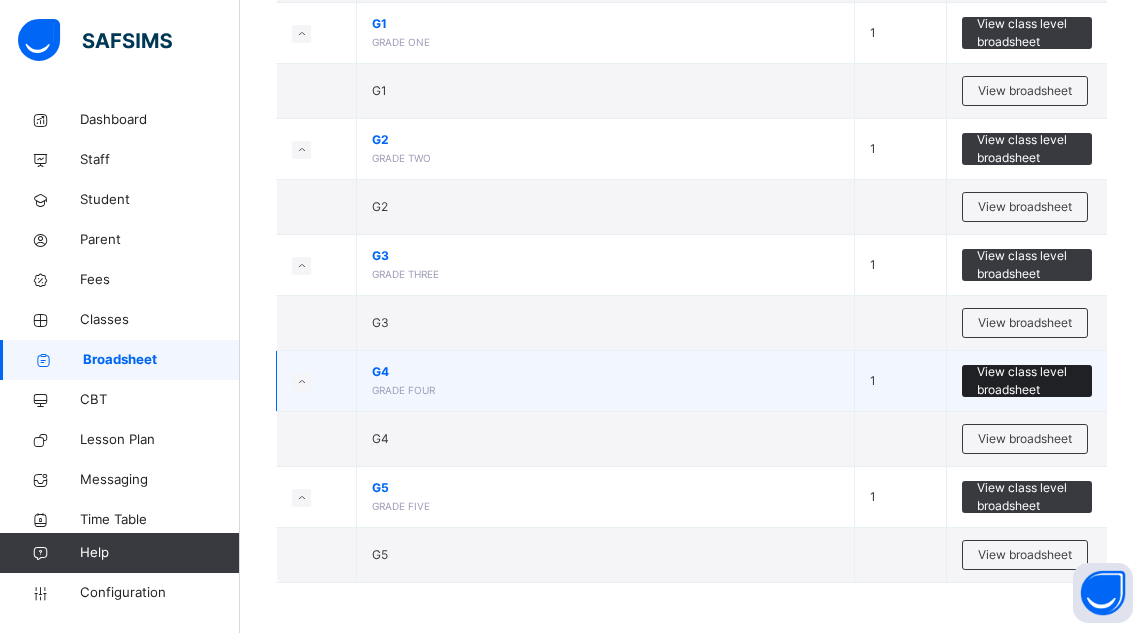 click on "View class level broadsheet" at bounding box center (1027, 381) 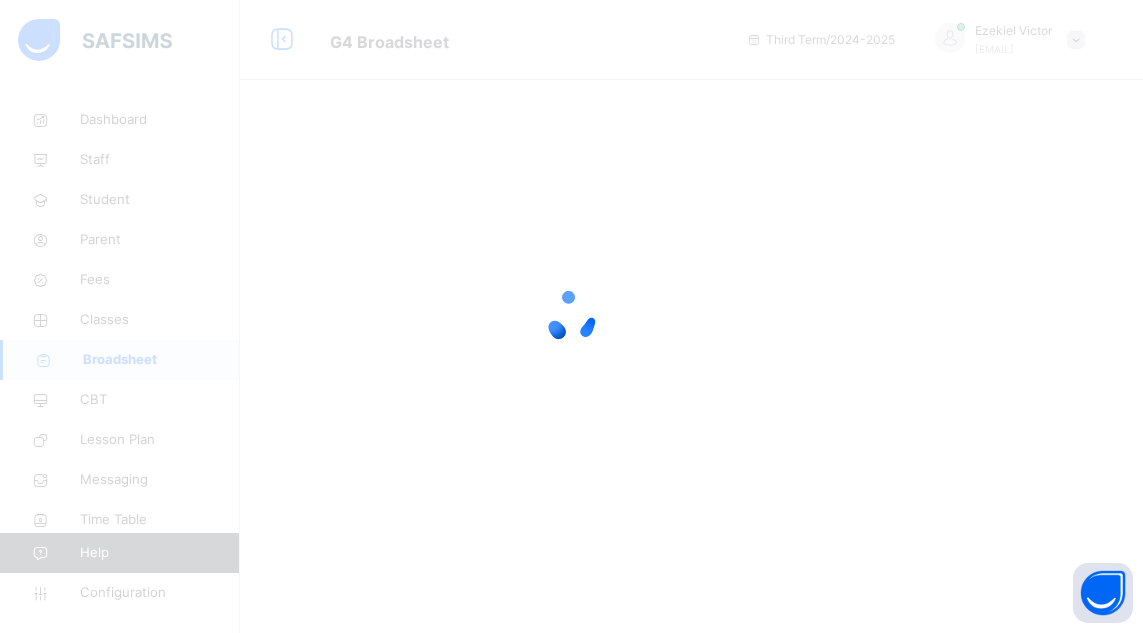 scroll, scrollTop: 0, scrollLeft: 0, axis: both 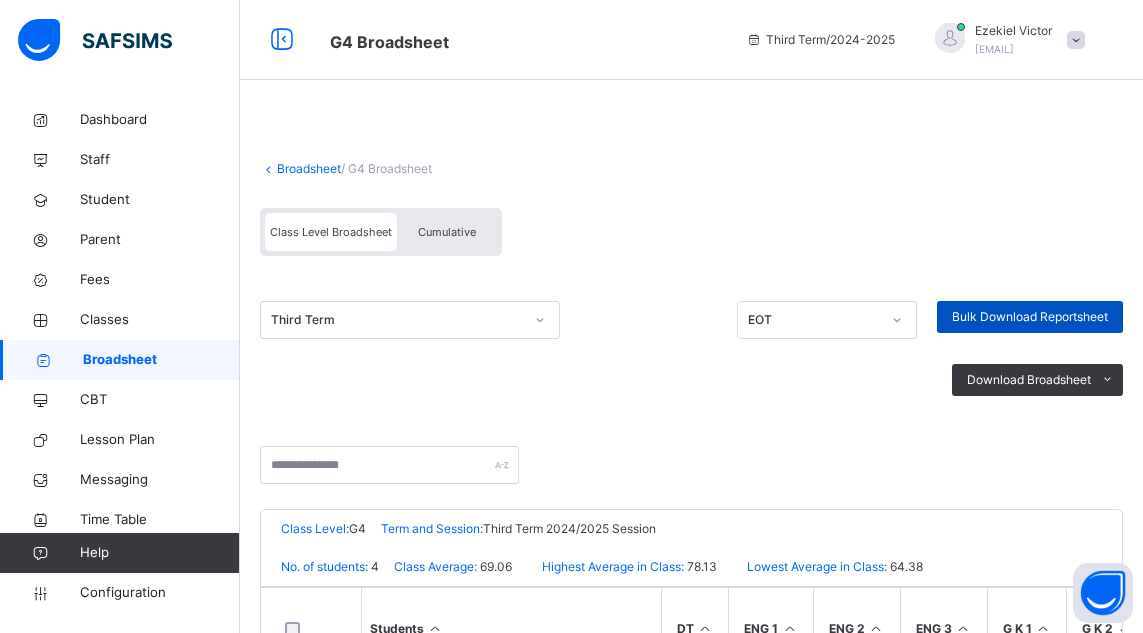 click on "Bulk Download Reportsheet" at bounding box center (1030, 317) 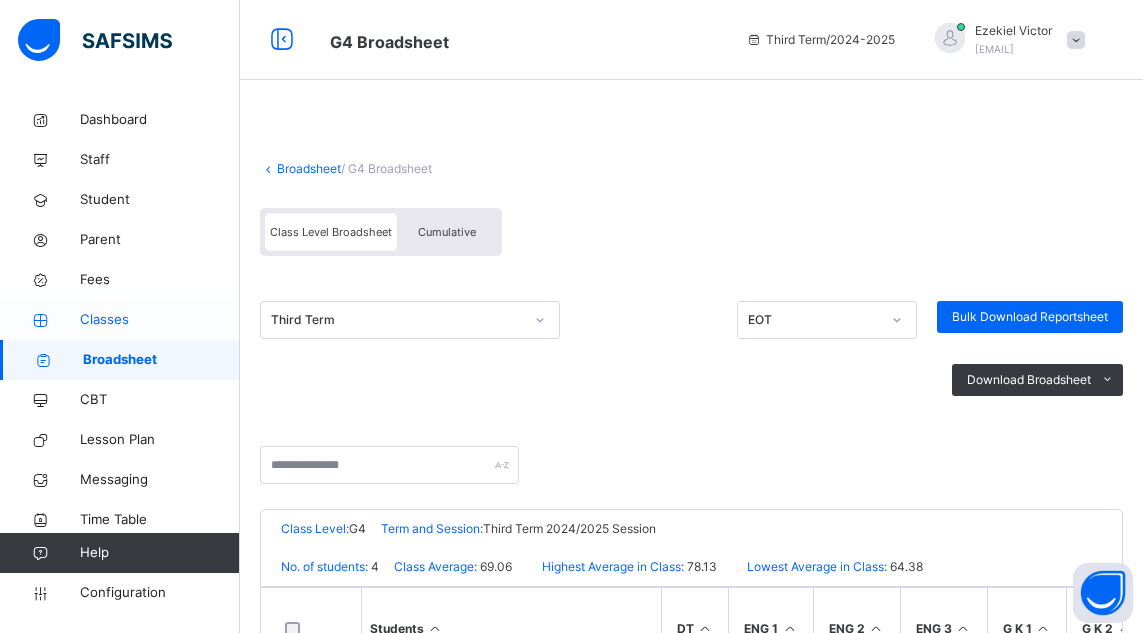 click on "Classes" at bounding box center (160, 320) 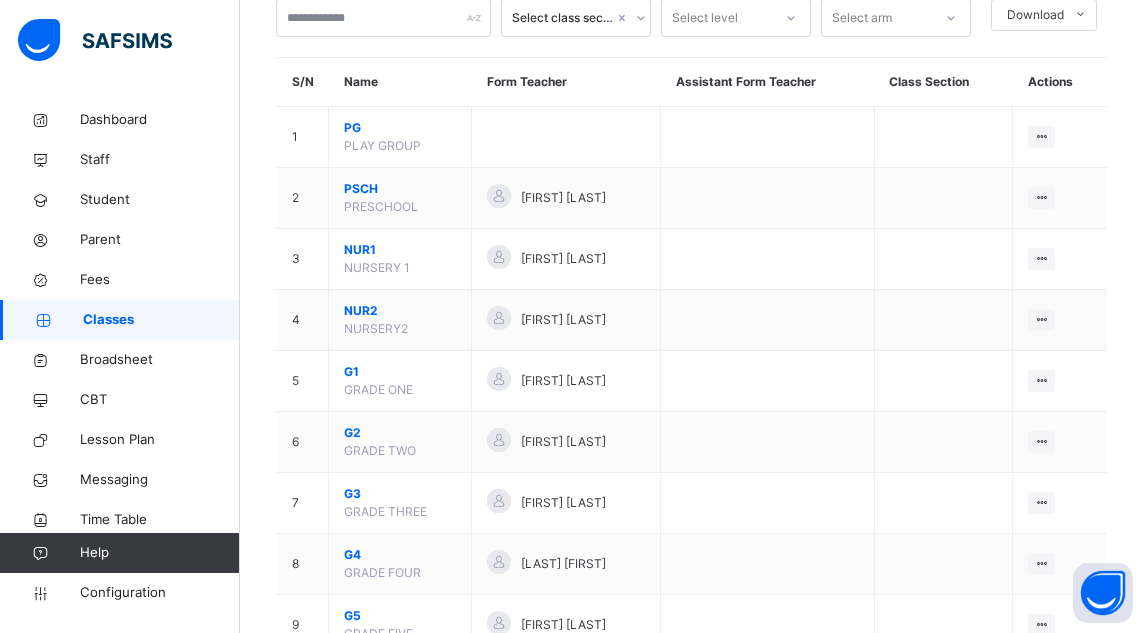scroll, scrollTop: 204, scrollLeft: 0, axis: vertical 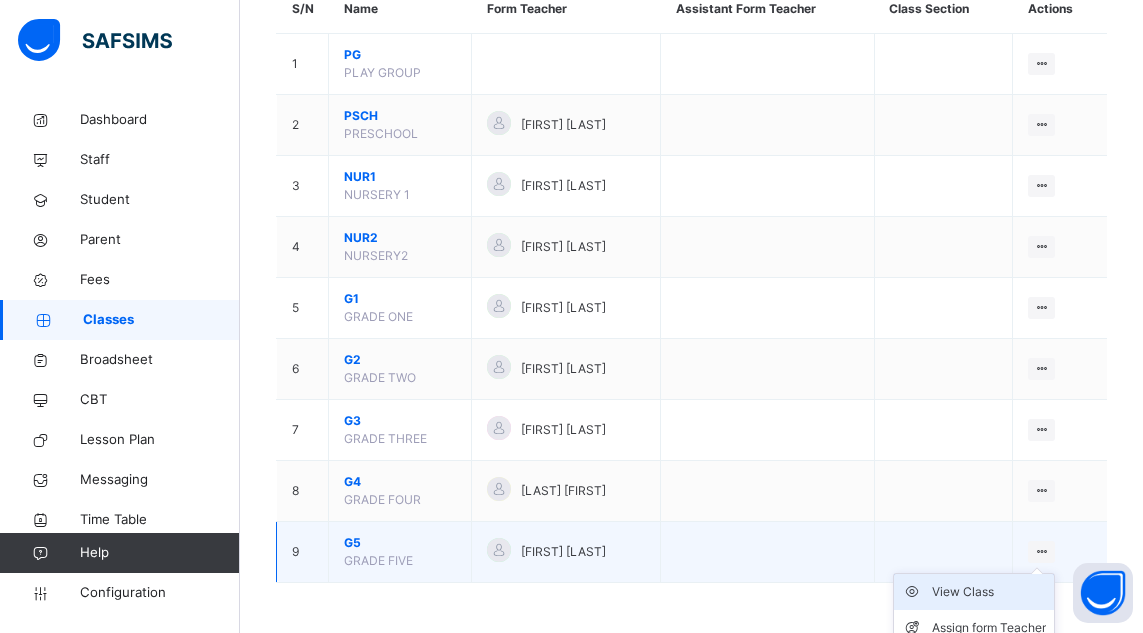 click on "View Class" at bounding box center (989, 592) 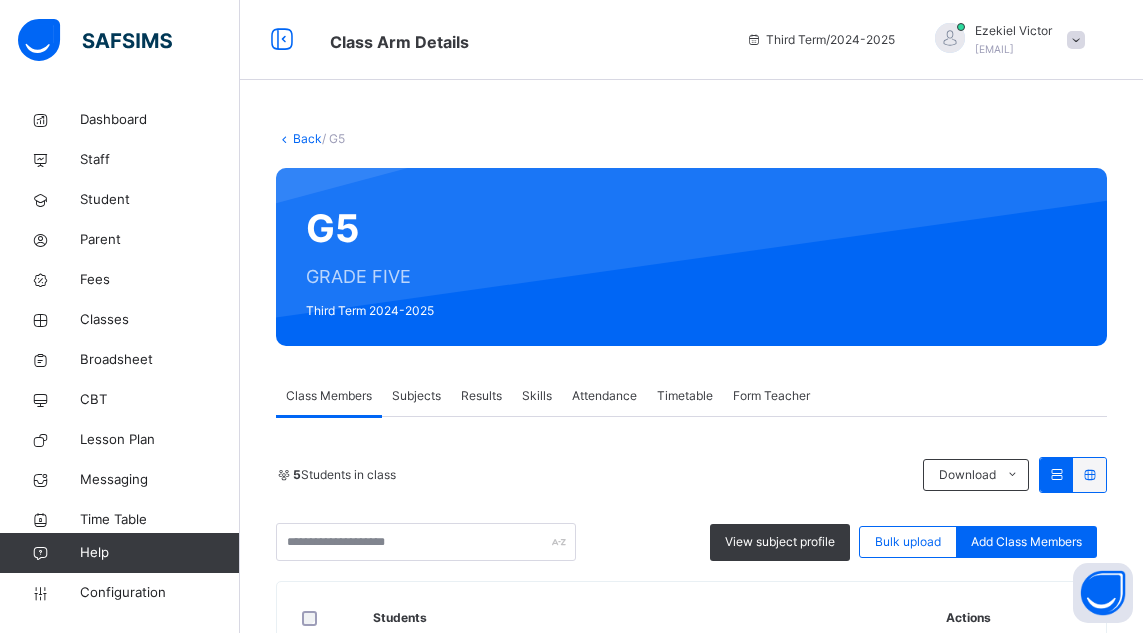 click on "Results" at bounding box center [481, 396] 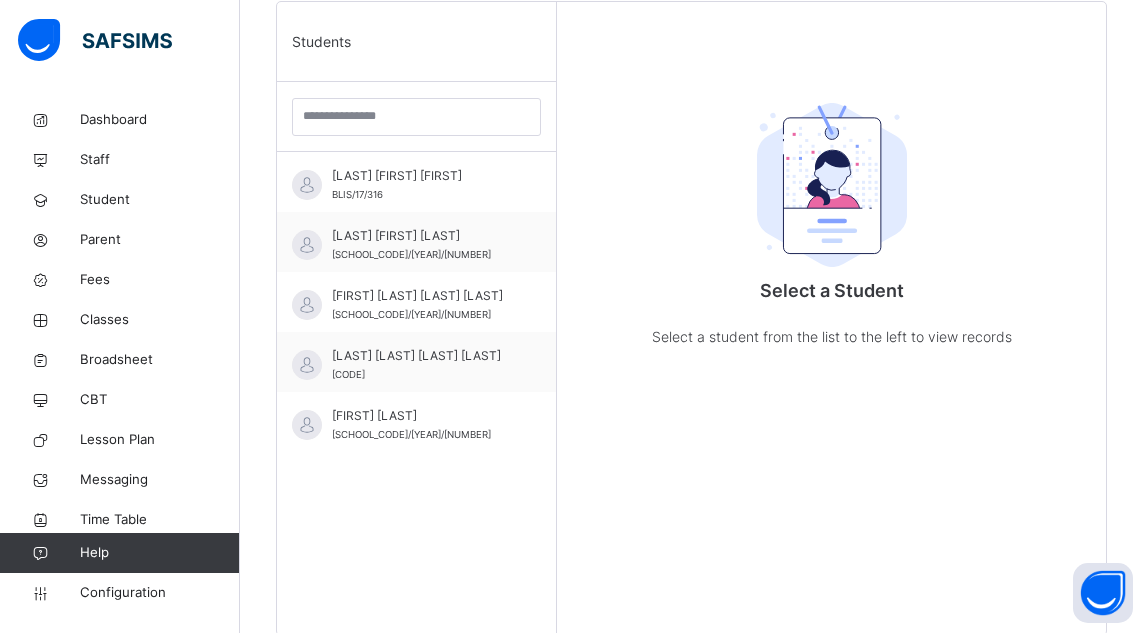 scroll, scrollTop: 546, scrollLeft: 0, axis: vertical 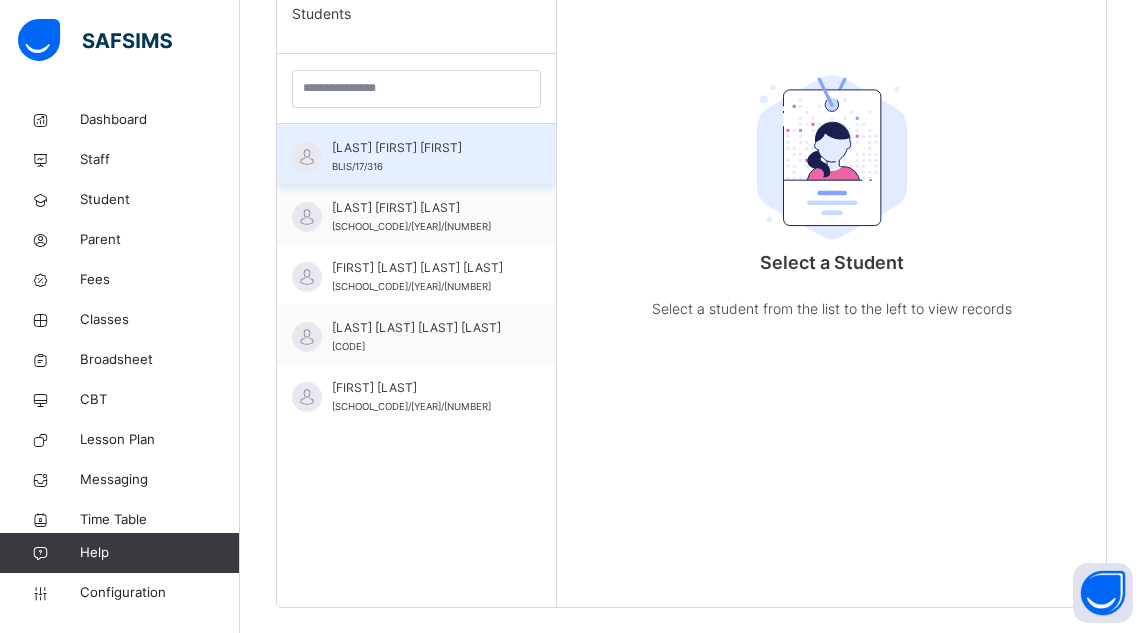 click on "[LAST] [FIRST] [FIRST]" at bounding box center (421, 148) 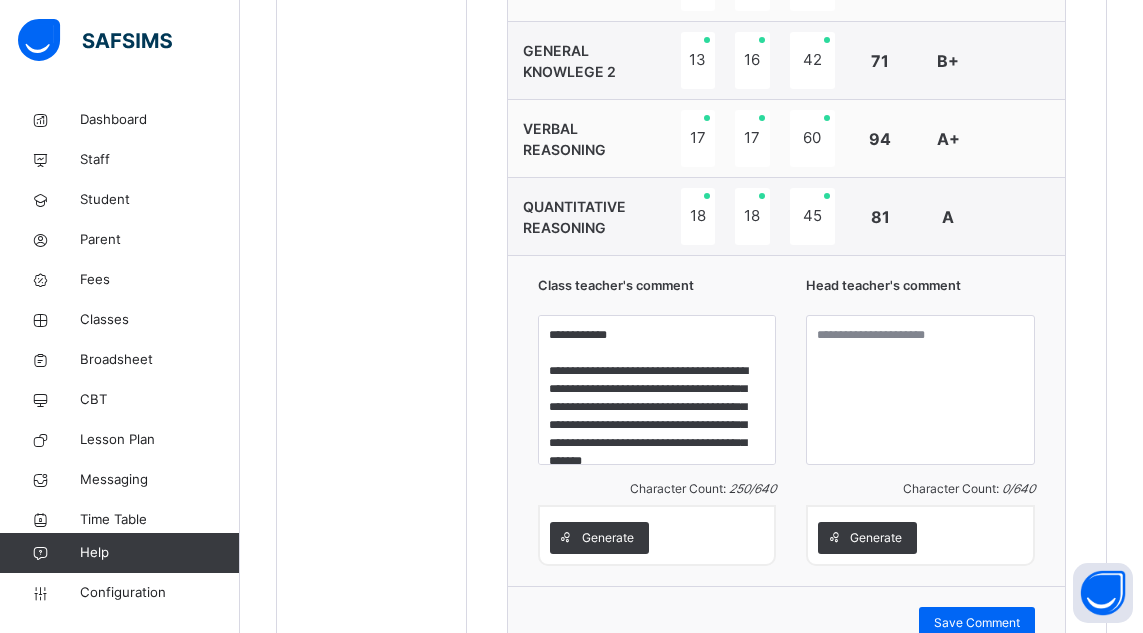 scroll, scrollTop: 1333, scrollLeft: 0, axis: vertical 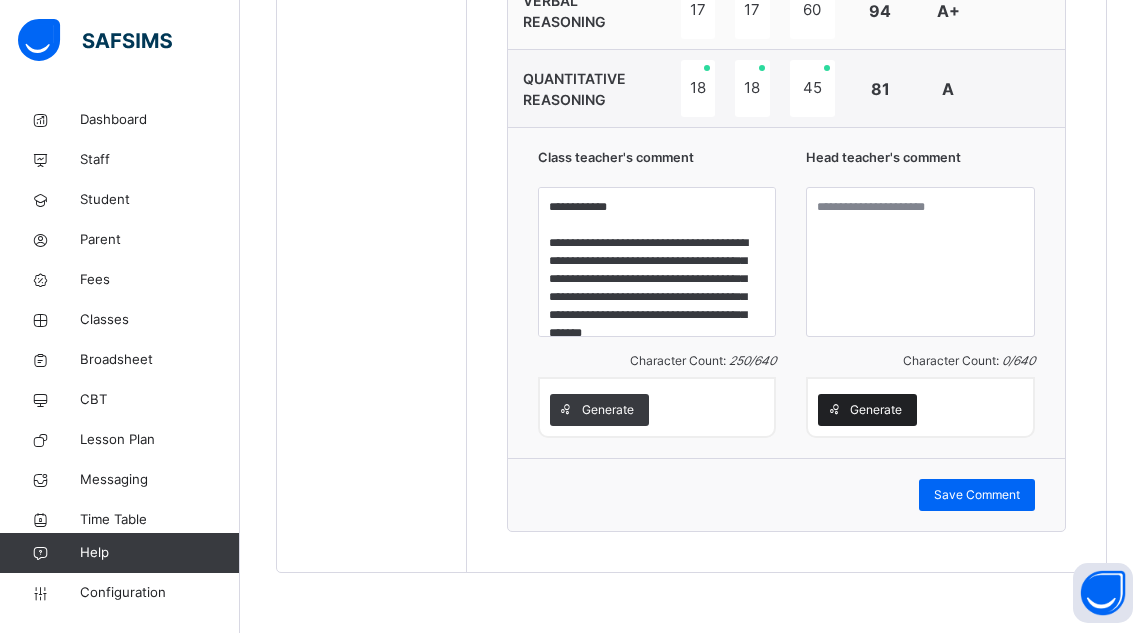 click on "Generate" at bounding box center [876, 410] 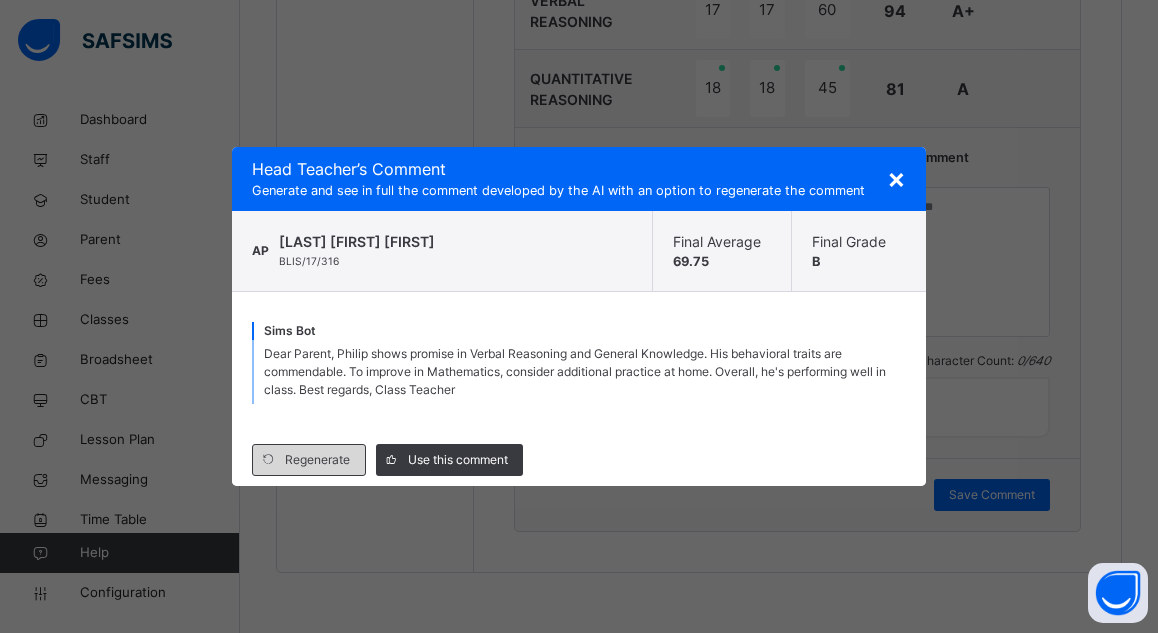 click on "Regenerate" at bounding box center (317, 460) 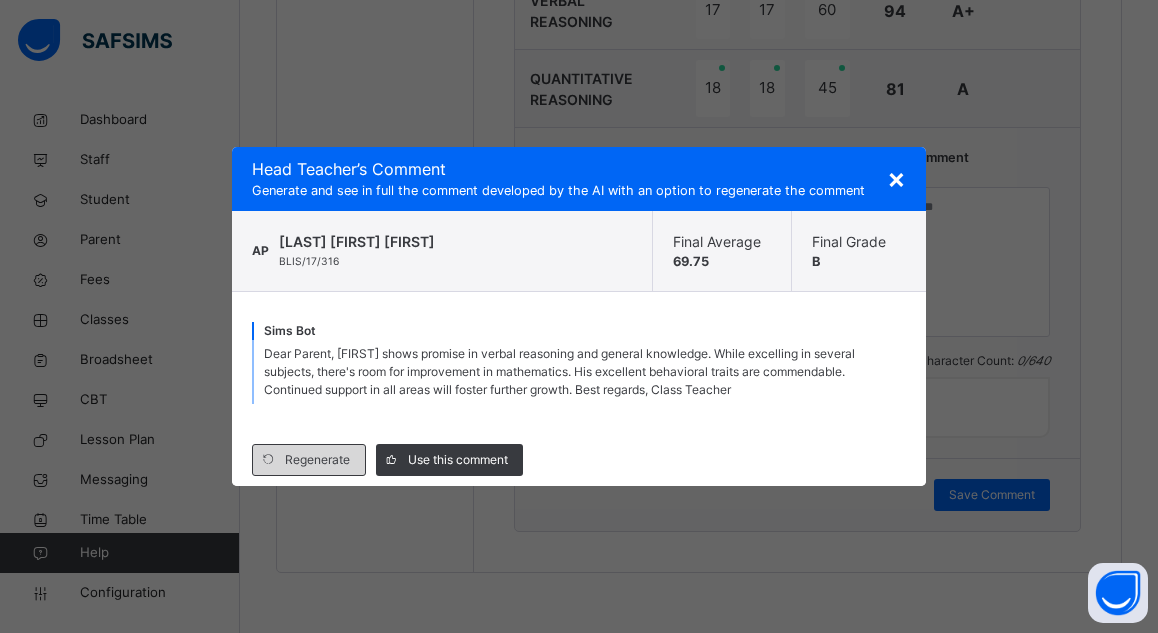 click on "Regenerate" at bounding box center (317, 460) 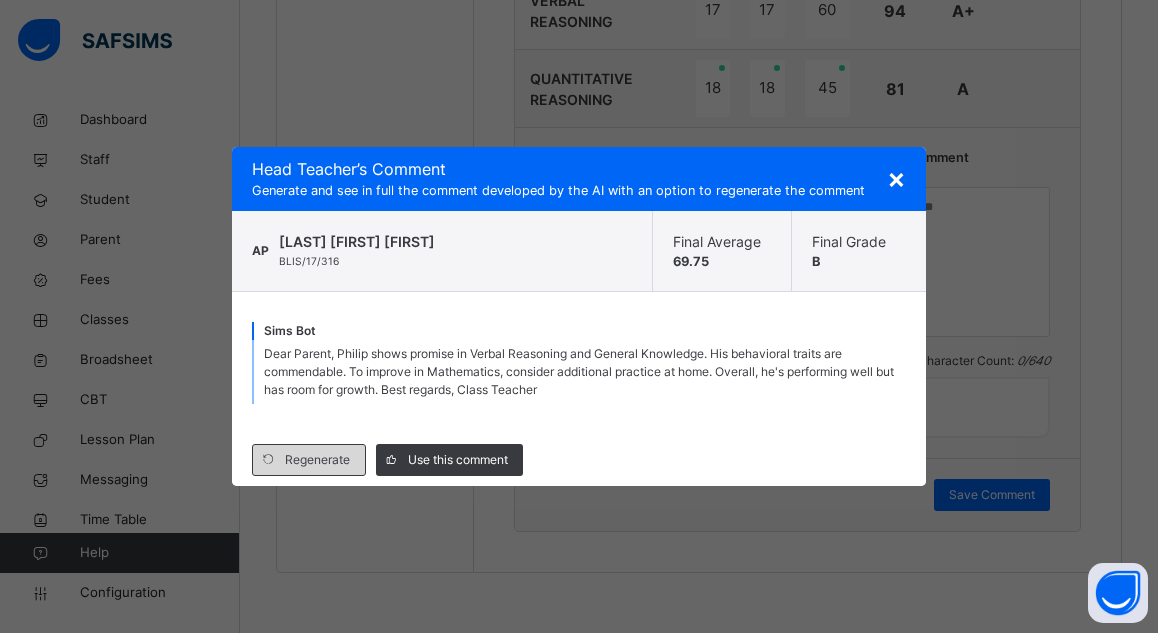 click on "Regenerate" at bounding box center [317, 460] 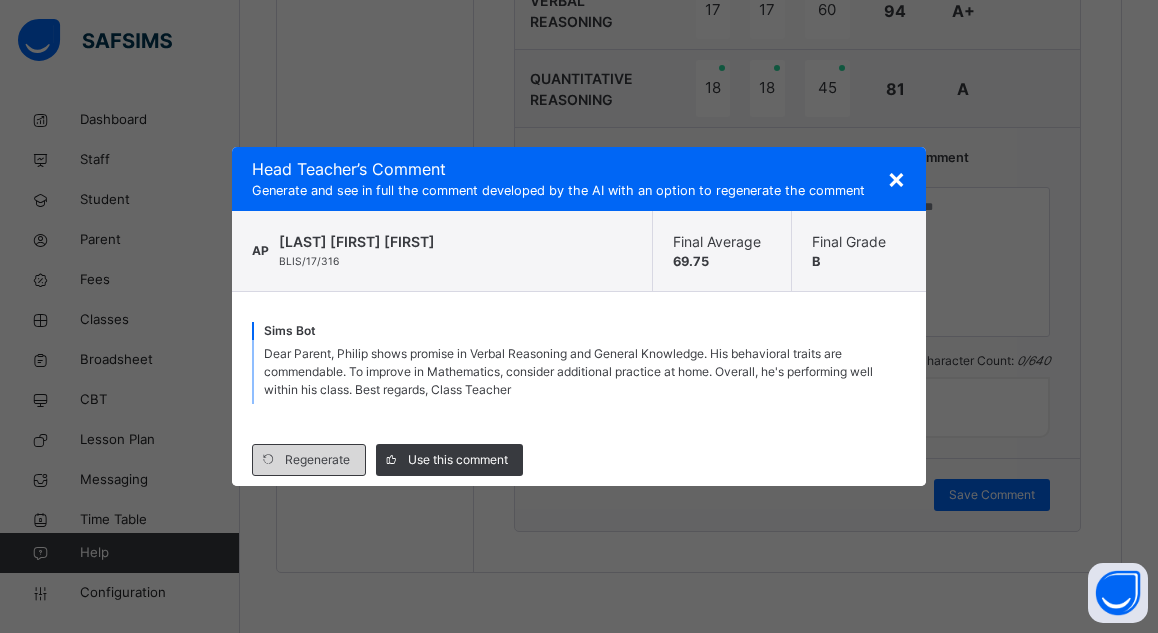 click on "Regenerate" at bounding box center (317, 460) 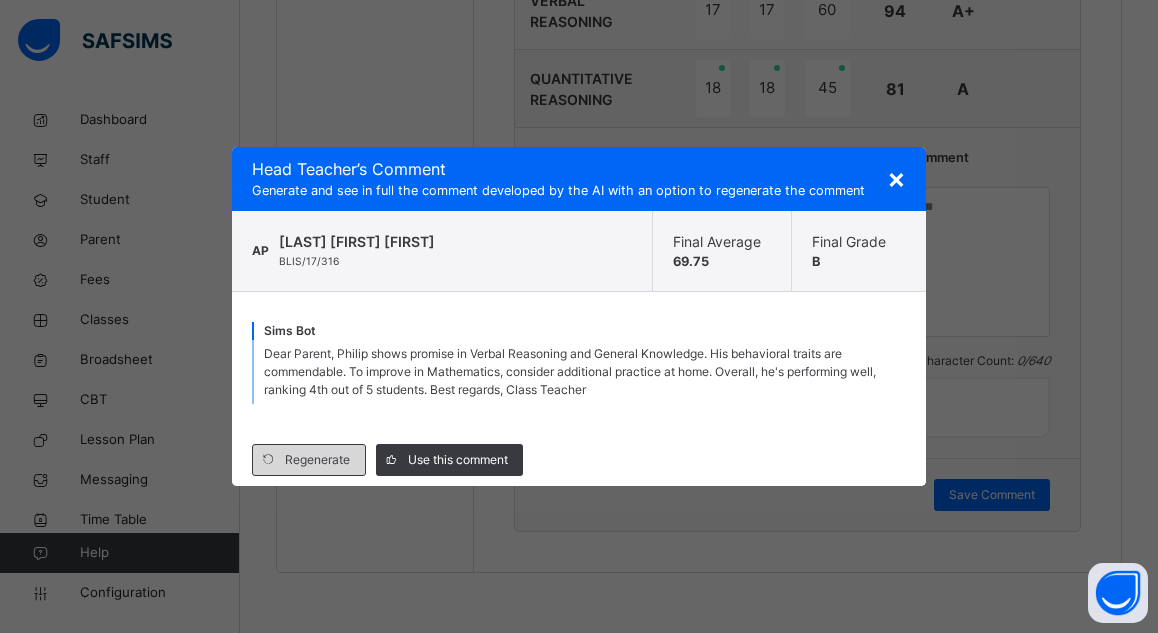 click on "Regenerate" at bounding box center [317, 460] 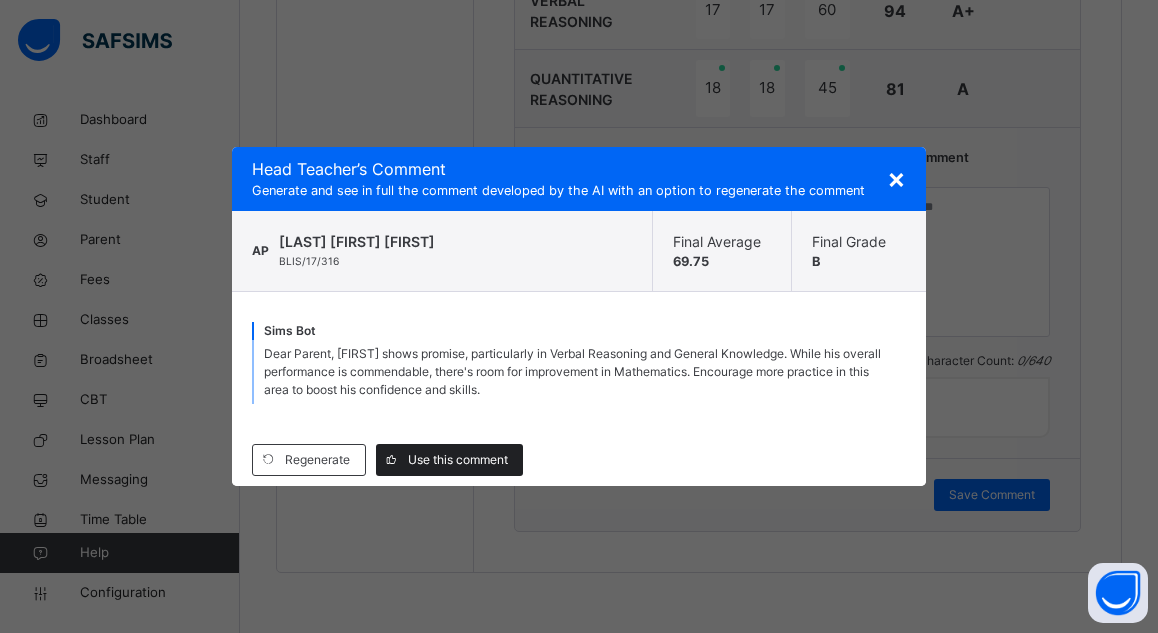 click on "Use this comment" at bounding box center (458, 460) 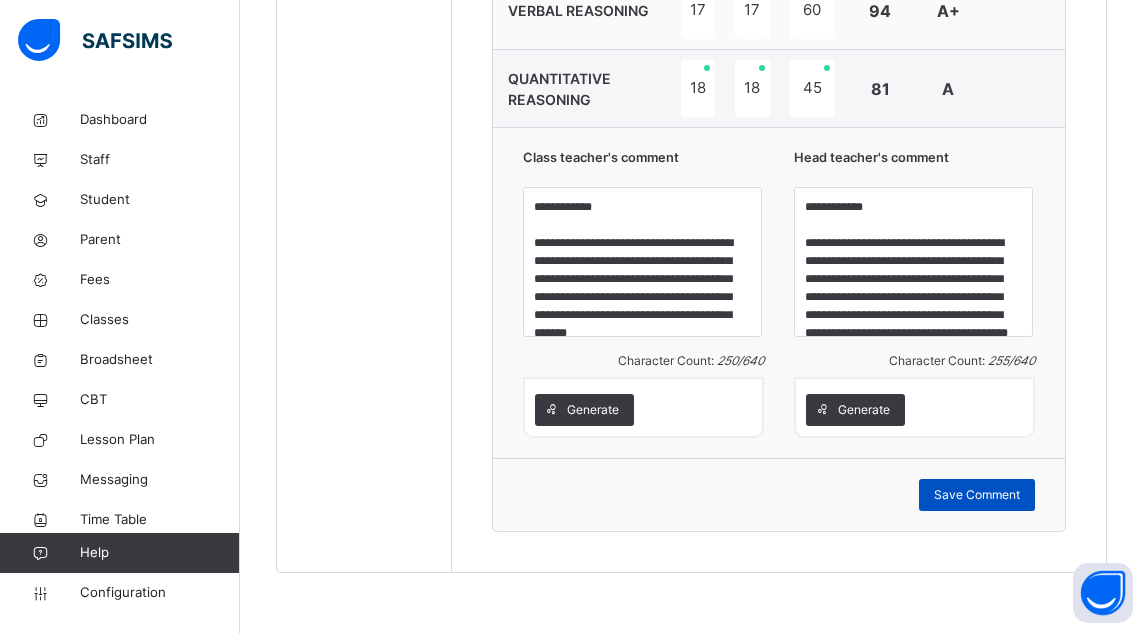 click on "Save Comment" at bounding box center (977, 495) 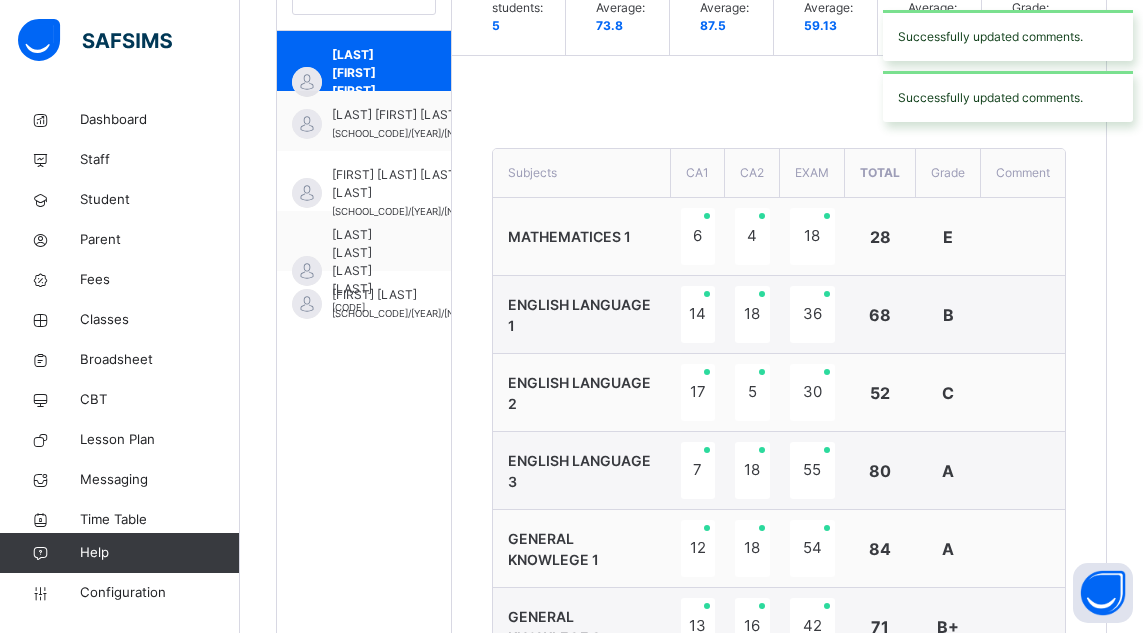 scroll, scrollTop: 530, scrollLeft: 0, axis: vertical 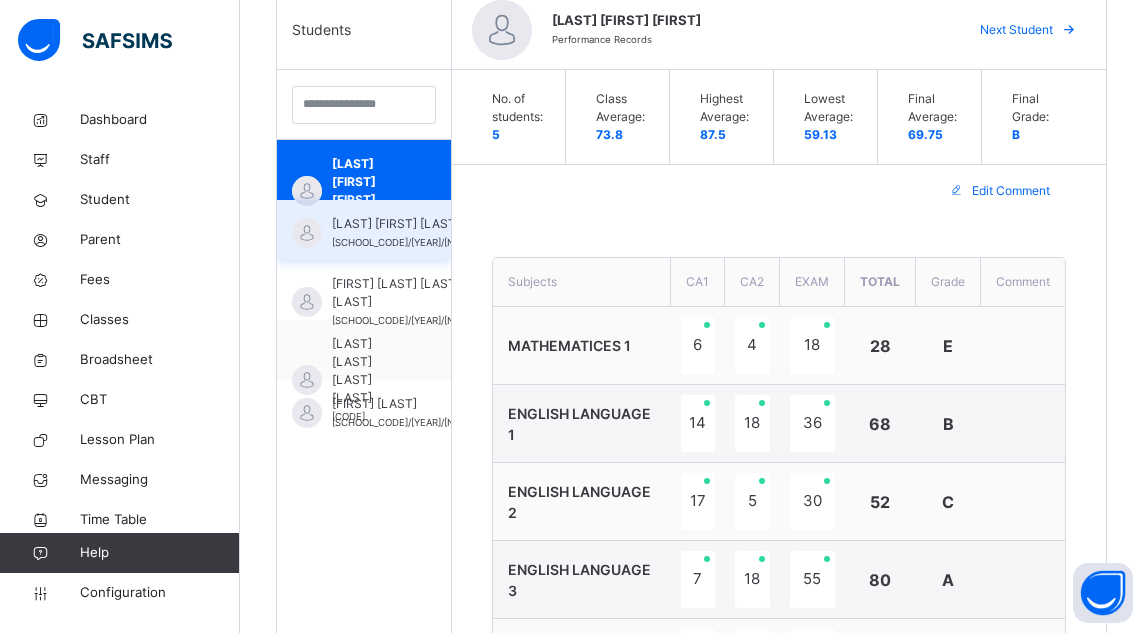 click on "[LAST]  [FIRST] [LAST]" at bounding box center [411, 224] 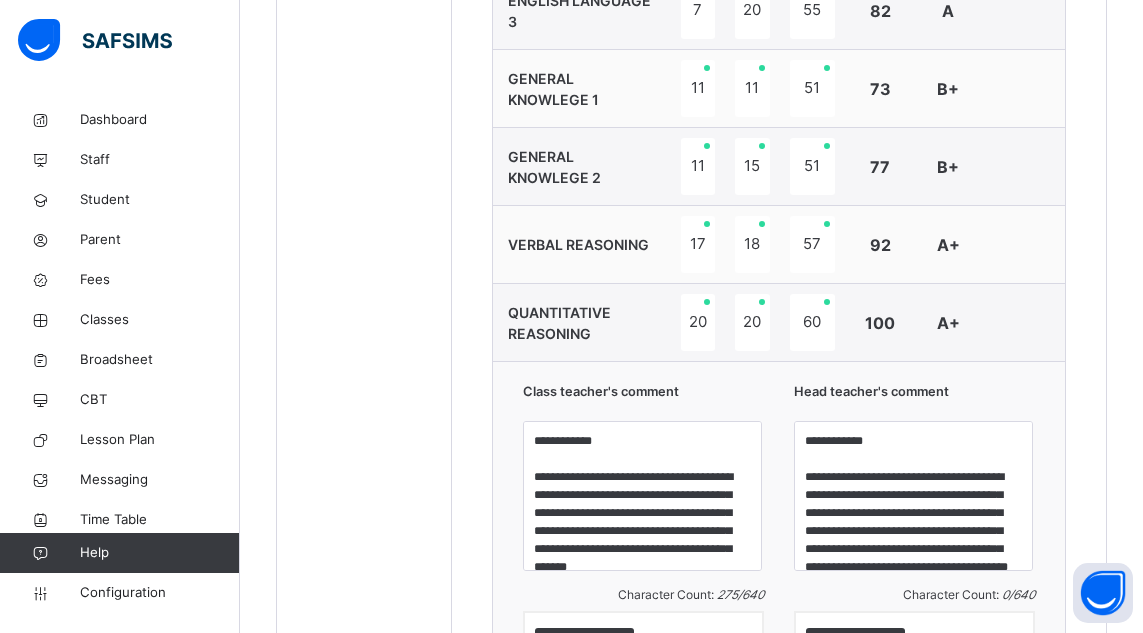 scroll, scrollTop: 1333, scrollLeft: 0, axis: vertical 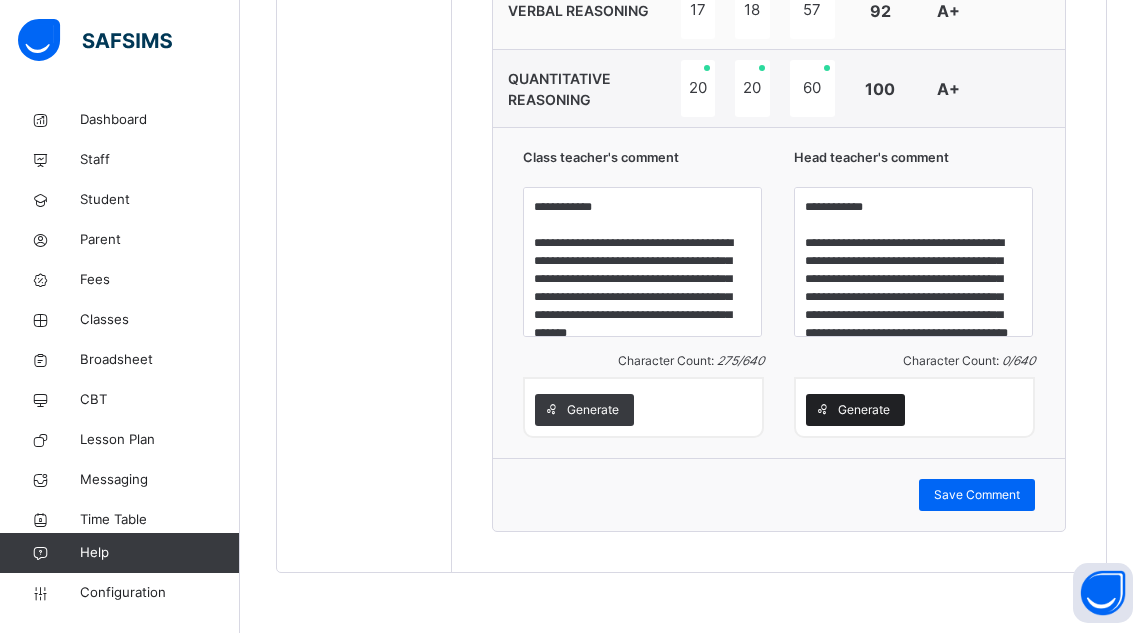 click on "Generate" at bounding box center (864, 410) 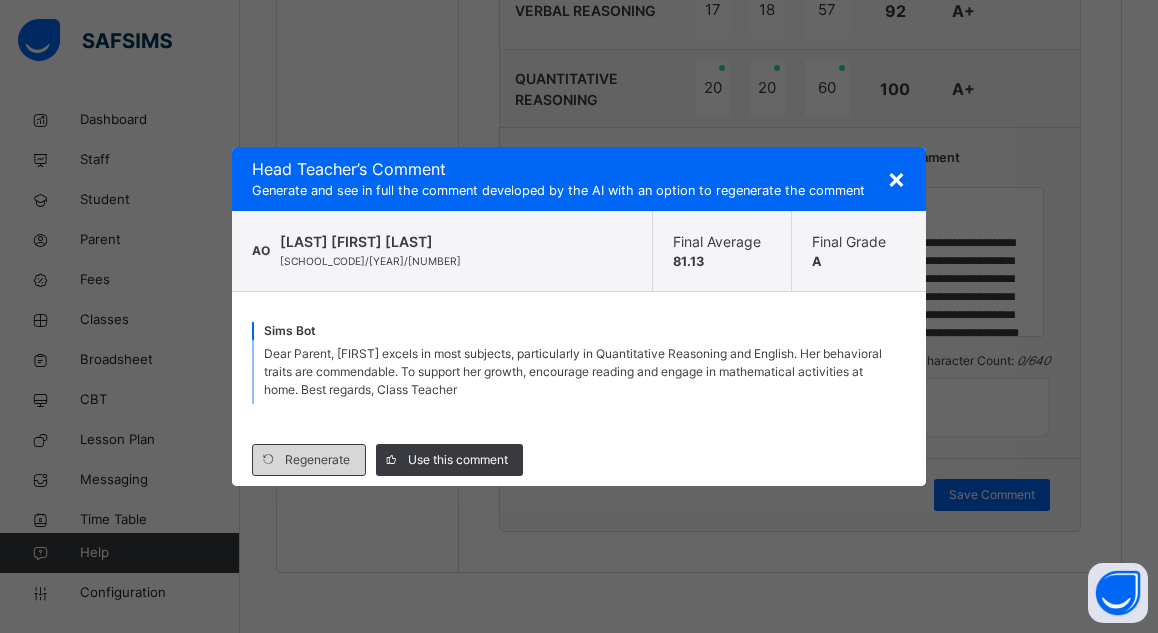 click on "Regenerate" at bounding box center (317, 460) 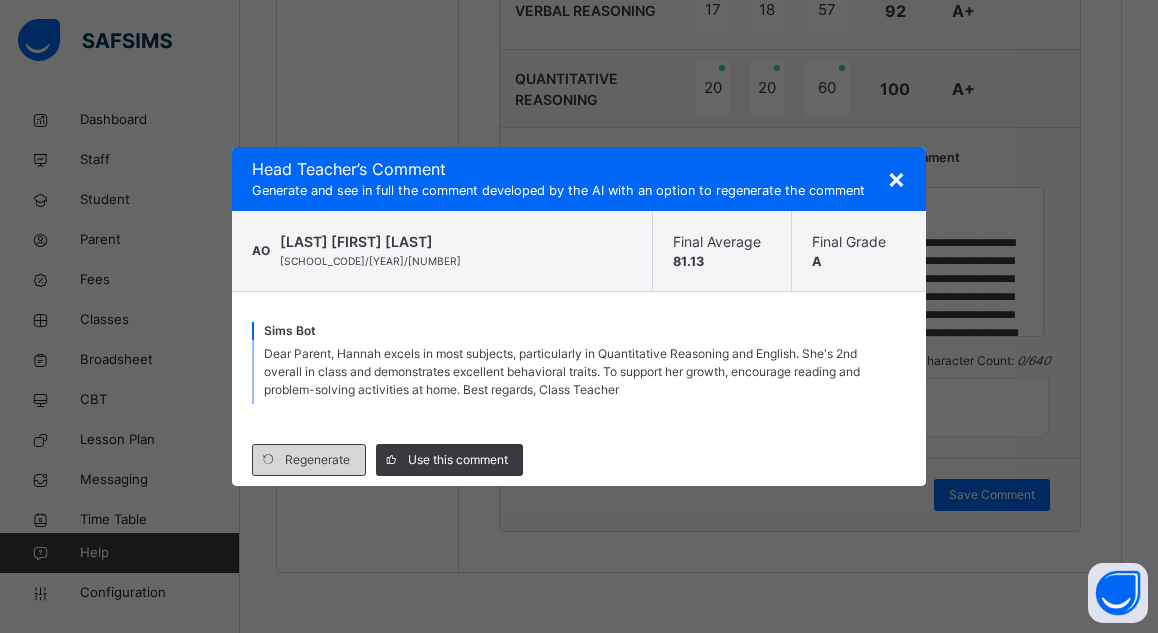 click on "Regenerate" at bounding box center (317, 460) 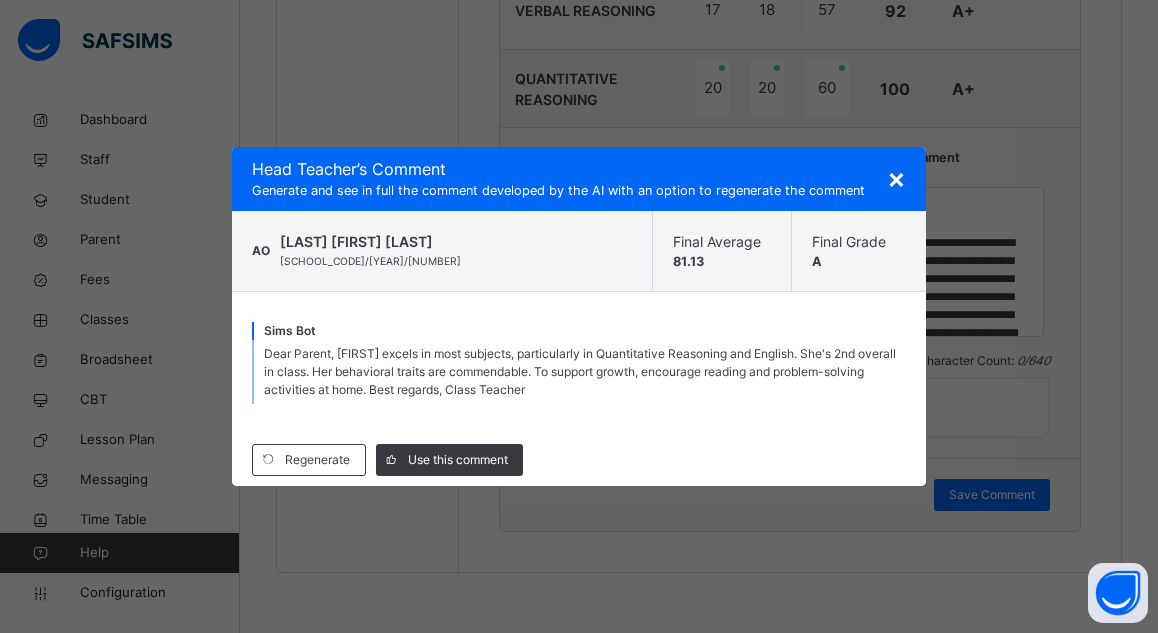 click on "Sims Bot Dear Parent,
[FIRST] excels in most subjects, particularly in Quantitative Reasoning and English. She's 2nd overall in class. Her behavioral traits are commendable. To support growth, encourage reading and problem-solving activities at home.
Best regards,
Class Teacher" at bounding box center [579, 363] 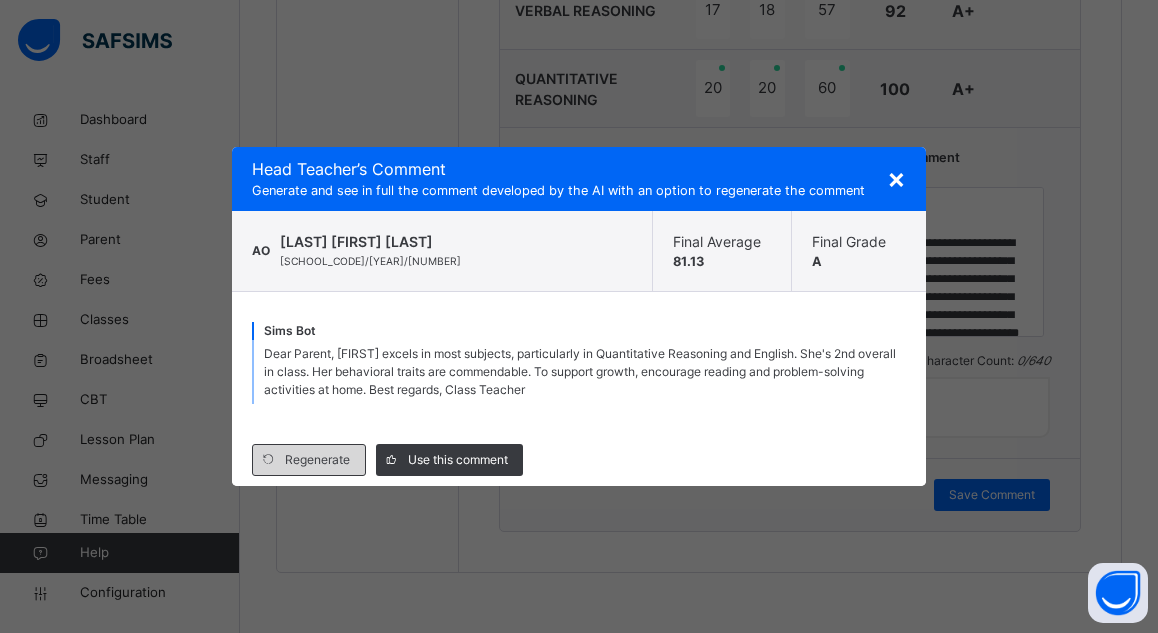 click on "Regenerate" at bounding box center [317, 460] 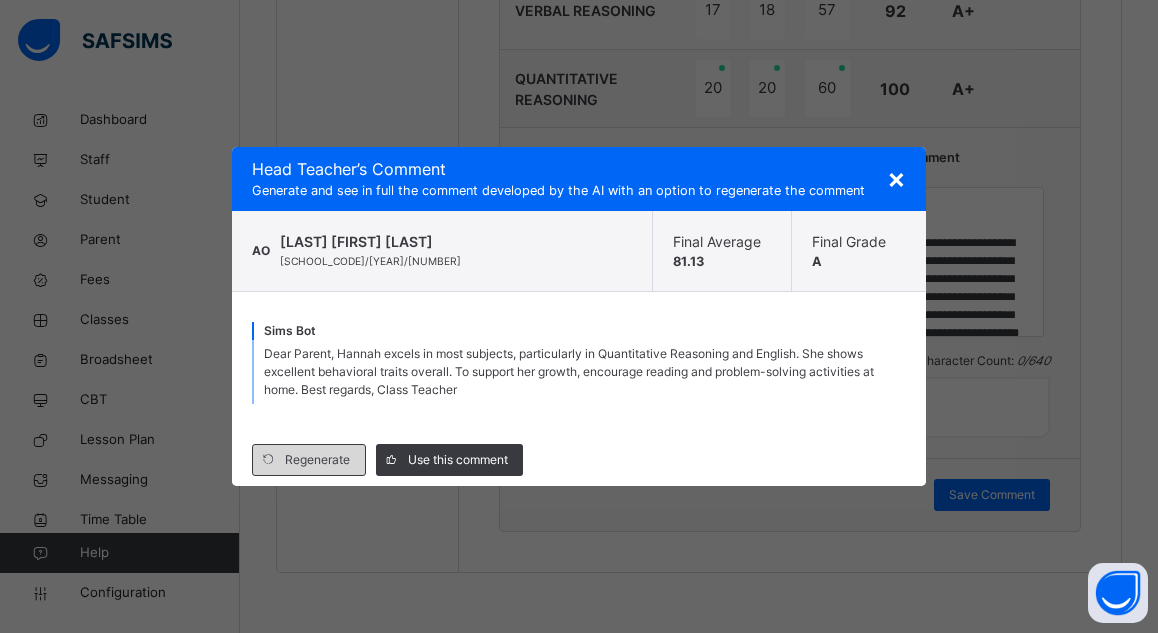 click on "Regenerate" at bounding box center [317, 460] 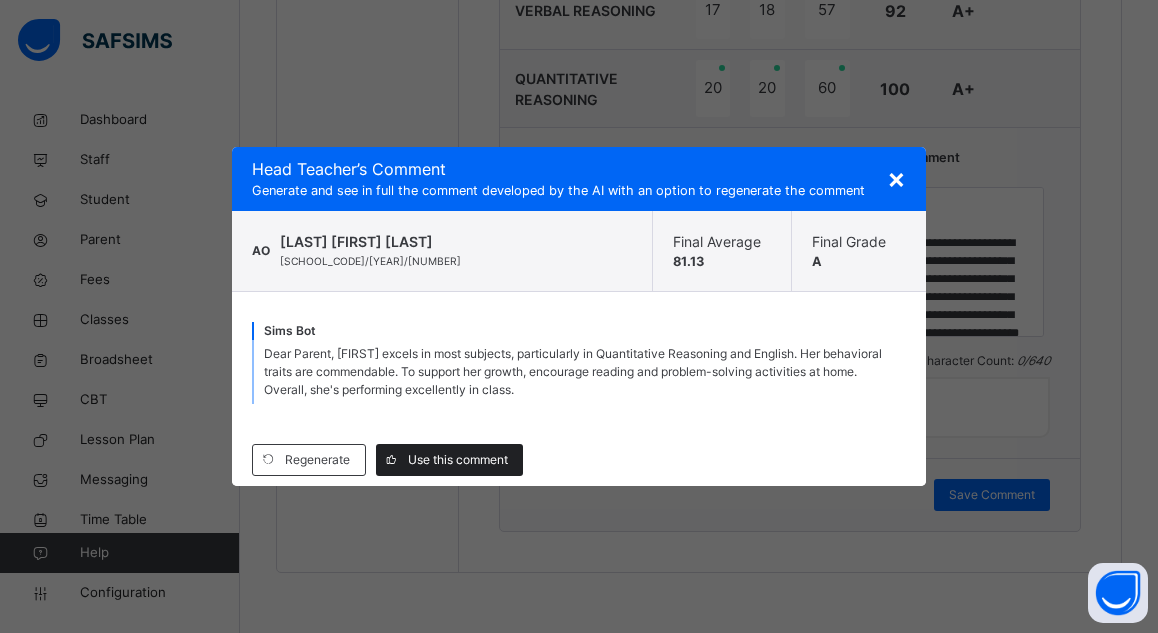 click on "Use this comment" at bounding box center [458, 460] 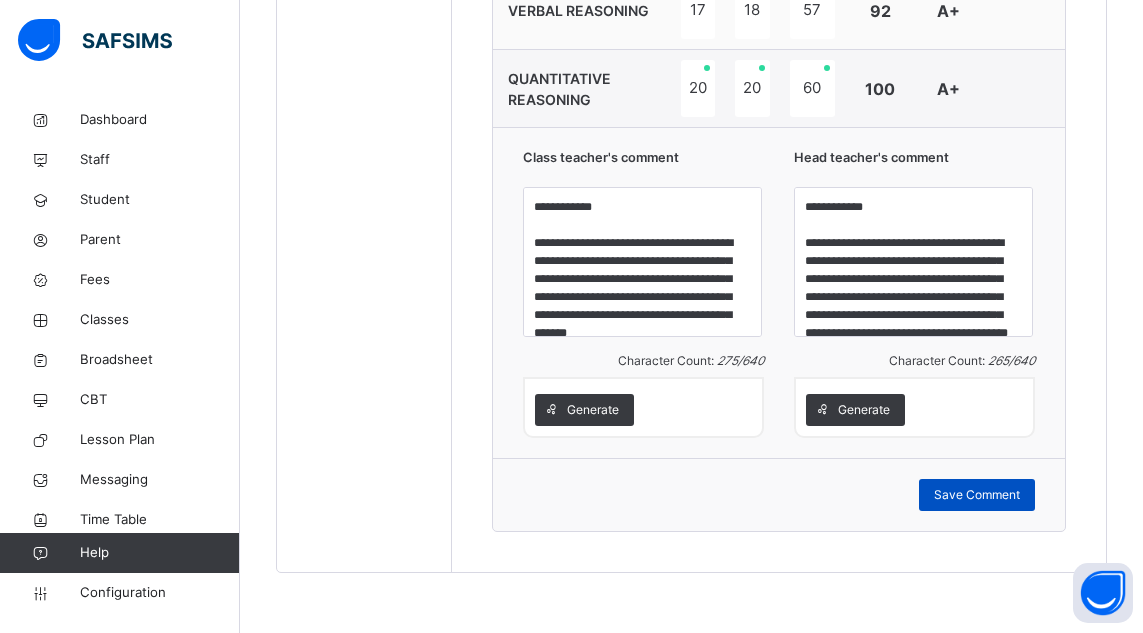 click on "Save Comment" at bounding box center [977, 495] 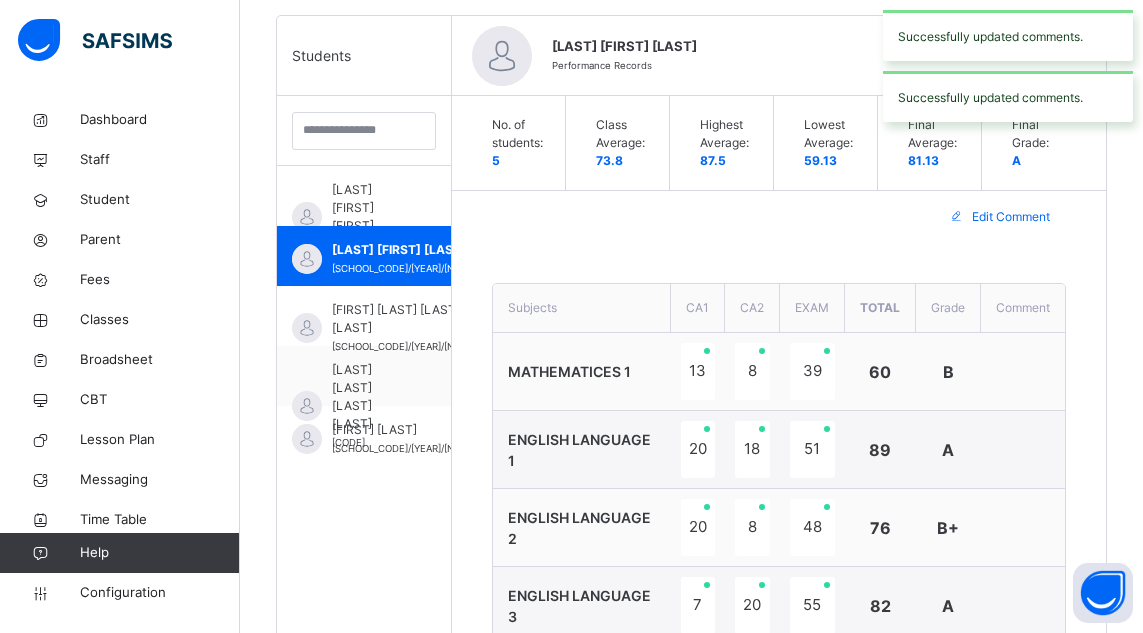 scroll, scrollTop: 323, scrollLeft: 0, axis: vertical 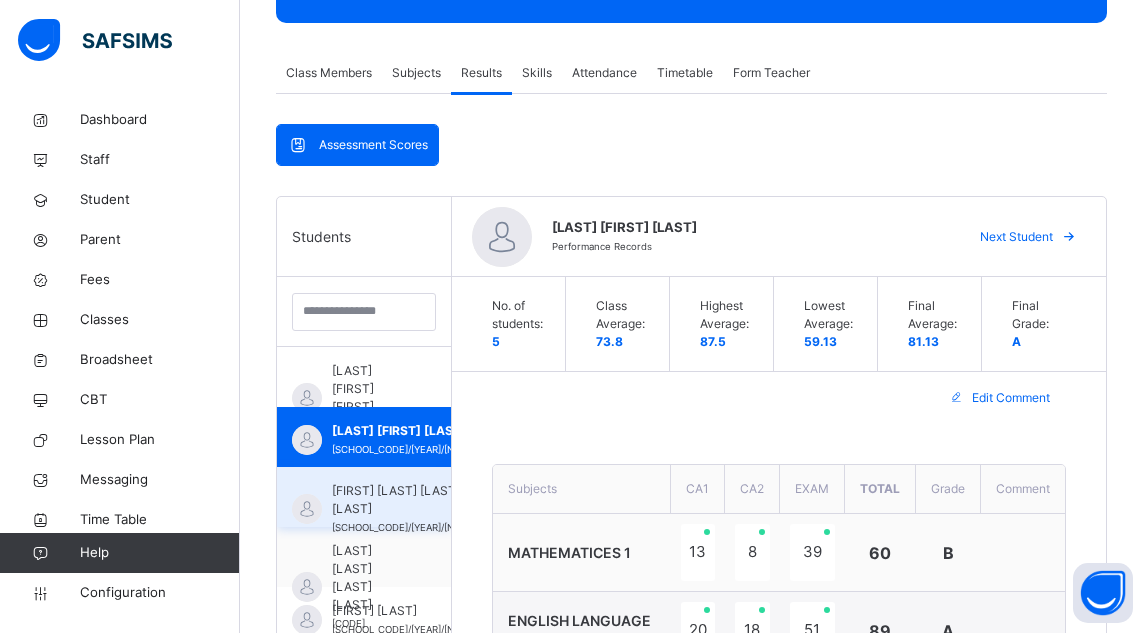 click on "[FIRST] [LAST] [LAST] [LAST]" at bounding box center (411, 500) 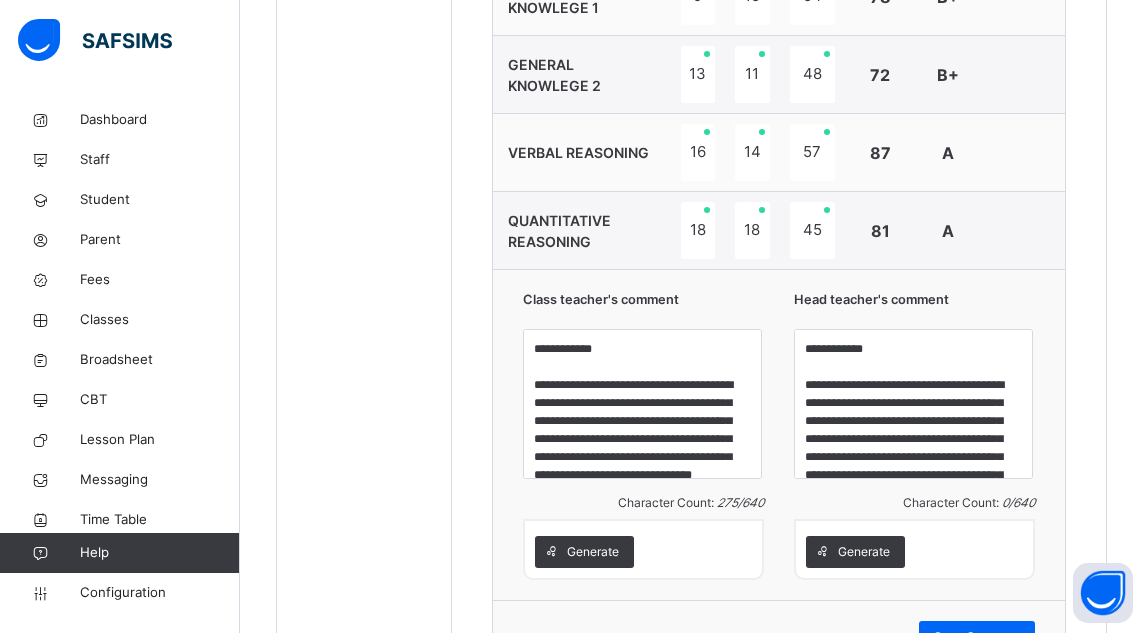 scroll, scrollTop: 1201, scrollLeft: 0, axis: vertical 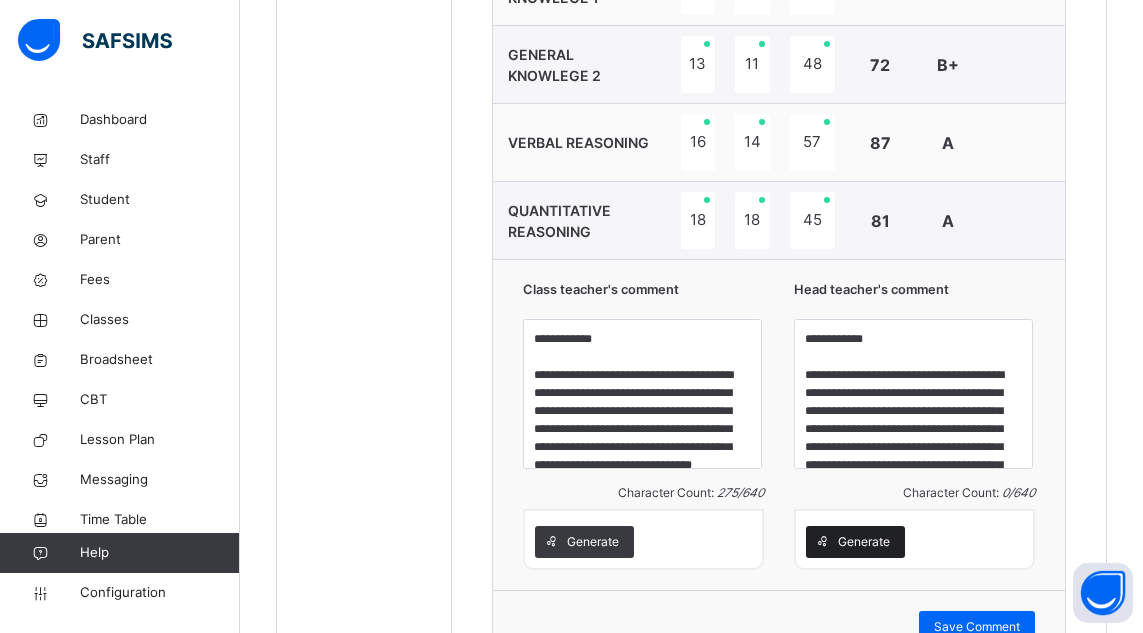 click on "Generate" at bounding box center [864, 542] 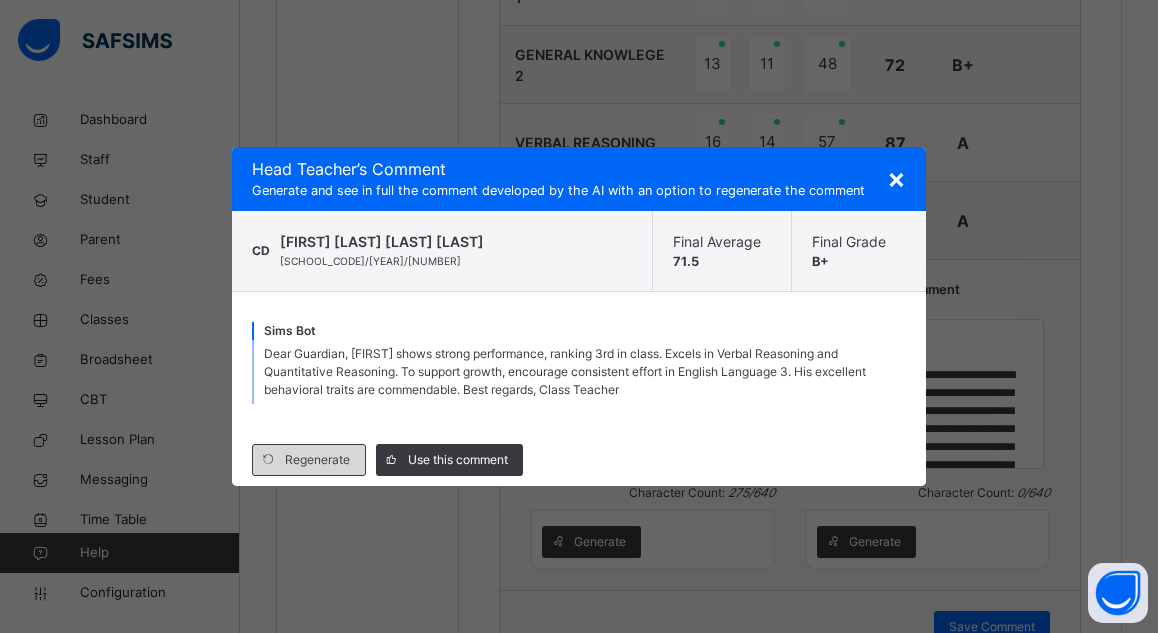 click on "Regenerate" at bounding box center (317, 460) 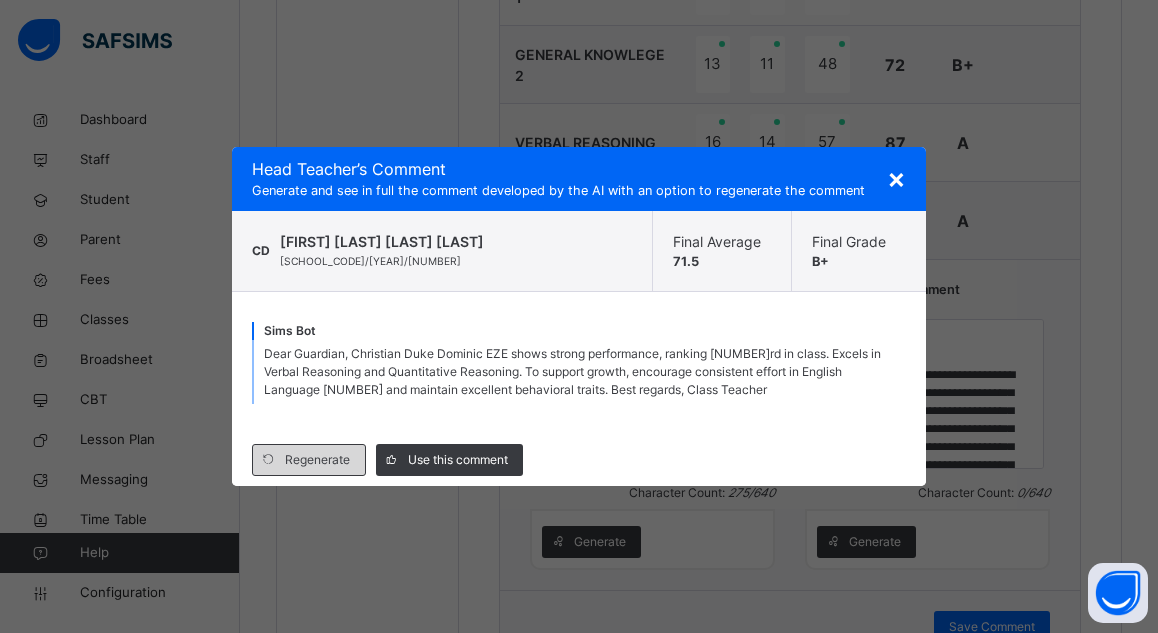 click on "Regenerate" at bounding box center [317, 460] 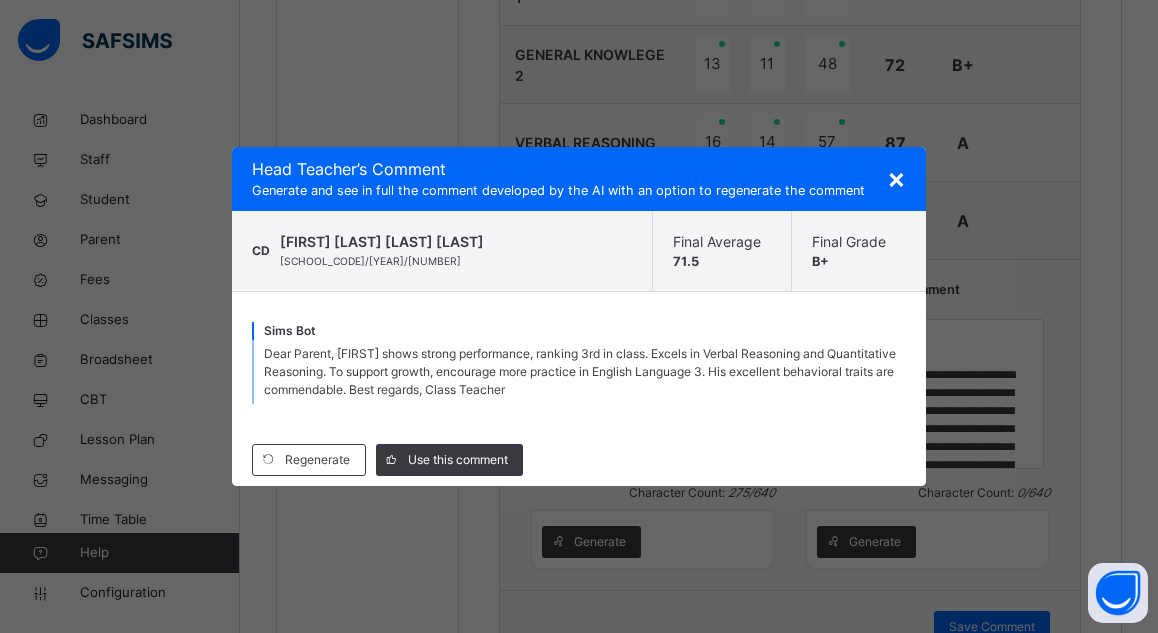 click on "Sims Bot Dear Parent,
[FIRST] shows strong performance, ranking 3rd in class. Excels in Verbal Reasoning and Quantitative Reasoning. To support growth, encourage more practice in English Language 3. His excellent behavioral traits are commendable.
Best regards,
Class Teacher" at bounding box center [579, 363] 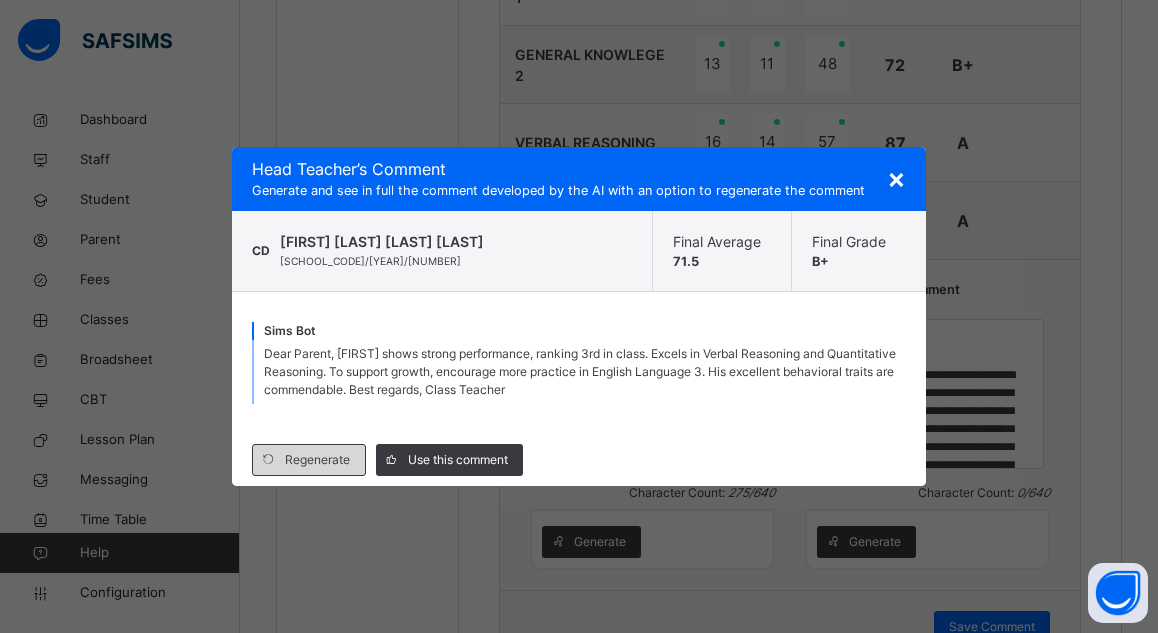 click on "Regenerate" at bounding box center [317, 460] 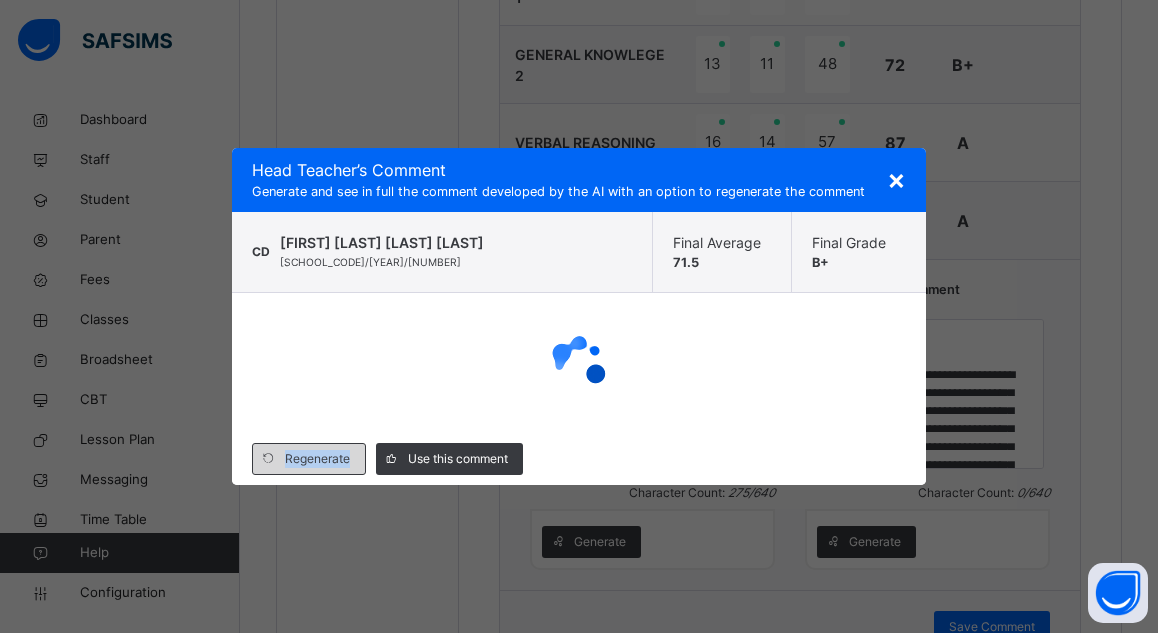 click on "Regenerate" at bounding box center [317, 459] 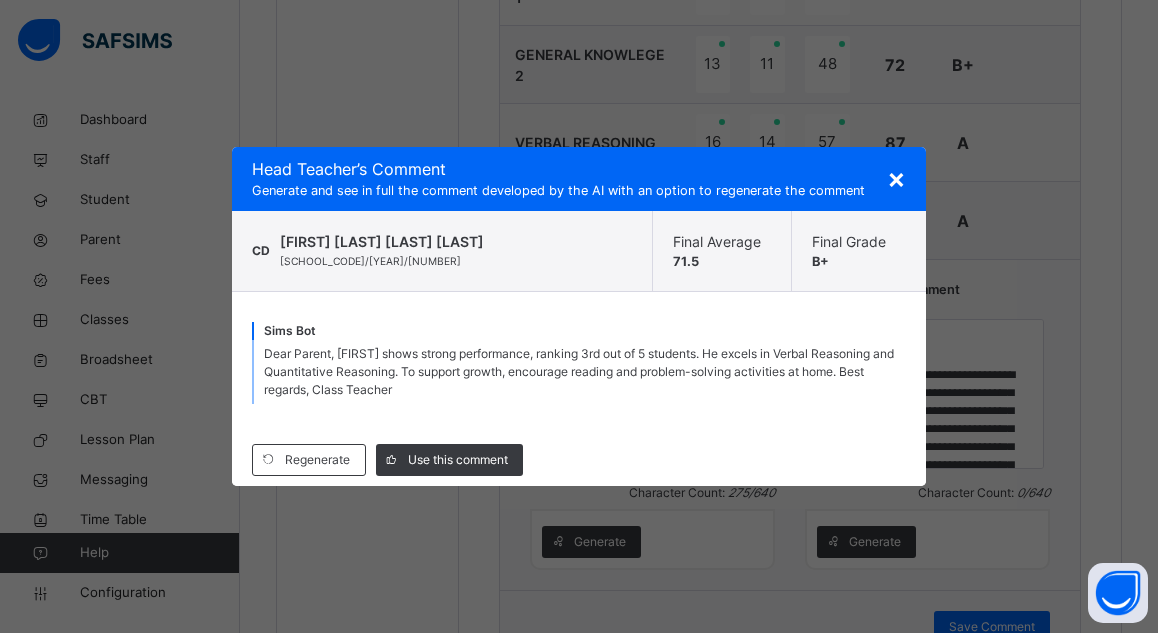 click on "Sims Bot Dear Parent,
Christian shows strong performance, ranking [NUMBER]rd out of [NUMBER] students. He excels in Verbal Reasoning and Quantitative Reasoning. To support growth, encourage reading and problem-solving activities at home.
Best regards,
Class Teacher" at bounding box center (579, 363) 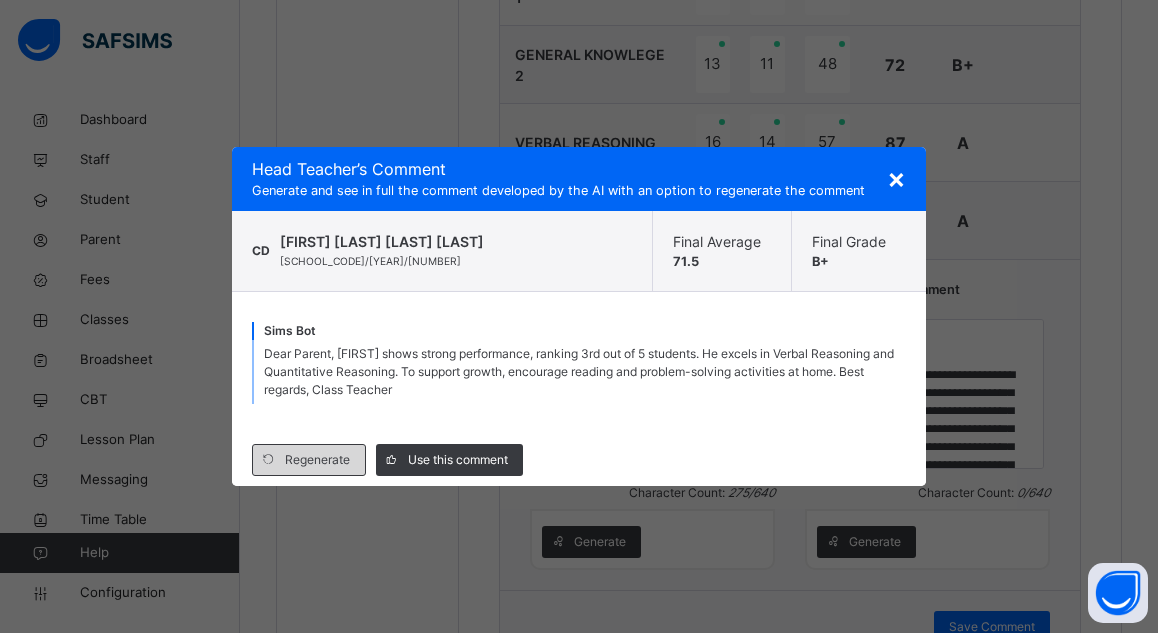 click on "Regenerate" at bounding box center (317, 460) 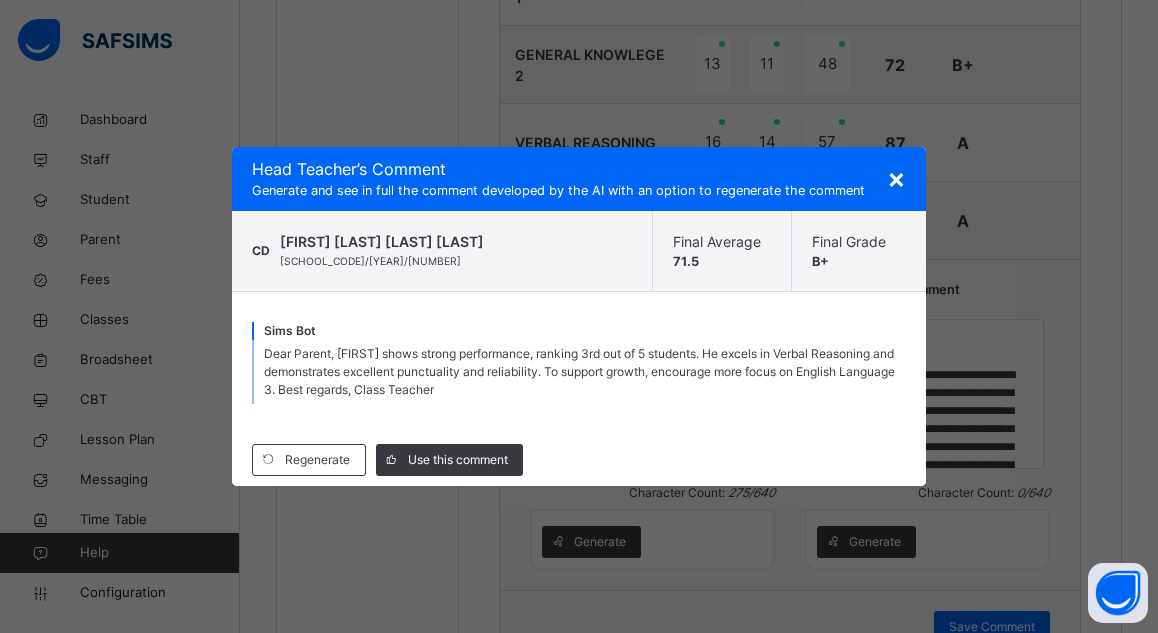 click on "Dear Parent,
[FIRST] shows strong performance, ranking 3rd out of 5 students. He excels in Verbal Reasoning and demonstrates excellent punctuality and reliability. To support growth, encourage more focus on English Language 3.
Best regards,
Class Teacher" at bounding box center (579, 372) 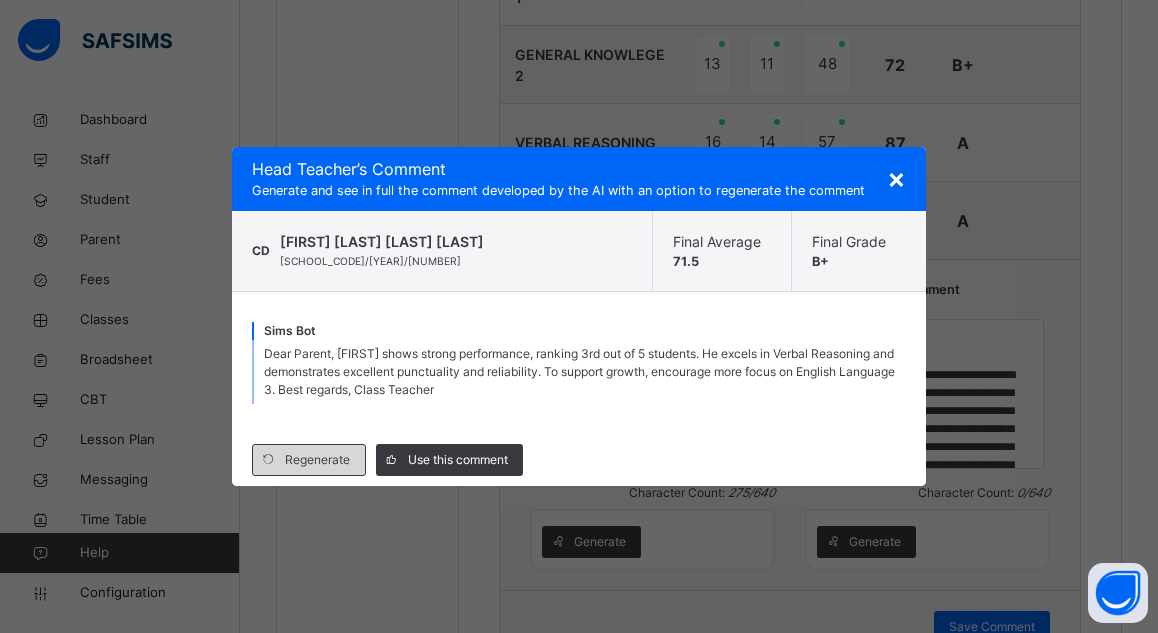 click on "Regenerate" at bounding box center (317, 460) 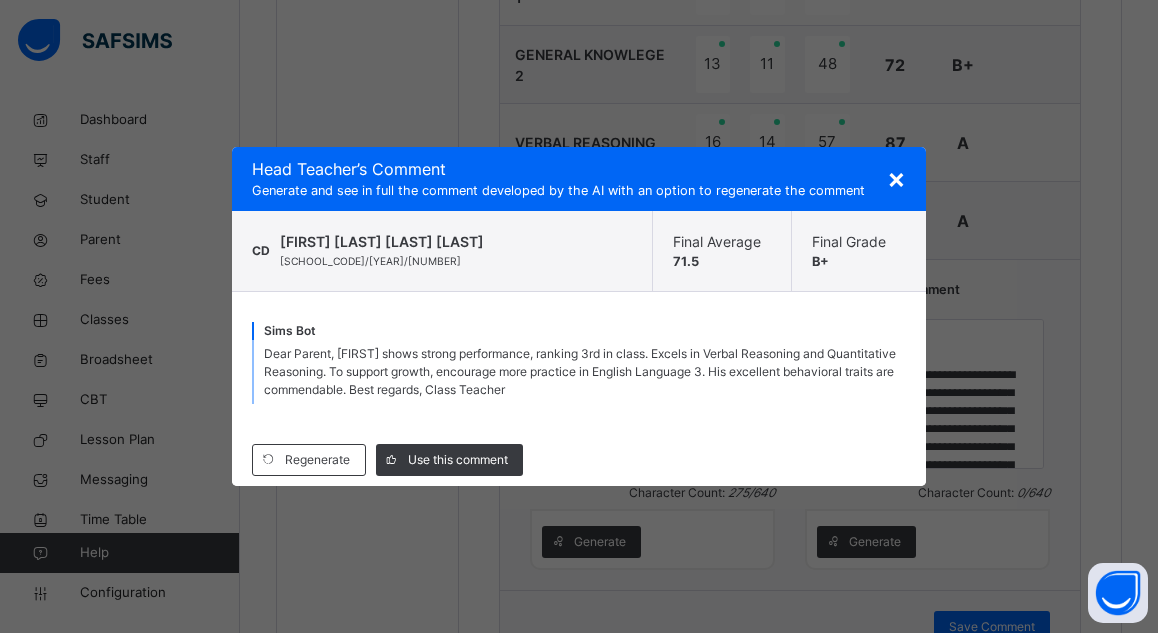 click on "Sims Bot Dear Parent,
[FIRST] shows strong performance, ranking 3rd in class. Excels in Verbal Reasoning and Quantitative Reasoning. To support growth, encourage more practice in English Language 3. His excellent behavioral traits are commendable.
Best regards,
Class Teacher" at bounding box center [579, 363] 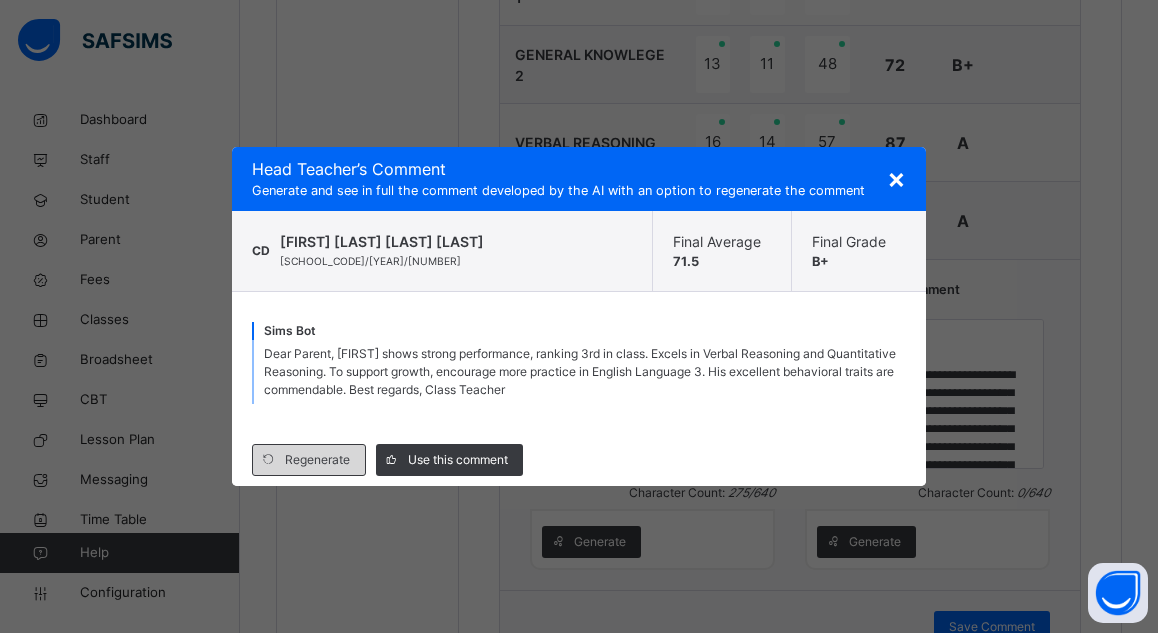 click on "Regenerate" at bounding box center [317, 460] 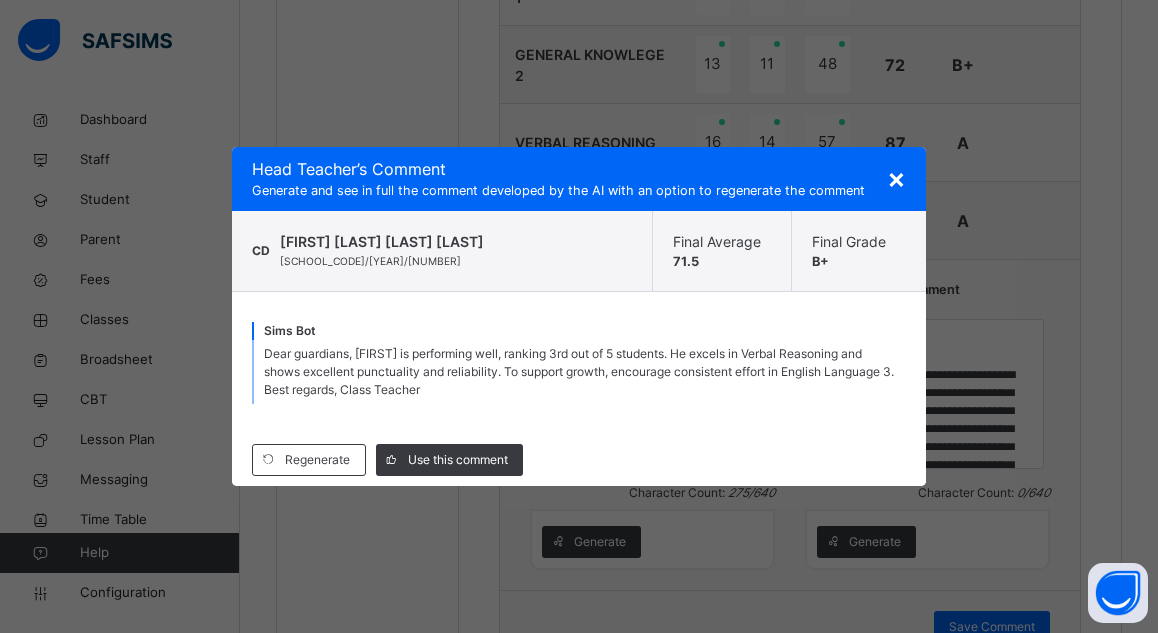 click on "Sims Bot Dear guardians,
[FIRST] is performing well, ranking 3rd out of 5 students. He excels in Verbal Reasoning and shows excellent punctuality and reliability. To support growth, encourage consistent effort in English Language 3.
Best regards,
Class Teacher" at bounding box center (579, 363) 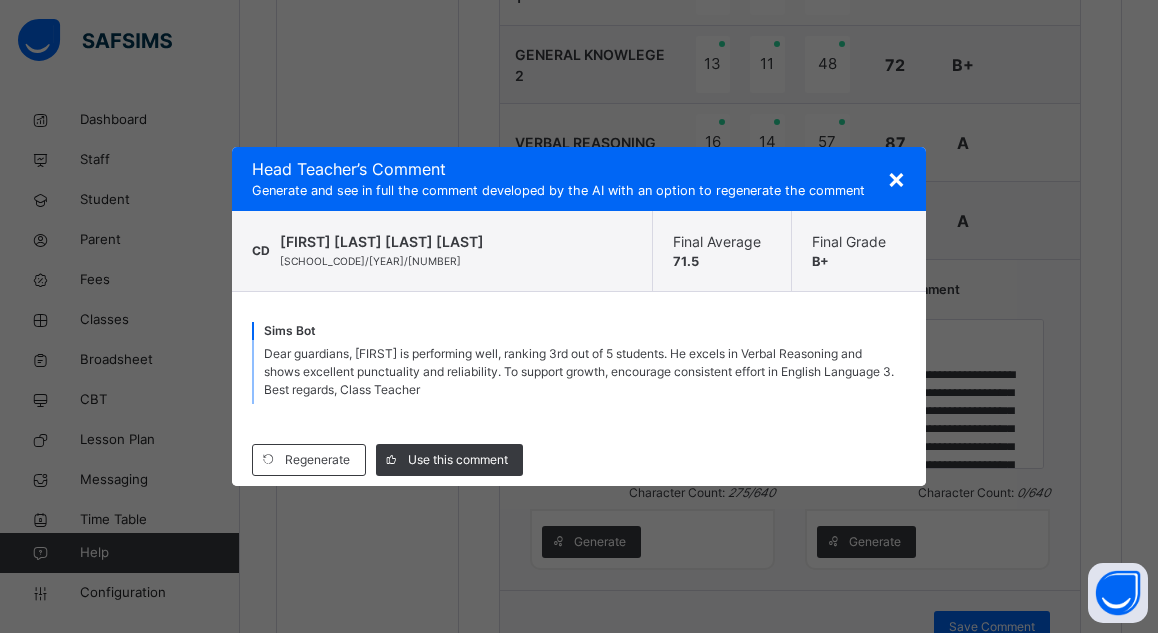 click on "Sims Bot Dear guardians,
[FIRST] is performing well, ranking 3rd out of 5 students. He excels in Verbal Reasoning and shows excellent punctuality and reliability. To support growth, encourage consistent effort in English Language 3.
Best regards,
Class Teacher" at bounding box center [579, 363] 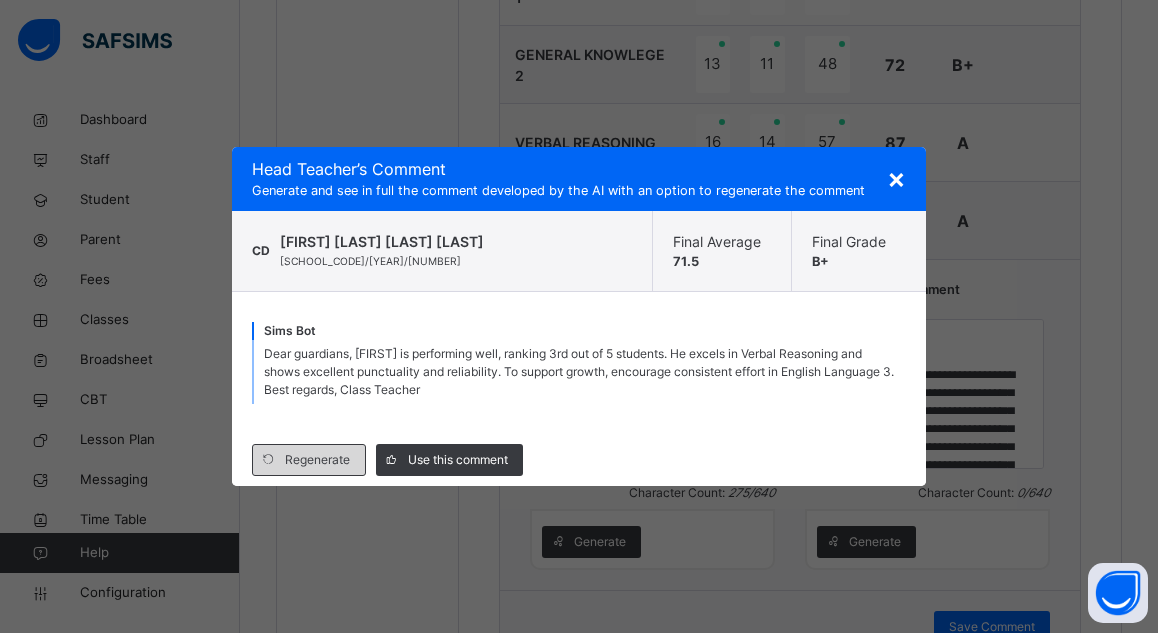 click on "Regenerate" at bounding box center (317, 460) 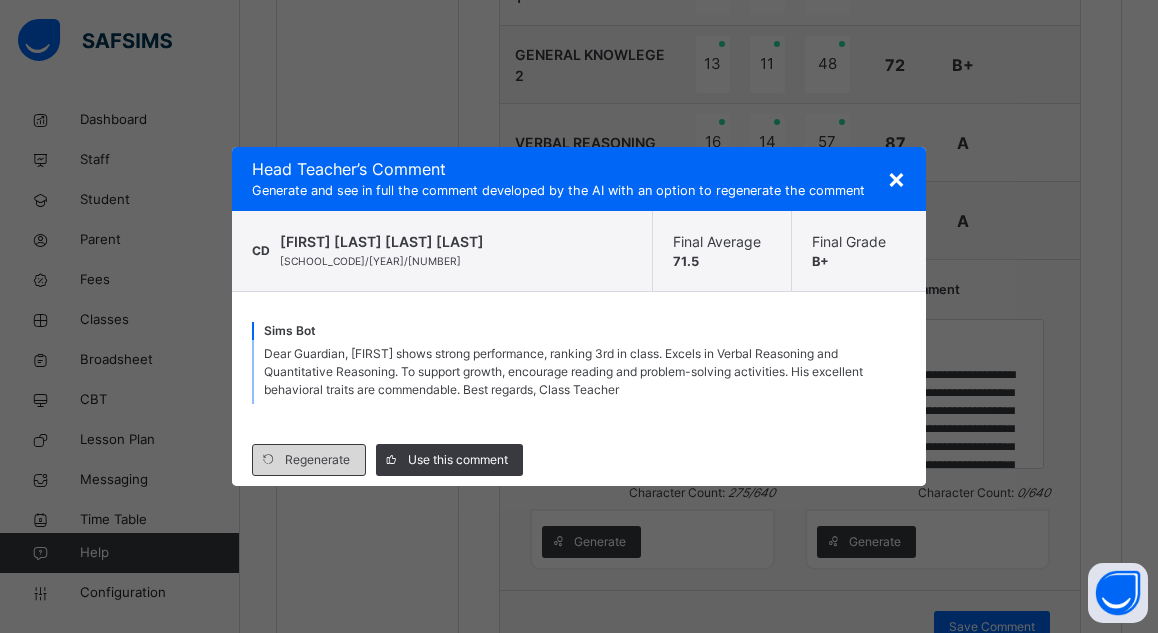 click on "Regenerate" at bounding box center [317, 460] 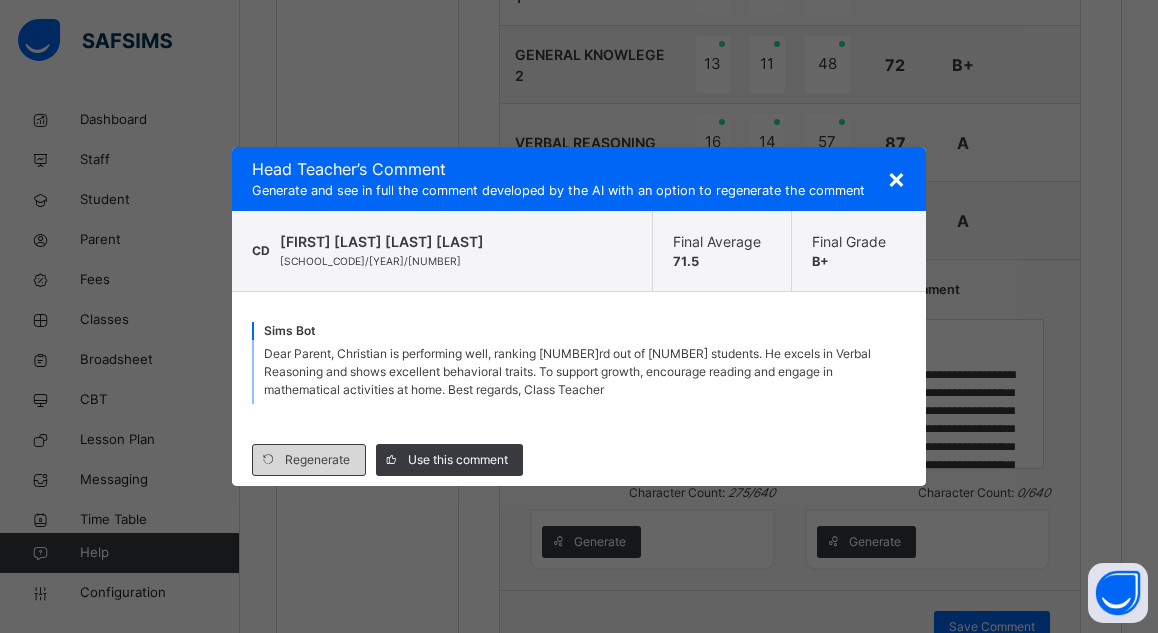 click on "Regenerate" at bounding box center (317, 460) 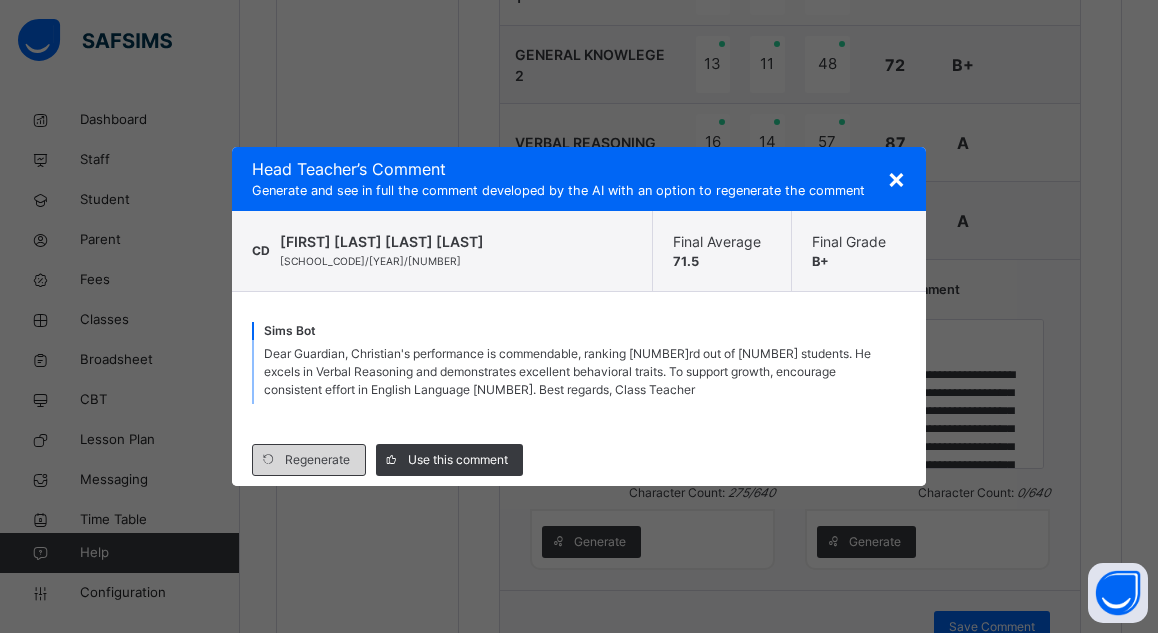 click on "Regenerate" at bounding box center (317, 460) 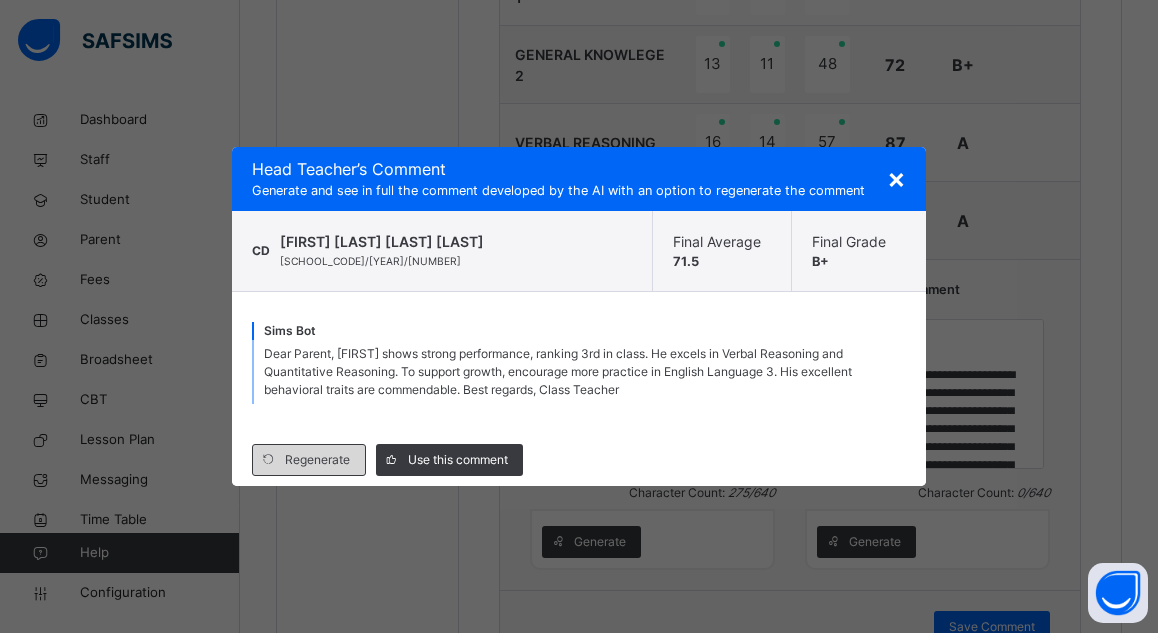 click on "Regenerate" at bounding box center (317, 460) 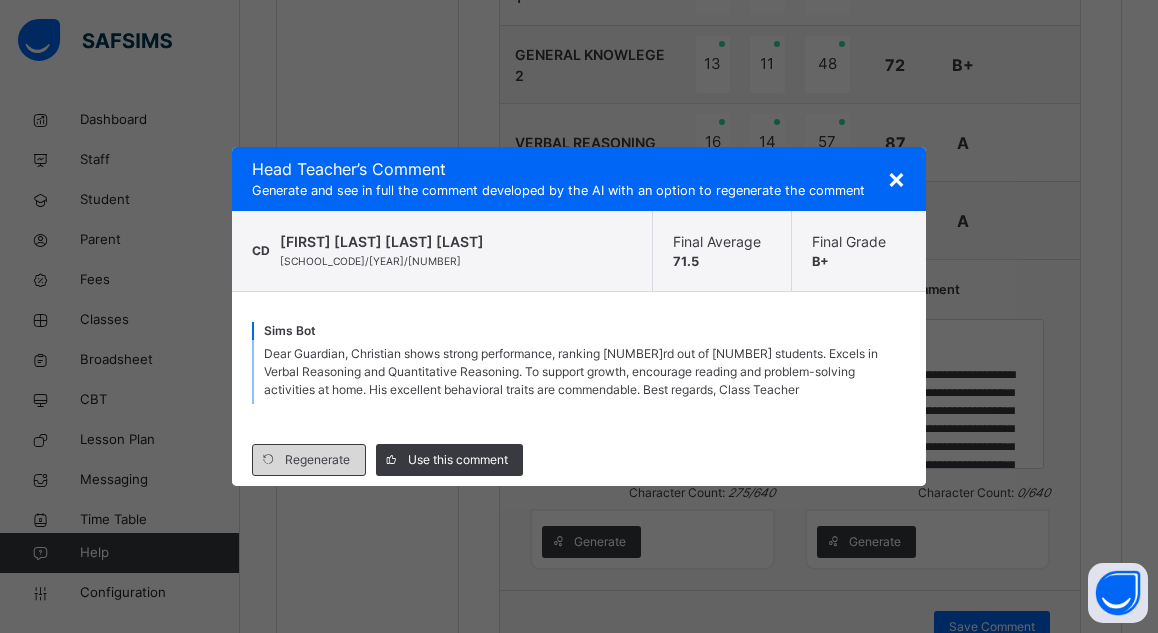 click on "Regenerate" at bounding box center [317, 460] 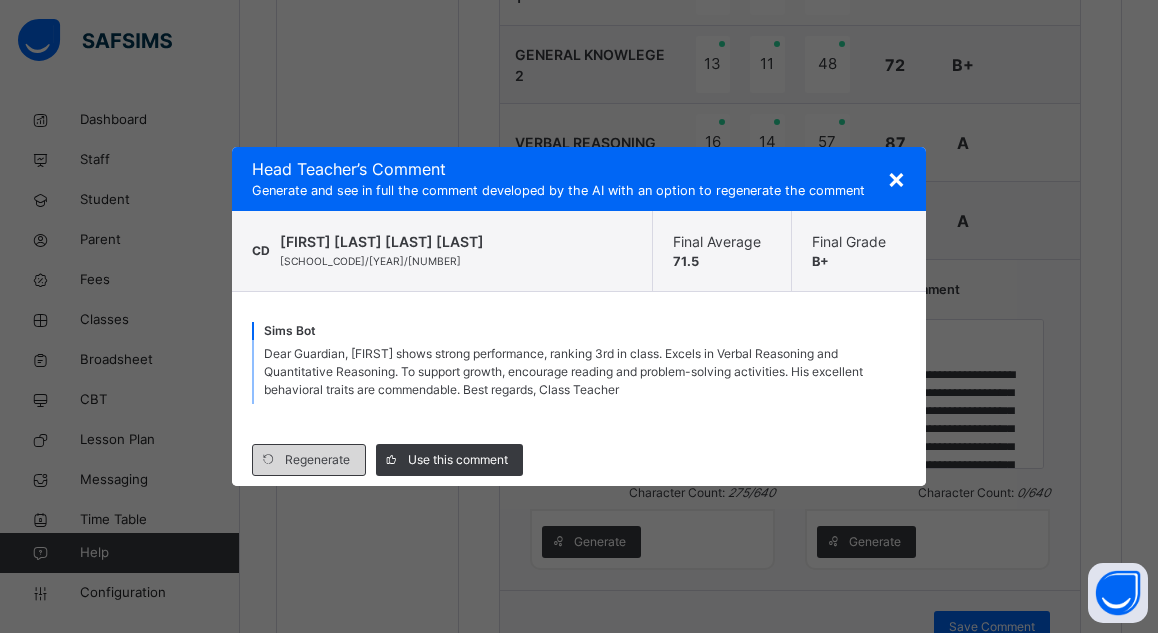 click on "Regenerate" at bounding box center (317, 460) 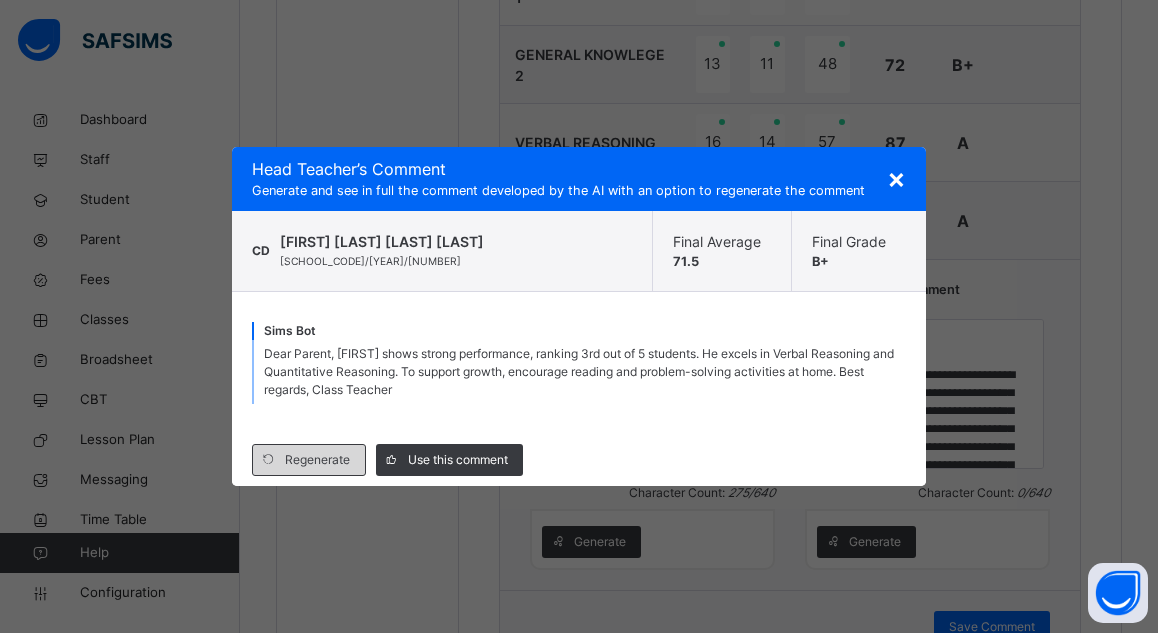 click on "Regenerate" at bounding box center (317, 460) 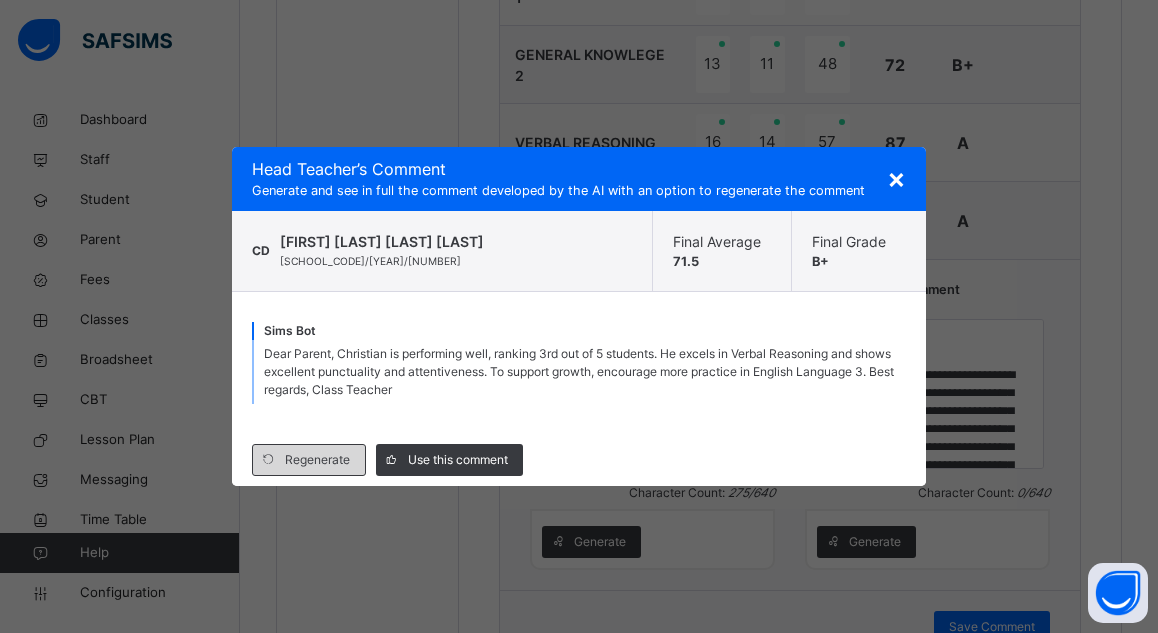 click on "Regenerate" at bounding box center [317, 460] 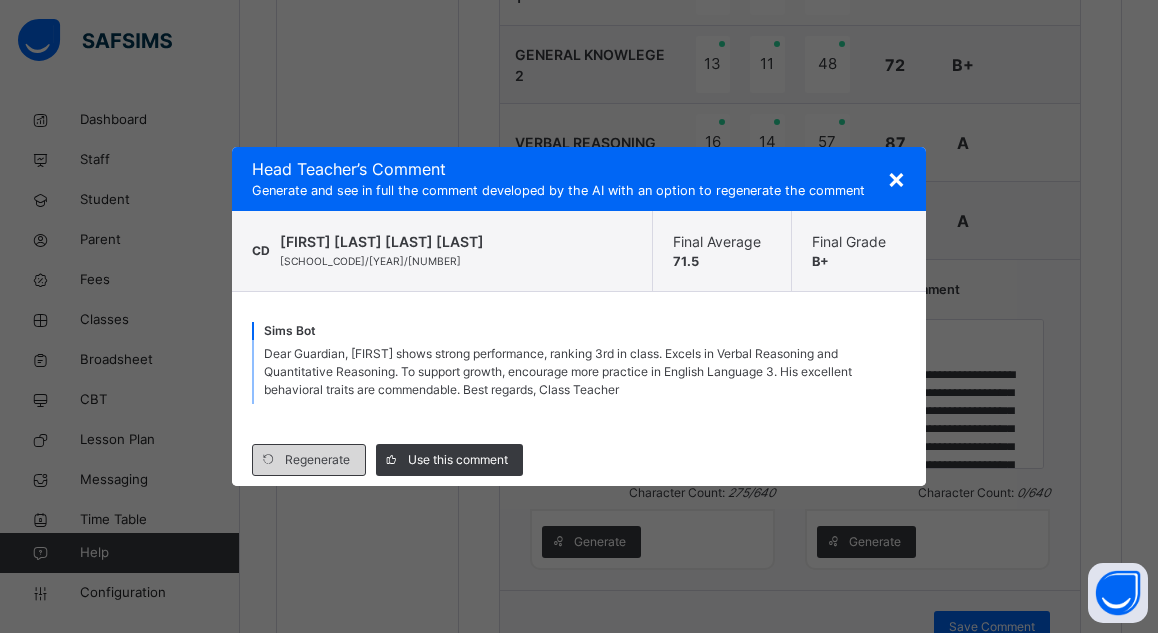 click on "Regenerate" at bounding box center [317, 460] 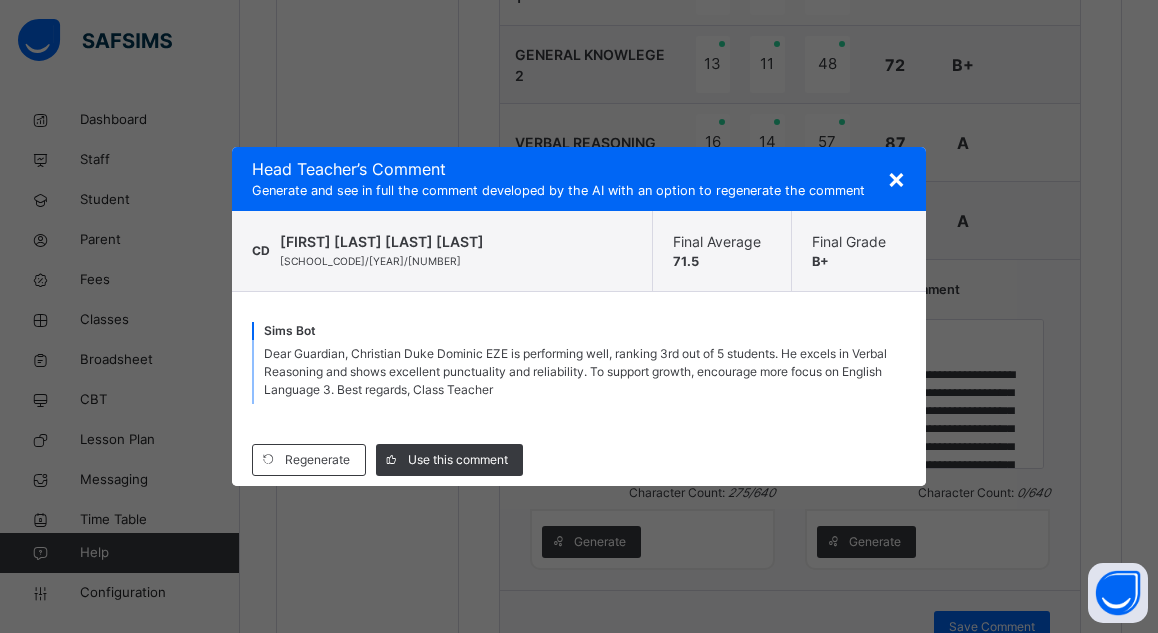click on "Sims Bot Dear Guardian,
[FIRST] [LAST] [LAST] [FIRST] is performing well, ranking 3rd out of 5 students. He excels in Verbal Reasoning and shows excellent punctuality and reliability. To support growth, encourage more focus on English Language 3.
Best regards,
Class Teacher" at bounding box center [579, 363] 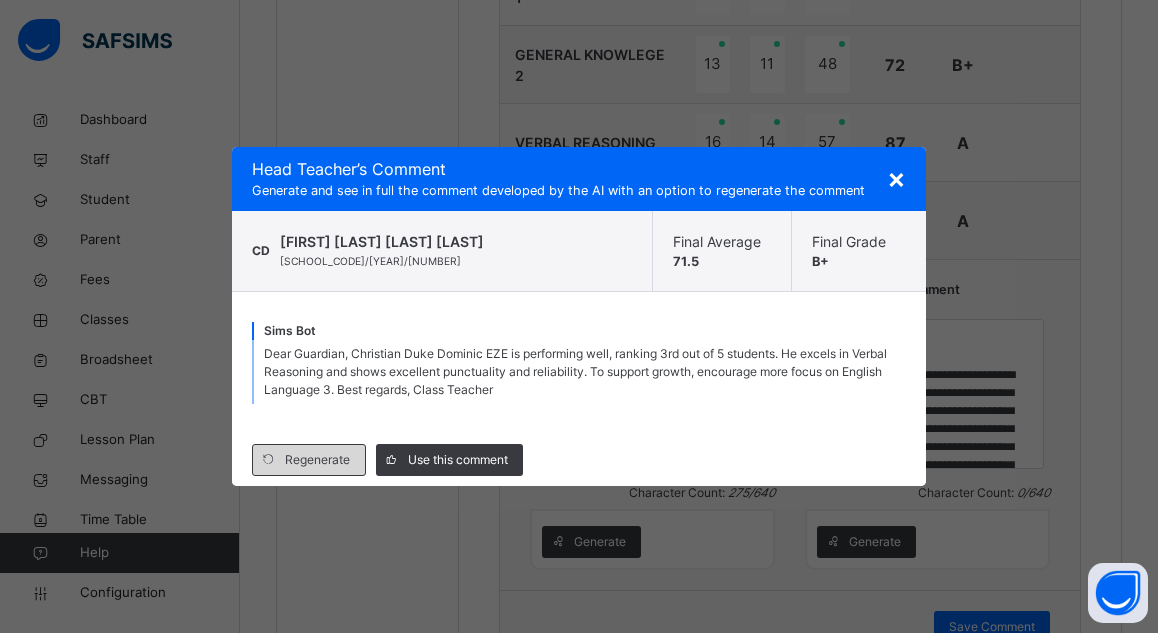 click on "Regenerate" at bounding box center (317, 460) 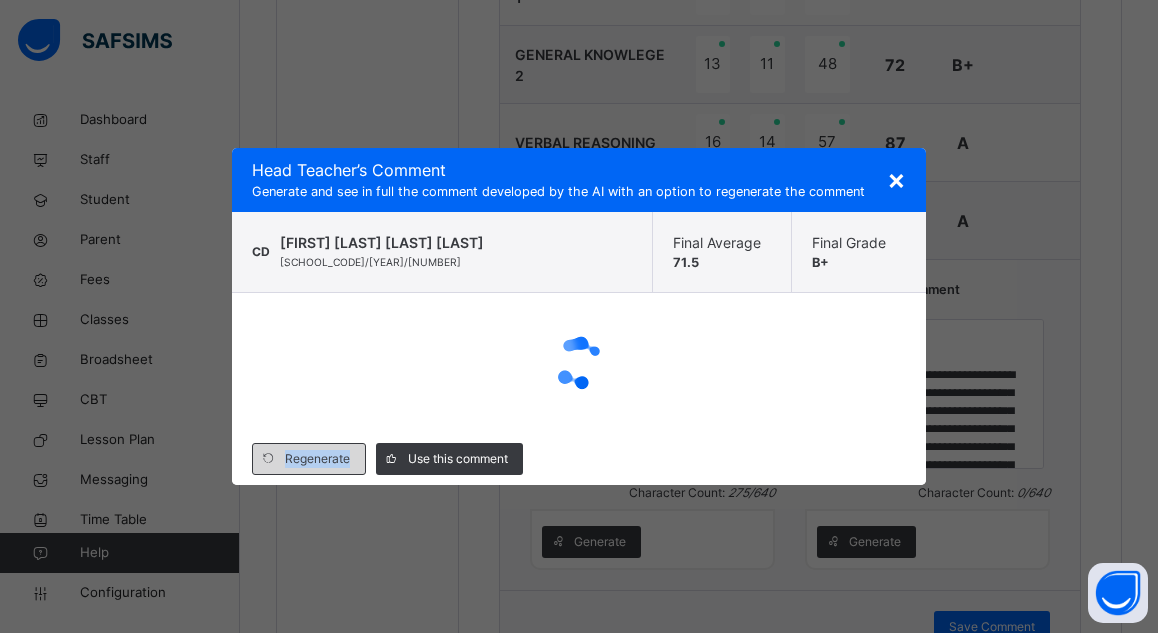 click on "Regenerate" at bounding box center (317, 459) 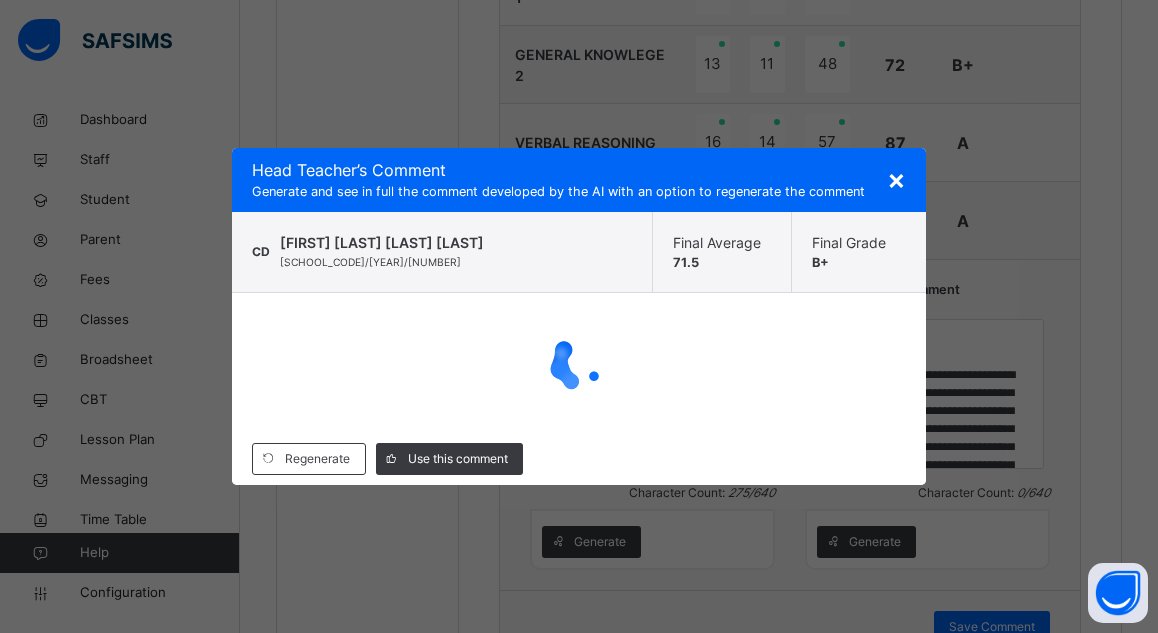 click at bounding box center (579, 363) 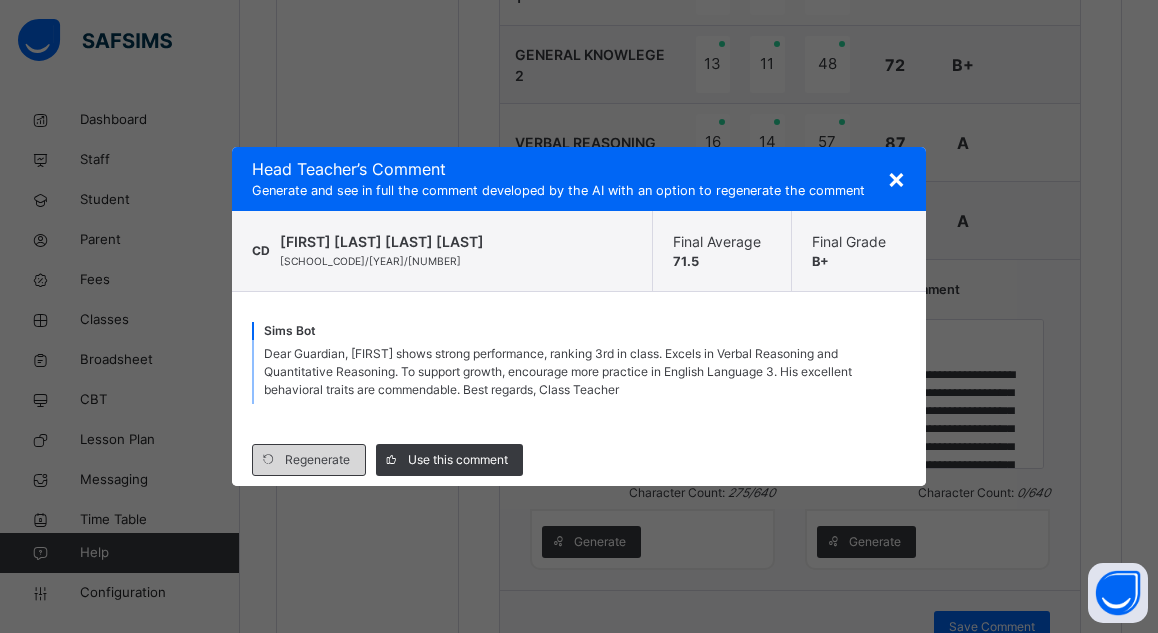 click on "Regenerate" at bounding box center (317, 460) 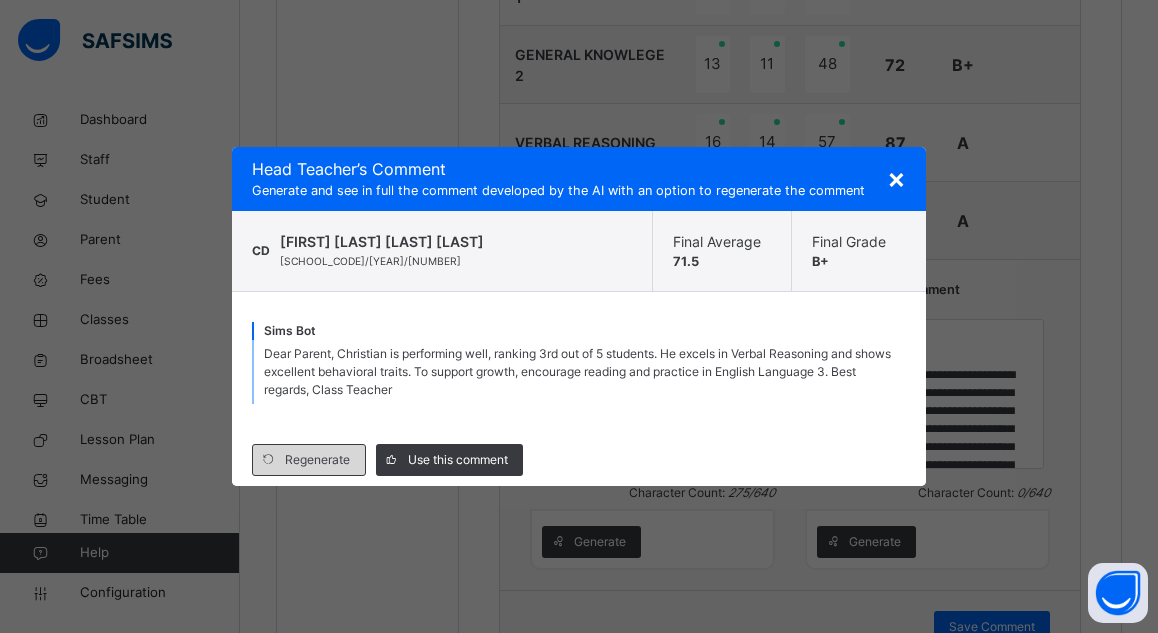click on "Regenerate" at bounding box center [317, 460] 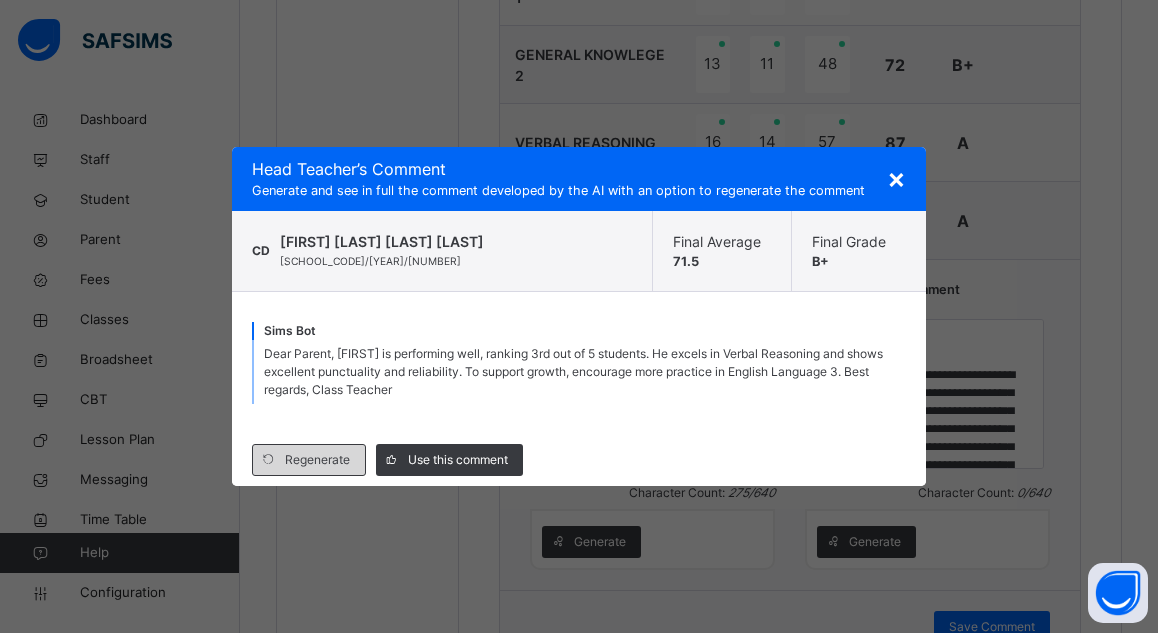 click on "Regenerate" at bounding box center [317, 460] 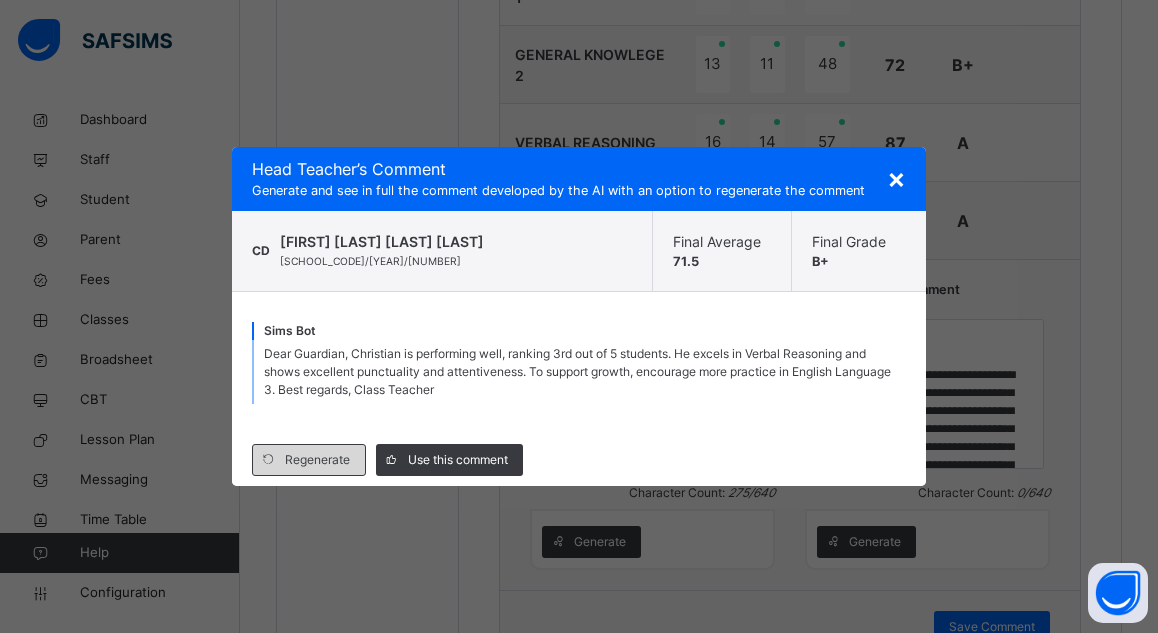click on "Regenerate" at bounding box center (317, 460) 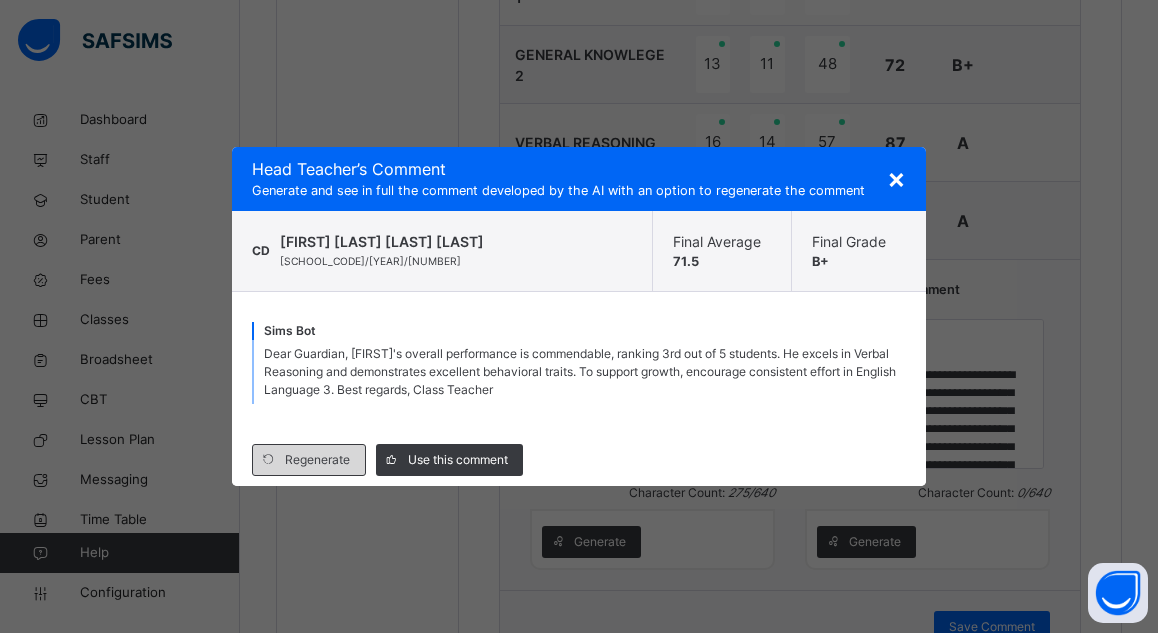 click on "Regenerate" at bounding box center [317, 460] 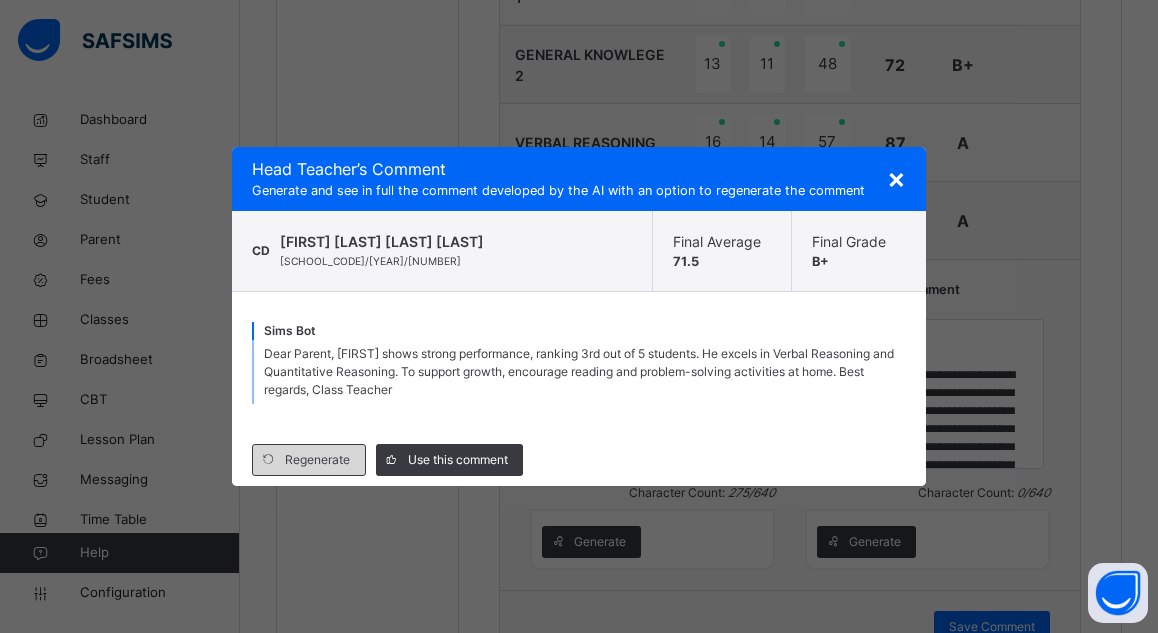 click on "Regenerate" at bounding box center (317, 460) 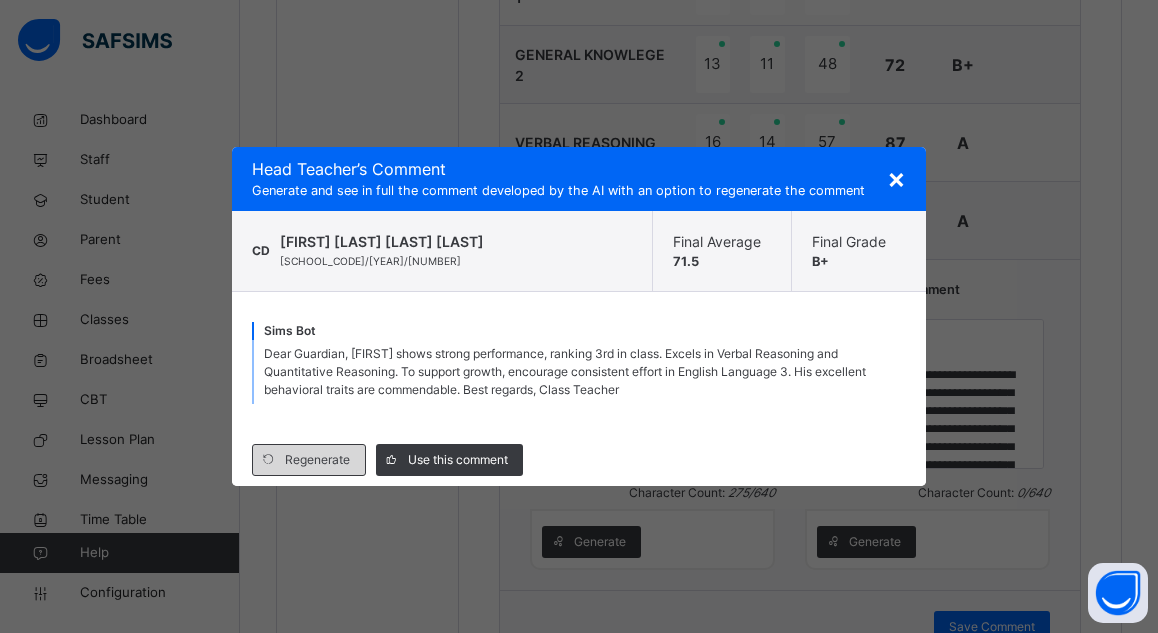click on "Regenerate" at bounding box center [317, 460] 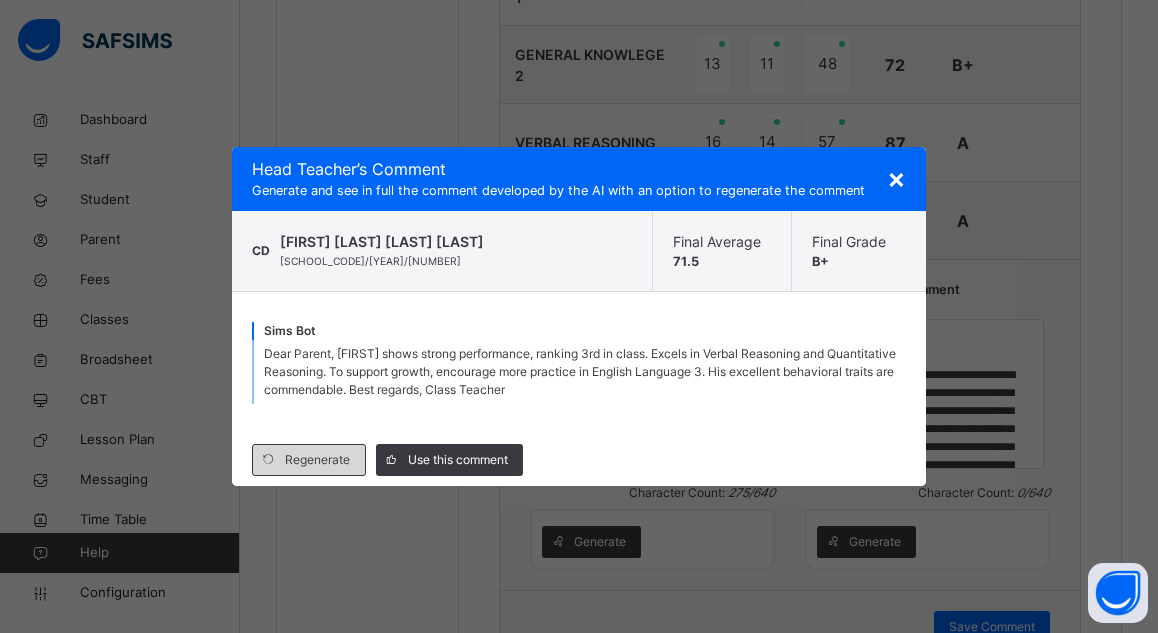 click on "Regenerate" at bounding box center (317, 460) 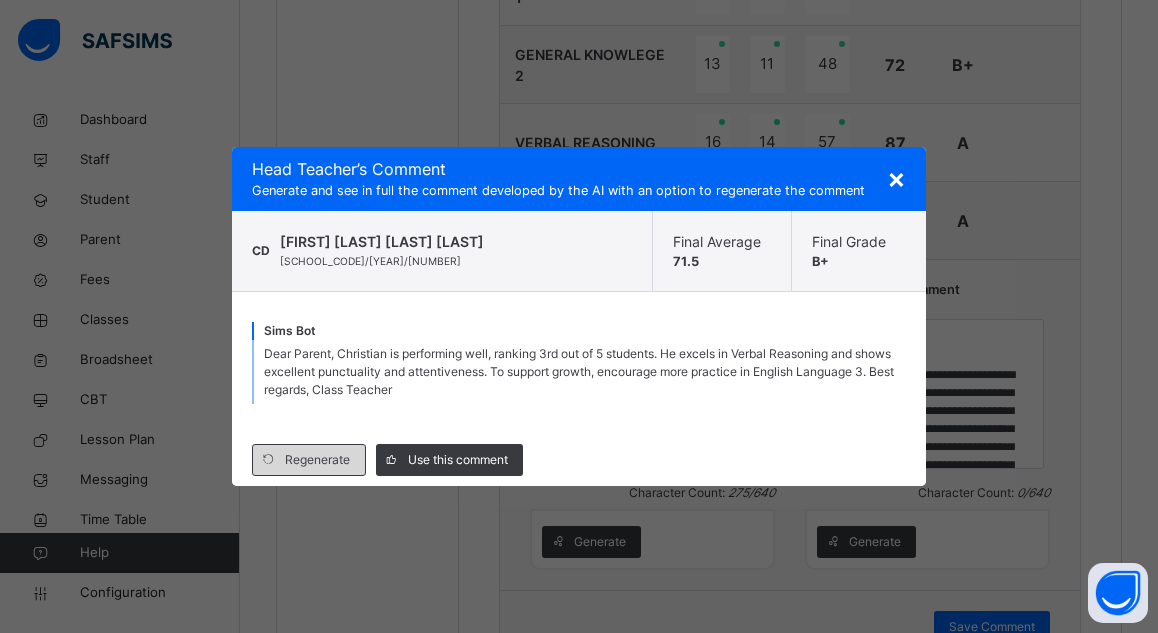 click on "Regenerate" at bounding box center [317, 460] 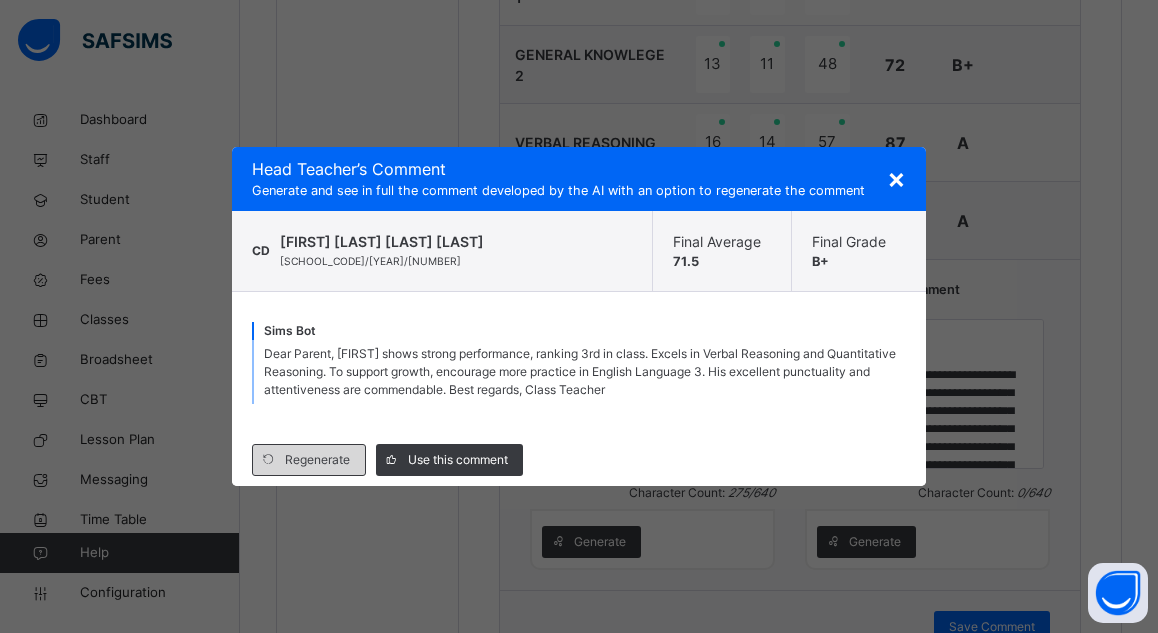 click on "Regenerate" at bounding box center (317, 460) 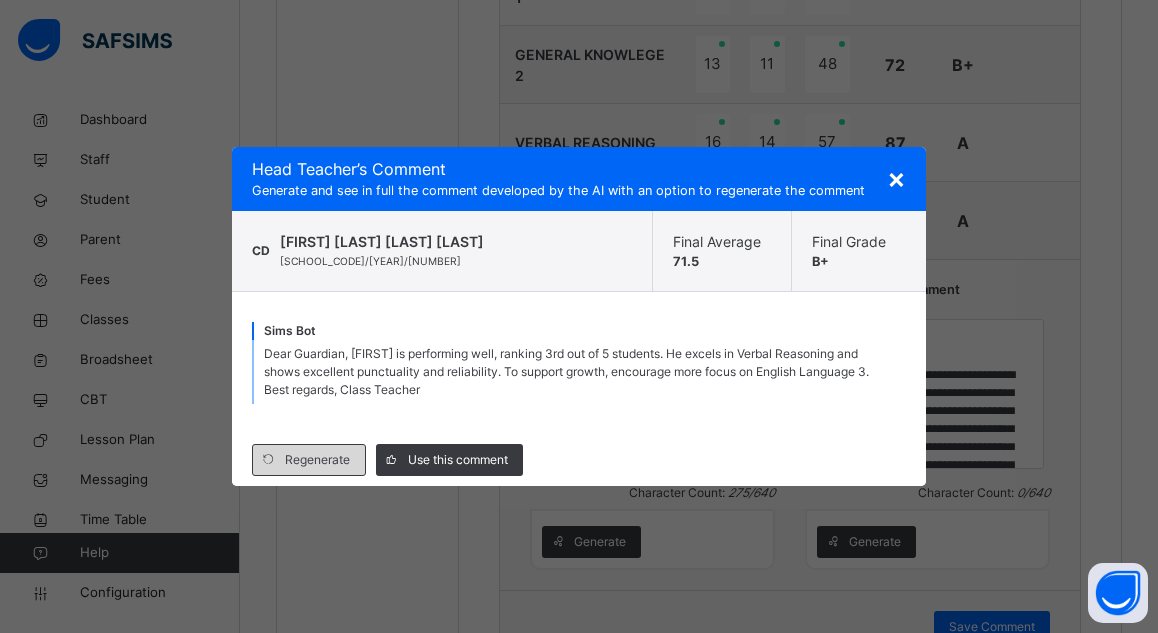 click on "Regenerate" at bounding box center (317, 460) 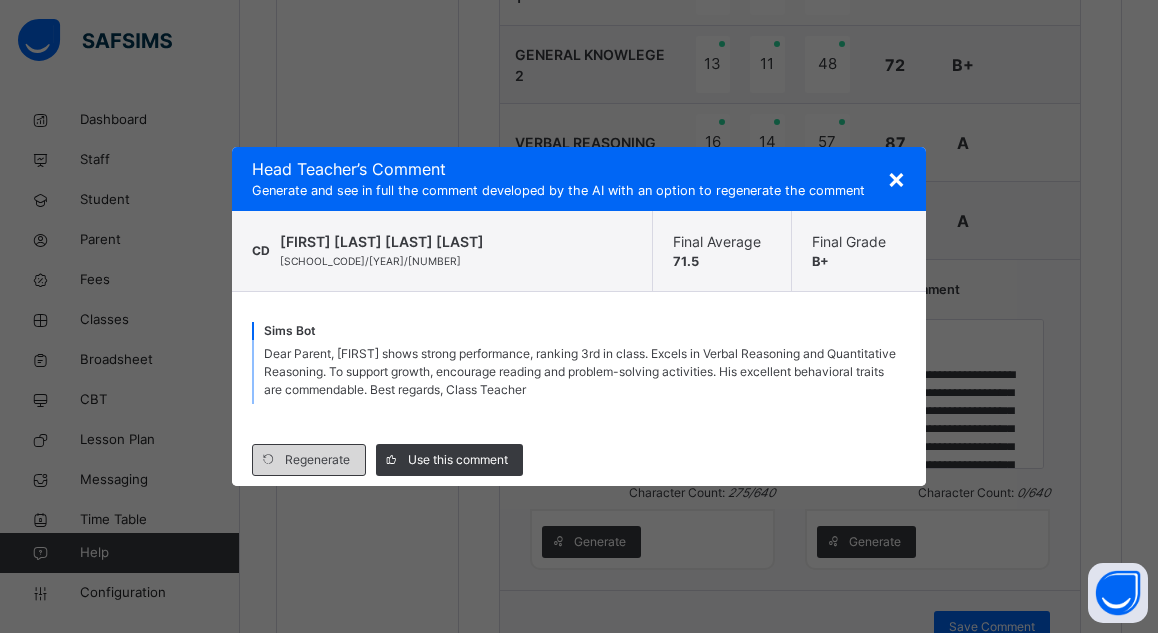 click on "Regenerate" at bounding box center [317, 460] 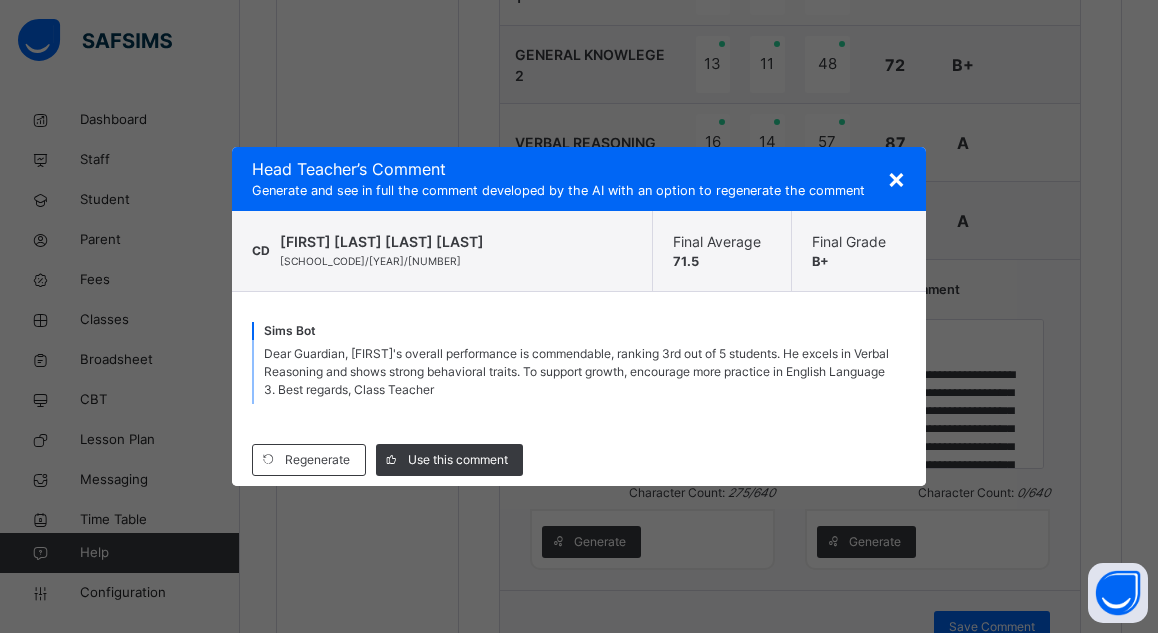 click on "×" at bounding box center [896, 178] 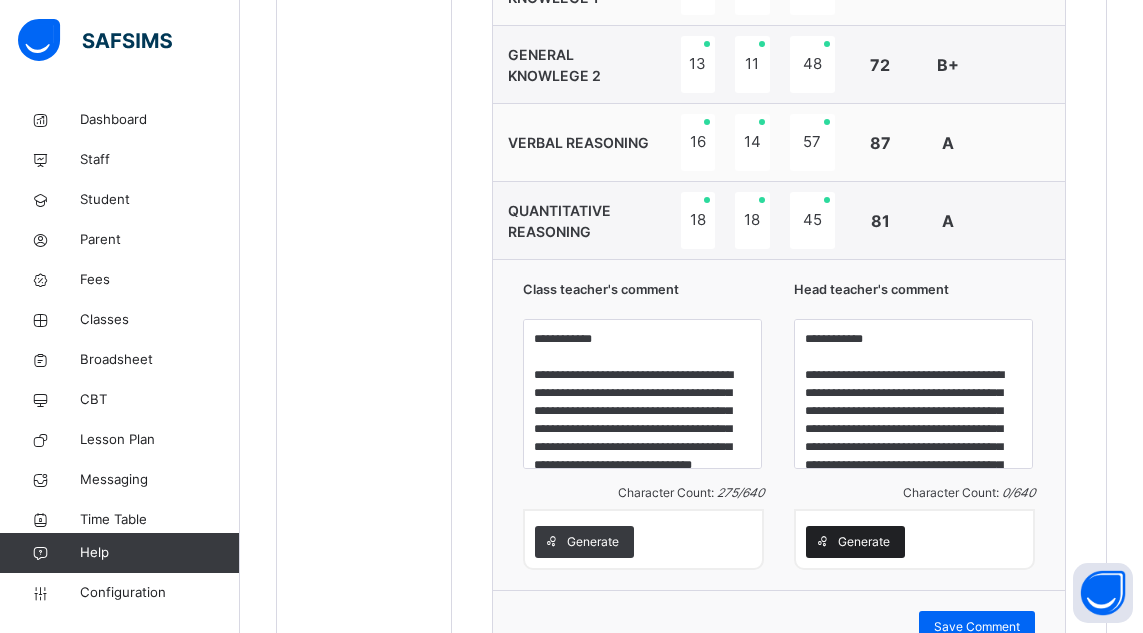 click on "Generate" at bounding box center [864, 542] 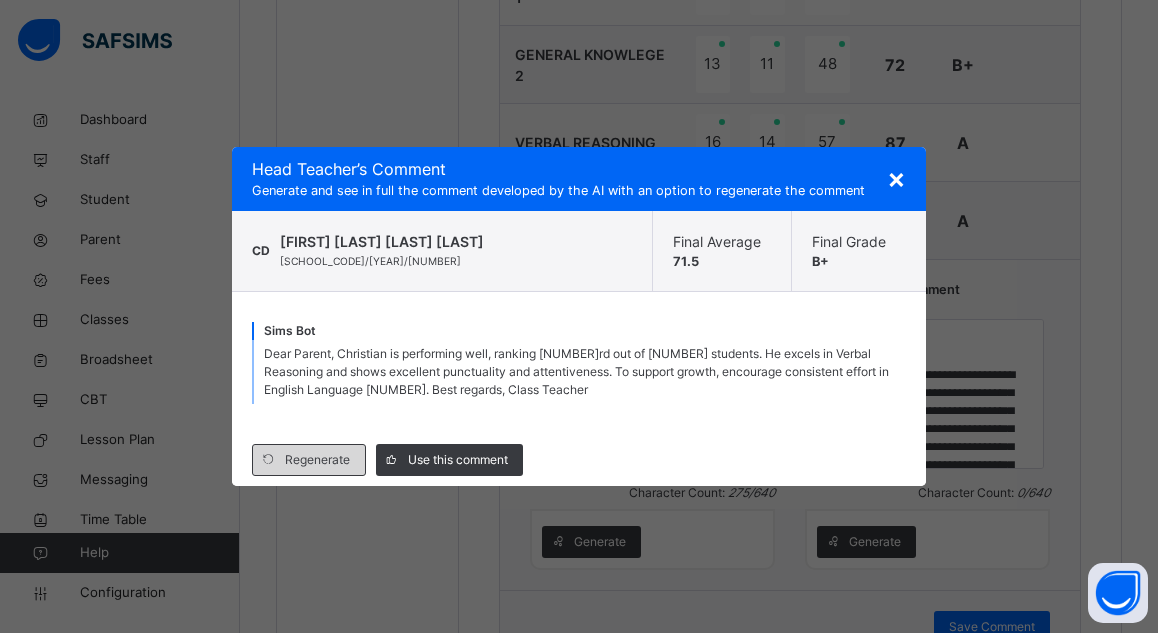 click on "Regenerate" at bounding box center [317, 460] 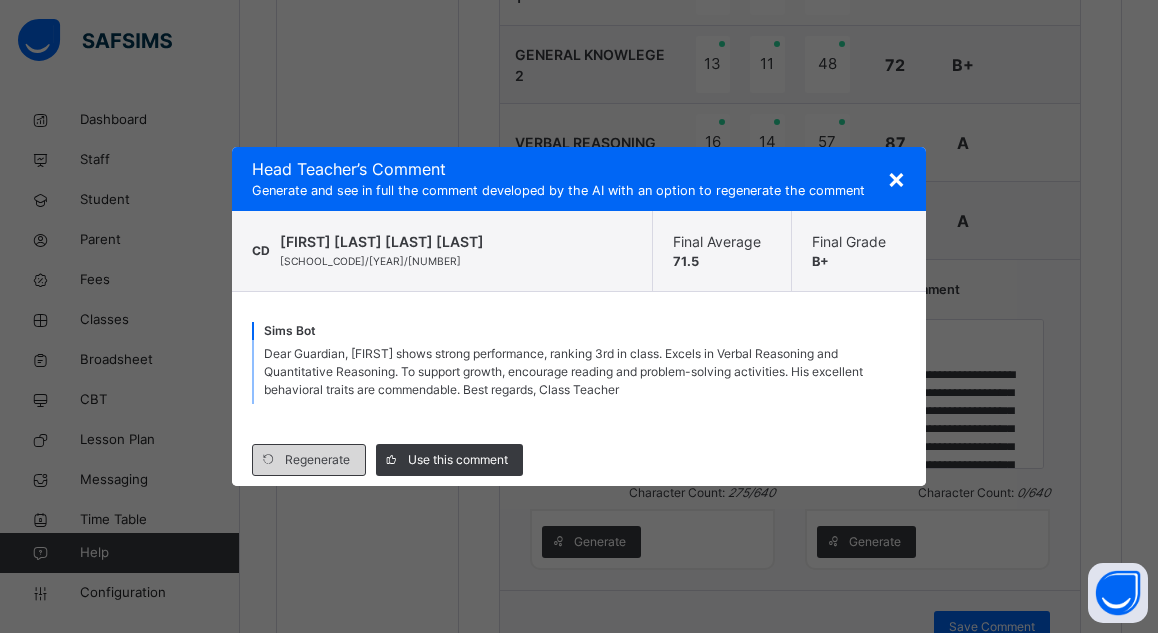 click on "Regenerate" at bounding box center [317, 460] 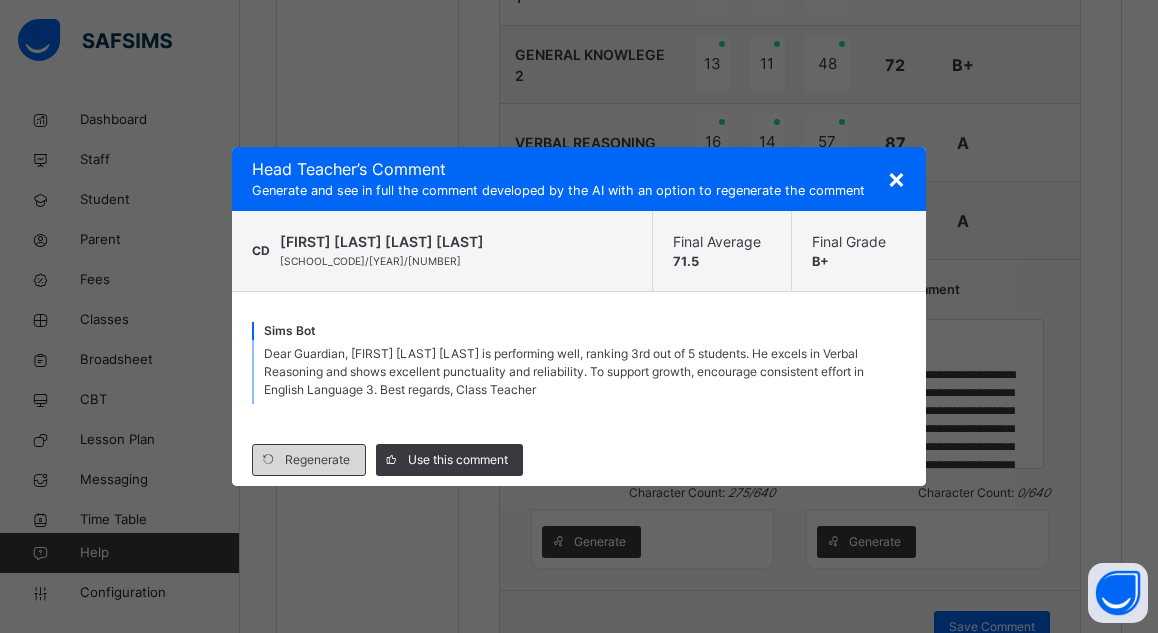 click on "Regenerate" at bounding box center (317, 460) 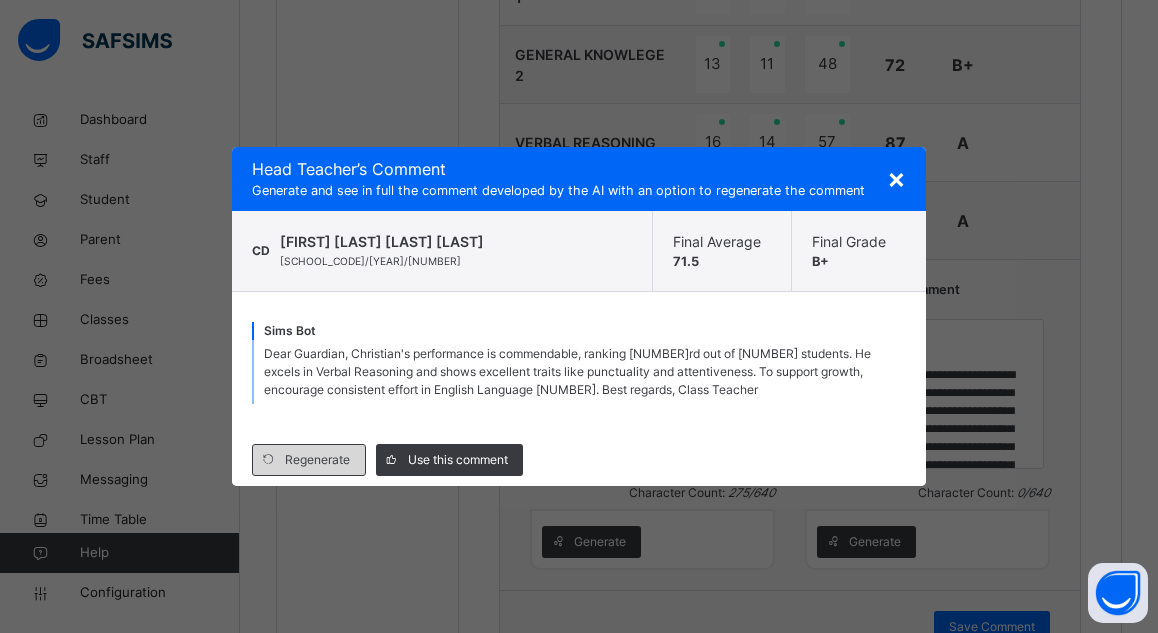 click on "Regenerate" at bounding box center (317, 460) 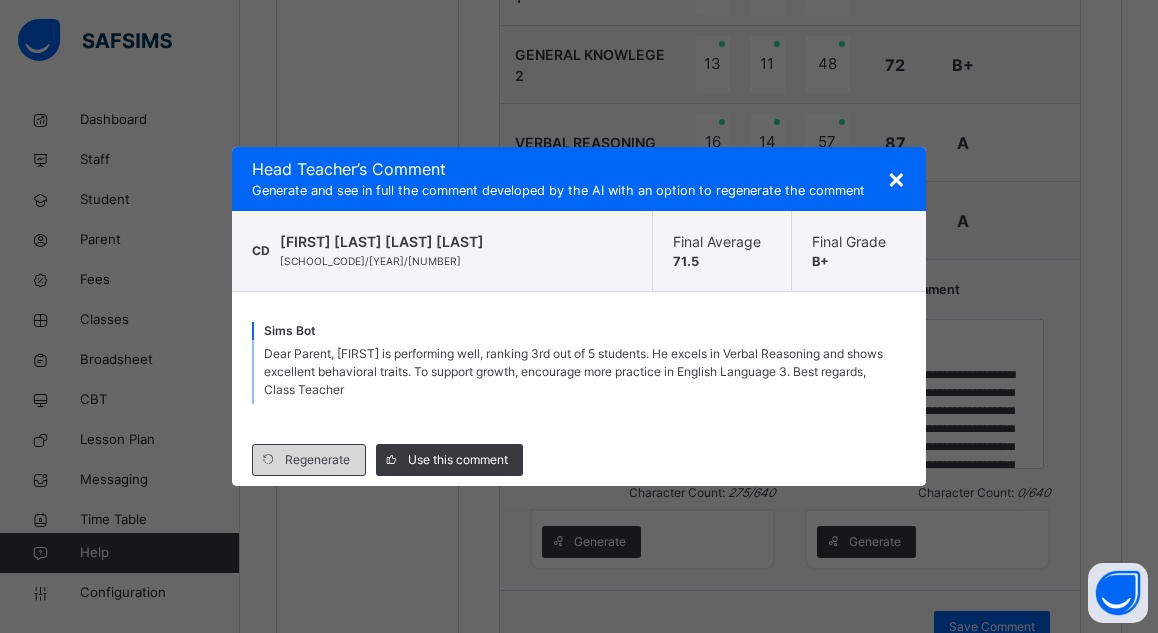 click on "Regenerate" at bounding box center (317, 460) 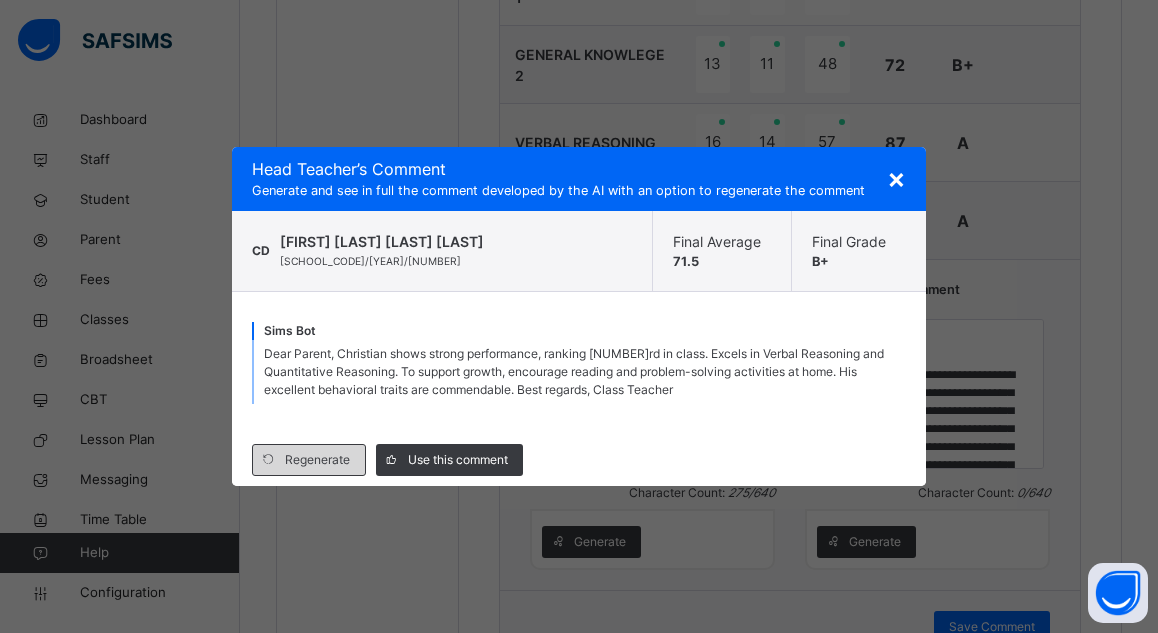 click on "Regenerate" at bounding box center (317, 460) 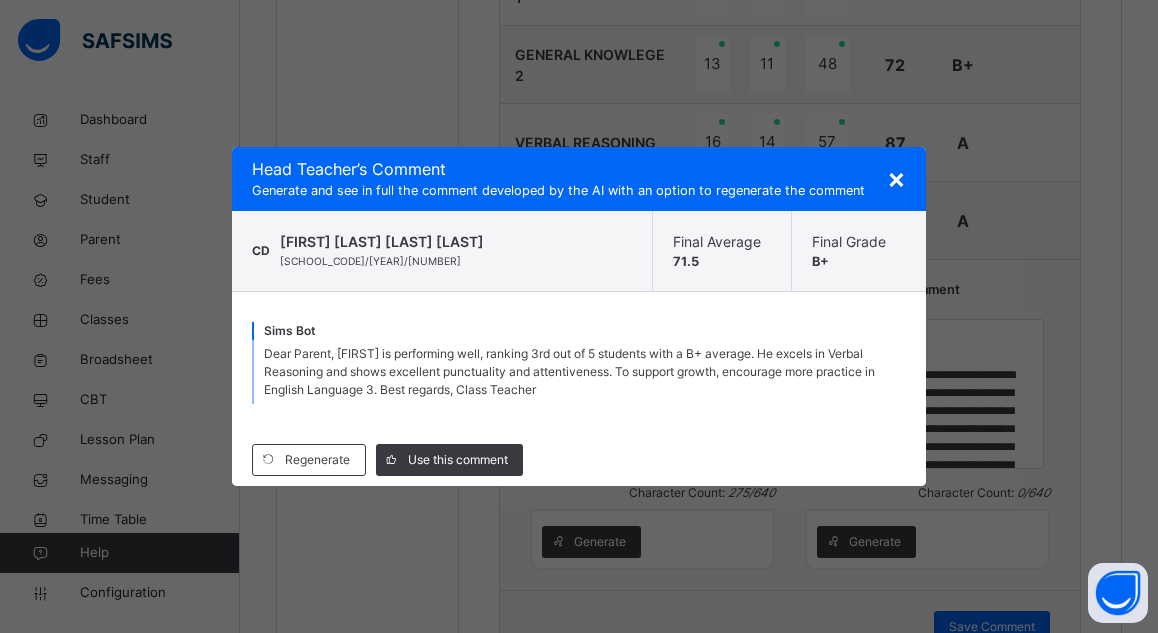 click on "Regenerate     Use this comment" at bounding box center [579, 460] 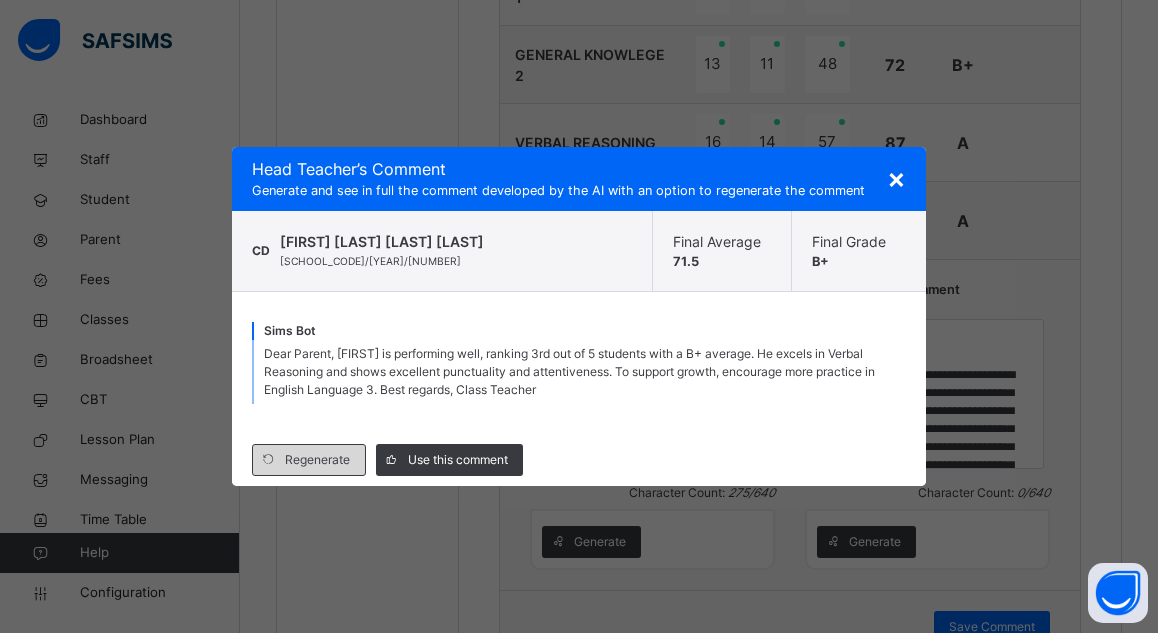 click on "Regenerate" at bounding box center [317, 460] 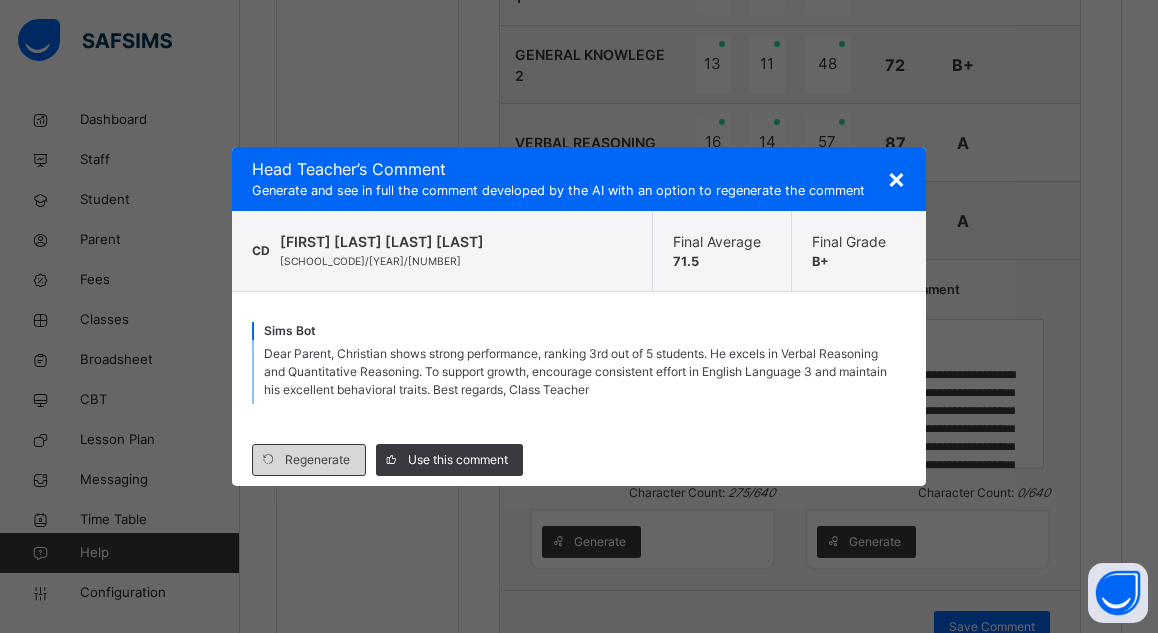 click on "Regenerate" at bounding box center [317, 460] 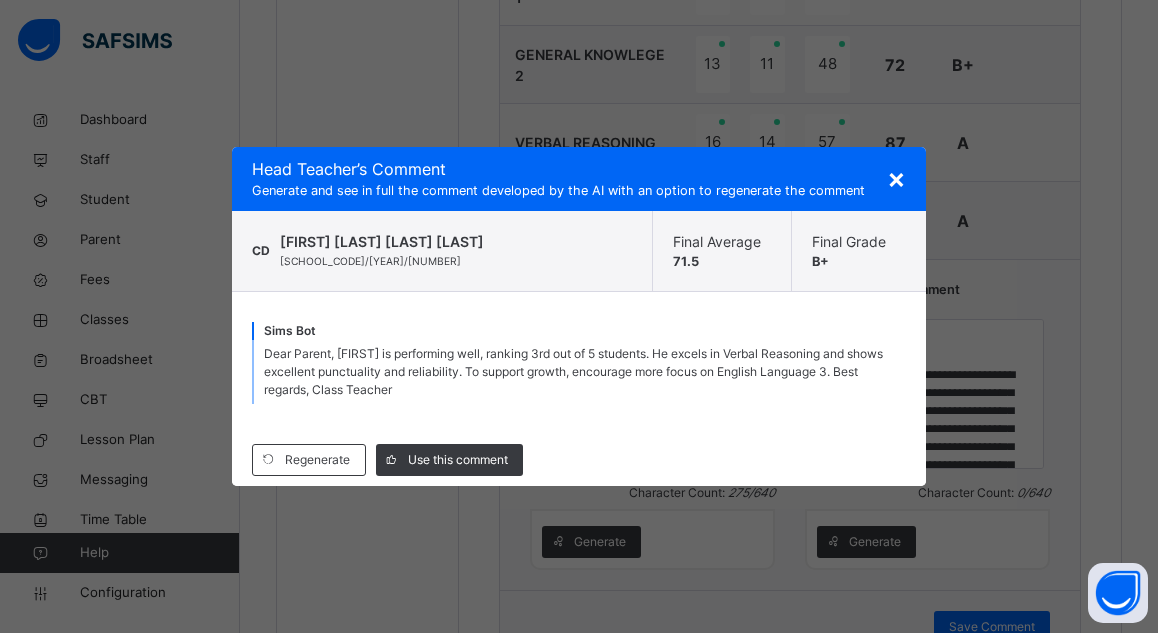 click on "Sims Bot Dear Parent,
[FIRST] is performing well, ranking 3rd out of 5 students. He excels in Verbal Reasoning and shows excellent punctuality and reliability. To support growth, encourage more focus on English Language 3.
Best regards,
Class Teacher" at bounding box center [579, 363] 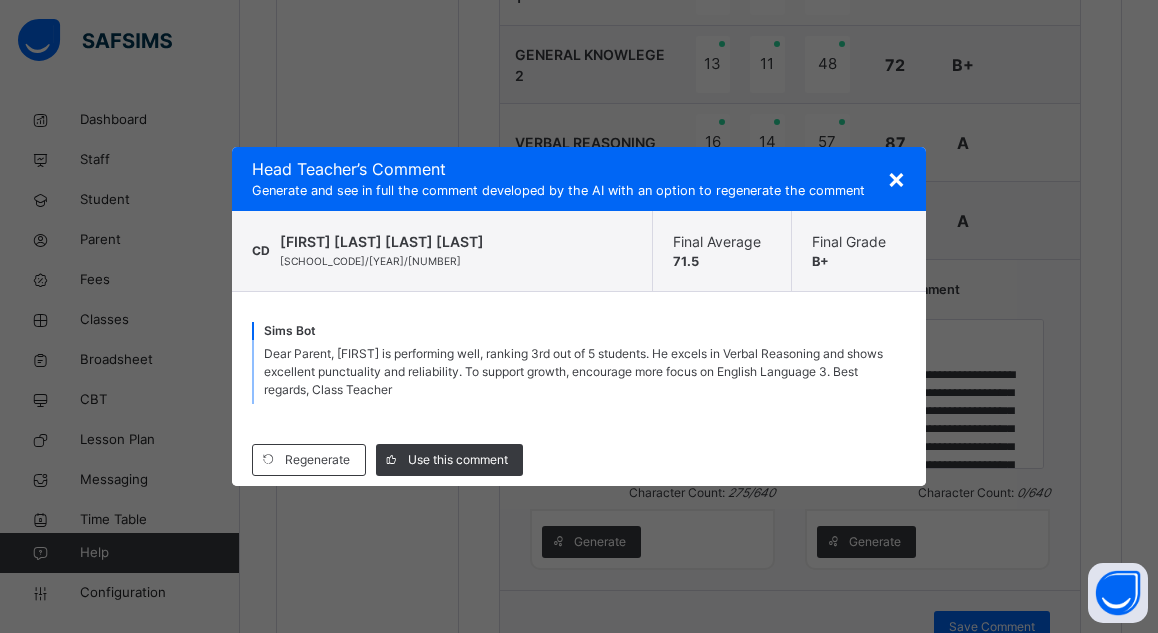 click on "Regenerate     Use this comment" at bounding box center [579, 460] 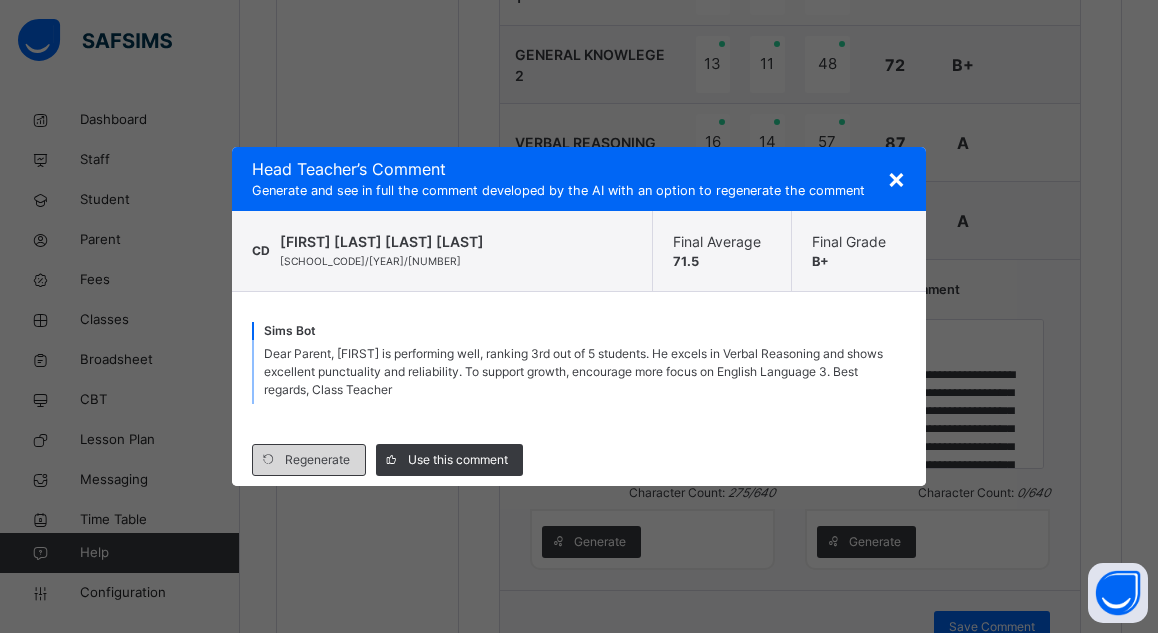 click on "Regenerate" at bounding box center (317, 460) 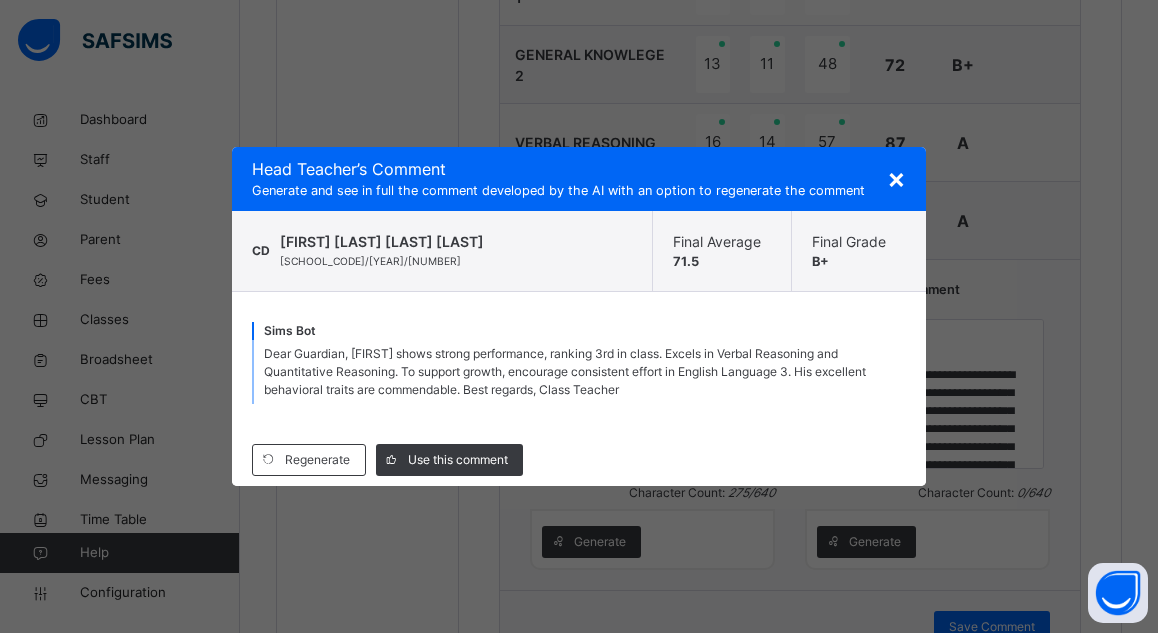click on "Sims Bot Dear Guardian,
Christian shows strong performance, ranking 3rd in class. Excels in Verbal Reasoning and Quantitative Reasoning. To support growth, encourage consistent effort in English Language 3. His excellent behavioral traits are commendable.
Best regards,
Class Teacher" at bounding box center [579, 363] 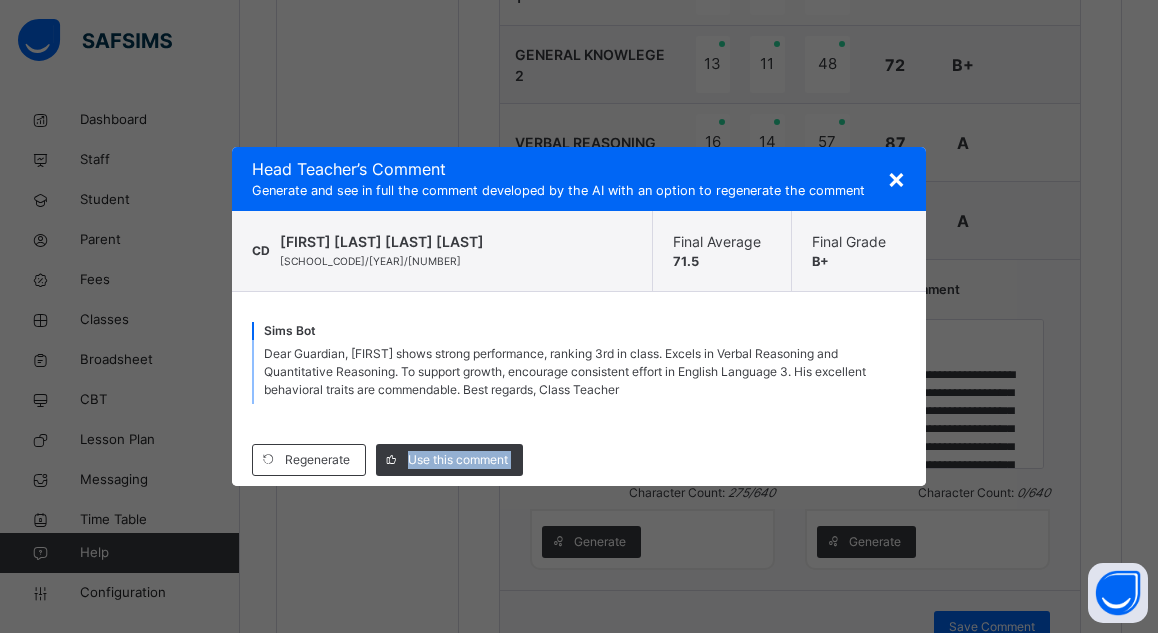 click on "Regenerate     Use this comment" at bounding box center [579, 460] 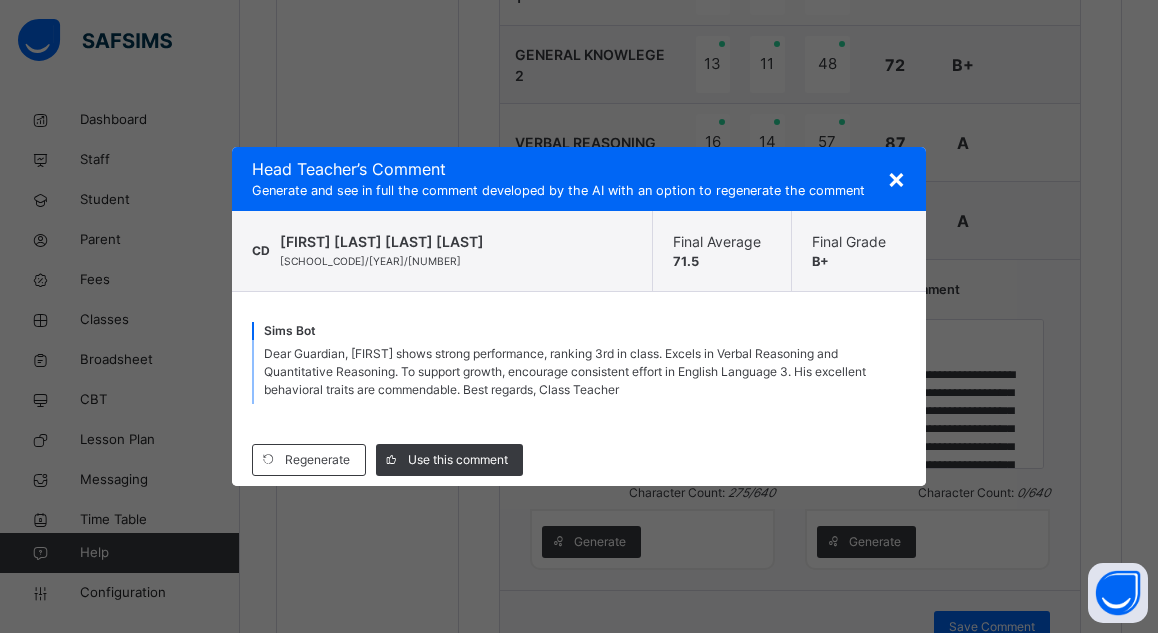 click on "Sims Bot Dear Guardian,
Christian shows strong performance, ranking 3rd in class. Excels in Verbal Reasoning and Quantitative Reasoning. To support growth, encourage consistent effort in English Language 3. His excellent behavioral traits are commendable.
Best regards,
Class Teacher" at bounding box center (579, 363) 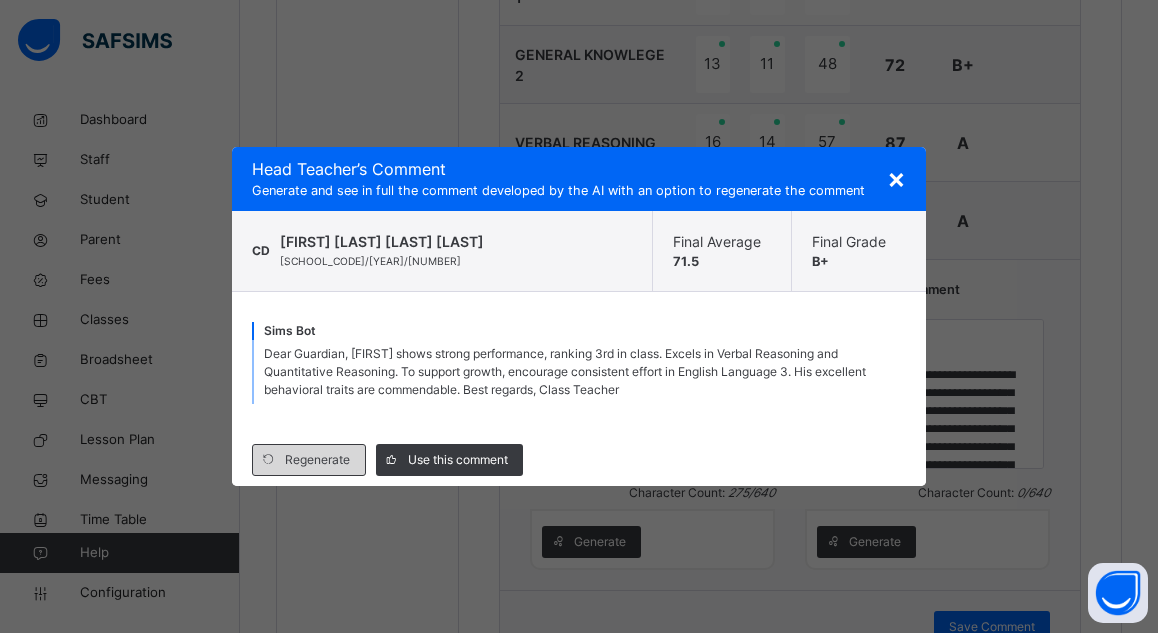 click on "Regenerate" at bounding box center (317, 460) 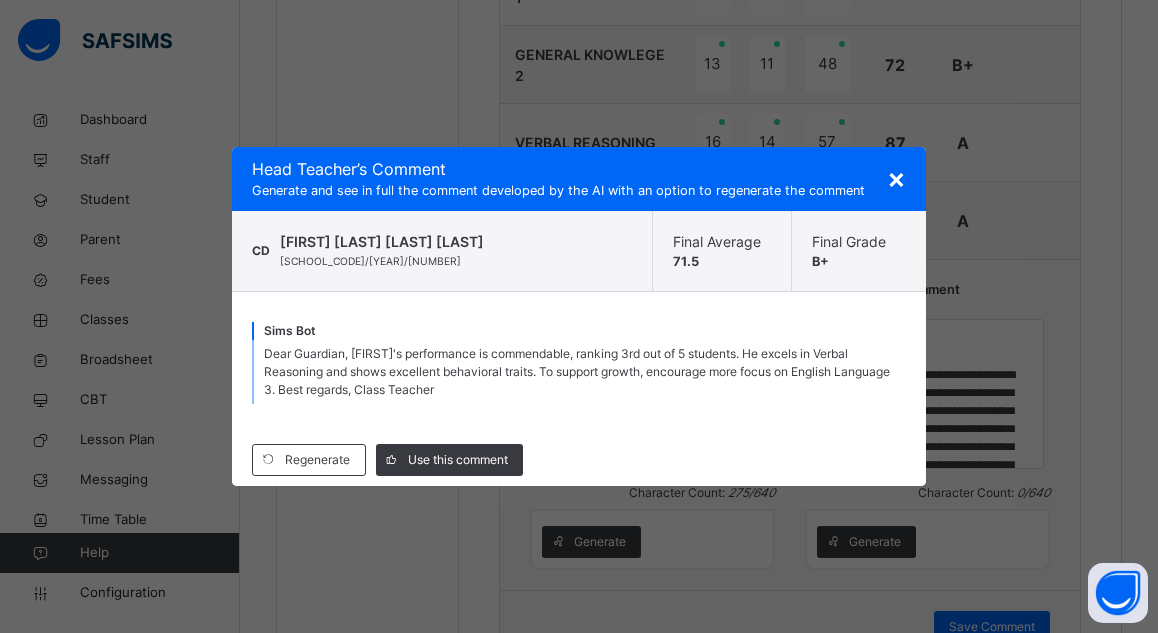 click on "Sims Bot Dear Guardian,
[FIRST]'s performance is commendable, ranking 3rd out of 5 students. He excels in Verbal Reasoning and shows excellent behavioral traits. To support growth, encourage more focus on English Language 3.
Best regards,
Class Teacher" at bounding box center [579, 363] 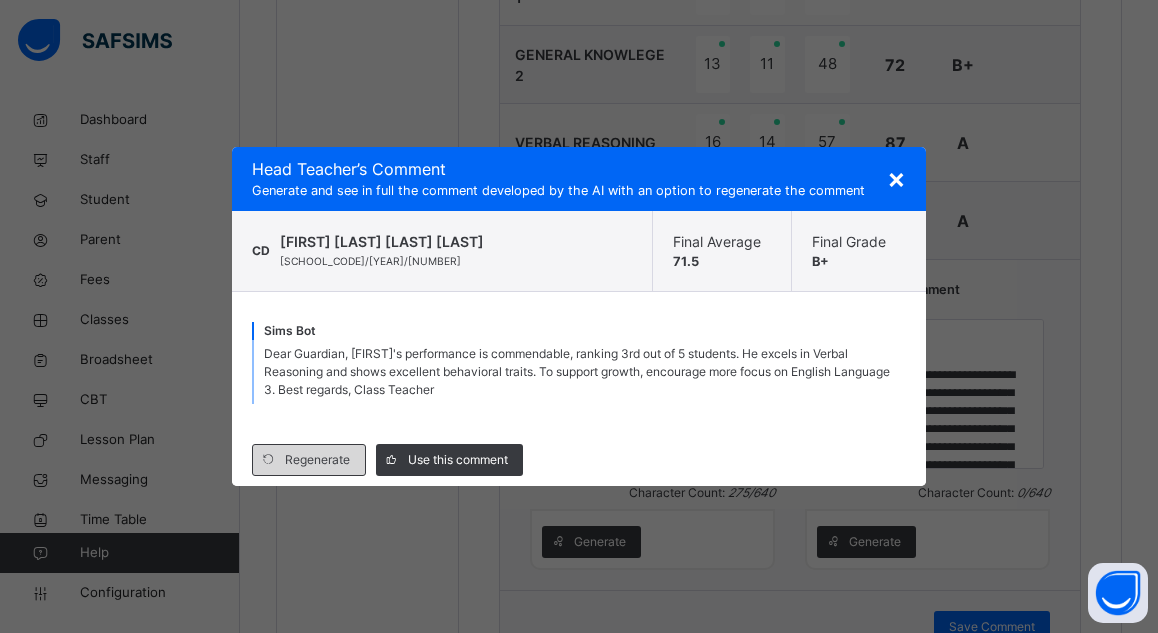 click on "Regenerate" at bounding box center (309, 460) 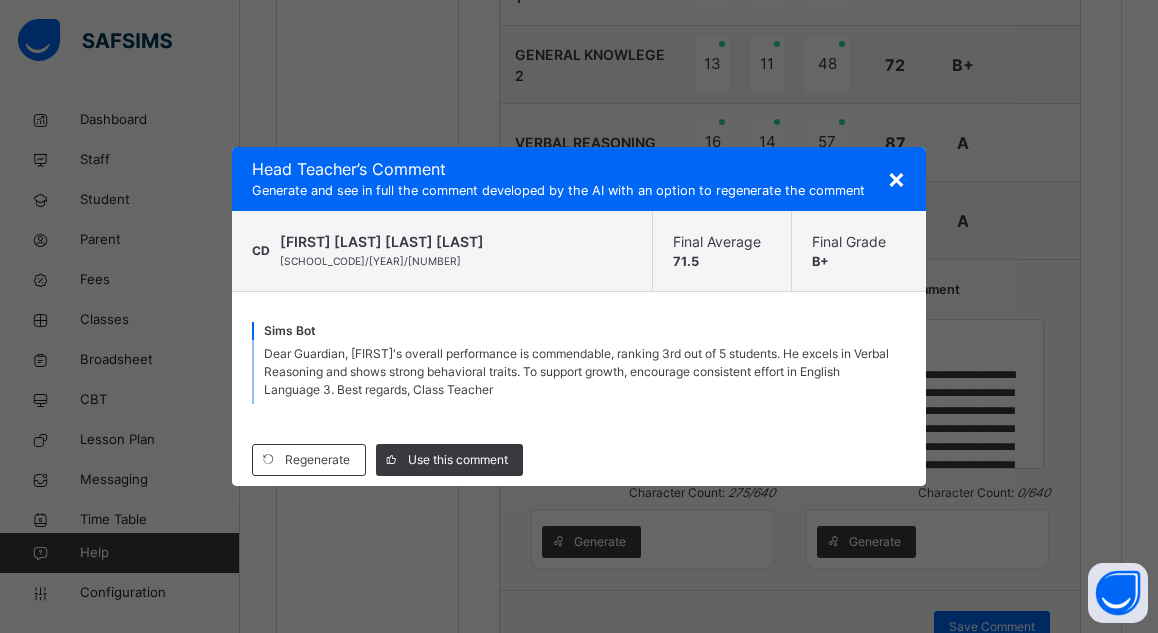 click on "Regenerate     Use this comment" at bounding box center (579, 460) 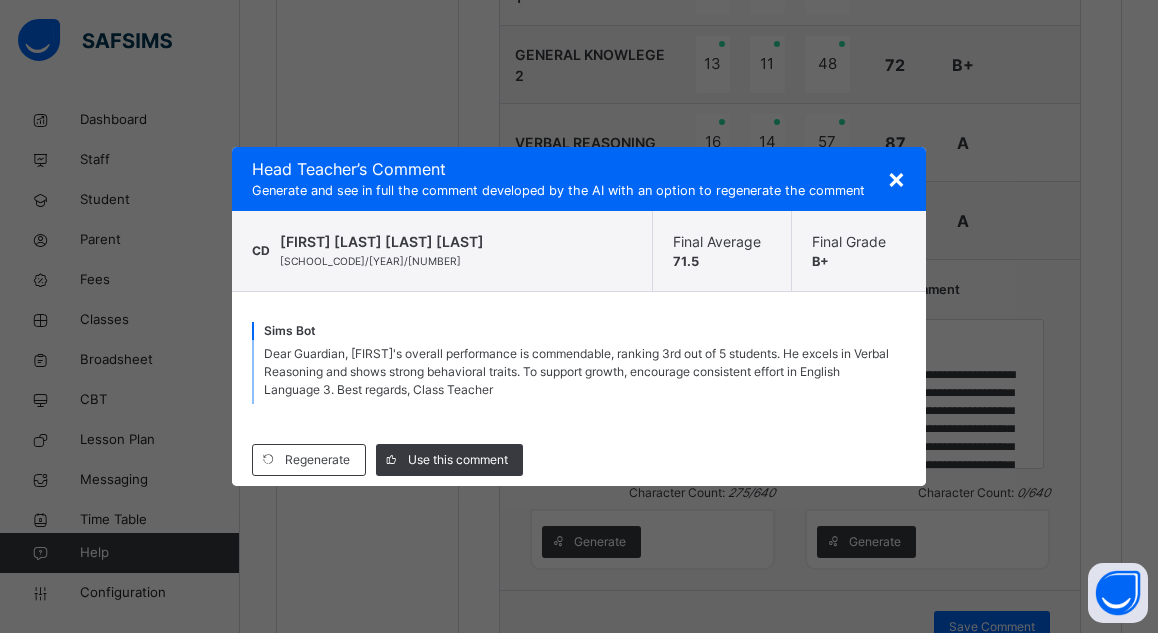 click on "×" at bounding box center (896, 178) 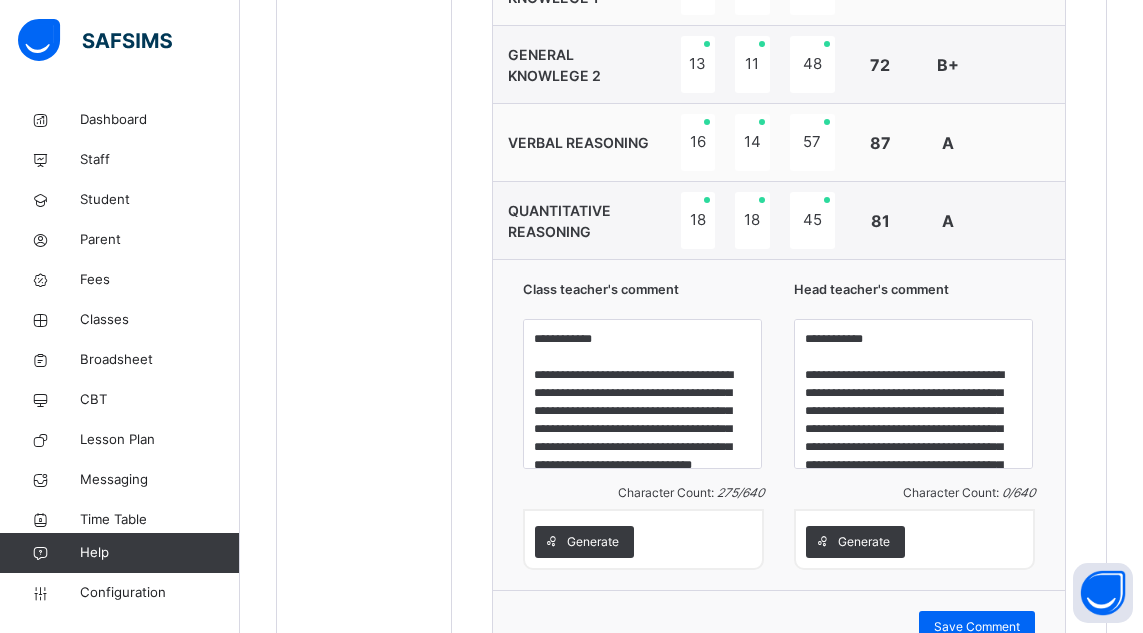 drag, startPoint x: 869, startPoint y: 537, endPoint x: 1019, endPoint y: 578, distance: 155.50241 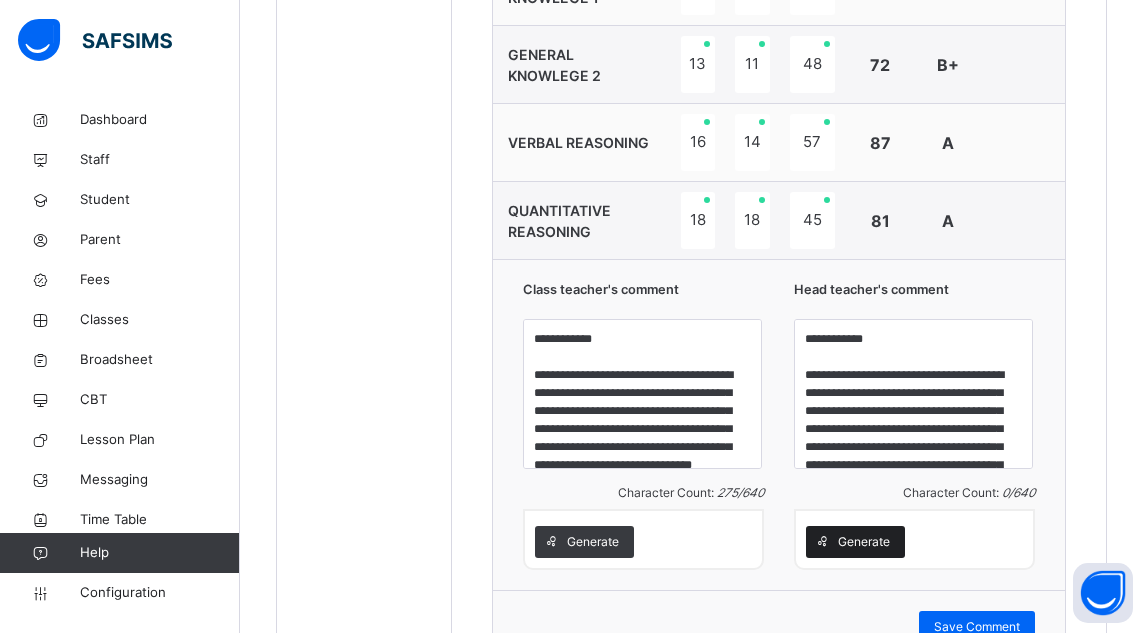 click on "Generate" at bounding box center [864, 542] 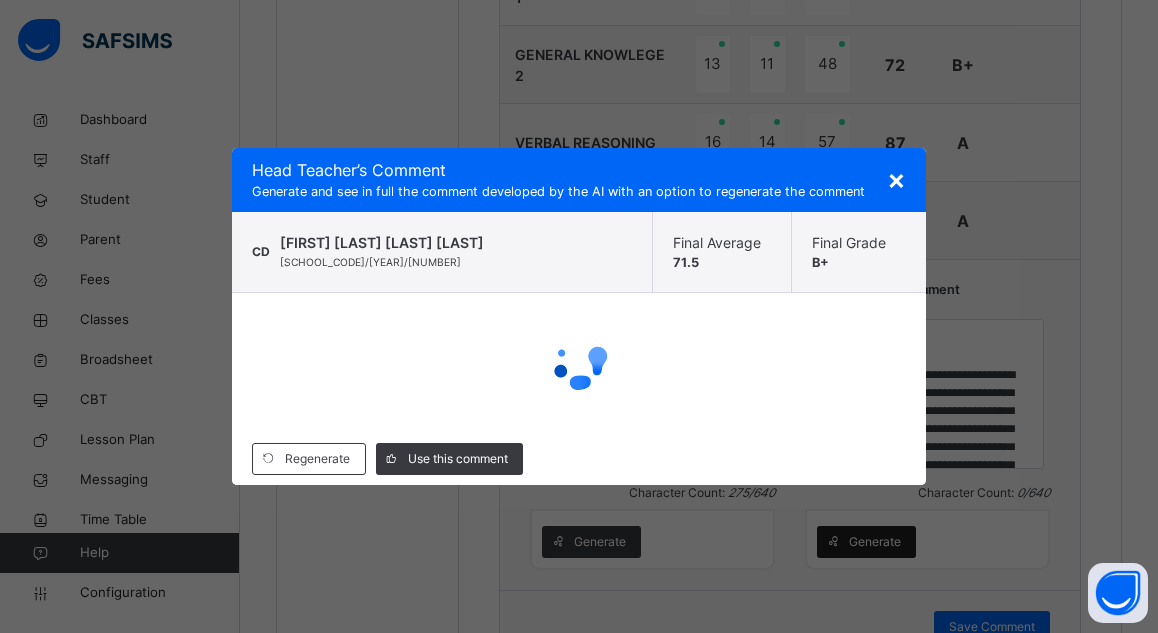 click on "×   Head Teacher ’s Comment Generate and see in full the comment developed by the AI with an option to regenerate the comment CD [FIRST] [LAST] [LAST] [FIRST]   [SCHOOL_CODE]/[YEAR]/[NUMBER] Final Average 71.5 Final Grade B+   Regenerate     Use this comment" at bounding box center (579, 316) 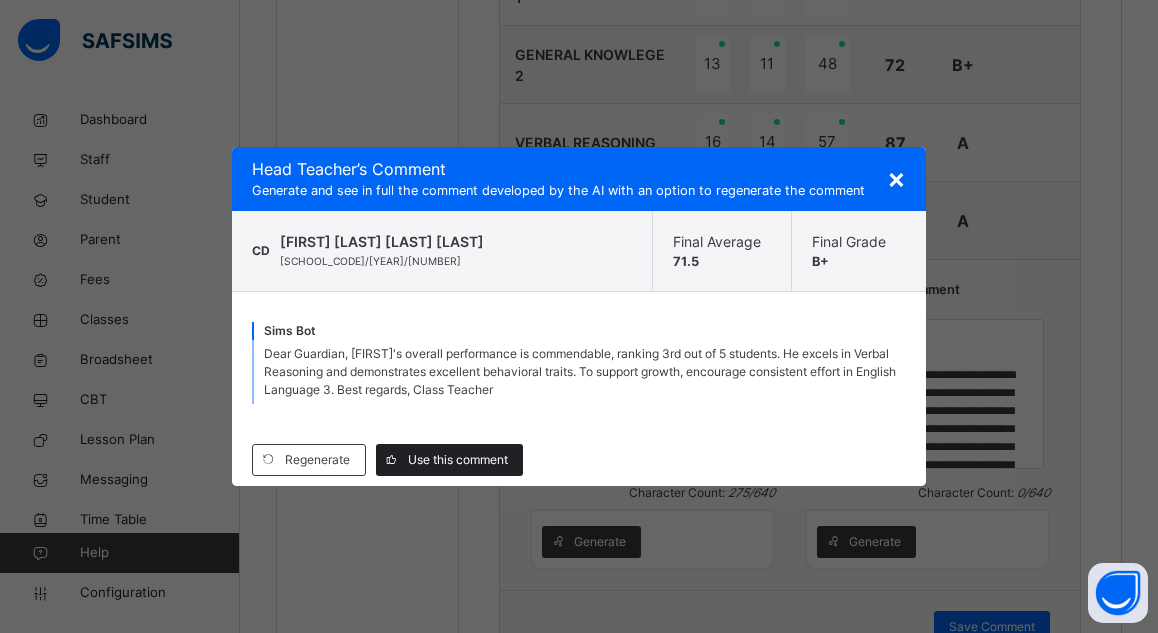 click on "Use this comment" at bounding box center [458, 460] 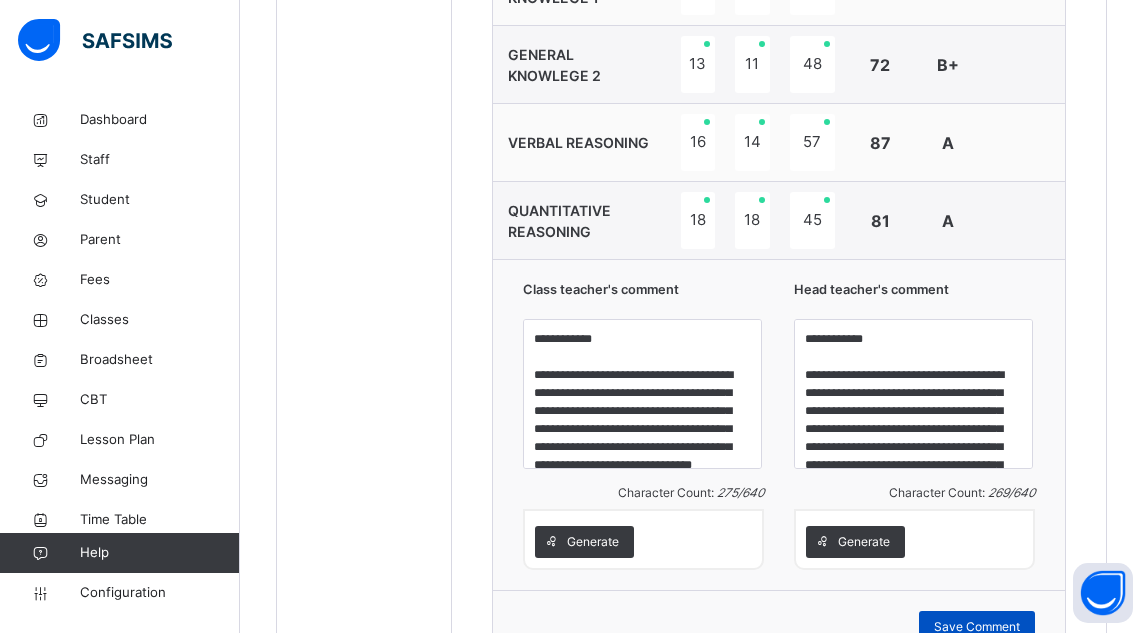 click on "Save Comment" at bounding box center (977, 627) 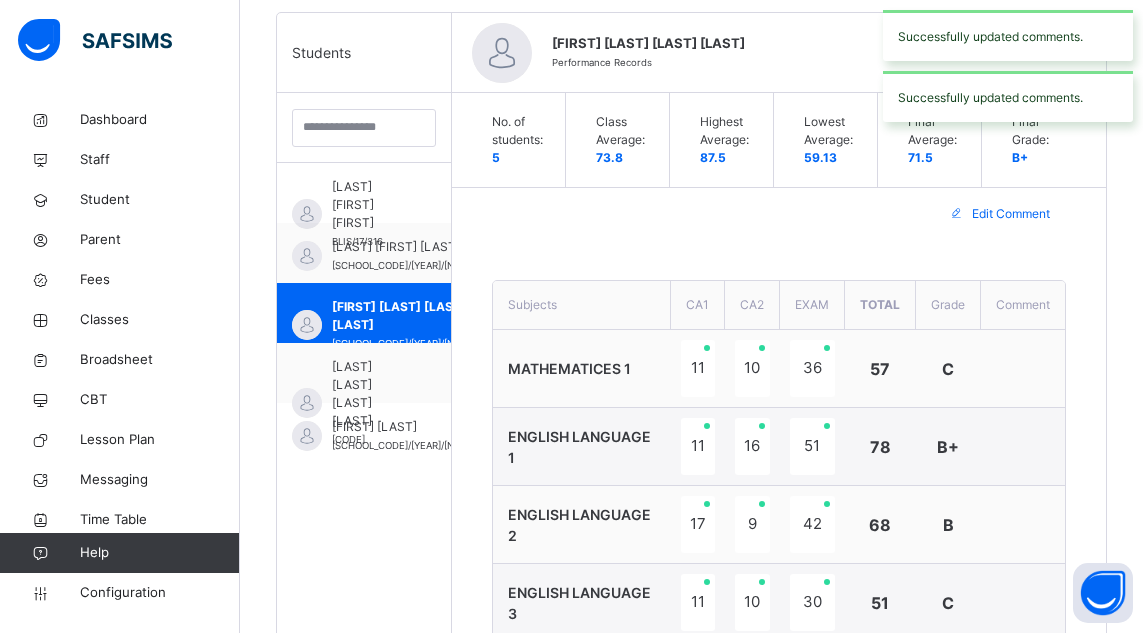 scroll, scrollTop: 490, scrollLeft: 0, axis: vertical 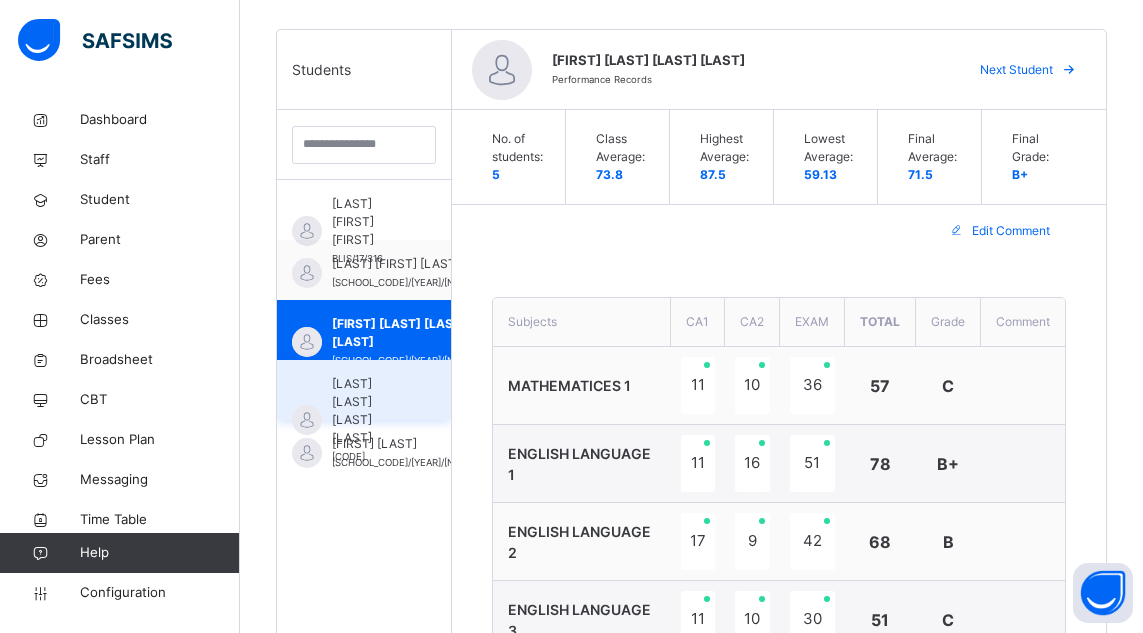 click on "[LAST] [LAST] [LAST] [LAST]" at bounding box center [369, 411] 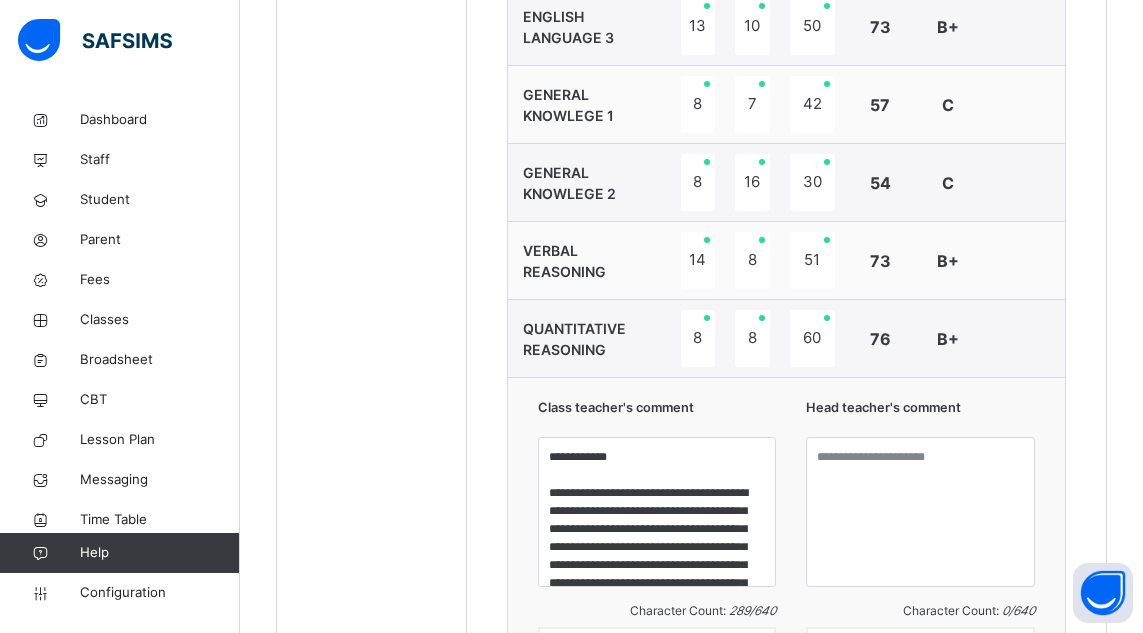 scroll, scrollTop: 1224, scrollLeft: 0, axis: vertical 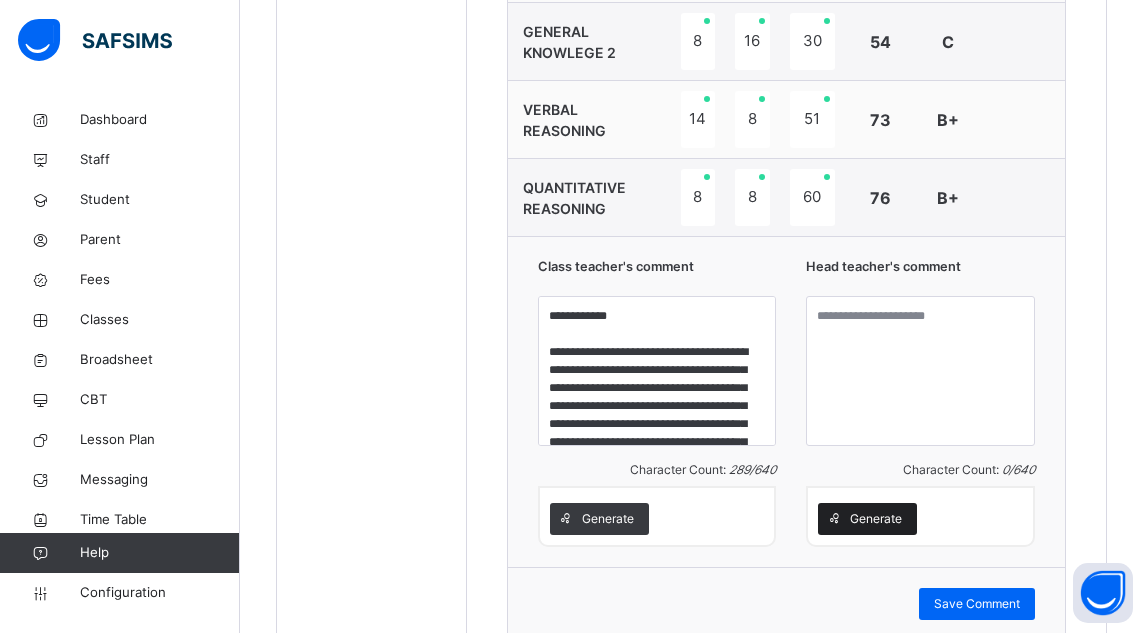 click on "Generate" at bounding box center [876, 519] 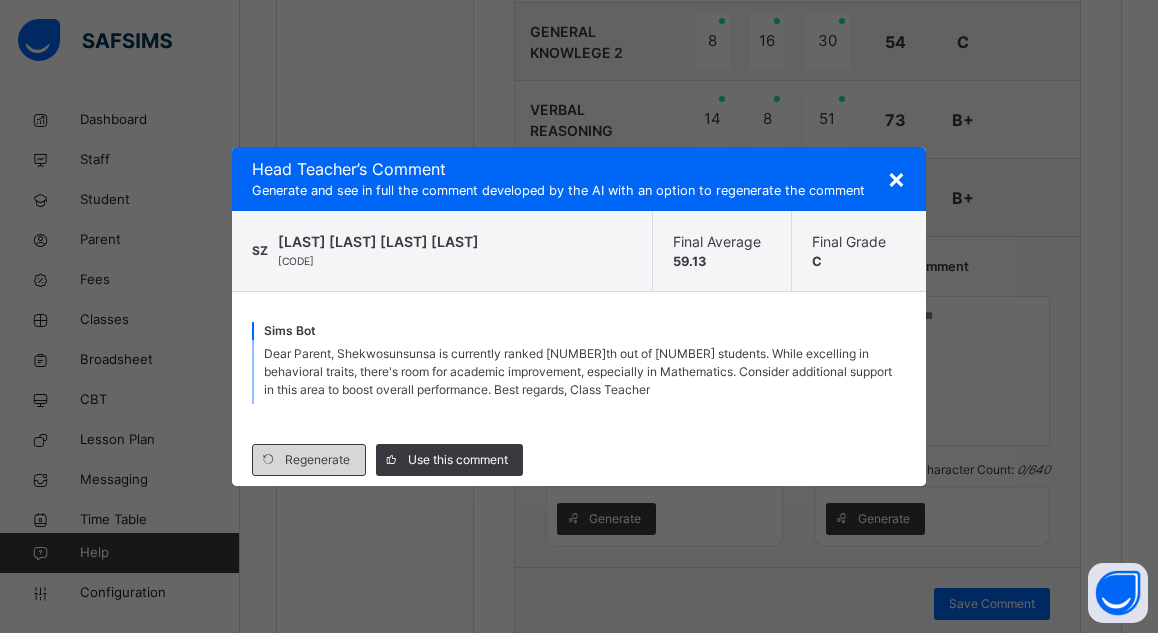 click on "Regenerate" at bounding box center [317, 460] 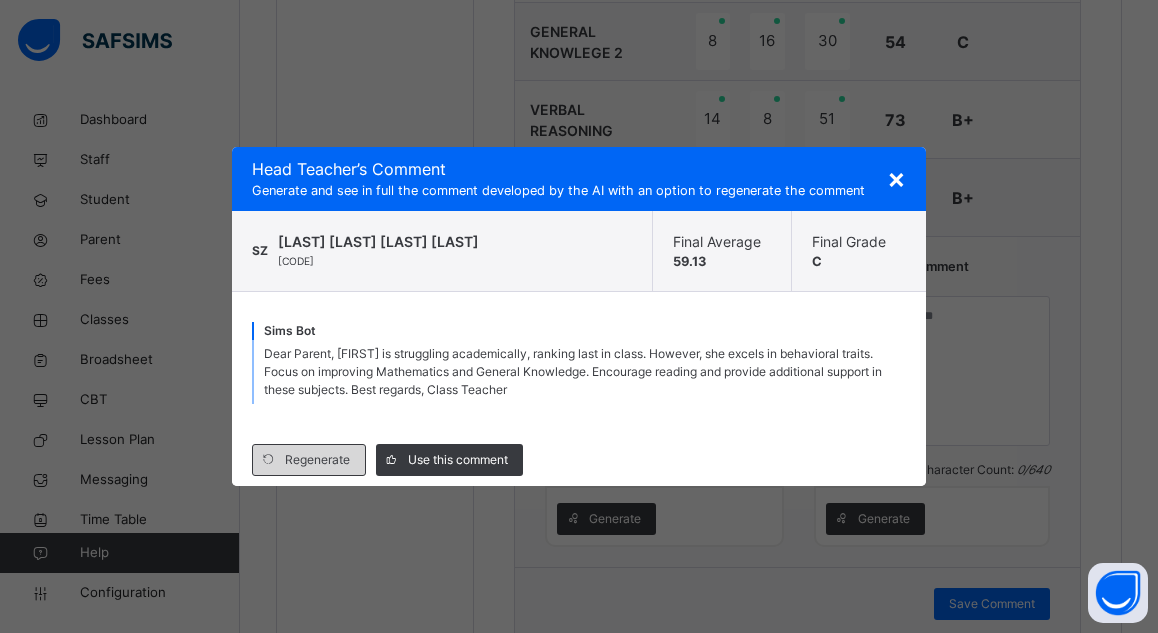 click on "Regenerate" at bounding box center [317, 460] 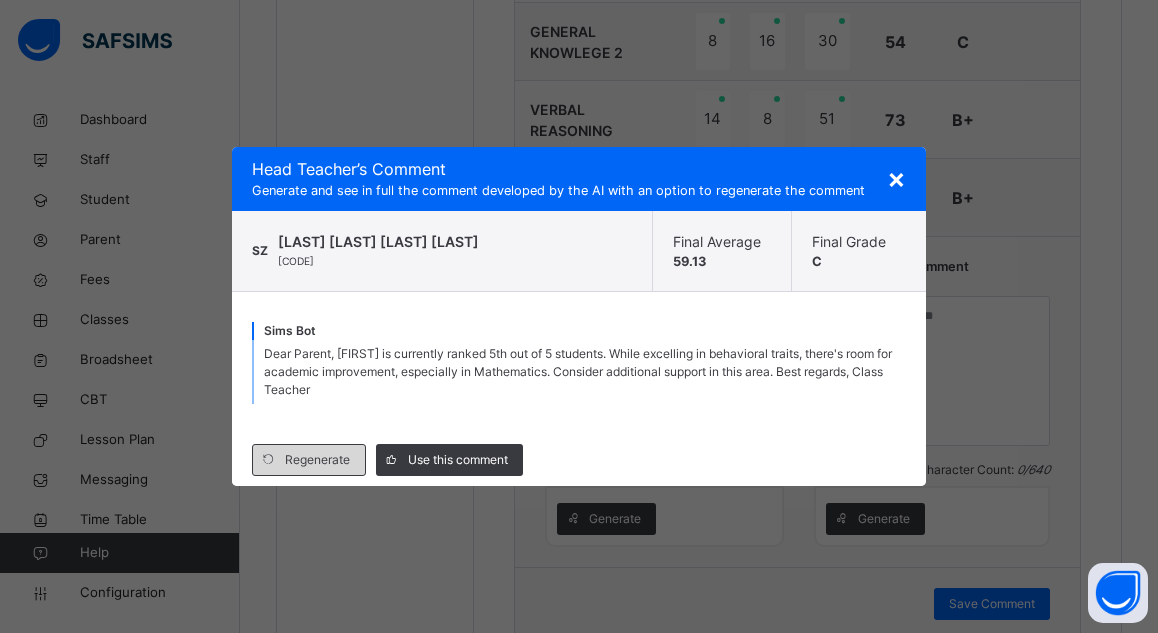 click on "Regenerate" at bounding box center [317, 460] 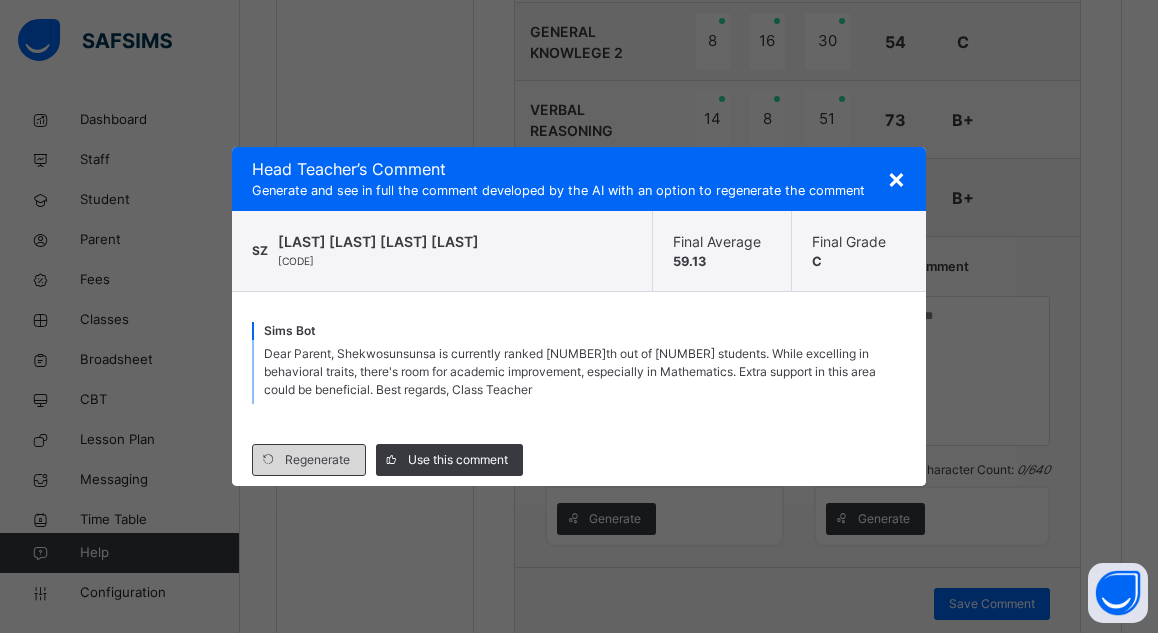 click on "Regenerate" at bounding box center [317, 460] 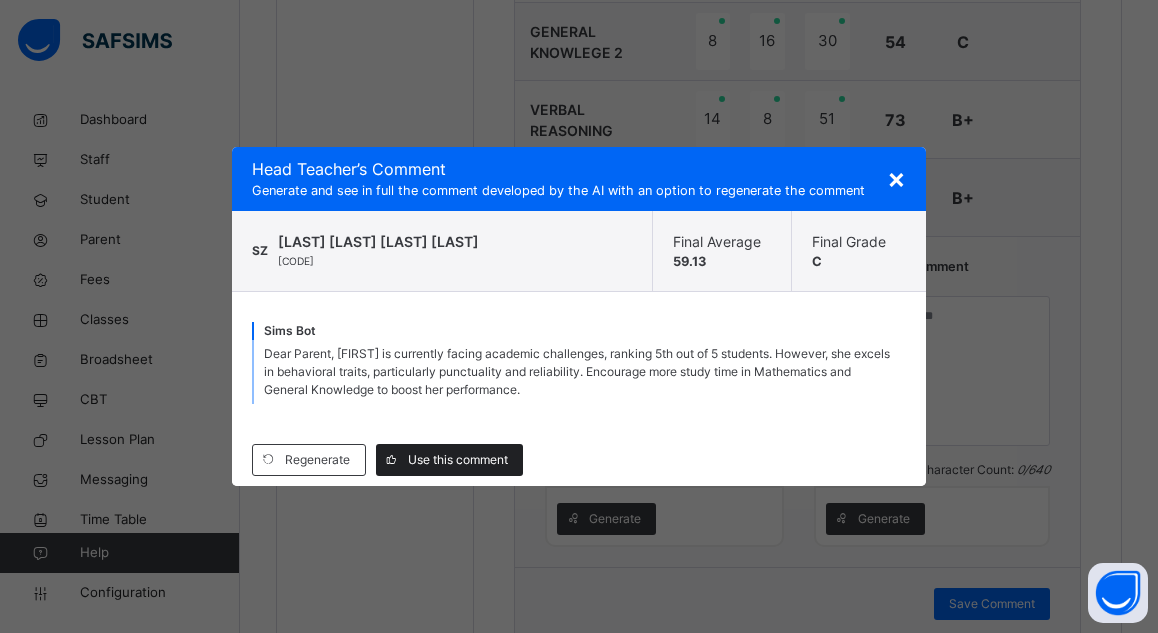 click on "Use this comment" at bounding box center [458, 460] 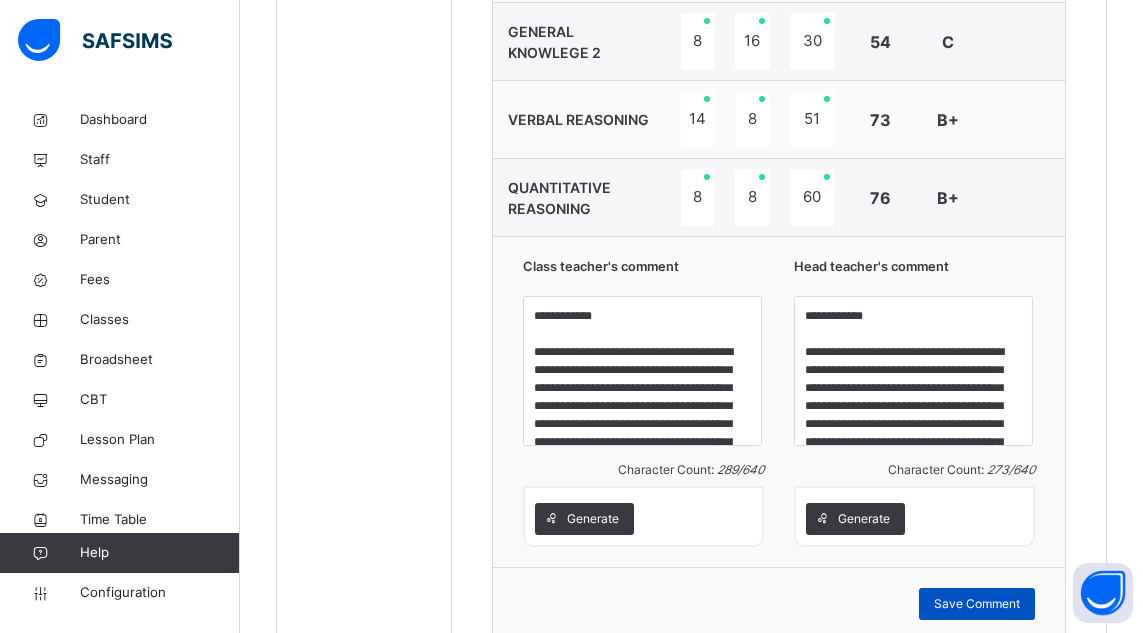 click on "Save Comment" at bounding box center (977, 604) 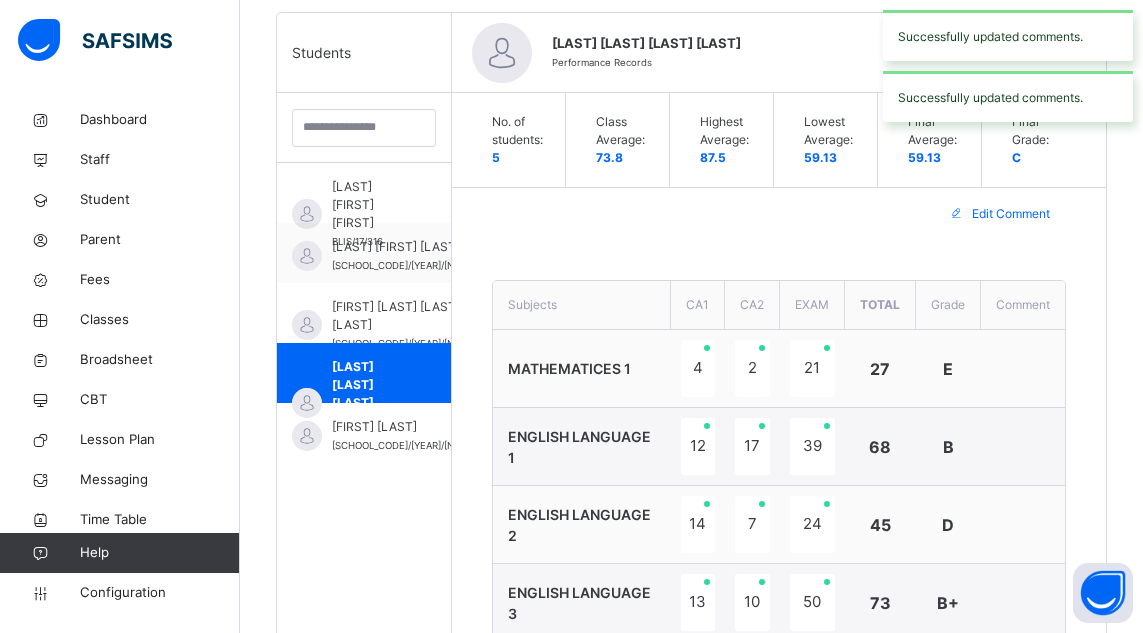 scroll, scrollTop: 500, scrollLeft: 0, axis: vertical 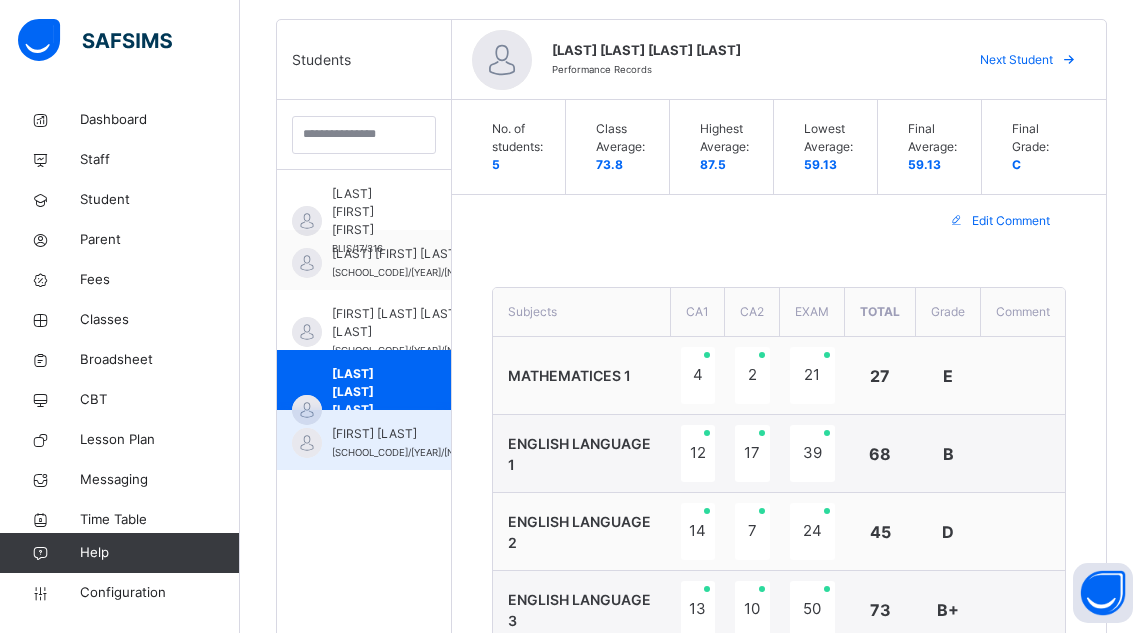 click on "[FIRST] [LAST]" at bounding box center (411, 434) 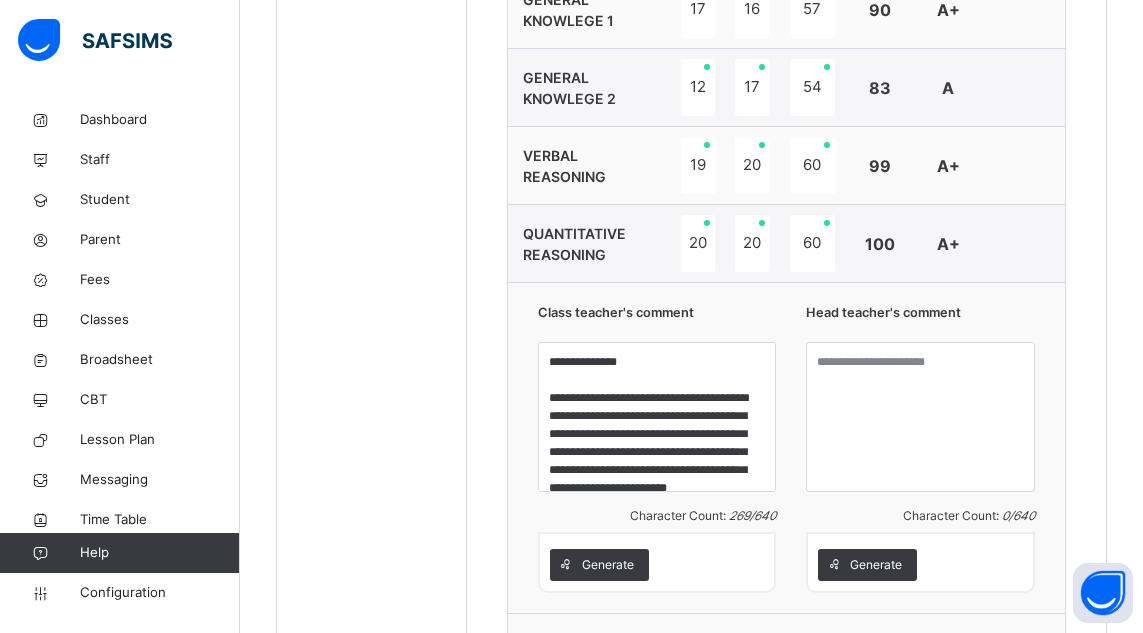 scroll, scrollTop: 1195, scrollLeft: 0, axis: vertical 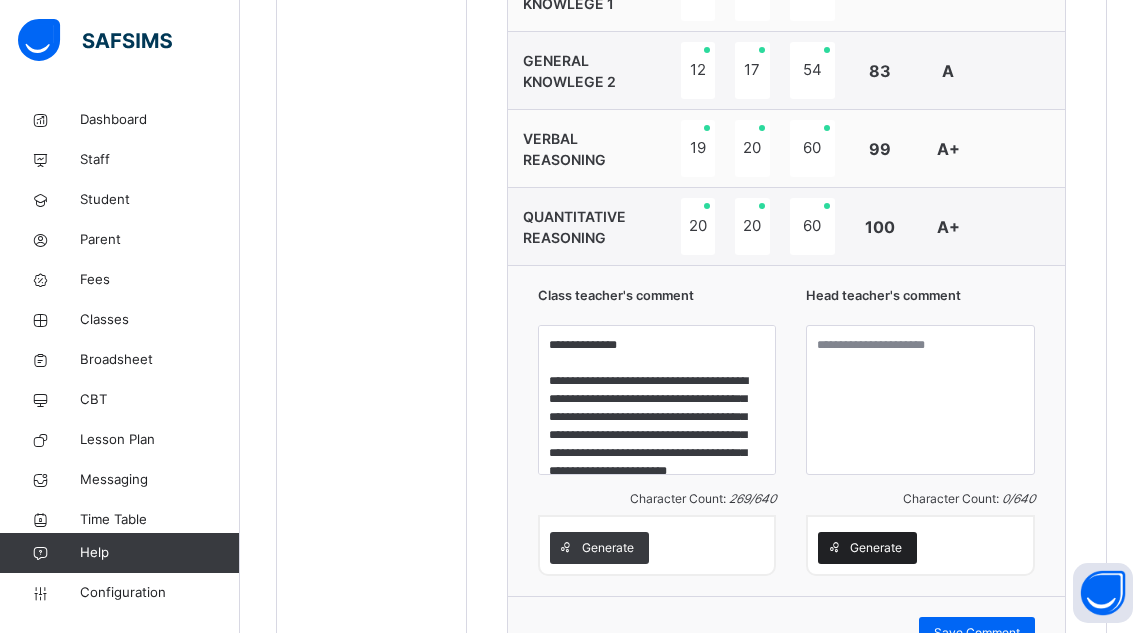 click on "Generate" at bounding box center [876, 548] 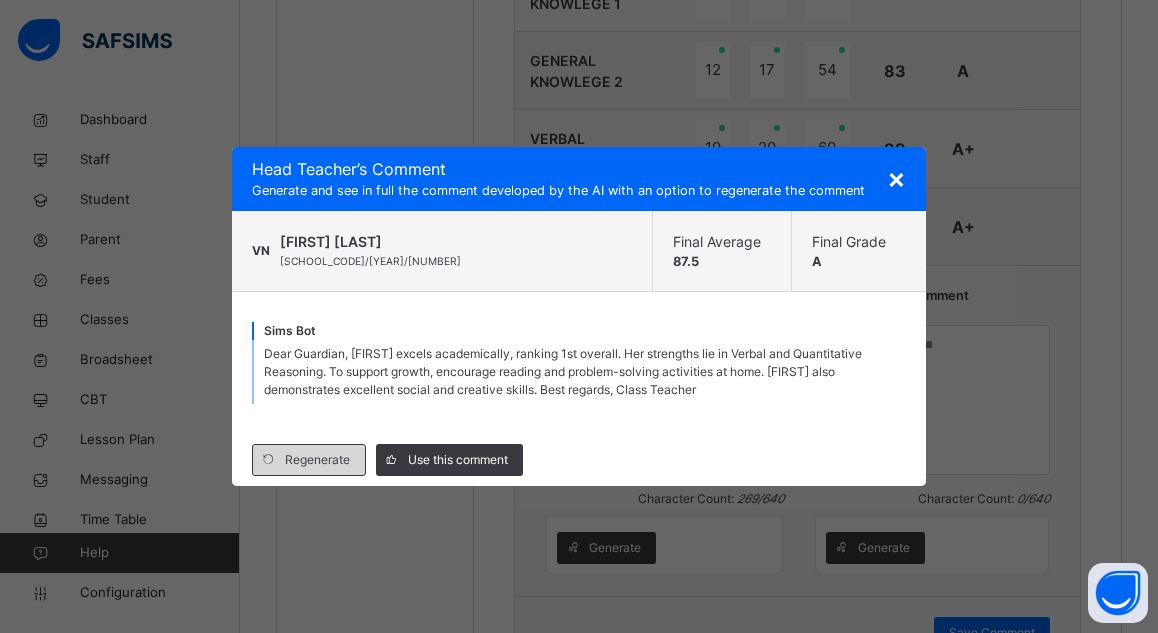 click on "Regenerate" at bounding box center [317, 460] 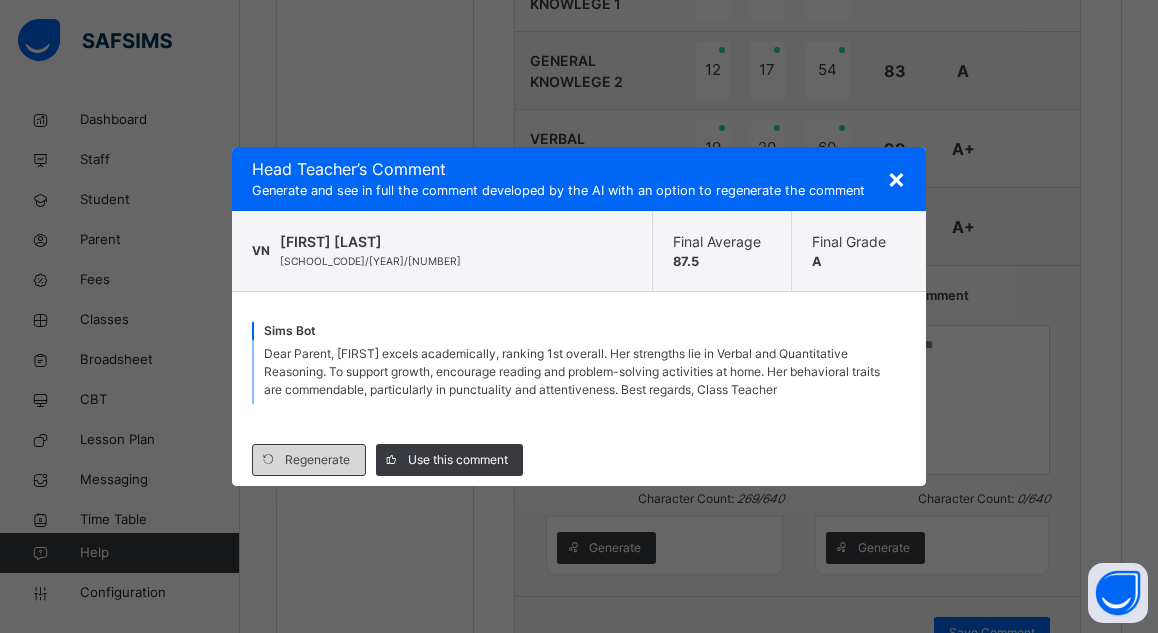 click on "Regenerate" at bounding box center (317, 460) 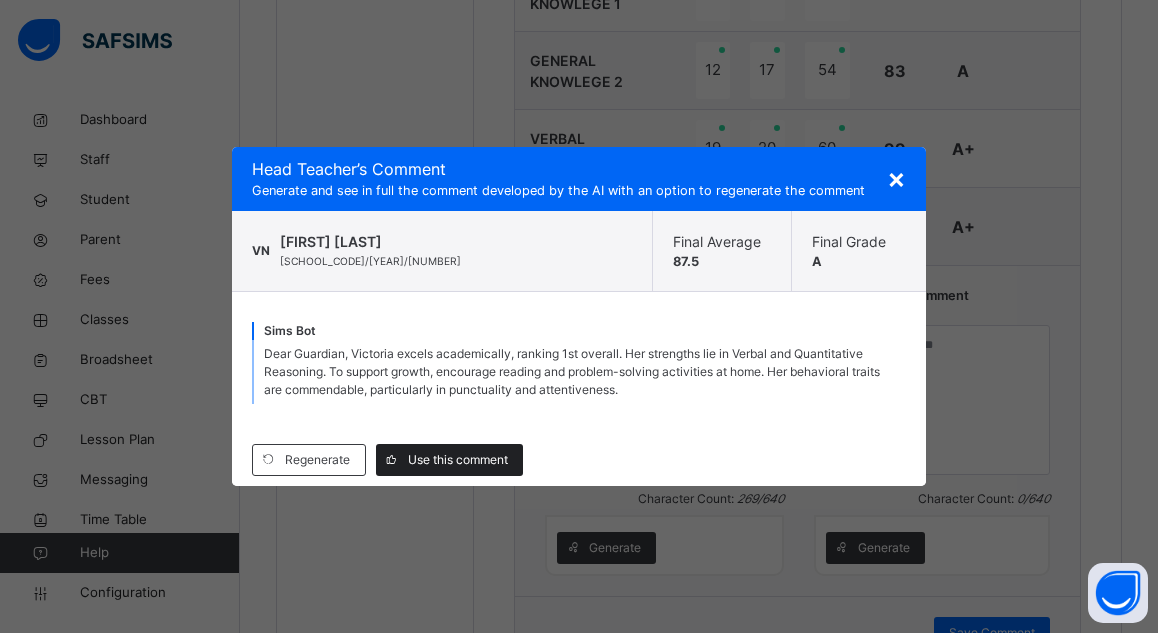 click on "Use this comment" at bounding box center [458, 460] 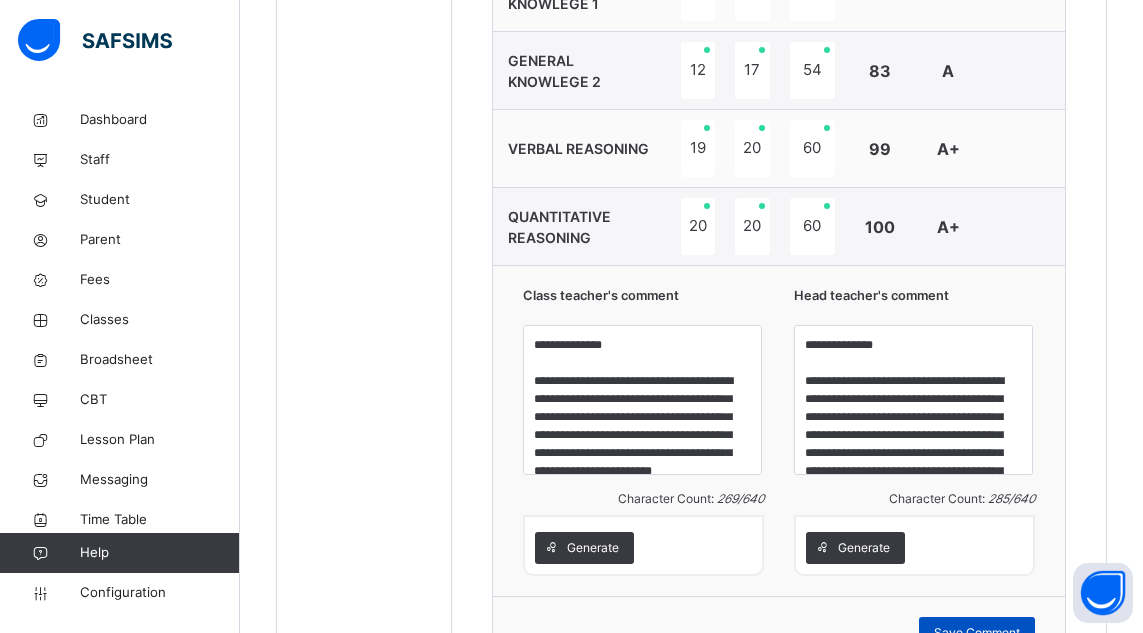 click on "Save Comment" at bounding box center [977, 633] 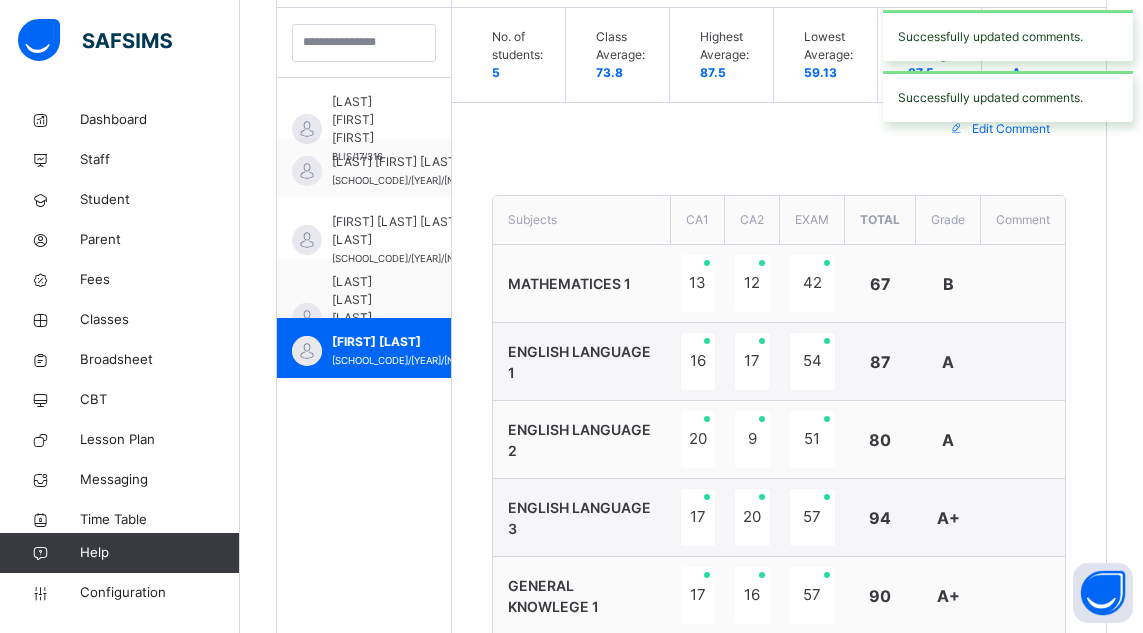 scroll, scrollTop: 507, scrollLeft: 0, axis: vertical 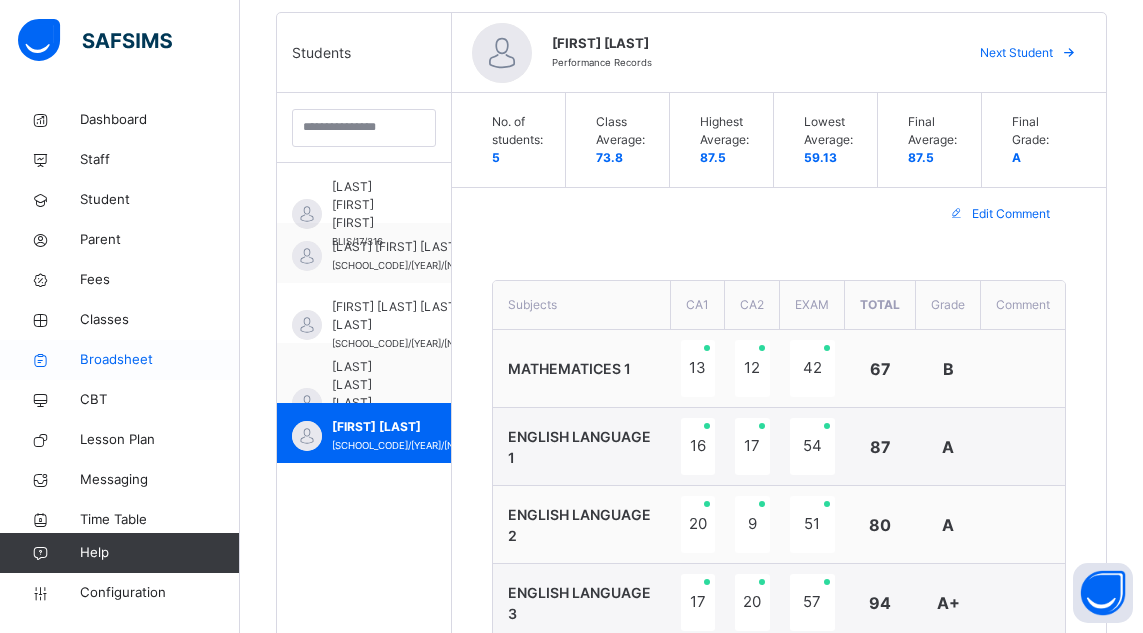 click on "Broadsheet" at bounding box center [160, 360] 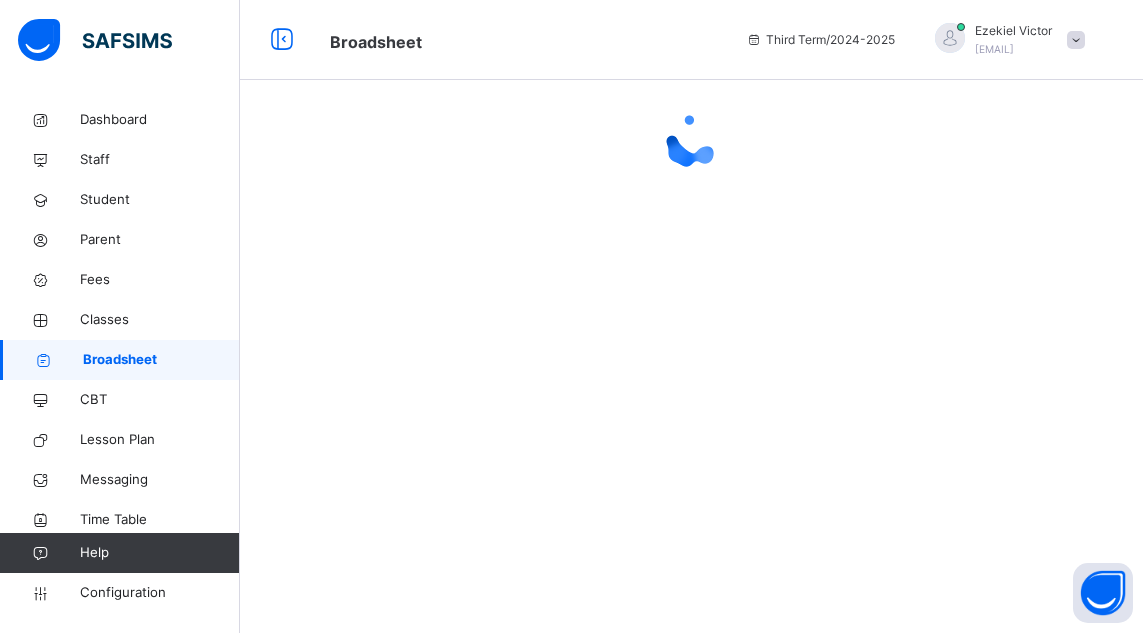 scroll, scrollTop: 0, scrollLeft: 0, axis: both 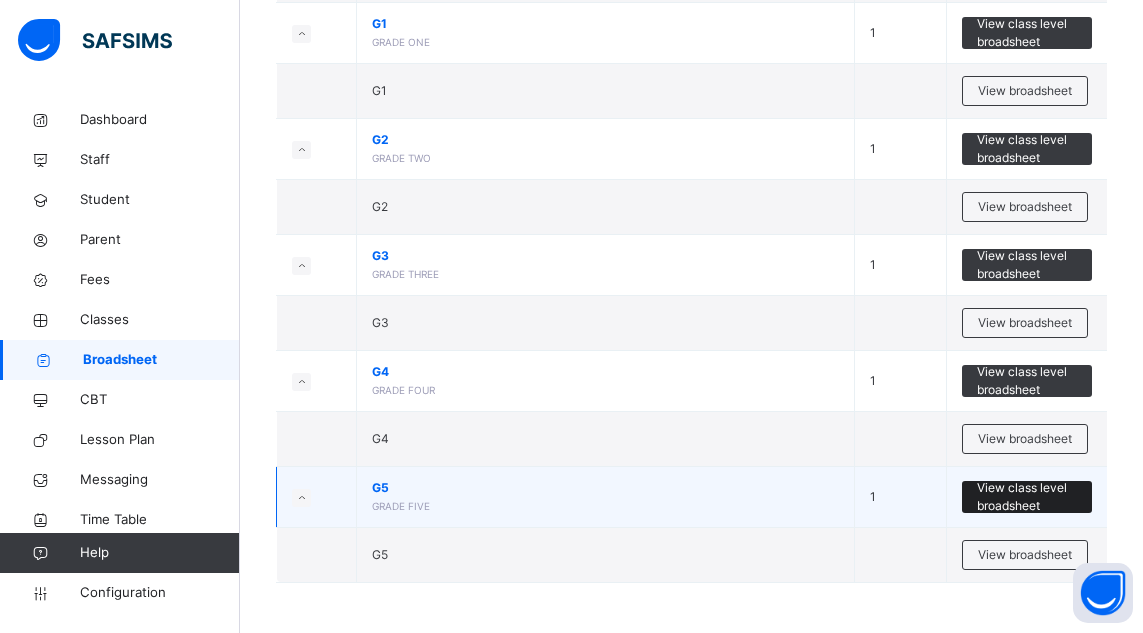 click on "View class level broadsheet" at bounding box center (1027, 497) 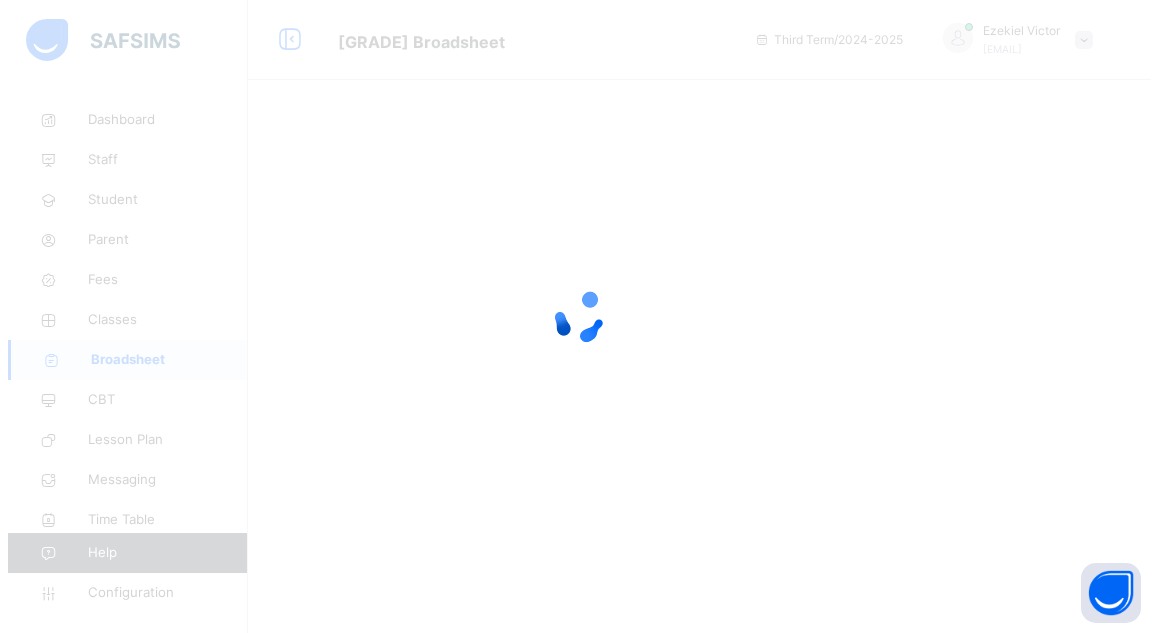 scroll, scrollTop: 0, scrollLeft: 0, axis: both 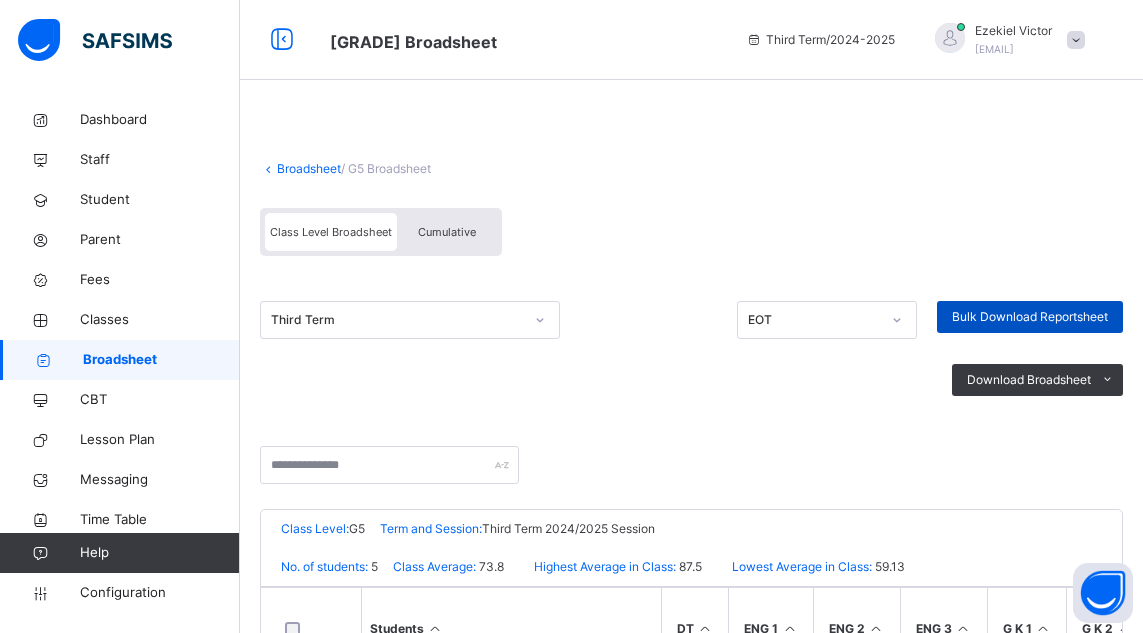 click on "Bulk Download Reportsheet" at bounding box center [1030, 317] 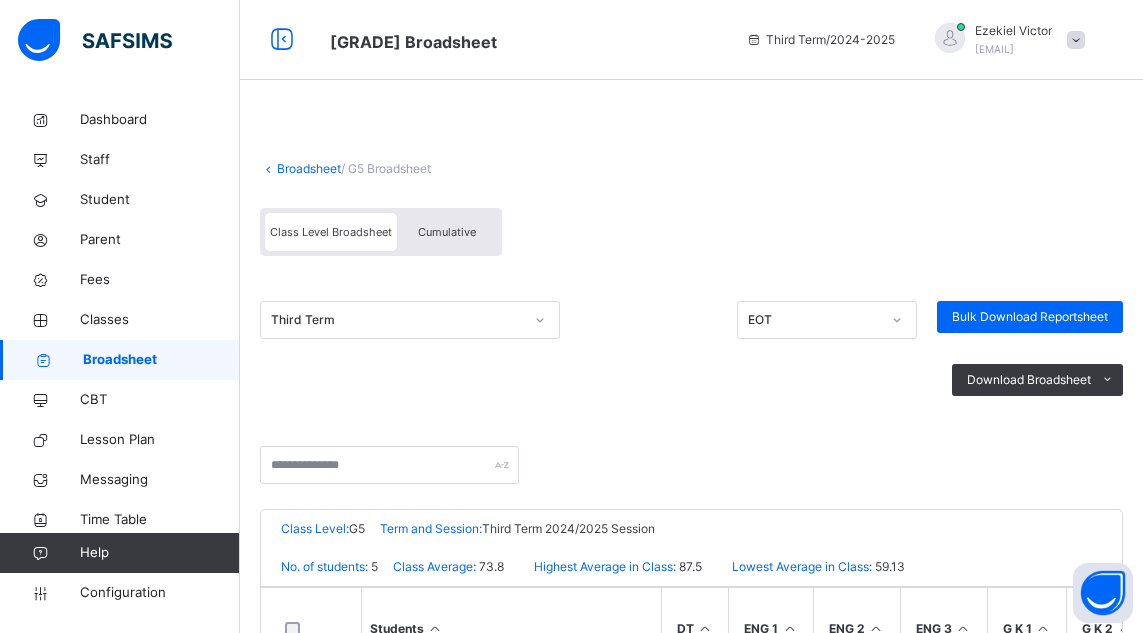 click at bounding box center [1076, 40] 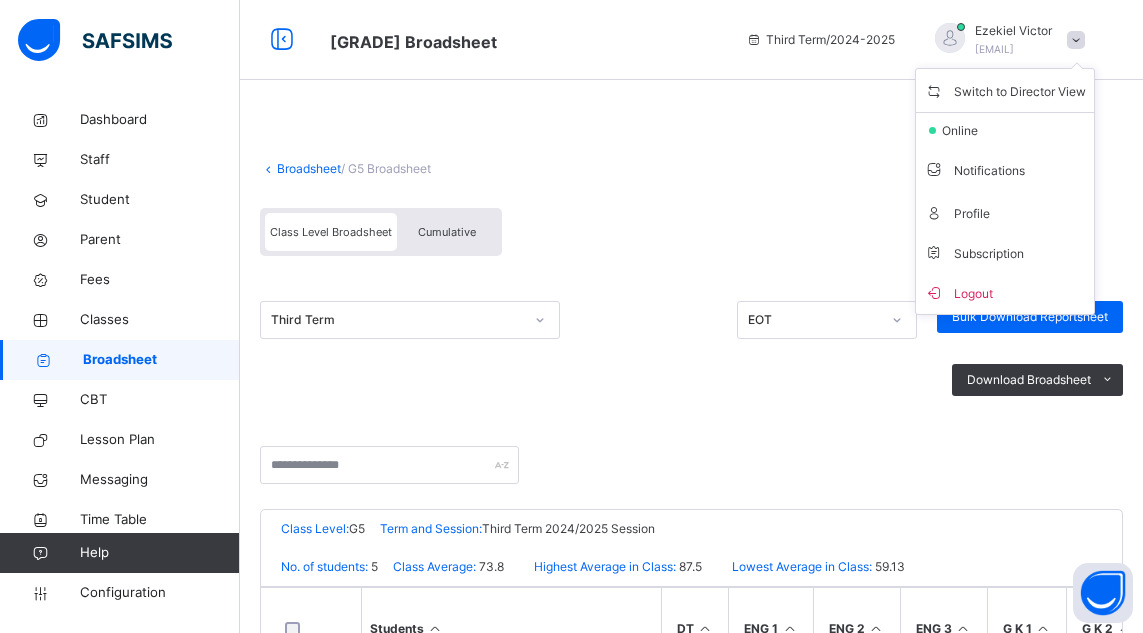 click at bounding box center (1076, 40) 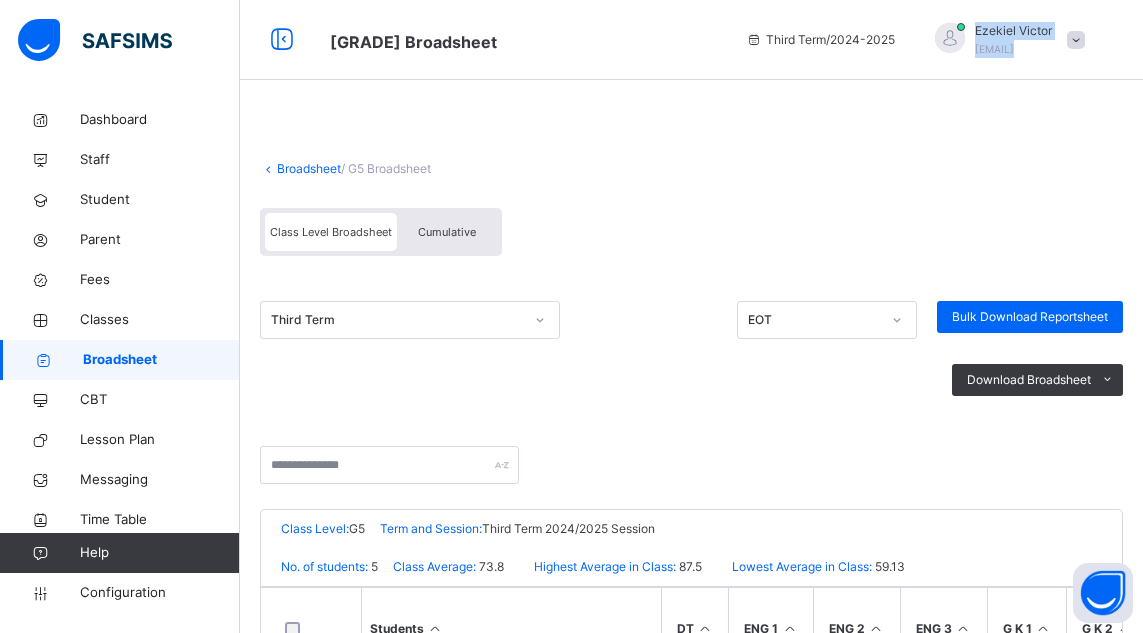 click at bounding box center [1076, 40] 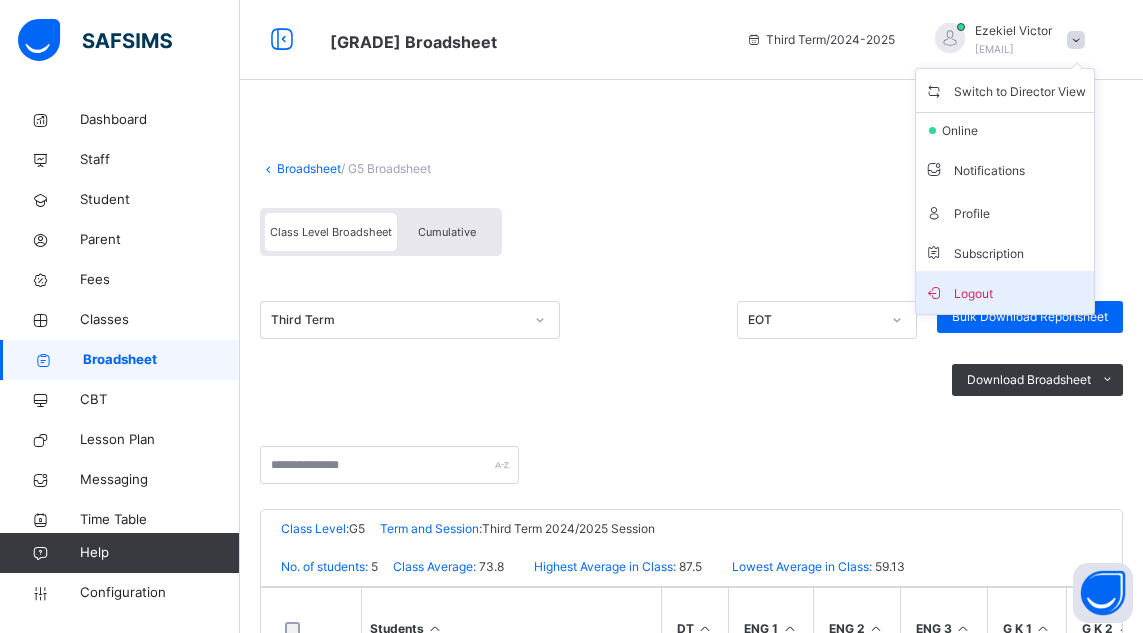 click on "Logout" at bounding box center [1005, 292] 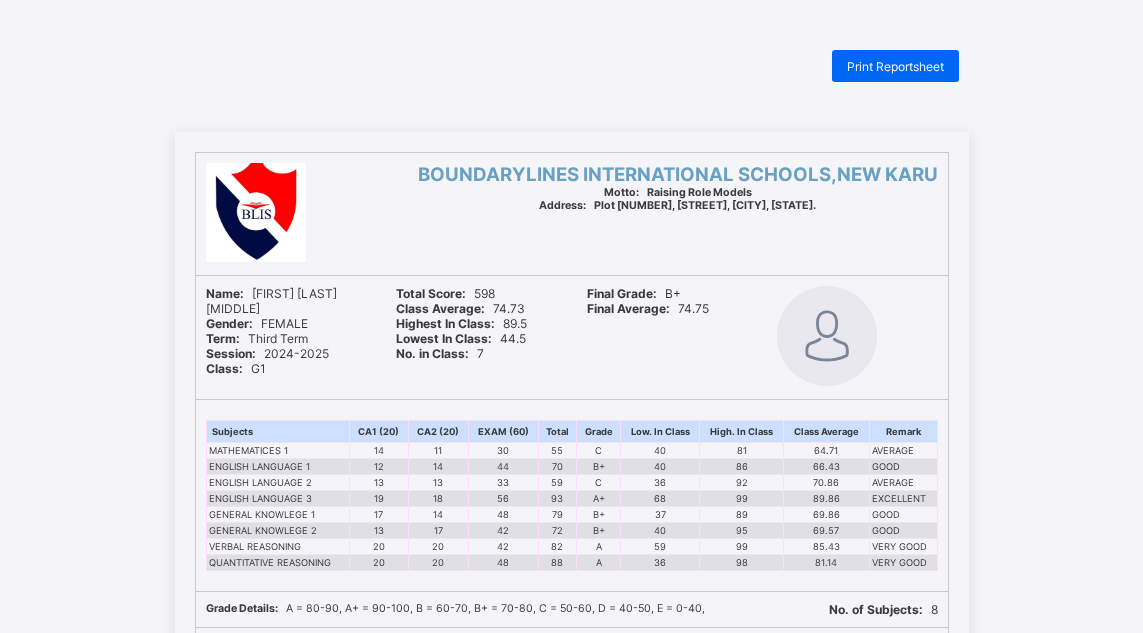 scroll, scrollTop: 0, scrollLeft: 0, axis: both 